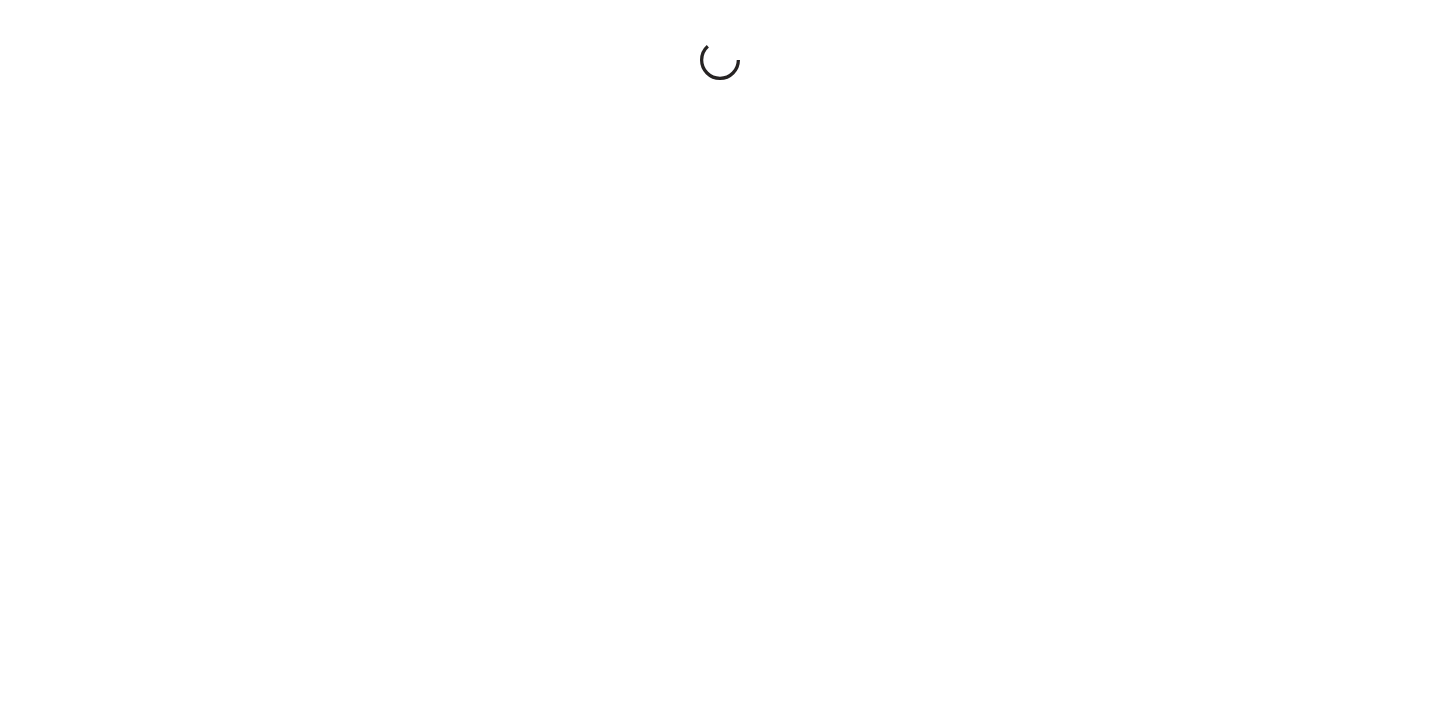 scroll, scrollTop: 0, scrollLeft: 0, axis: both 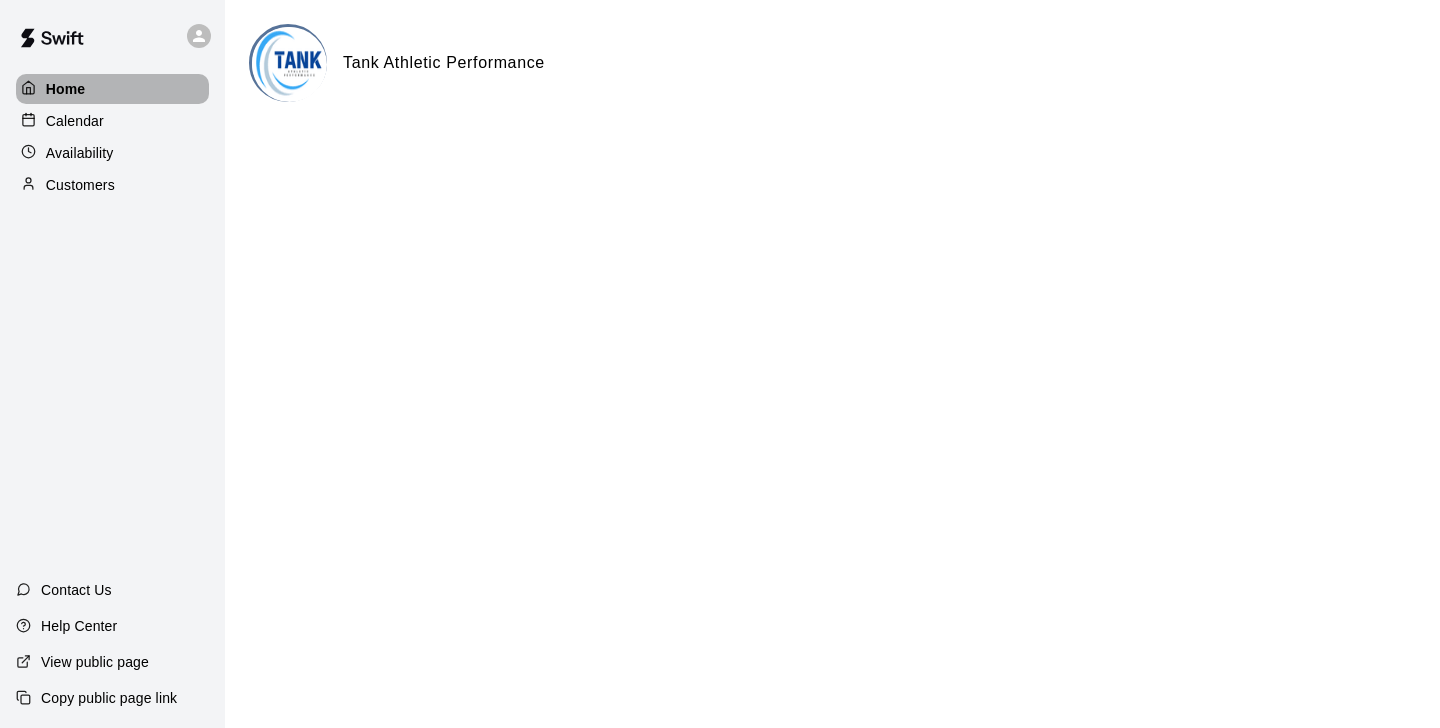 click on "Home" at bounding box center (112, 89) 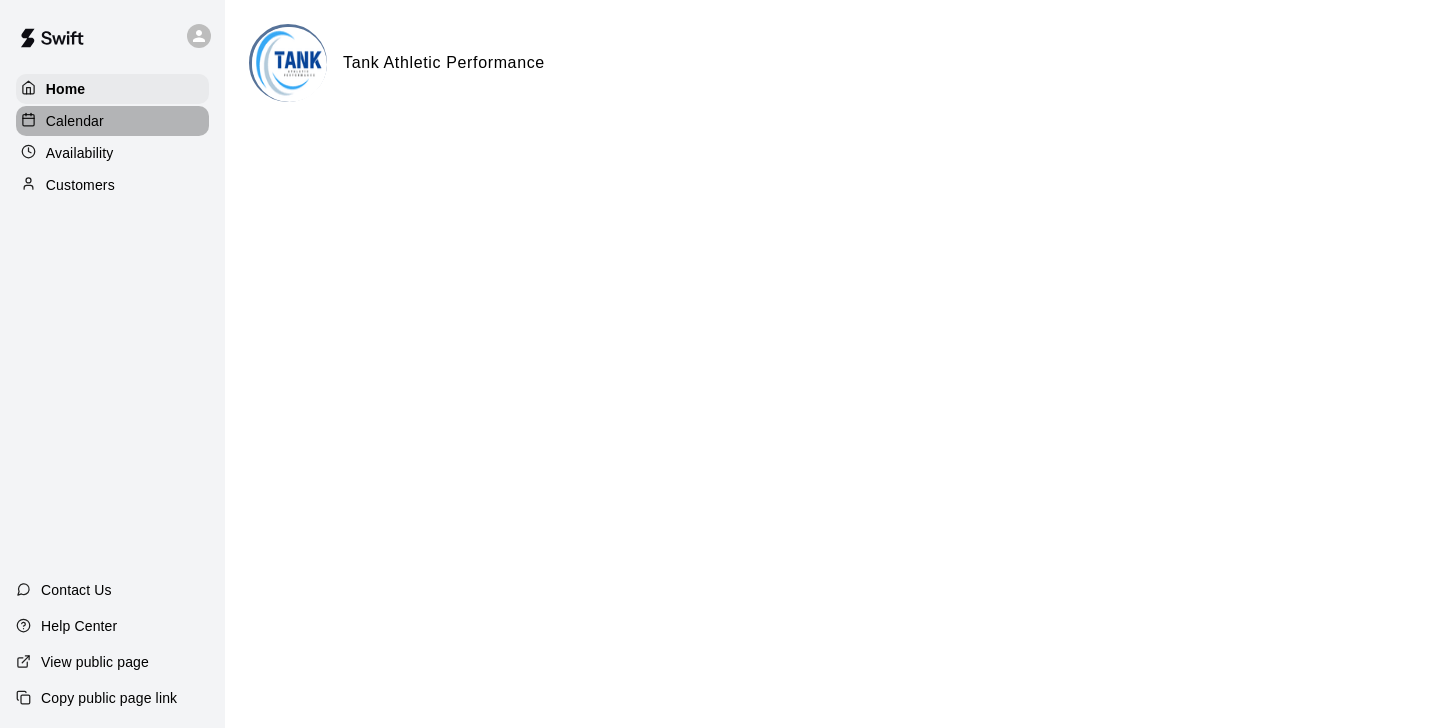 click on "Calendar" at bounding box center (112, 121) 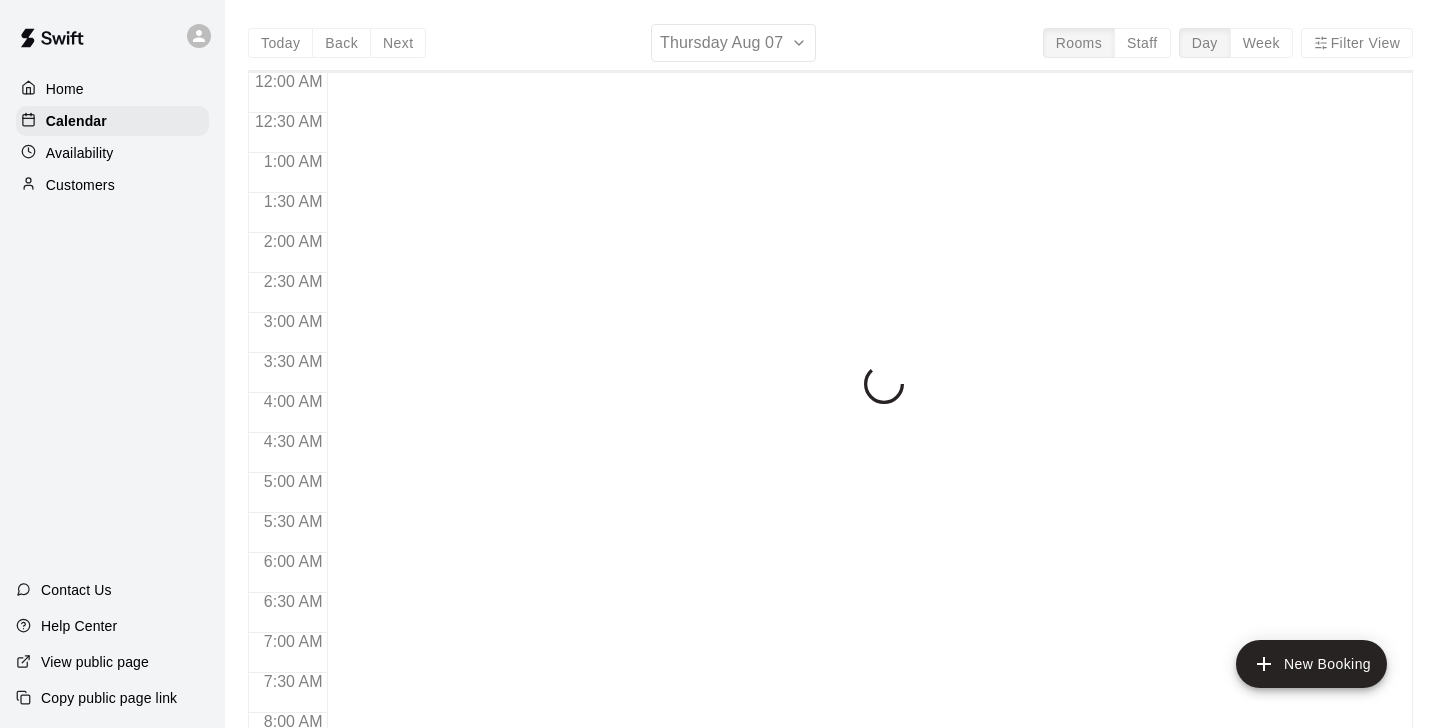 click on "Availability" at bounding box center (112, 153) 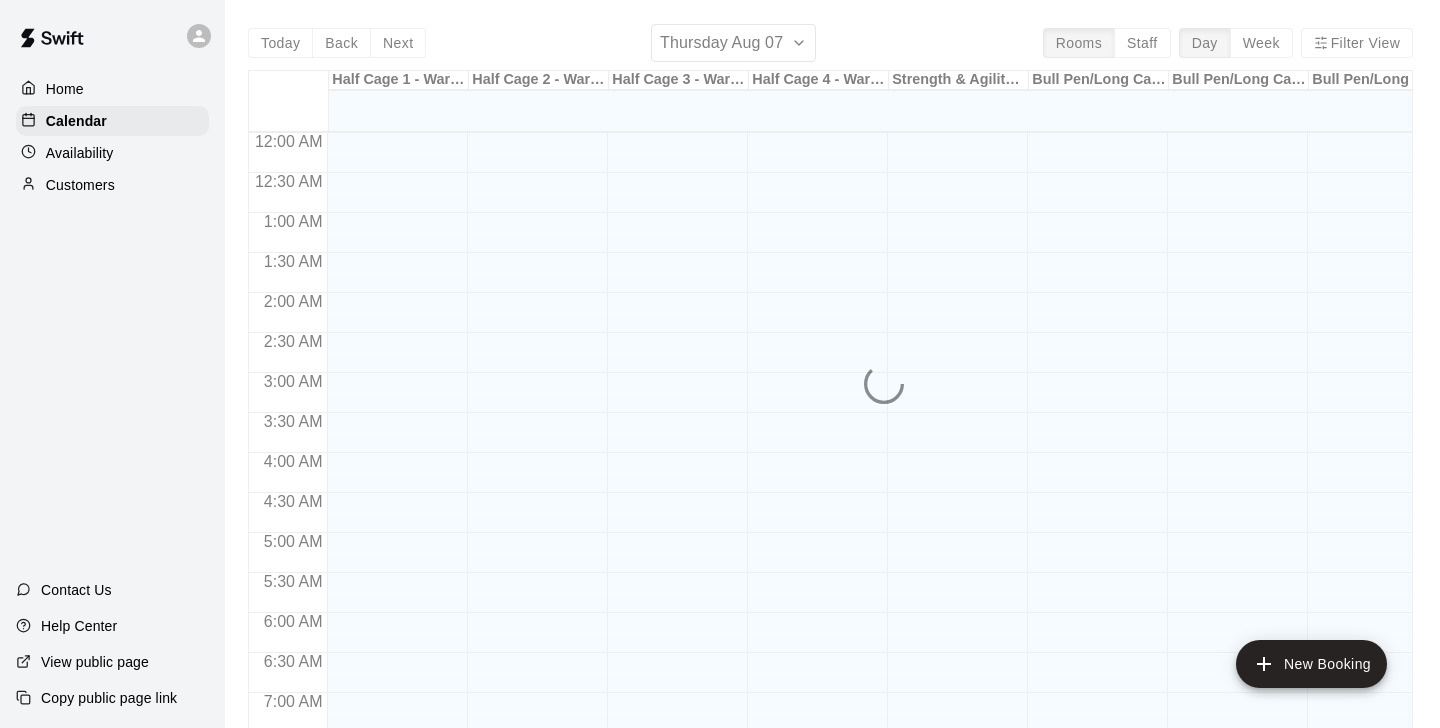 click on "Availability" at bounding box center (80, 153) 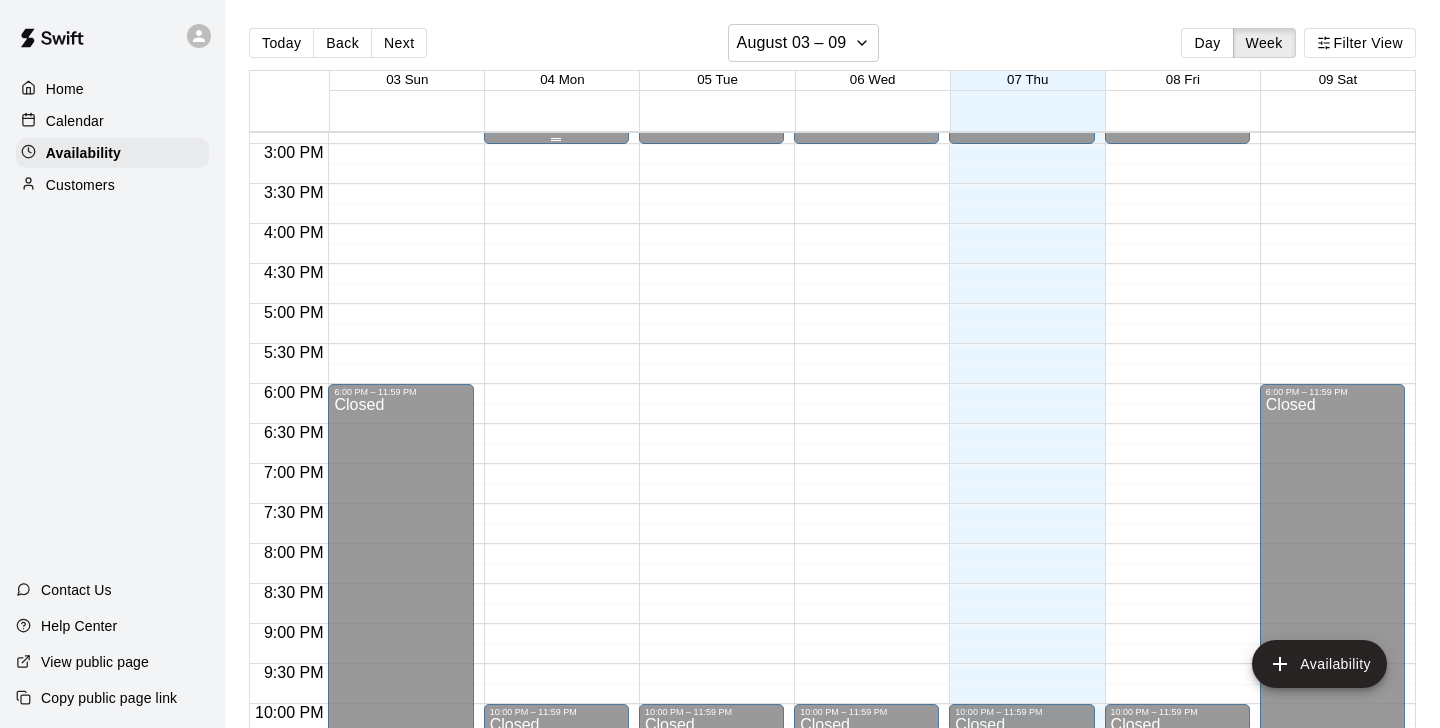 scroll, scrollTop: 1303, scrollLeft: 0, axis: vertical 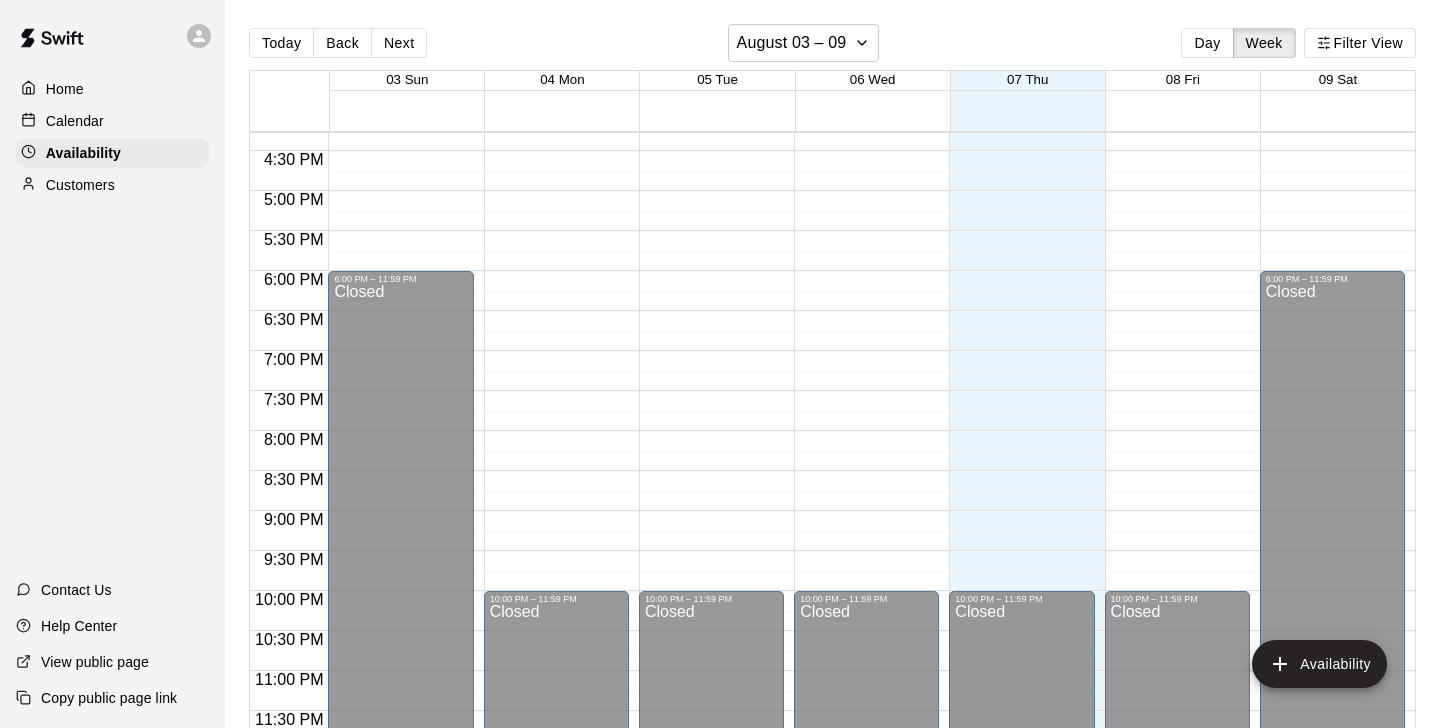 click on "12:00 AM – 3:00 PM Closed 10:00 PM – 11:59 PM Closed" at bounding box center [1021, -209] 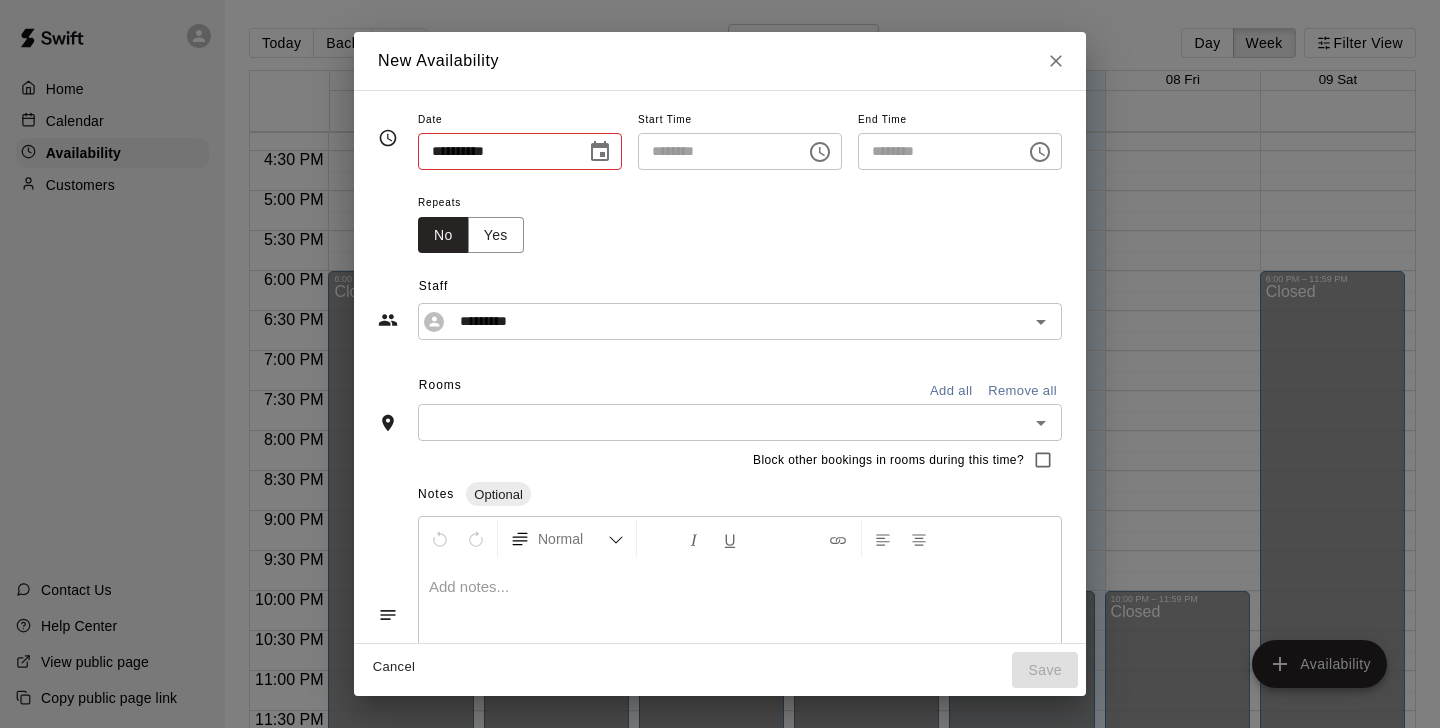 type on "**********" 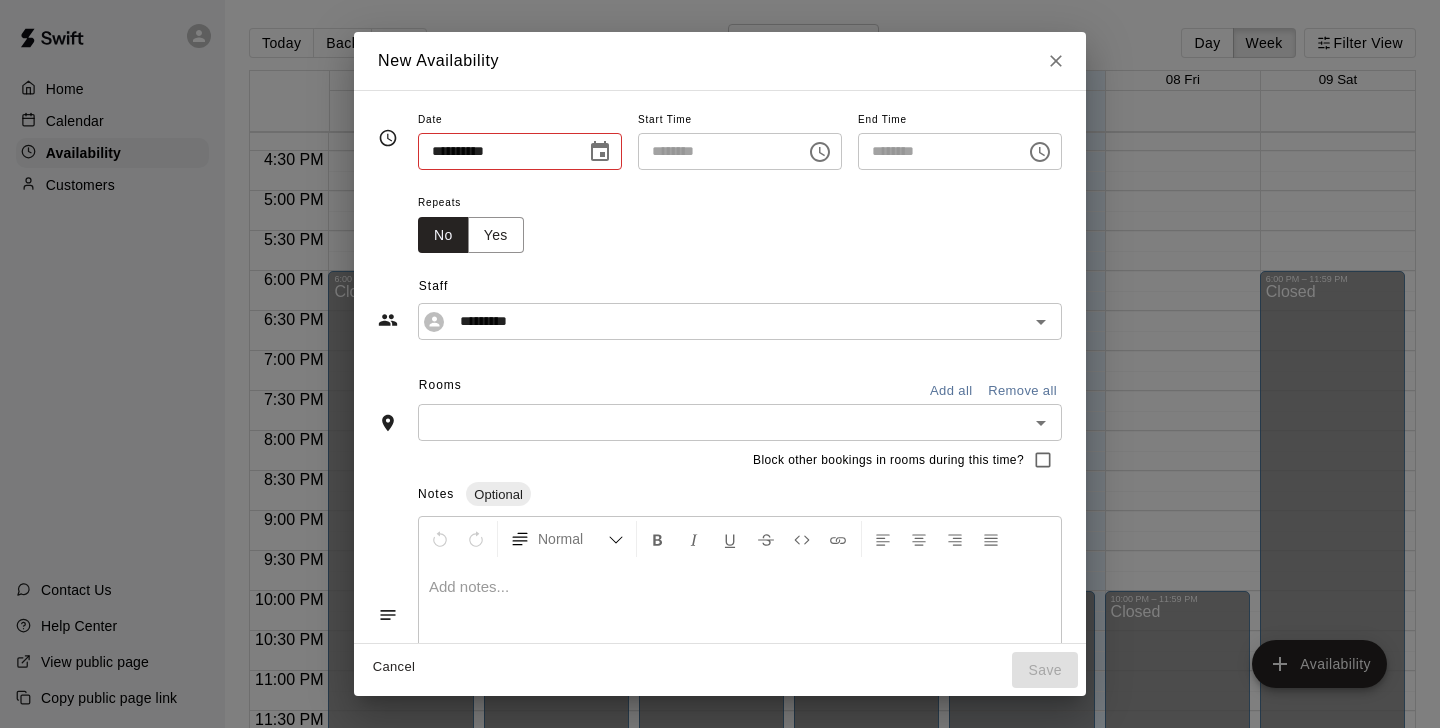 type on "********" 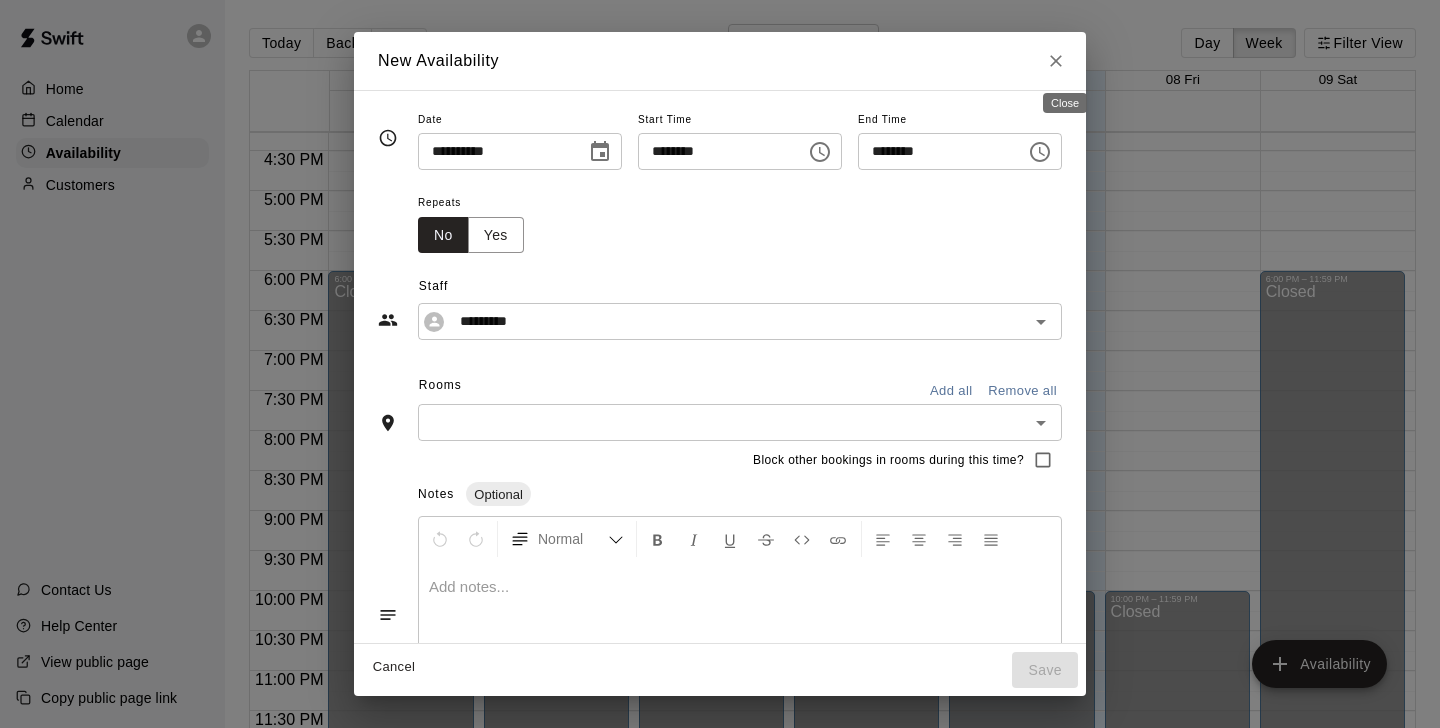 click 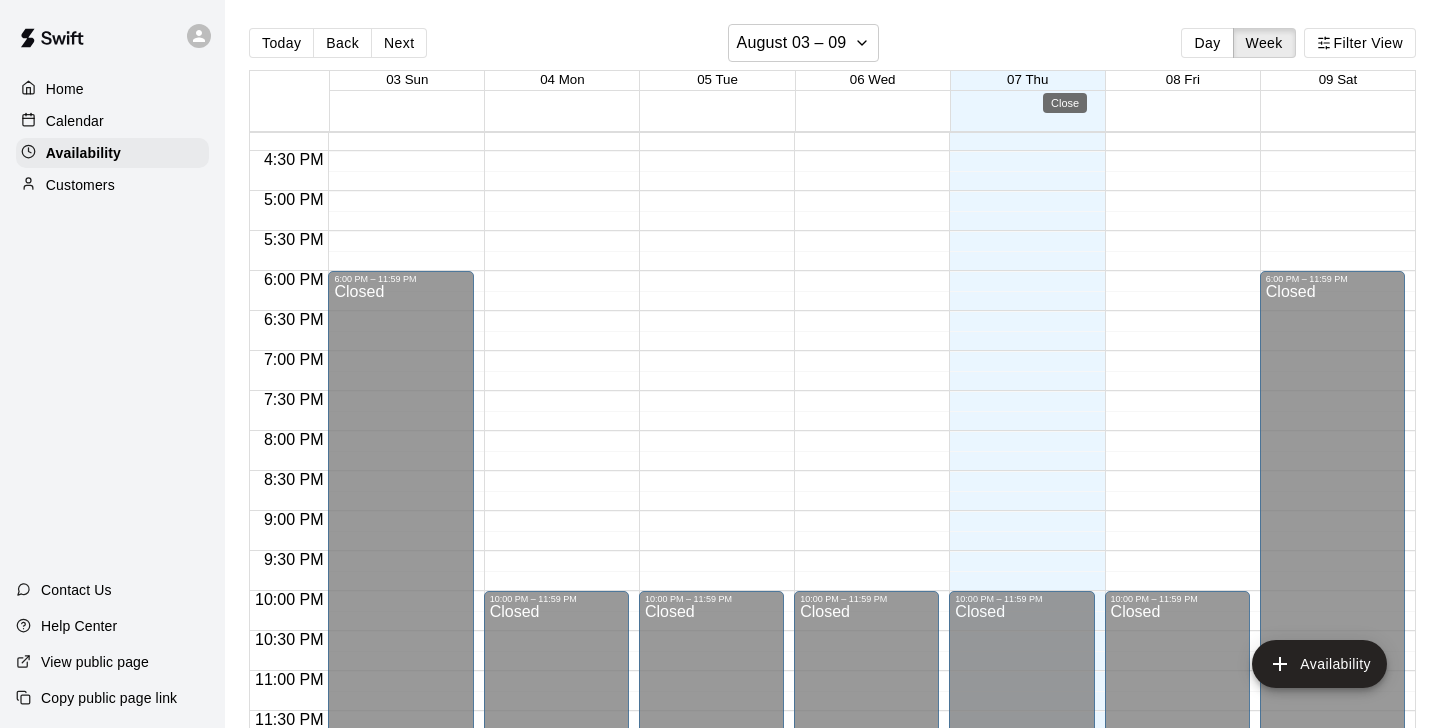 type on "**********" 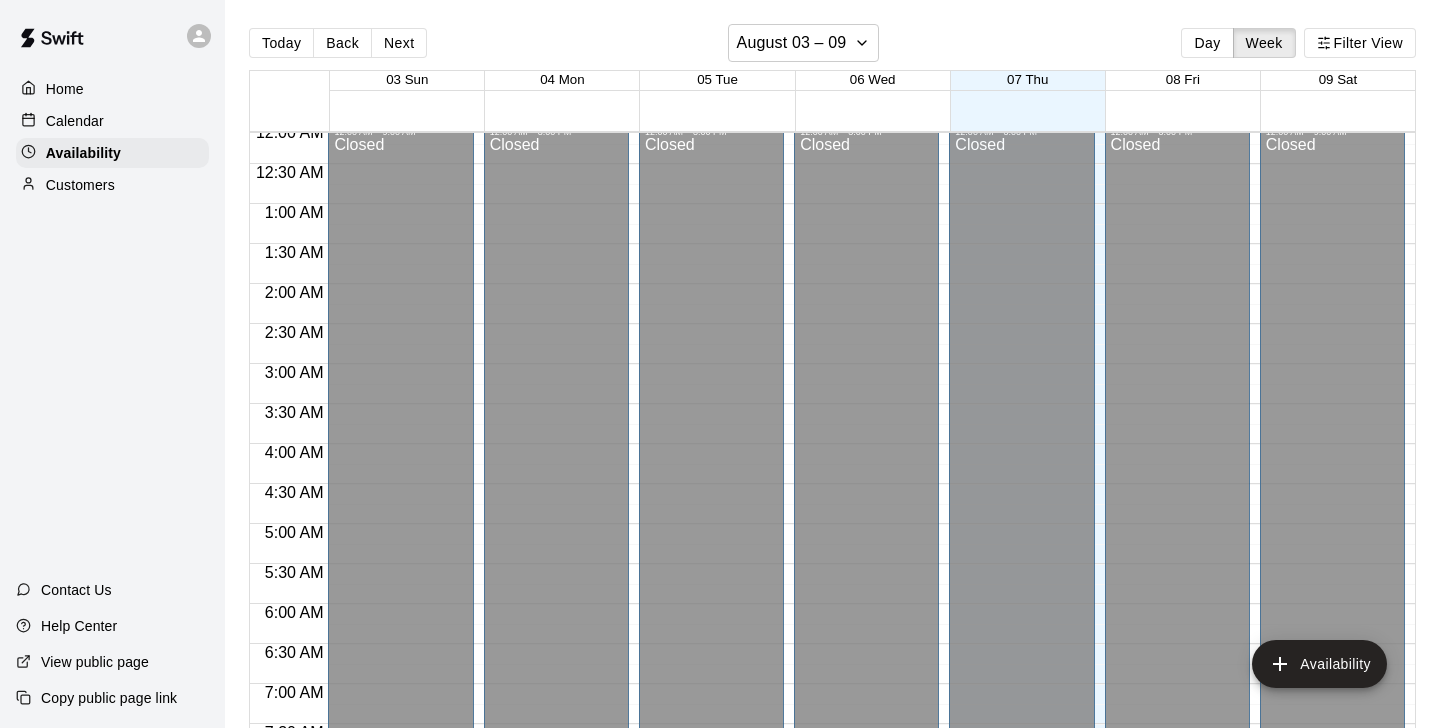 scroll, scrollTop: 0, scrollLeft: 0, axis: both 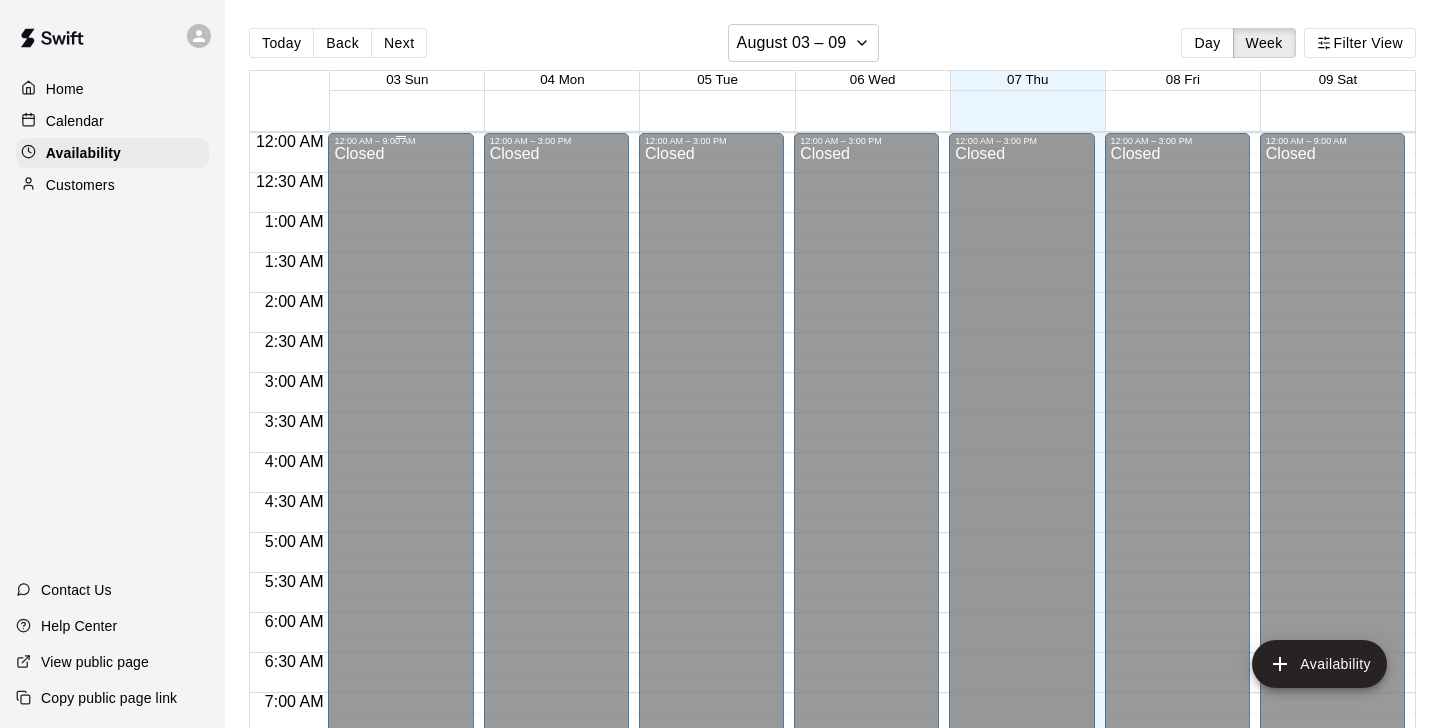 click on "Closed" at bounding box center [400, 503] 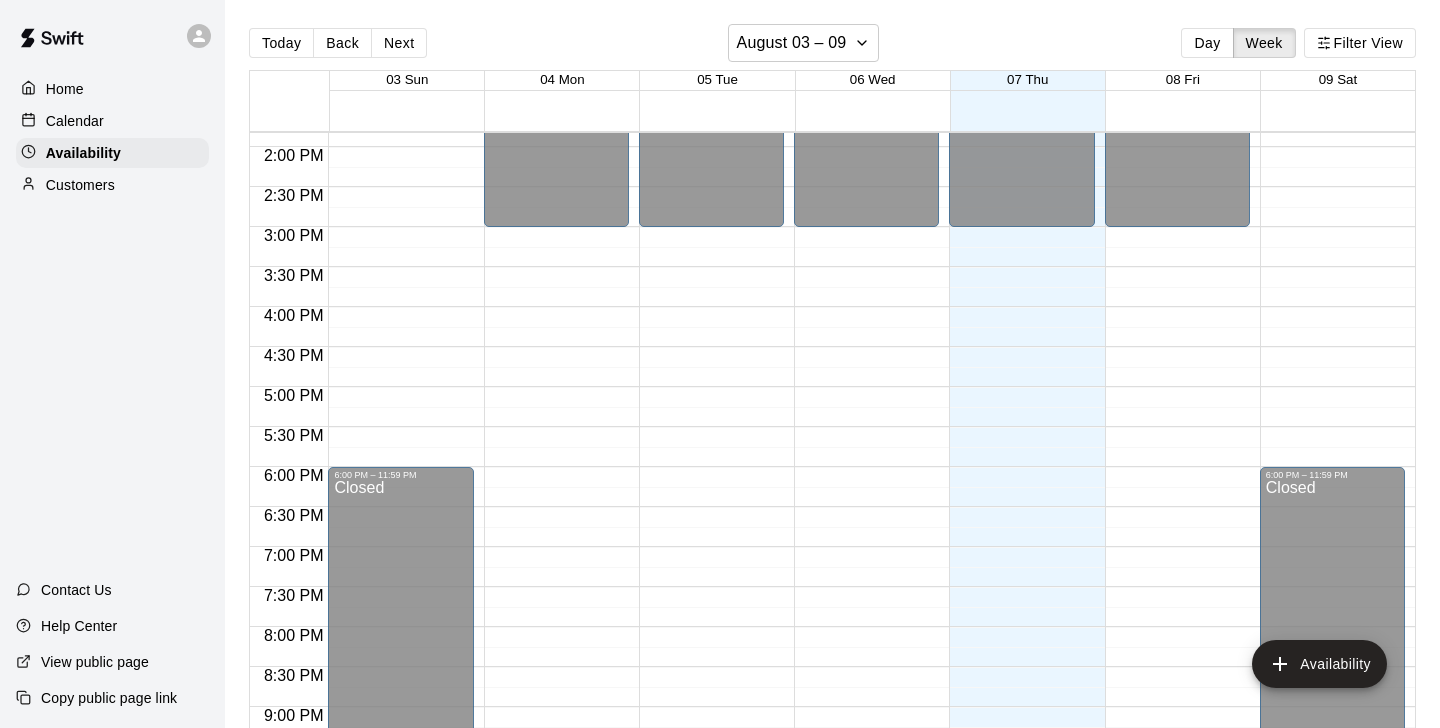 scroll, scrollTop: 32, scrollLeft: 0, axis: vertical 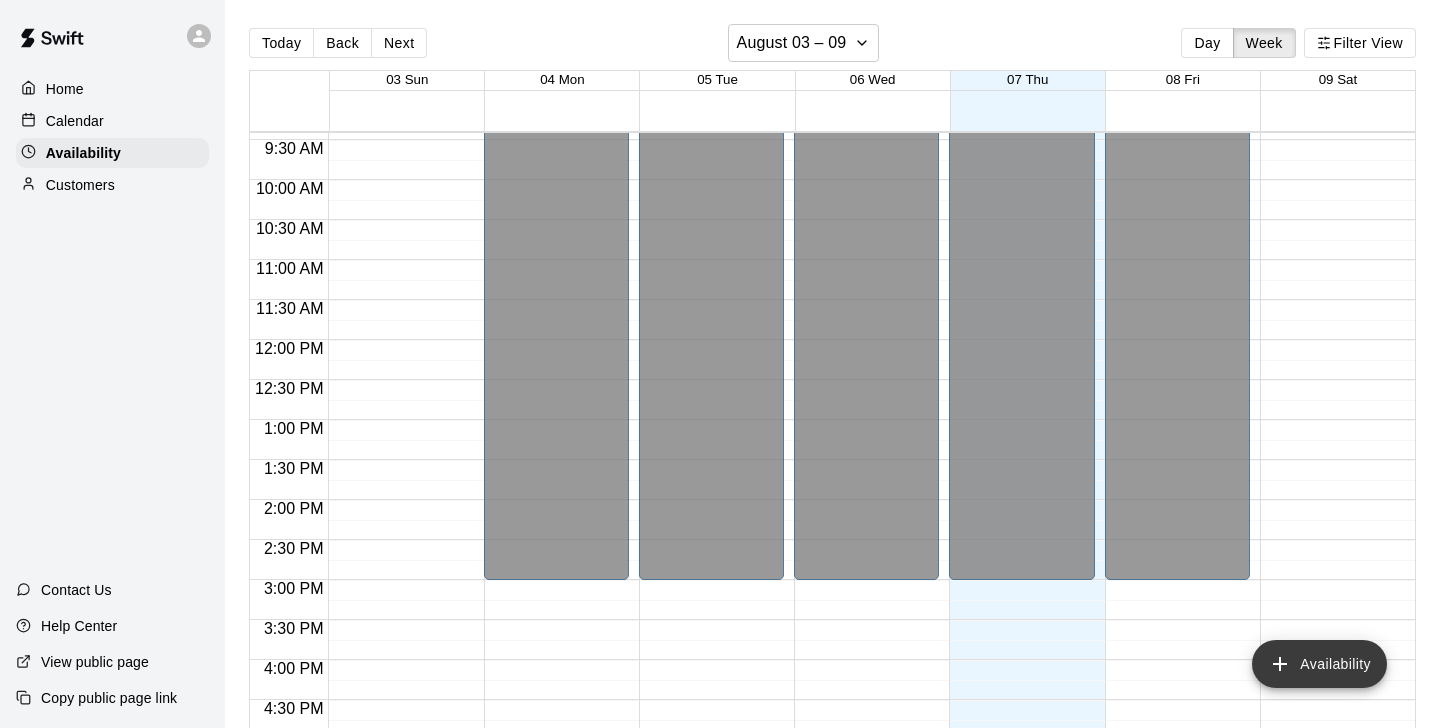 click on "Availability" at bounding box center (1319, 664) 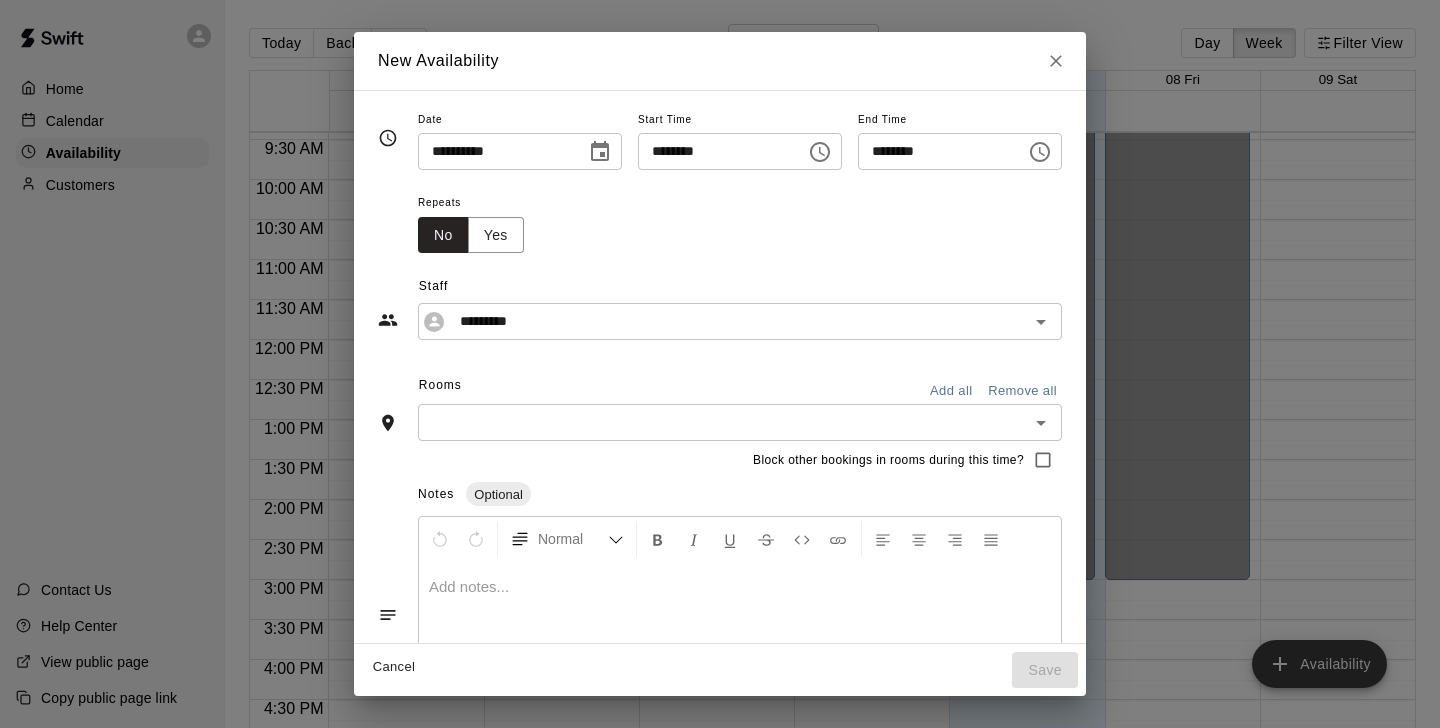 type on "**********" 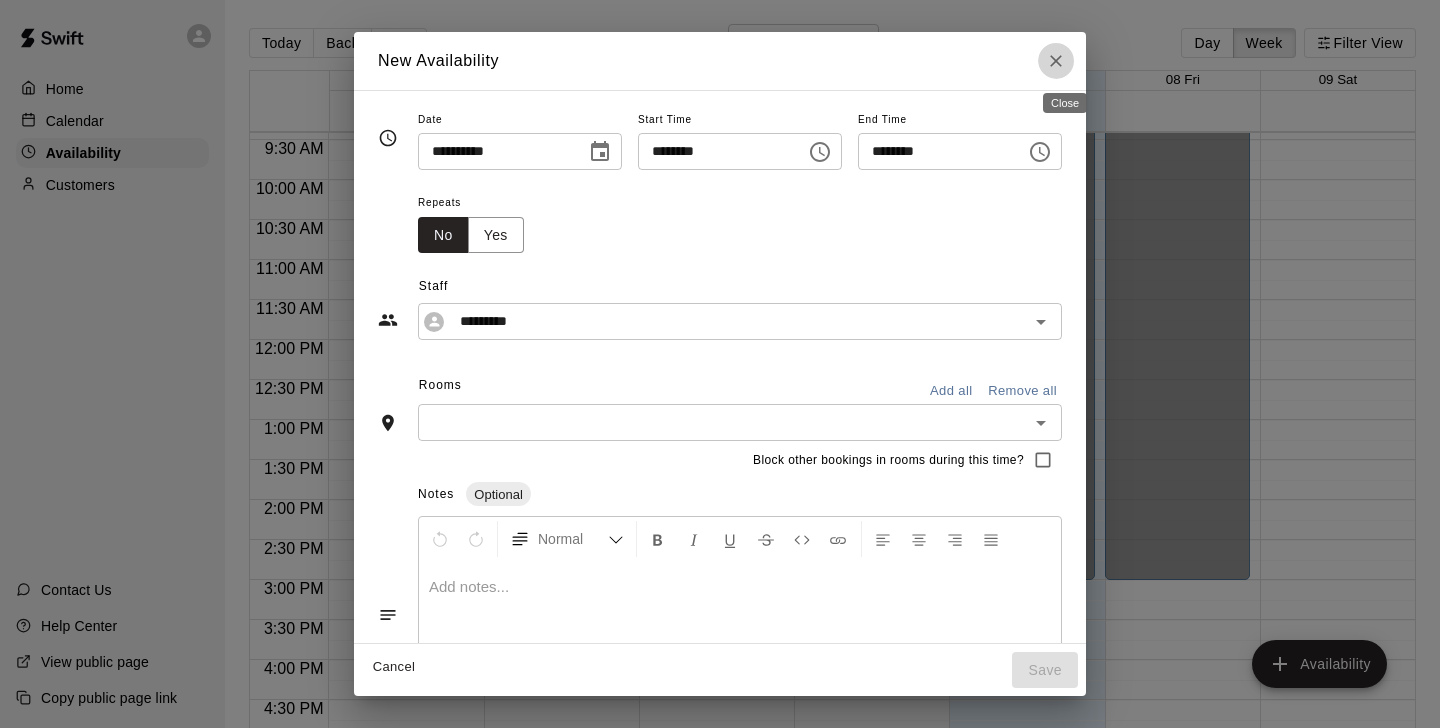 click 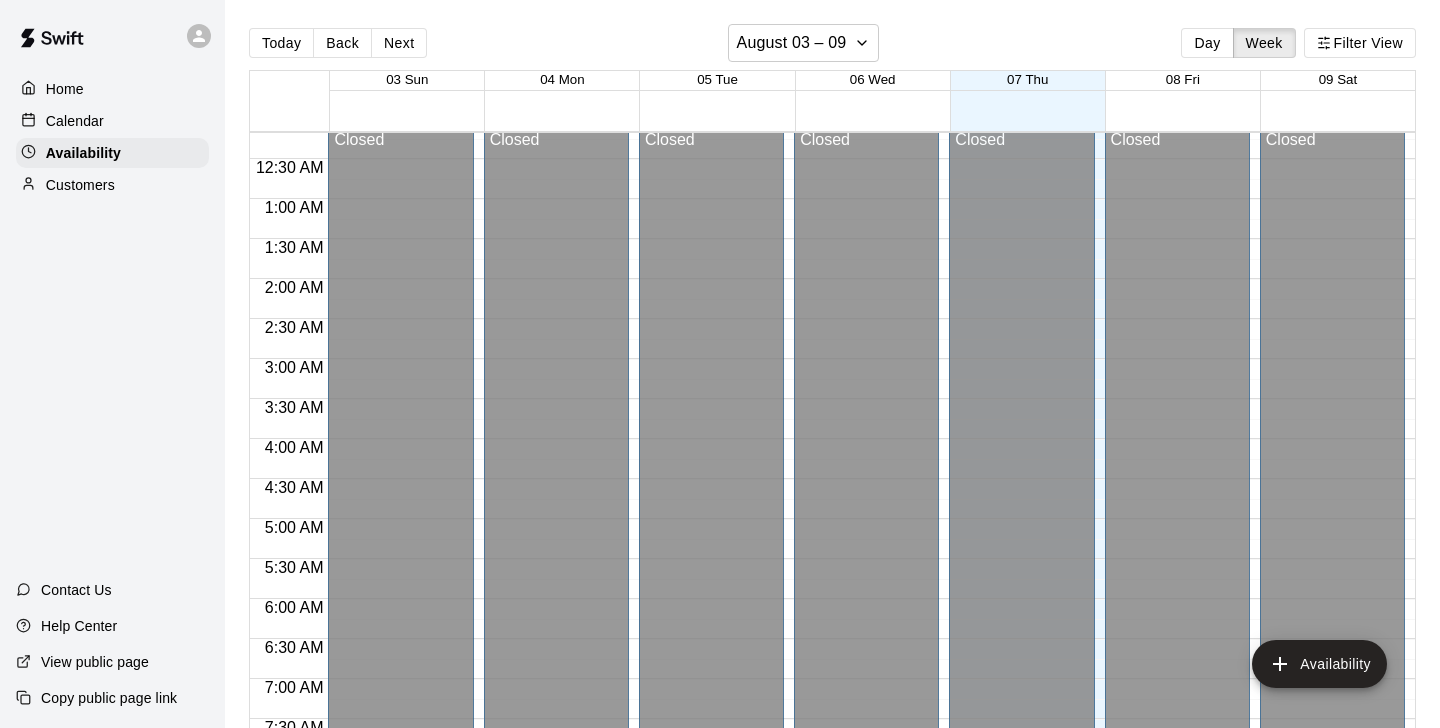 scroll, scrollTop: 0, scrollLeft: 0, axis: both 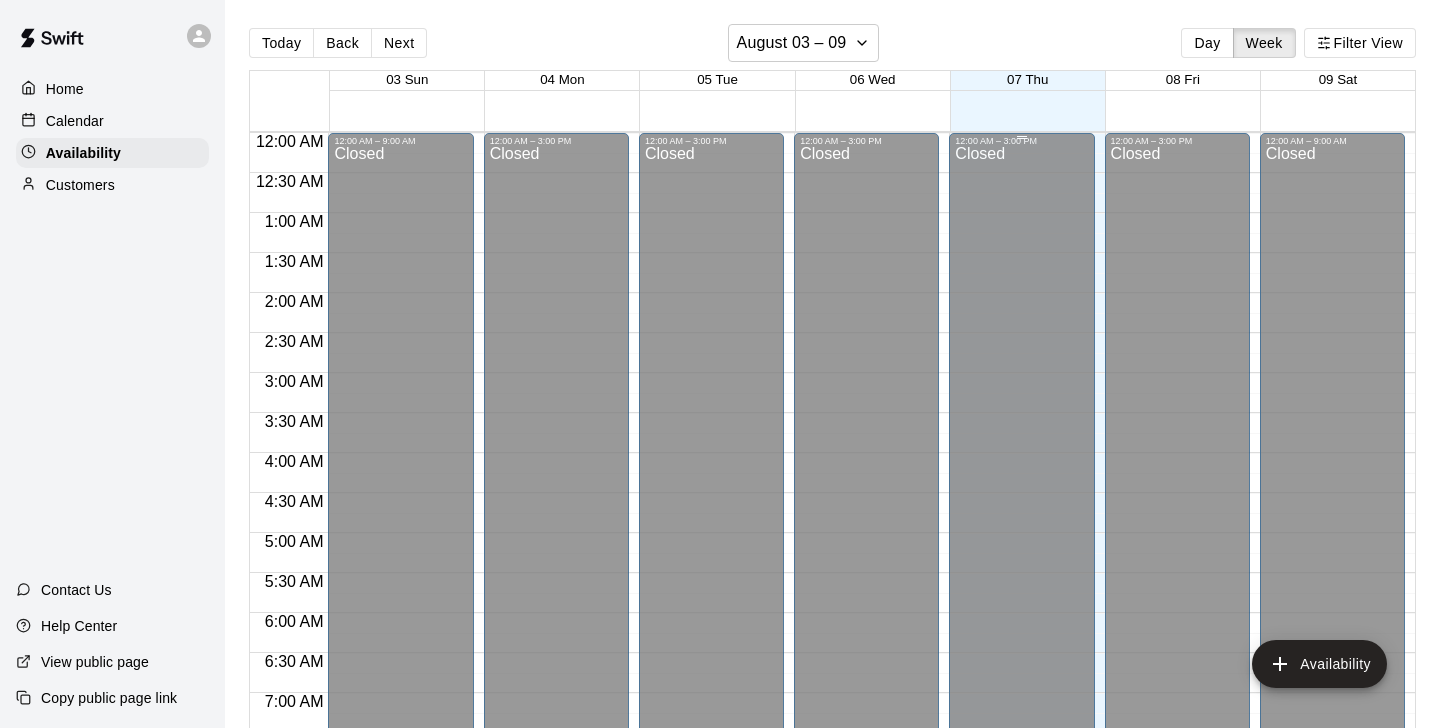 click on "Closed" at bounding box center (1021, 743) 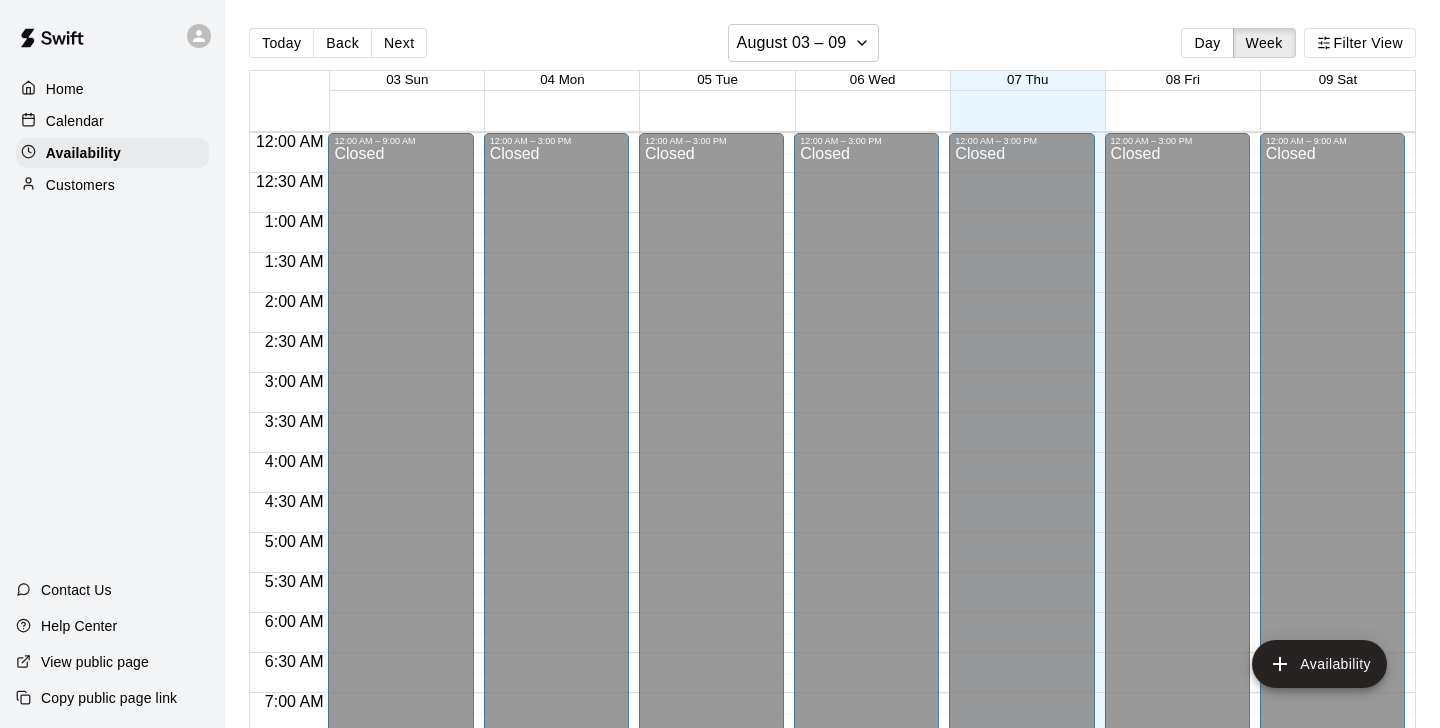 click on "08 Fri" at bounding box center [1182, 81] 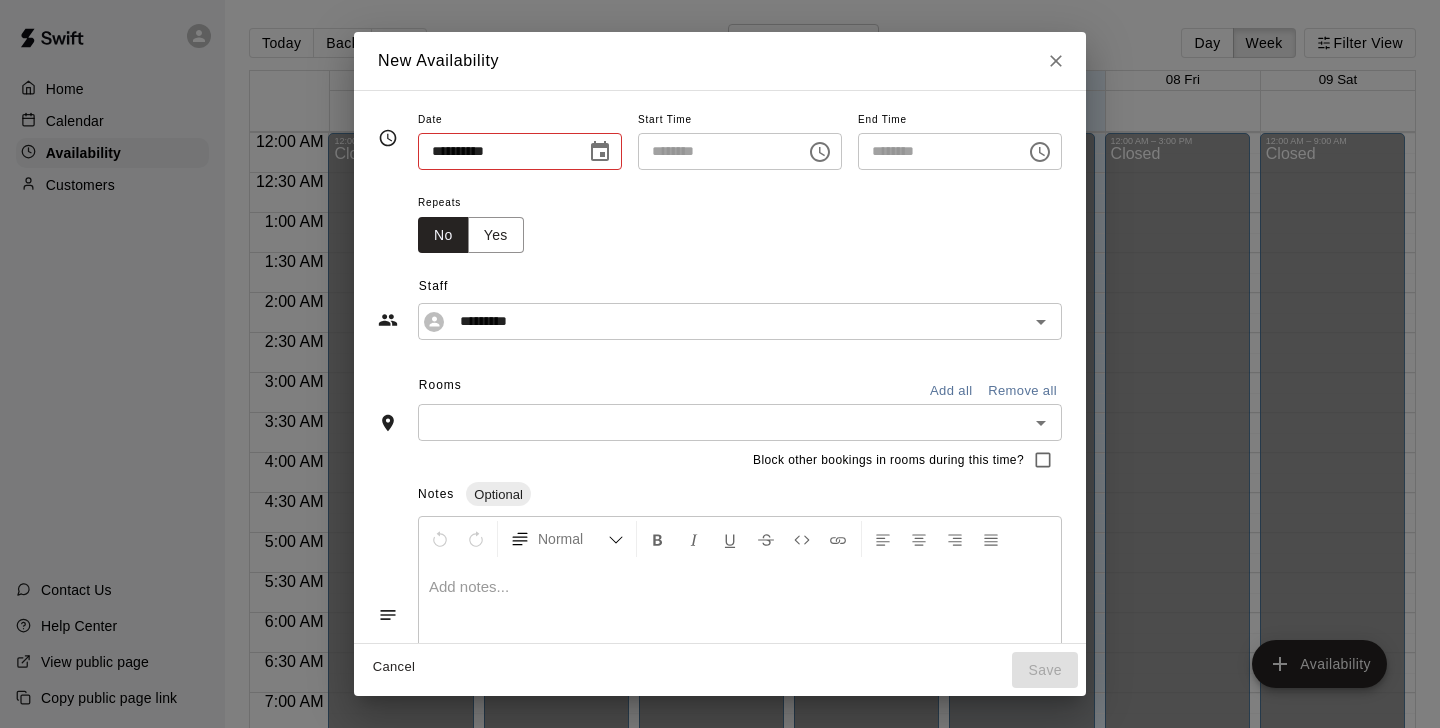 type on "**********" 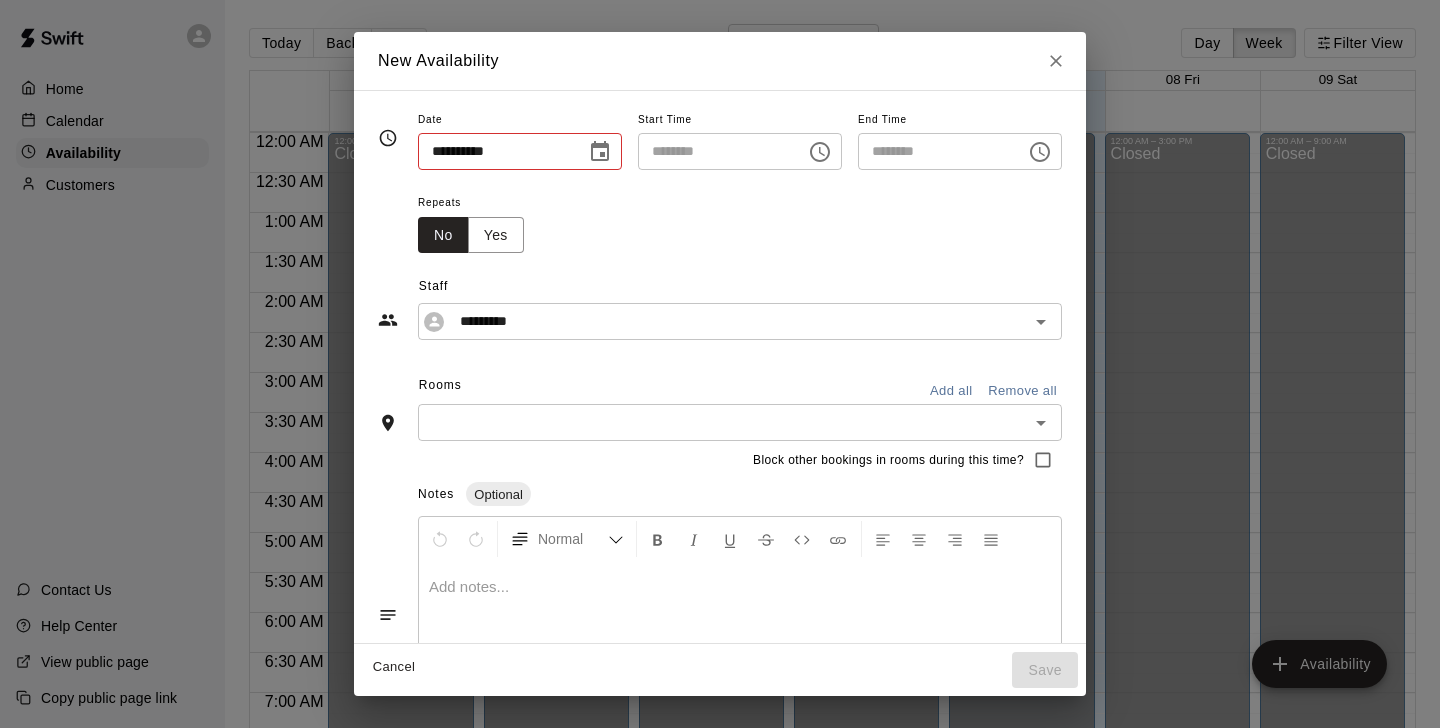 type on "********" 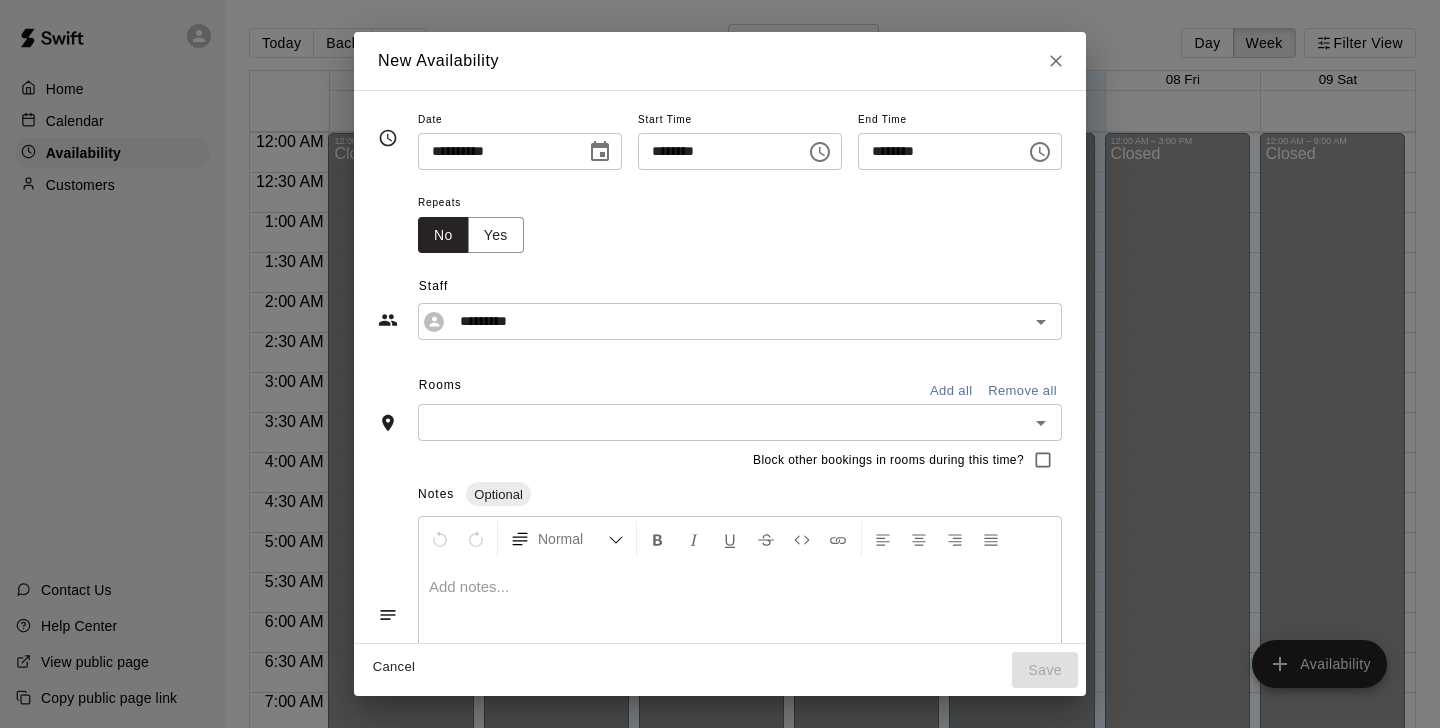 click 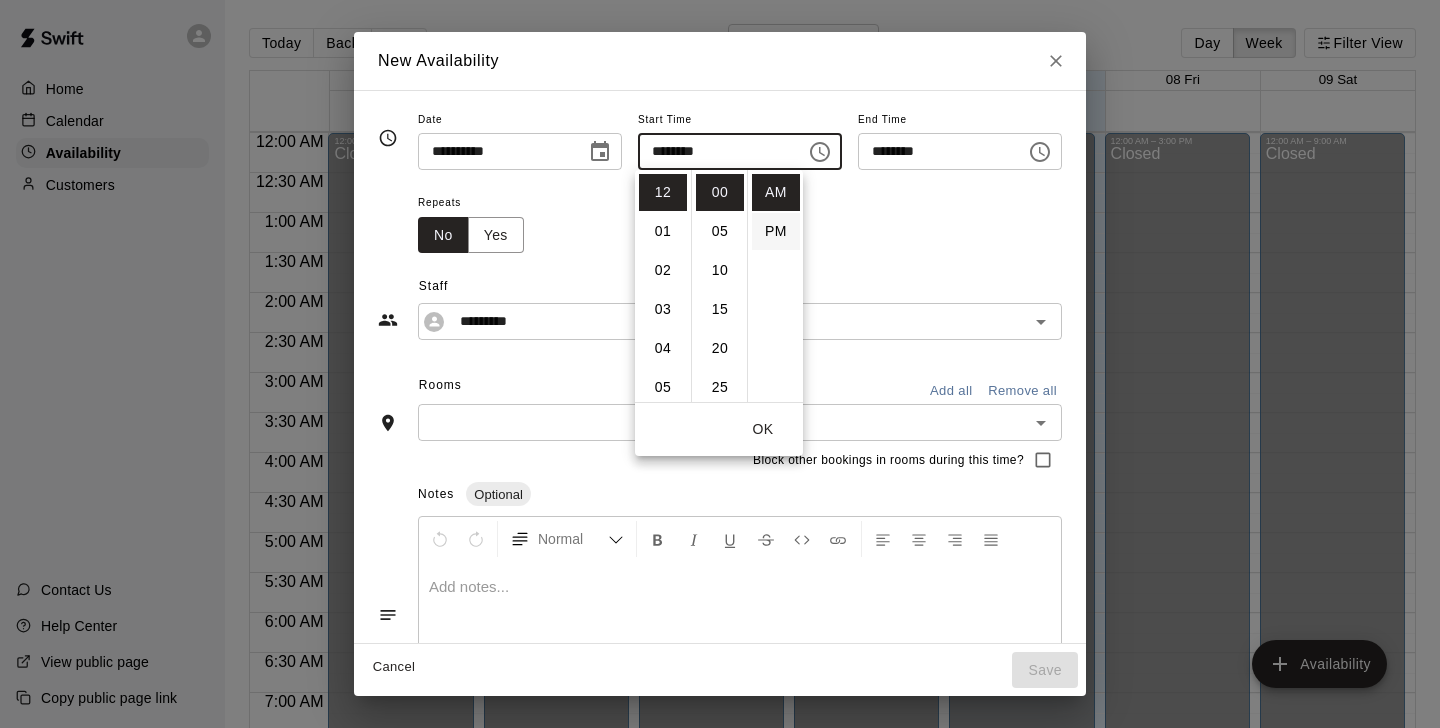 click on "PM" at bounding box center (776, 231) 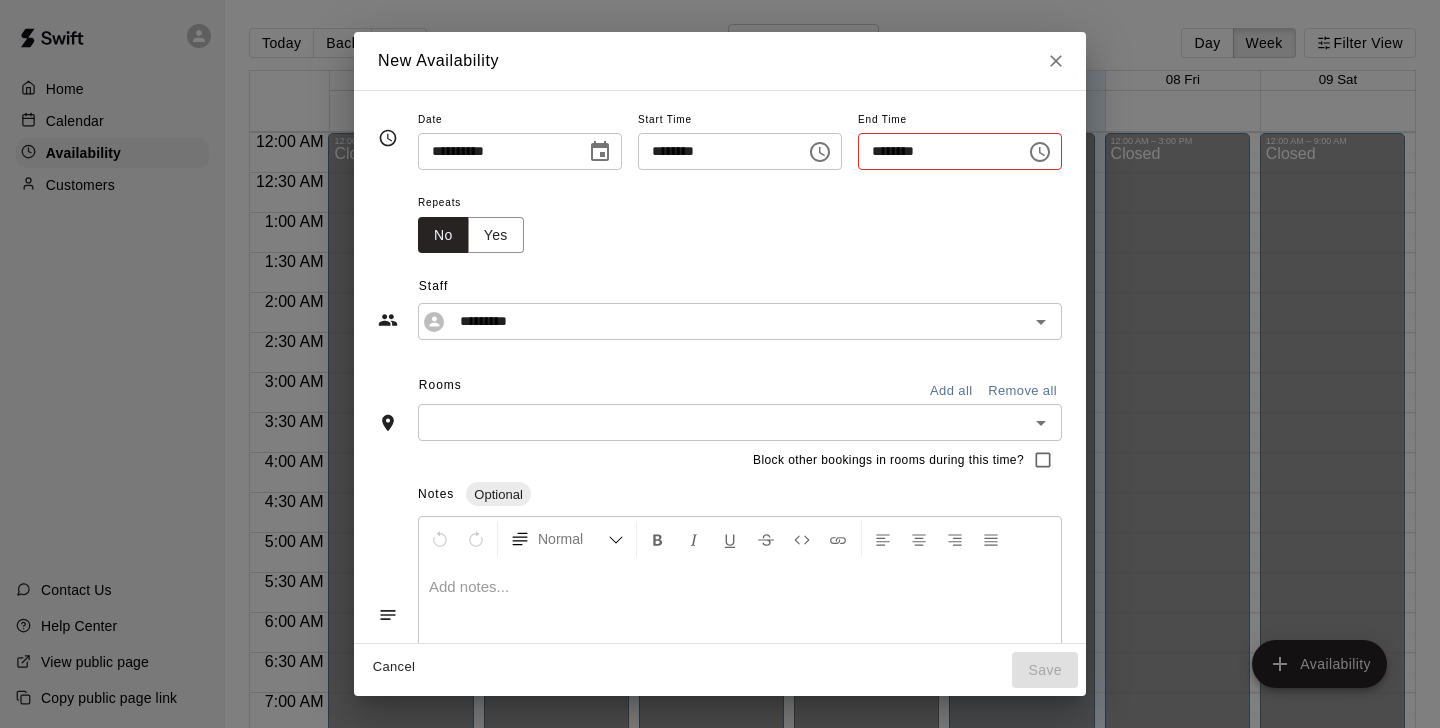 type on "********" 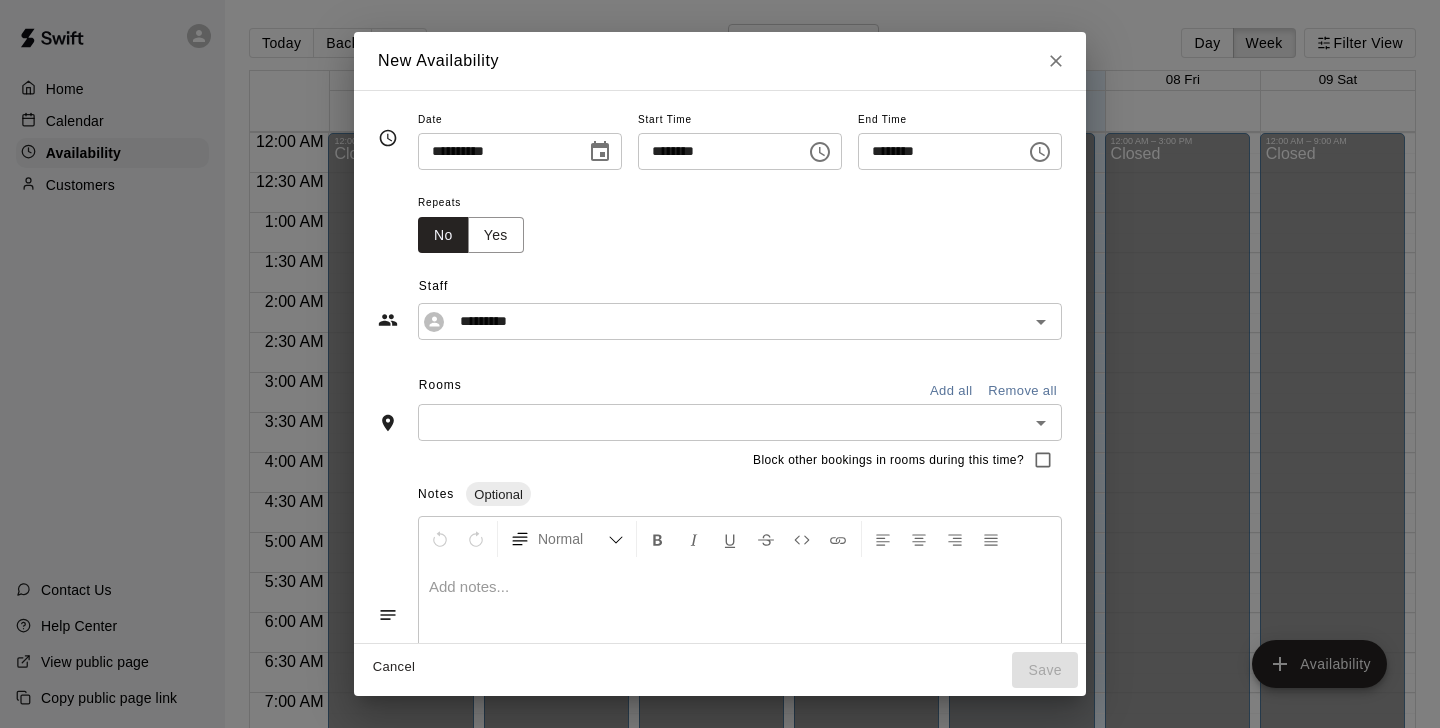 click on "********" at bounding box center [715, 151] 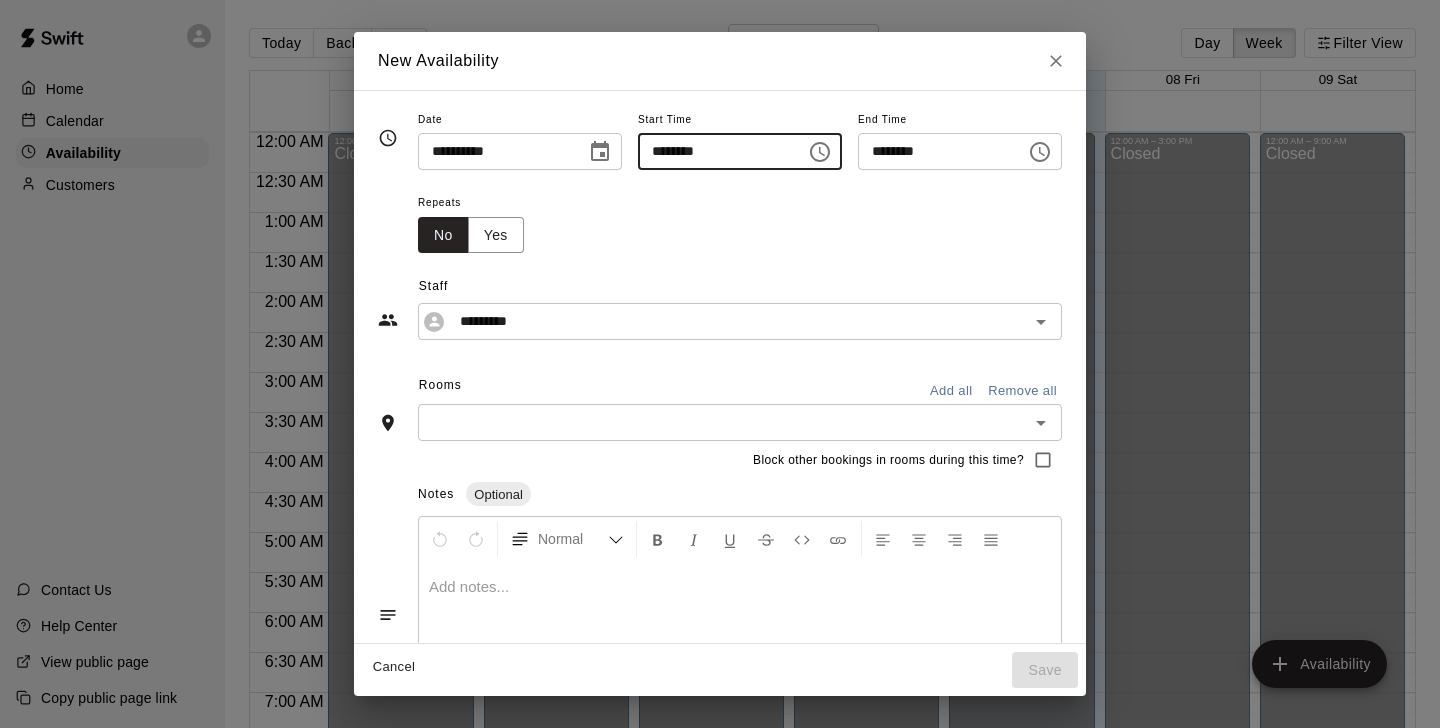 type on "********" 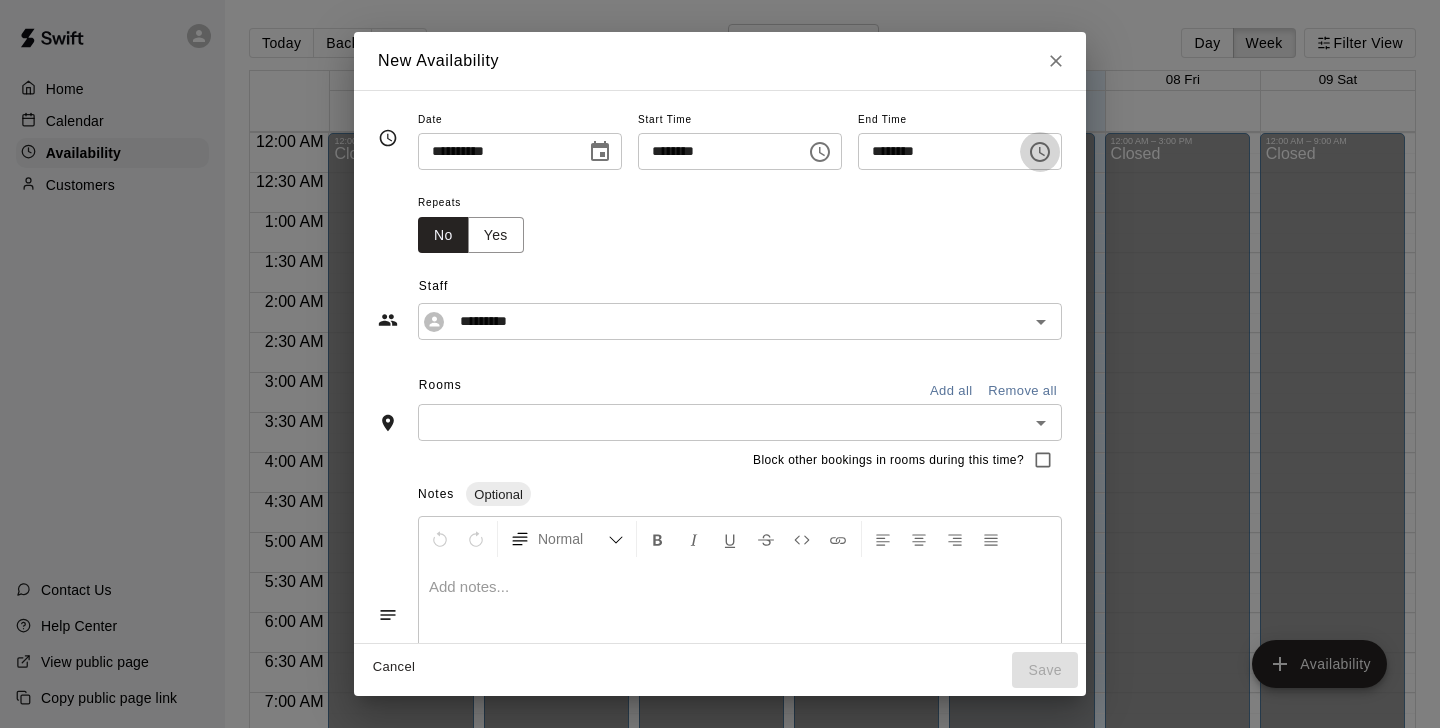 click 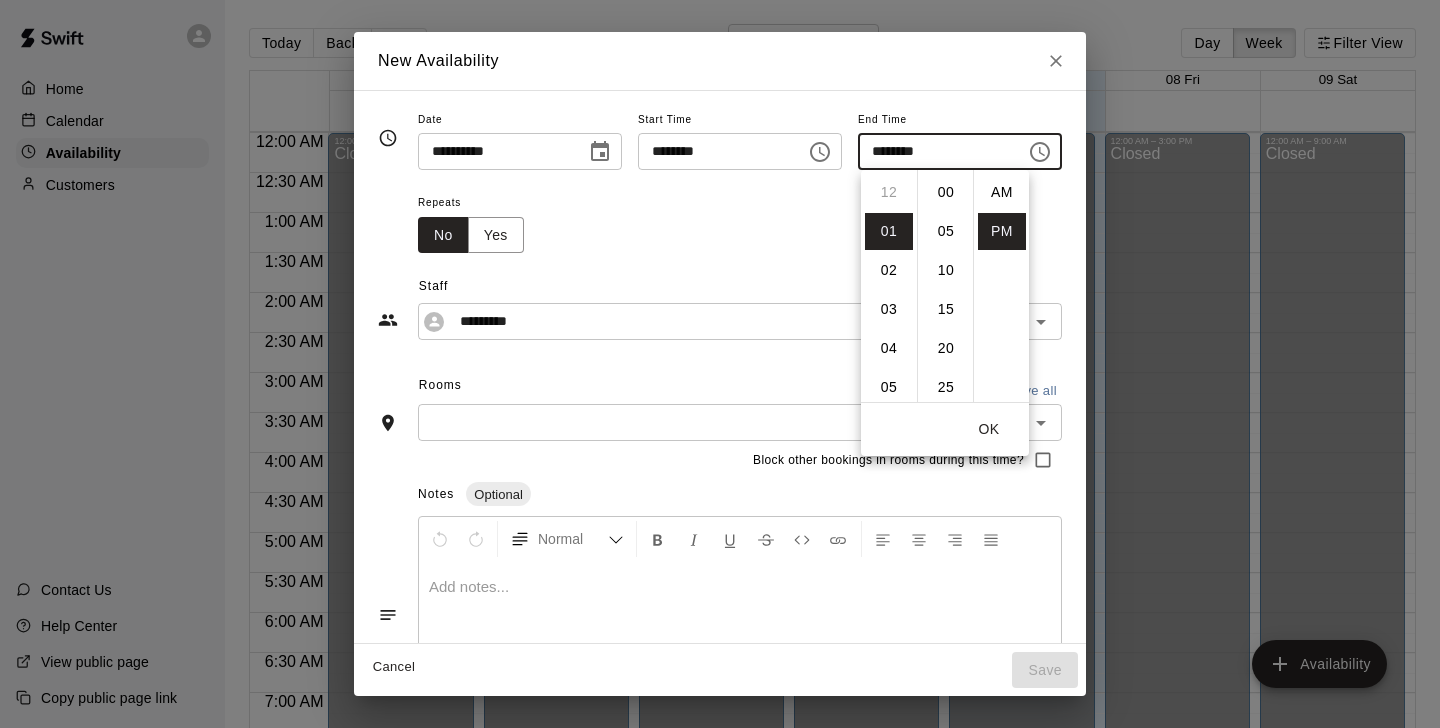 scroll, scrollTop: 39, scrollLeft: 0, axis: vertical 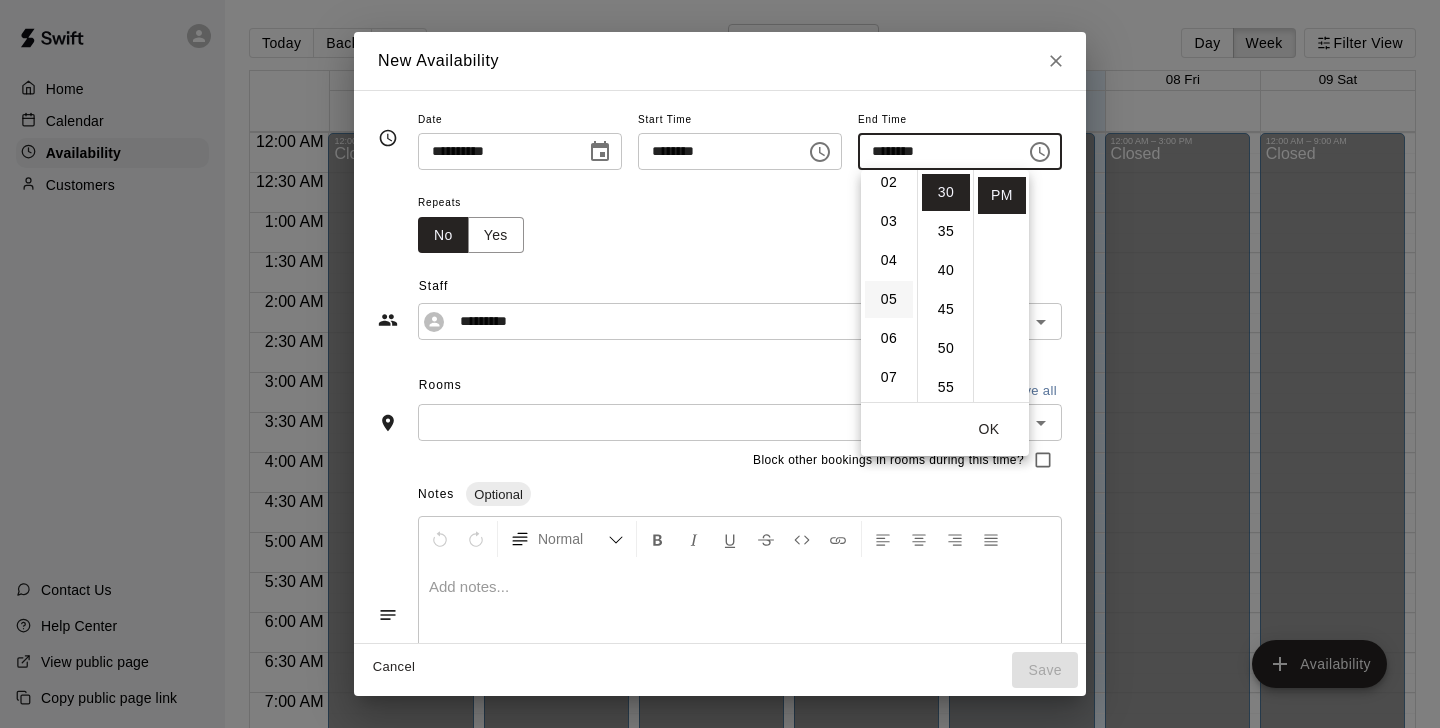 click on "06" at bounding box center (889, 338) 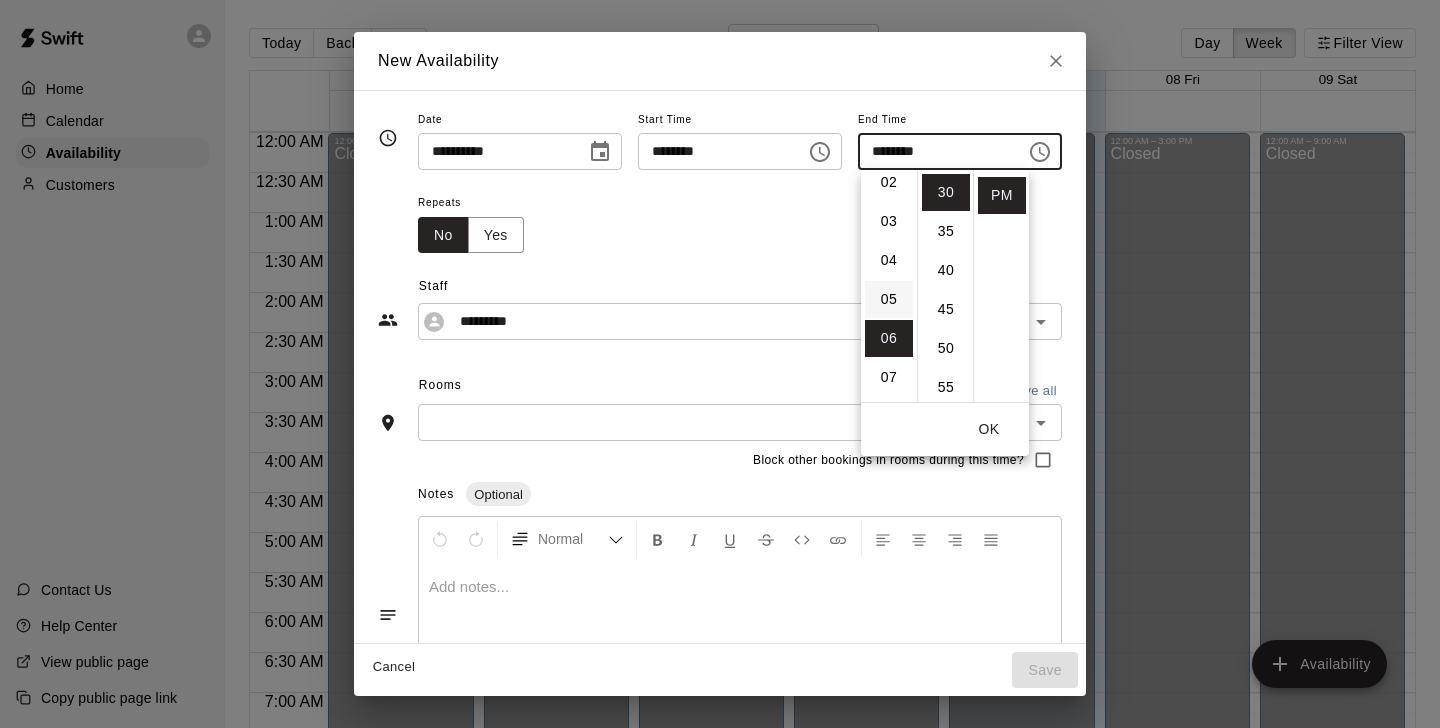 scroll, scrollTop: 234, scrollLeft: 0, axis: vertical 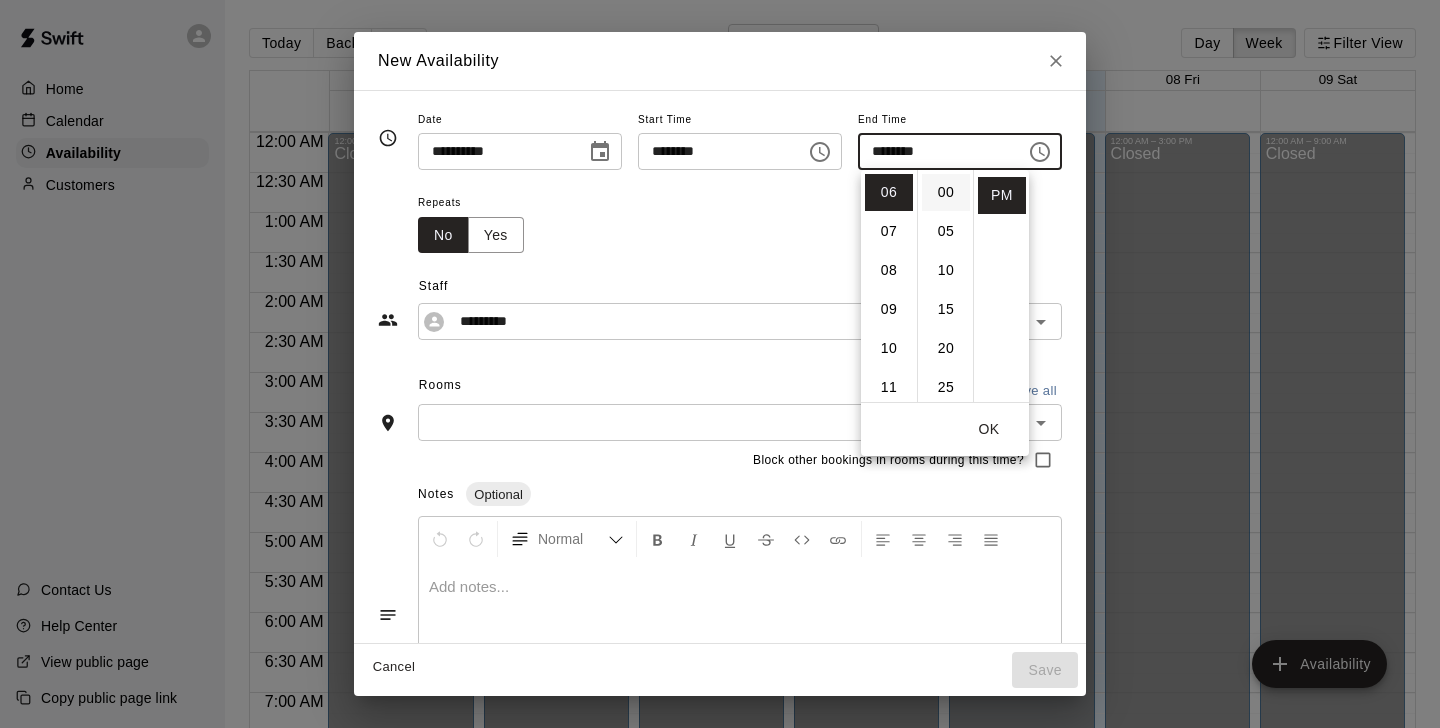 click on "00" at bounding box center (946, 192) 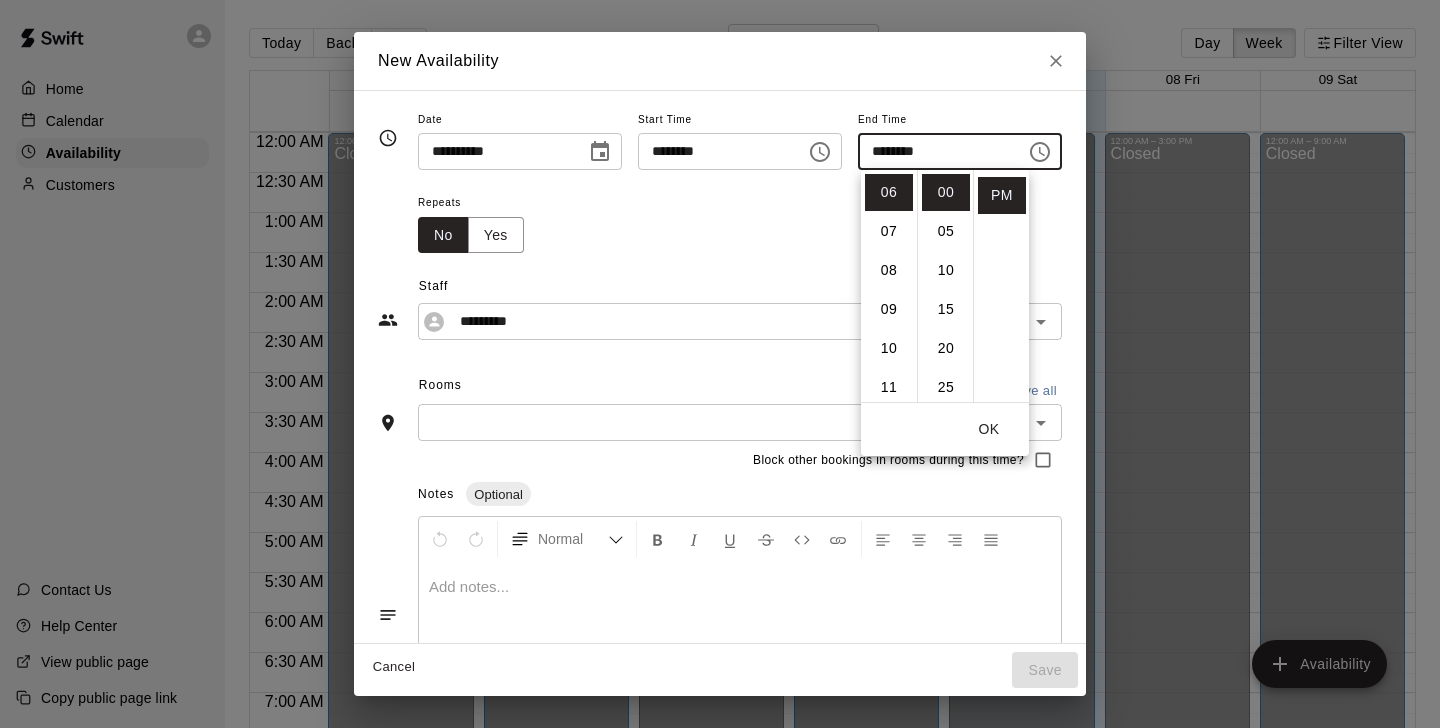 click on "Repeats No Yes" at bounding box center (740, 221) 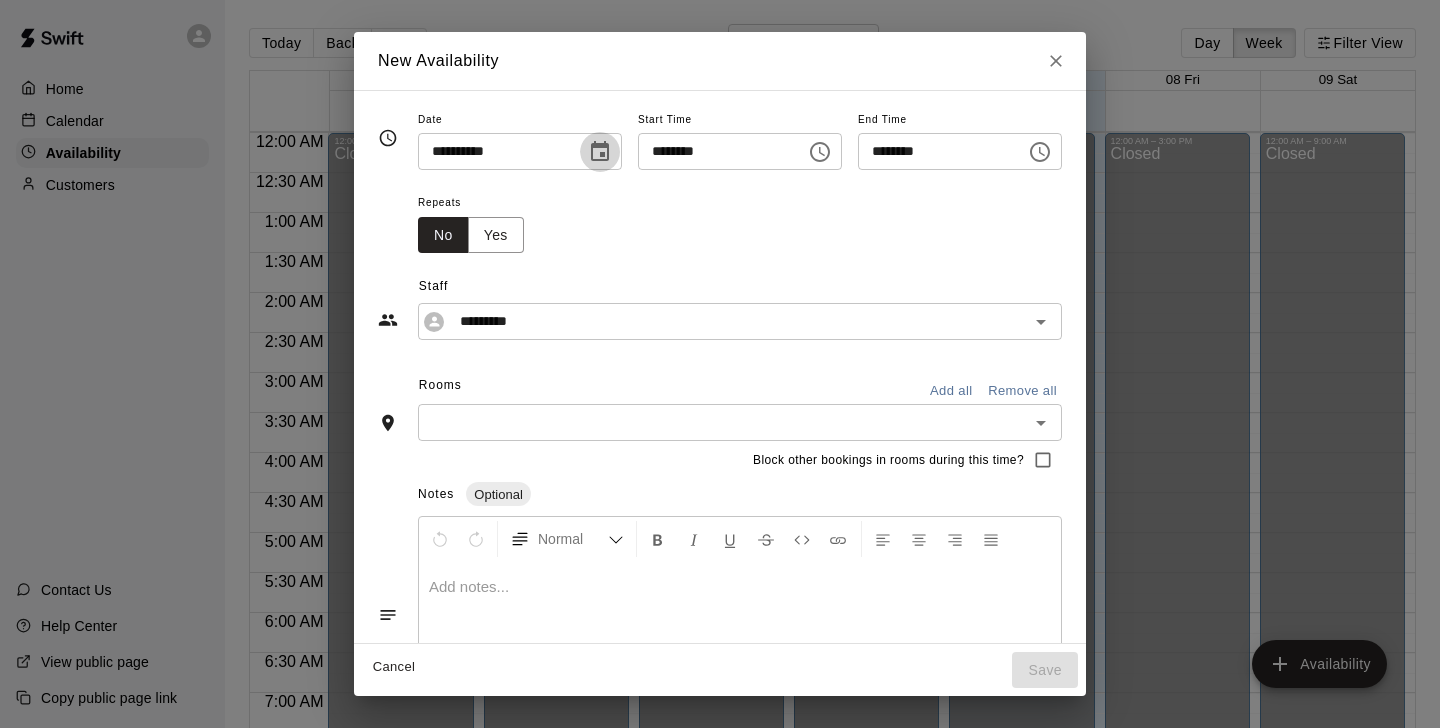 click 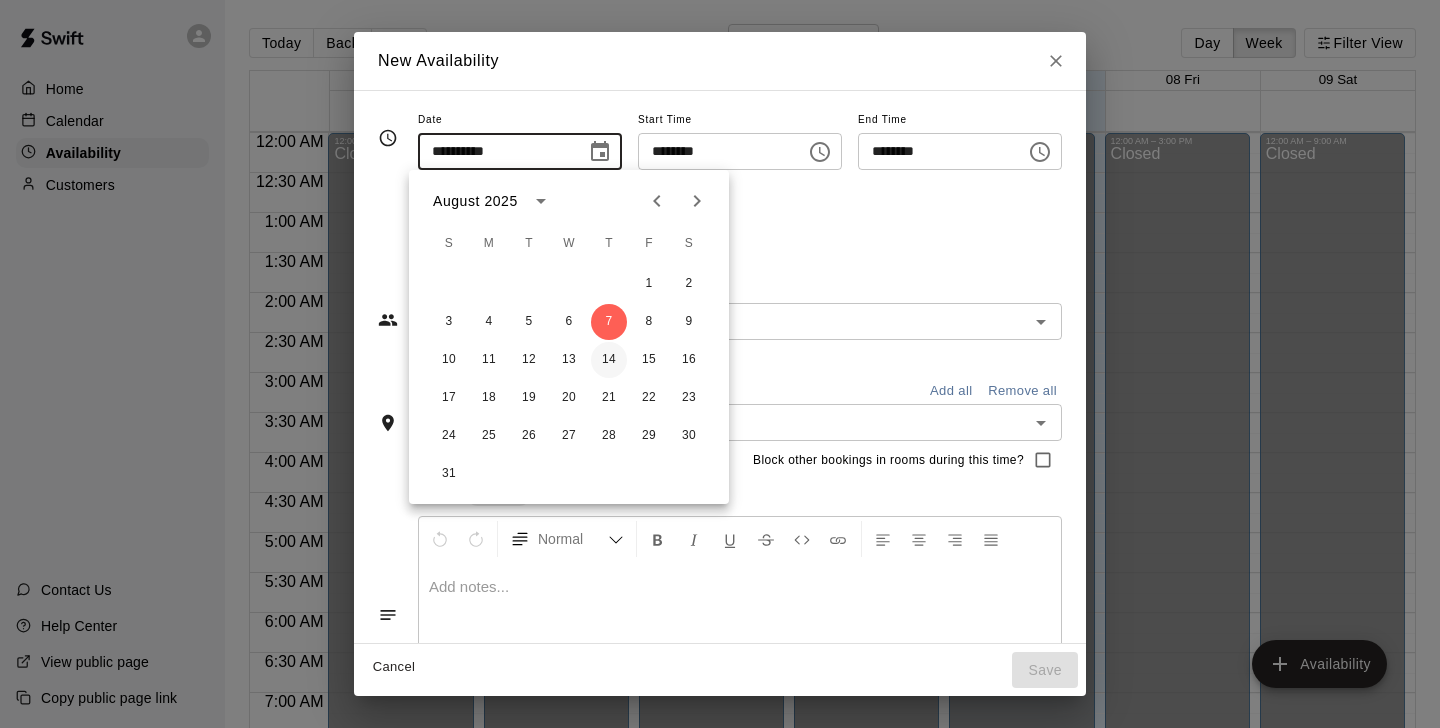 click on "14" at bounding box center [609, 360] 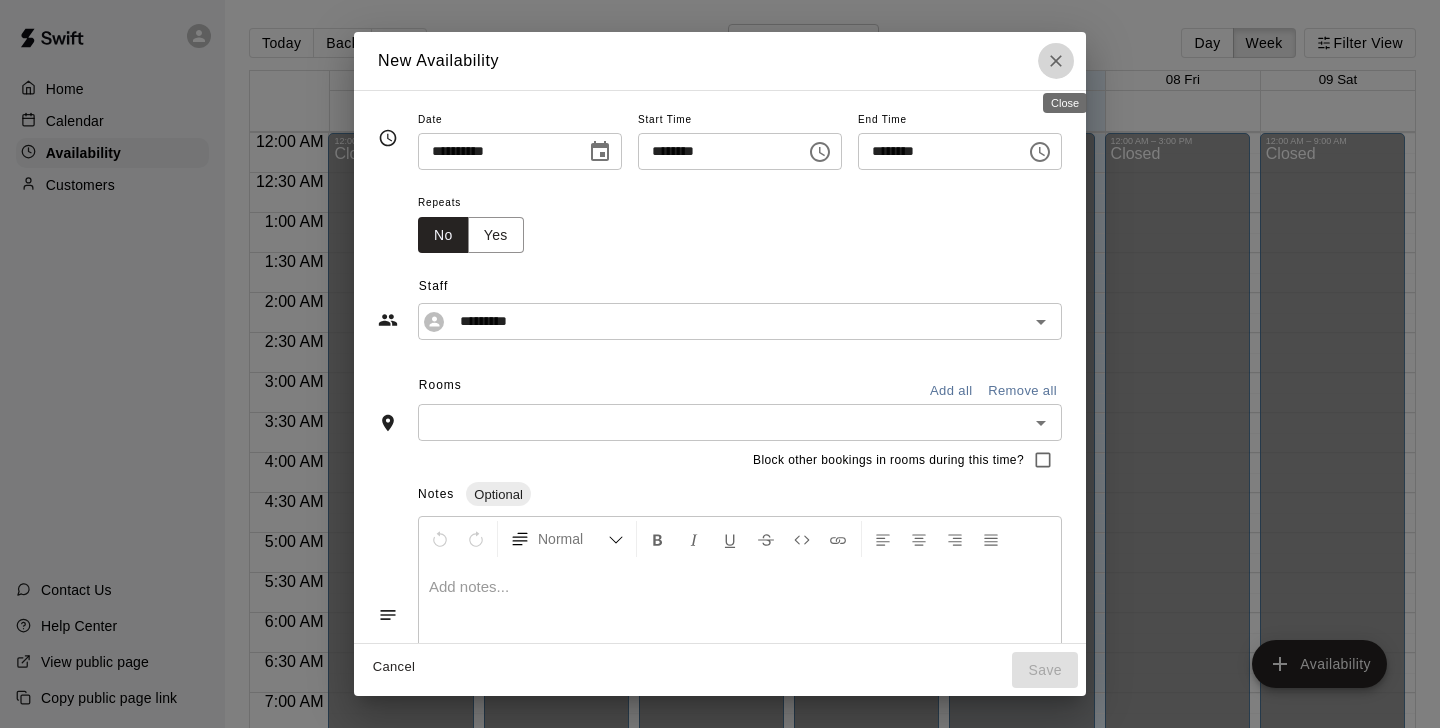 click 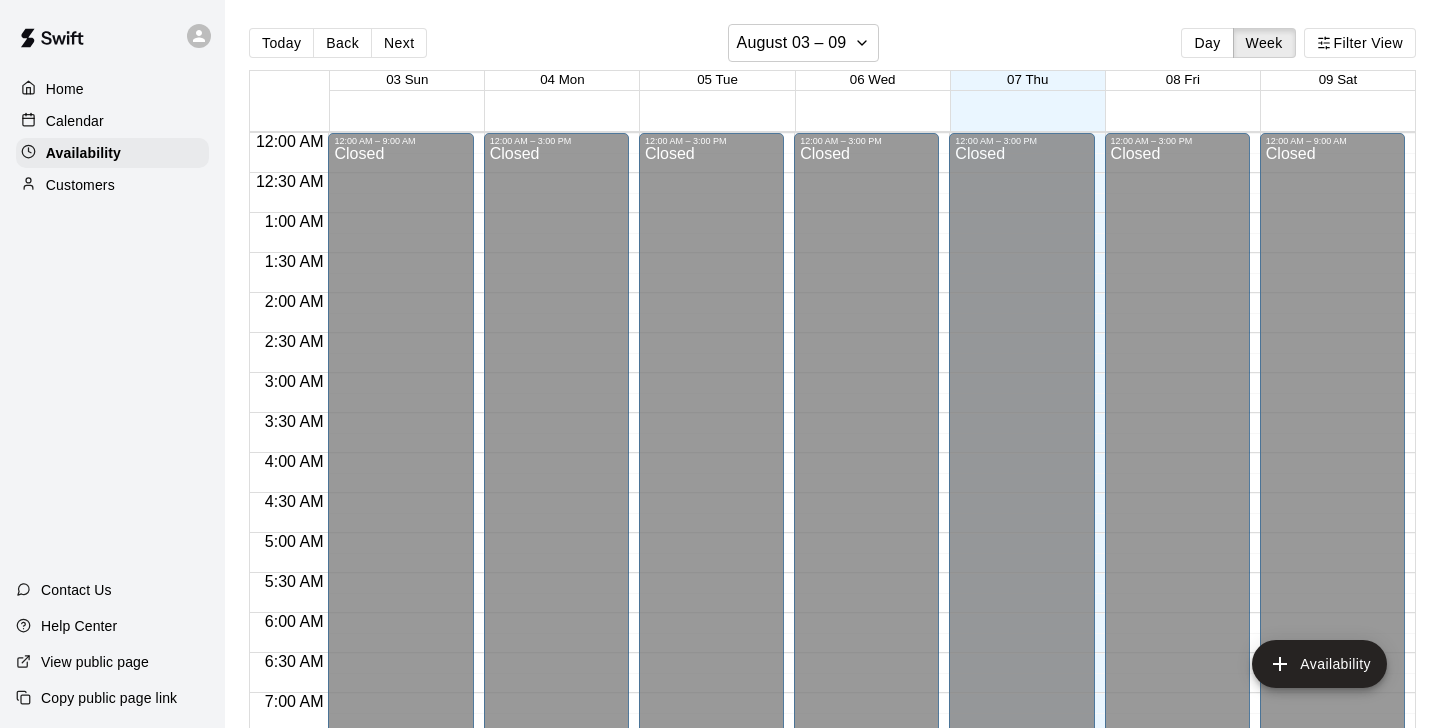 type on "**********" 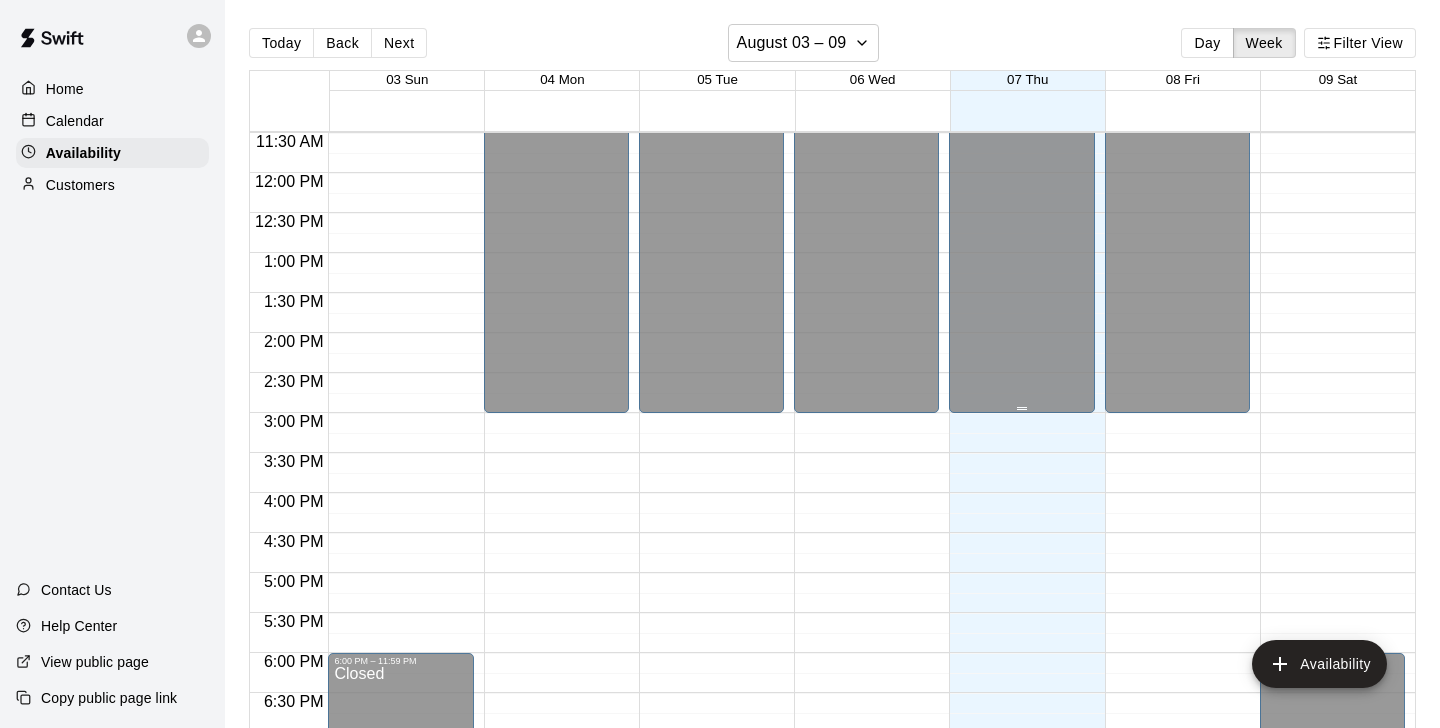 scroll, scrollTop: 1303, scrollLeft: 0, axis: vertical 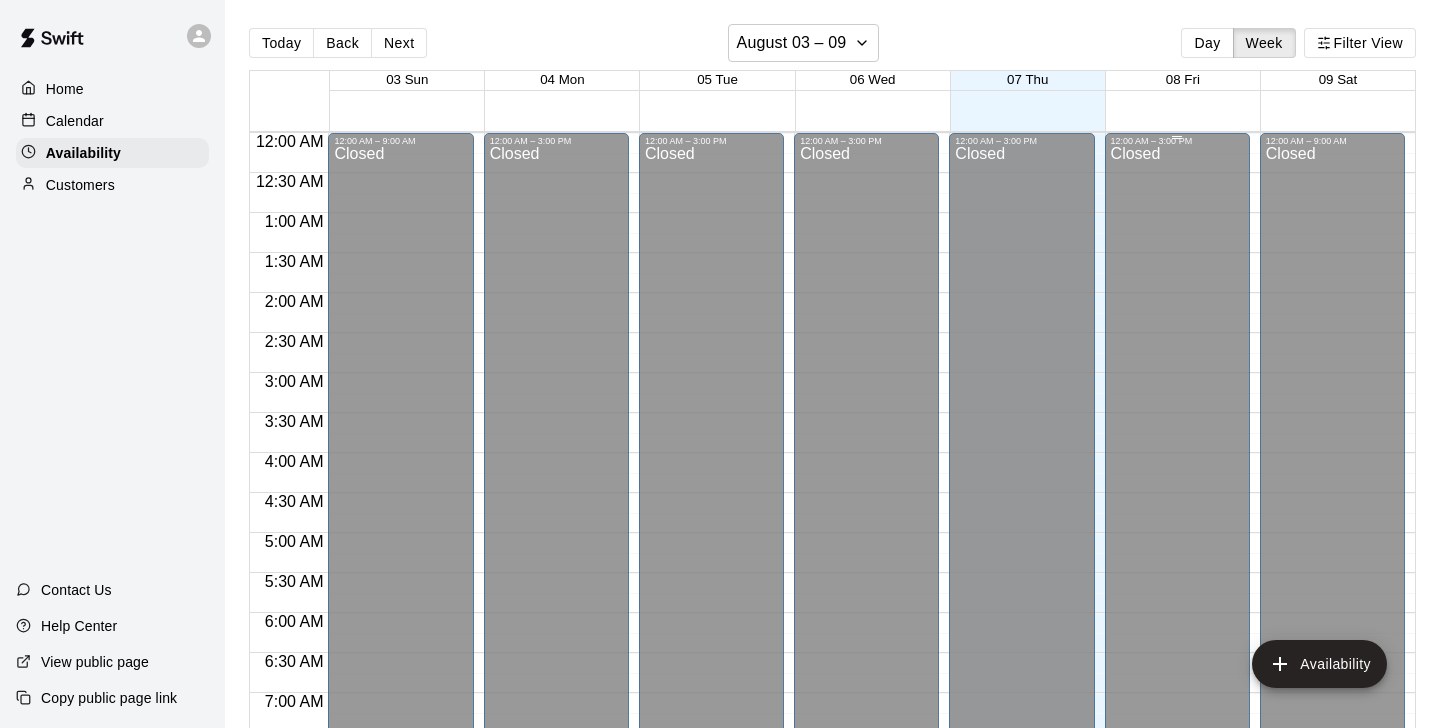 click on "Closed" at bounding box center [1177, 743] 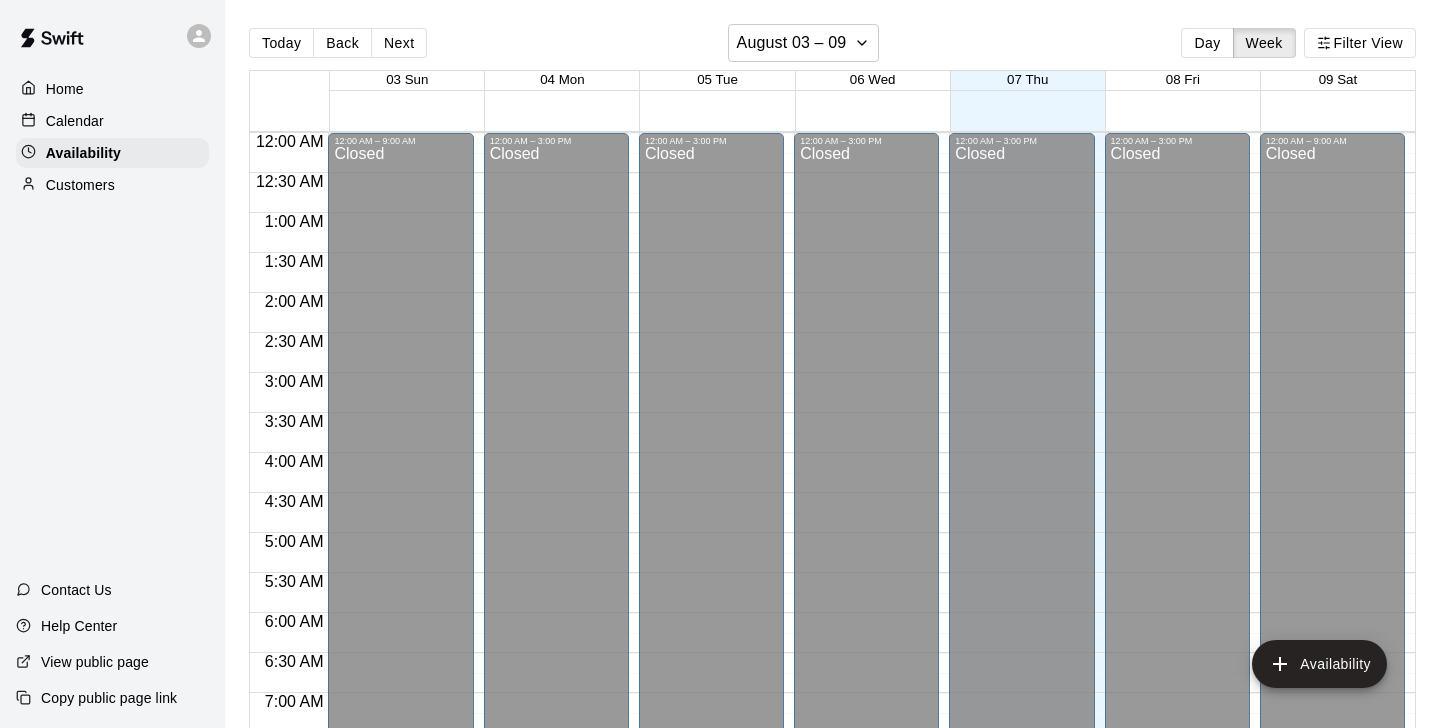 click on "08 Fri" at bounding box center (1182, 81) 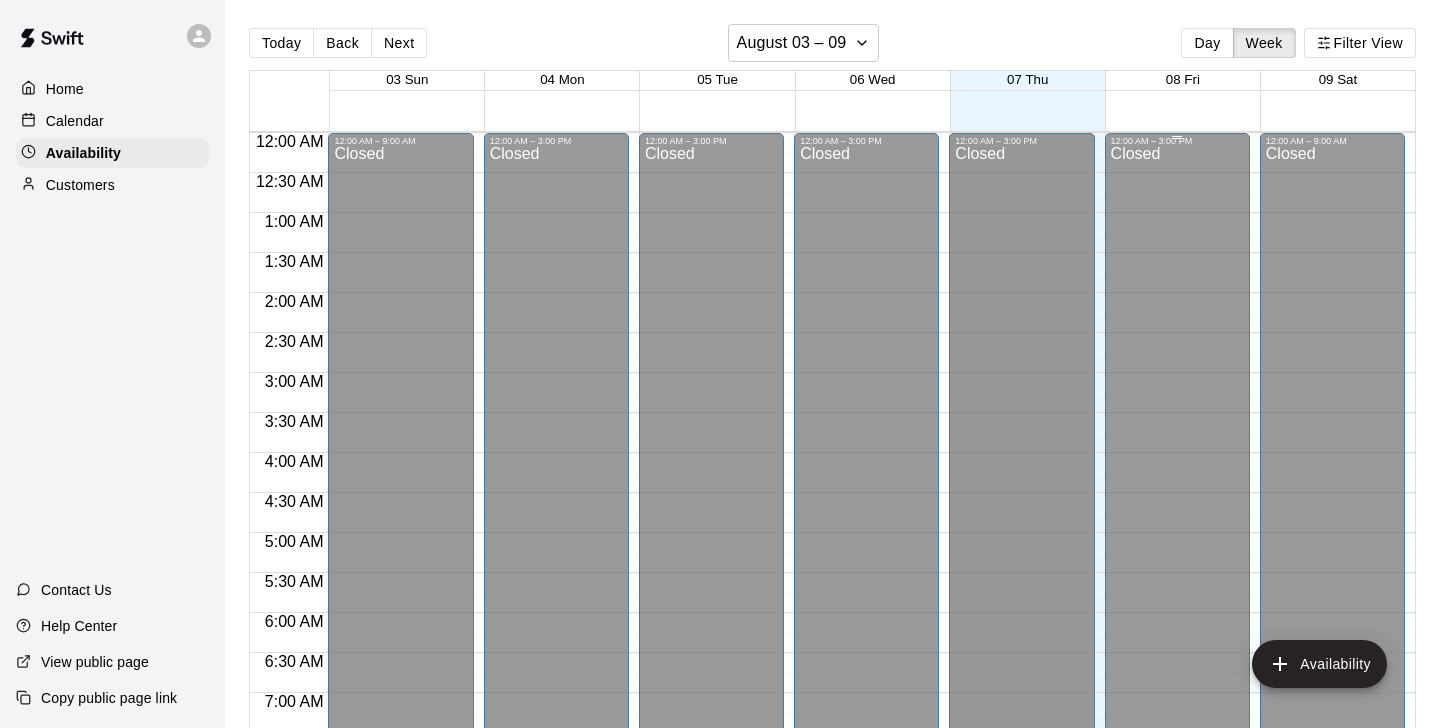 click on "12:00 AM – 3:00 PM" at bounding box center [1177, 141] 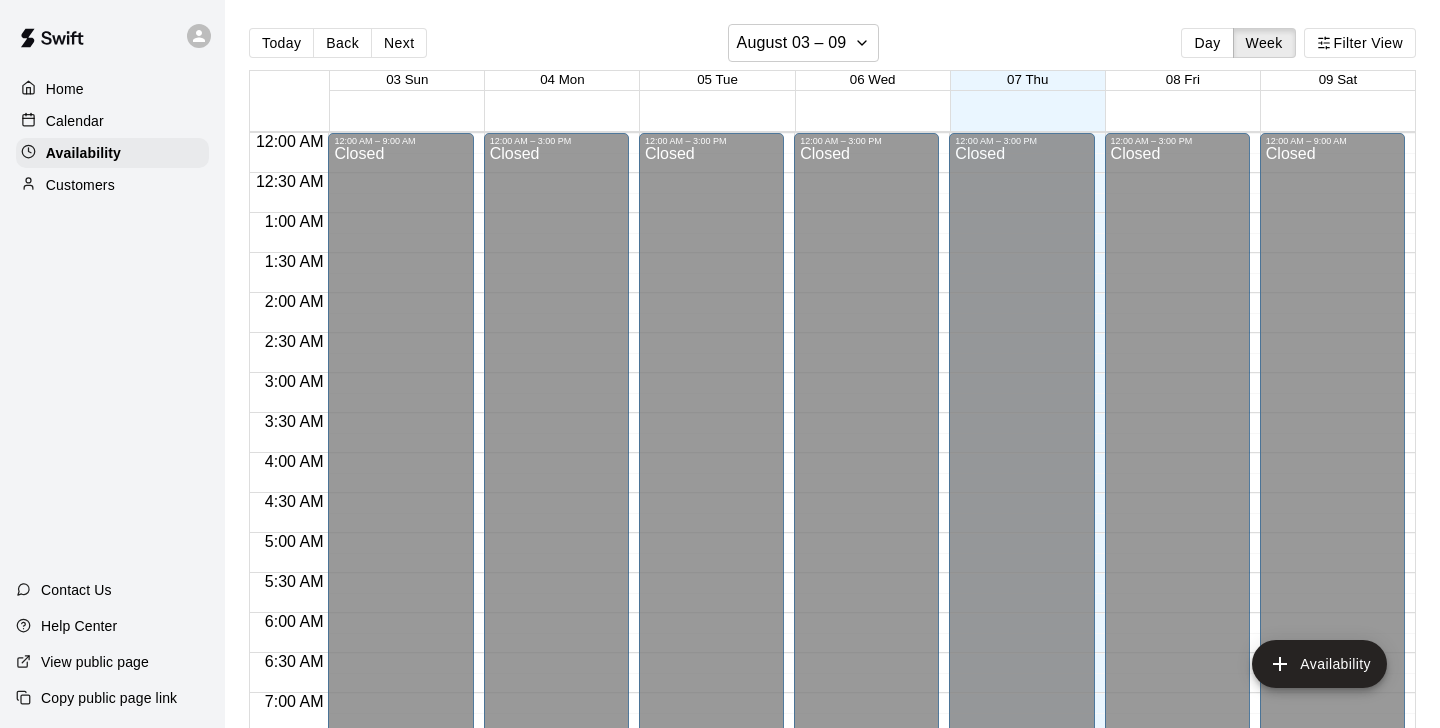 click at bounding box center [872, 101] 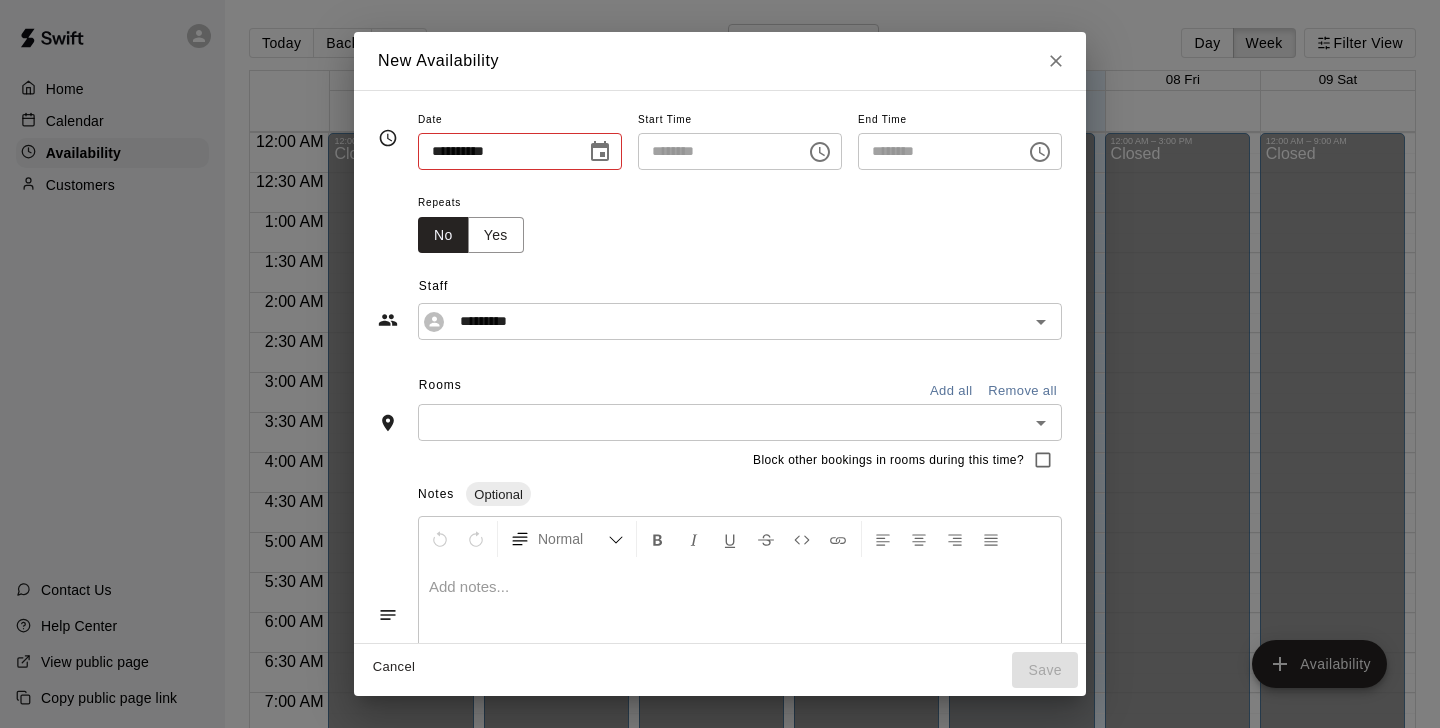 type on "**********" 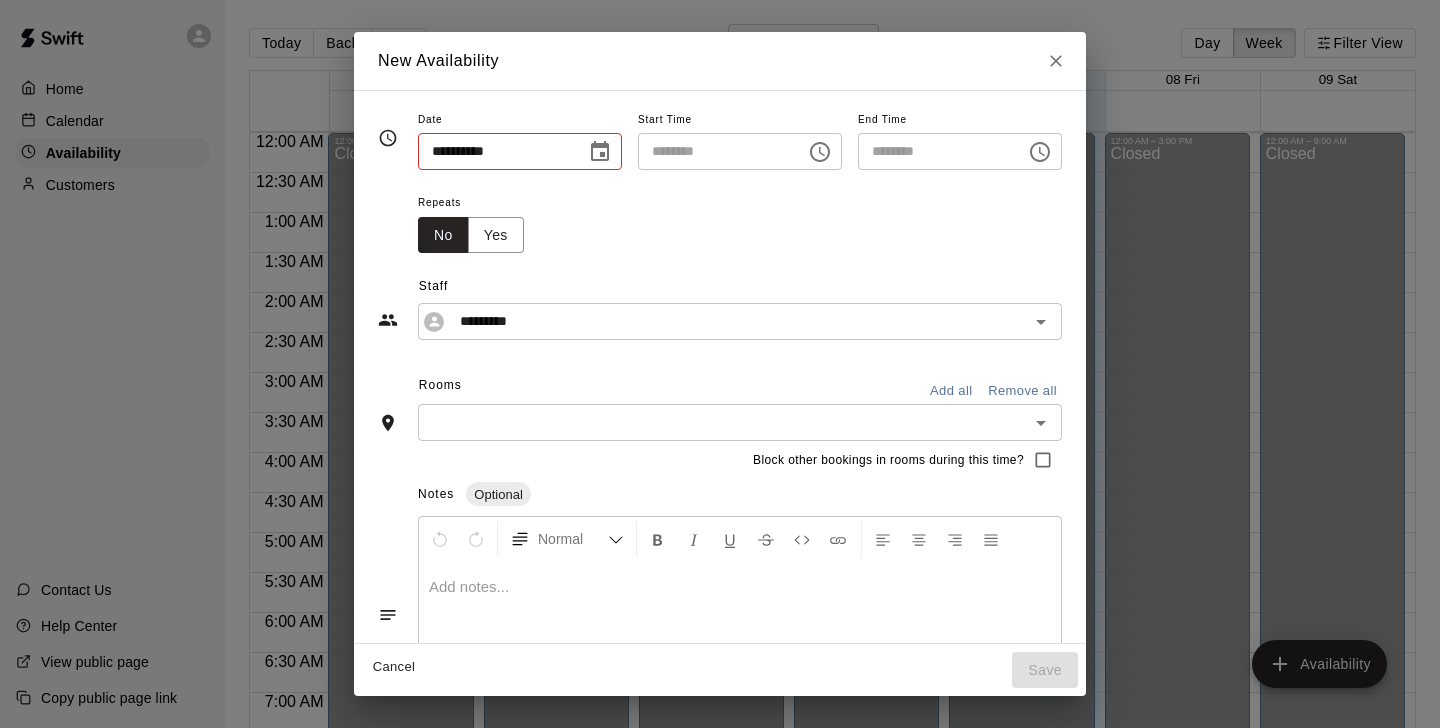 type on "********" 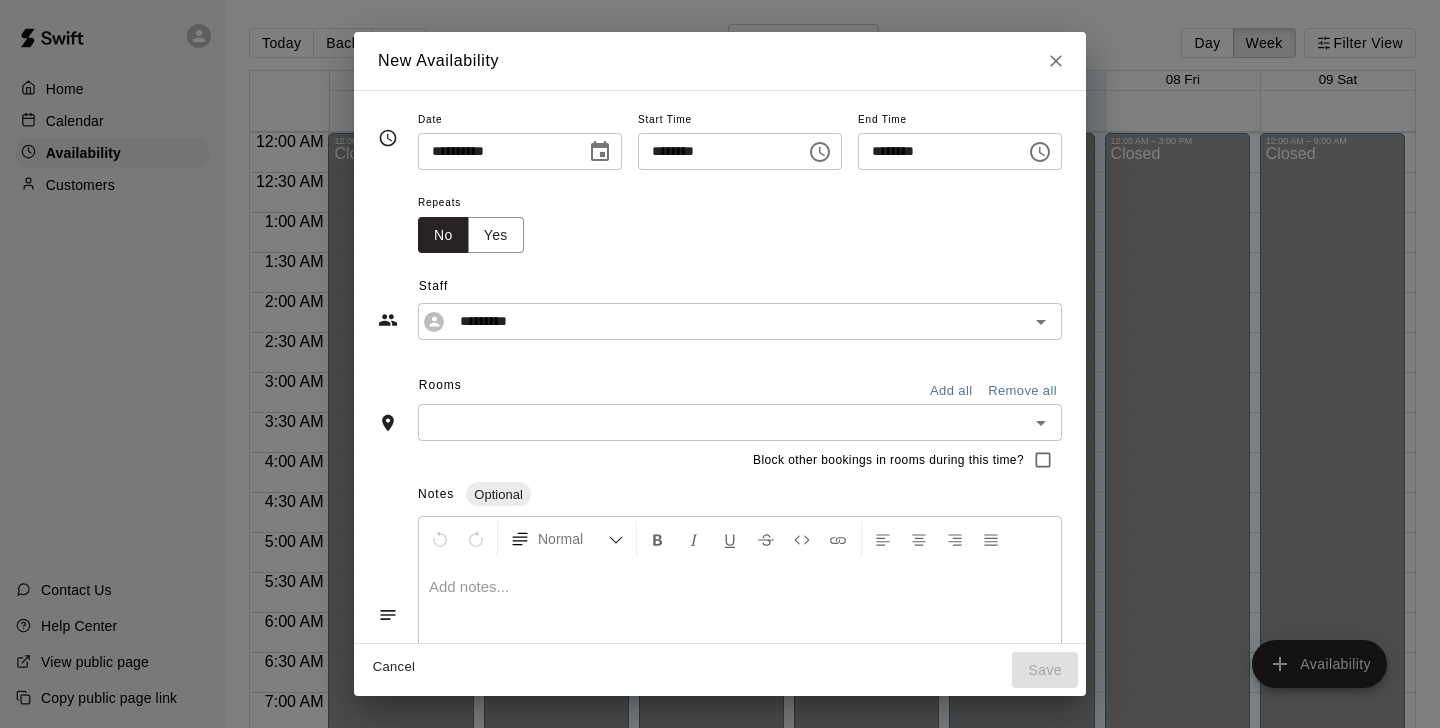 click on "********" at bounding box center (715, 151) 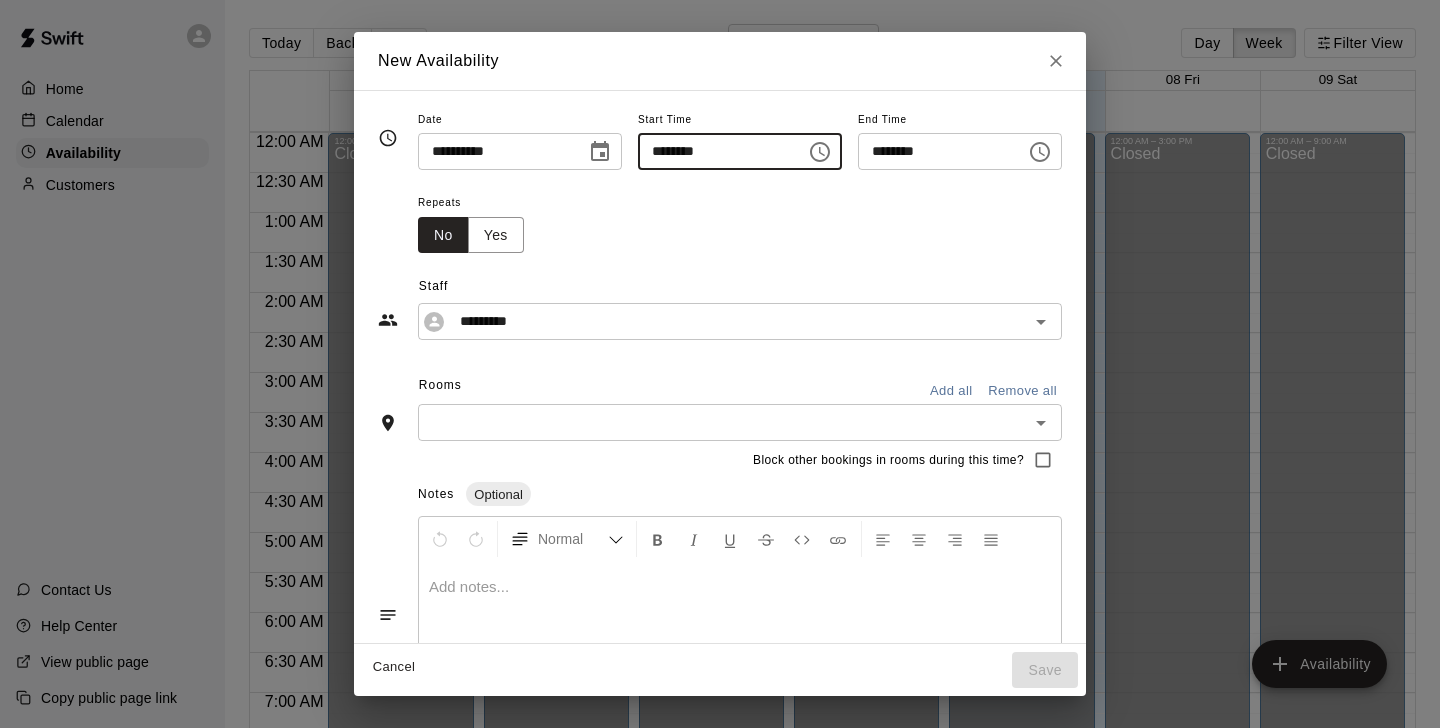 click on "********" at bounding box center (715, 151) 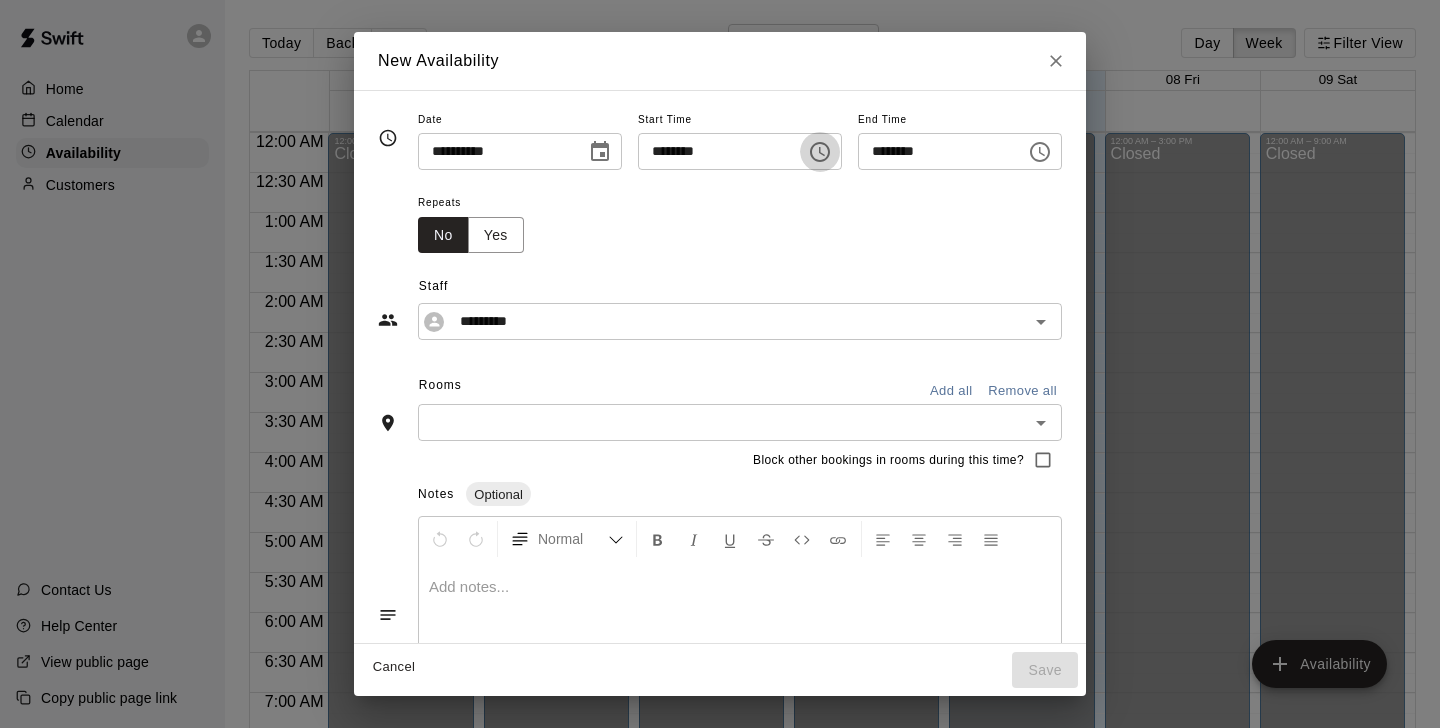 click 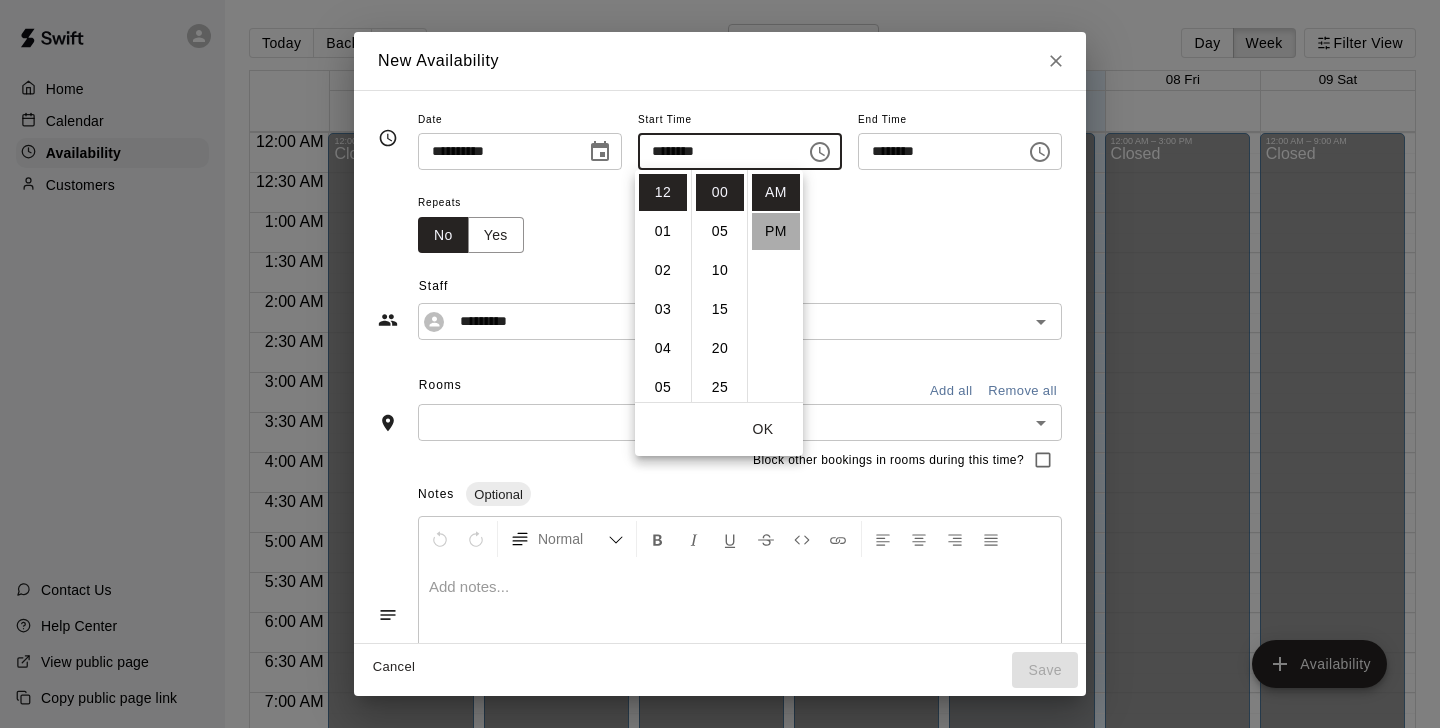 click on "PM" at bounding box center [776, 231] 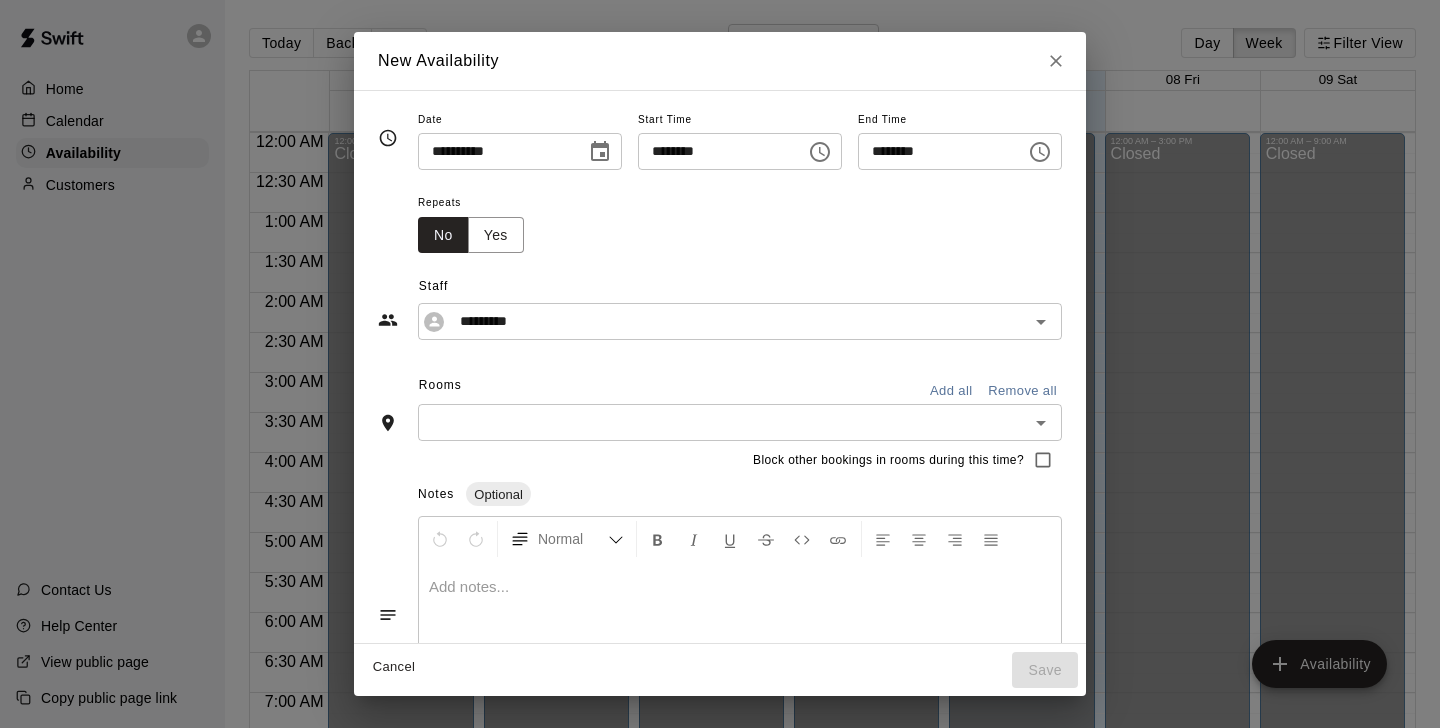 scroll, scrollTop: 36, scrollLeft: 0, axis: vertical 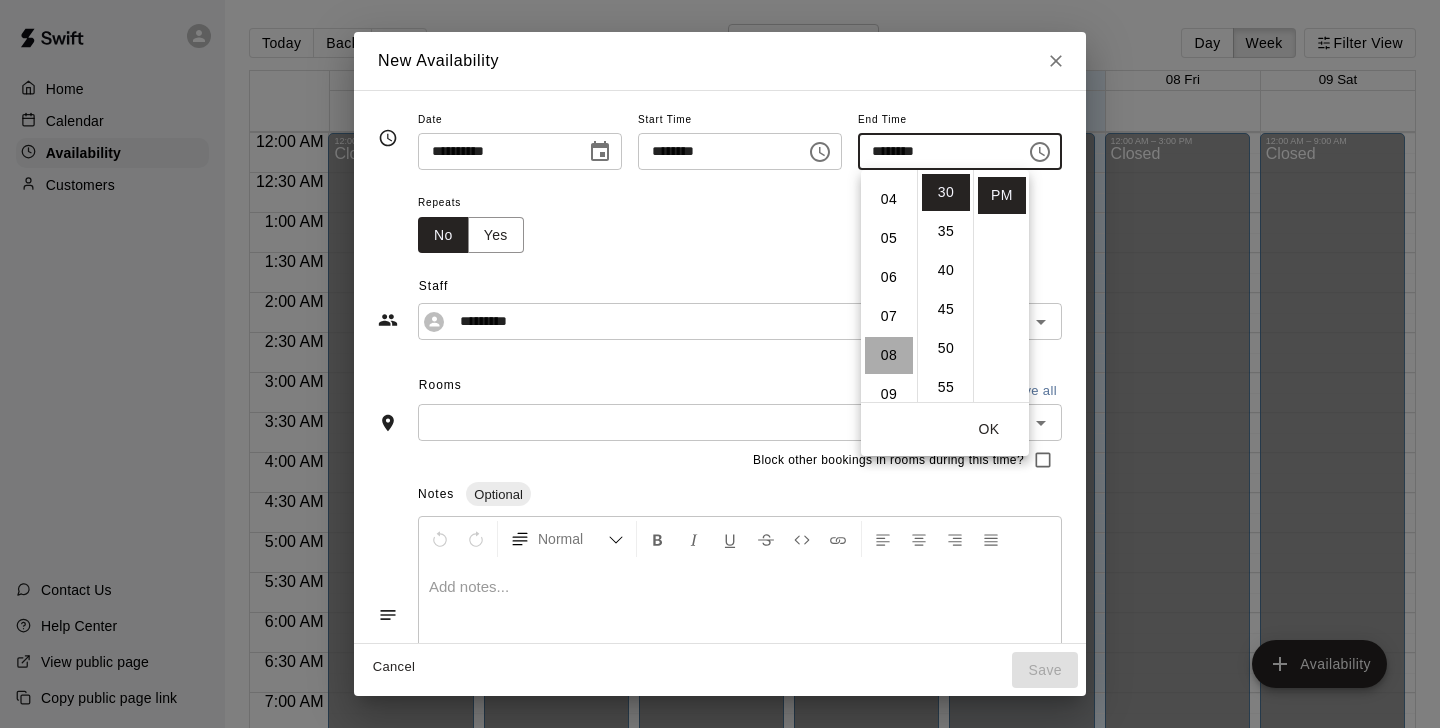 click on "08" at bounding box center (889, 355) 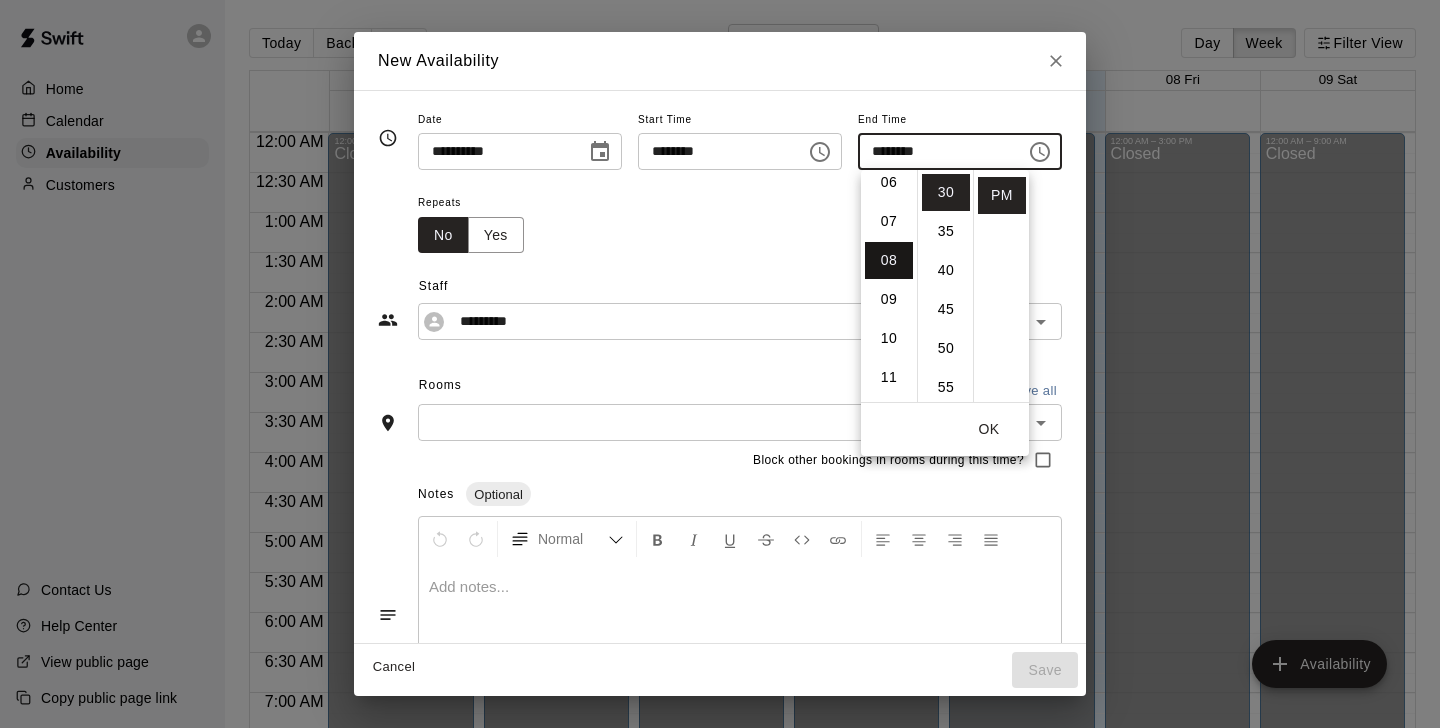 scroll, scrollTop: 312, scrollLeft: 0, axis: vertical 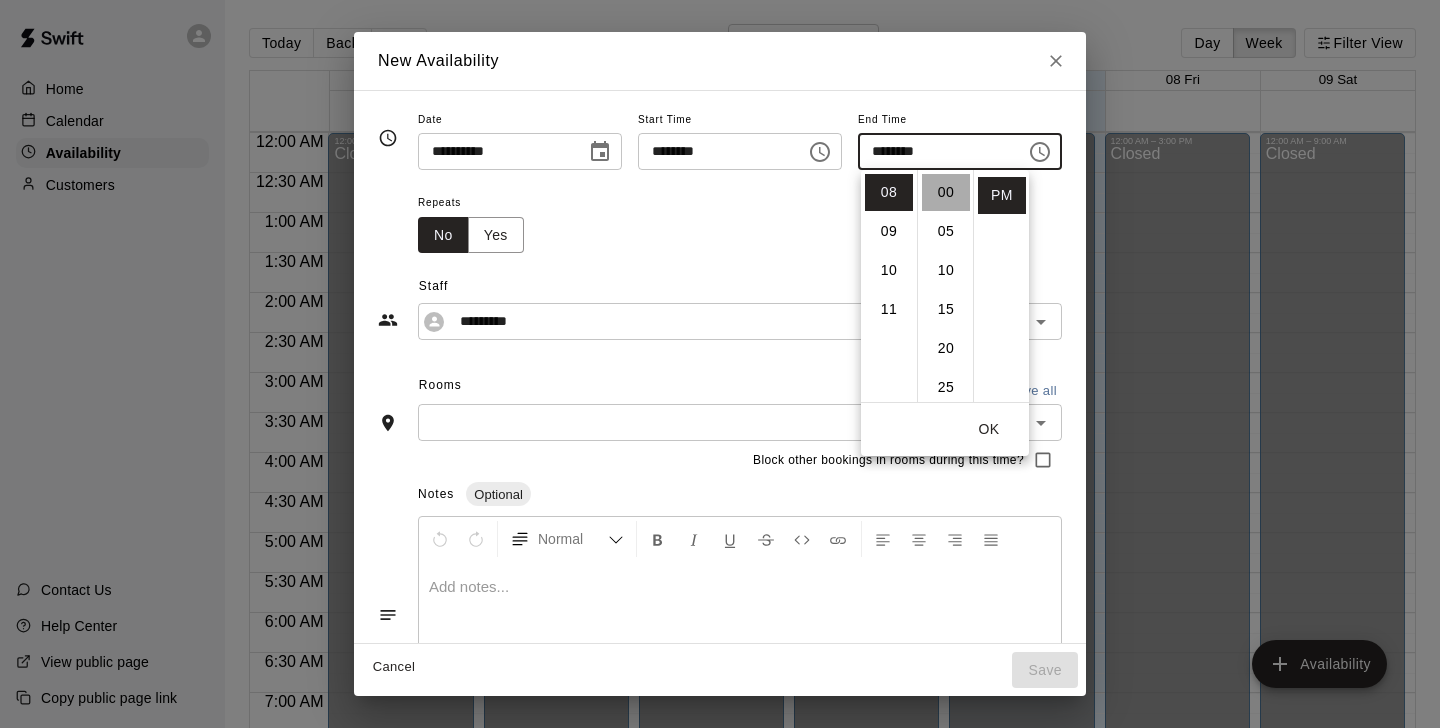click on "00" at bounding box center (946, 192) 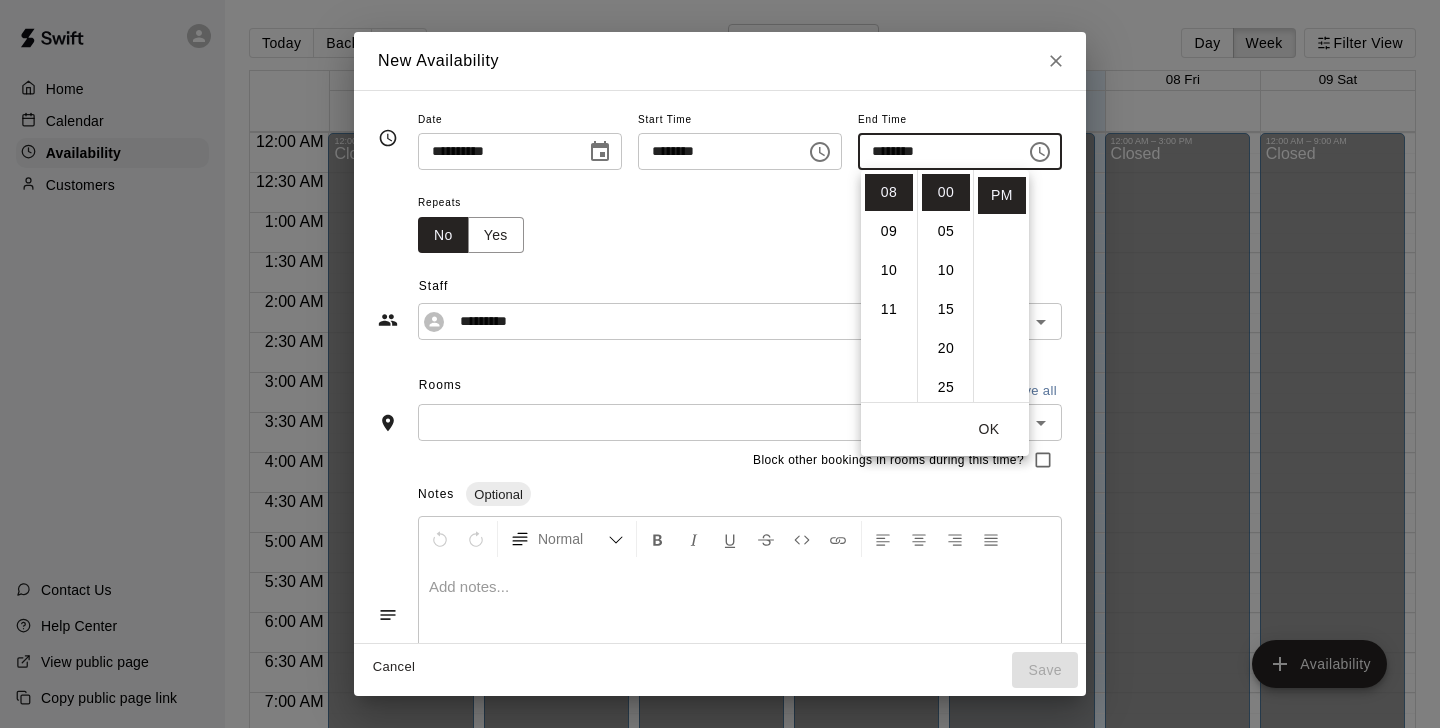 click on "Repeats No Yes" at bounding box center (740, 221) 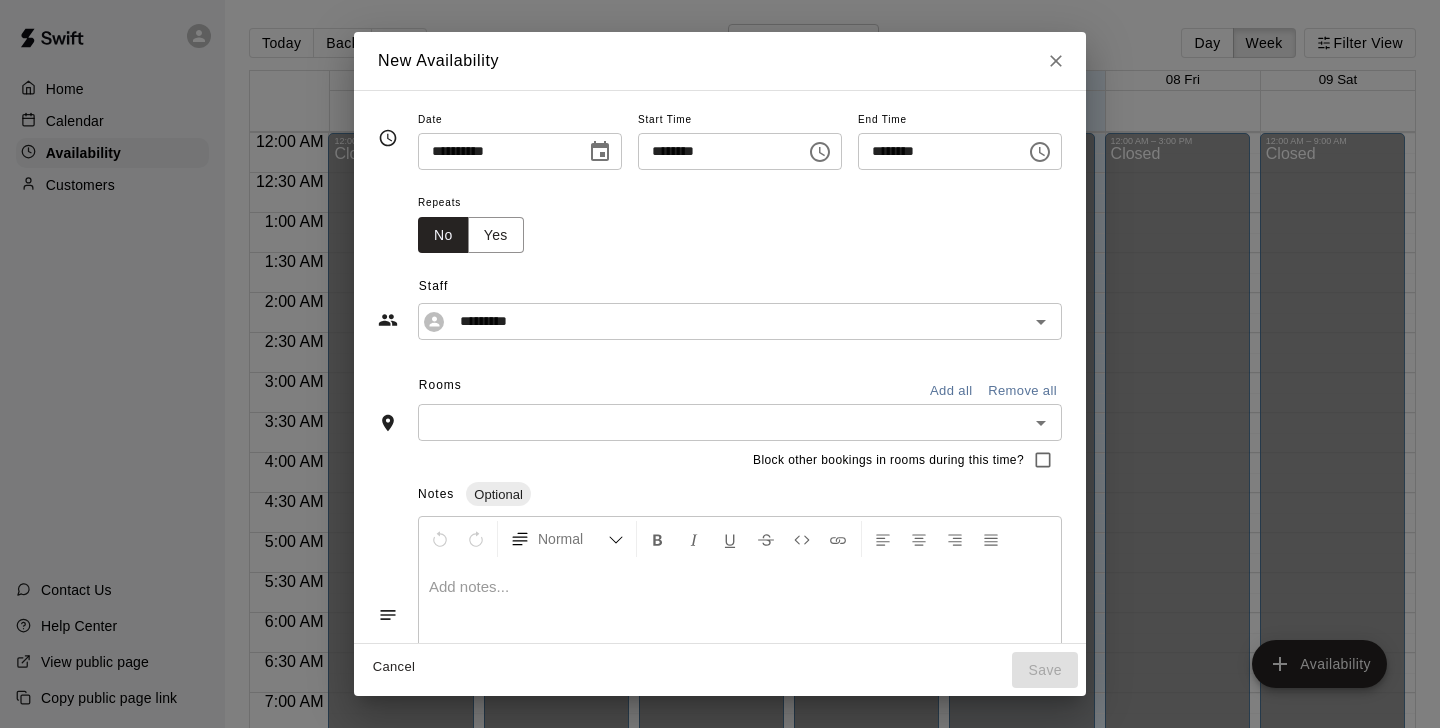 scroll, scrollTop: 91, scrollLeft: 0, axis: vertical 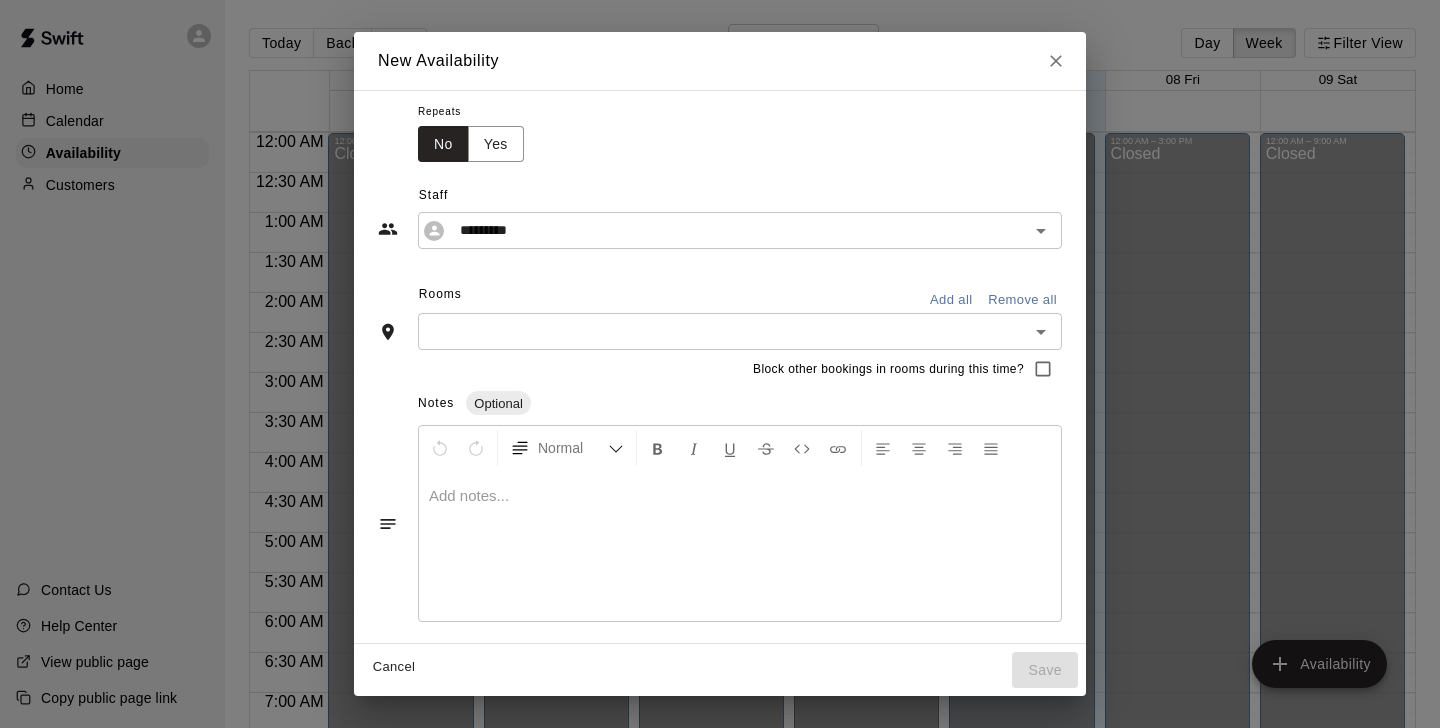 click at bounding box center [723, 331] 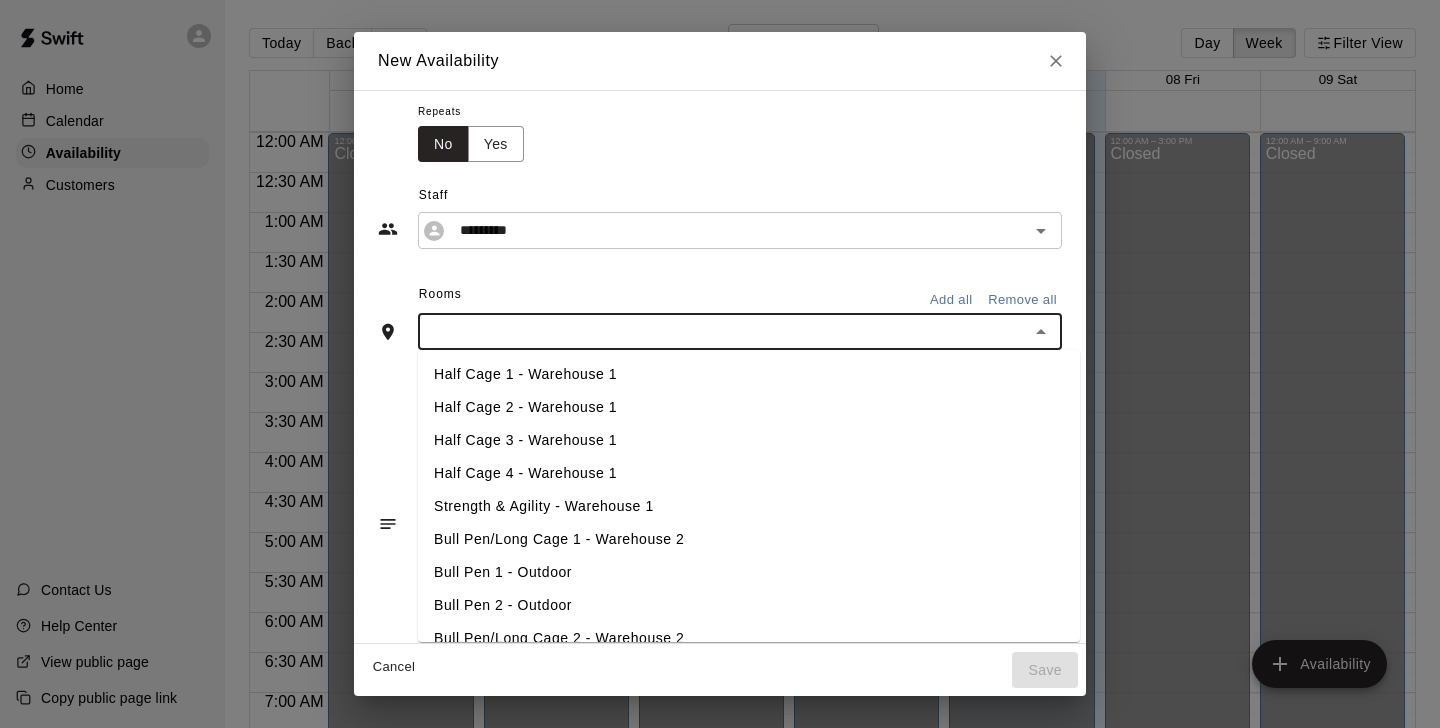 click on "Half Cage 1 - Warehouse 1" at bounding box center [749, 374] 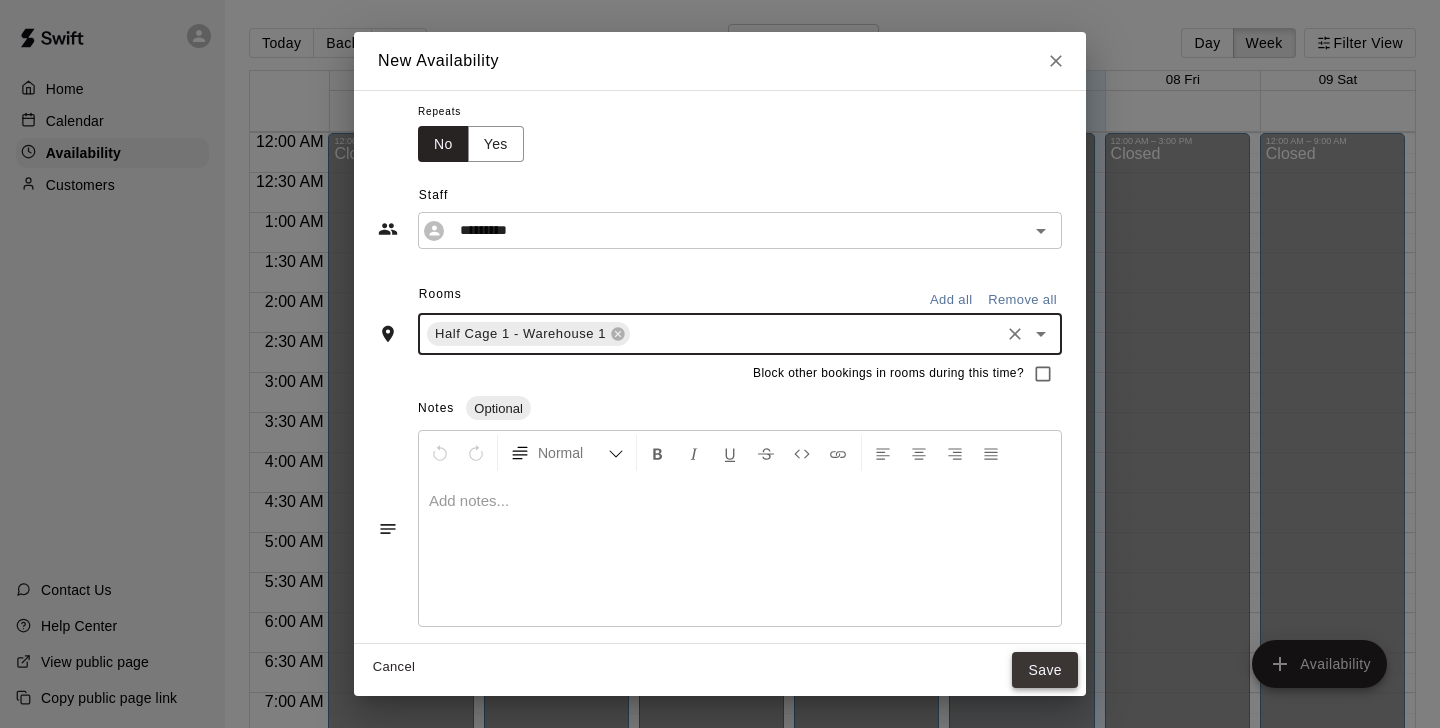 click on "Save" at bounding box center [1045, 670] 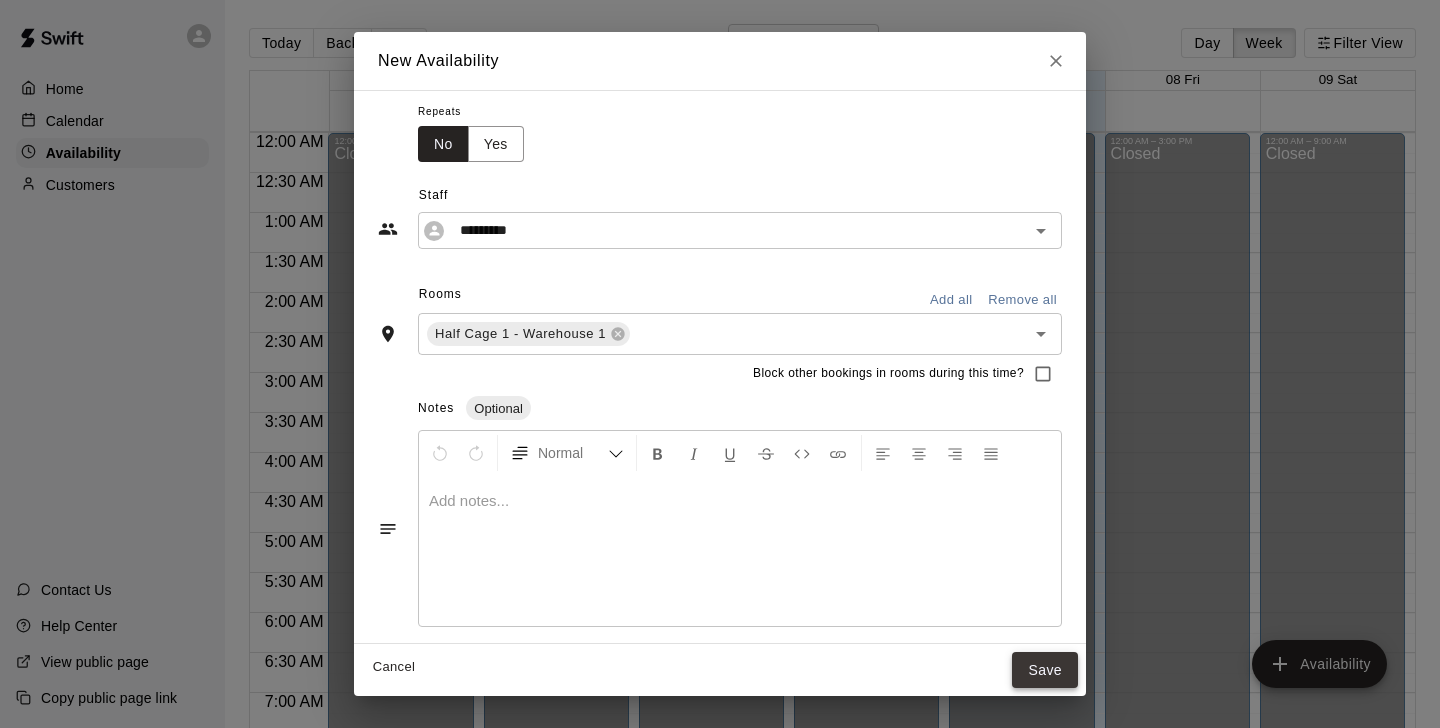 click on "Save" at bounding box center [1045, 670] 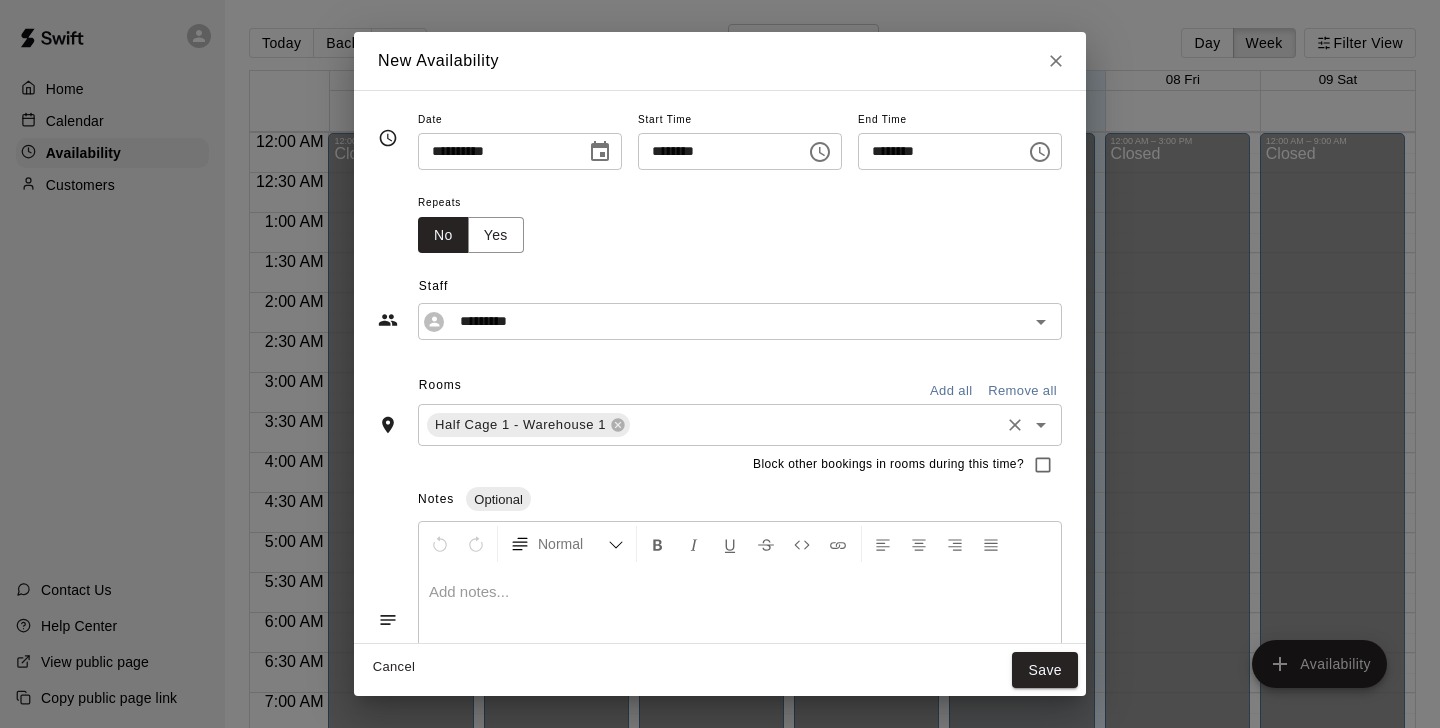 scroll, scrollTop: 96, scrollLeft: 0, axis: vertical 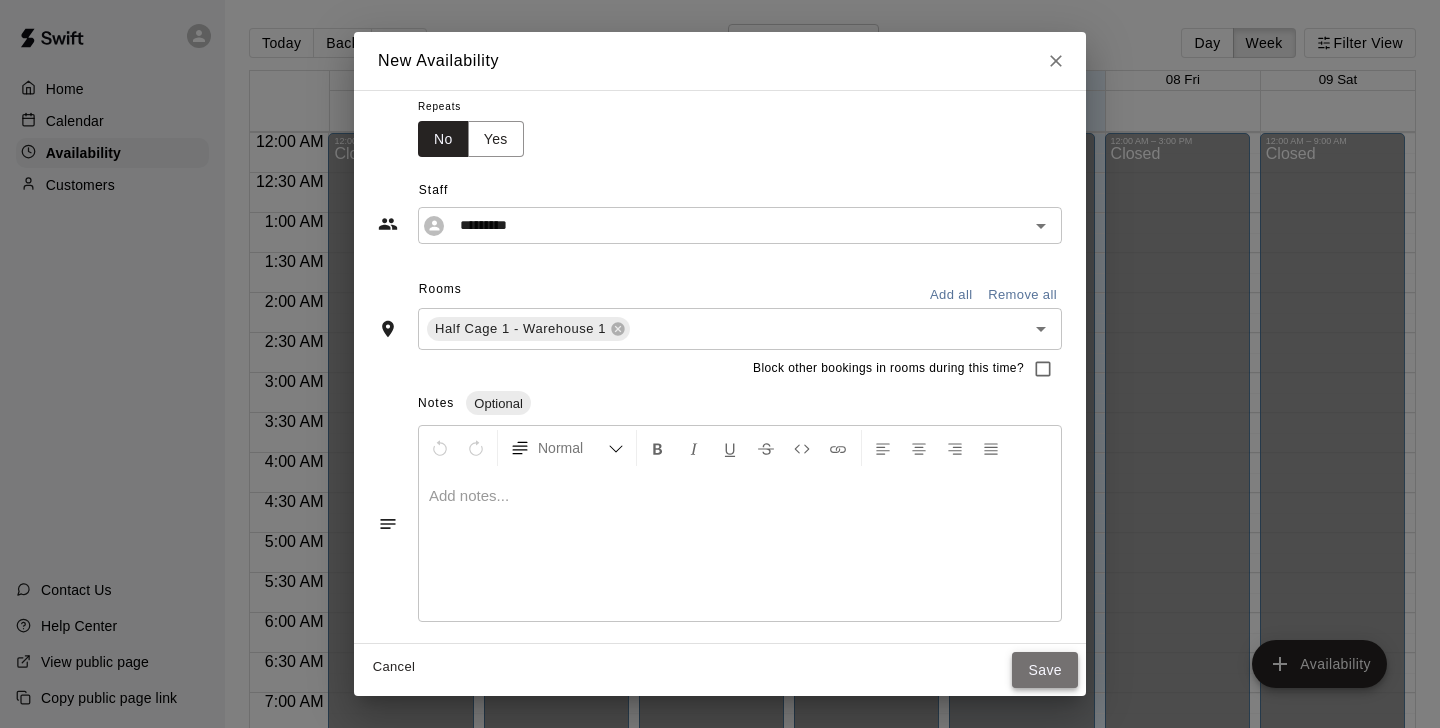 click on "Save" at bounding box center (1045, 670) 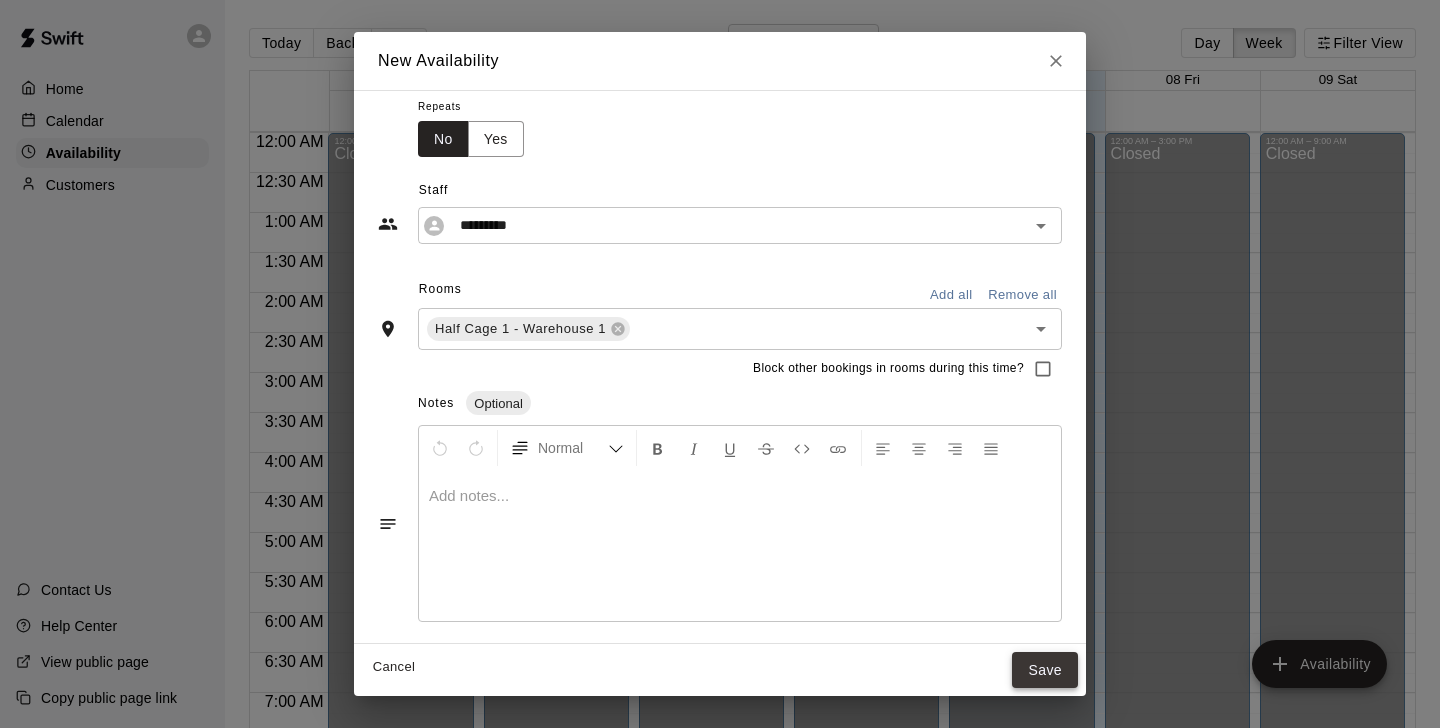 click on "Save" at bounding box center [1045, 670] 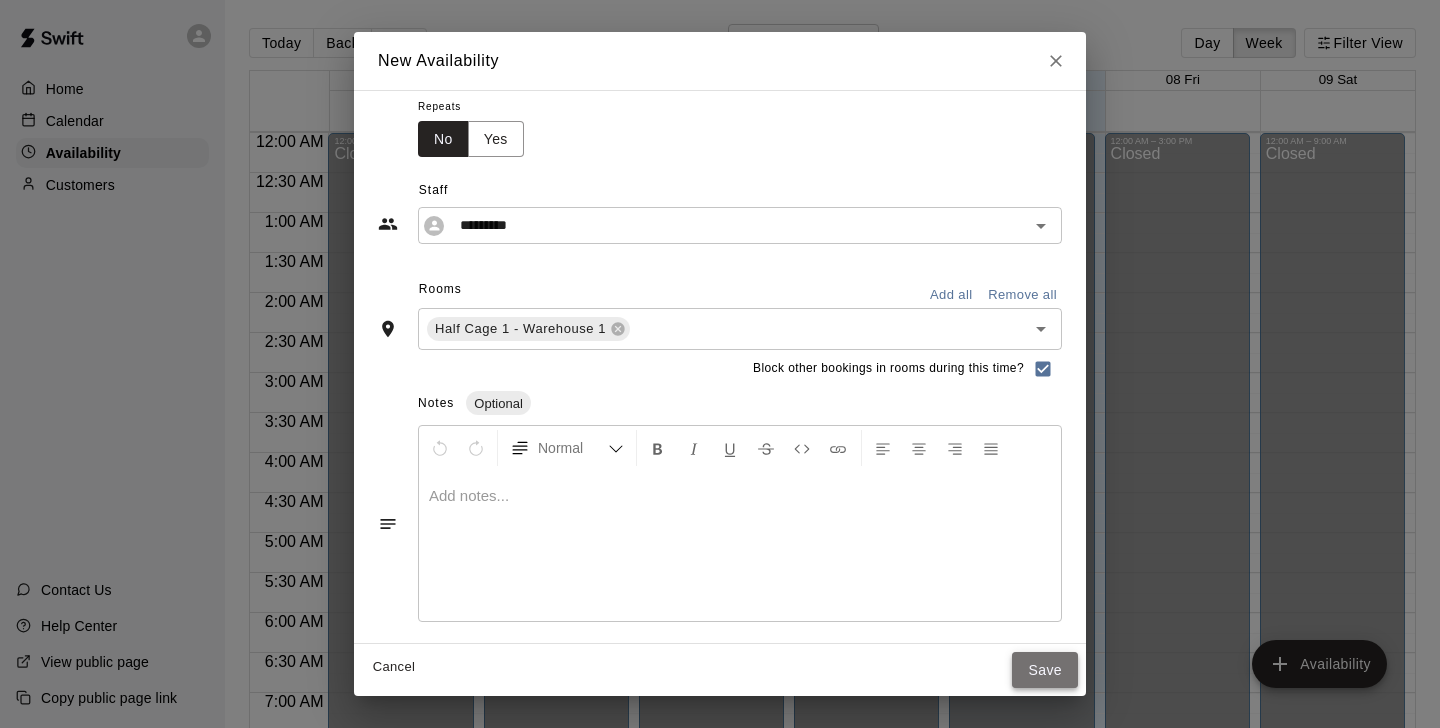 click on "Save" at bounding box center (1045, 670) 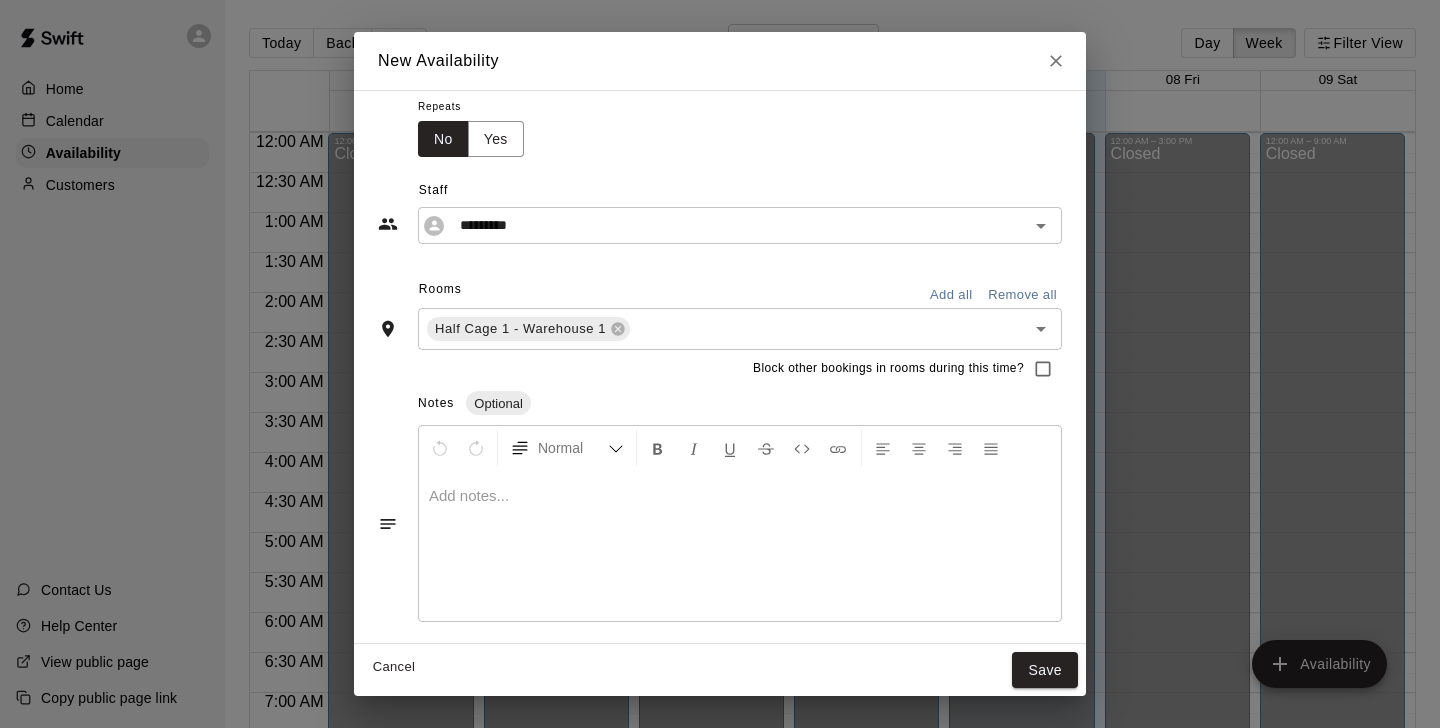 click on "Cancel" at bounding box center [394, 667] 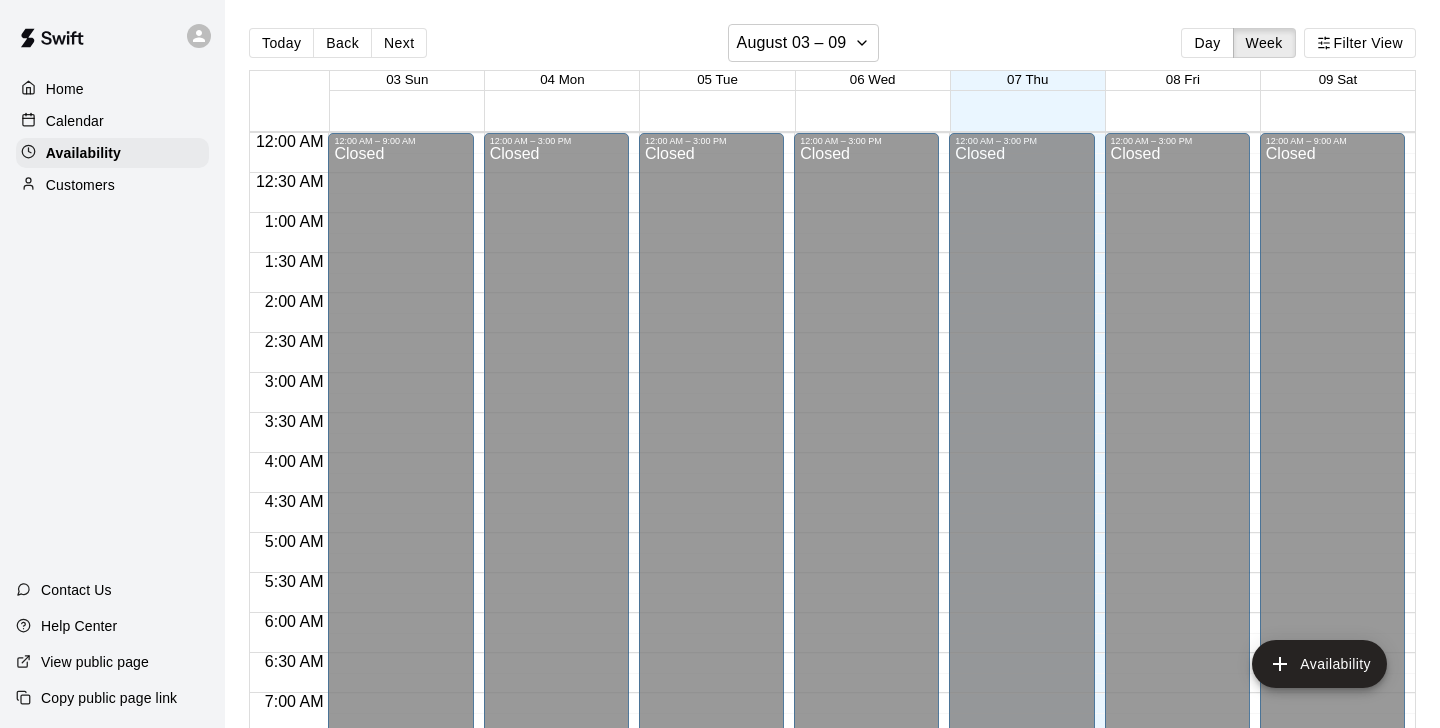 type on "**********" 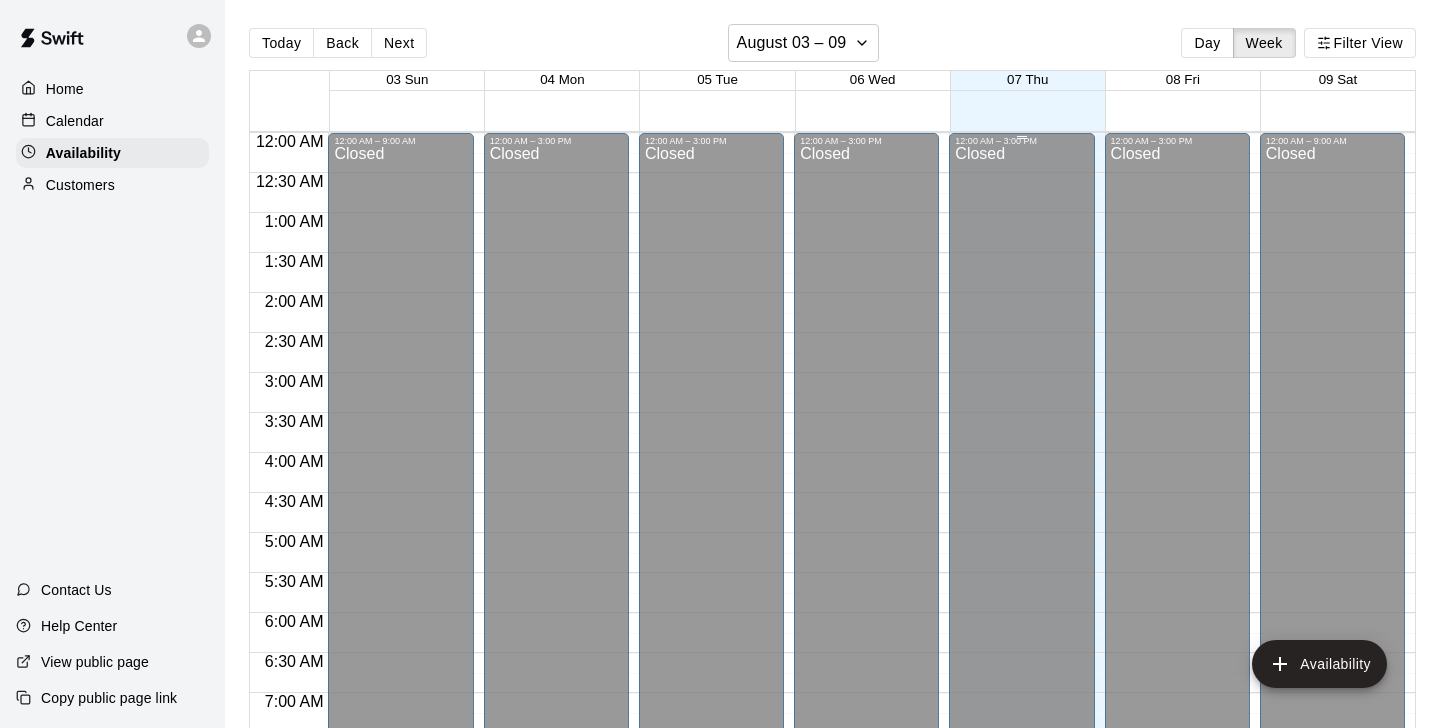 click on "12:00 AM – 3:00 PM" at bounding box center (1021, 141) 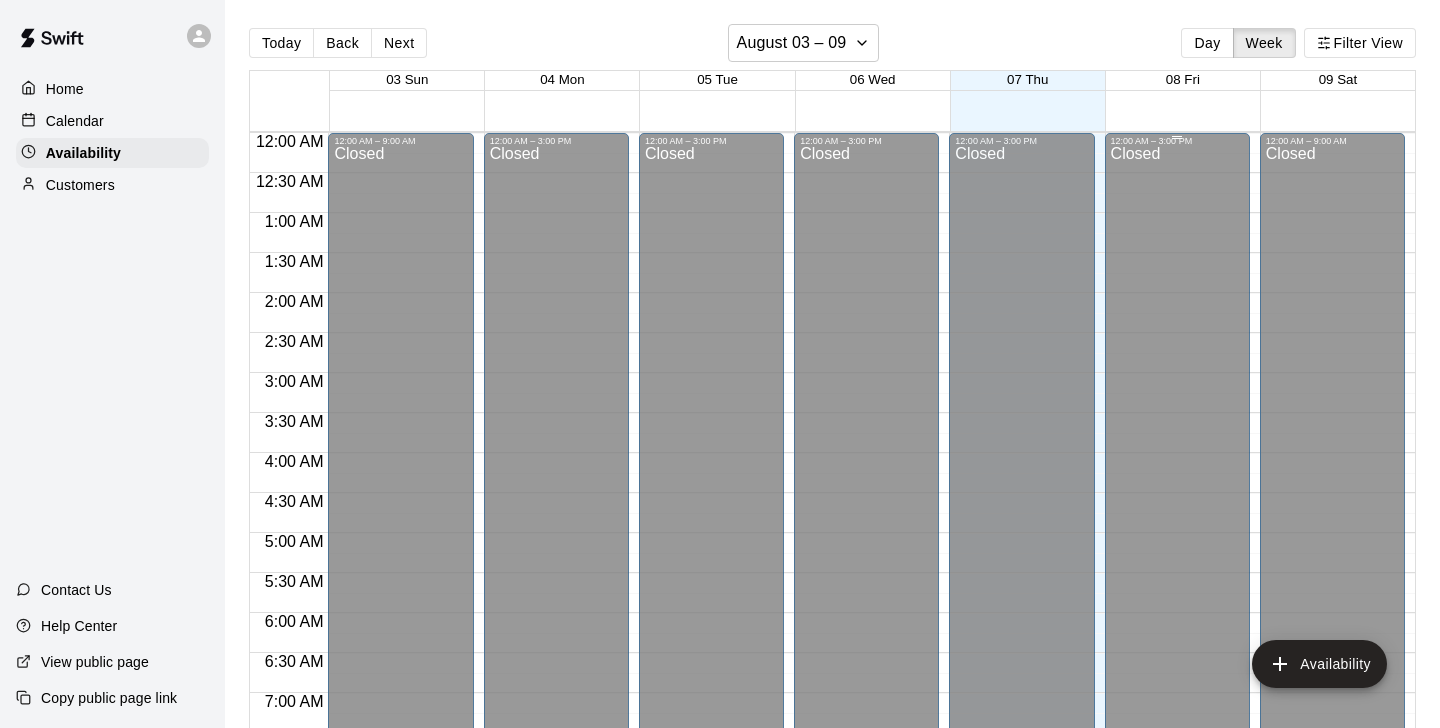 click on "12:00 AM – 3:00 PM" at bounding box center (1177, 141) 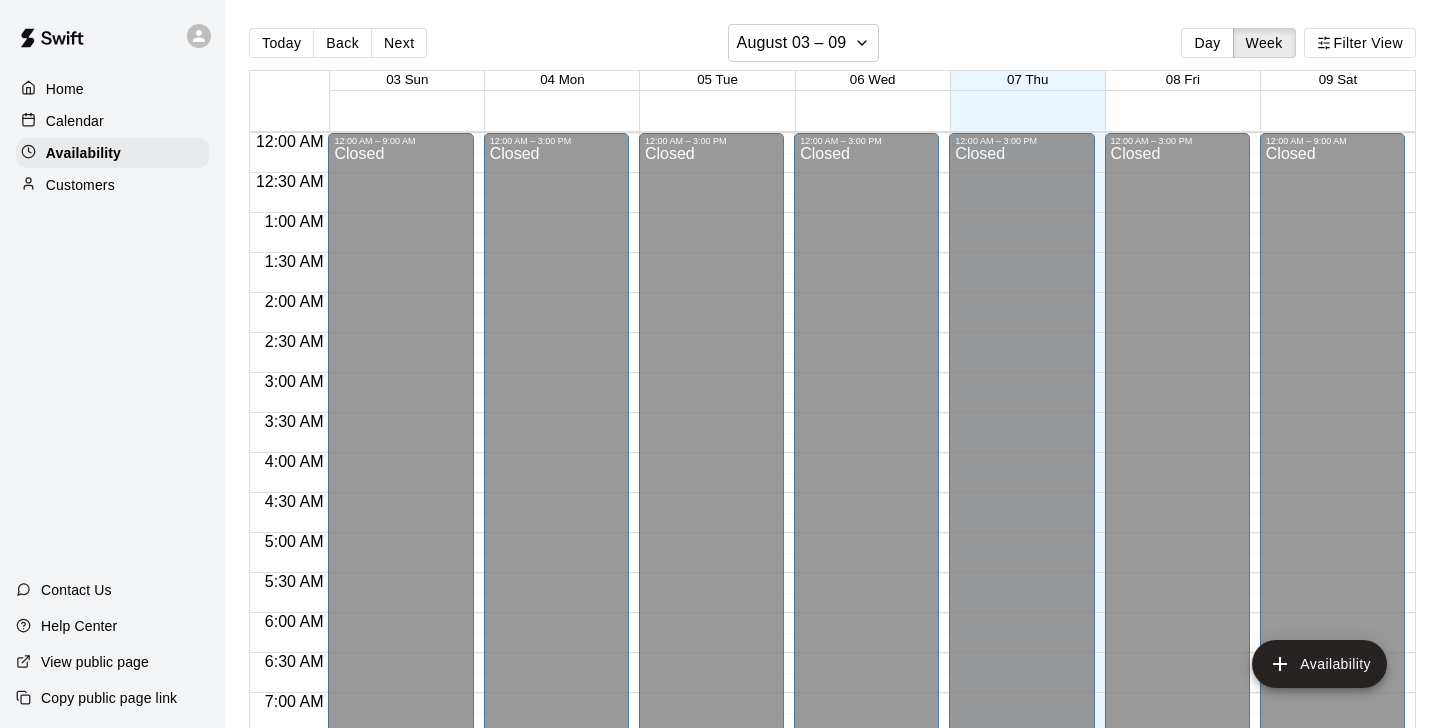 click on "08 Fri" at bounding box center [1183, 79] 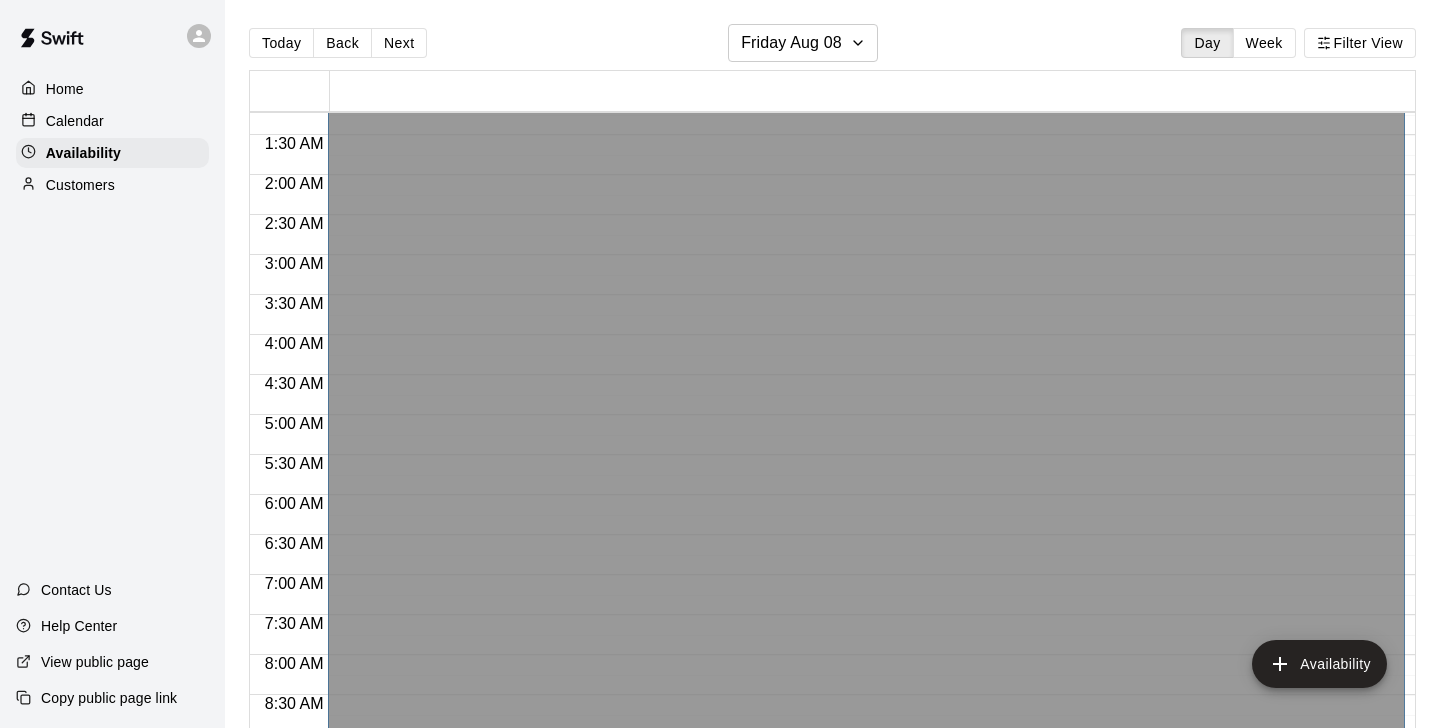 scroll, scrollTop: 0, scrollLeft: 0, axis: both 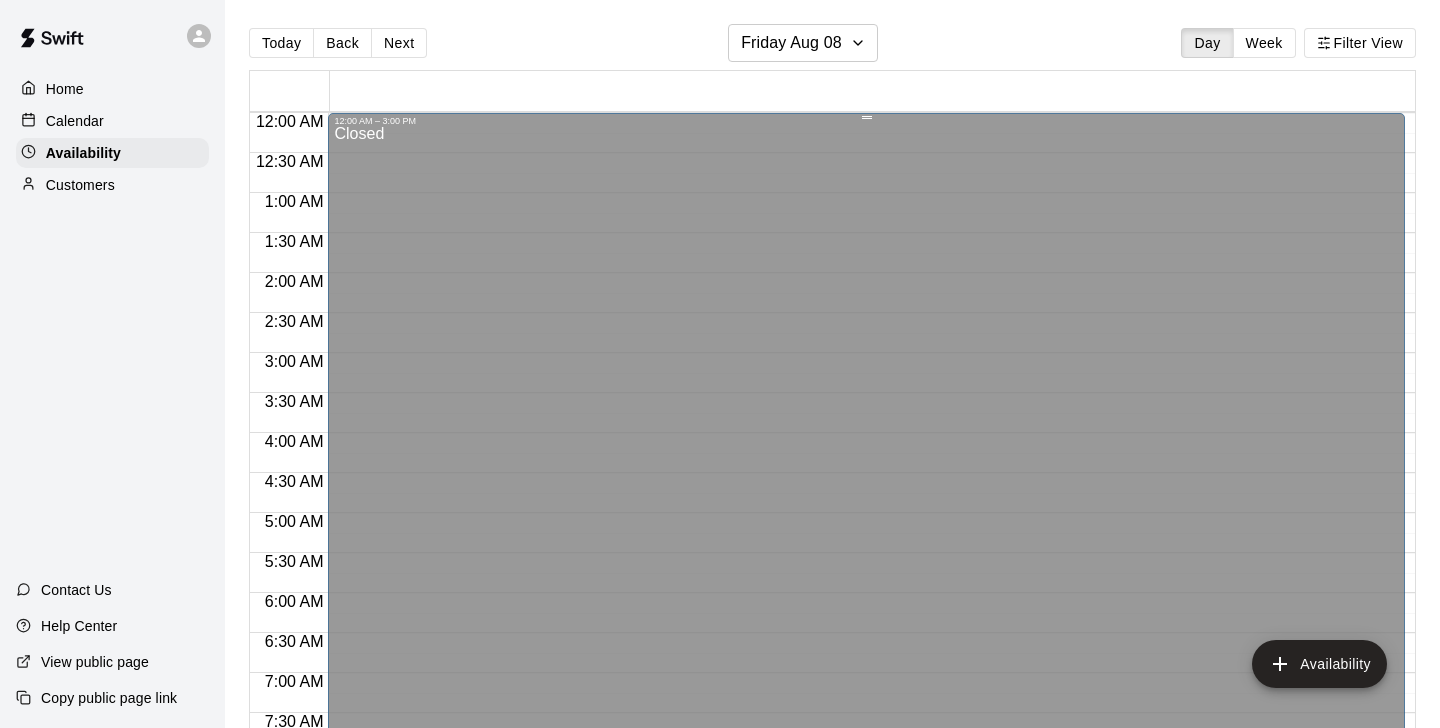 click on "12:00 AM – 3:00 PM" at bounding box center [866, 121] 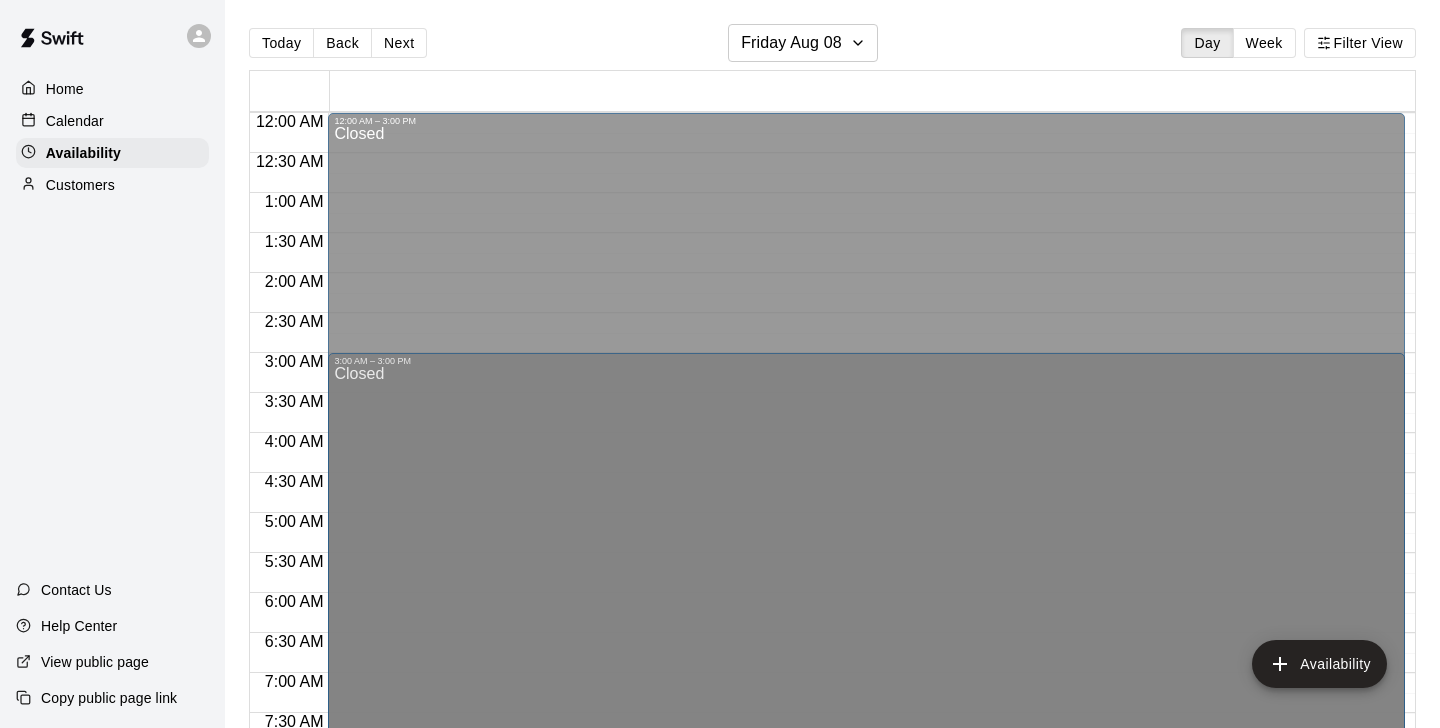 scroll, scrollTop: 80, scrollLeft: 0, axis: vertical 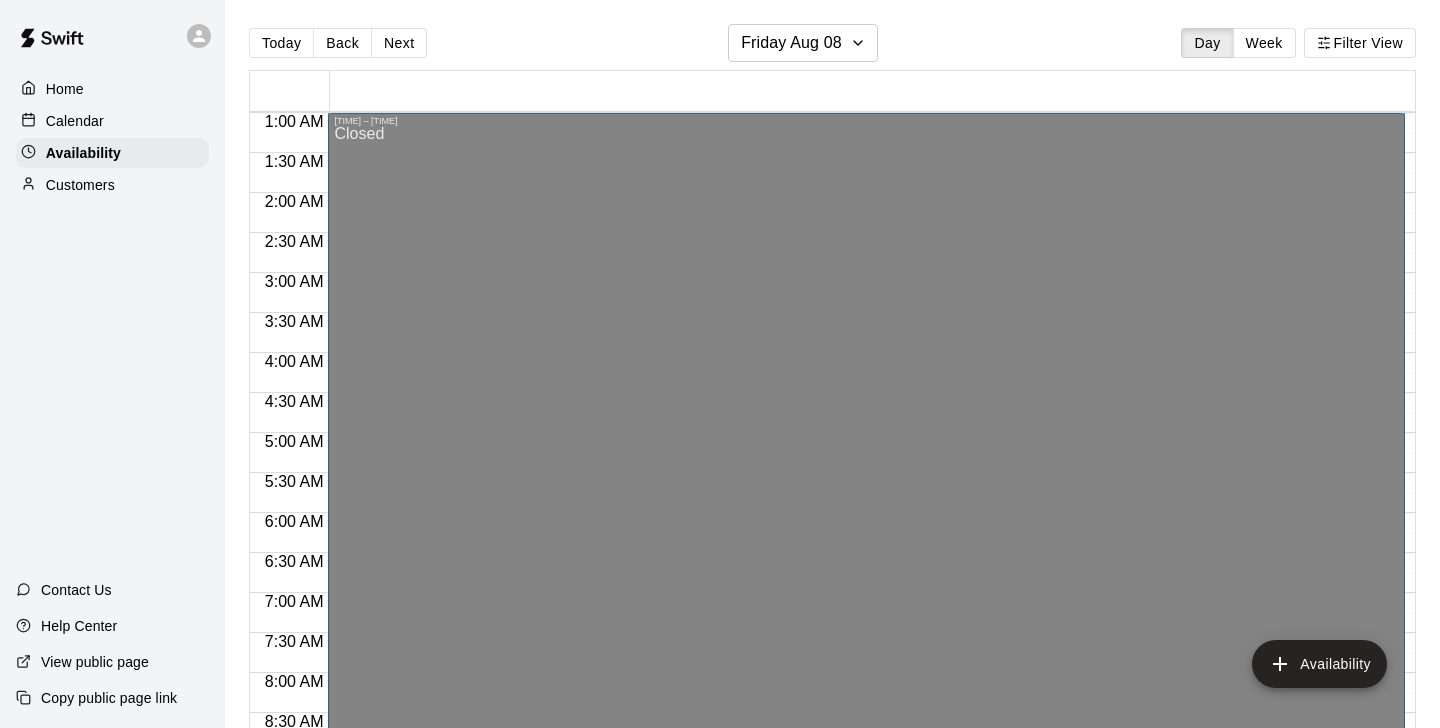 drag, startPoint x: 863, startPoint y: 119, endPoint x: 777, endPoint y: -32, distance: 173.77284 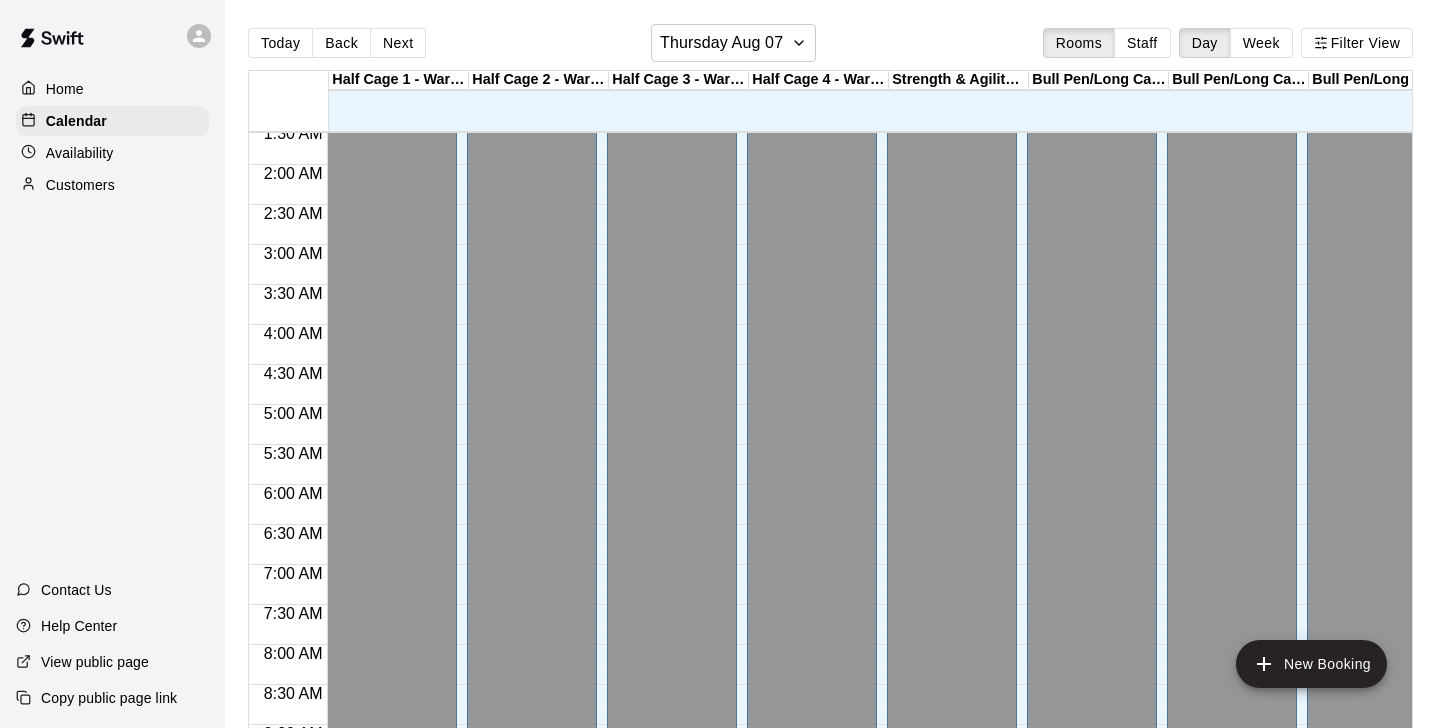 scroll, scrollTop: 0, scrollLeft: 0, axis: both 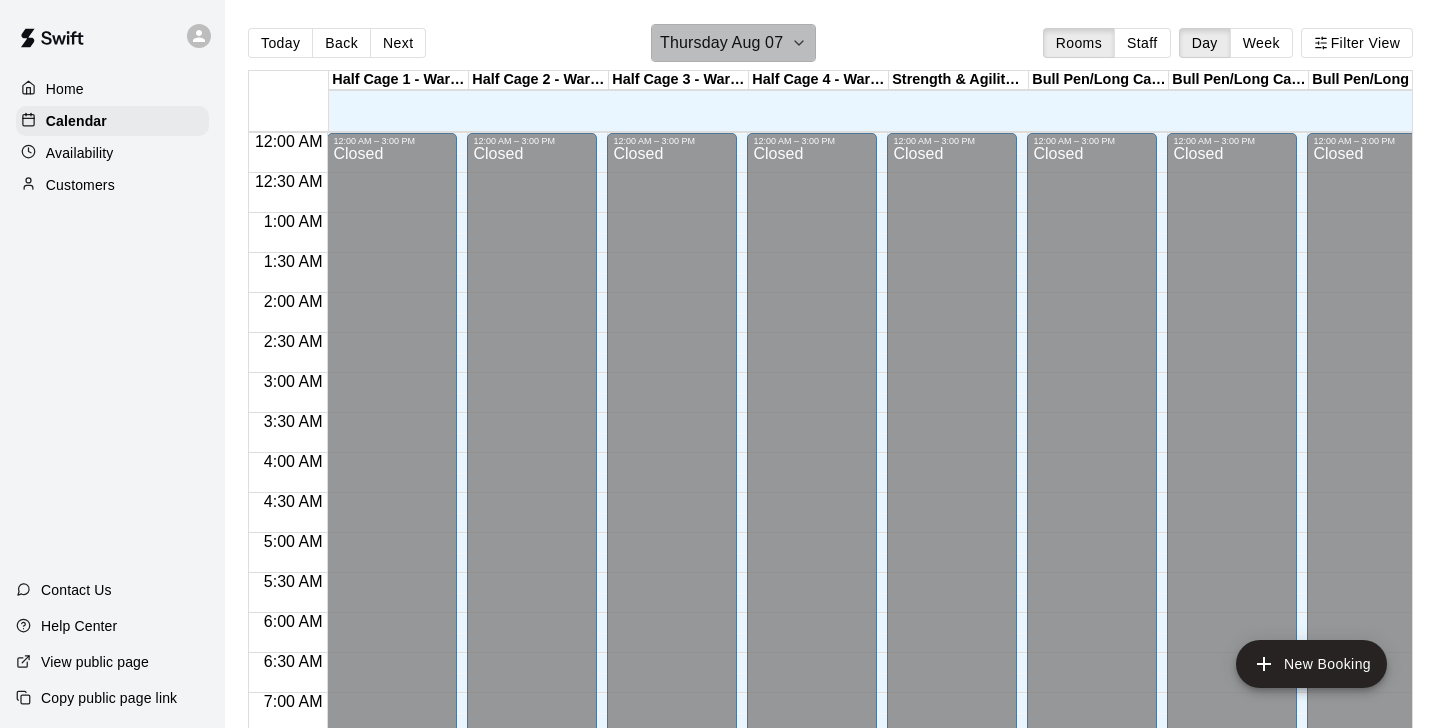 click 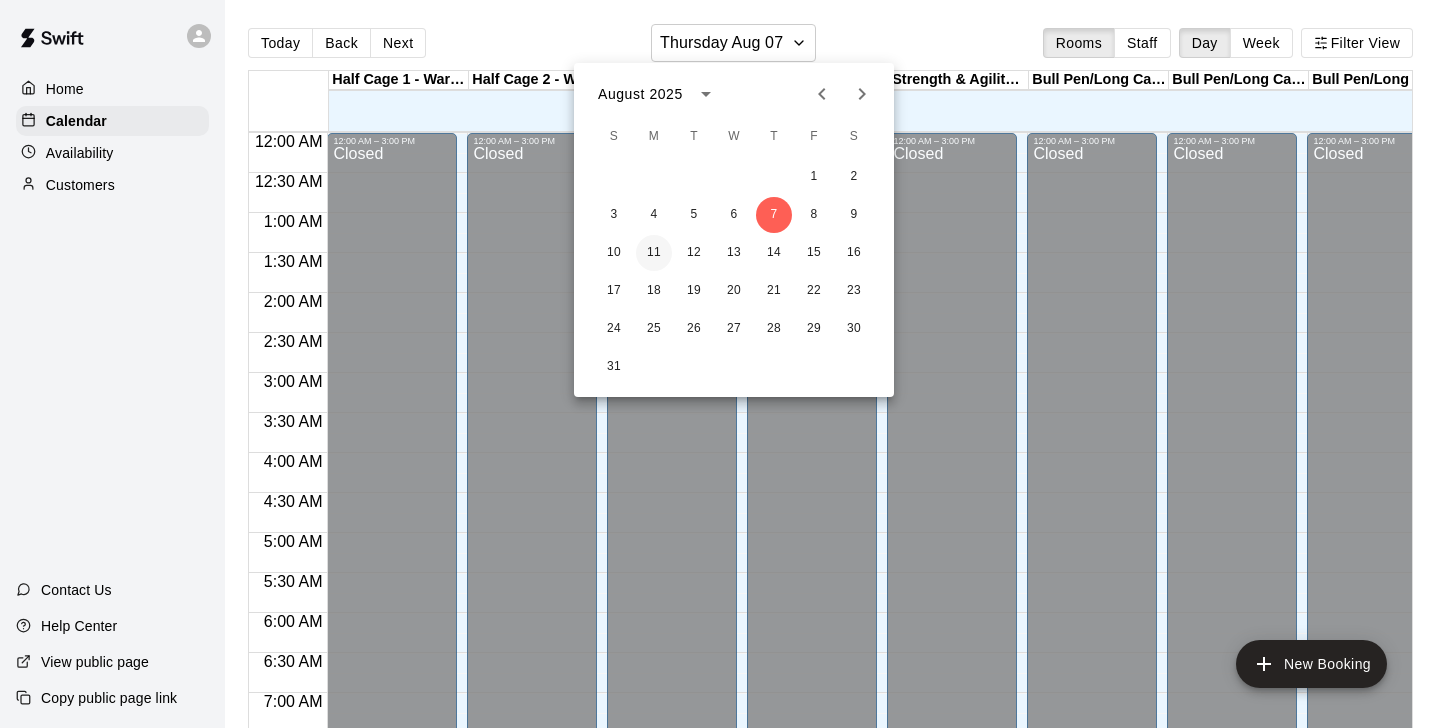 click on "11" at bounding box center [654, 253] 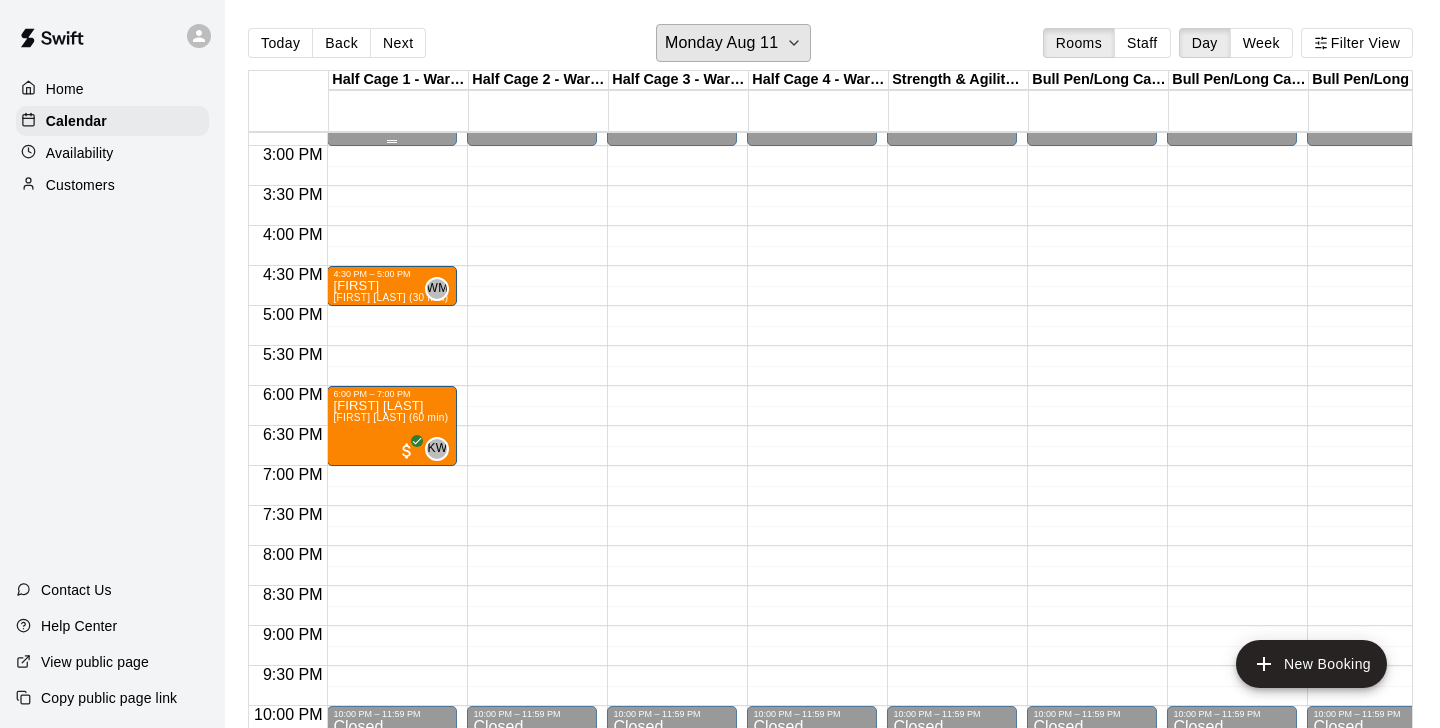 scroll, scrollTop: 1174, scrollLeft: 1, axis: both 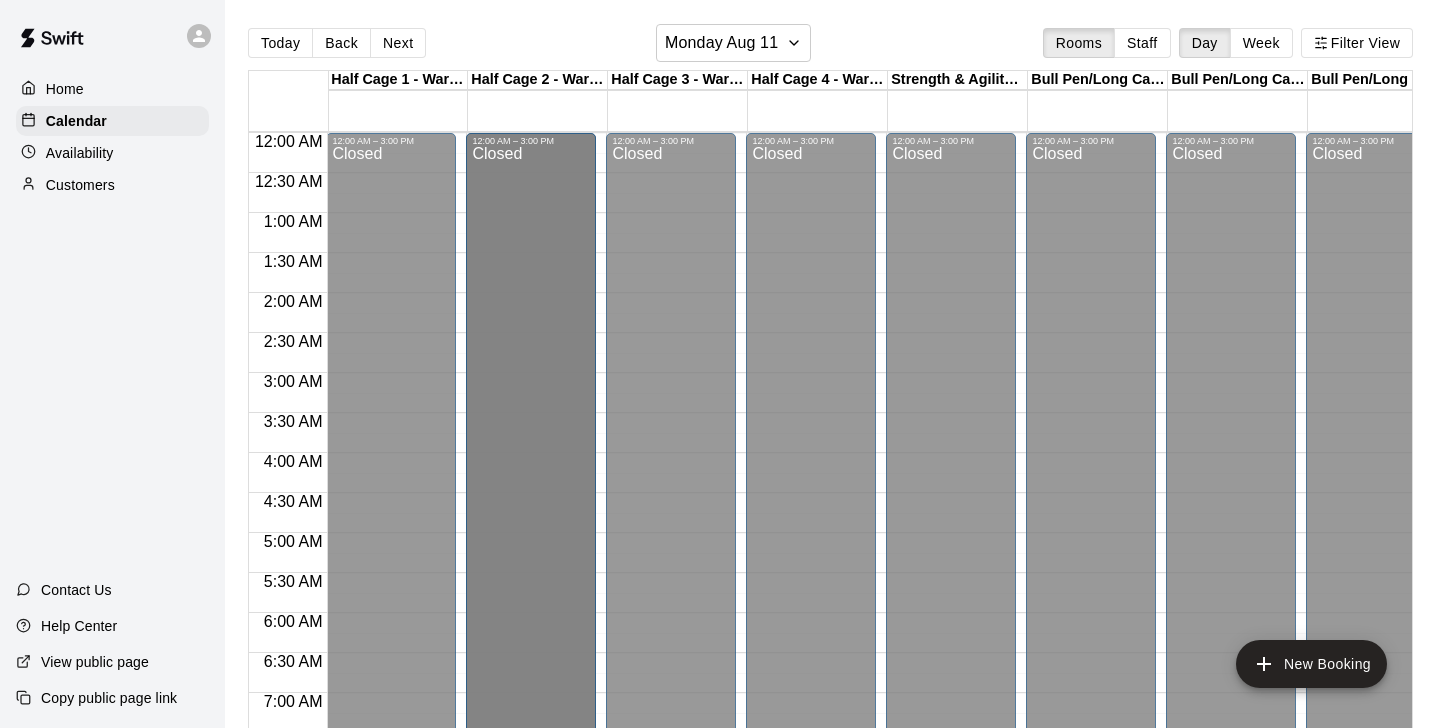 drag, startPoint x: 532, startPoint y: 652, endPoint x: 534, endPoint y: 594, distance: 58.034473 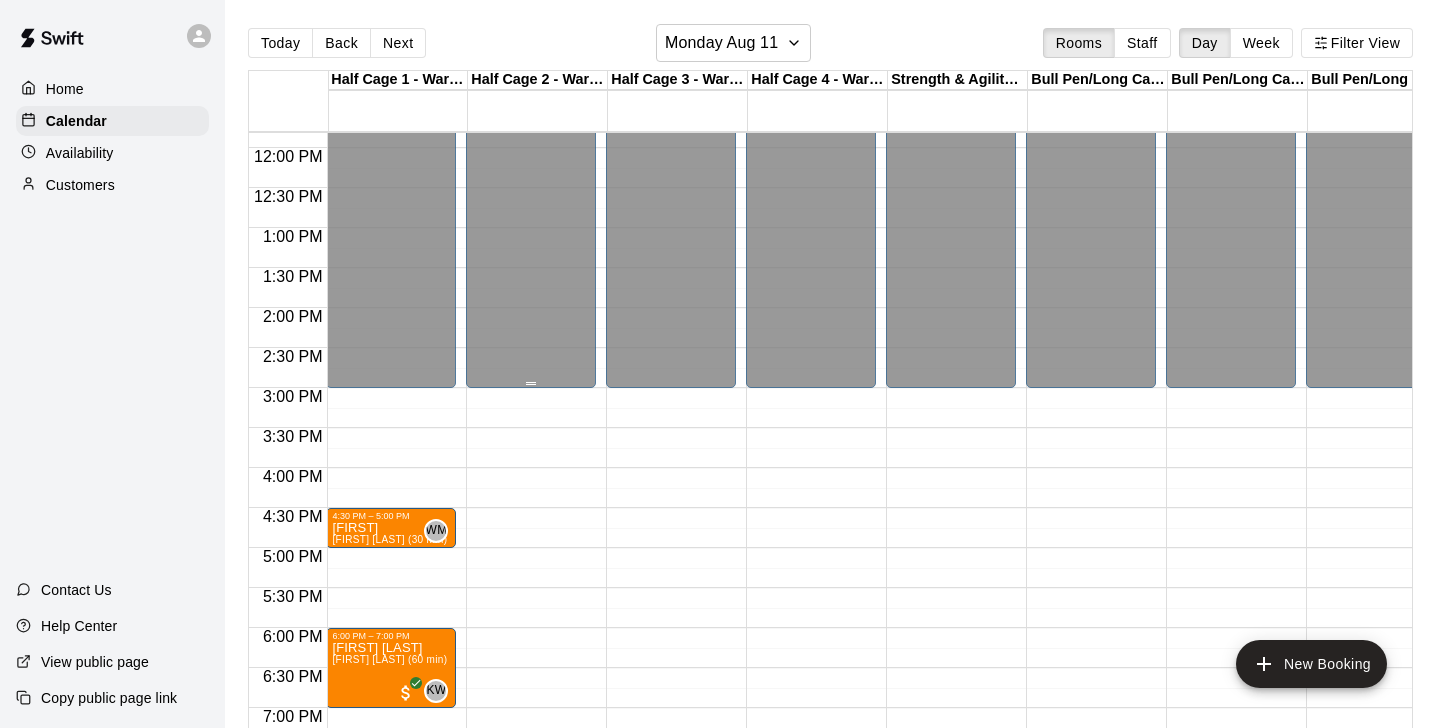 scroll, scrollTop: 951, scrollLeft: 1, axis: both 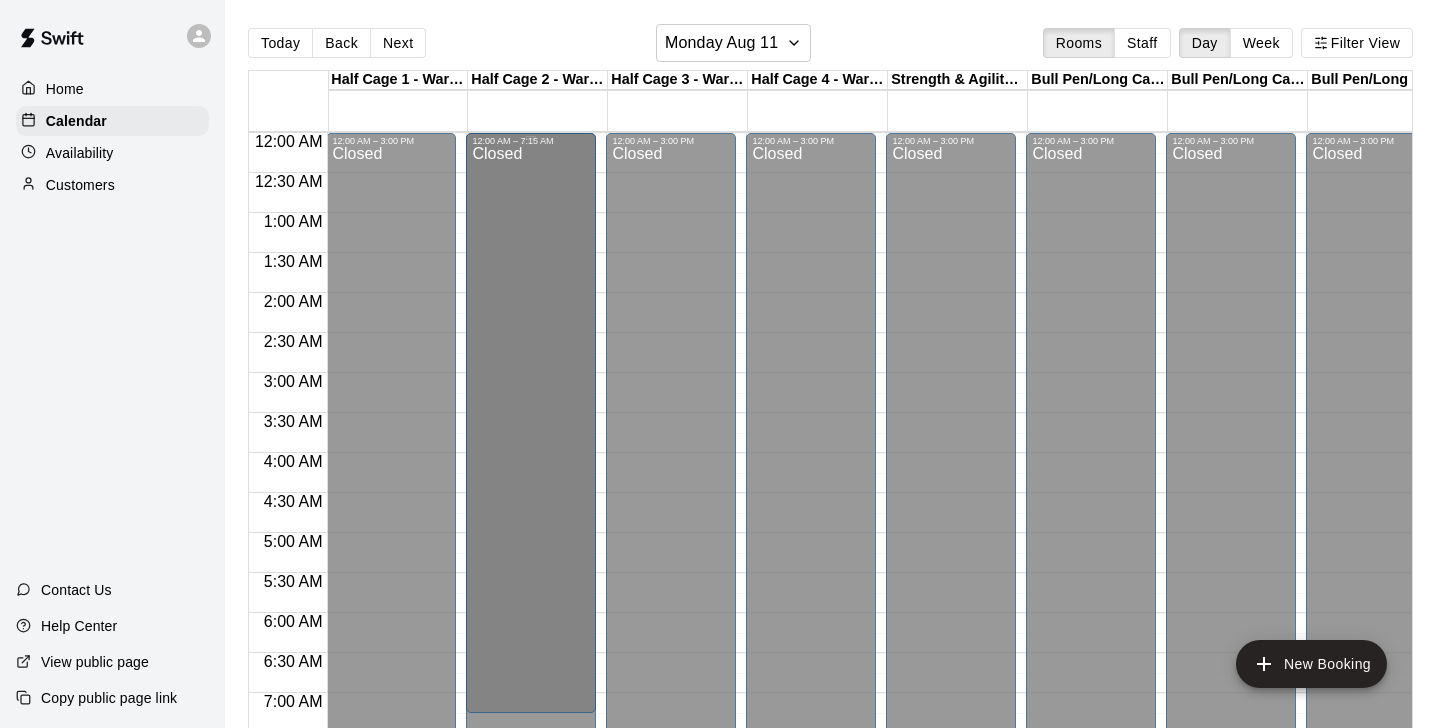 drag, startPoint x: 529, startPoint y: 379, endPoint x: 526, endPoint y: 719, distance: 340.01324 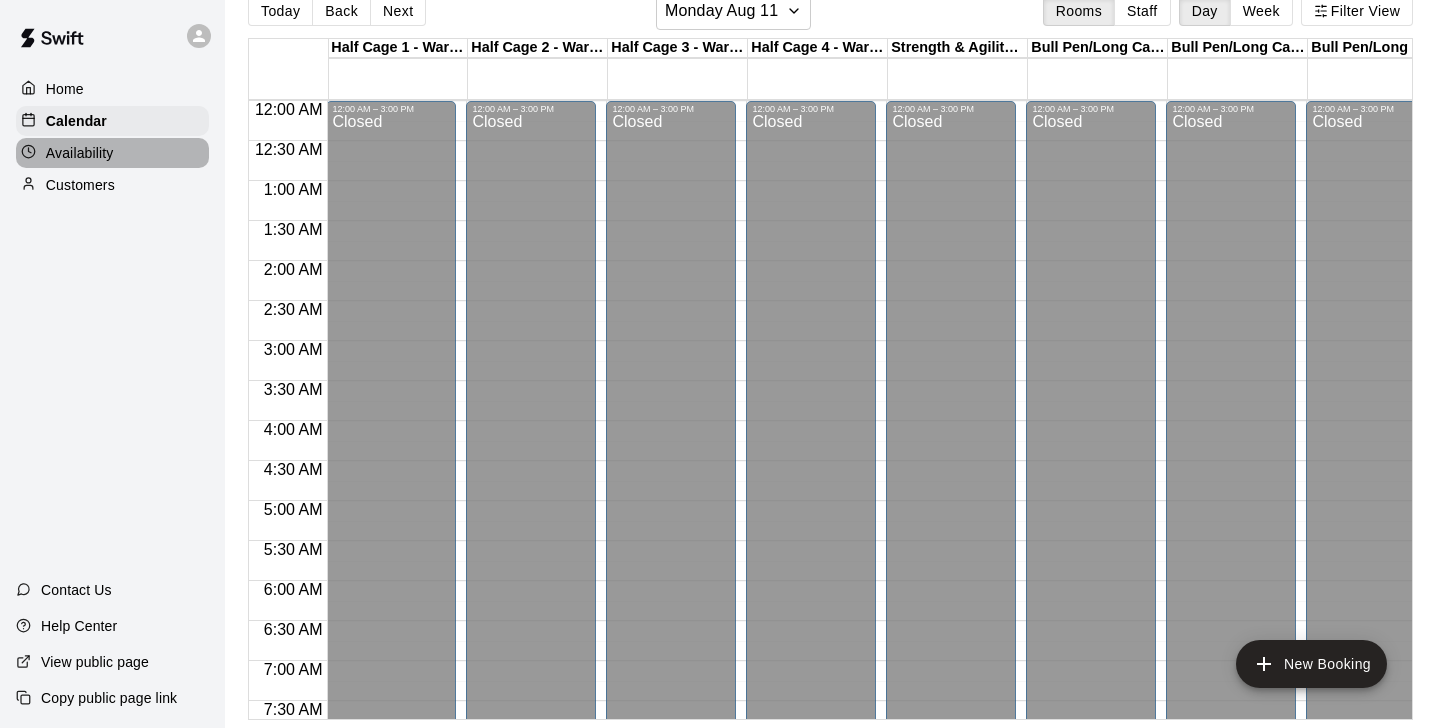 click on "Availability" at bounding box center (80, 153) 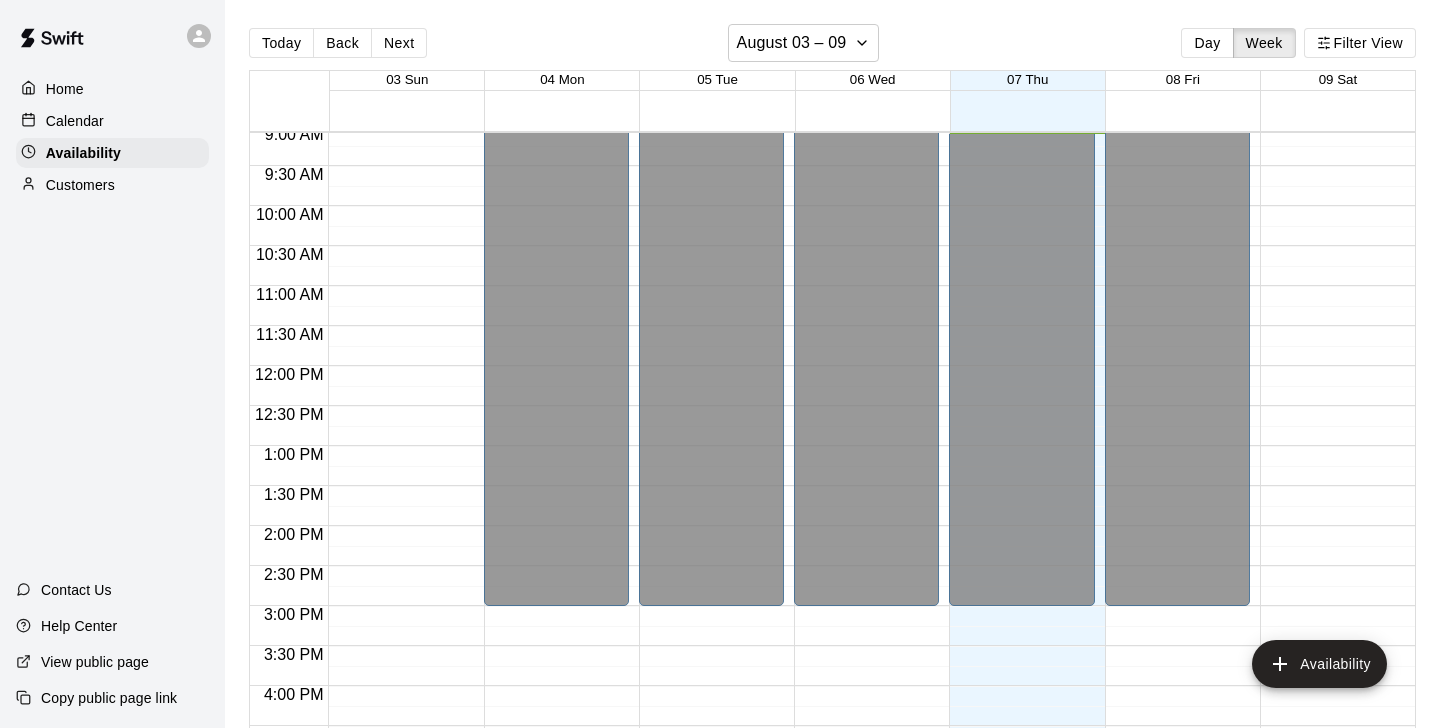 click on "08 Fri" at bounding box center [1183, 79] 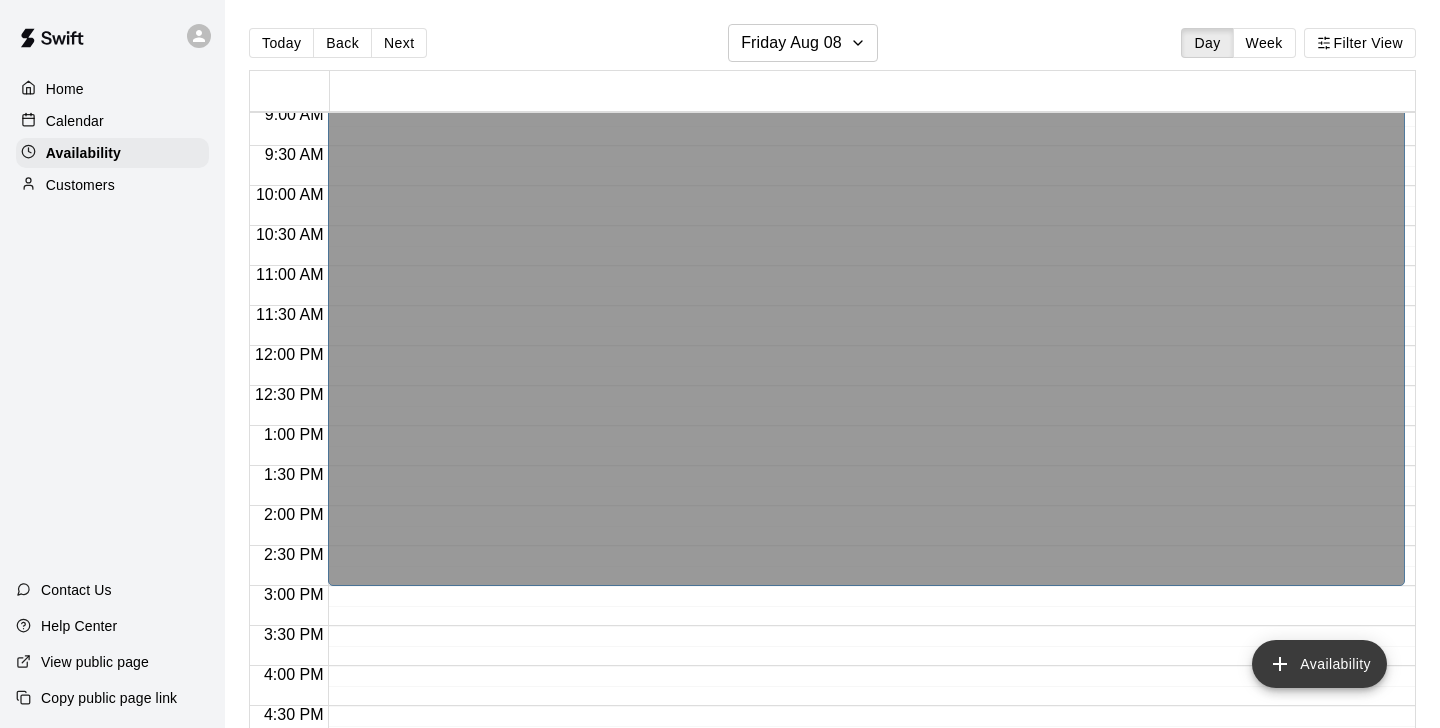 click on "Availability" at bounding box center (1319, 664) 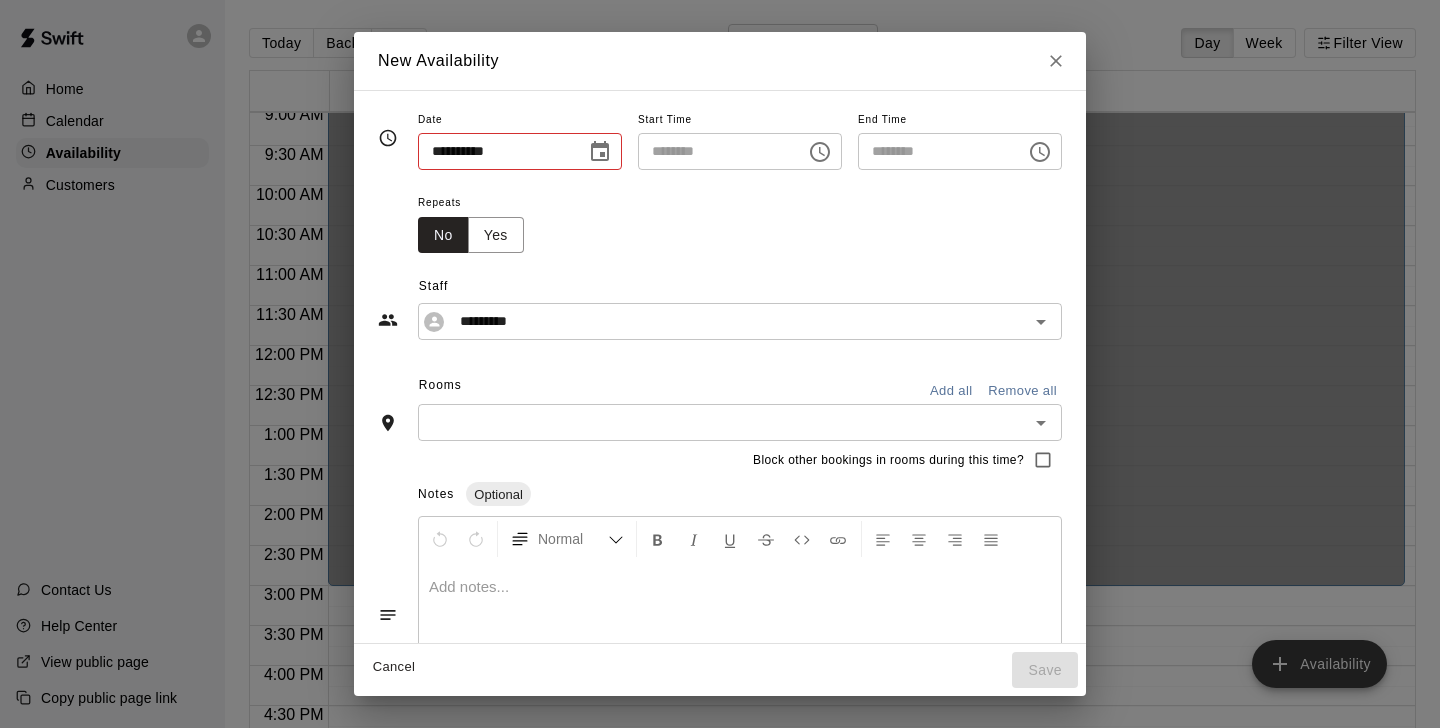 type on "**********" 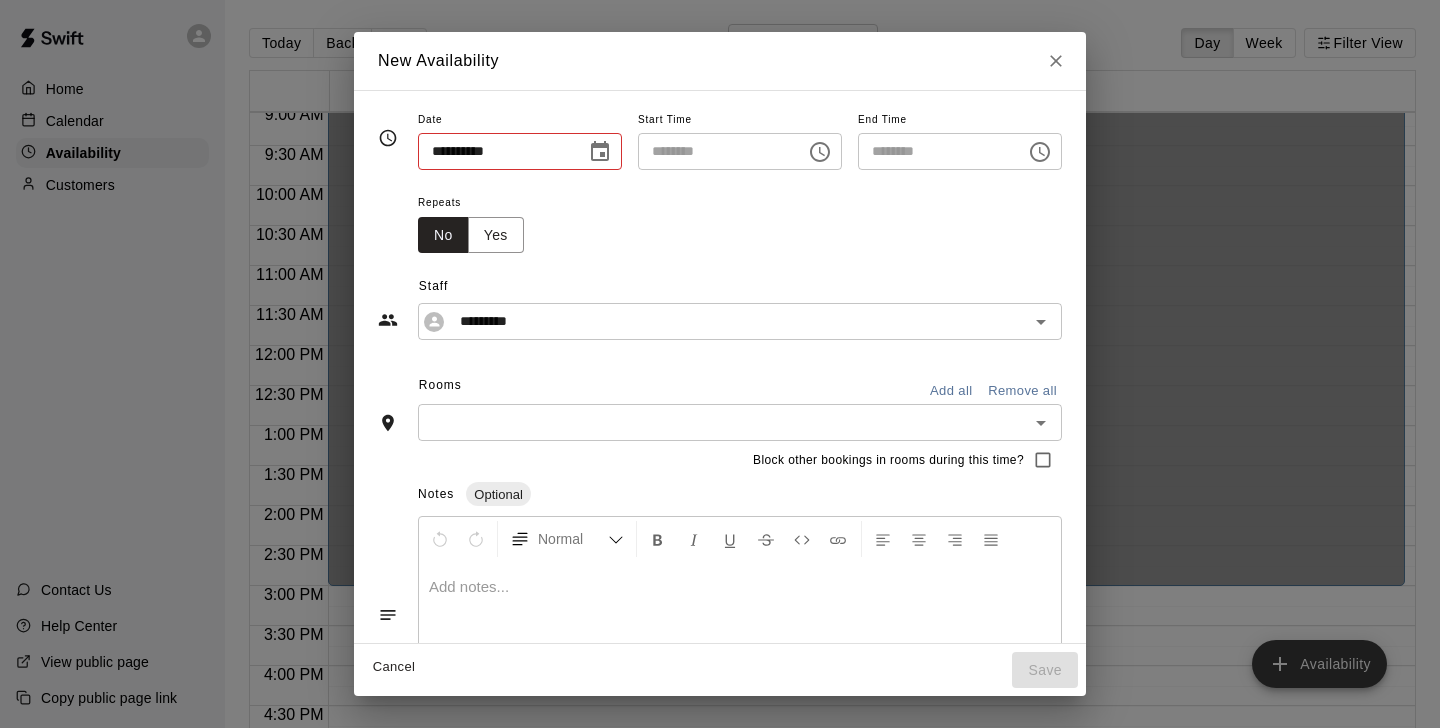 type on "********" 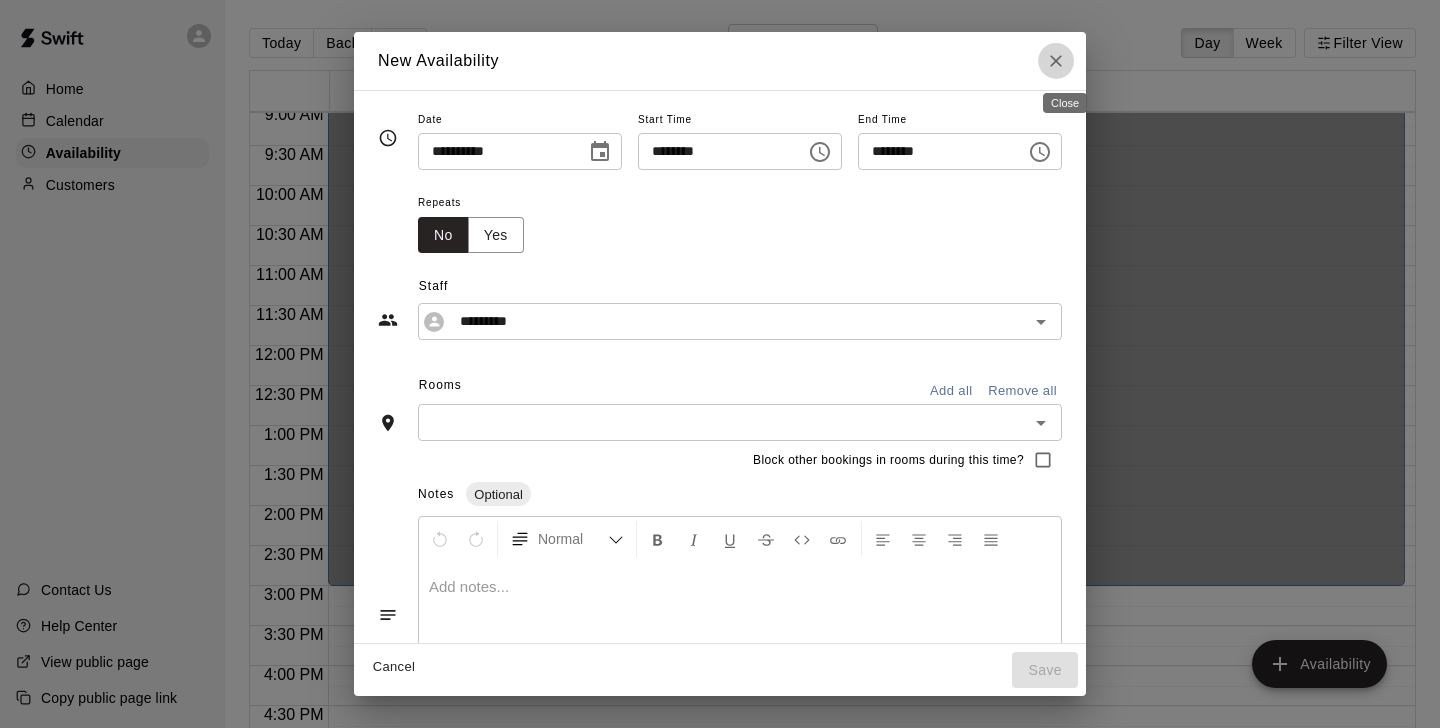click 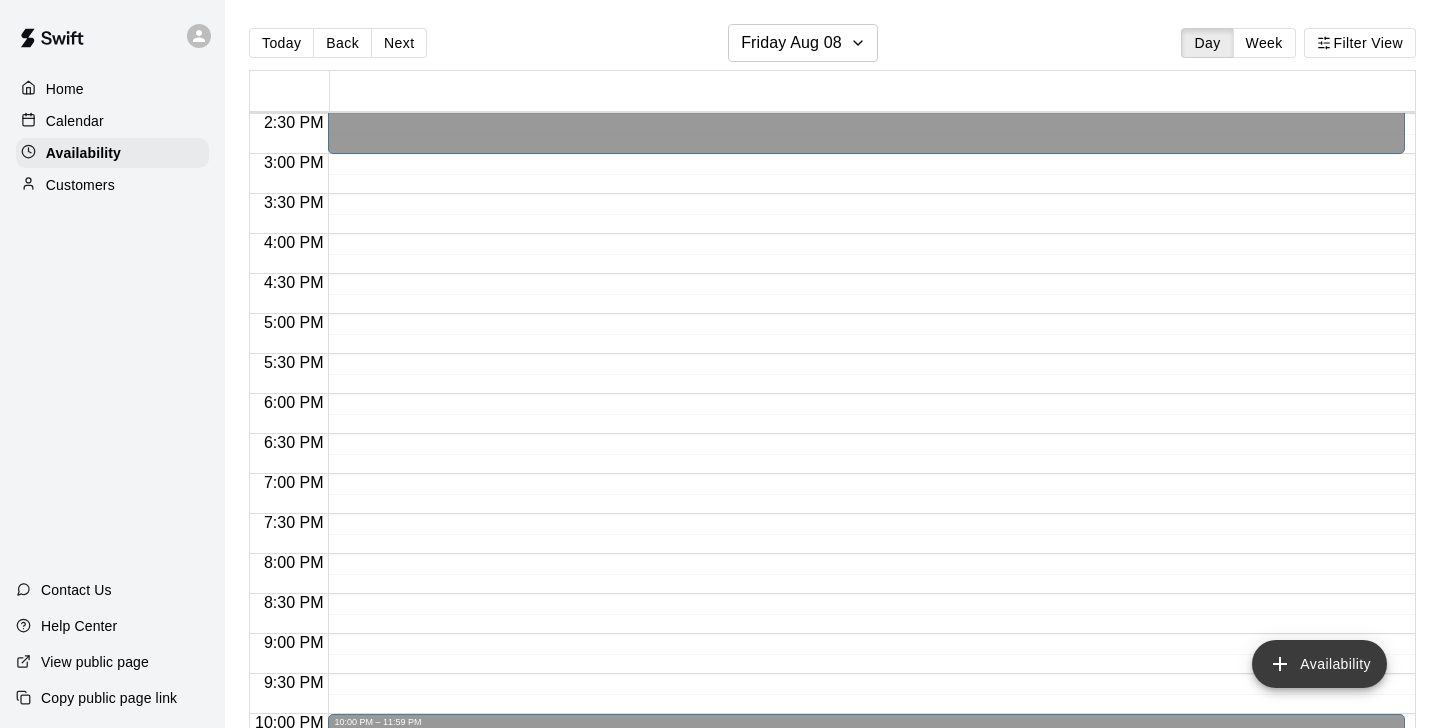 click on "Availability" at bounding box center (1319, 664) 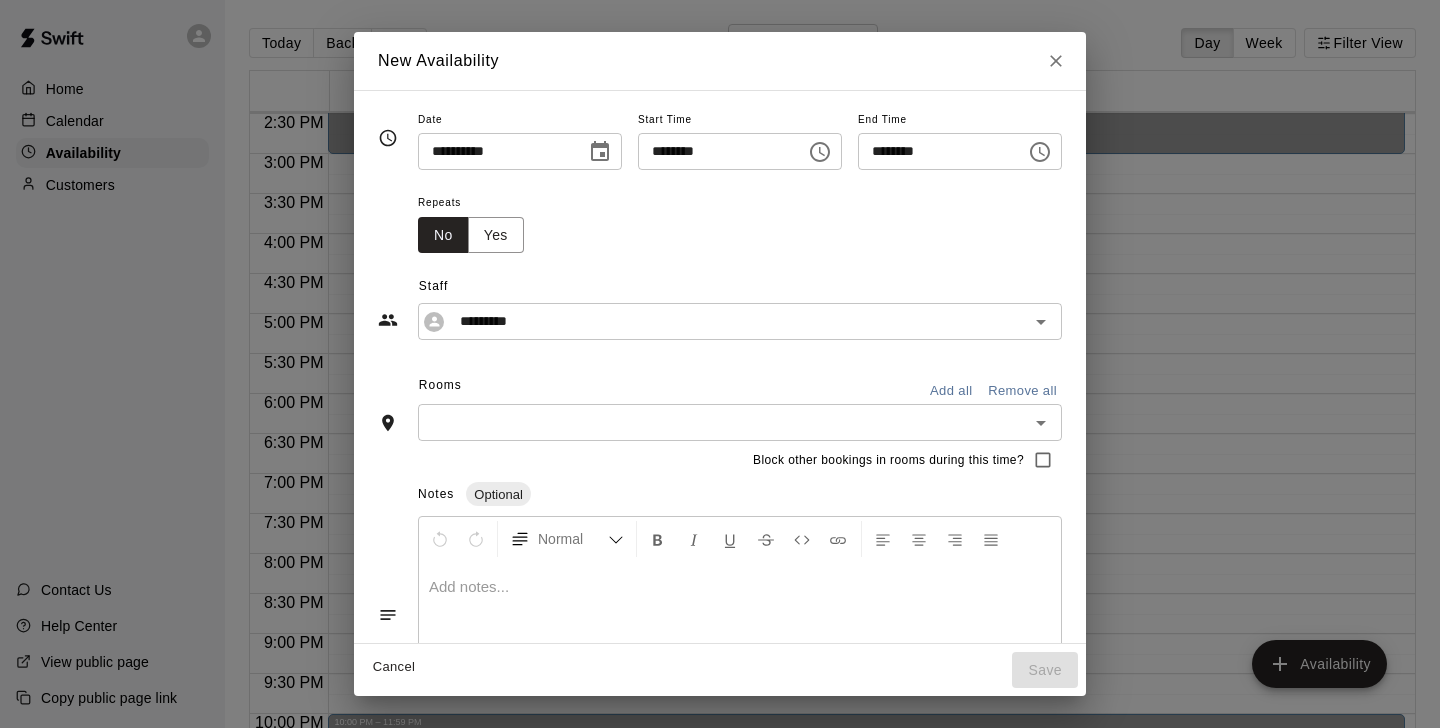 click 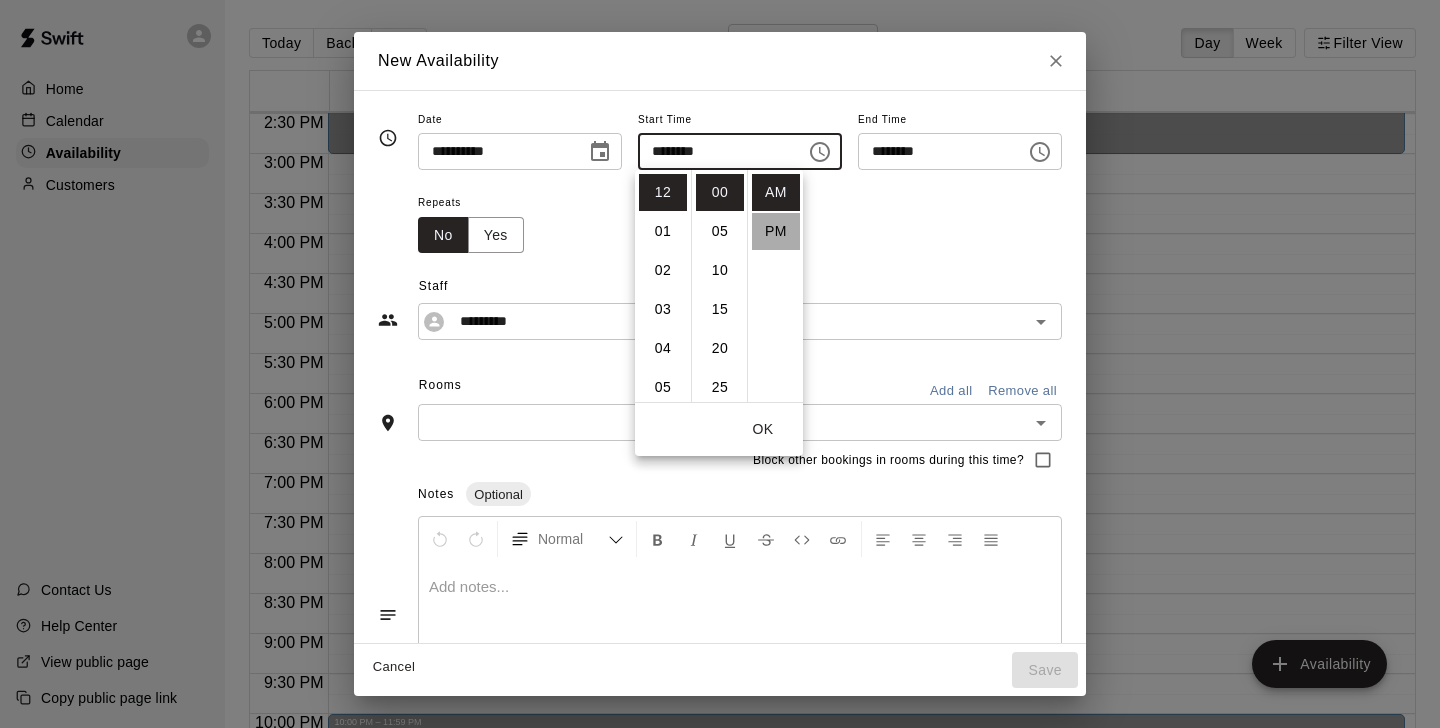 click on "PM" at bounding box center (776, 231) 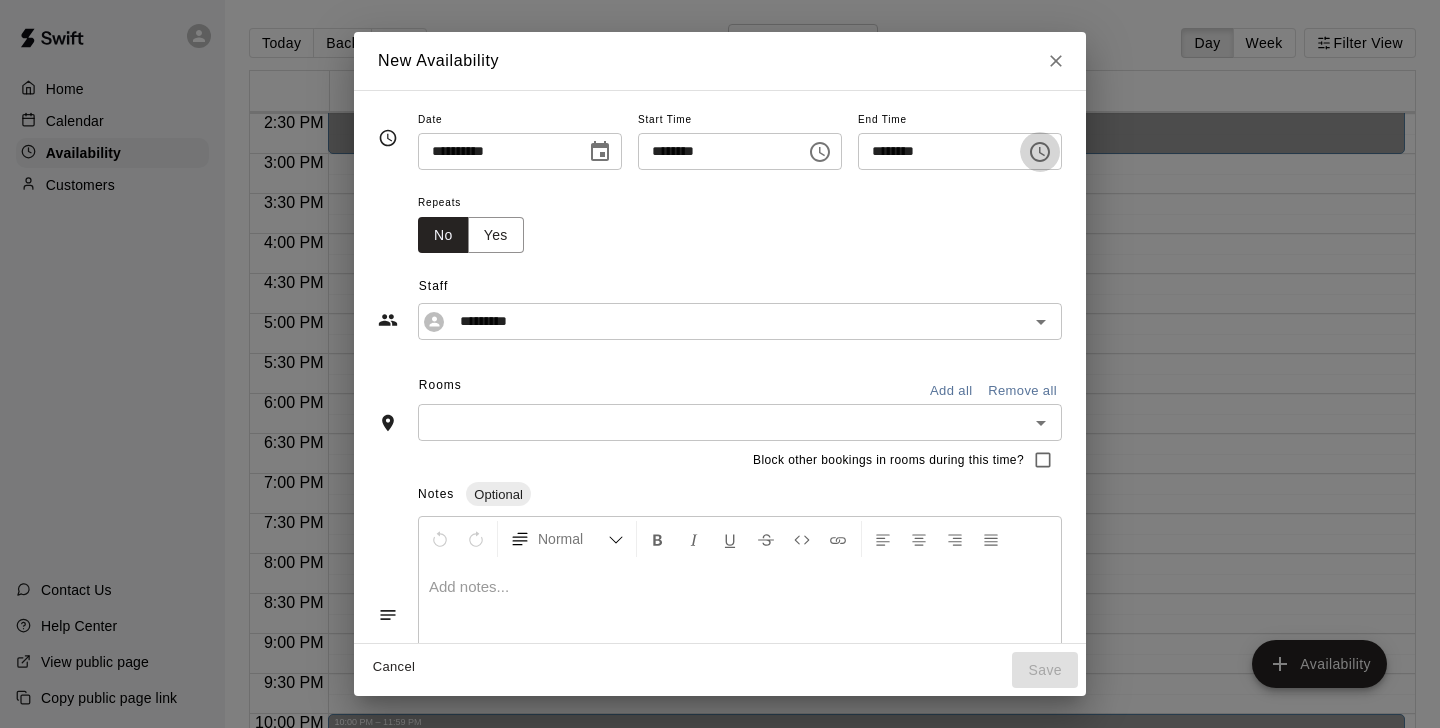 click at bounding box center (1040, 152) 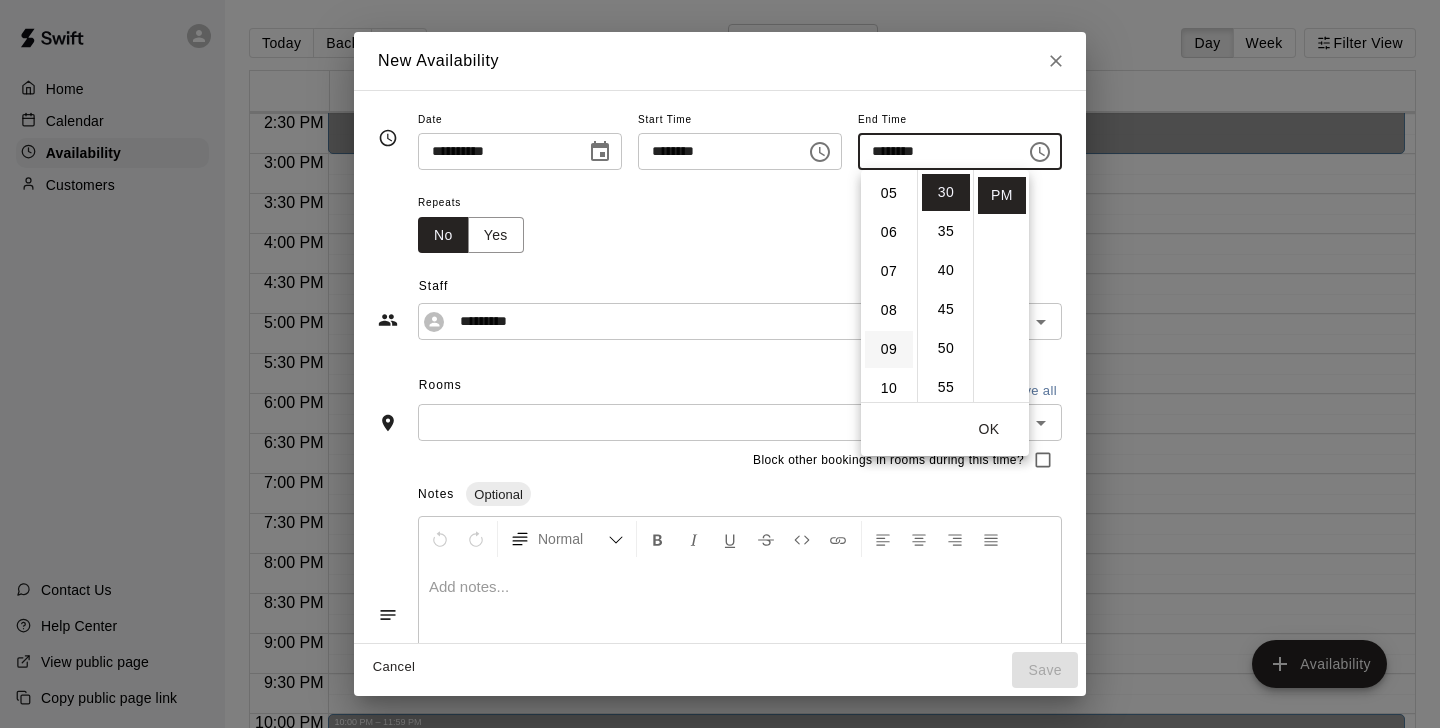 click on "09" at bounding box center (889, 349) 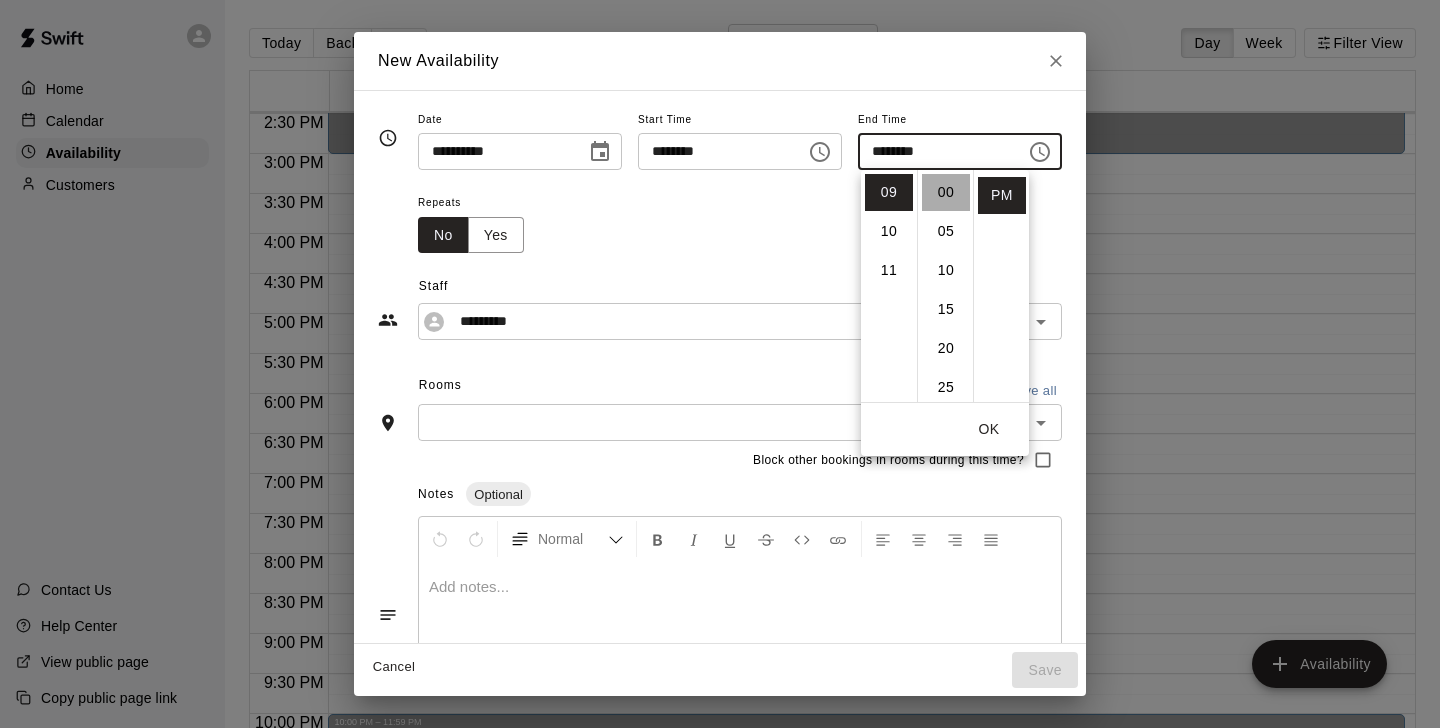 click on "00" at bounding box center [946, 192] 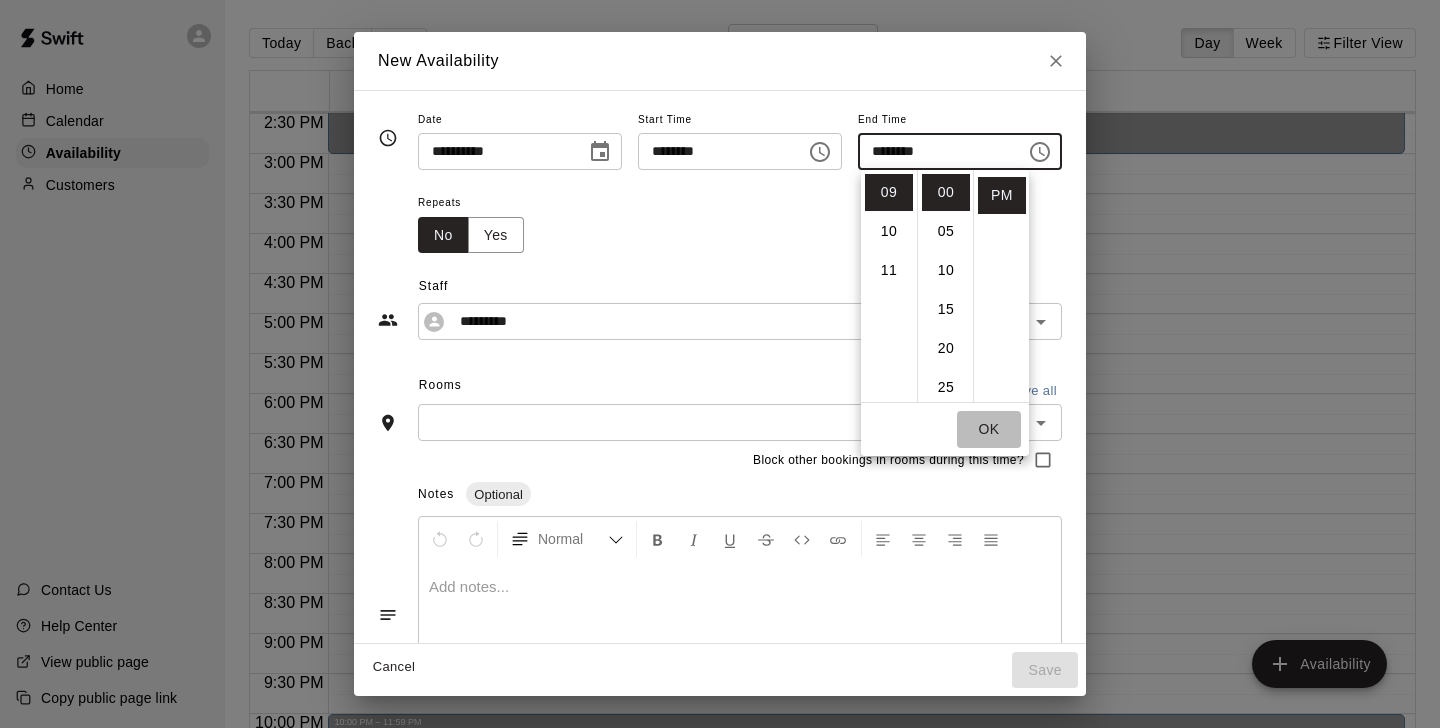 click on "OK" at bounding box center [989, 429] 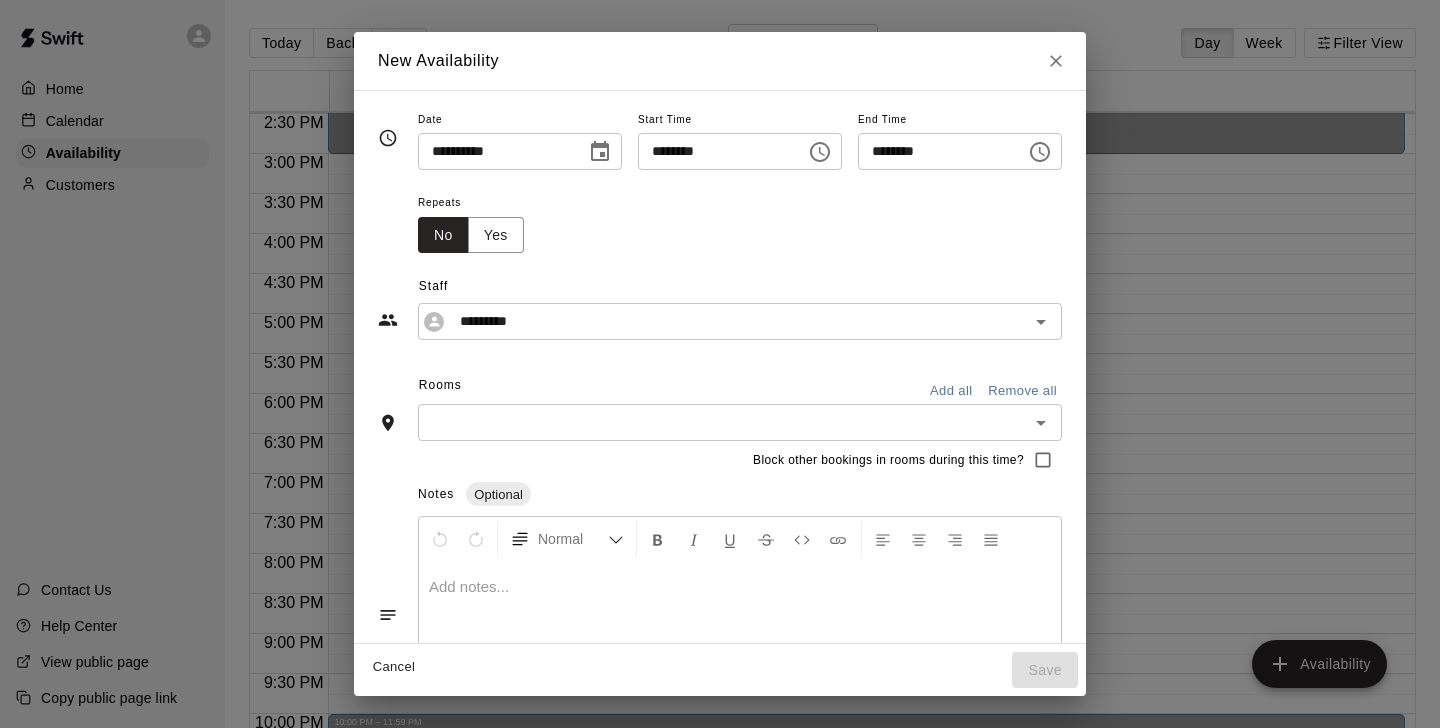 click 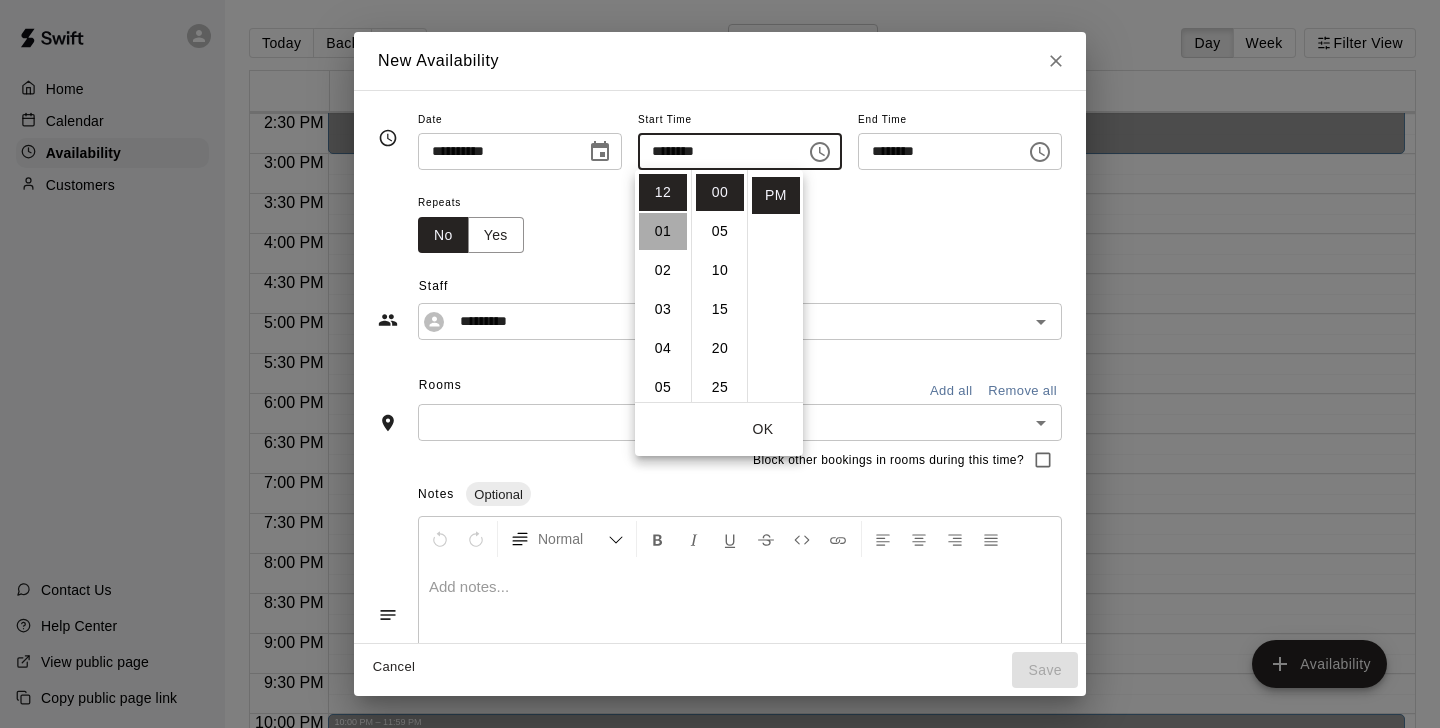 click on "01" at bounding box center [663, 231] 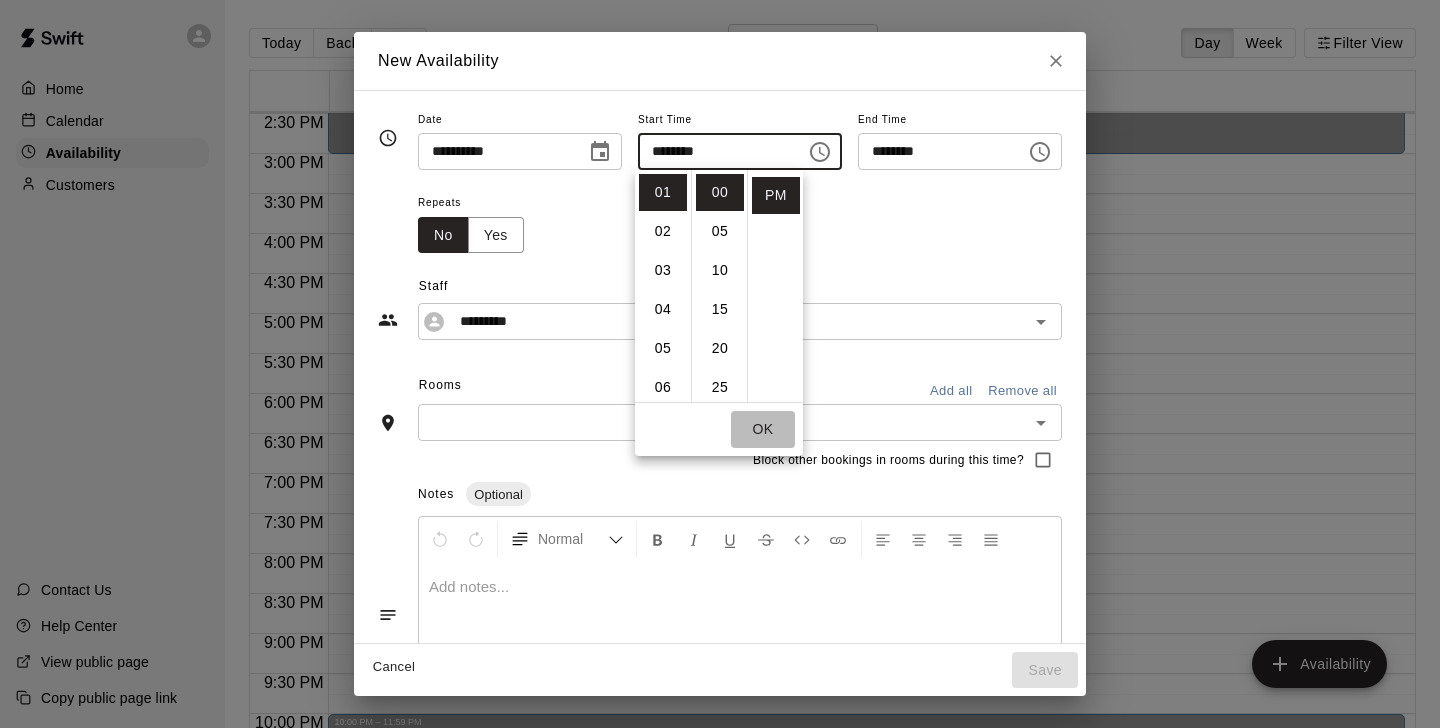 click on "OK" at bounding box center (763, 429) 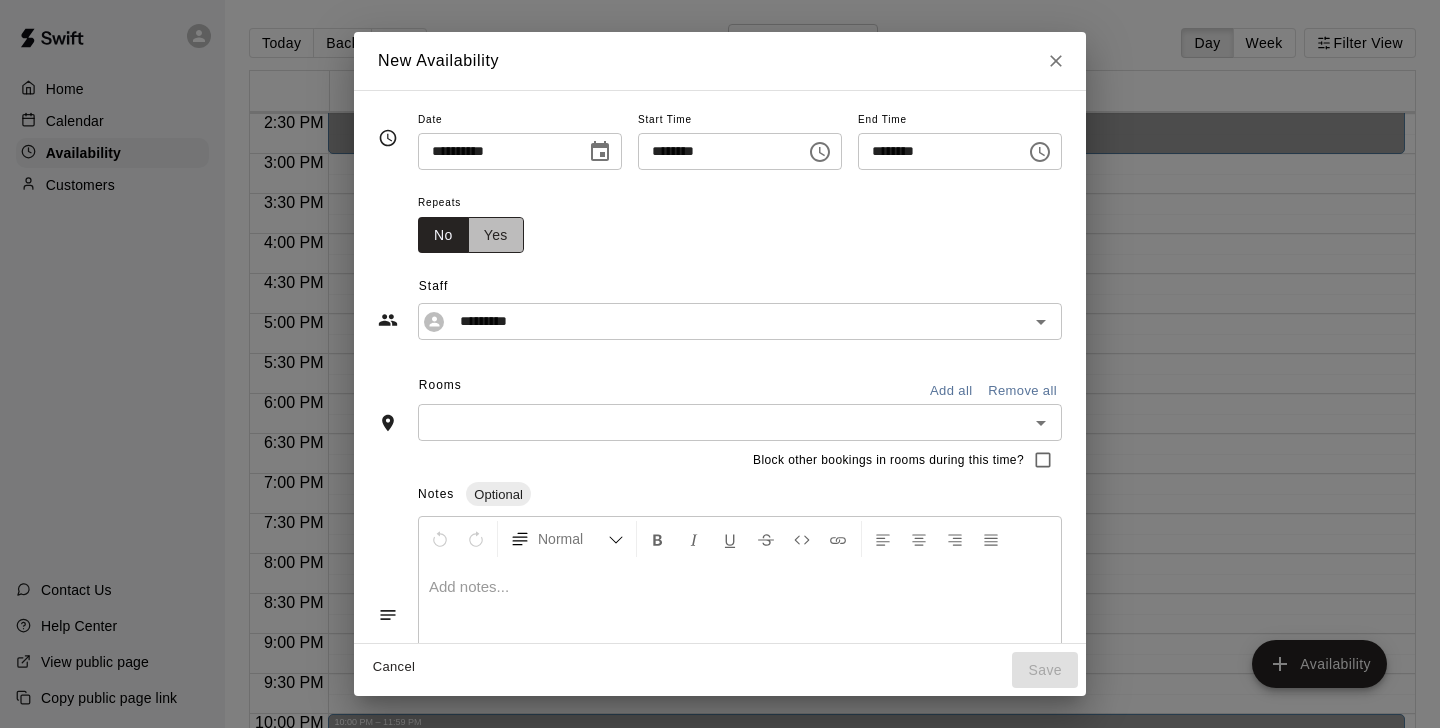 click on "Yes" at bounding box center [496, 235] 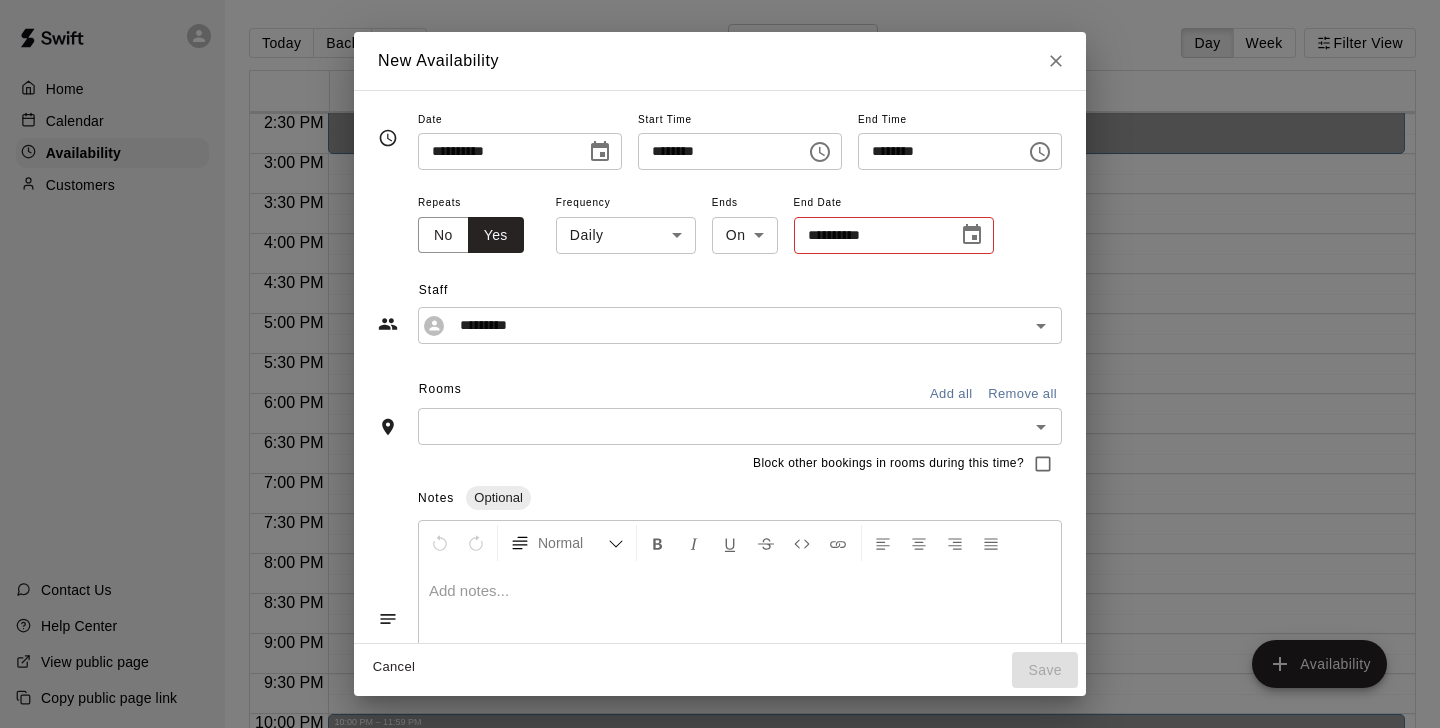 click 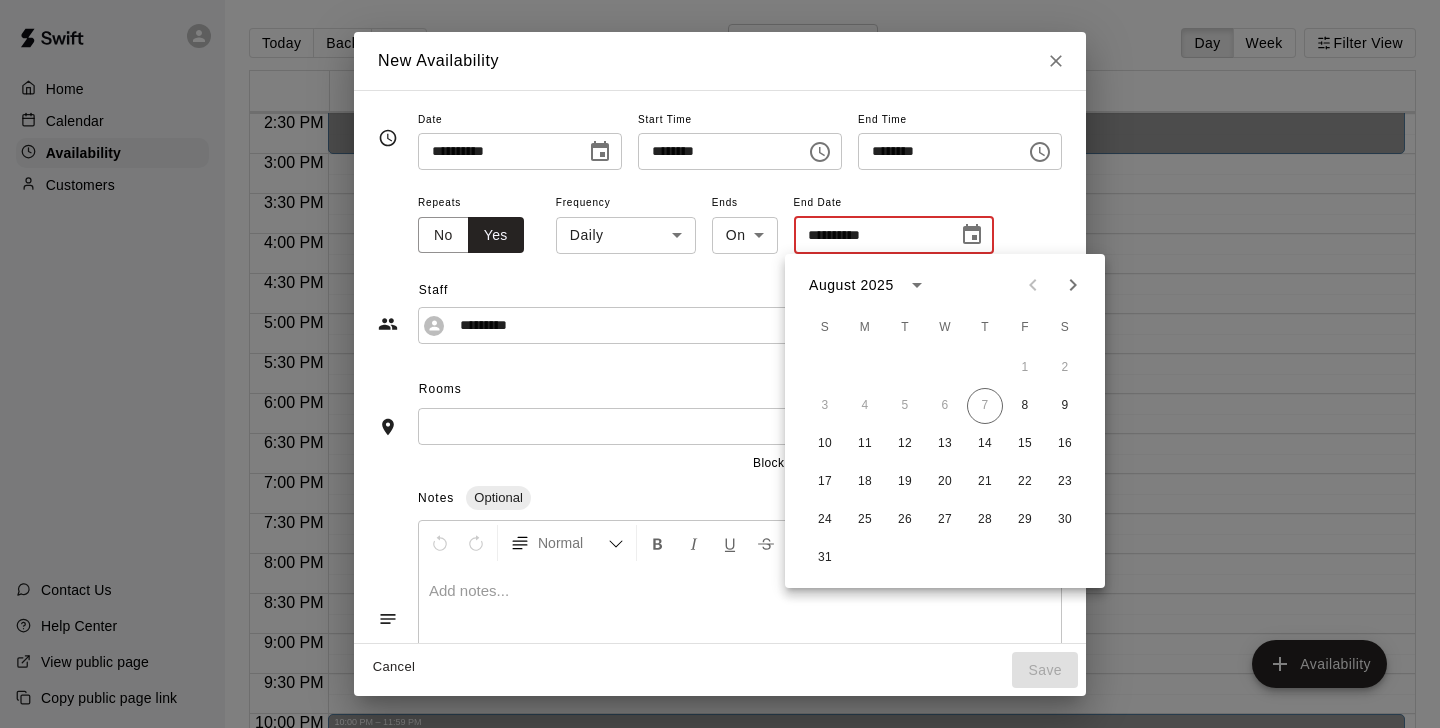 click 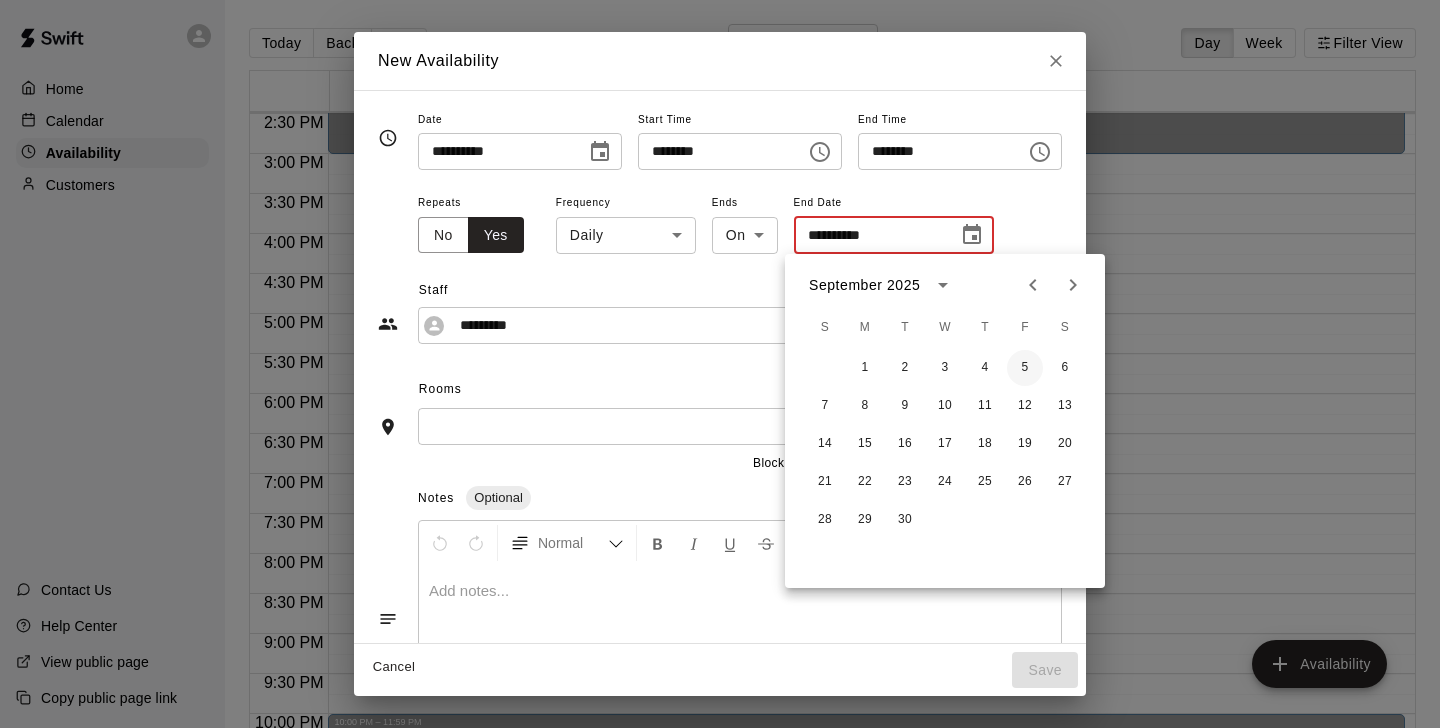 click on "5" at bounding box center (1025, 368) 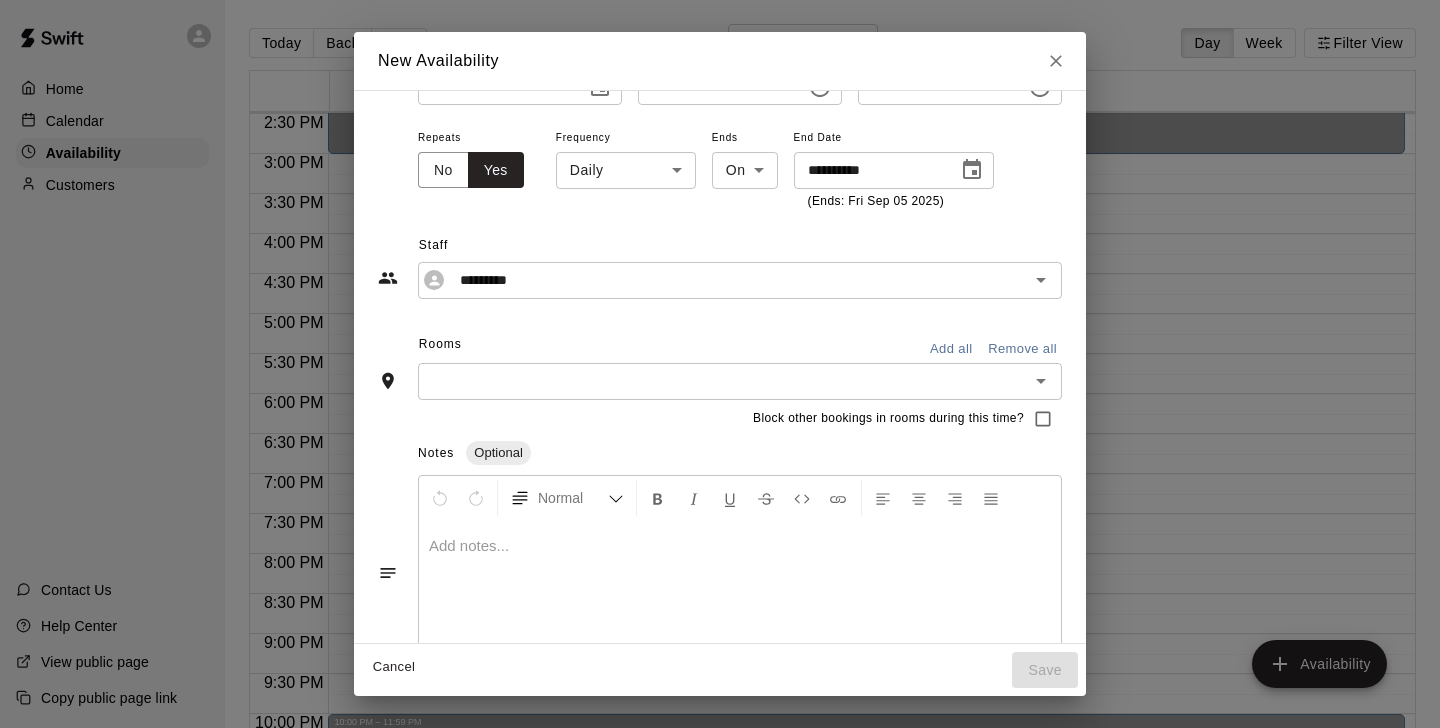 scroll, scrollTop: 69, scrollLeft: 0, axis: vertical 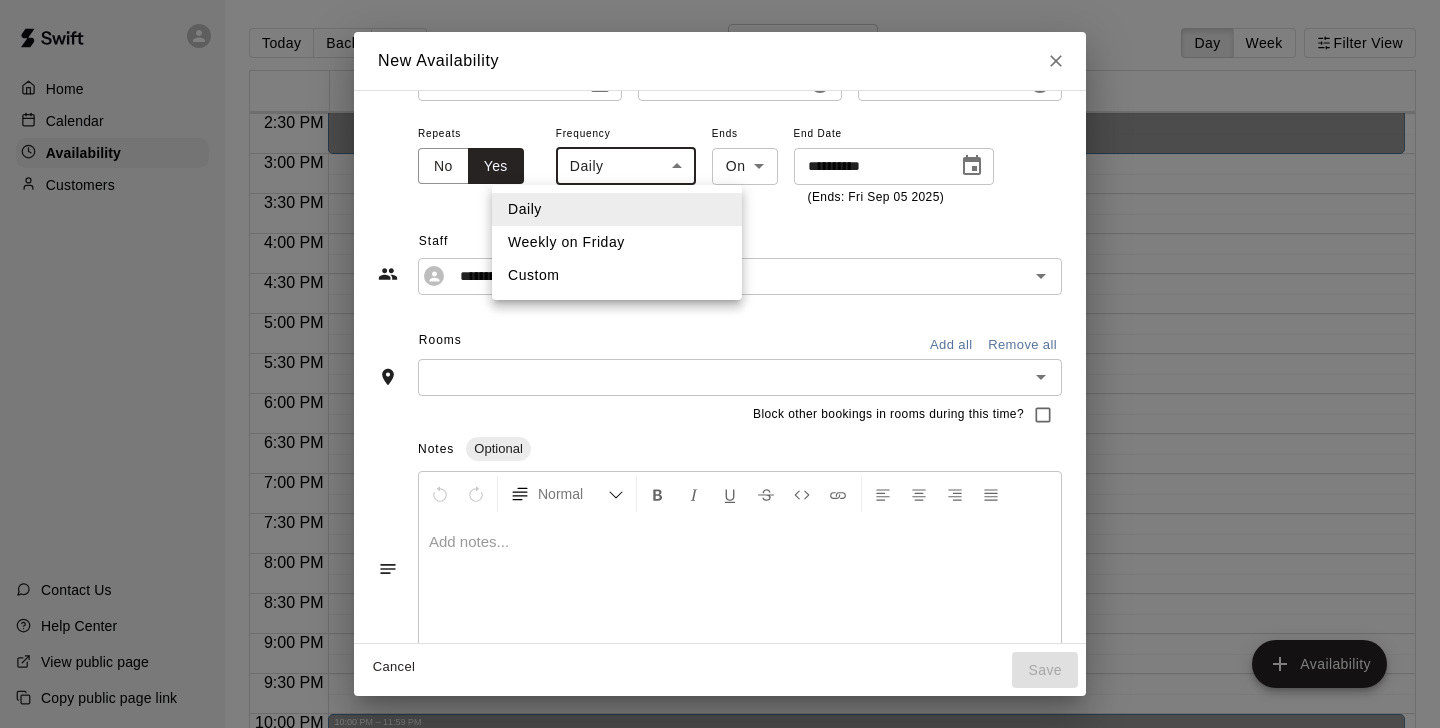 click on "**********" at bounding box center (720, 380) 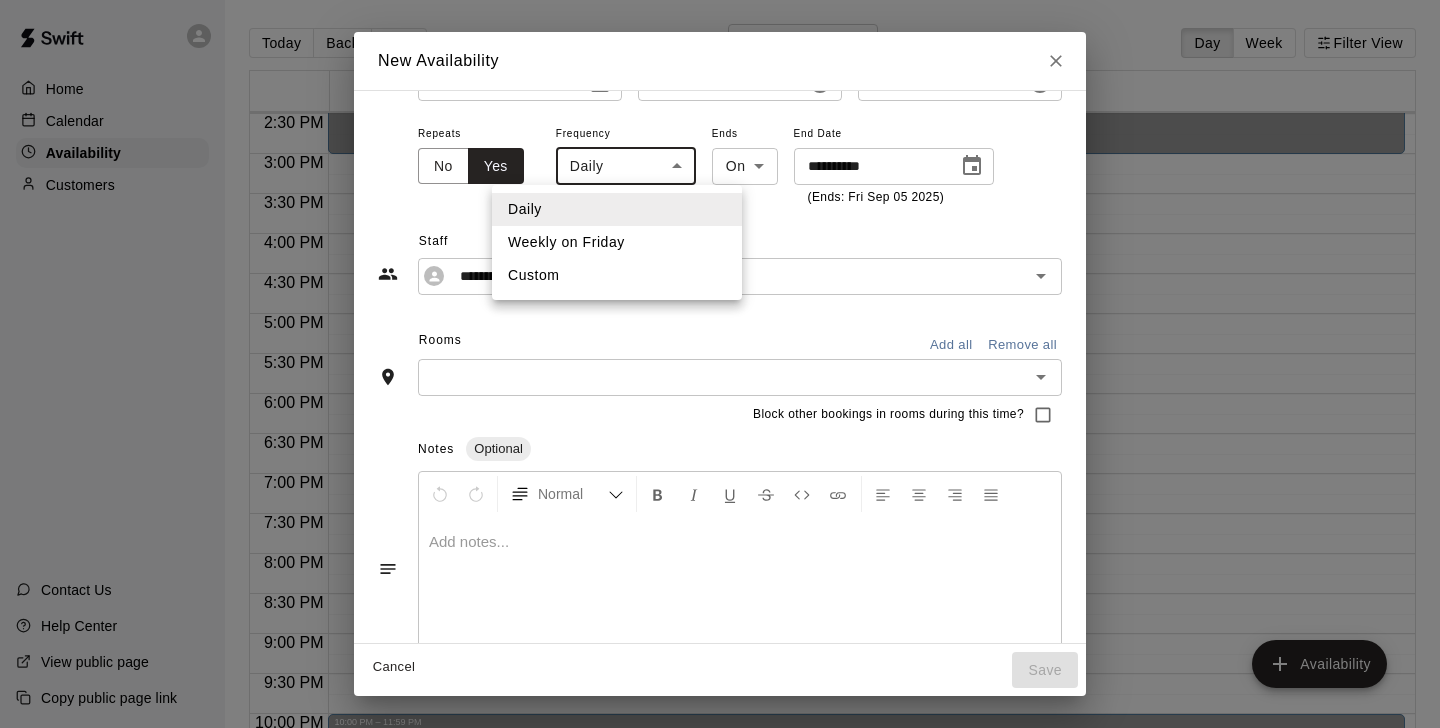 click on "Weekly on Friday" at bounding box center [617, 242] 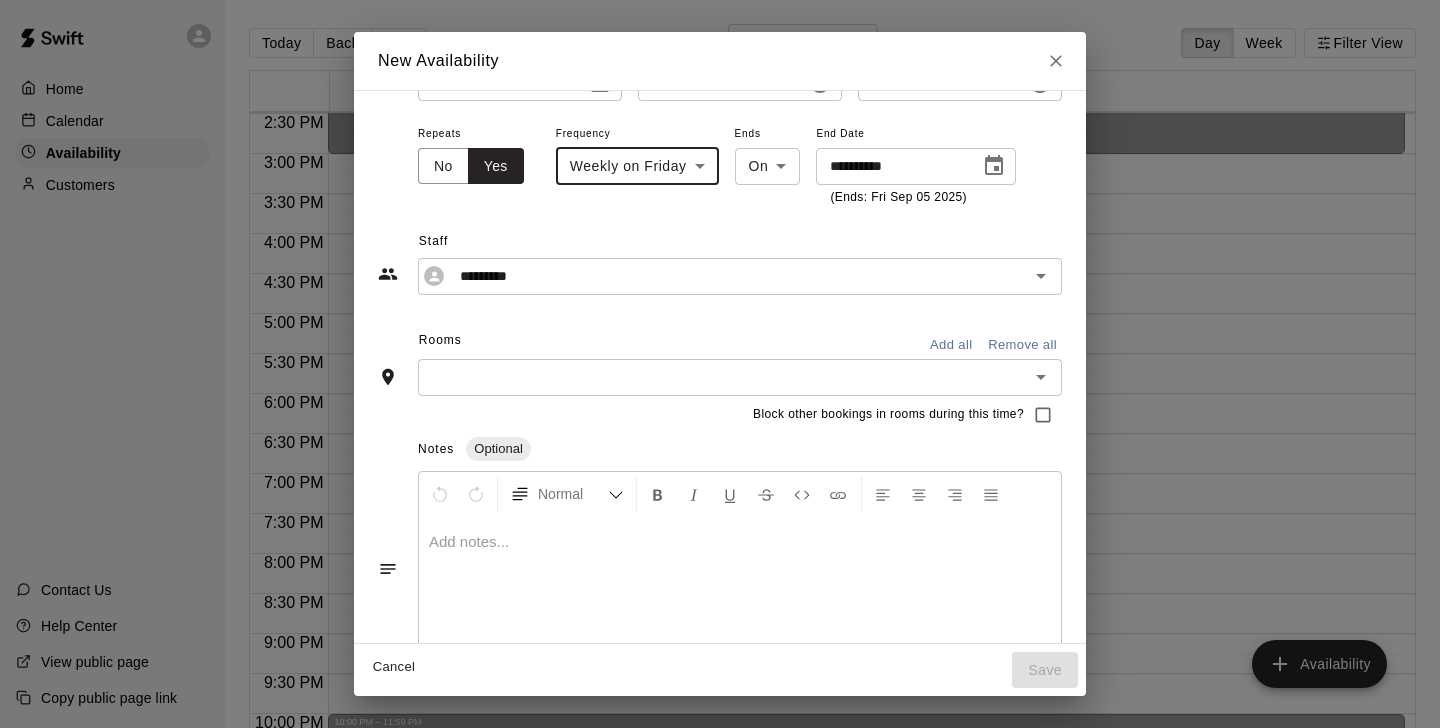 click on "Staff ********* ​" at bounding box center [720, 251] 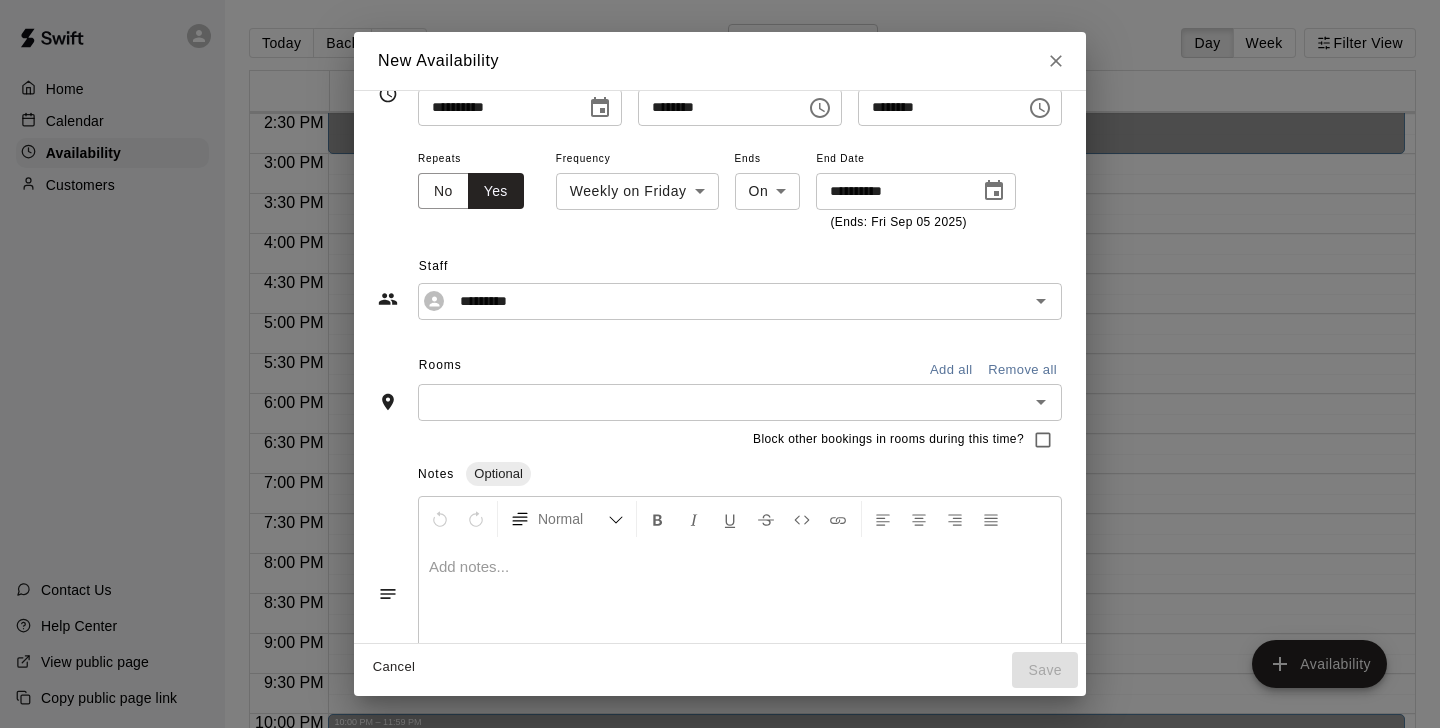 scroll, scrollTop: 115, scrollLeft: 0, axis: vertical 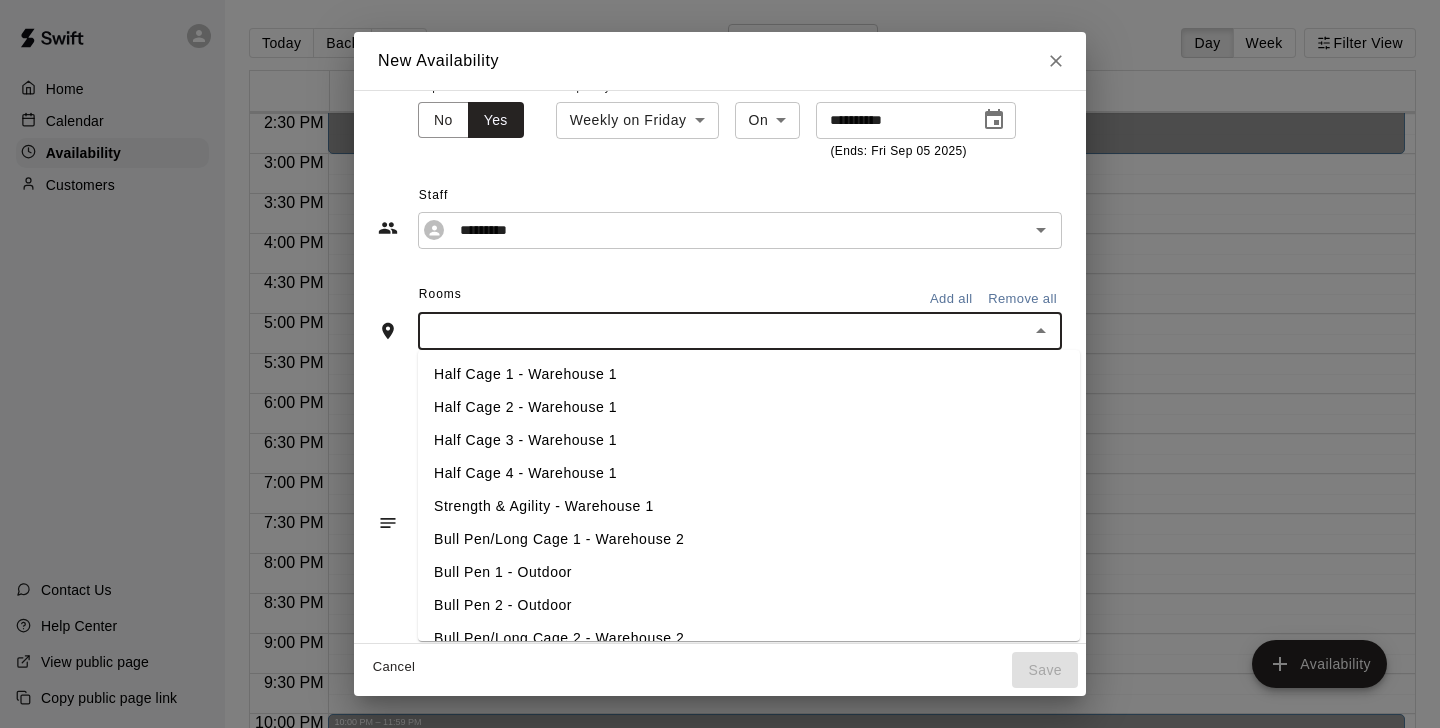 click at bounding box center [723, 331] 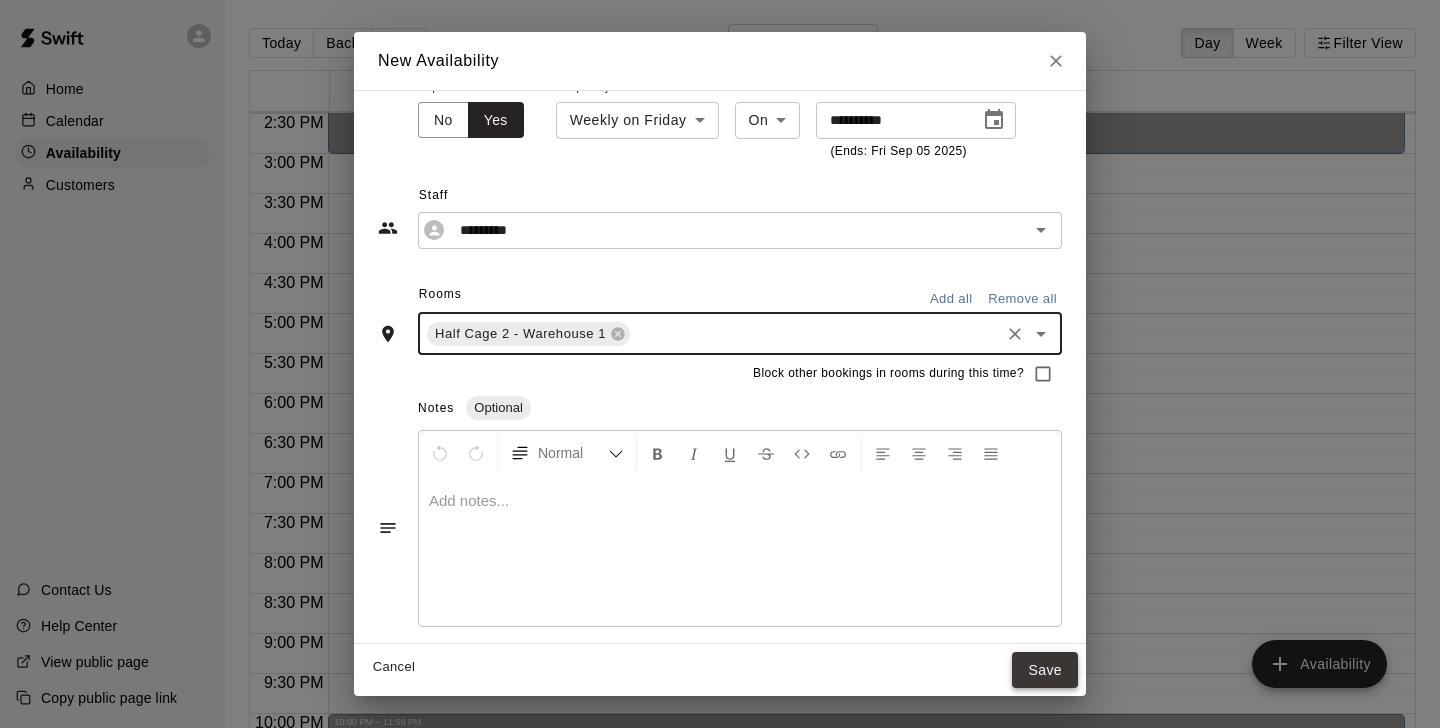 click on "Save" at bounding box center [1045, 670] 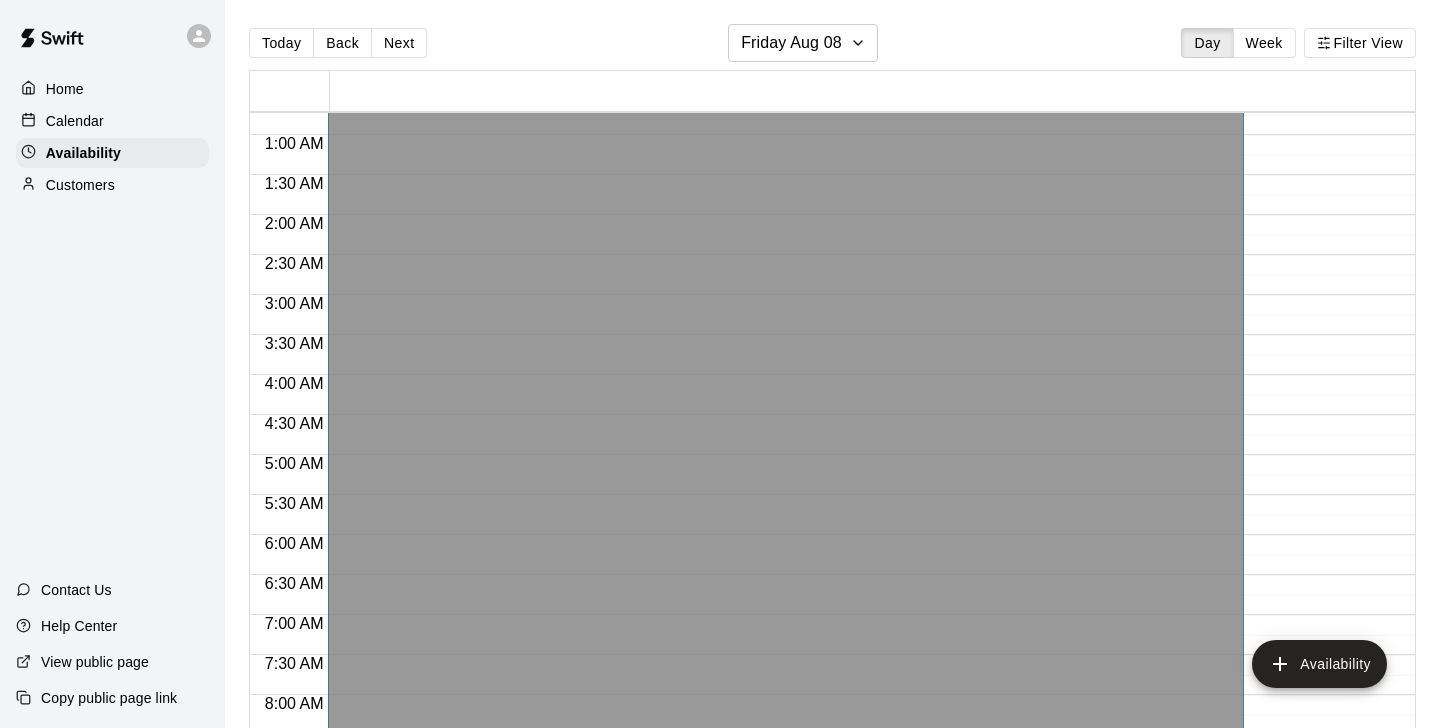 scroll, scrollTop: 0, scrollLeft: 0, axis: both 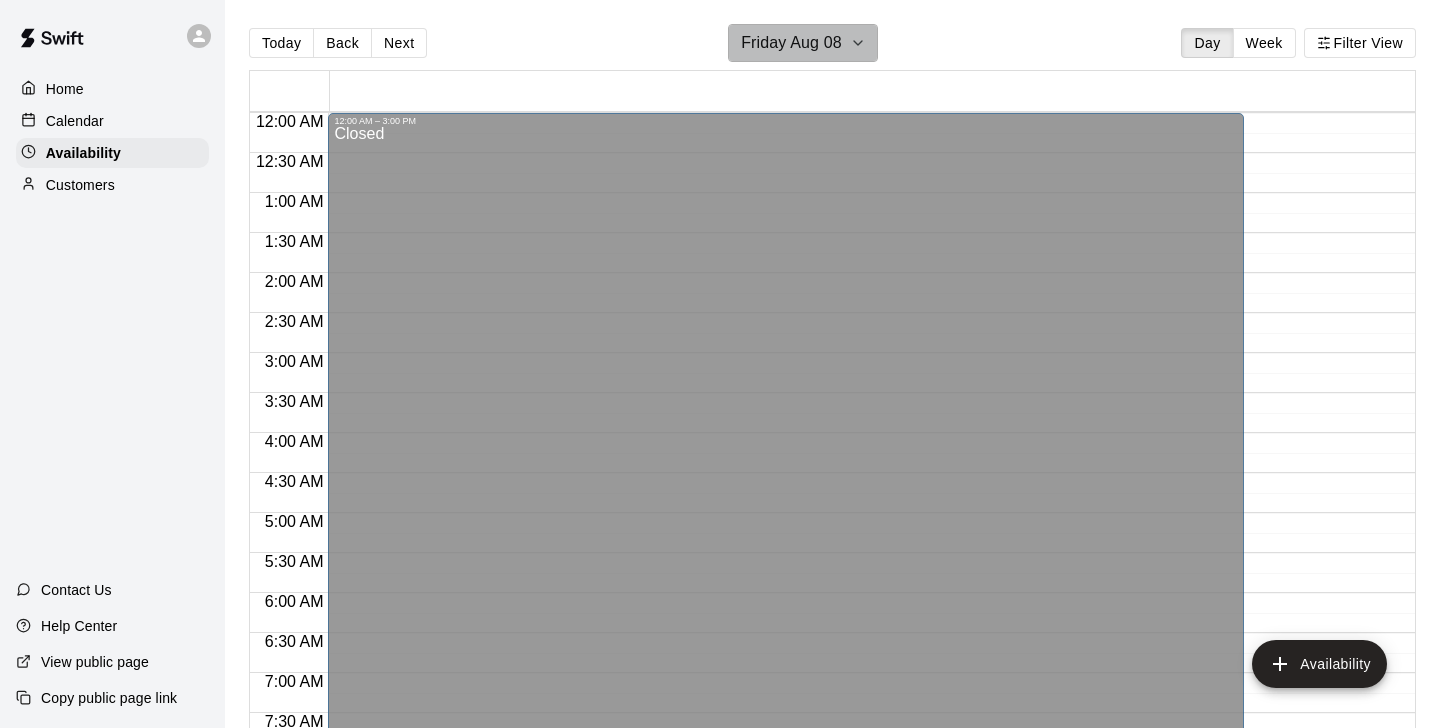 click on "Friday Aug 08" at bounding box center (791, 43) 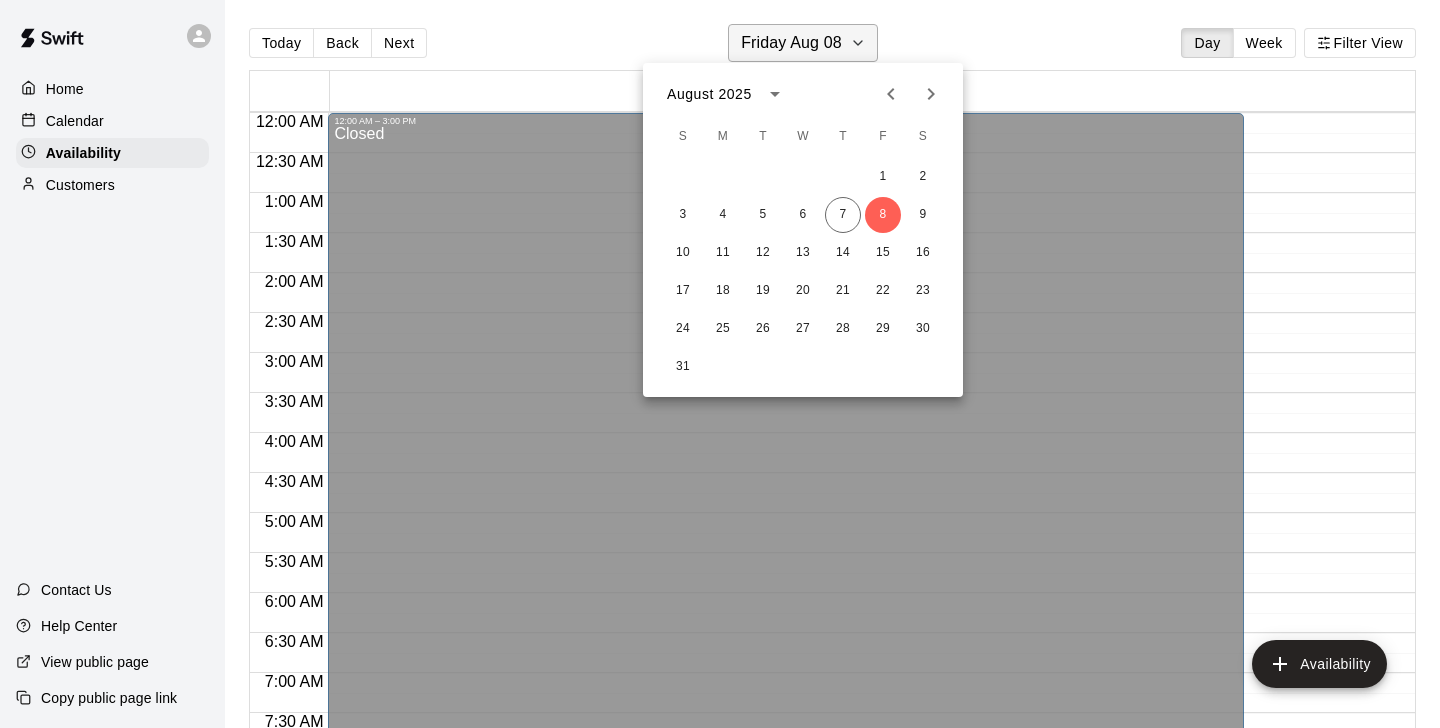 click at bounding box center [720, 364] 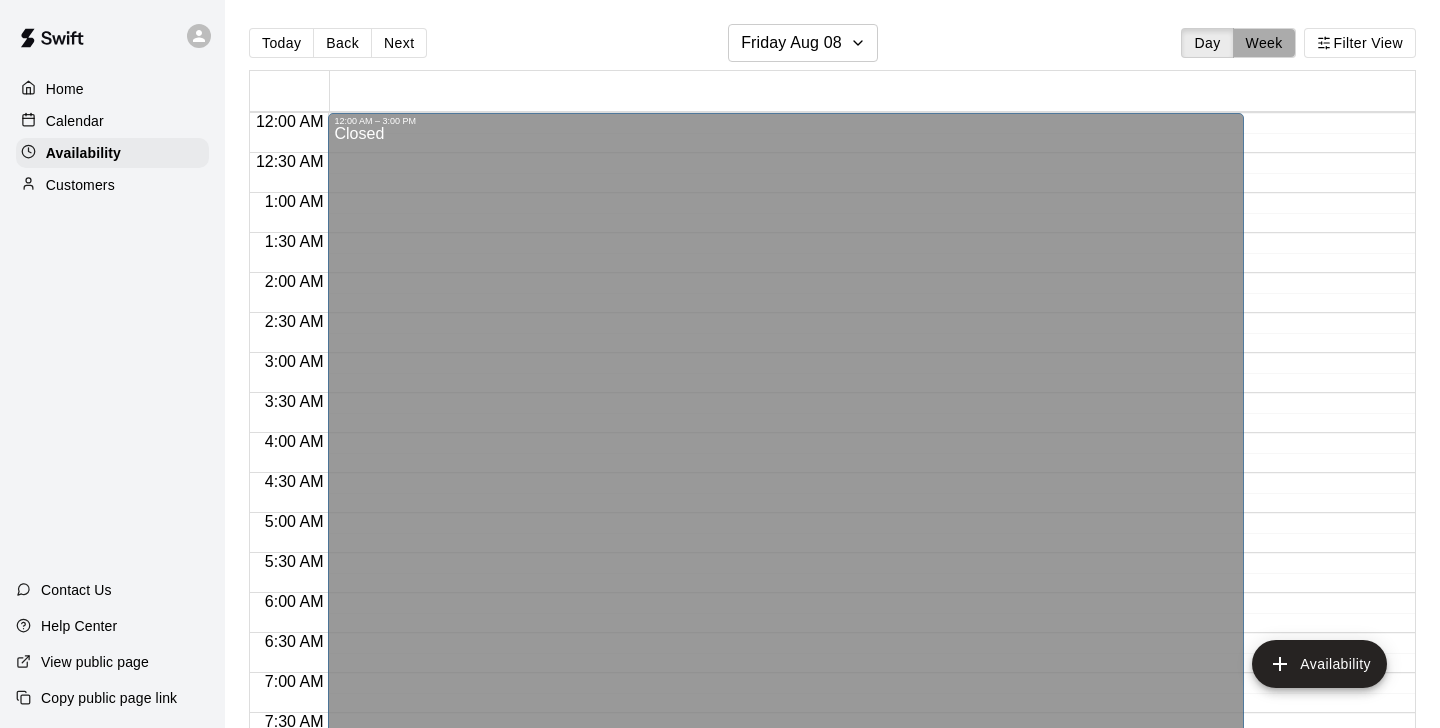 click on "Week" at bounding box center [1264, 43] 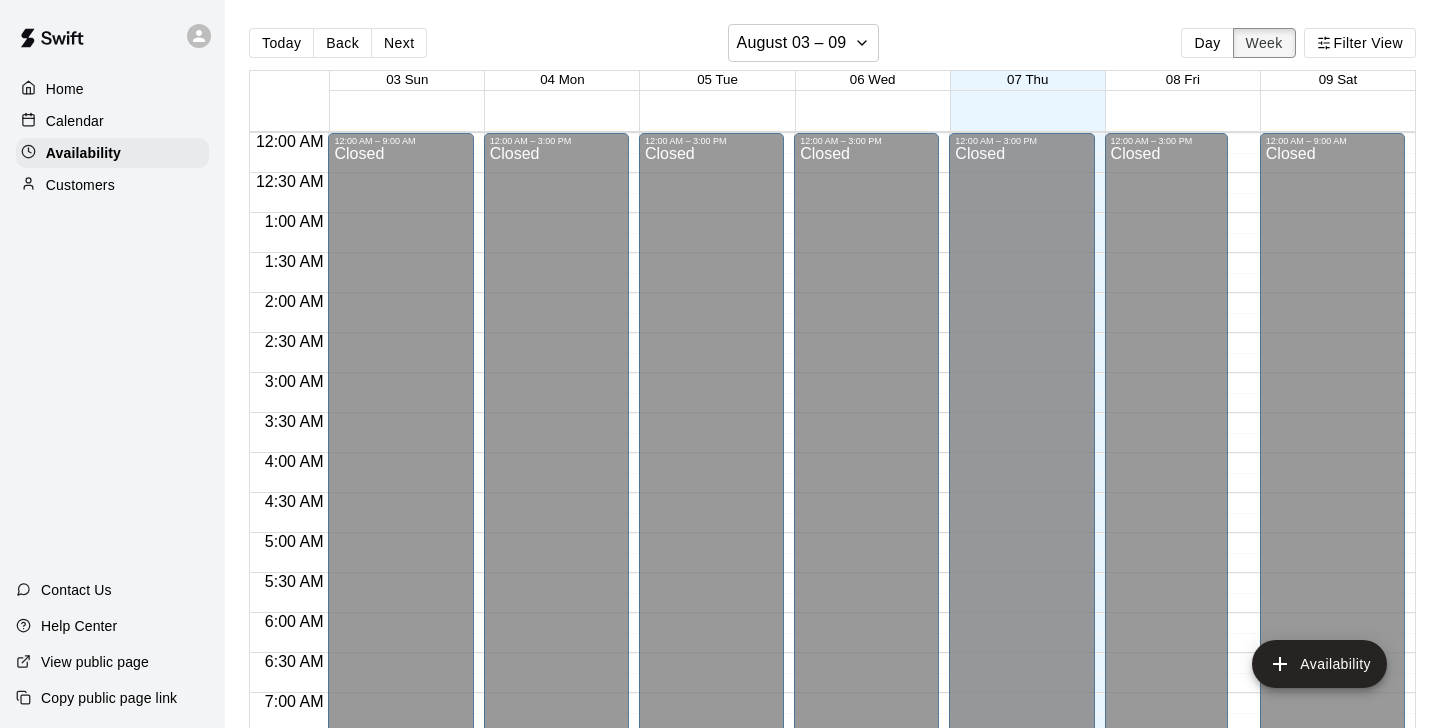 scroll, scrollTop: 731, scrollLeft: 0, axis: vertical 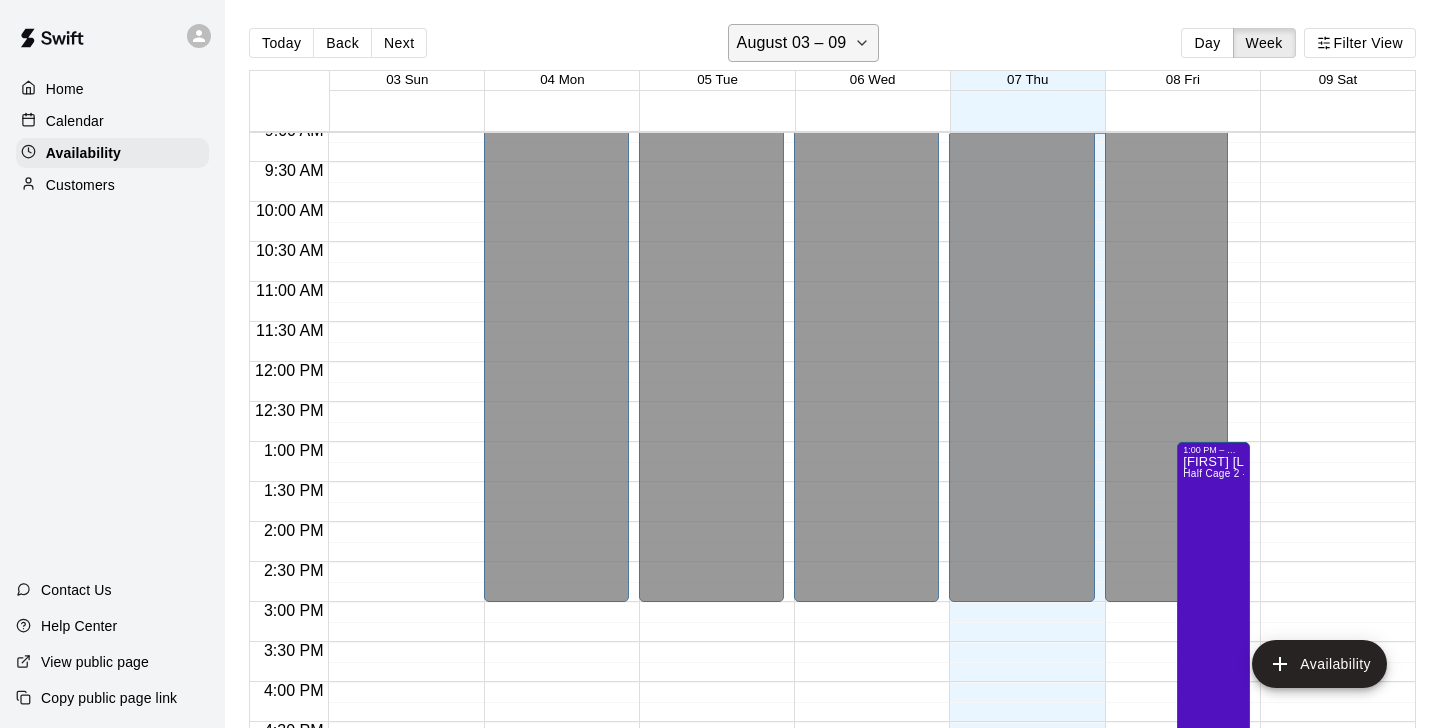 click on "August 03 – 09" at bounding box center [792, 43] 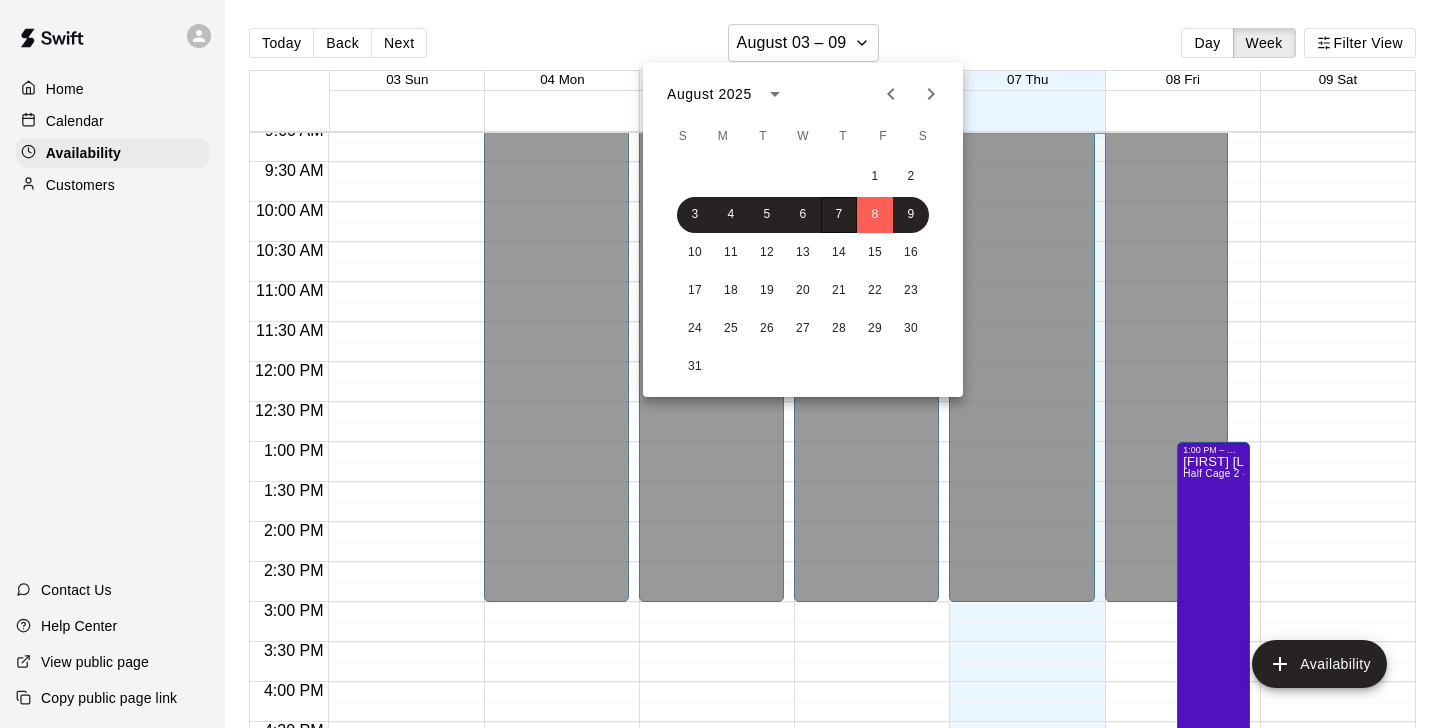 click at bounding box center [720, 364] 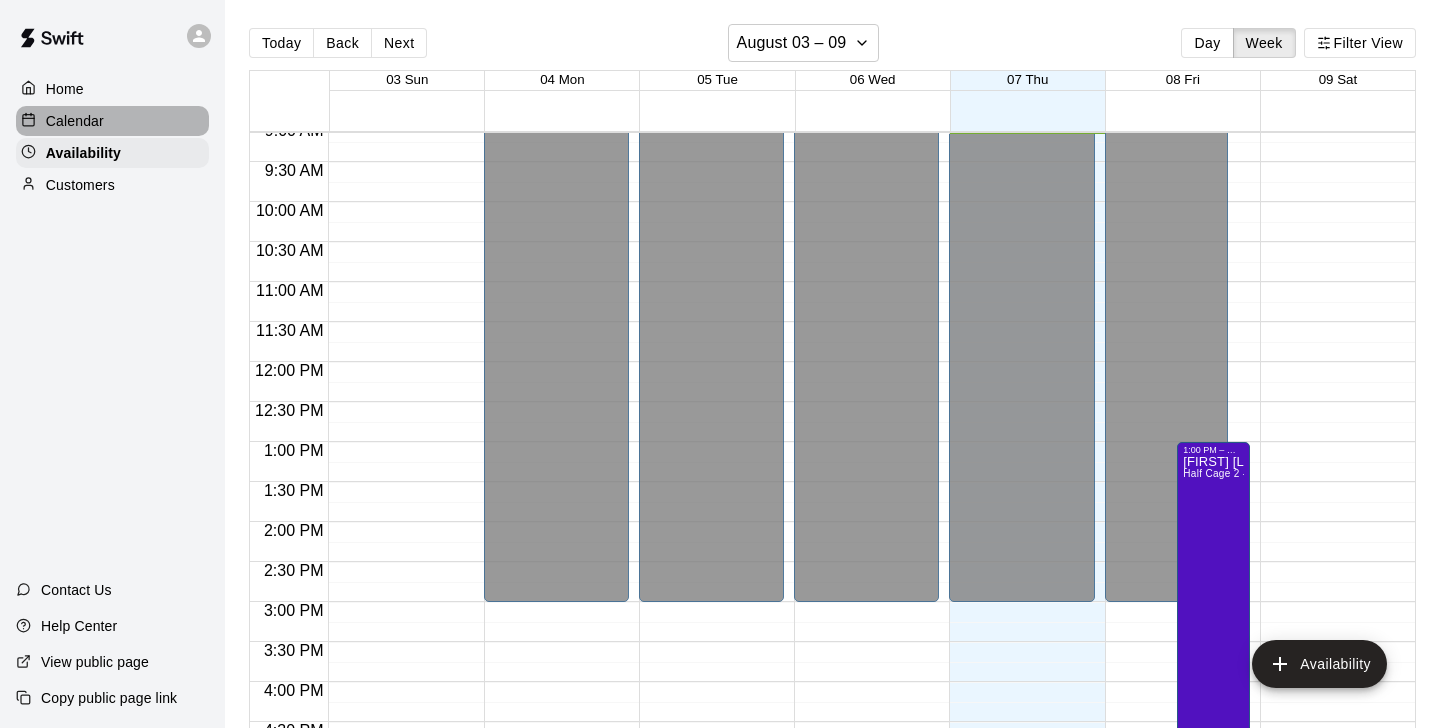 click on "Calendar" at bounding box center [75, 121] 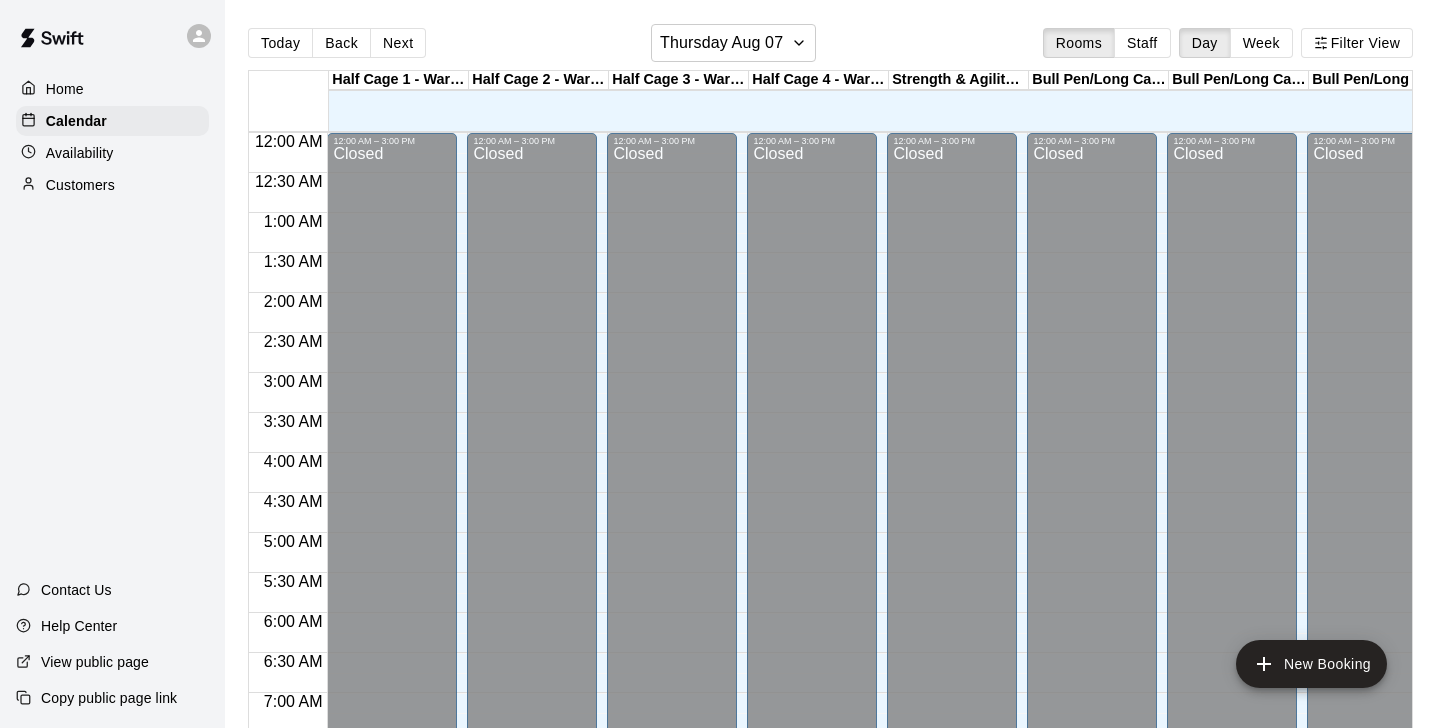 scroll, scrollTop: 731, scrollLeft: 0, axis: vertical 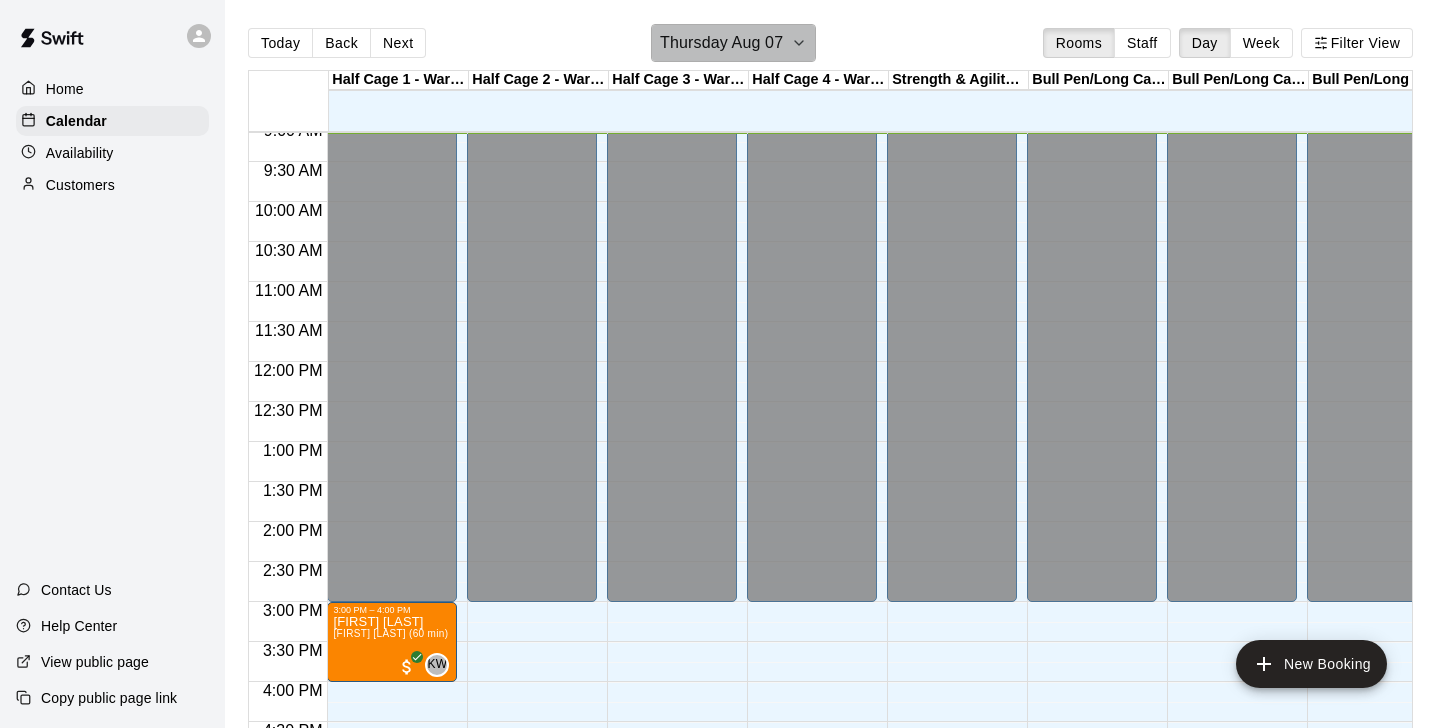 click on "Thursday Aug 07" at bounding box center [721, 43] 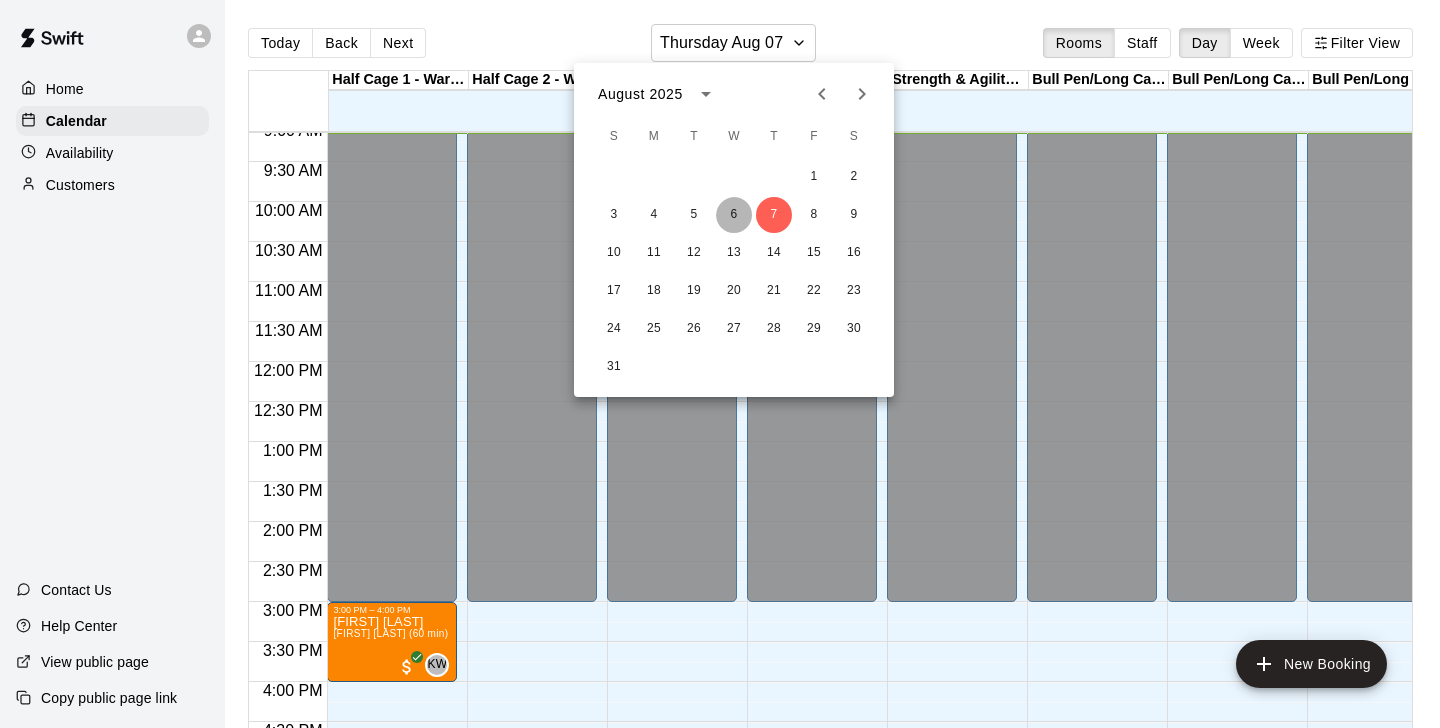 click on "6" at bounding box center [734, 215] 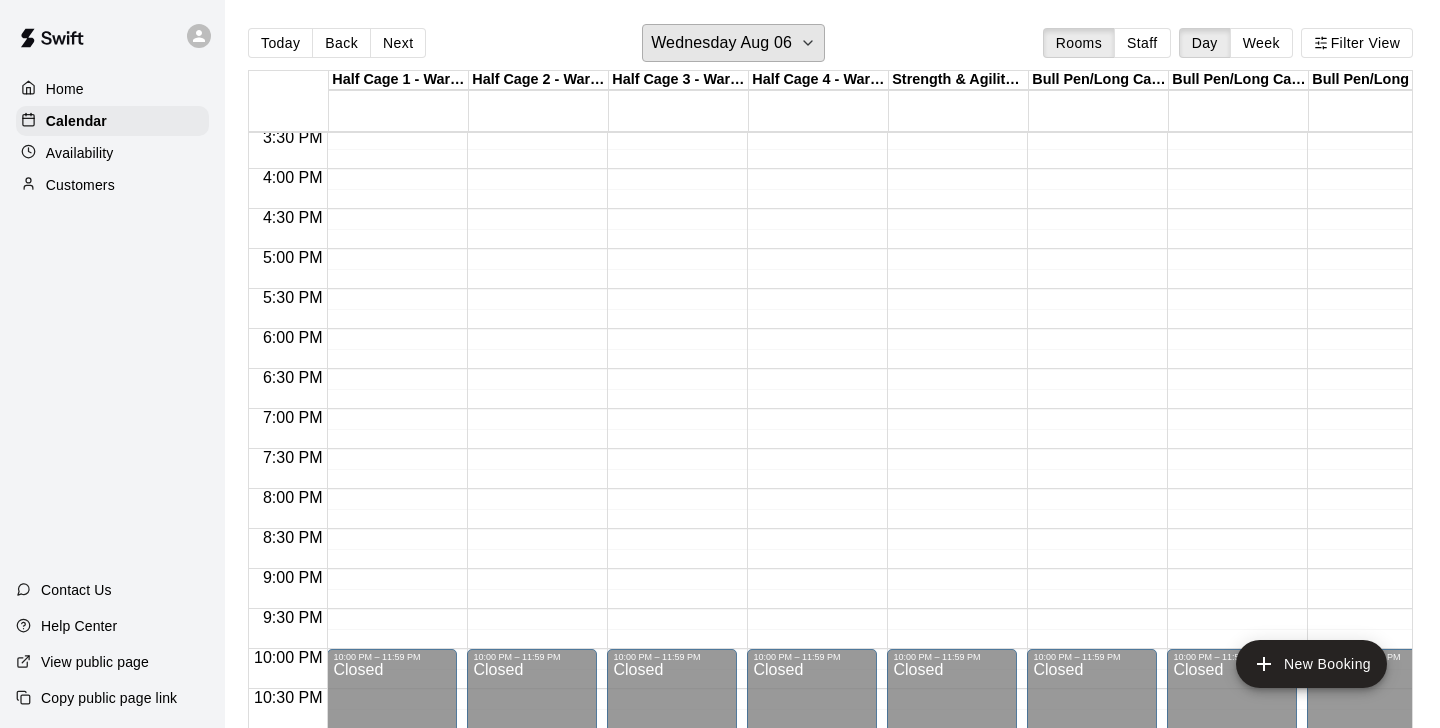 scroll, scrollTop: 1303, scrollLeft: 0, axis: vertical 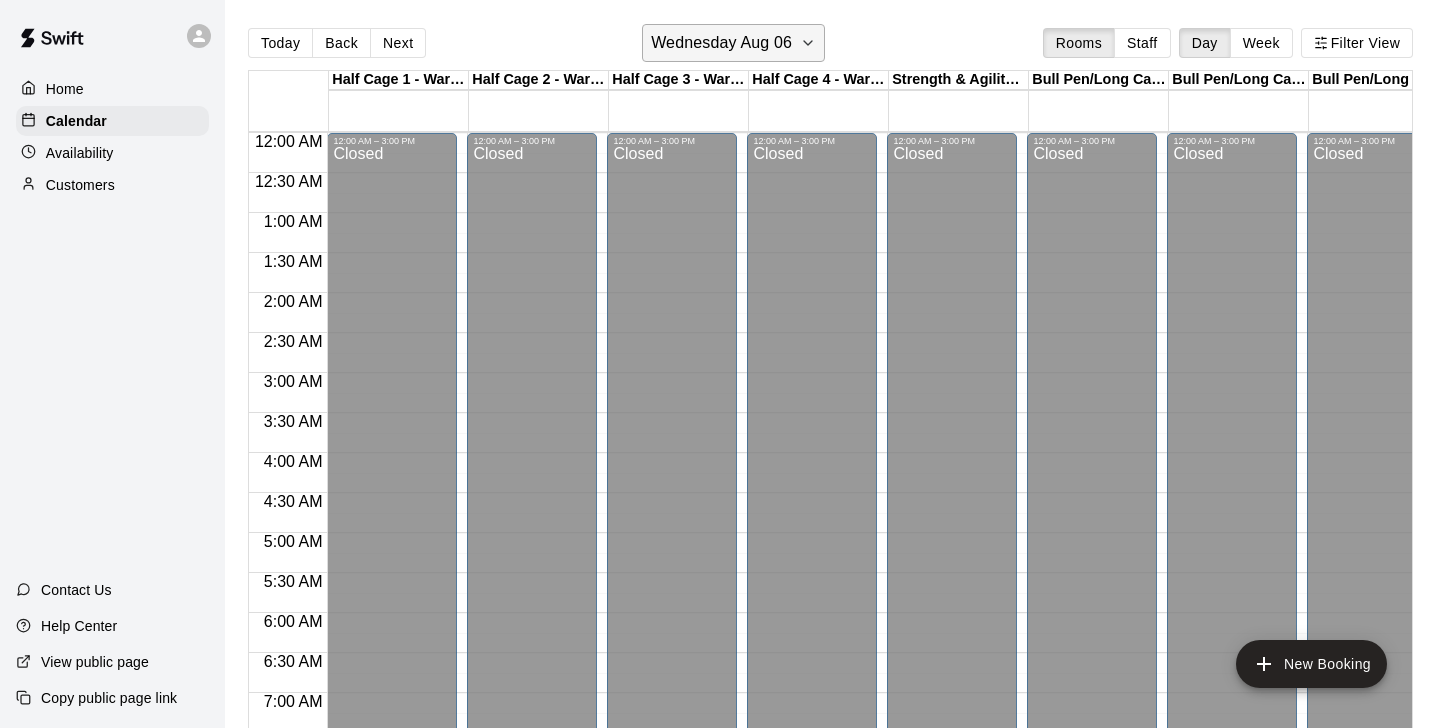 click on "Wednesday Aug 06" at bounding box center [721, 43] 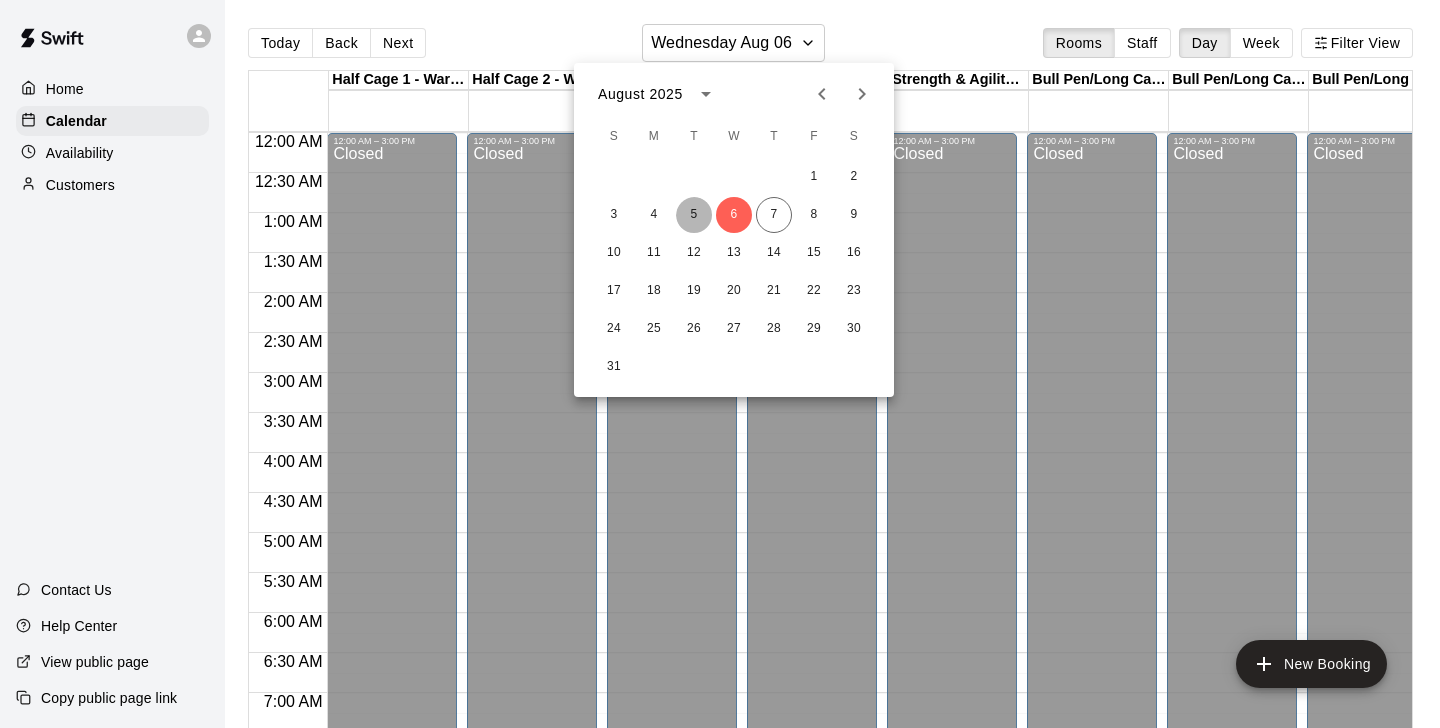 click on "5" at bounding box center [694, 215] 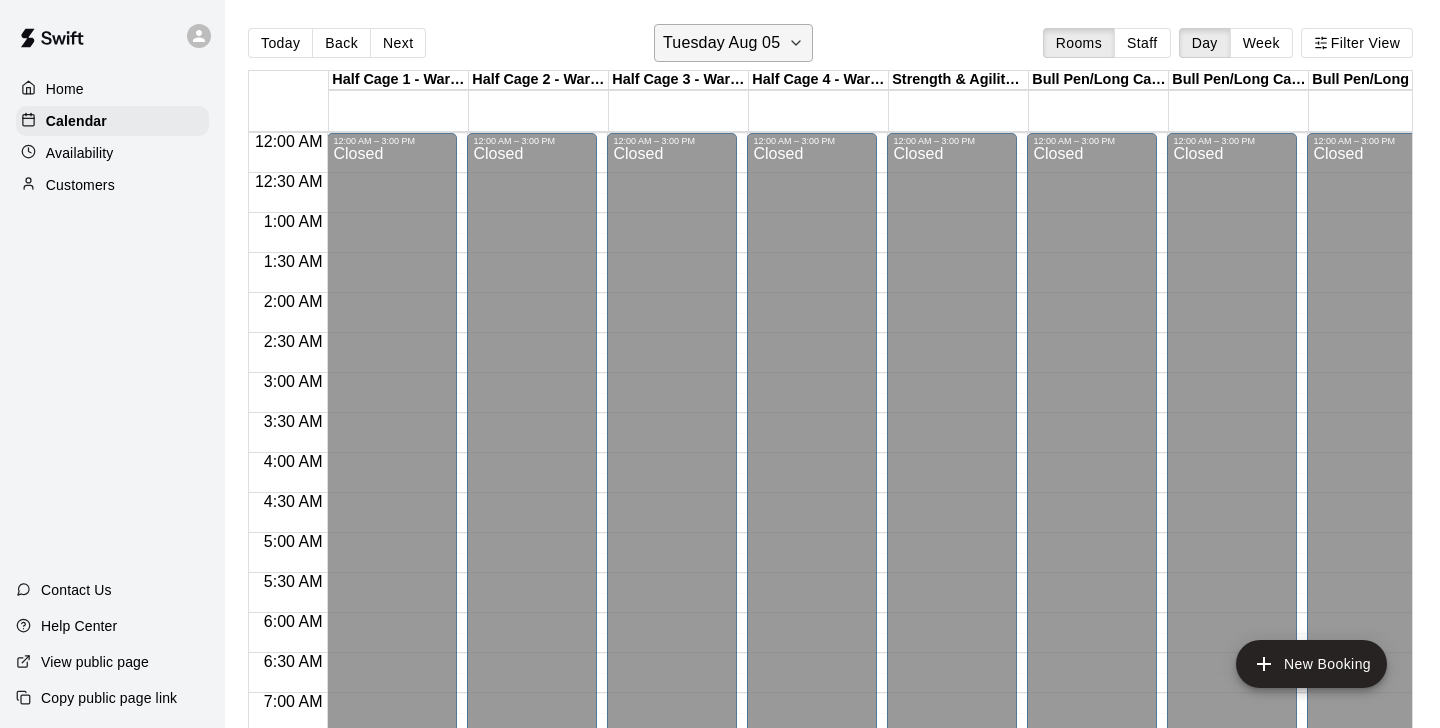 scroll, scrollTop: 32, scrollLeft: 0, axis: vertical 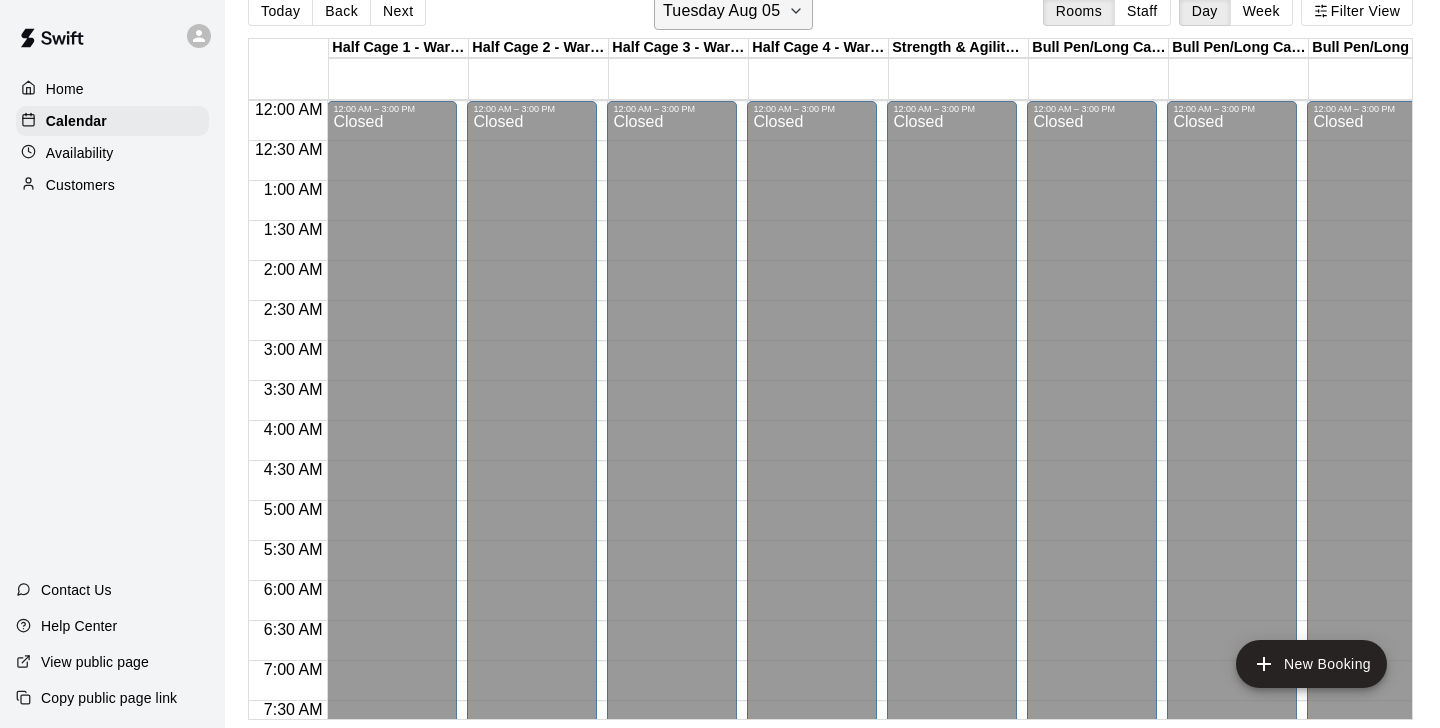 click on "Tuesday Aug 05" at bounding box center (721, 11) 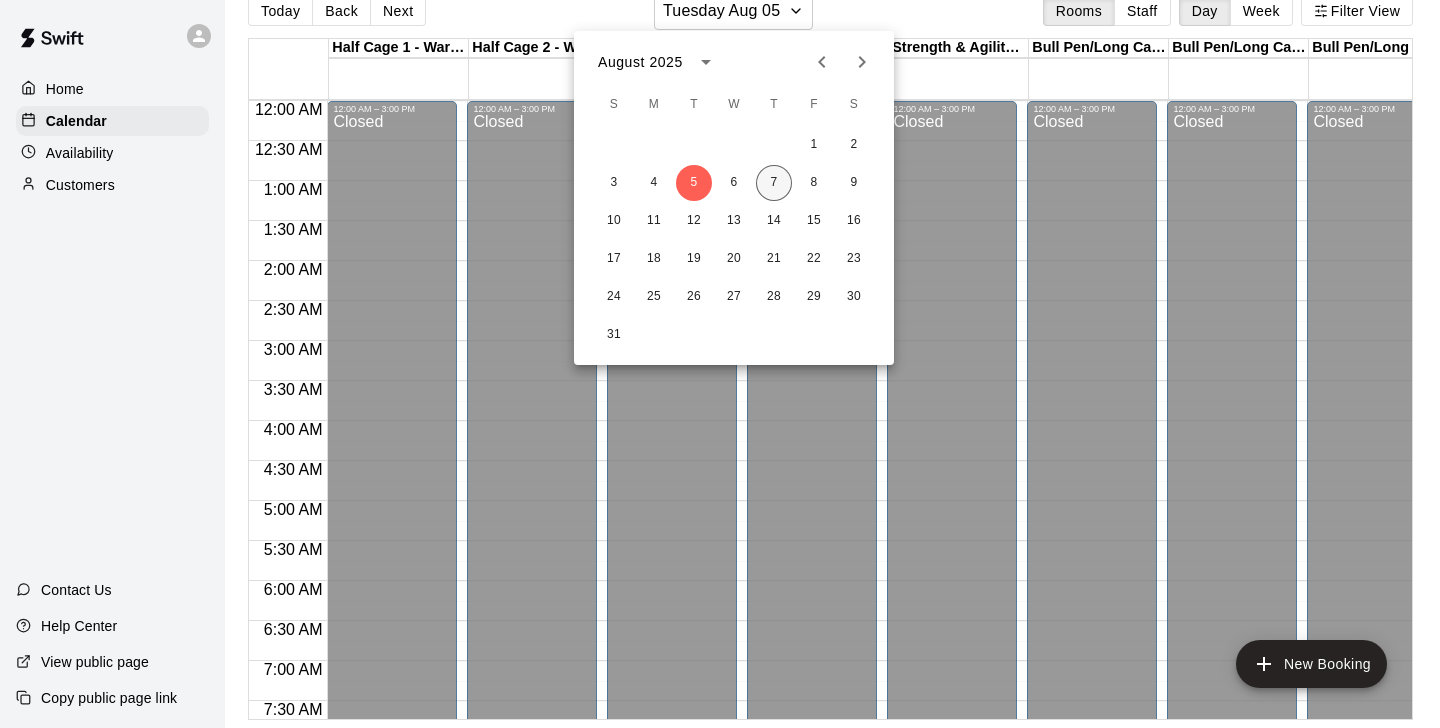 click on "7" at bounding box center [774, 183] 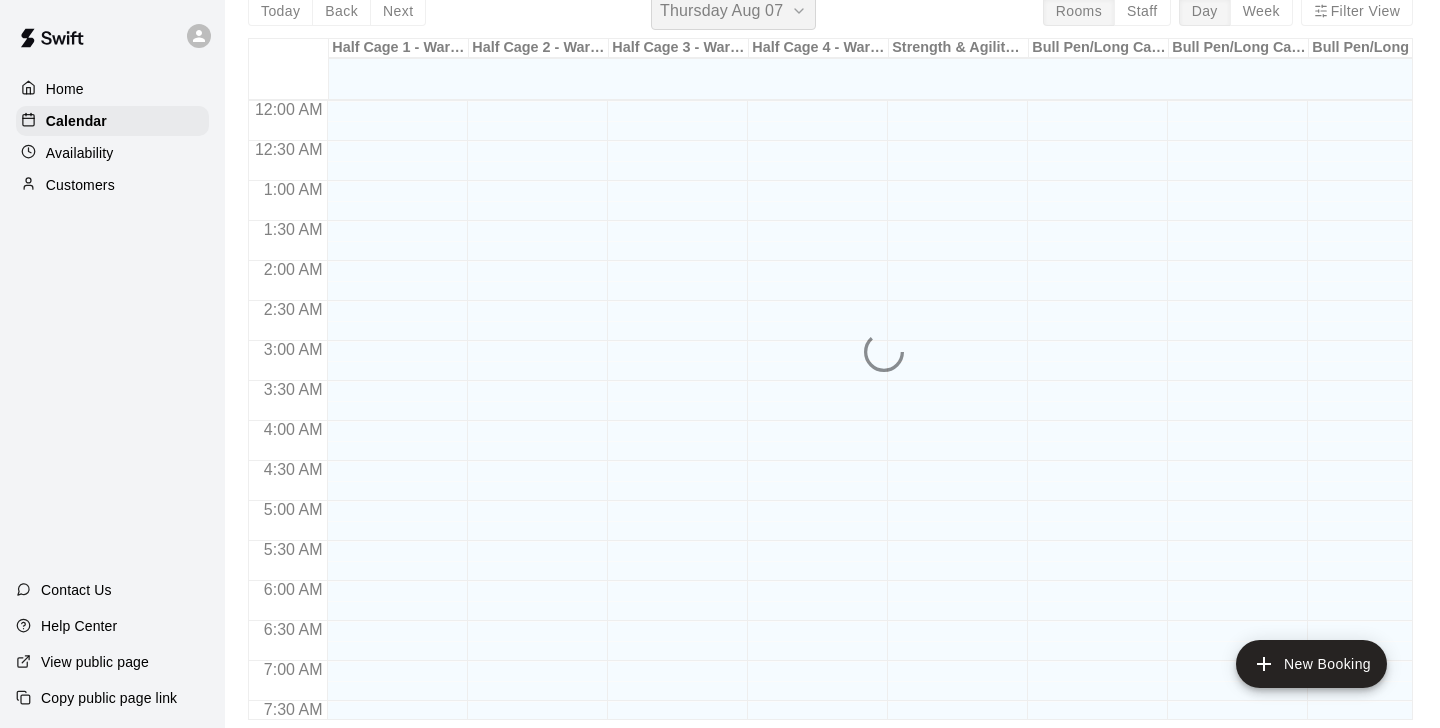 scroll, scrollTop: 24, scrollLeft: 0, axis: vertical 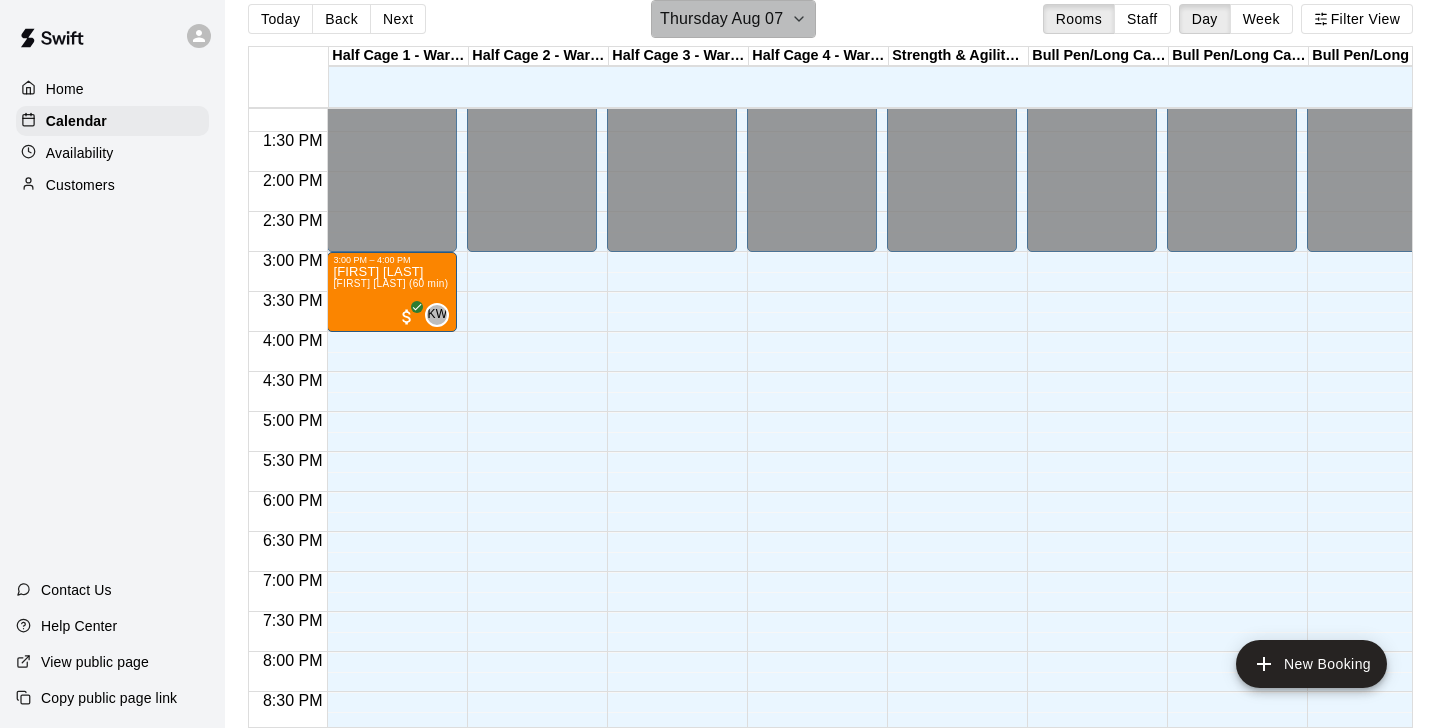 click on "Thursday Aug 07" at bounding box center (721, 19) 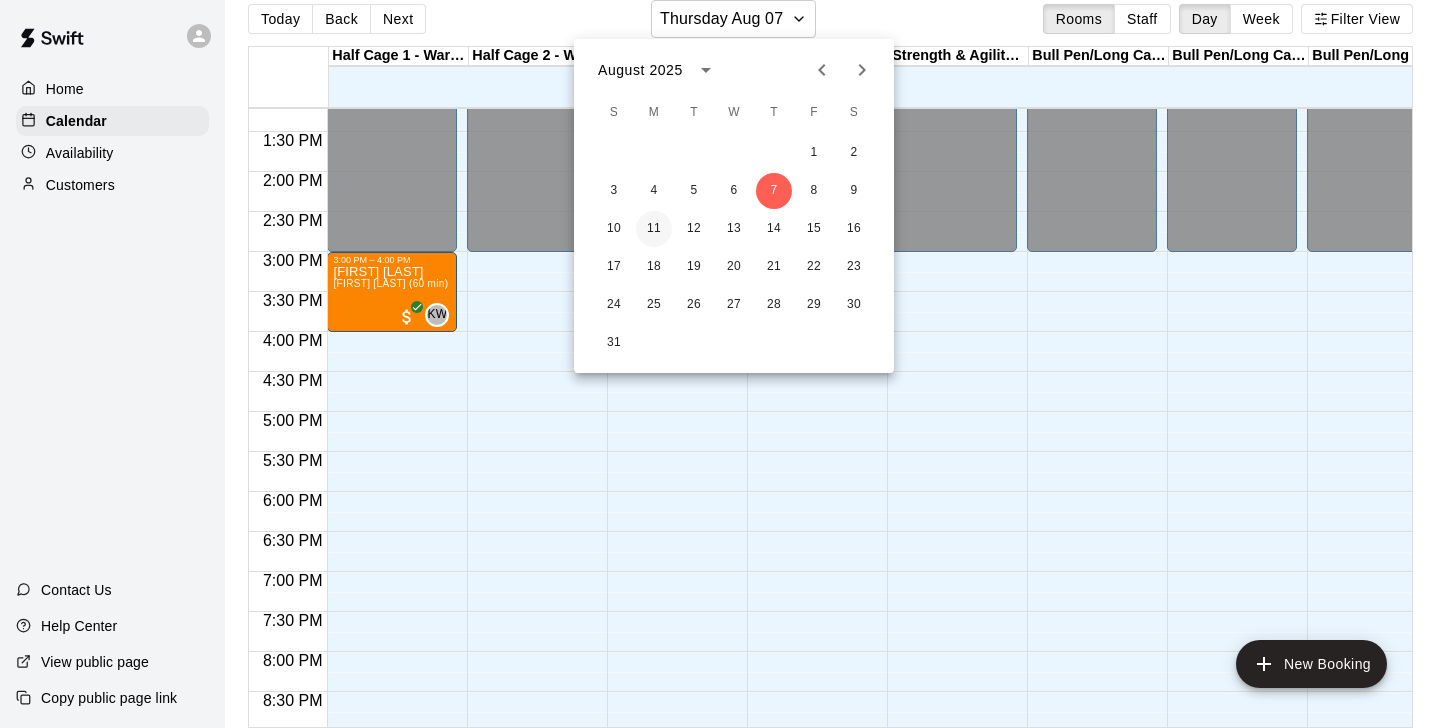 click on "11" at bounding box center [654, 229] 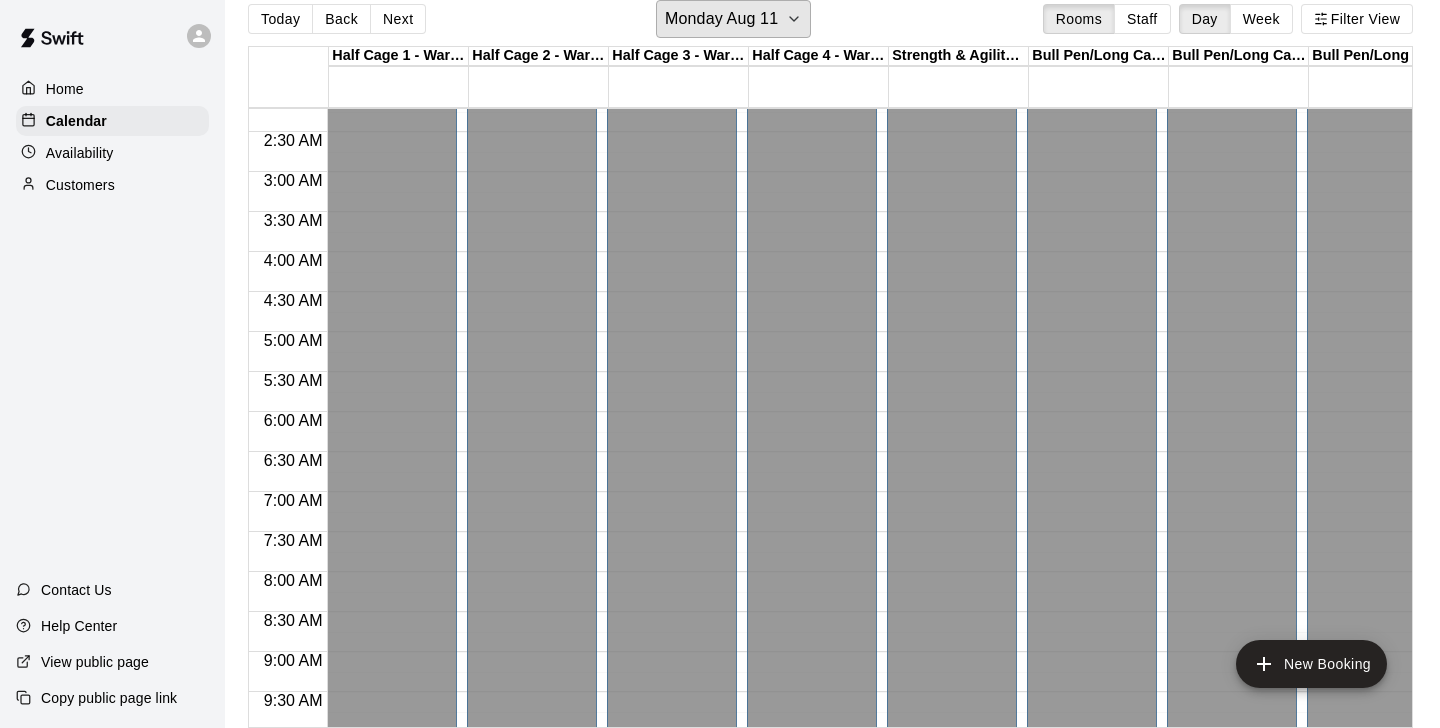 scroll, scrollTop: 0, scrollLeft: 0, axis: both 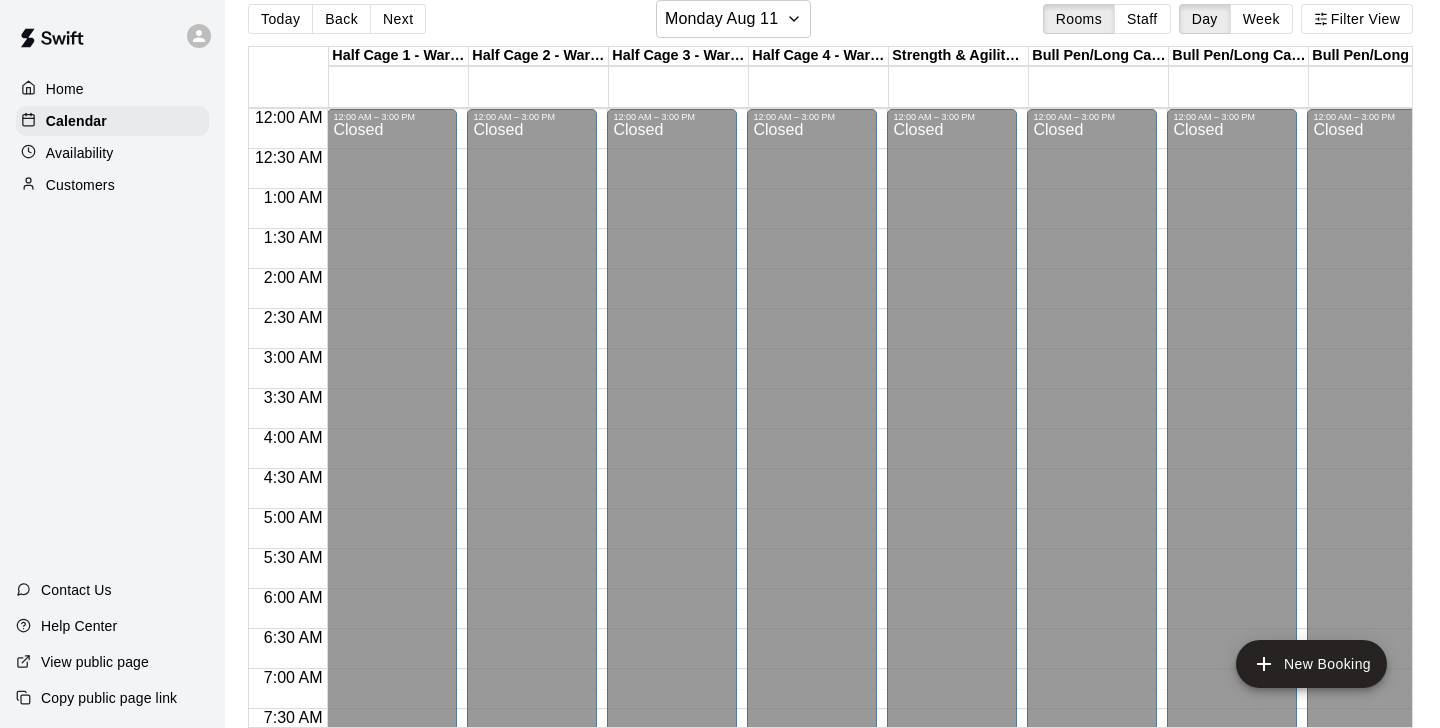 click on "Availability" at bounding box center (80, 153) 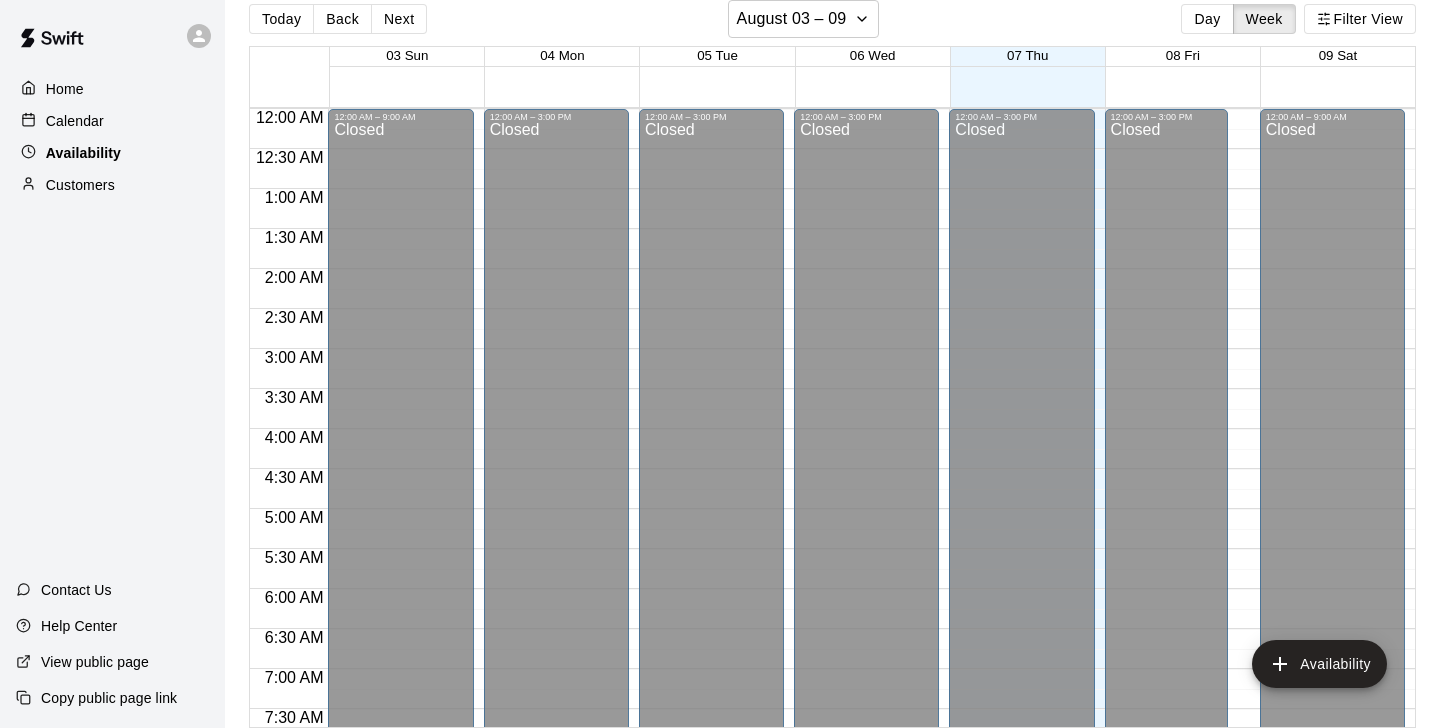 scroll, scrollTop: 0, scrollLeft: 0, axis: both 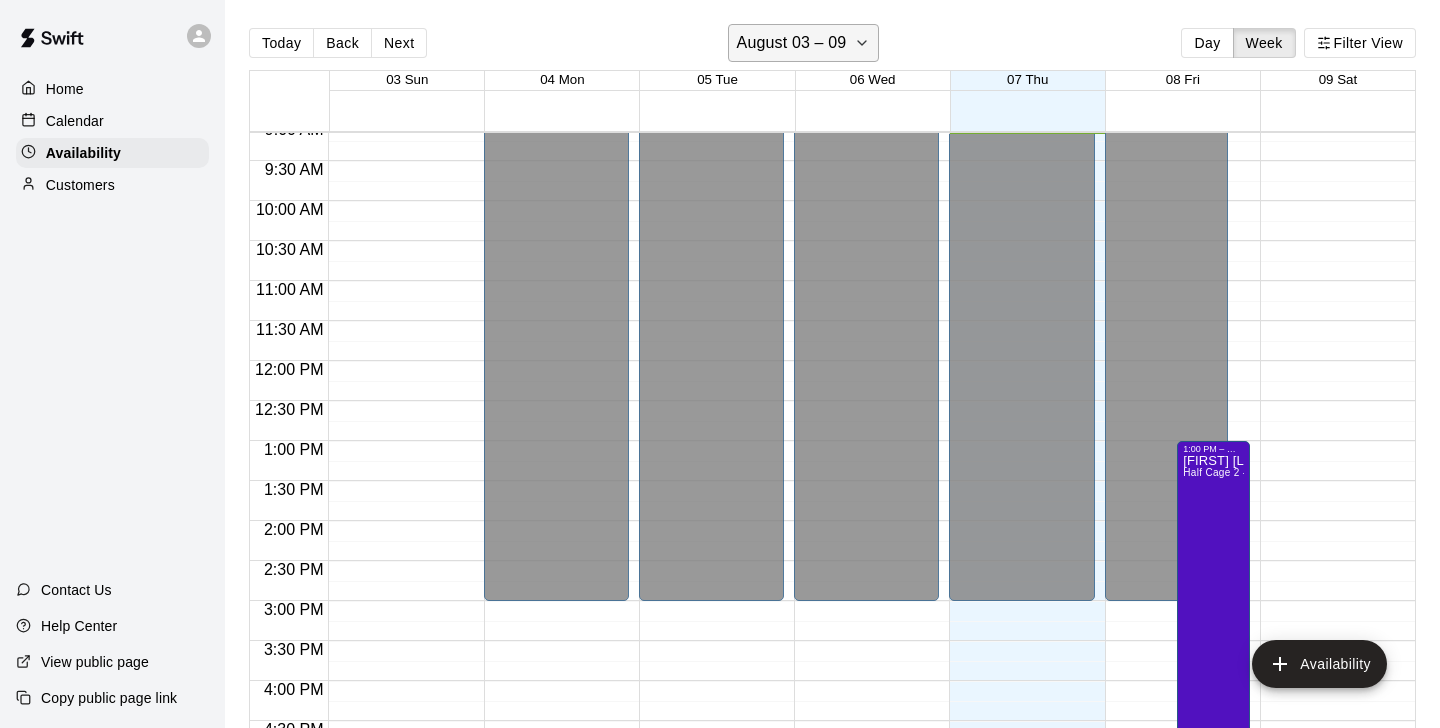 click on "August 03 – 09" at bounding box center (792, 43) 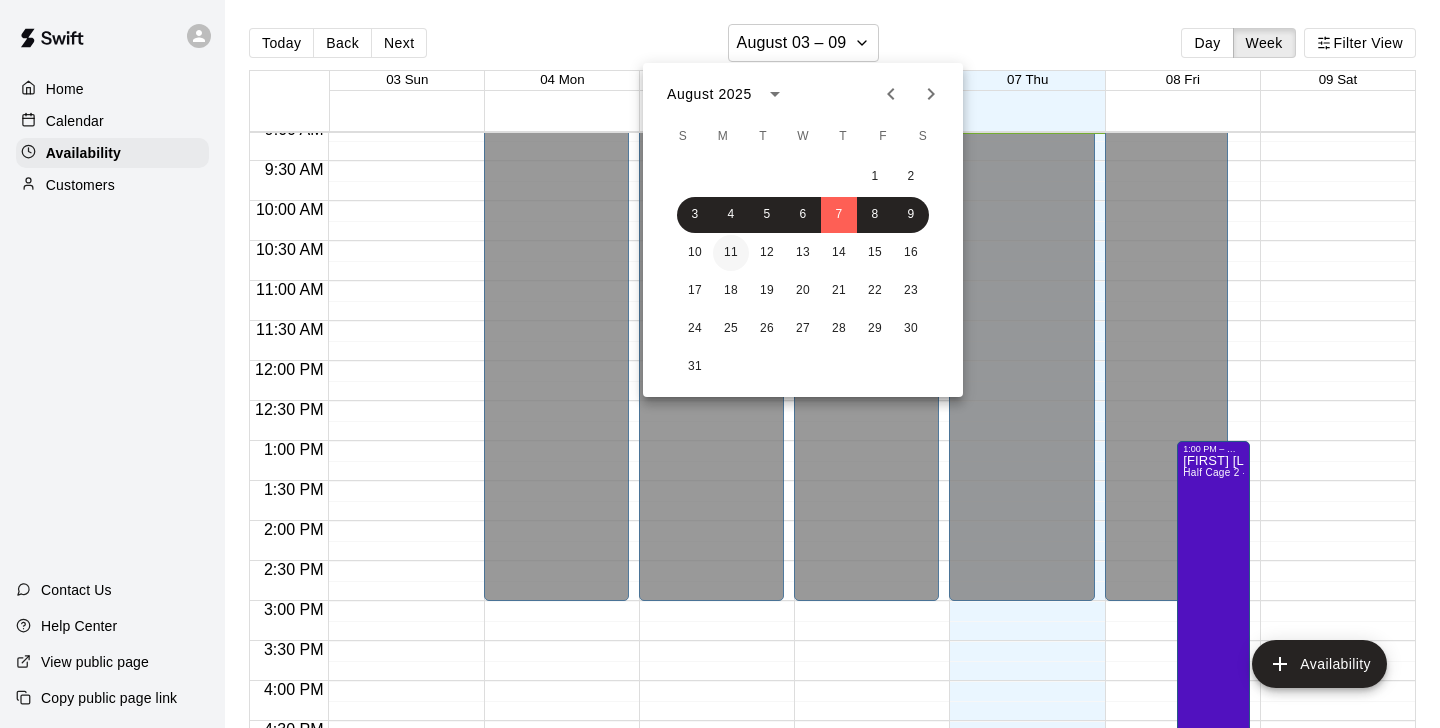 click on "11" at bounding box center [731, 253] 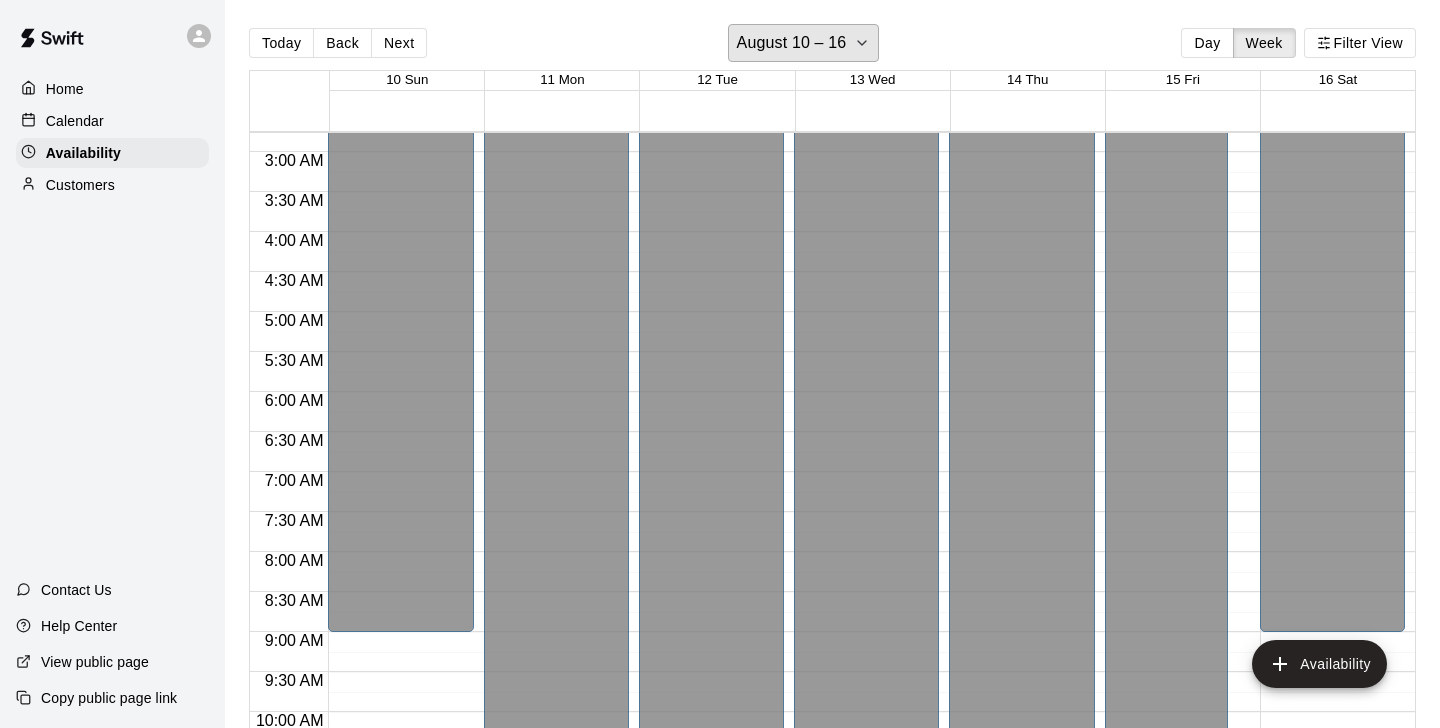 scroll, scrollTop: 227, scrollLeft: 0, axis: vertical 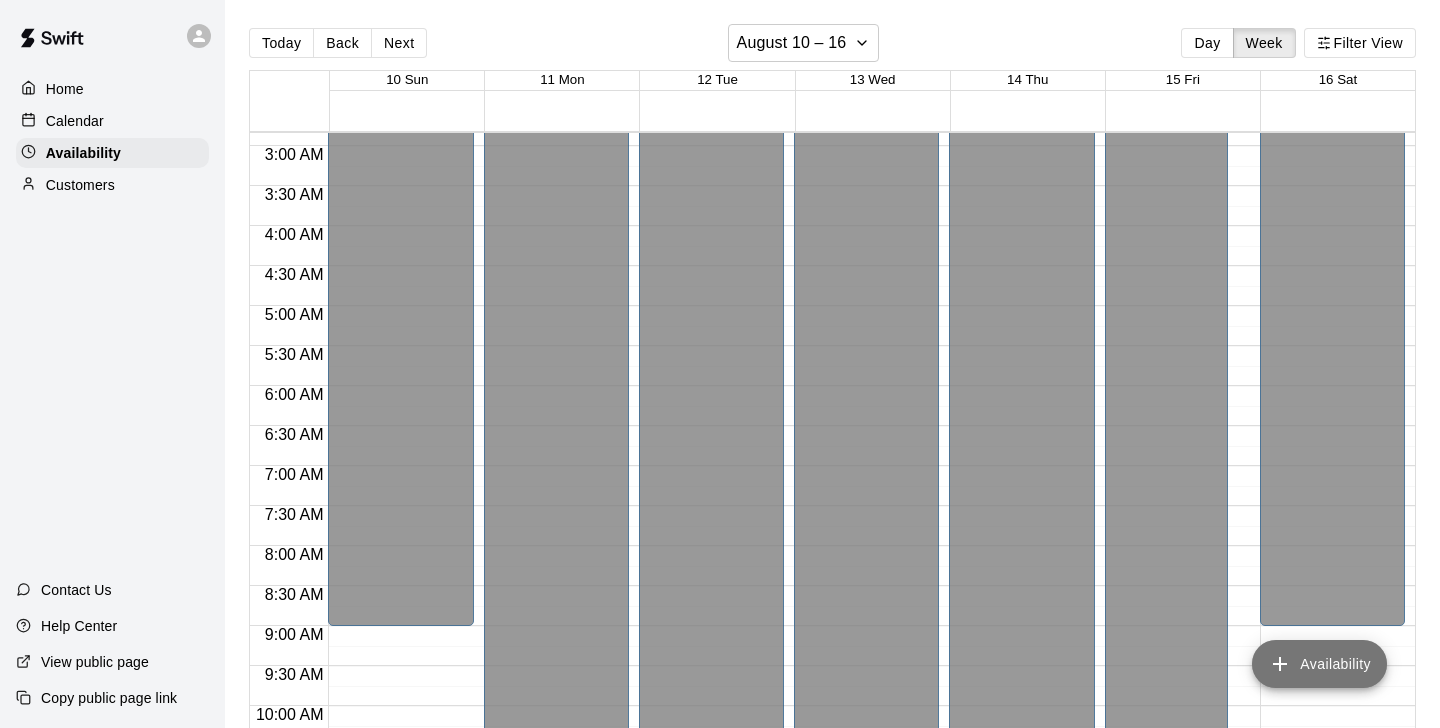 click on "Availability" at bounding box center [1319, 664] 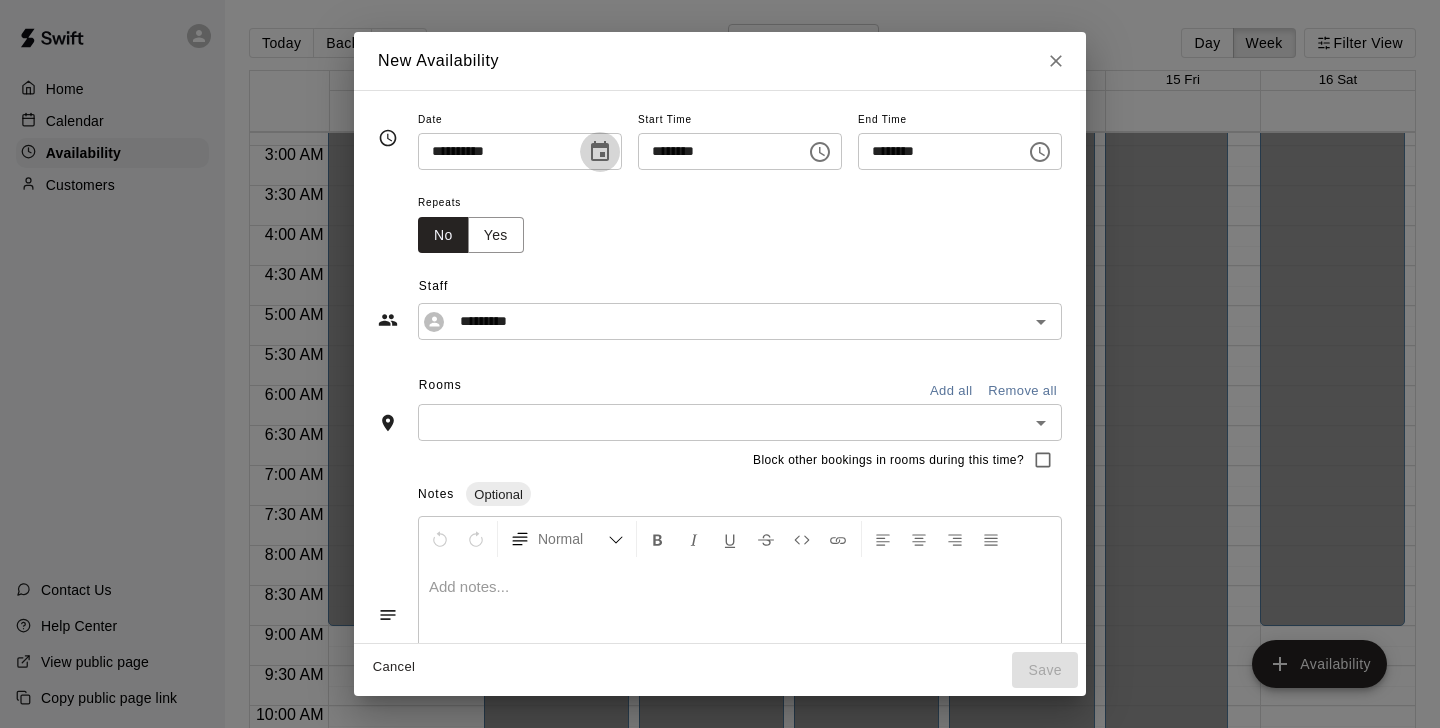 click 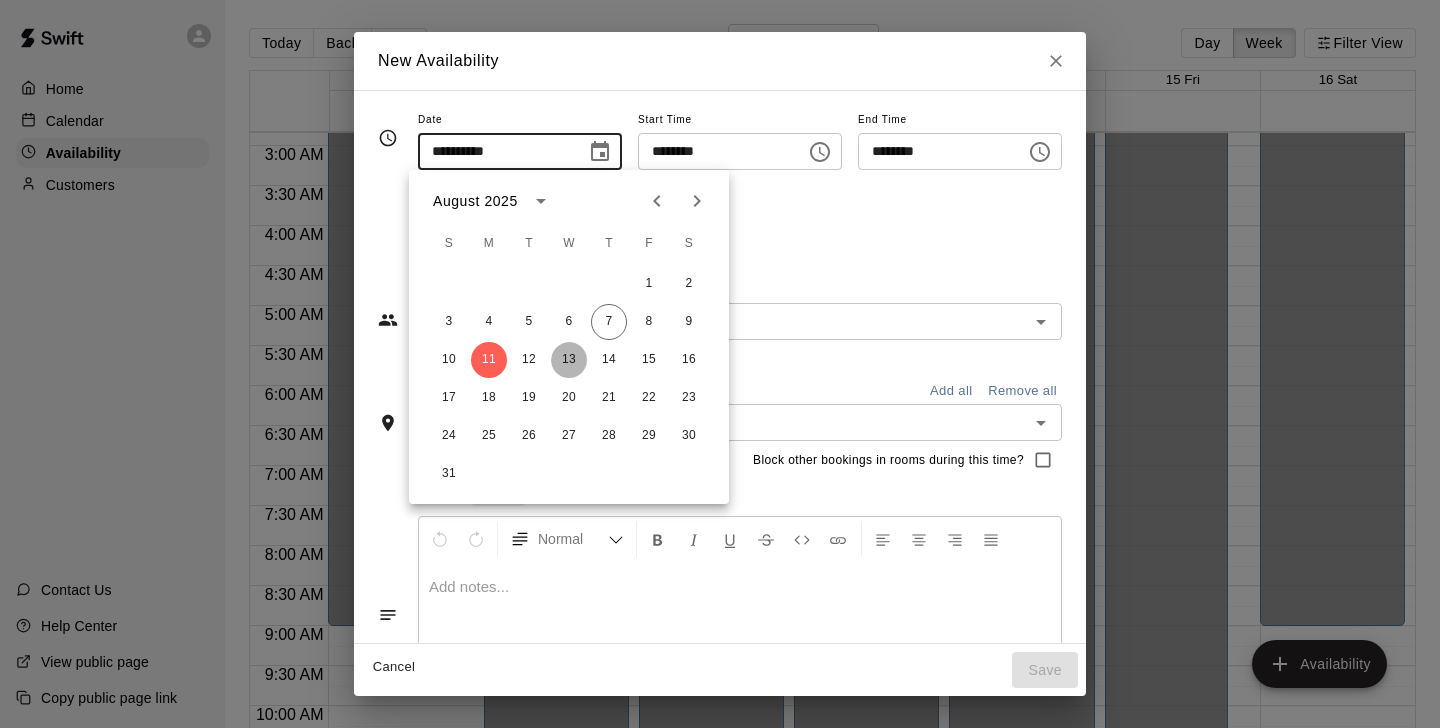 click on "13" at bounding box center (569, 360) 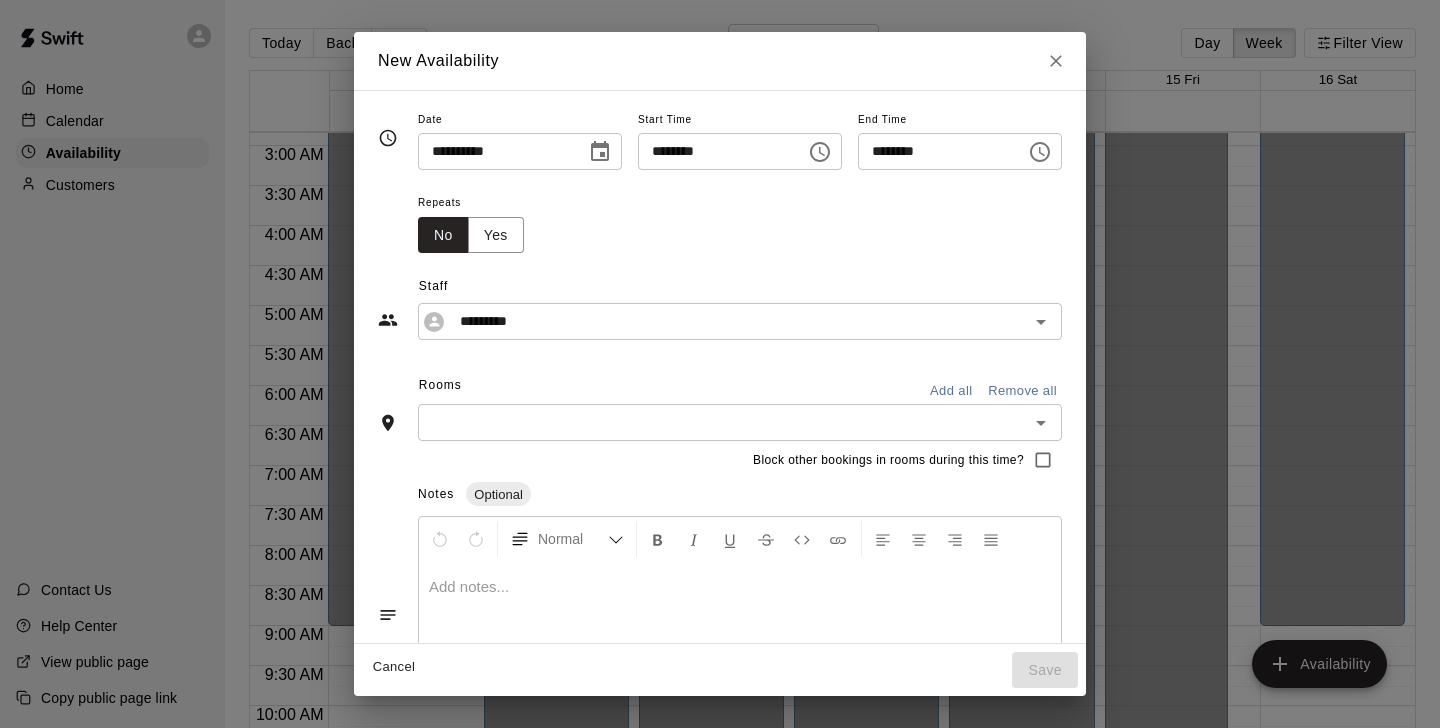 click at bounding box center (600, 152) 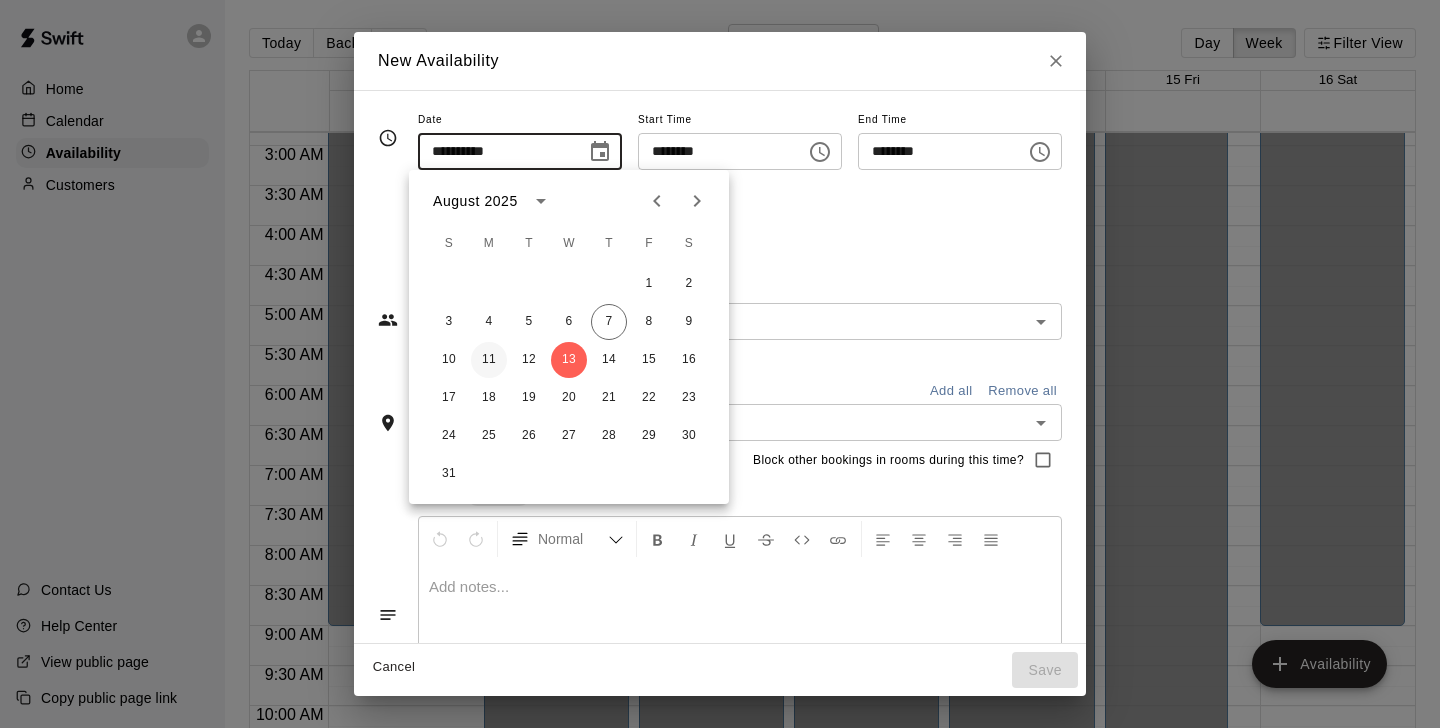 click on "11" at bounding box center [489, 360] 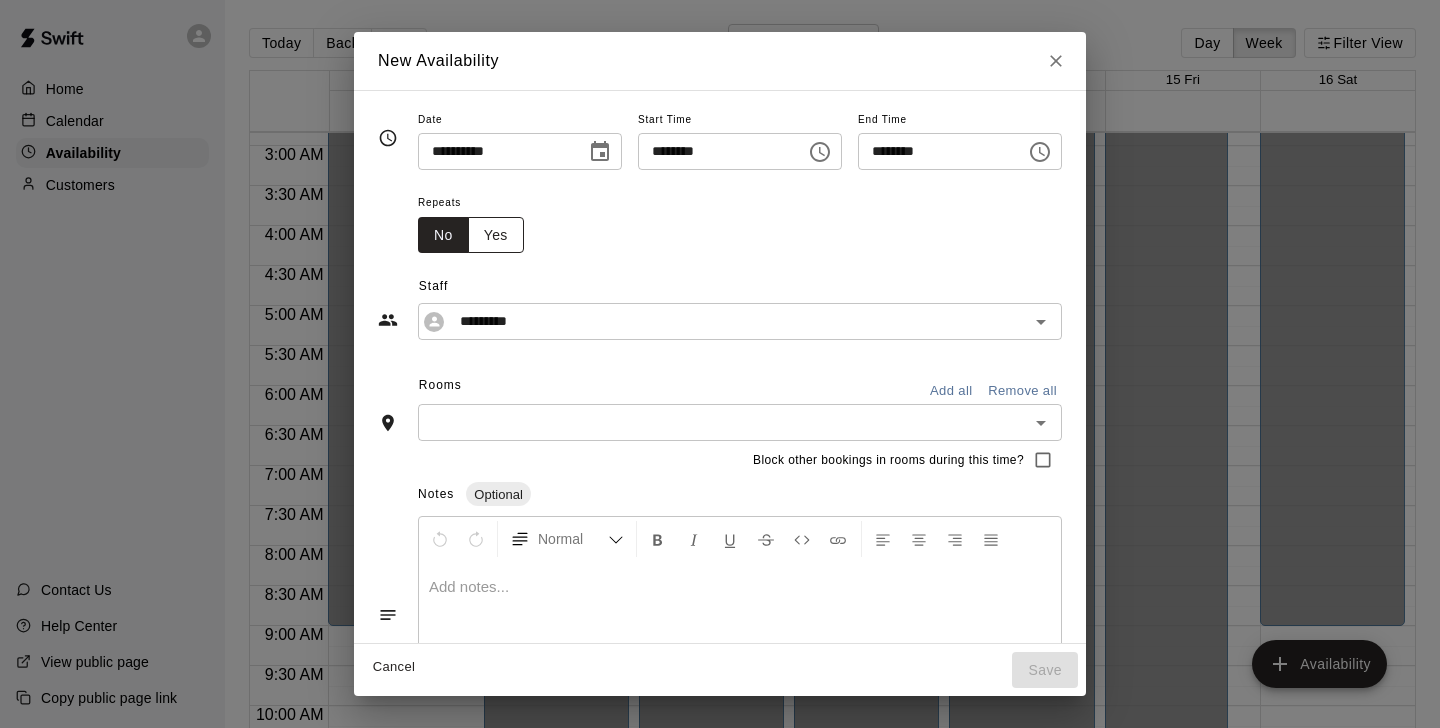 click on "Yes" at bounding box center [496, 235] 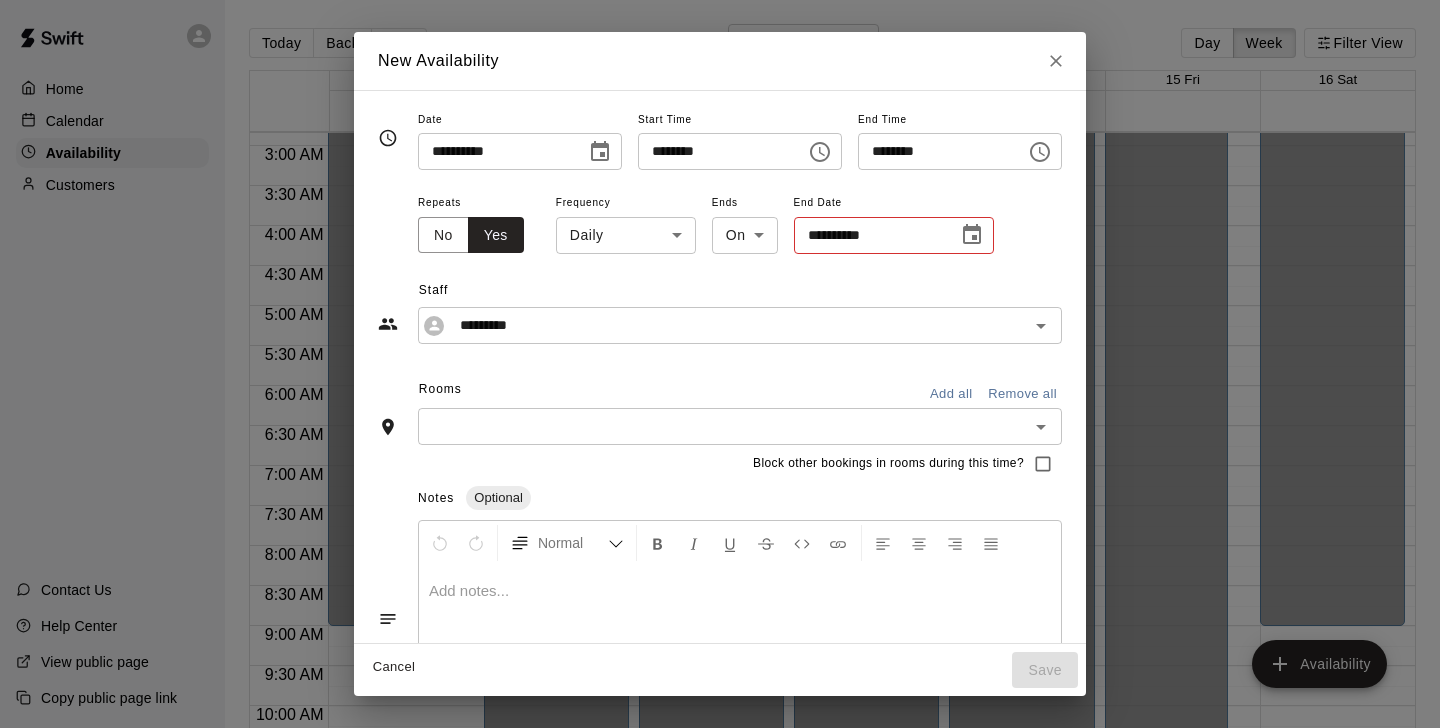 click on "Home Calendar Availability Customers Contact Us Help Center View public page Copy public page link Today Back Next August 10 – 16 Day Week Filter View 10 Sun 11 Mon 12 Tue 13 Wed 14 Thu 15 Fri 16 Sat 12:00 AM 12:30 AM 1:00 AM 1:30 AM 2:00 AM 2:30 AM 3:00 AM 3:30 AM 4:00 AM 4:30 AM 5:00 AM 5:30 AM 6:00 AM 6:30 AM 7:00 AM 7:30 AM 8:00 AM 8:30 AM 9:00 AM 9:30 AM 10:00 AM 10:30 AM 11:00 AM 11:30 AM 12:00 PM 12:30 PM 1:00 PM 1:30 PM 2:00 PM 2:30 PM 3:00 PM 3:30 PM 4:00 PM 4:30 PM 5:00 PM 5:30 PM 6:00 PM 6:30 PM 7:00 PM 7:30 PM 8:00 PM 8:30 PM 9:00 PM 9:30 PM 10:00 PM 10:30 PM 11:00 PM 11:30 PM 12:00 AM – 9:00 AM Closed 6:00 PM – 11:59 PM Closed 12:00 AM – 3:00 PM Closed 10:00 PM – 11:59 PM Closed 1:00 PM – 9:00 PM [PERSON] Half Cage 2 - Warehouse 1 ED 12:00 AM – 9:00 AM Close" at bounding box center [720, 380] 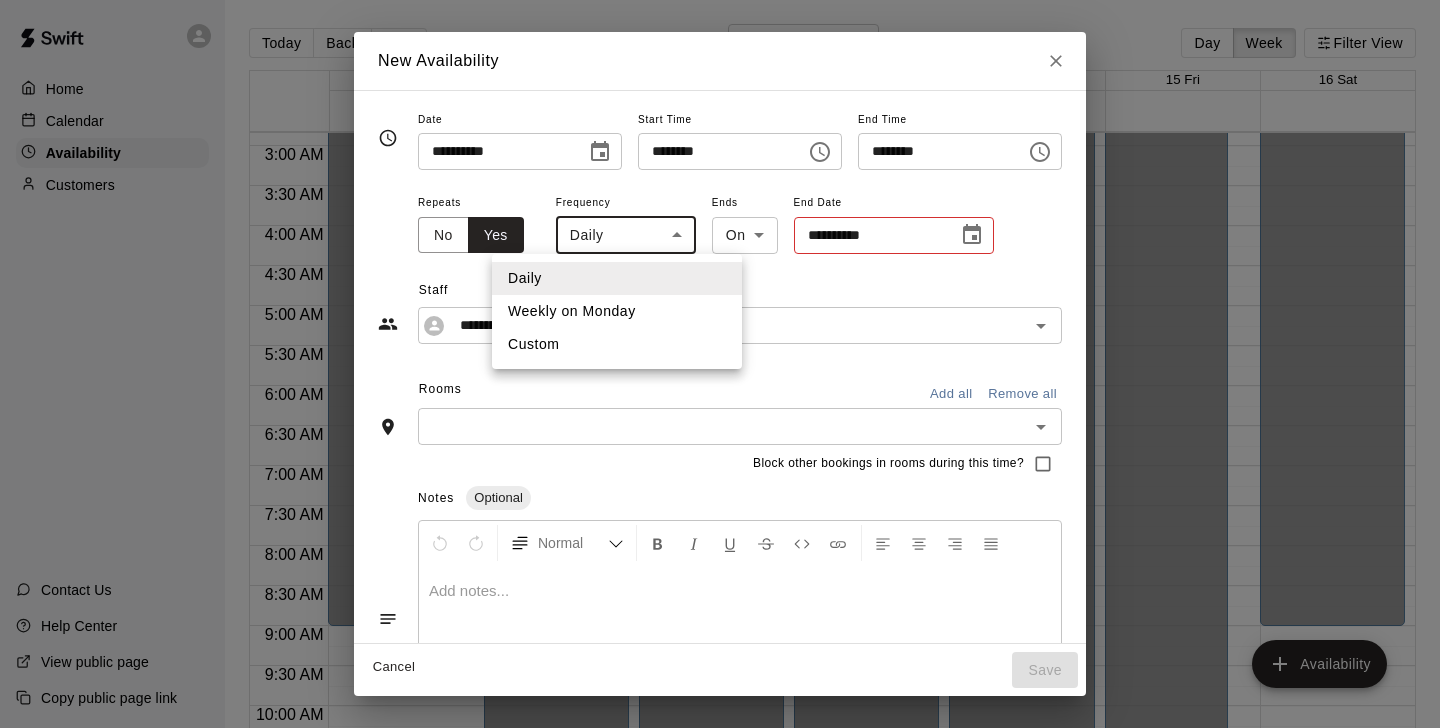 click on "Custom" at bounding box center (617, 344) 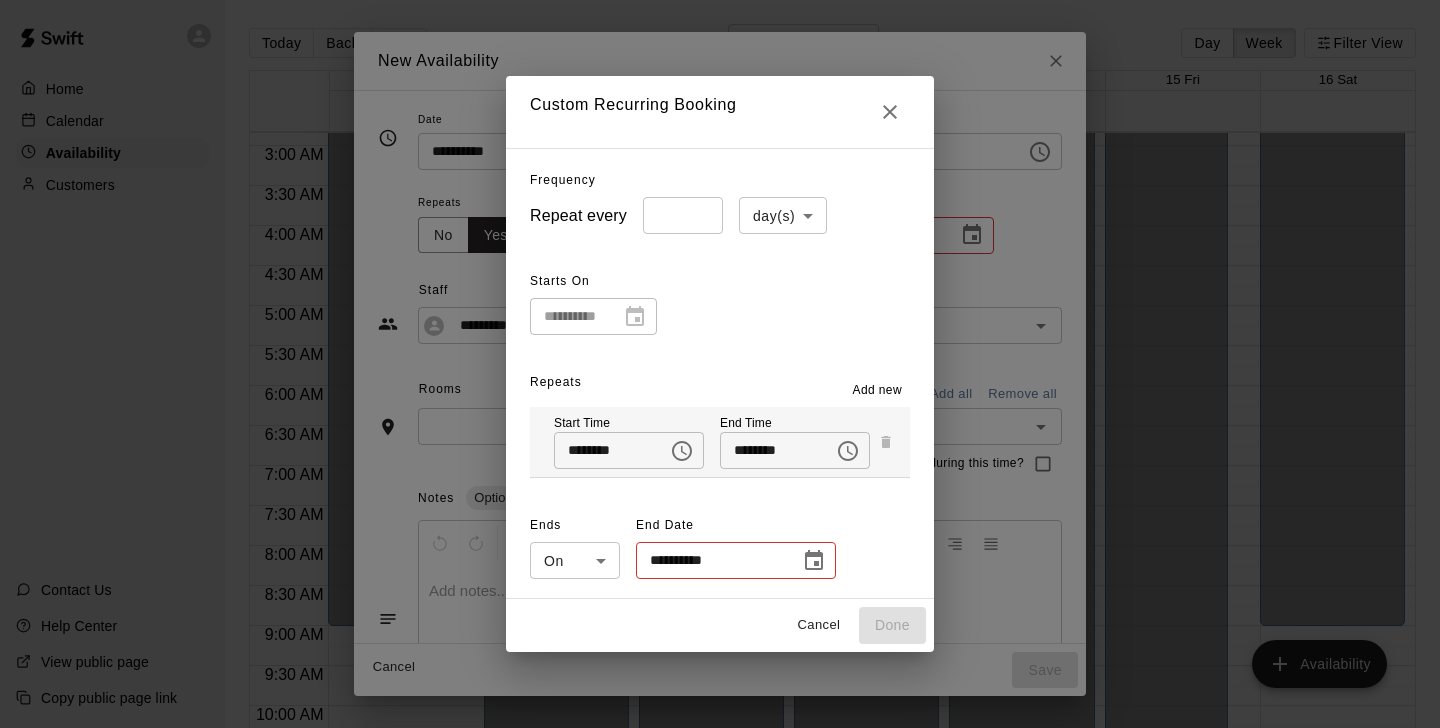 click on "Home Calendar Availability Customers Contact Us Help Center View public page Copy public page link Today Back Next August 10 – 16 Day Week Filter View 10 Sun 11 Mon 12 Tue 13 Wed 14 Thu 15 Fri 16 Sat 12:00 AM 12:30 AM 1:00 AM 1:30 AM 2:00 AM 2:30 AM 3:00 AM 3:30 AM 4:00 AM 4:30 AM 5:00 AM 5:30 AM 6:00 AM 6:30 AM 7:00 AM 7:30 AM 8:00 AM 8:30 AM 9:00 AM 9:30 AM 10:00 AM 10:30 AM 11:00 AM 11:30 AM 12:00 PM 12:30 PM 1:00 PM 1:30 PM 2:00 PM 2:30 PM 3:00 PM 3:30 PM 4:00 PM 4:30 PM 5:00 PM 5:30 PM 6:00 PM 6:30 PM 7:00 PM 7:30 PM 8:00 PM 8:30 PM 9:00 PM 9:30 PM 10:00 PM 10:30 PM 11:00 PM 11:30 PM 12:00 AM – 9:00 AM Closed 6:00 PM – 11:59 PM Closed 12:00 AM – 3:00 PM Closed 10:00 PM – 11:59 PM Closed 1:00 PM – 9:00 PM [PERSON] Half Cage 2 - Warehouse 1 ED 12:00 AM – 9:00 AM Close" at bounding box center (720, 380) 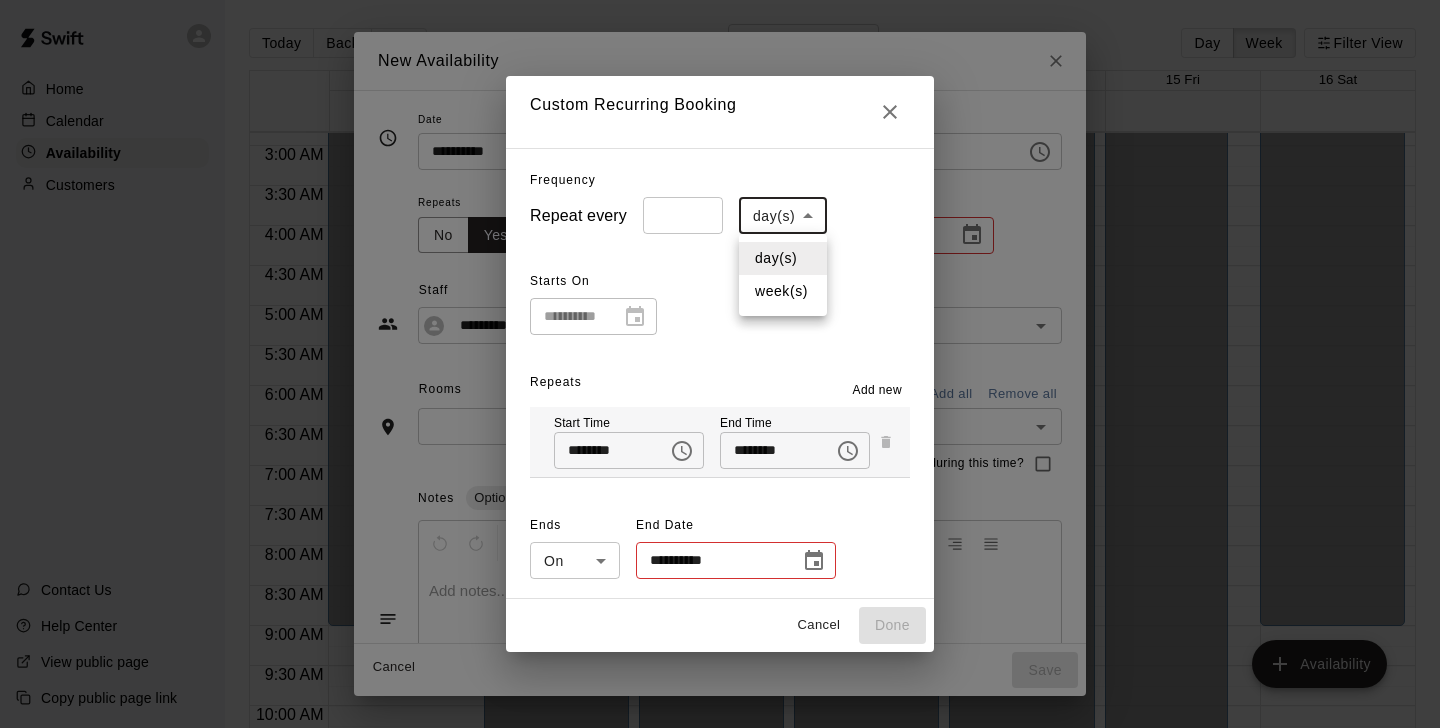 click at bounding box center (720, 364) 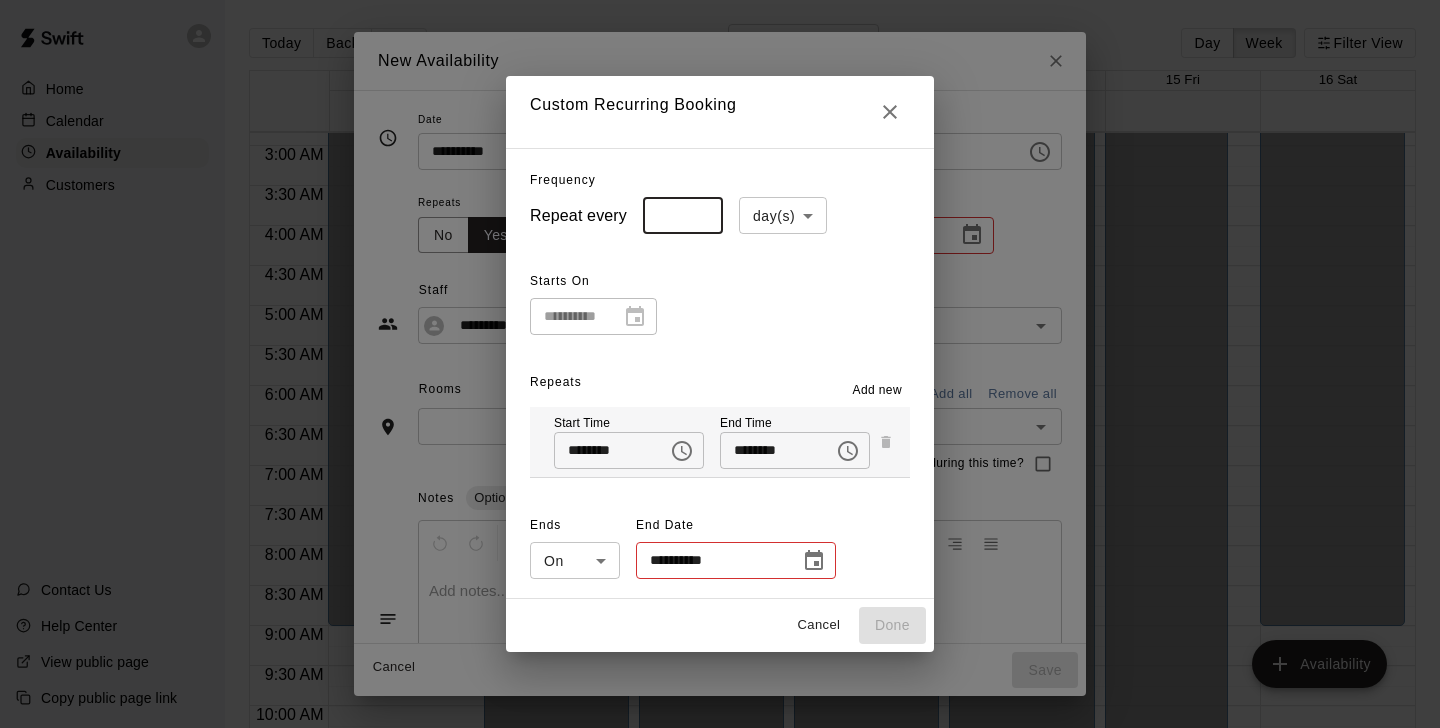 click on "*" at bounding box center (683, 215) 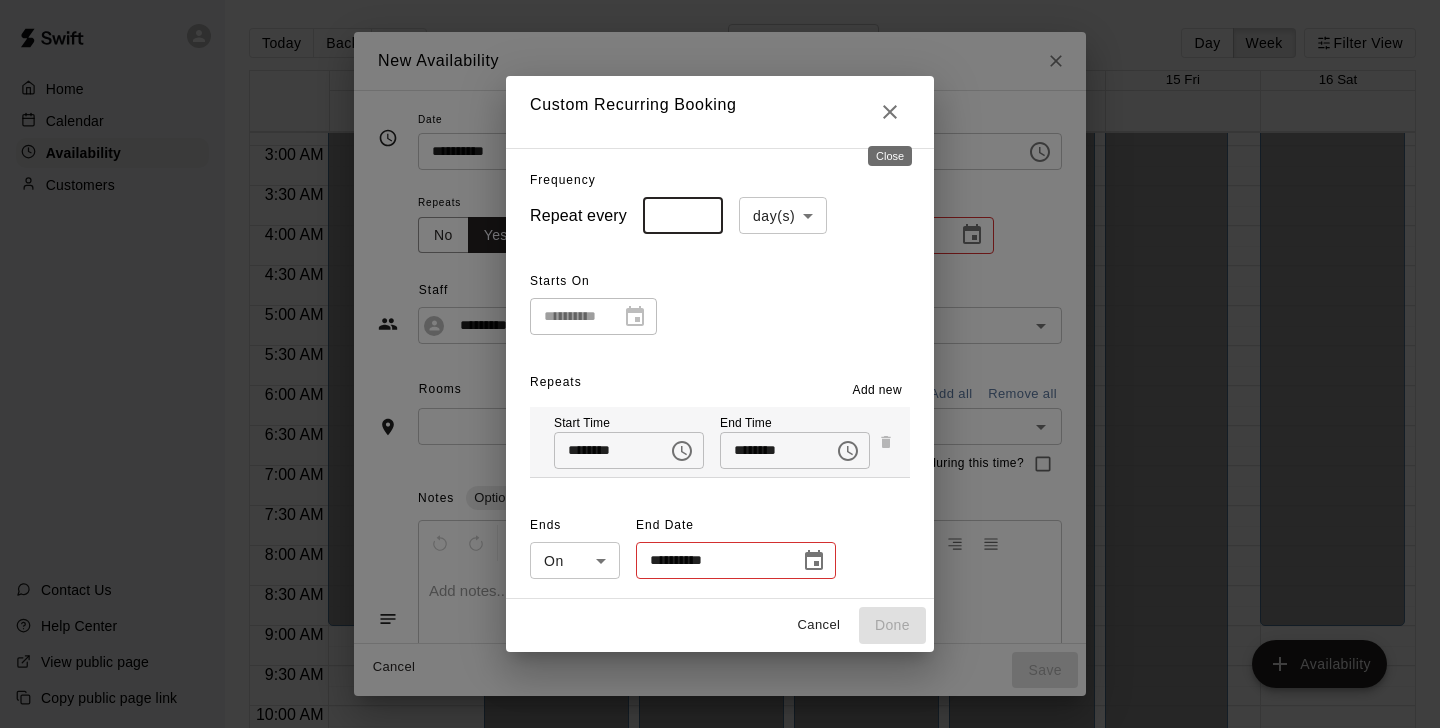 click 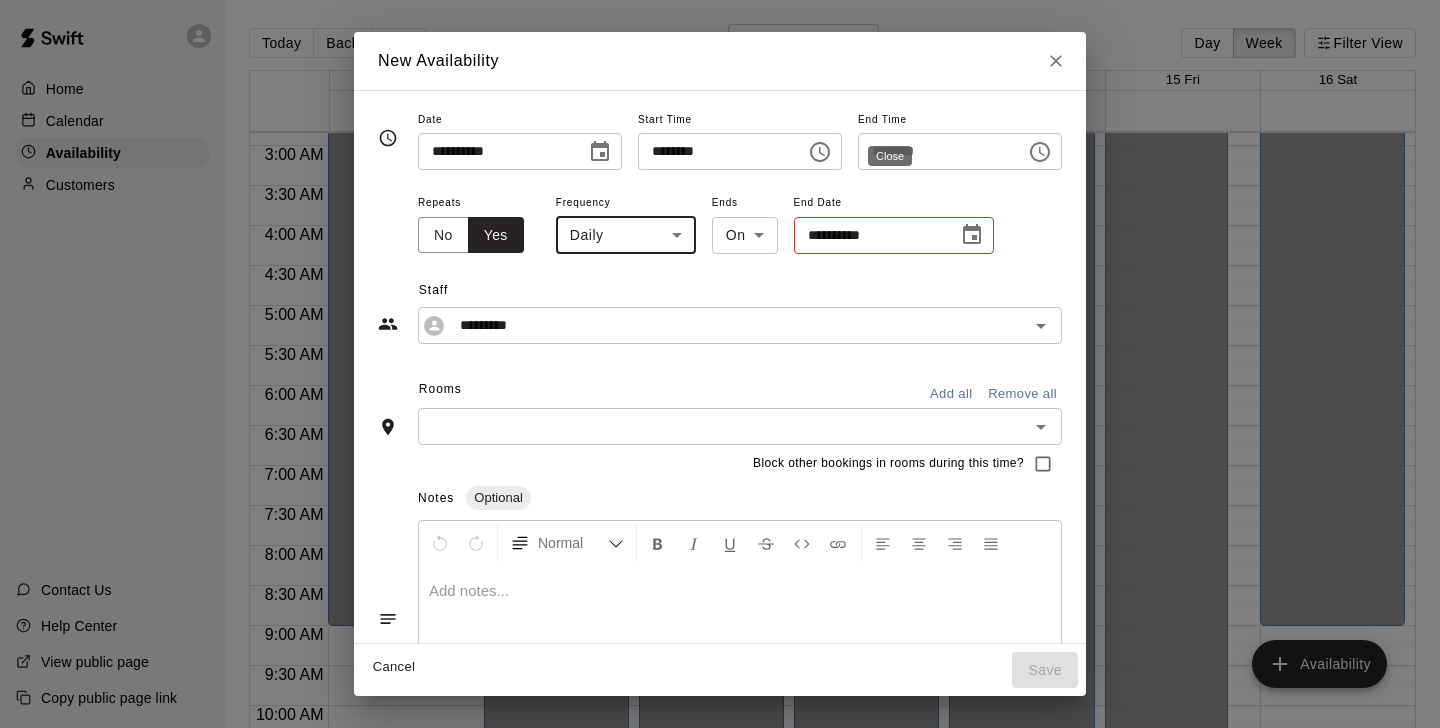 type on "*****" 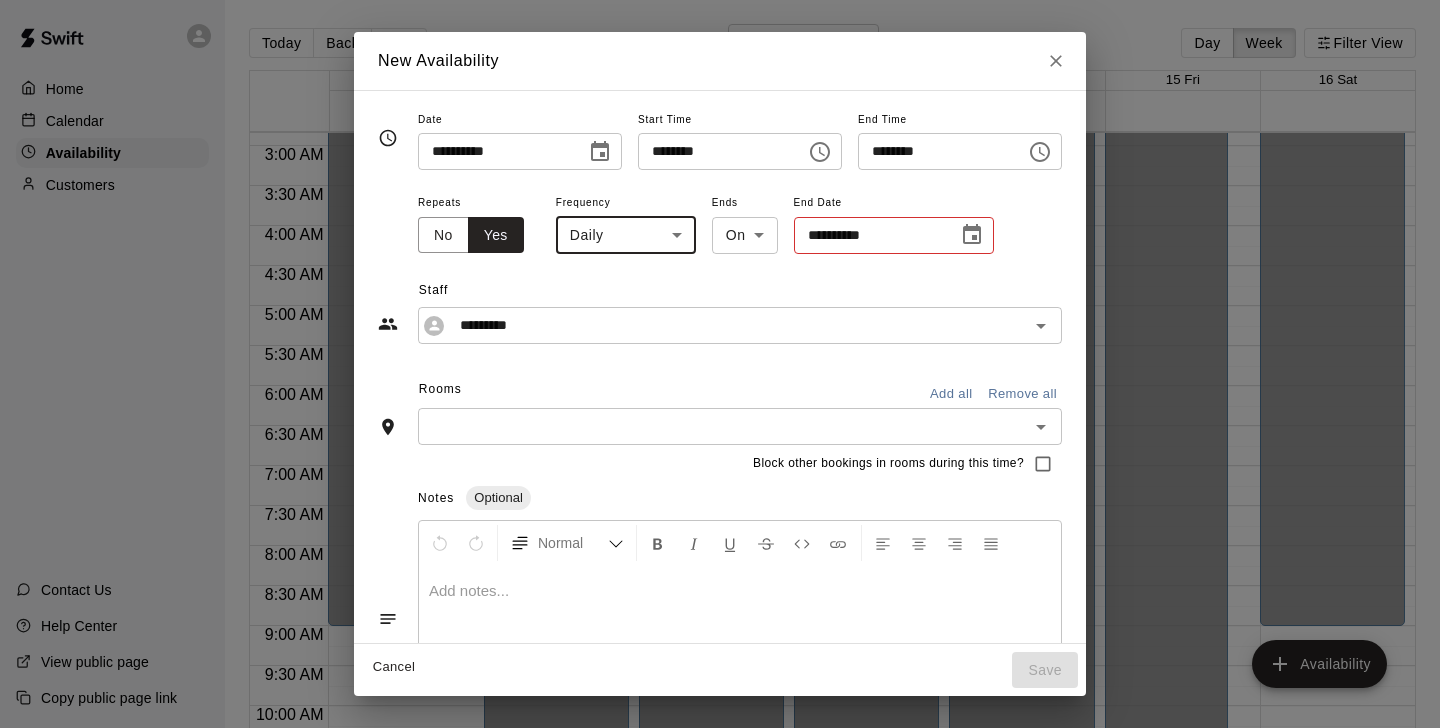 click 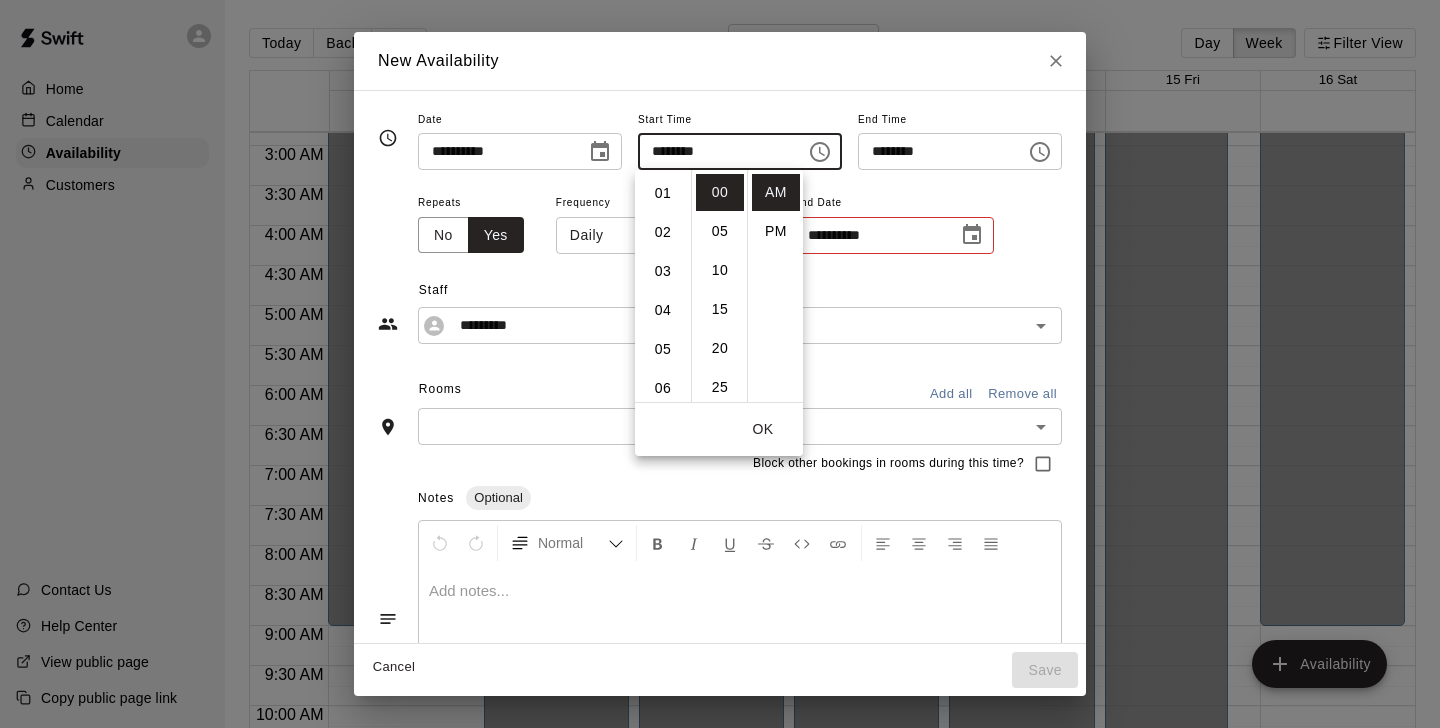 scroll, scrollTop: 36, scrollLeft: 0, axis: vertical 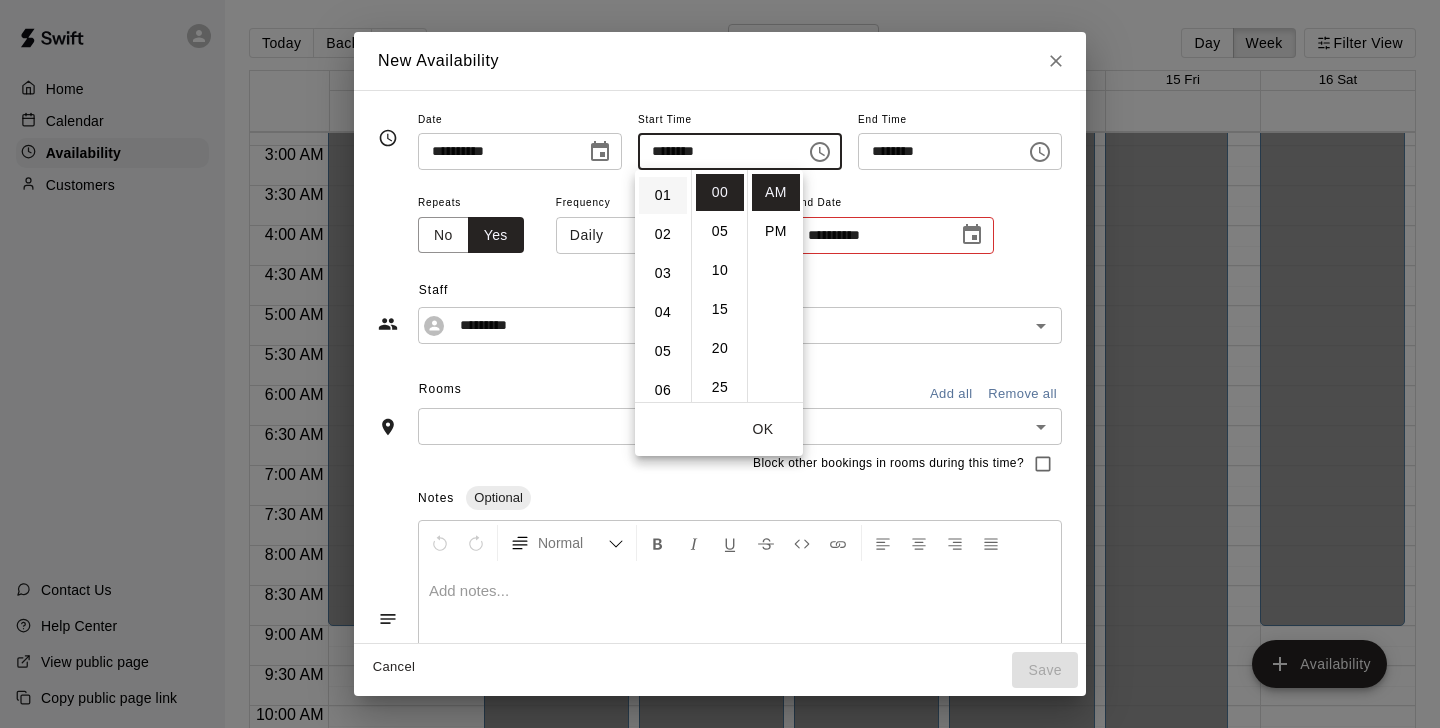 click on "01" at bounding box center [663, 195] 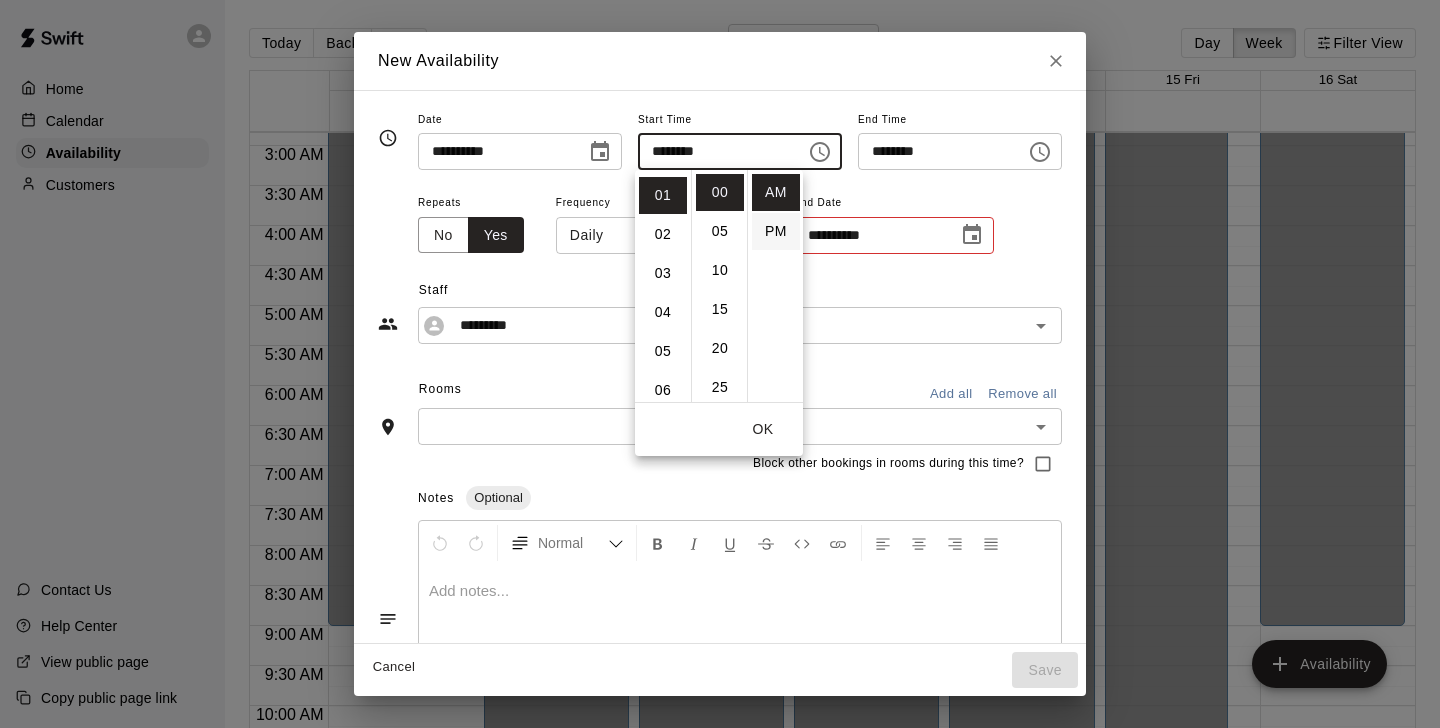 scroll, scrollTop: 39, scrollLeft: 0, axis: vertical 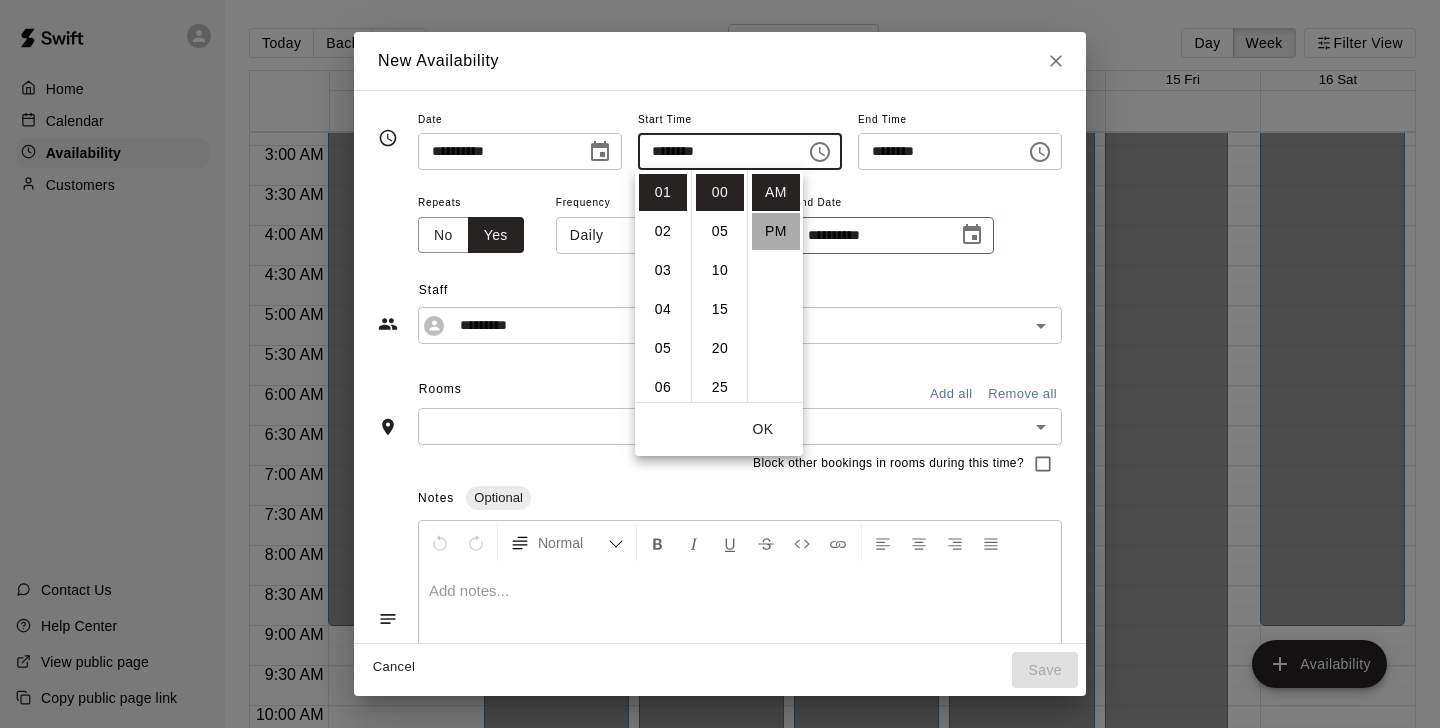 click on "PM" at bounding box center [776, 231] 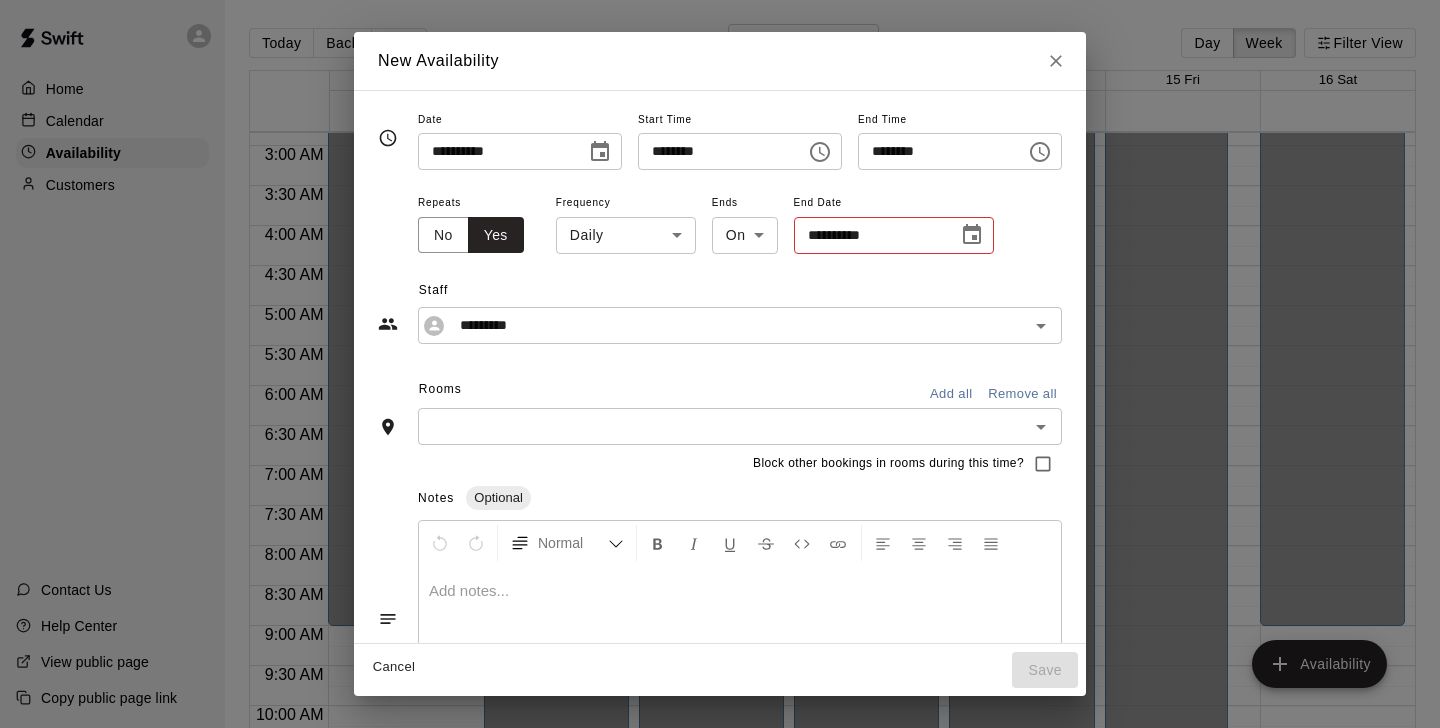 scroll, scrollTop: 36, scrollLeft: 0, axis: vertical 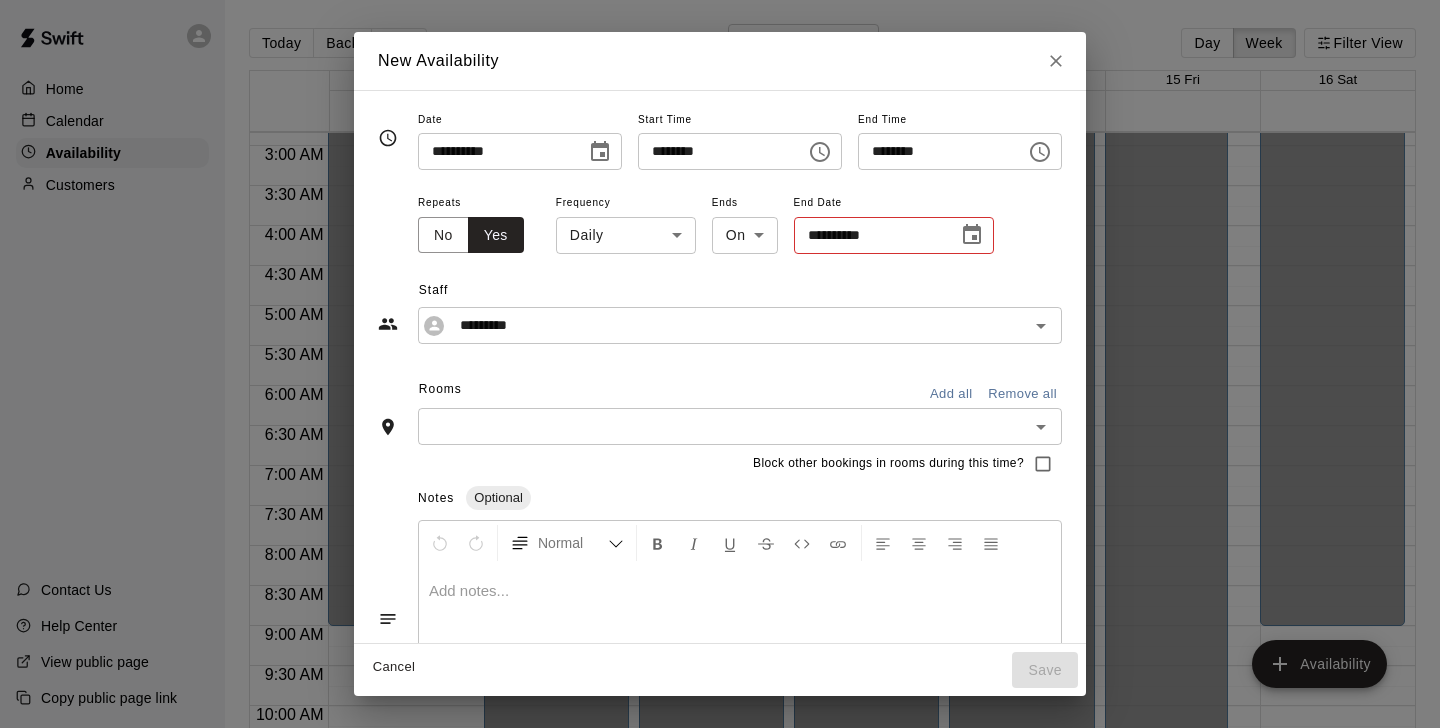 click on "********" at bounding box center [935, 151] 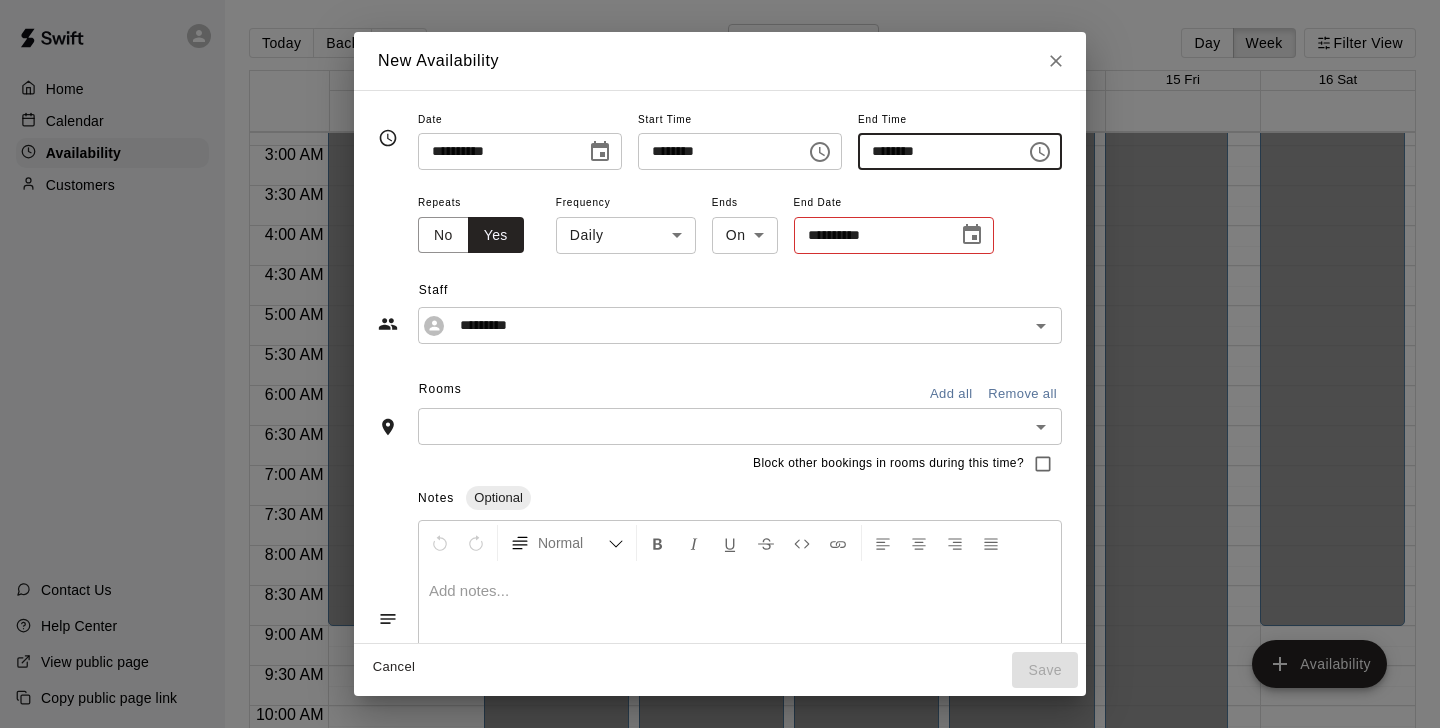 click 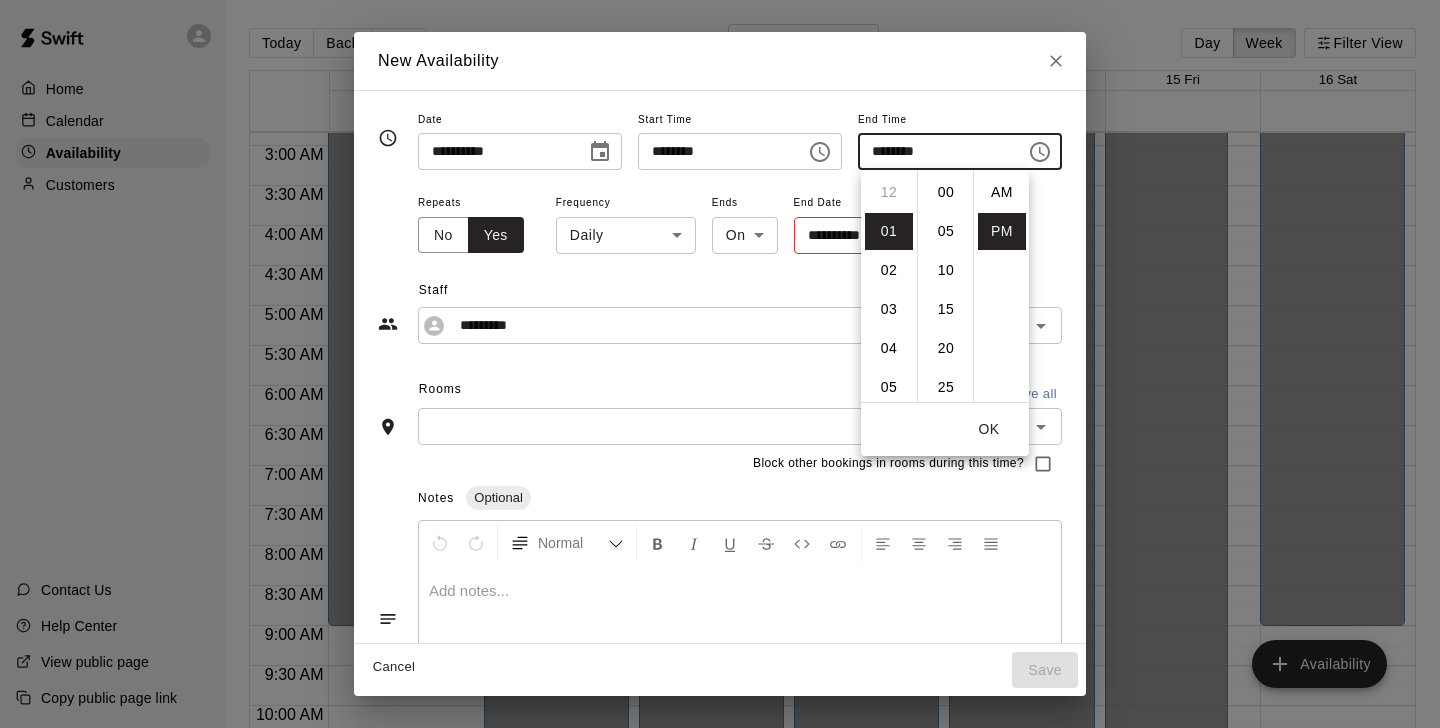 scroll, scrollTop: 39, scrollLeft: 0, axis: vertical 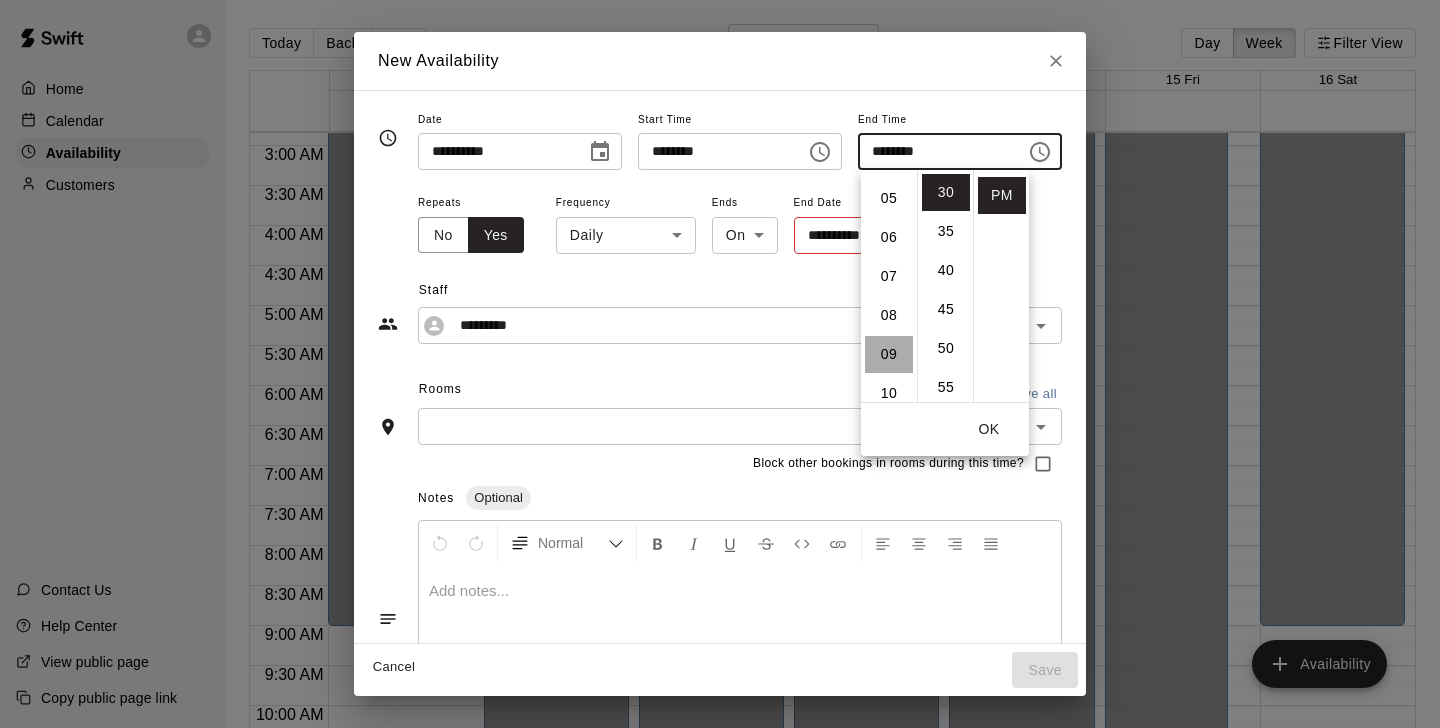 click on "09" at bounding box center [889, 354] 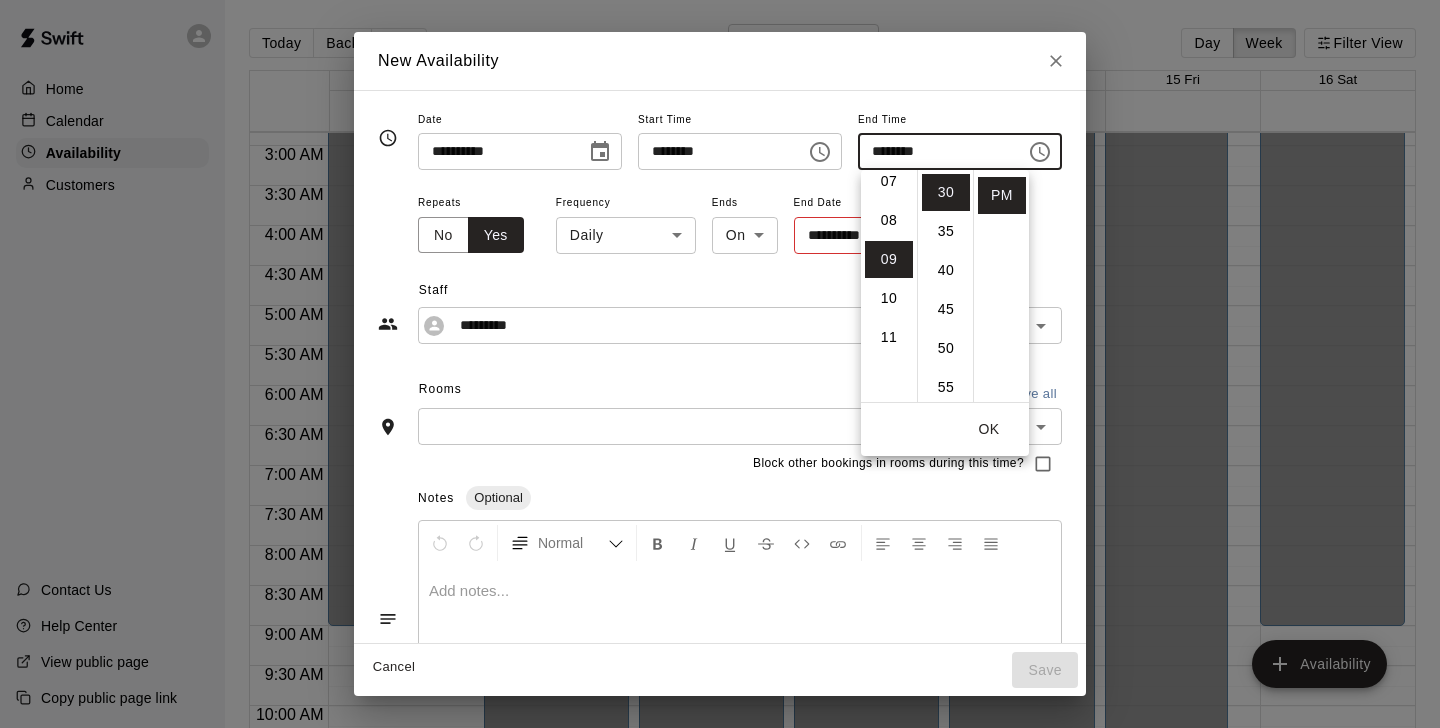 scroll, scrollTop: 351, scrollLeft: 0, axis: vertical 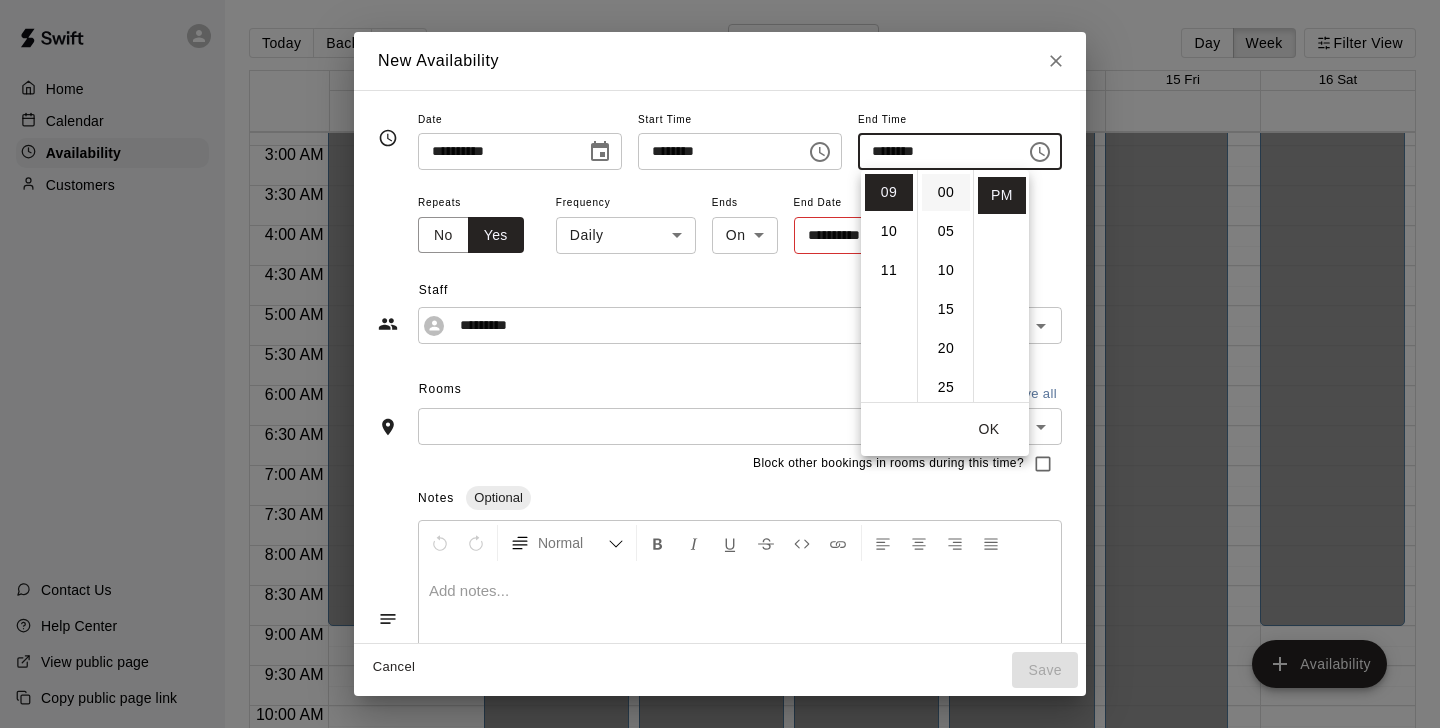 click on "00" at bounding box center [946, 192] 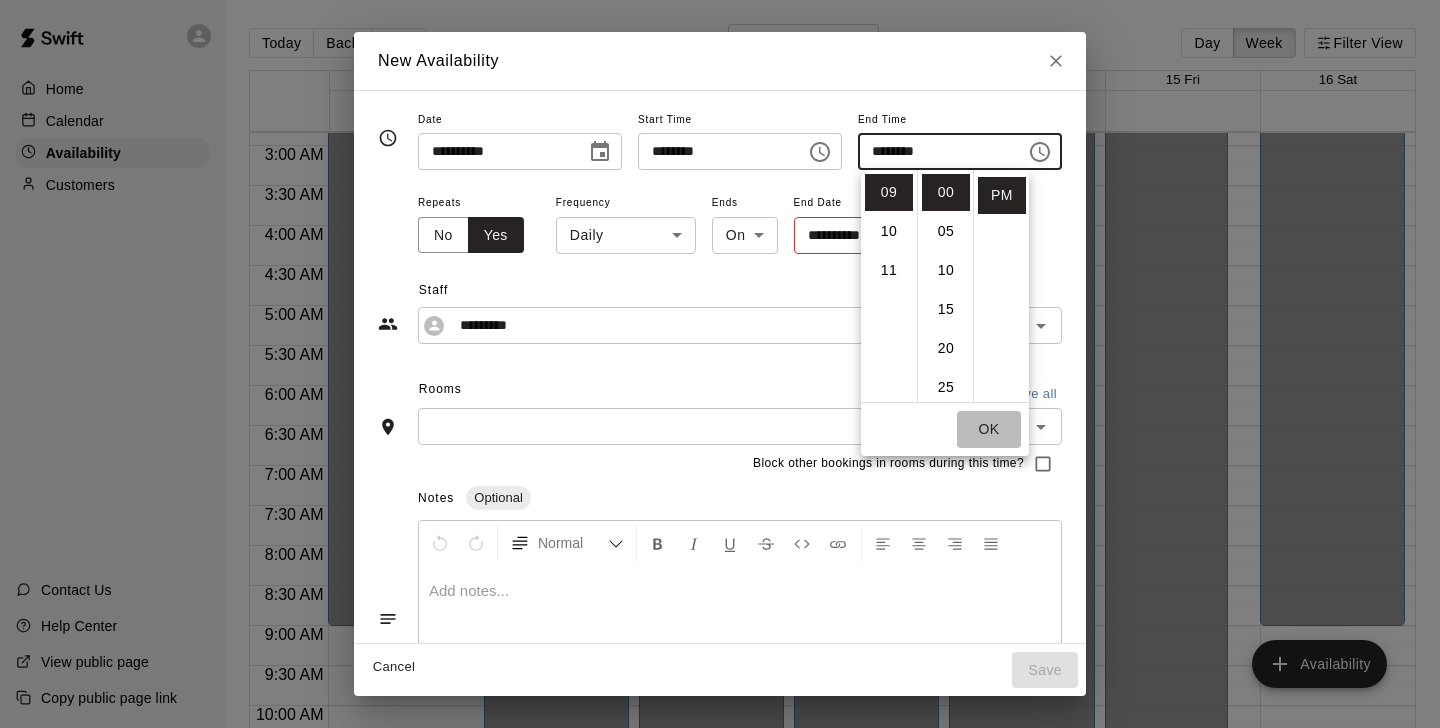 click on "OK" at bounding box center [989, 429] 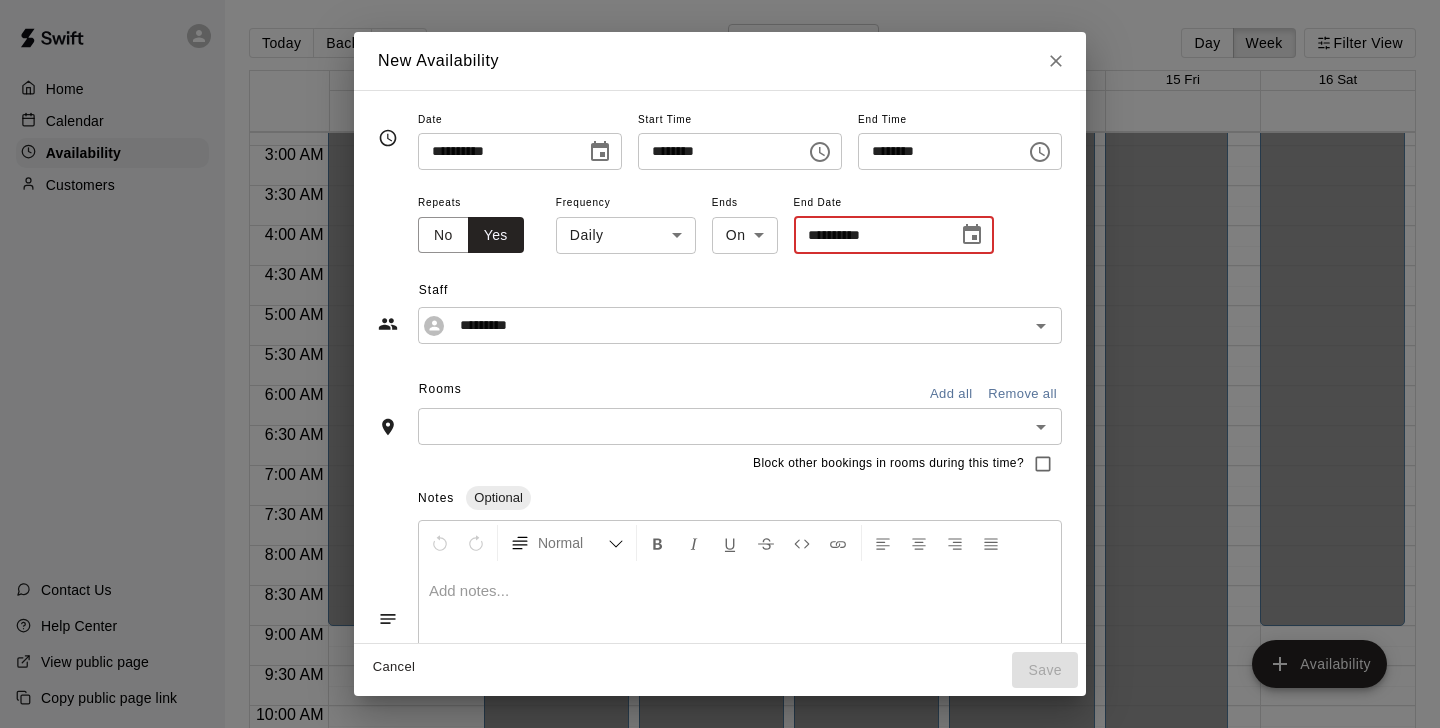 click on "**********" at bounding box center [869, 235] 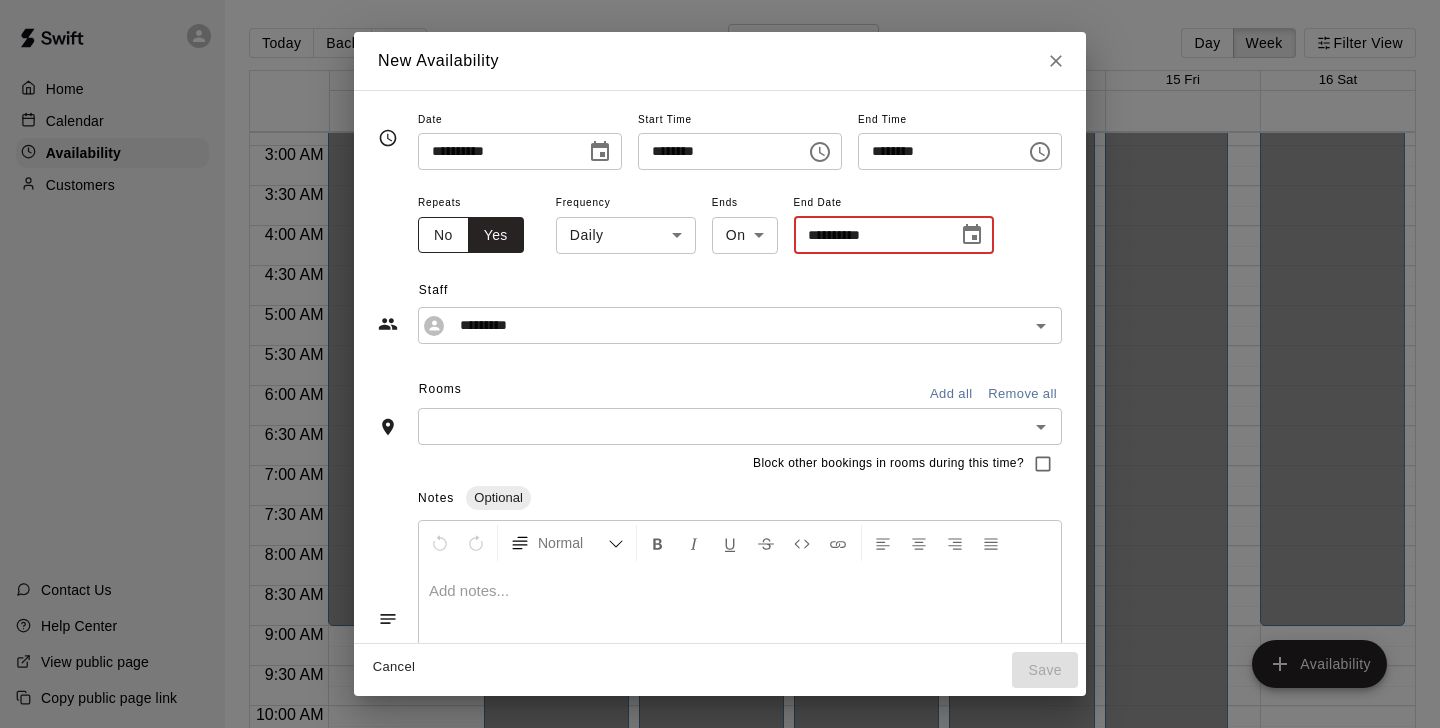 click on "No" at bounding box center [443, 235] 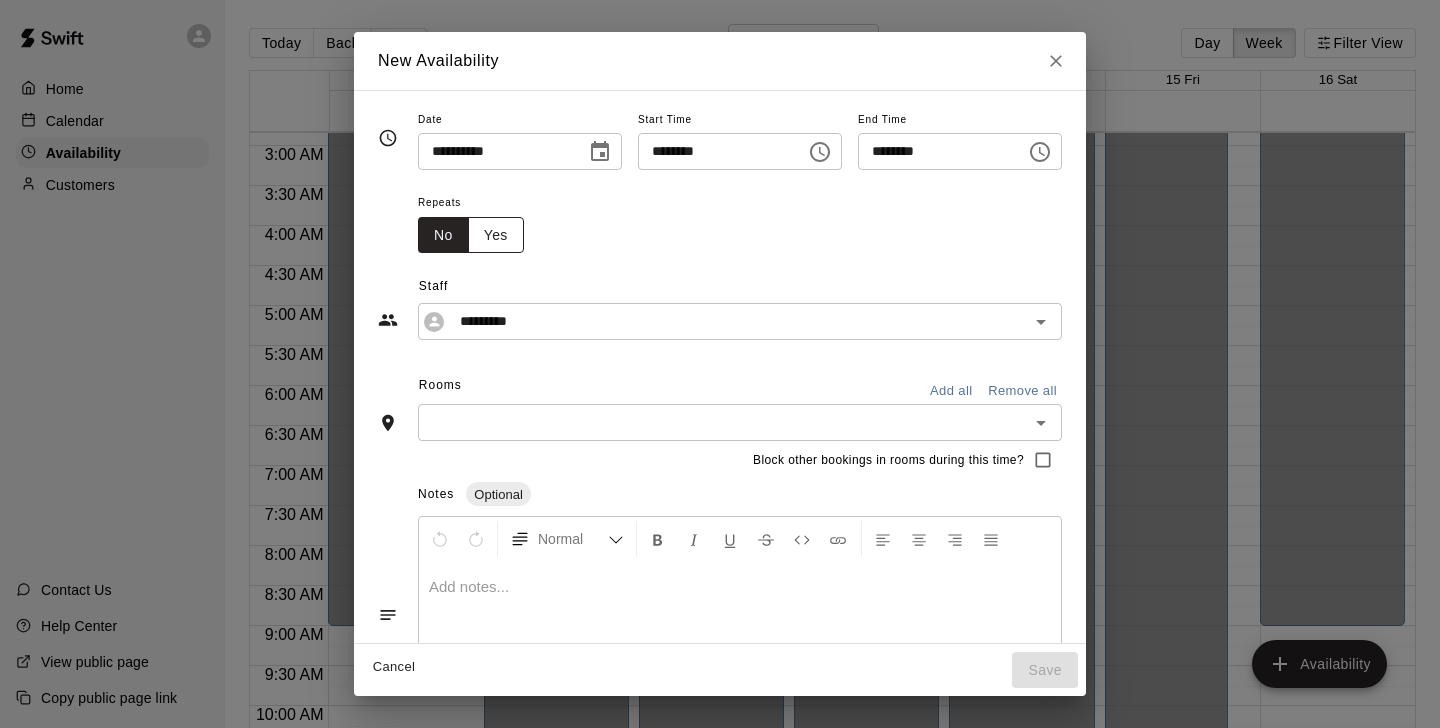 click on "Yes" at bounding box center (496, 235) 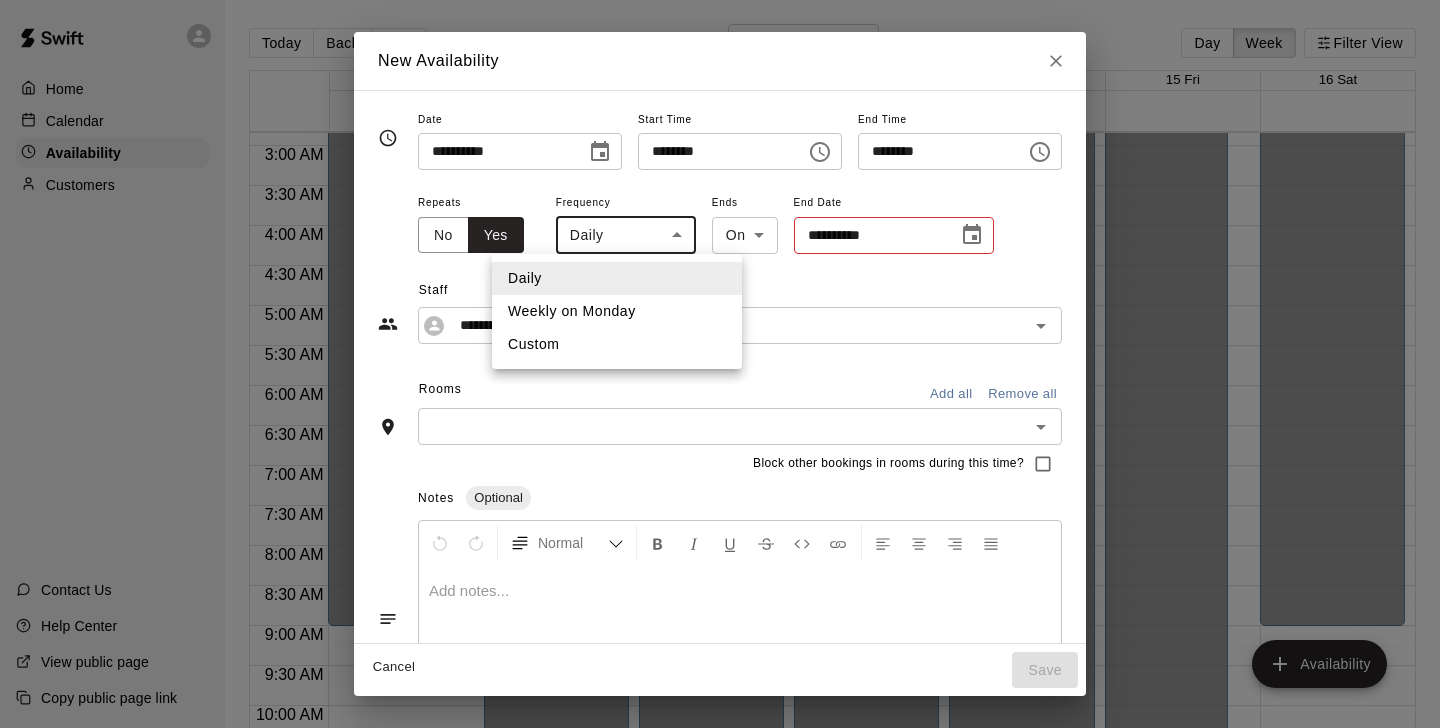 click on "Home Calendar Availability Customers Contact Us Help Center View public page Copy public page link Today Back Next August 10 – 16 Day Week Filter View 10 Sun 11 Mon 12 Tue 13 Wed 14 Thu 15 Fri 16 Sat 12:00 AM 12:30 AM 1:00 AM 1:30 AM 2:00 AM 2:30 AM 3:00 AM 3:30 AM 4:00 AM 4:30 AM 5:00 AM 5:30 AM 6:00 AM 6:30 AM 7:00 AM 7:30 AM 8:00 AM 8:30 AM 9:00 AM 9:30 AM 10:00 AM 10:30 AM 11:00 AM 11:30 AM 12:00 PM 12:30 PM 1:00 PM 1:30 PM 2:00 PM 2:30 PM 3:00 PM 3:30 PM 4:00 PM 4:30 PM 5:00 PM 5:30 PM 6:00 PM 6:30 PM 7:00 PM 7:30 PM 8:00 PM 8:30 PM 9:00 PM 9:30 PM 10:00 PM 10:30 PM 11:00 PM 11:30 PM 12:00 AM – 9:00 AM Closed 6:00 PM – 11:59 PM Closed 12:00 AM – 3:00 PM Closed 10:00 PM – 11:59 PM Closed 1:00 PM – 9:00 PM [PERSON] Half Cage 2 - Warehouse 1 ED 12:00 AM – 9:00 AM Close" at bounding box center (720, 380) 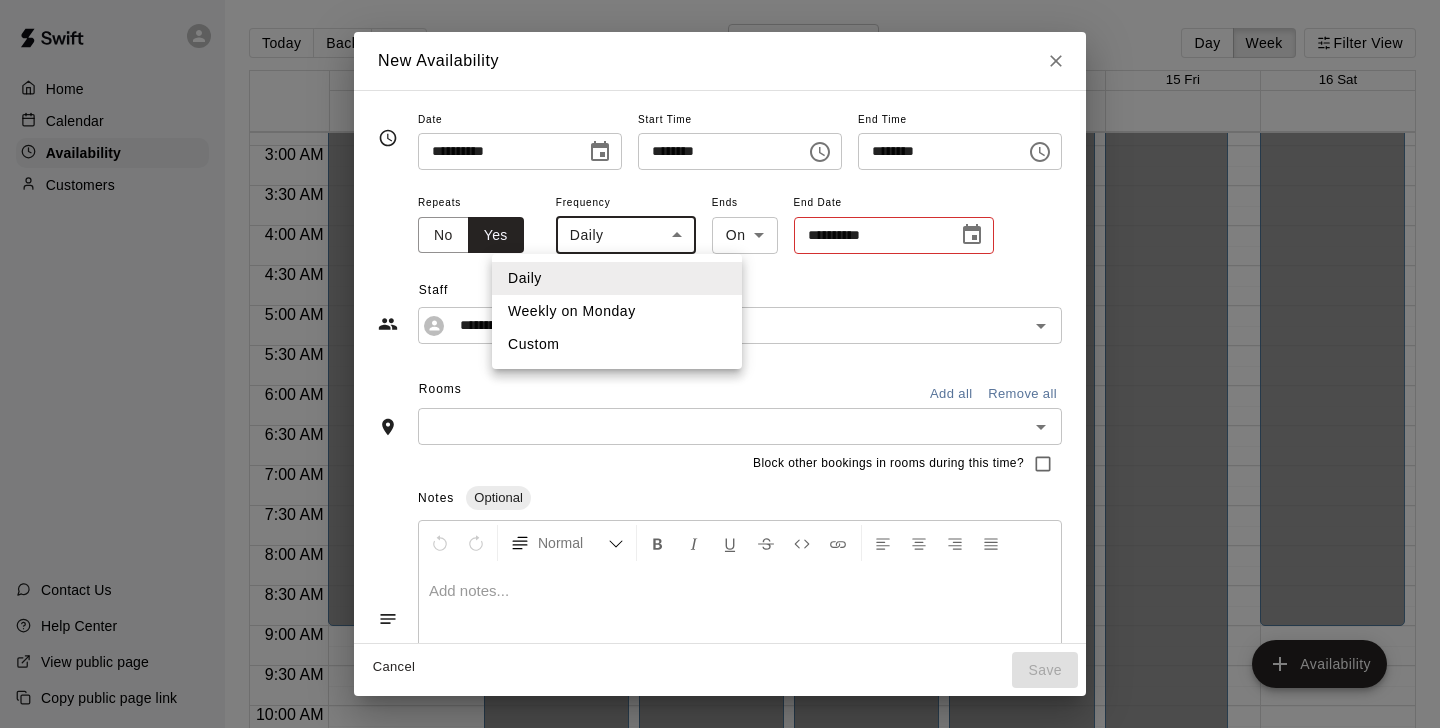 click on "Weekly on Monday" at bounding box center [617, 311] 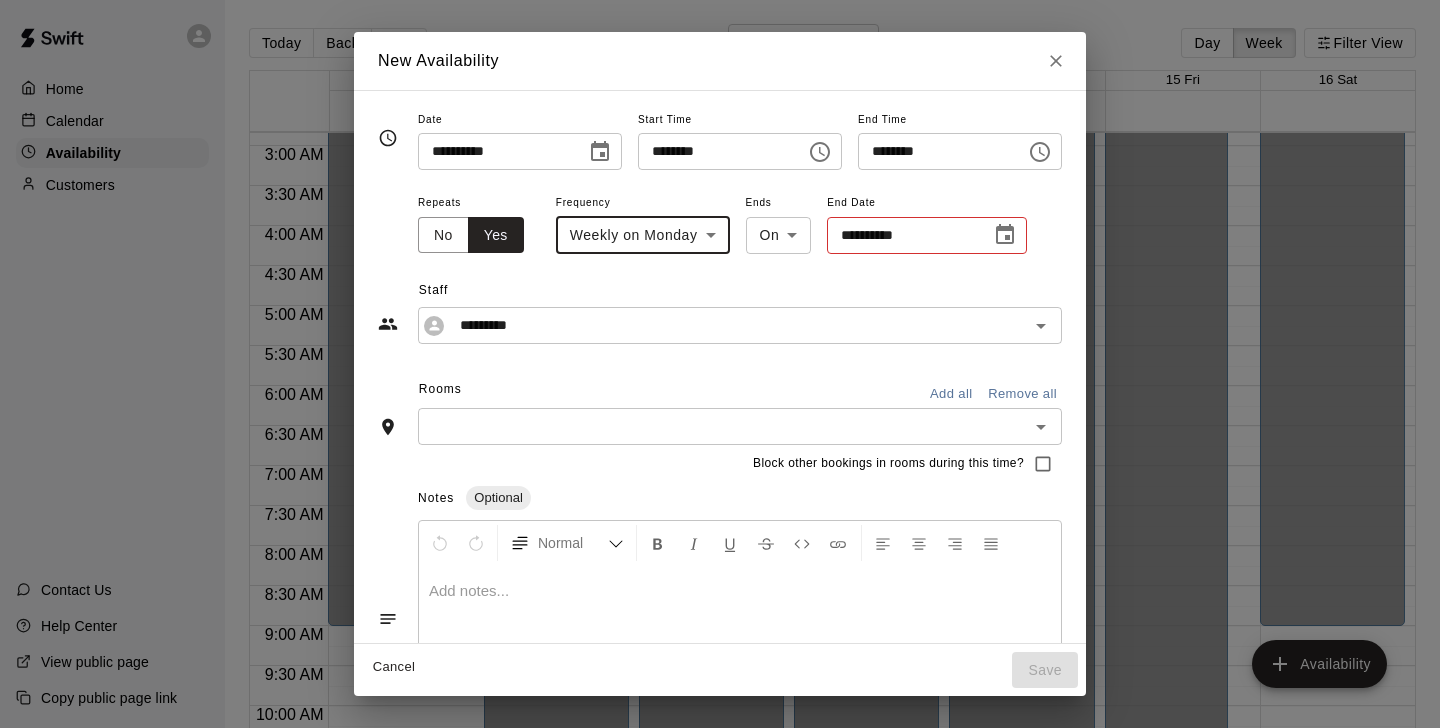 click 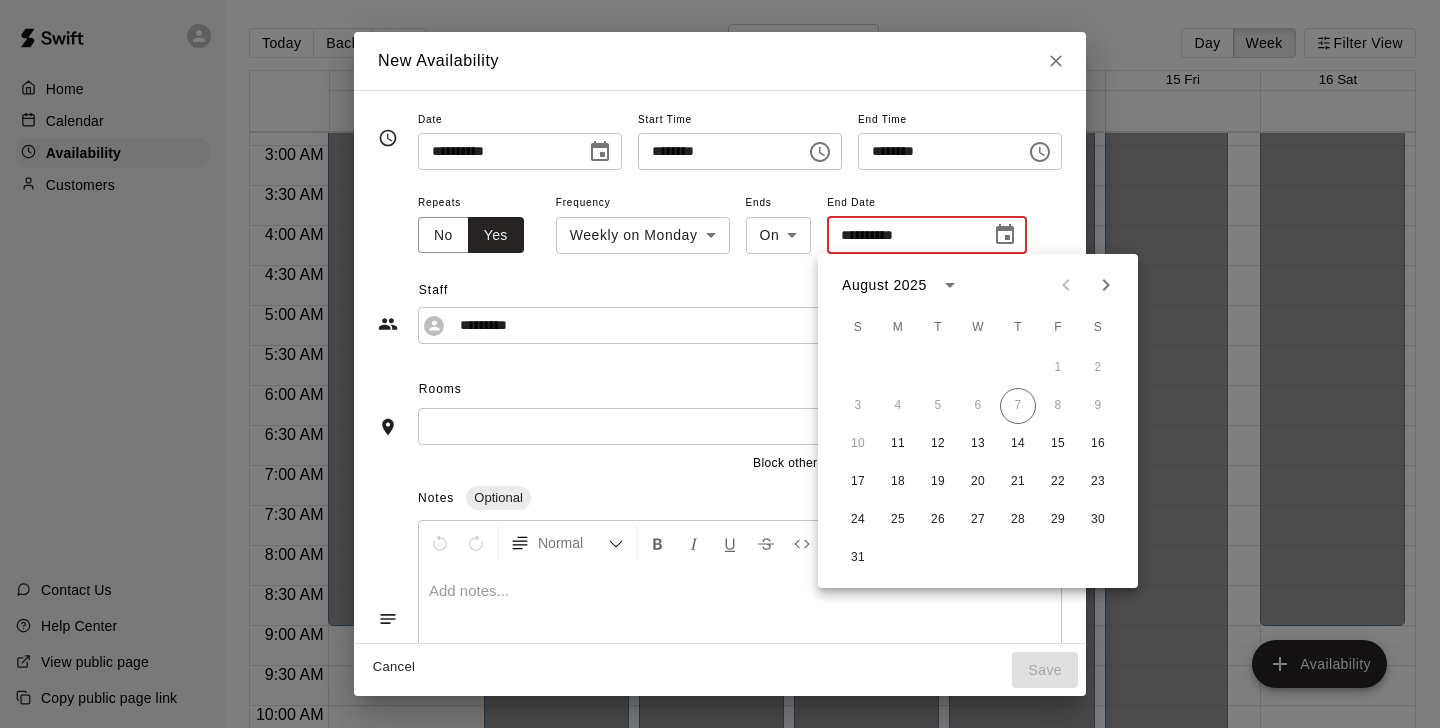 click 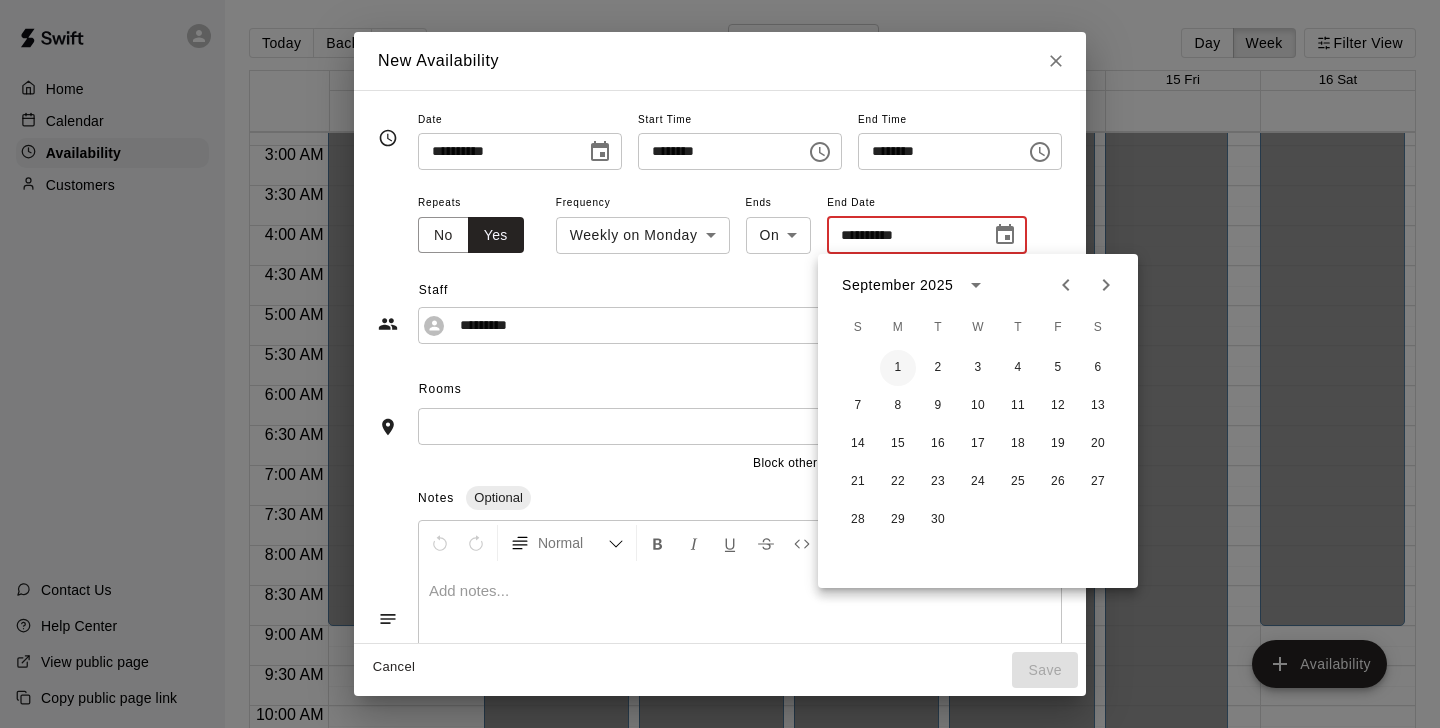 click on "1 2 3 4 5 6" at bounding box center [978, 368] 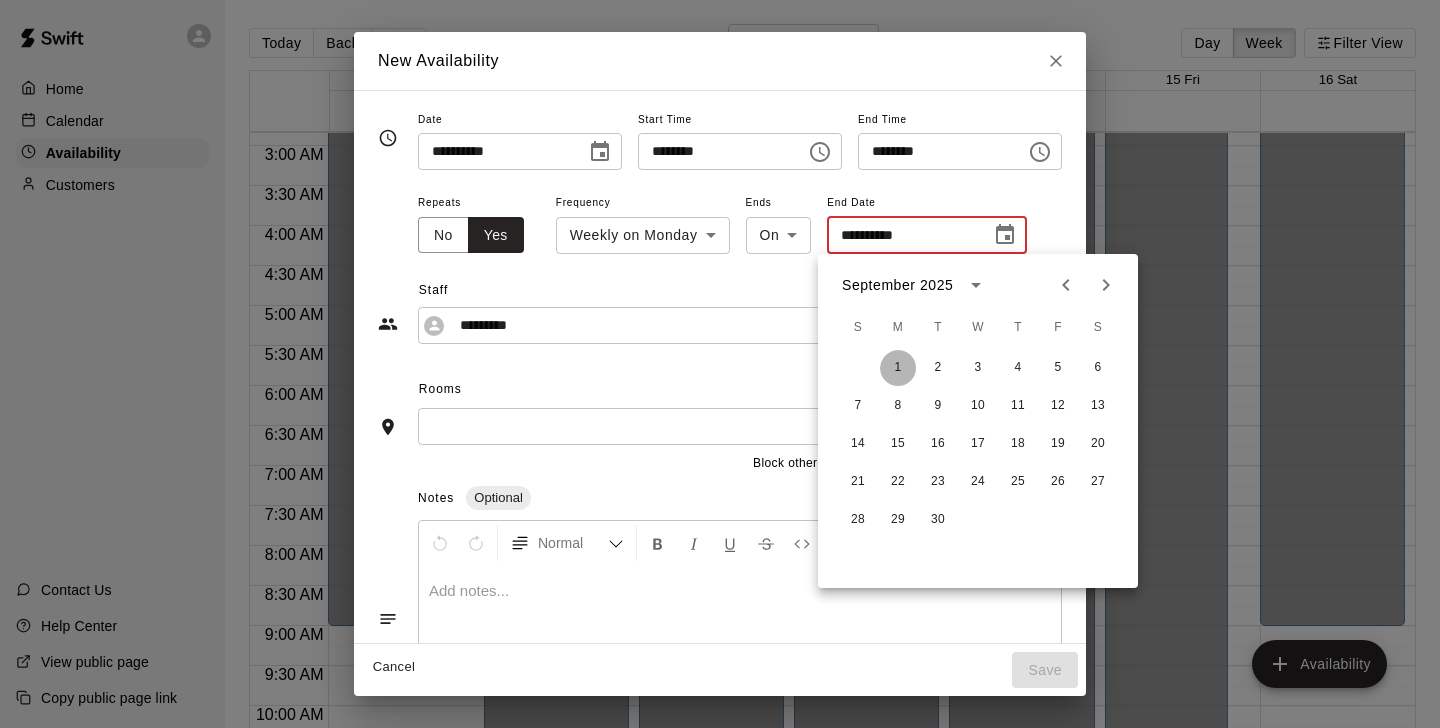 click on "1" at bounding box center (898, 368) 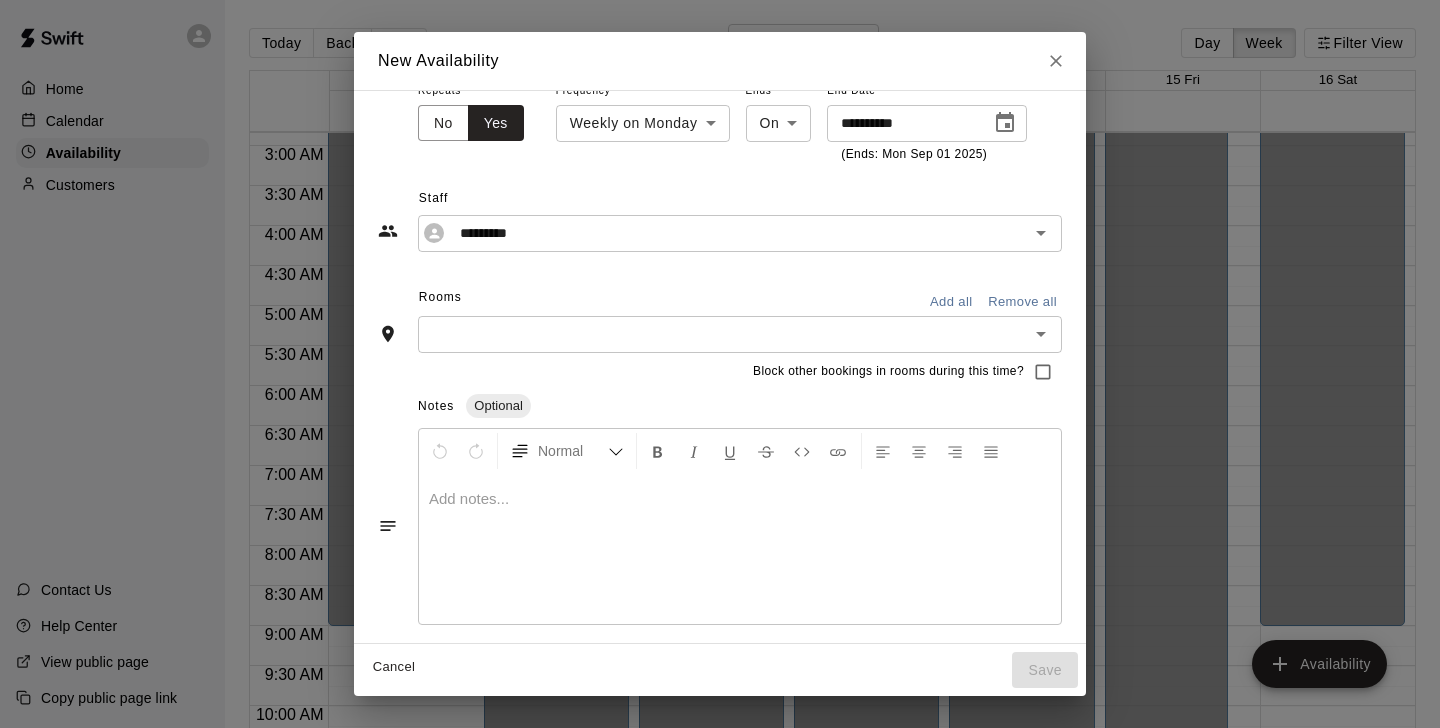 scroll, scrollTop: 114, scrollLeft: 0, axis: vertical 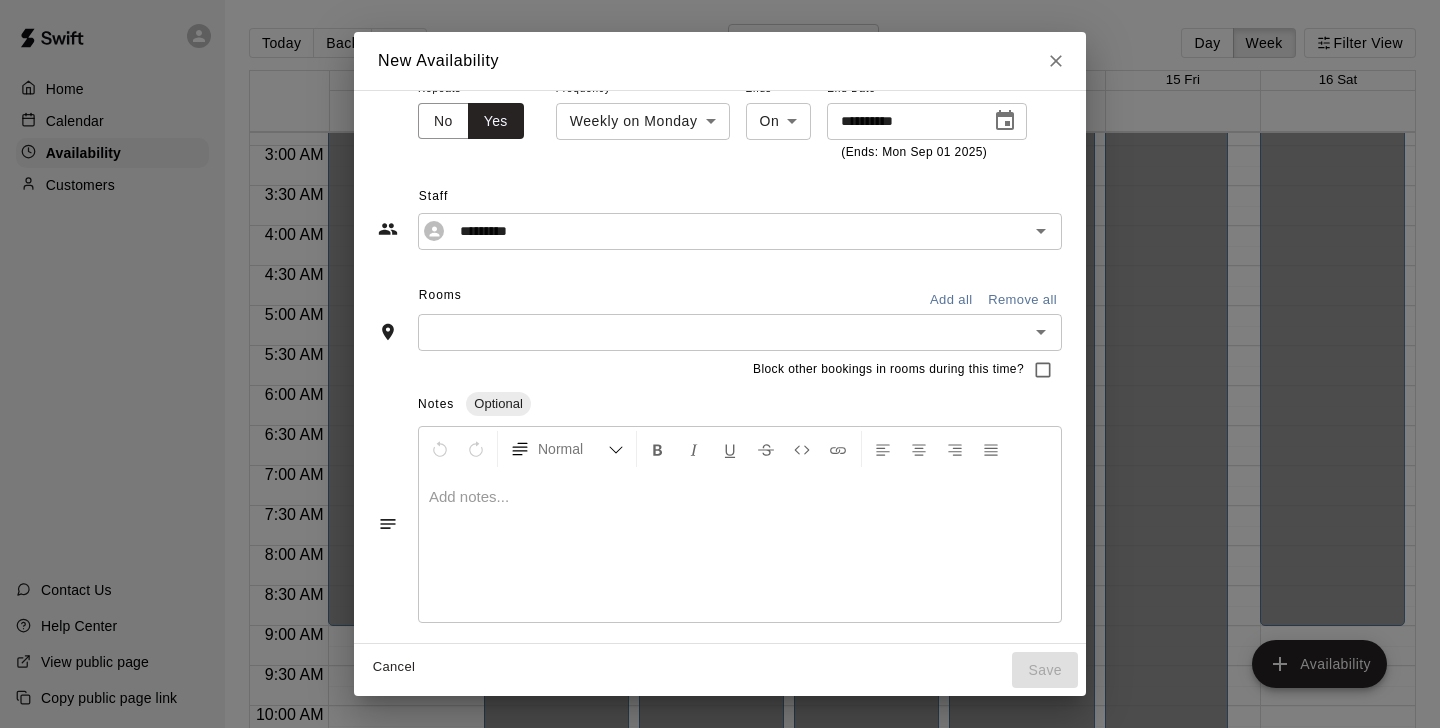 click at bounding box center (723, 332) 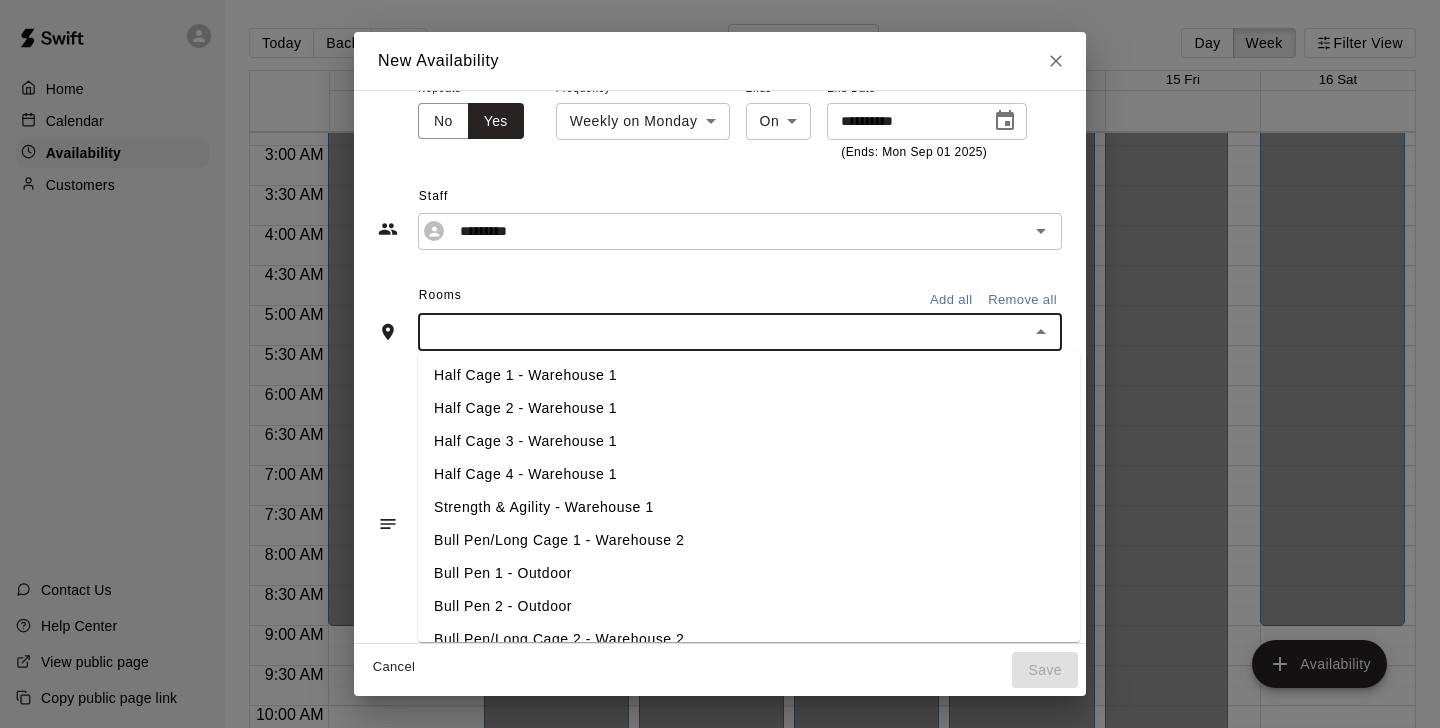 click on "Half Cage 2 - Warehouse 1" at bounding box center (749, 408) 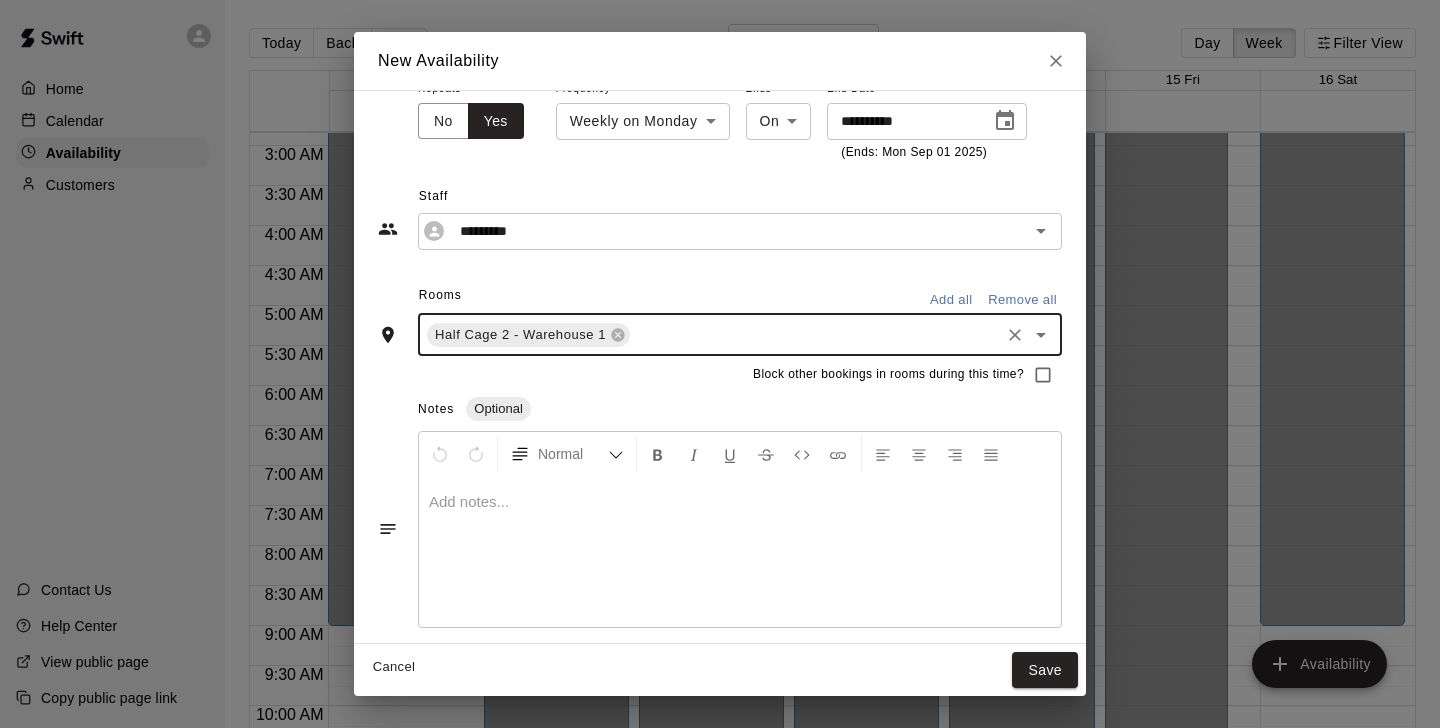 scroll, scrollTop: 120, scrollLeft: 0, axis: vertical 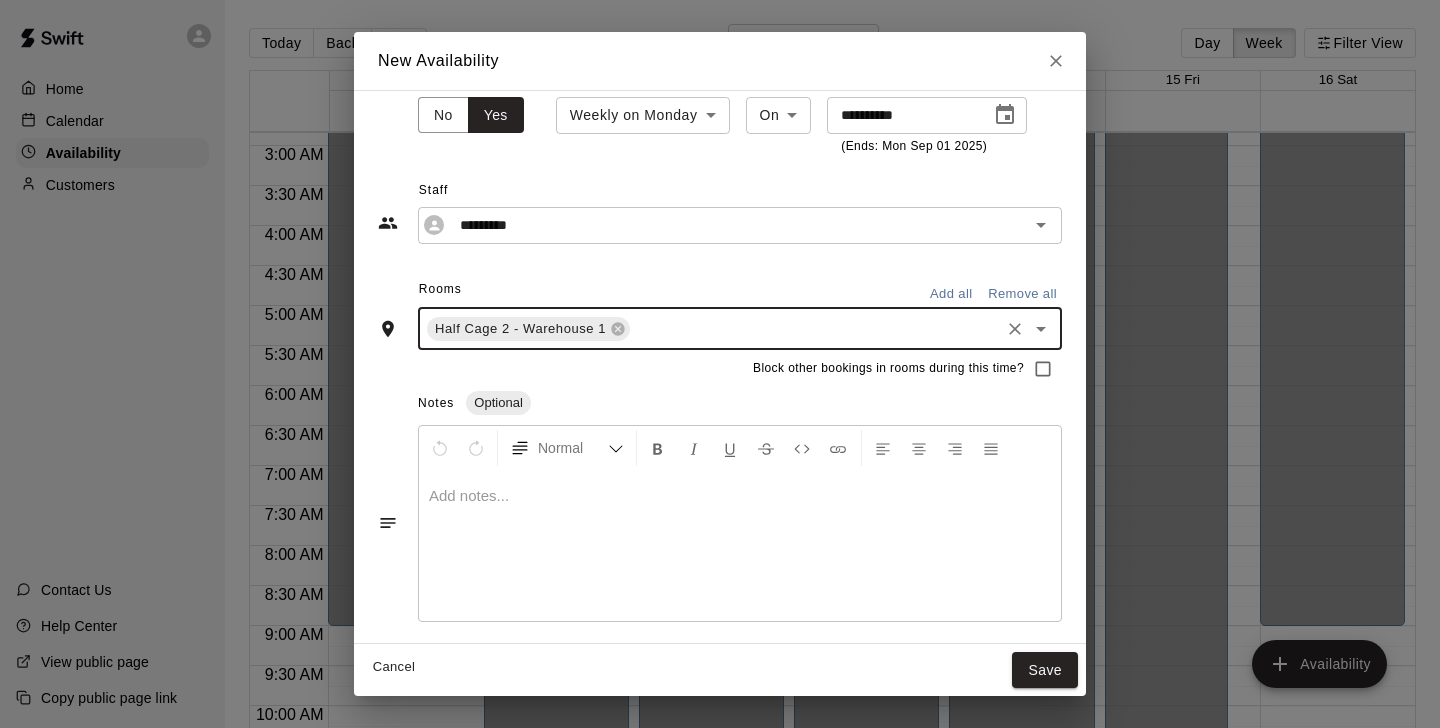 click on "**********" at bounding box center [720, 307] 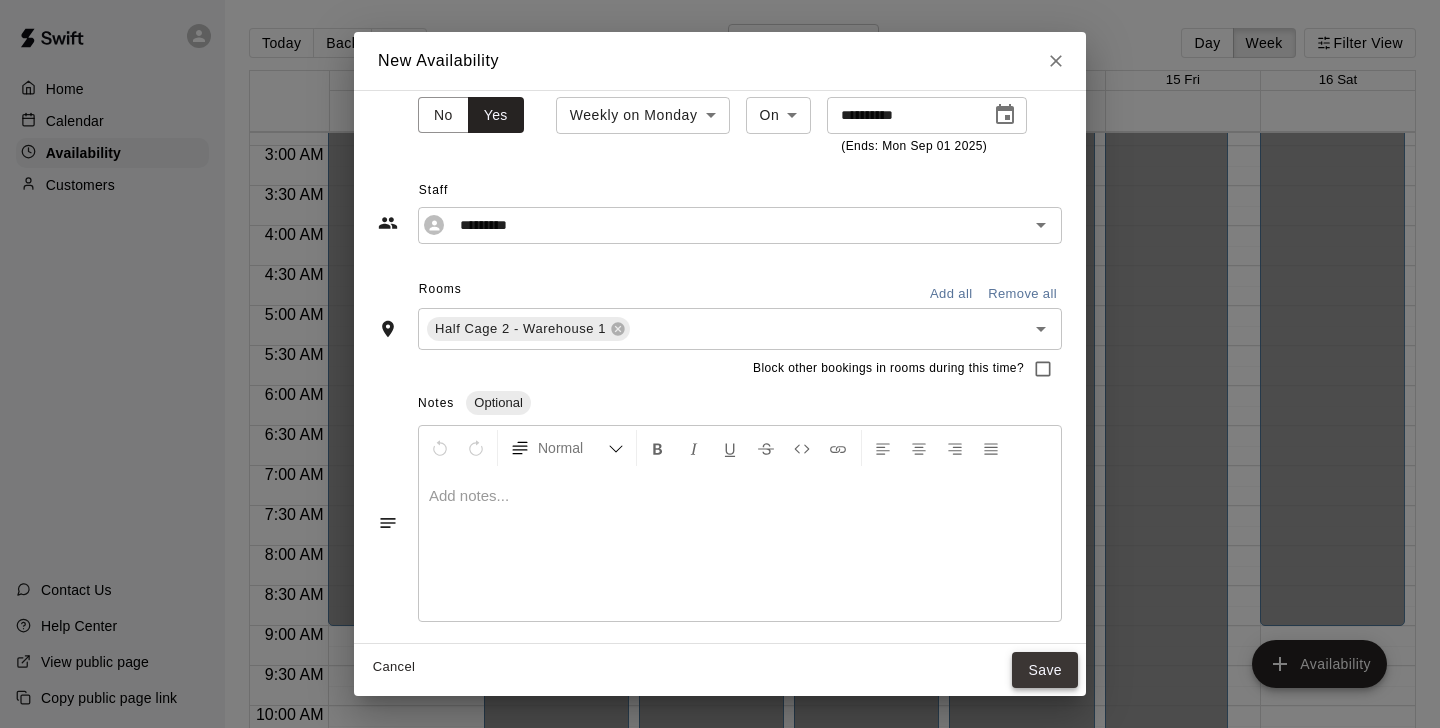 click on "Save" at bounding box center [1045, 670] 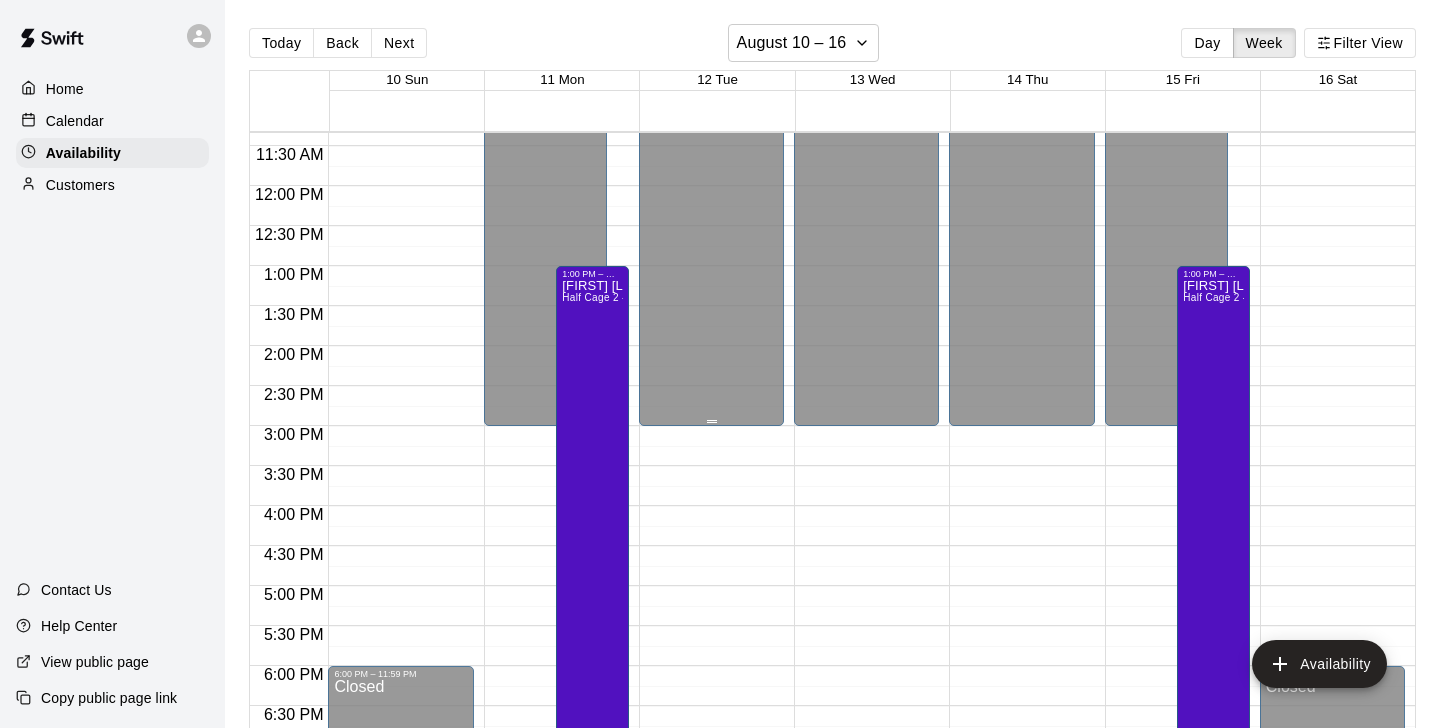 scroll, scrollTop: 913, scrollLeft: 0, axis: vertical 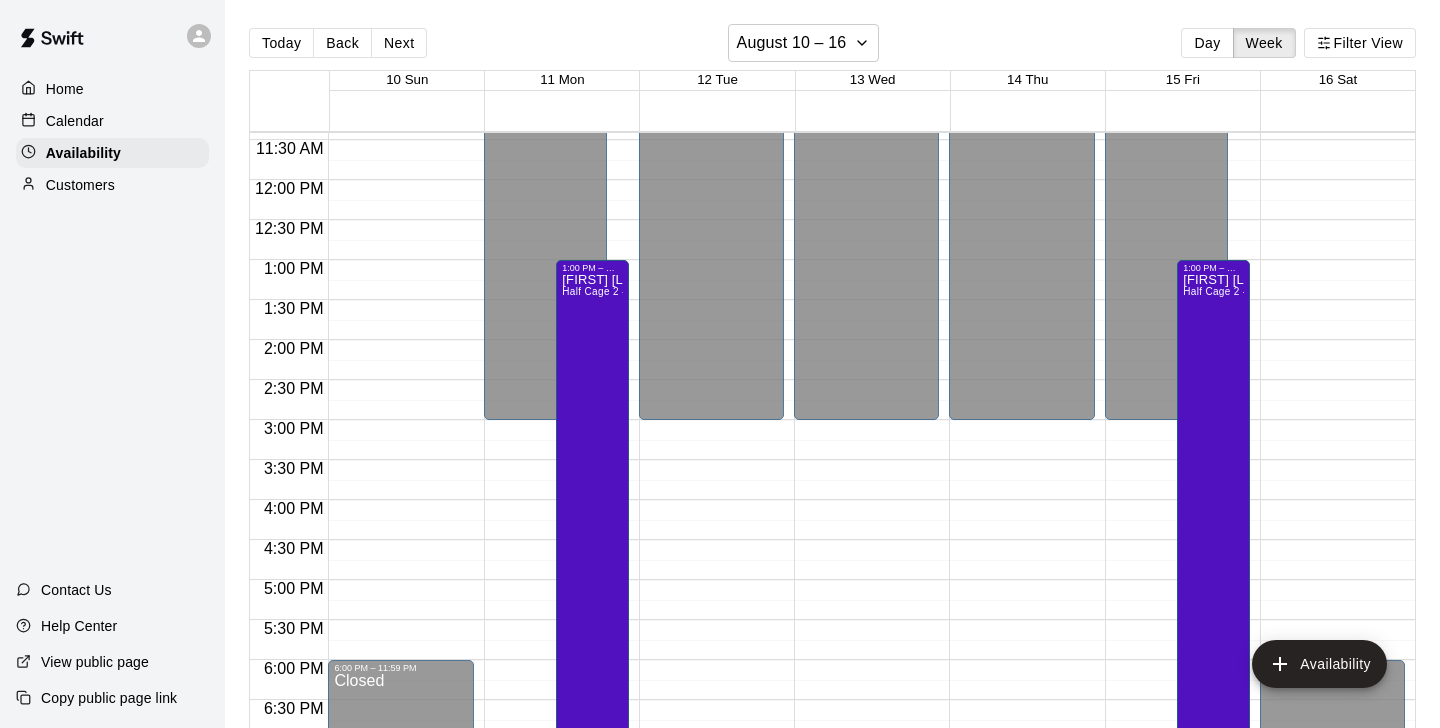 click on "13 Wed" at bounding box center [873, 79] 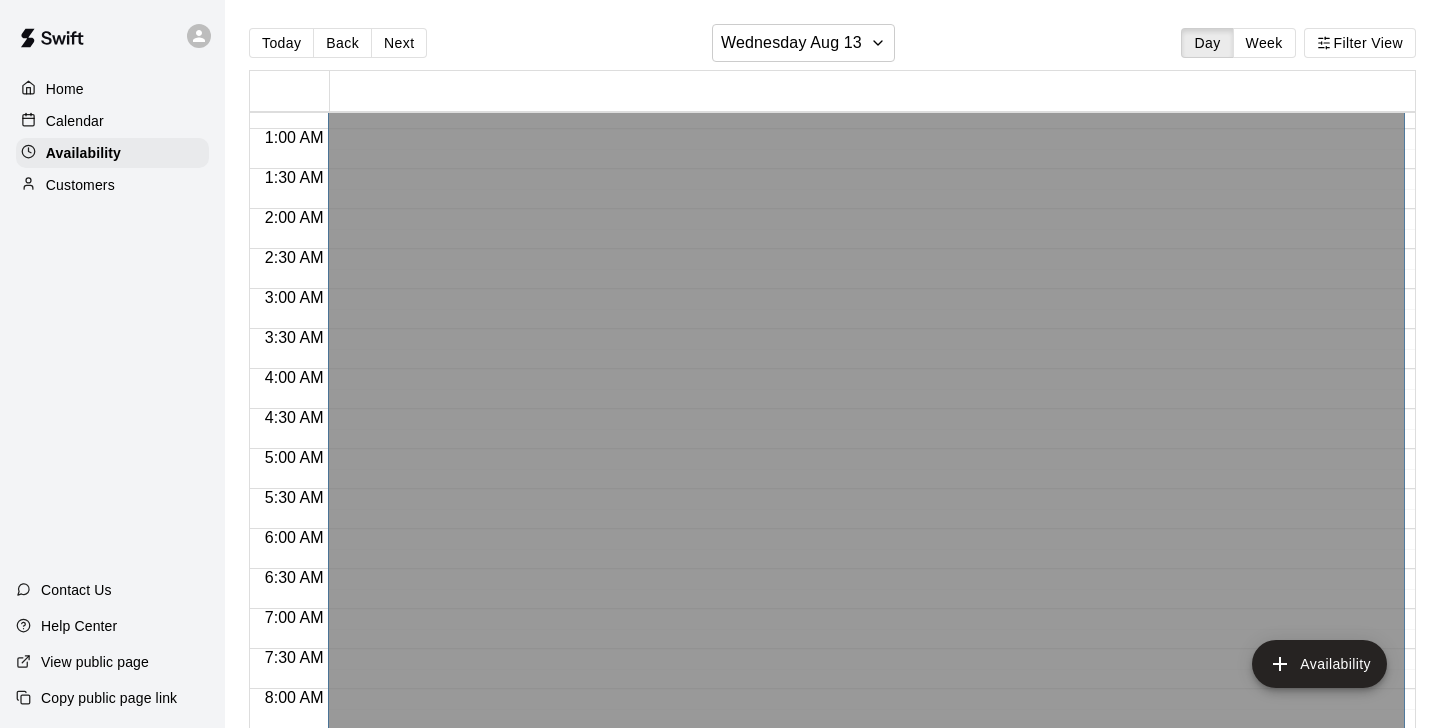scroll, scrollTop: 0, scrollLeft: 0, axis: both 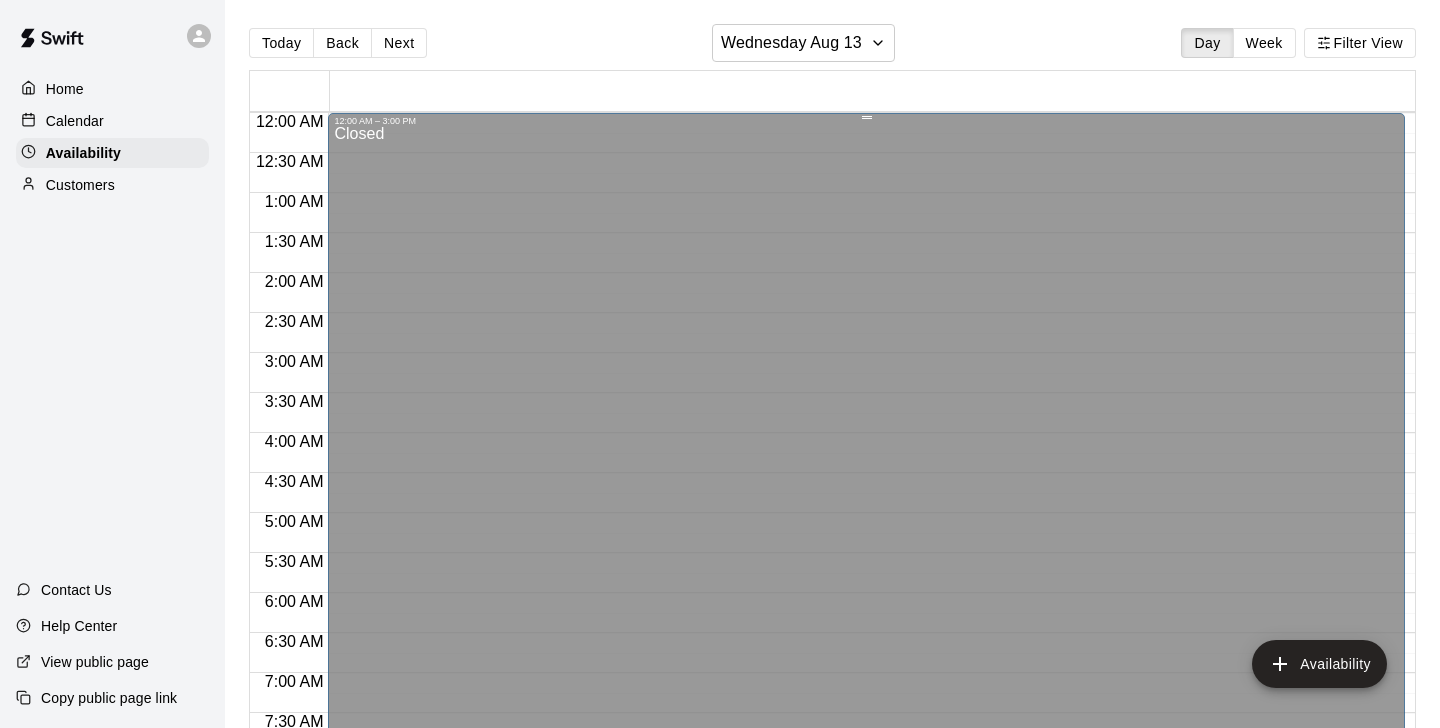 click at bounding box center [866, 117] 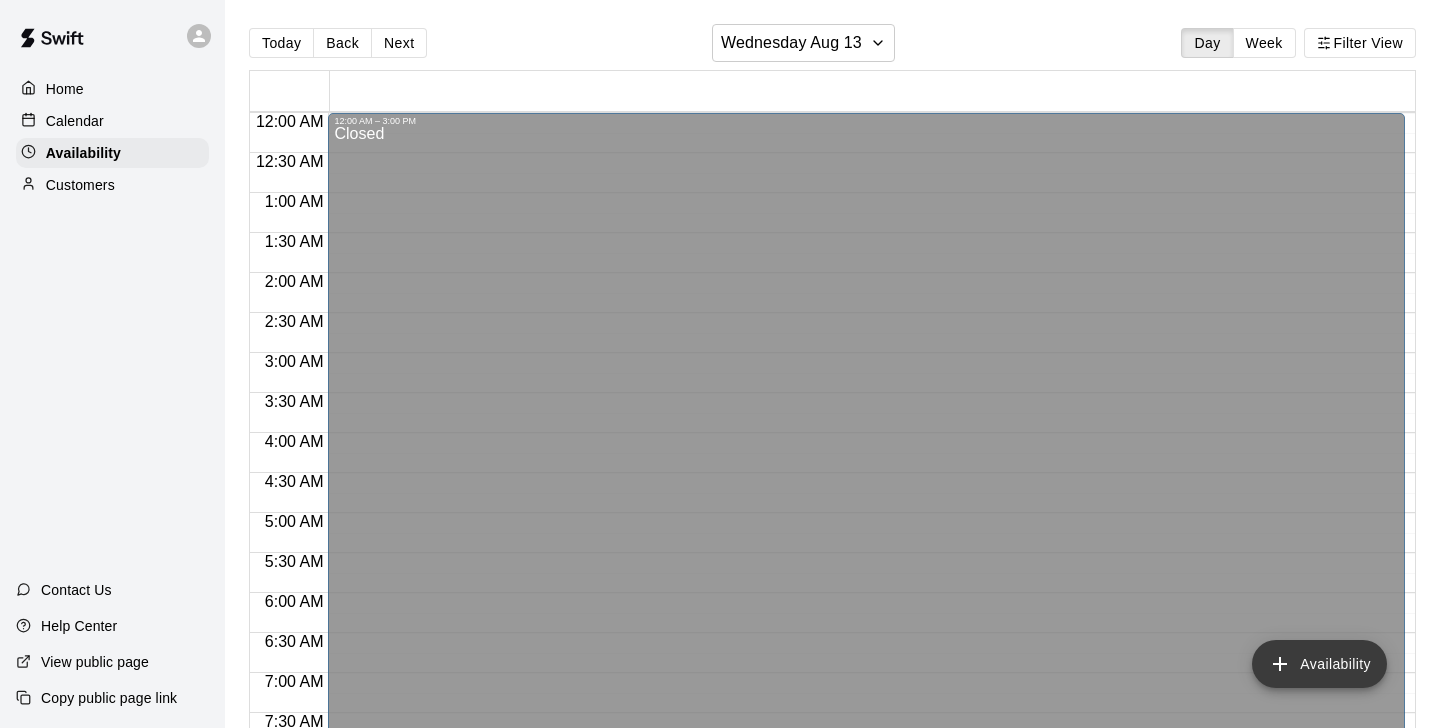 click on "Availability" at bounding box center [1319, 664] 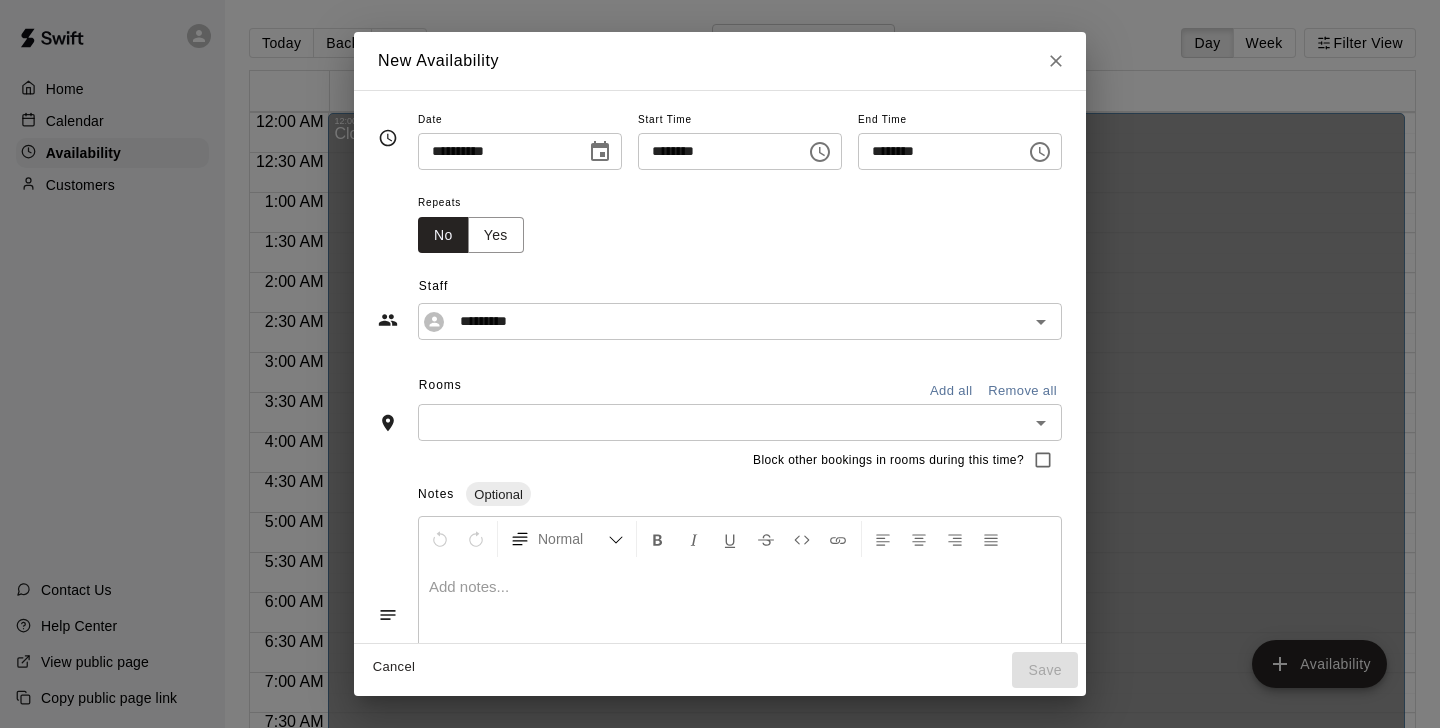 click 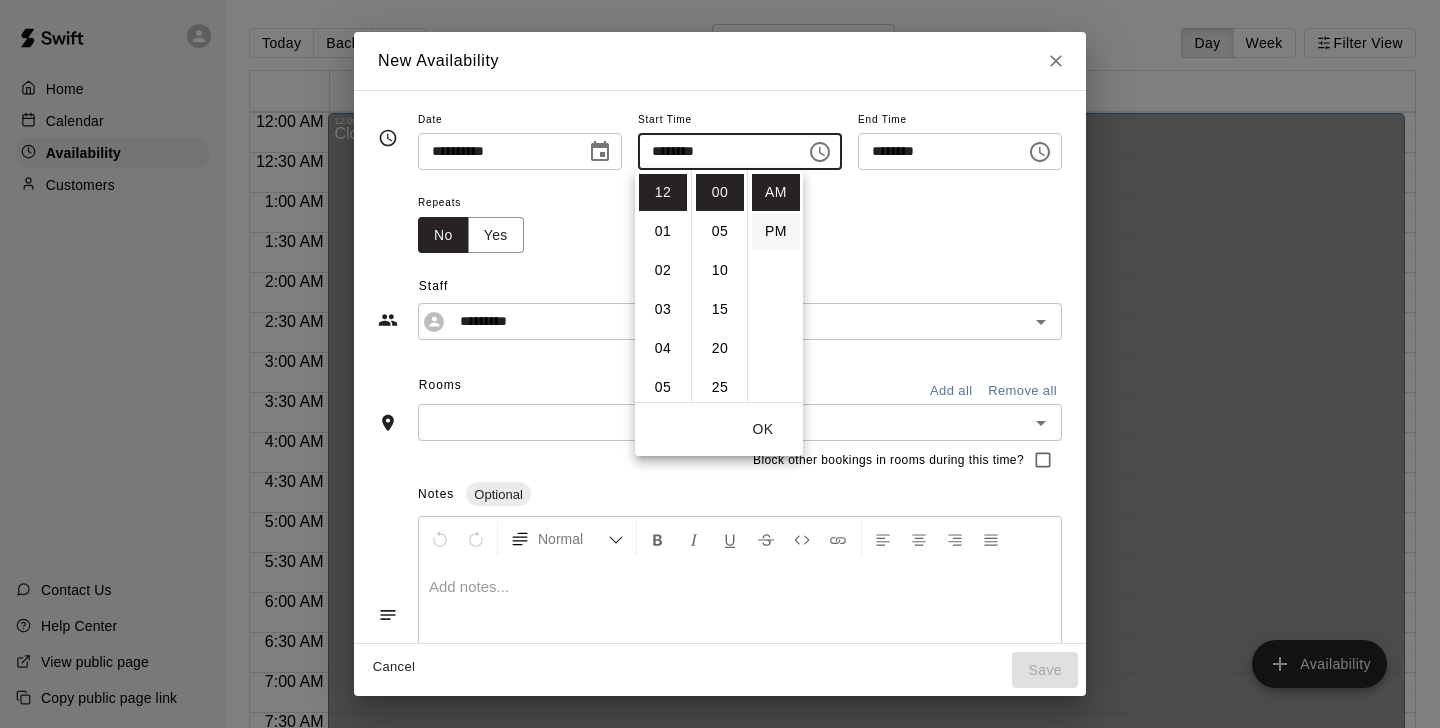 click on "PM" at bounding box center (776, 231) 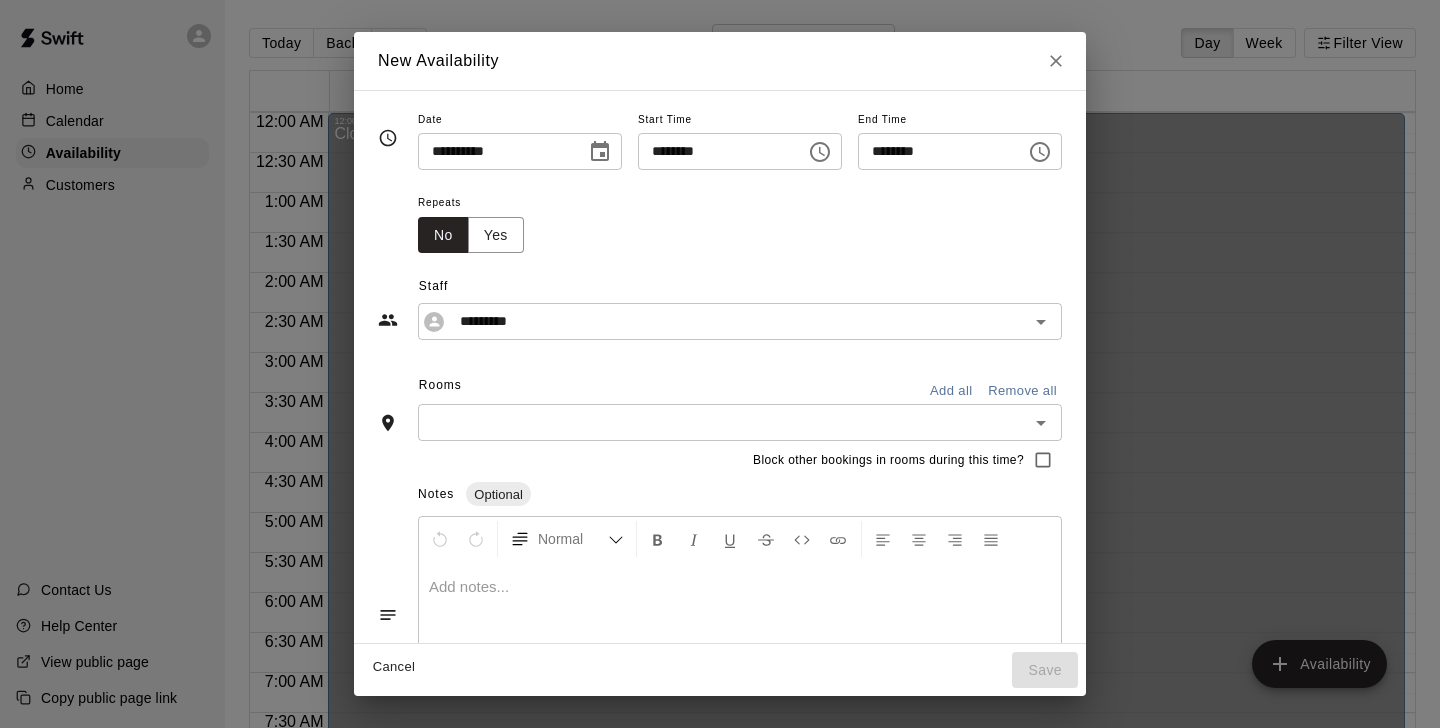 scroll, scrollTop: 36, scrollLeft: 0, axis: vertical 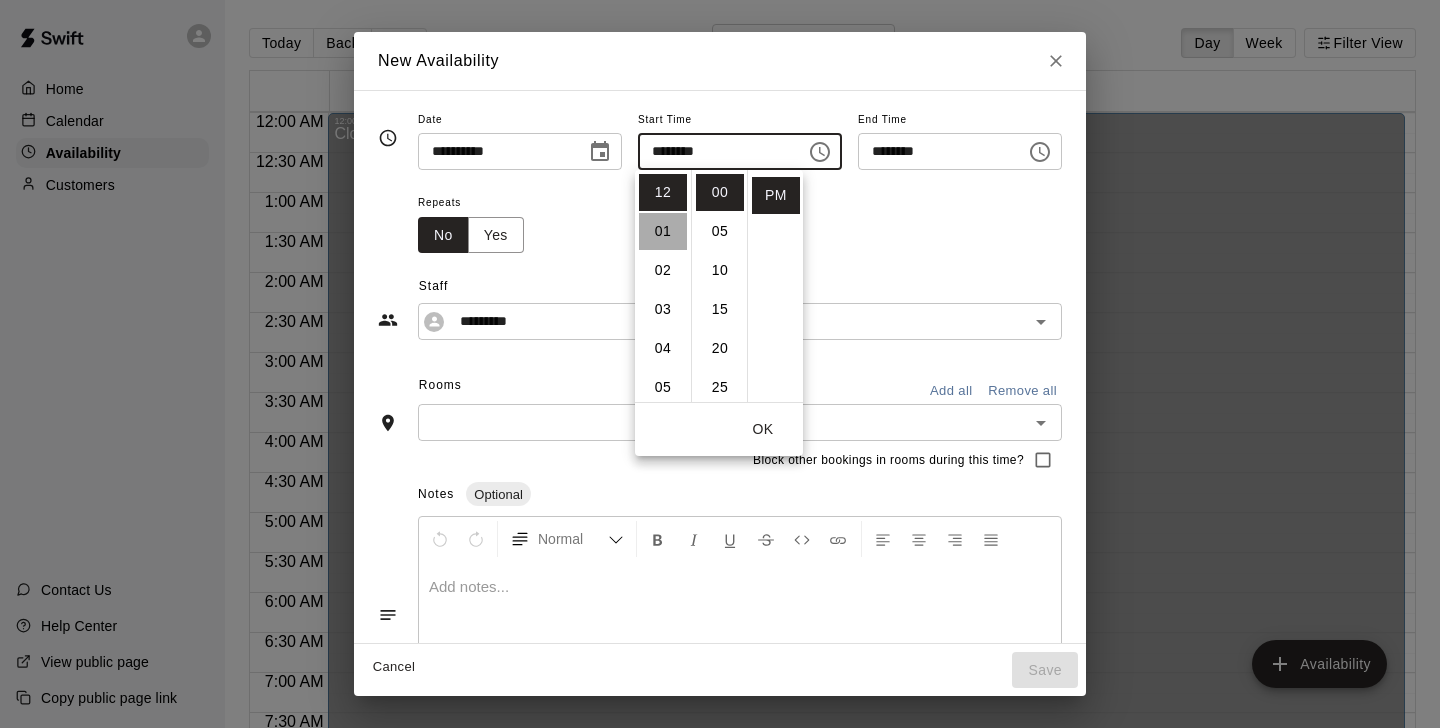 click on "01" at bounding box center (663, 231) 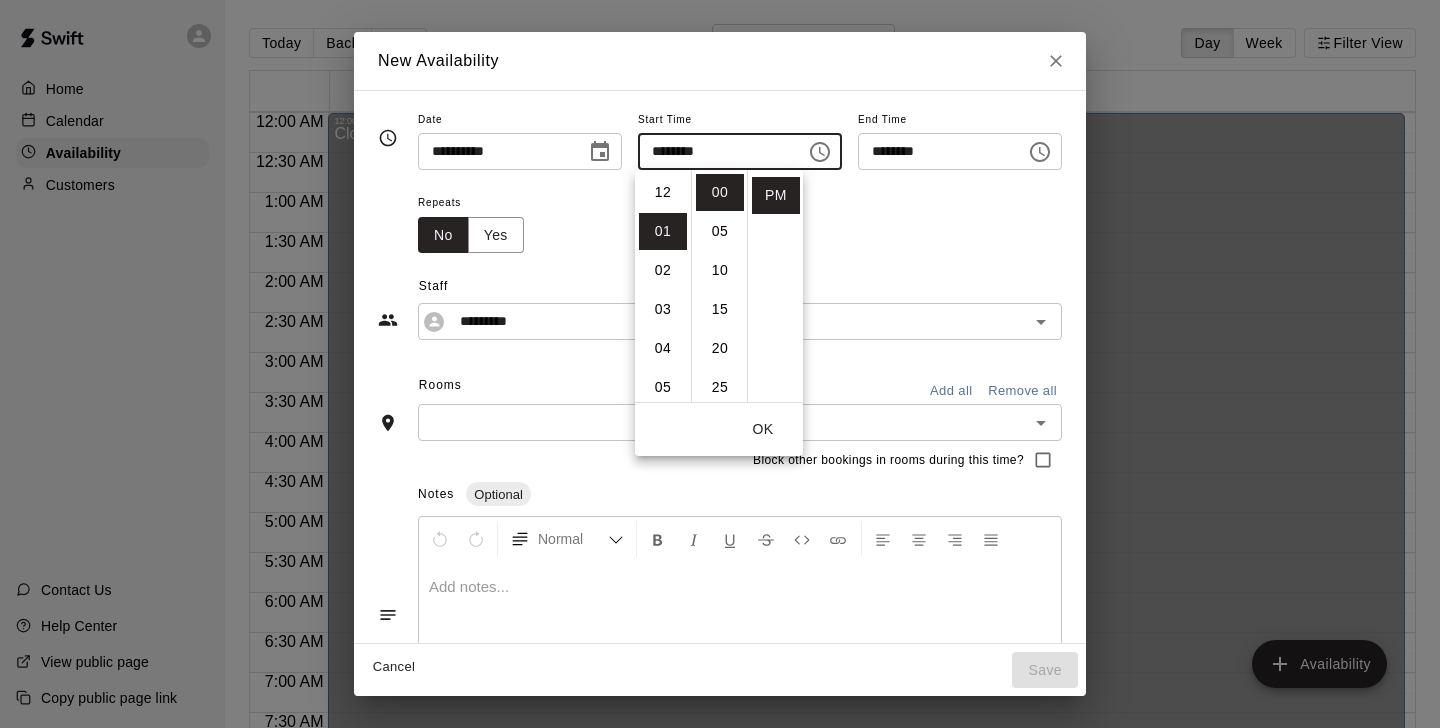 scroll, scrollTop: 39, scrollLeft: 0, axis: vertical 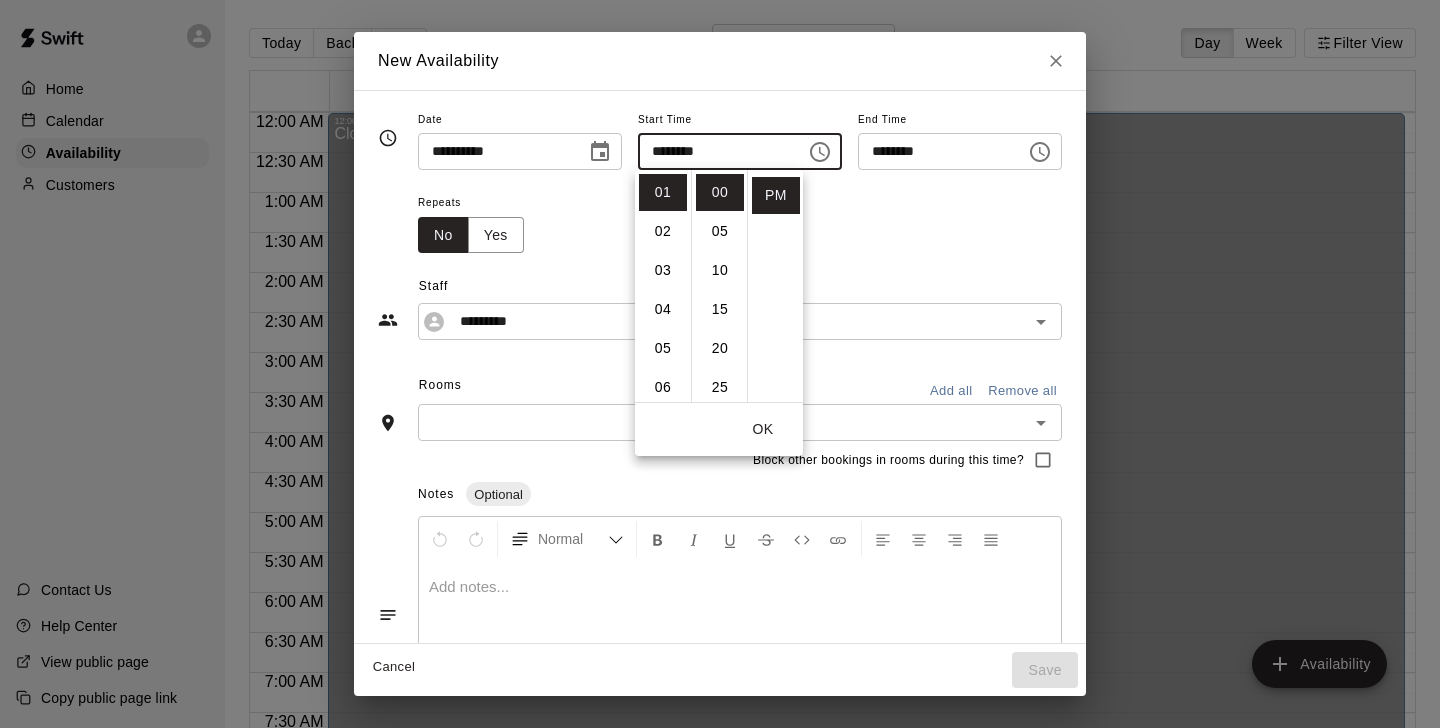 click 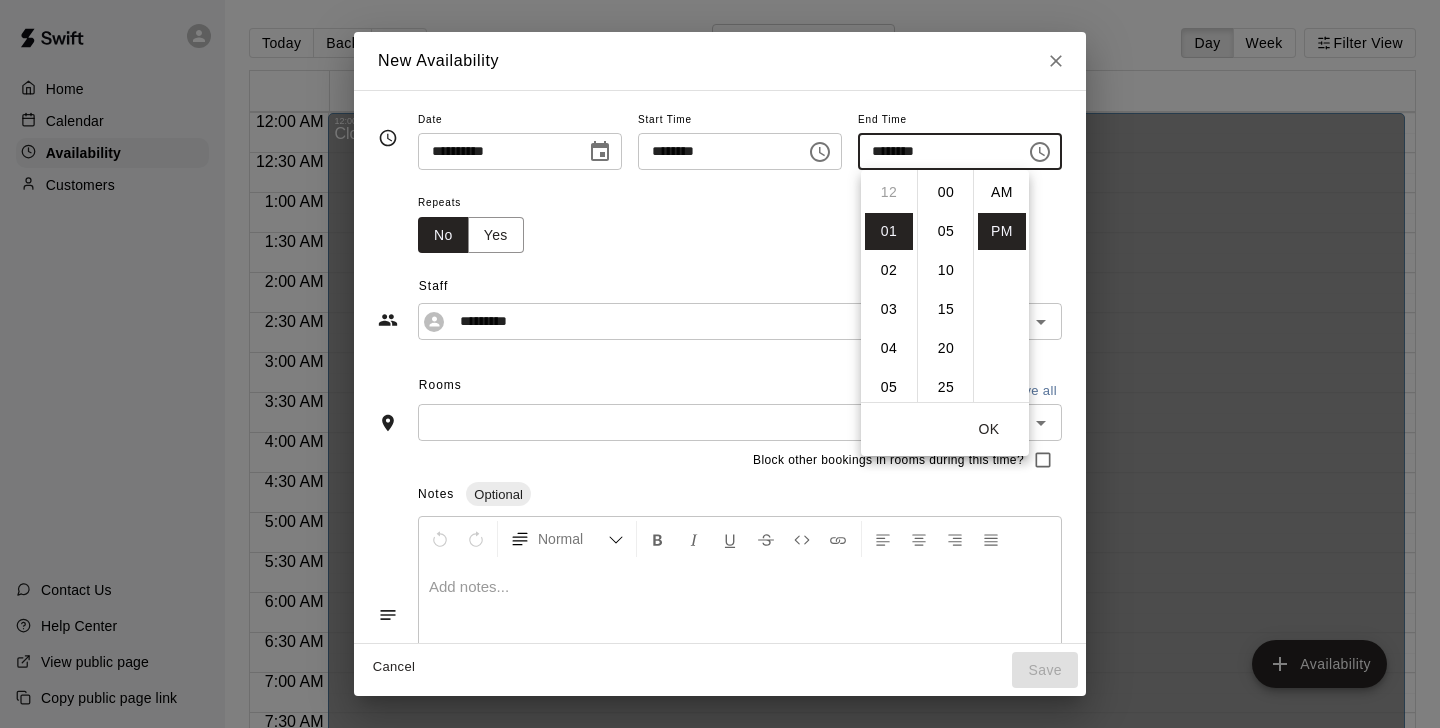 scroll, scrollTop: 39, scrollLeft: 0, axis: vertical 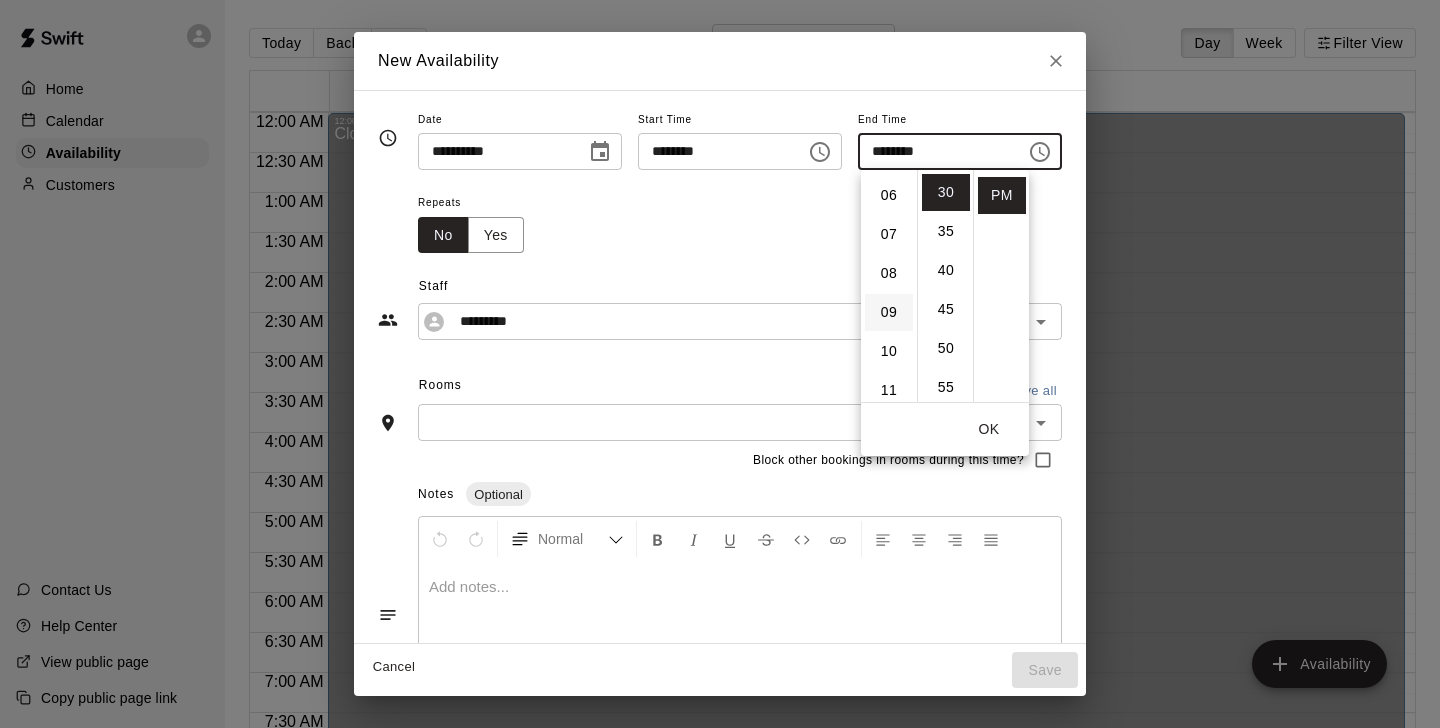 click on "09" at bounding box center [889, 312] 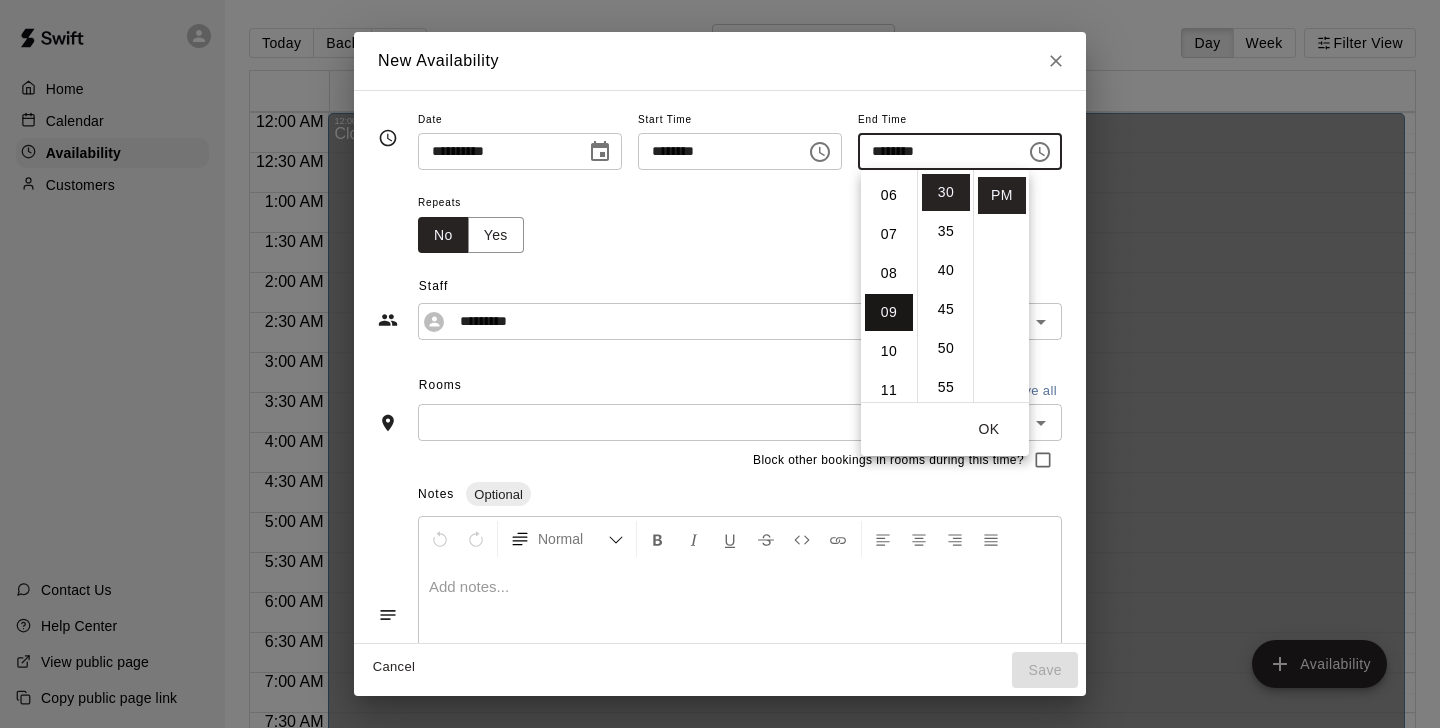 scroll, scrollTop: 351, scrollLeft: 0, axis: vertical 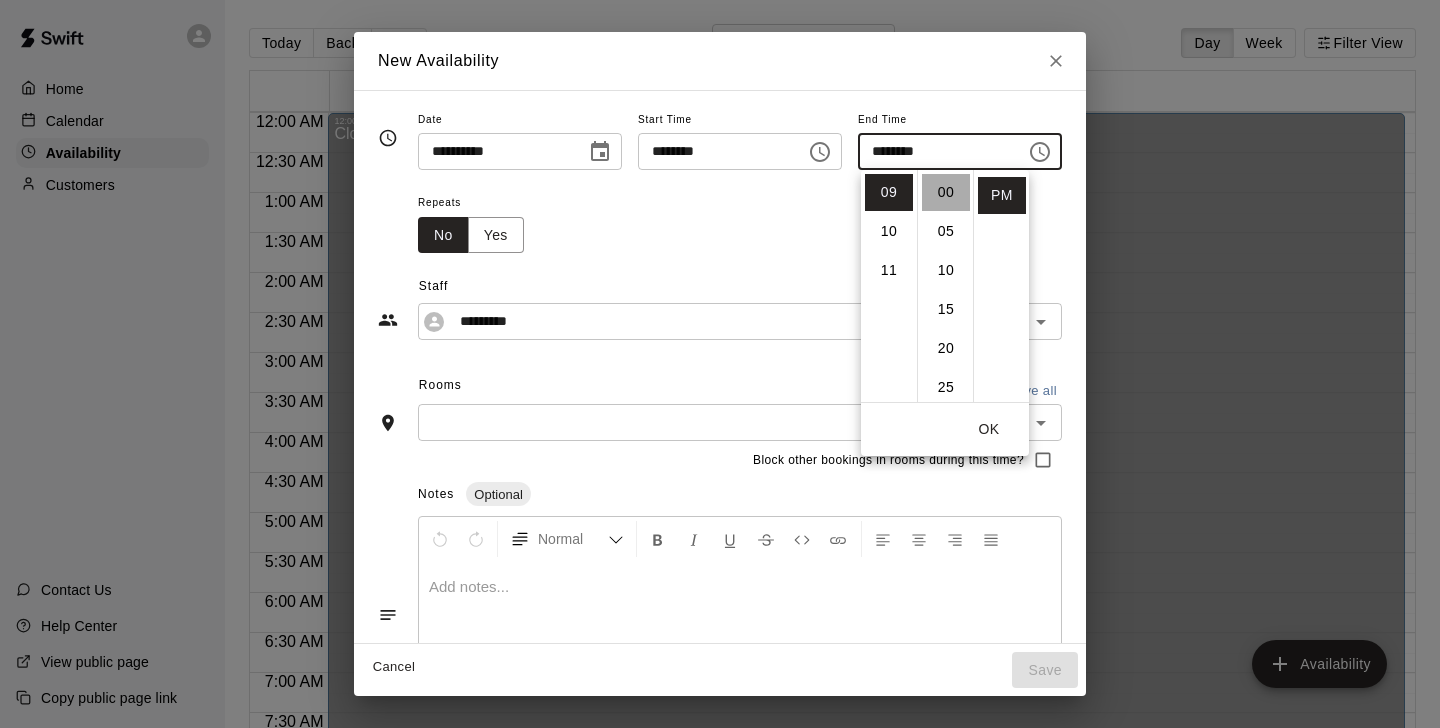 click on "00" at bounding box center (946, 192) 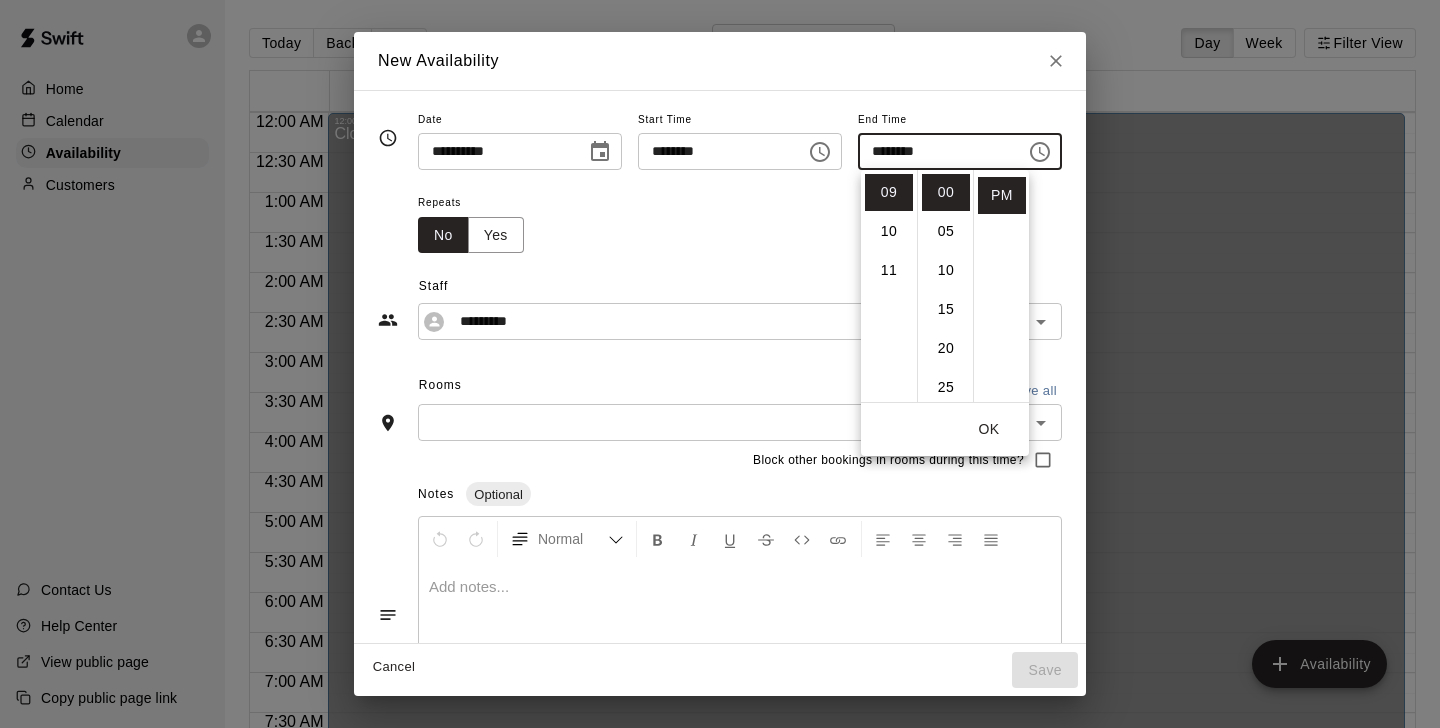 click on "OK" at bounding box center [989, 429] 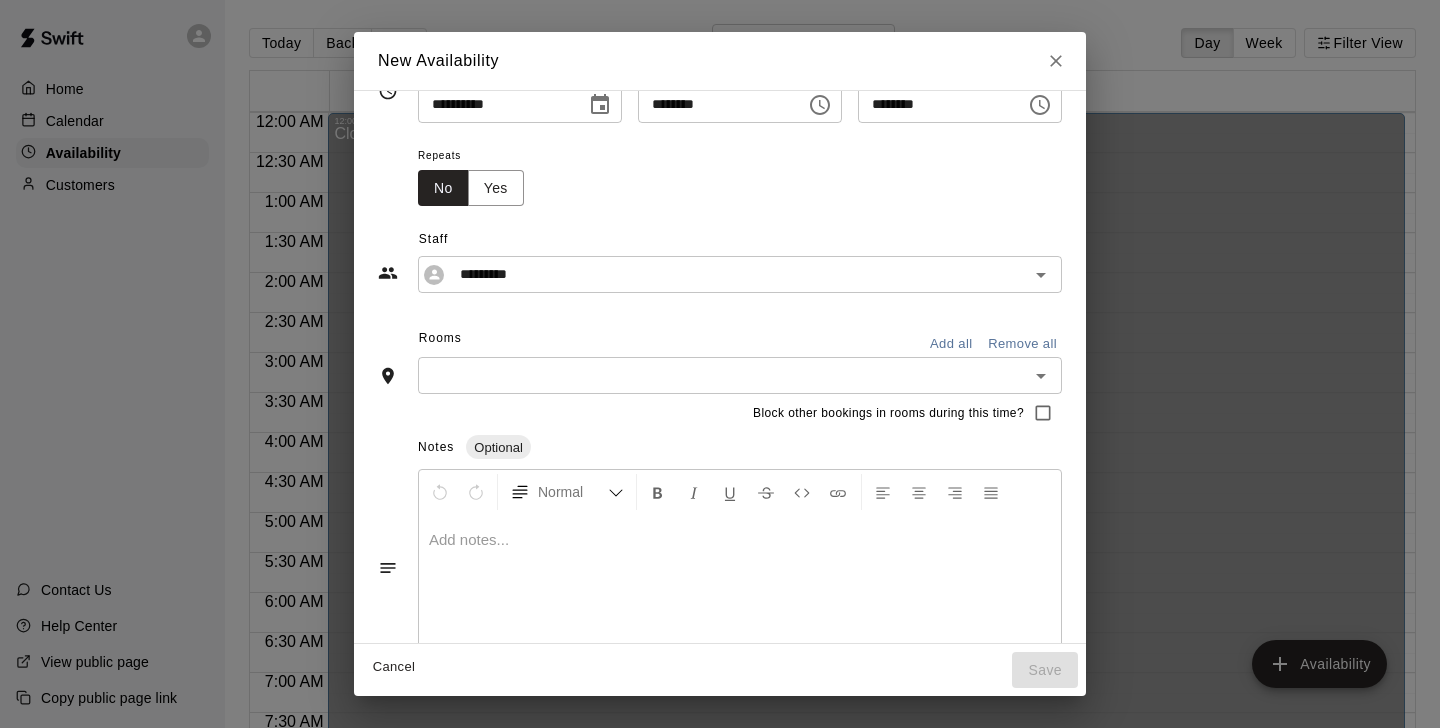 scroll, scrollTop: 91, scrollLeft: 0, axis: vertical 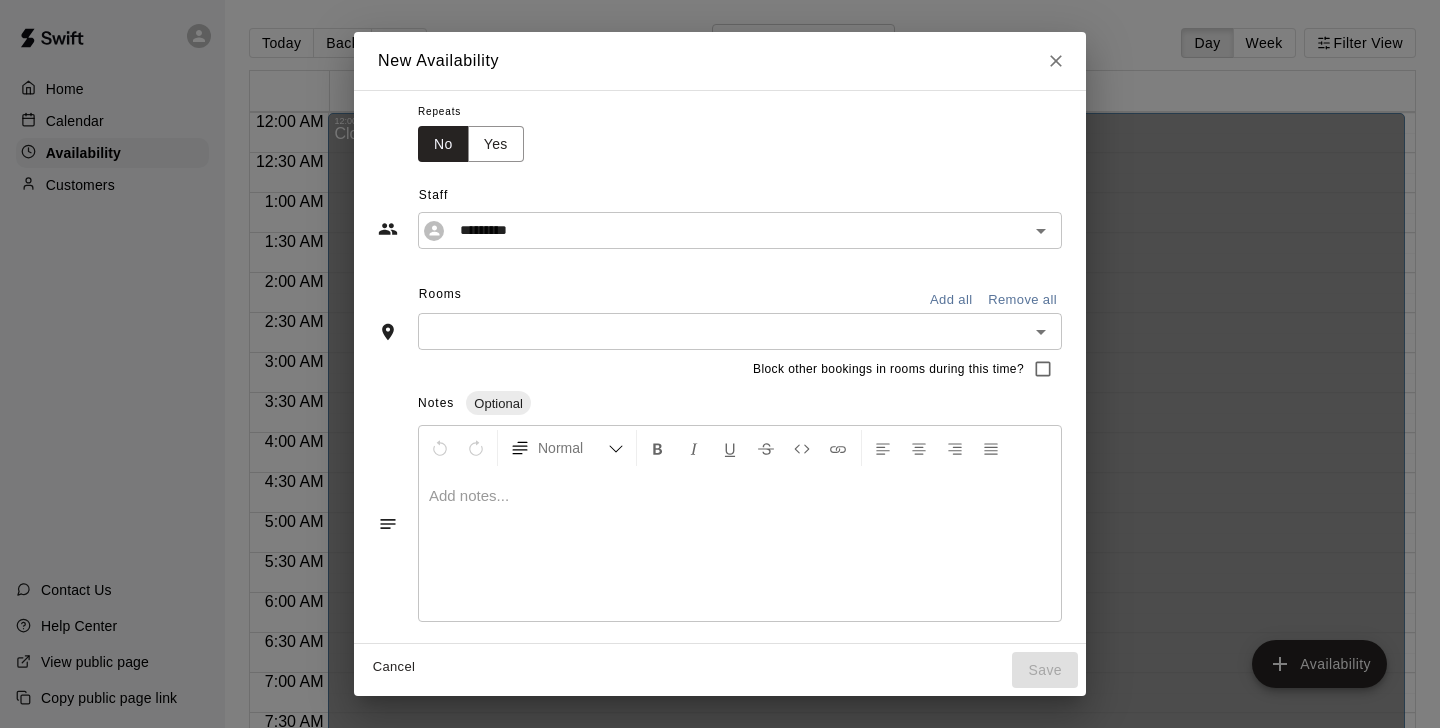 click on "​" at bounding box center [740, 331] 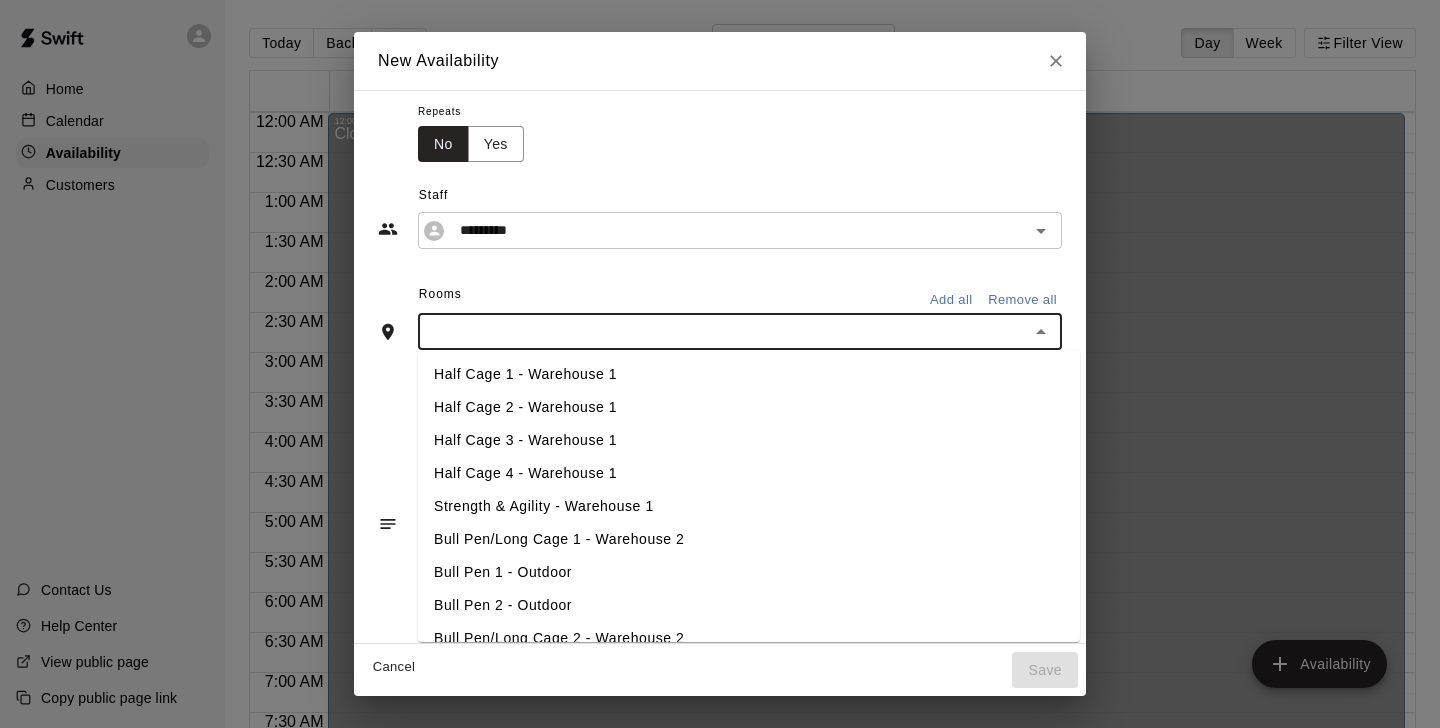 click on "Half Cage 2 - Warehouse 1" at bounding box center (749, 407) 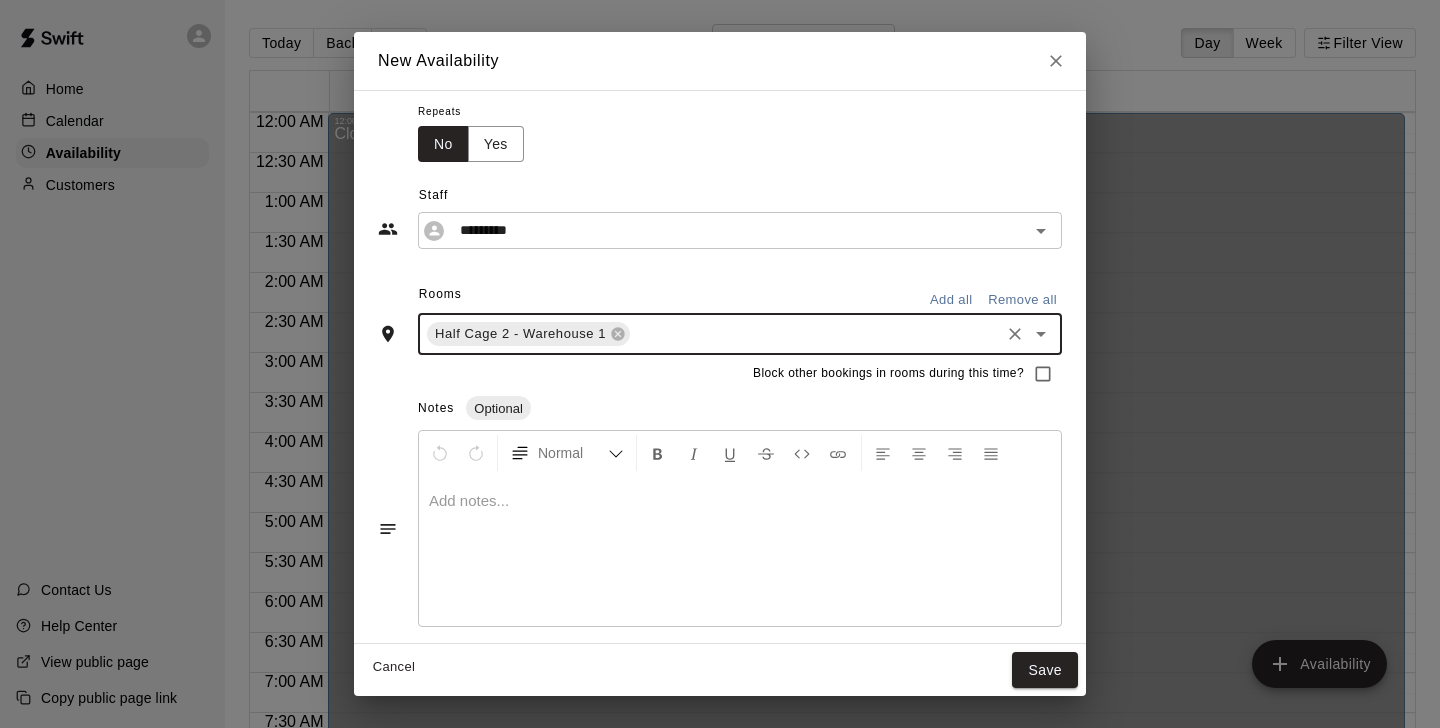 click on "**********" at bounding box center [720, 324] 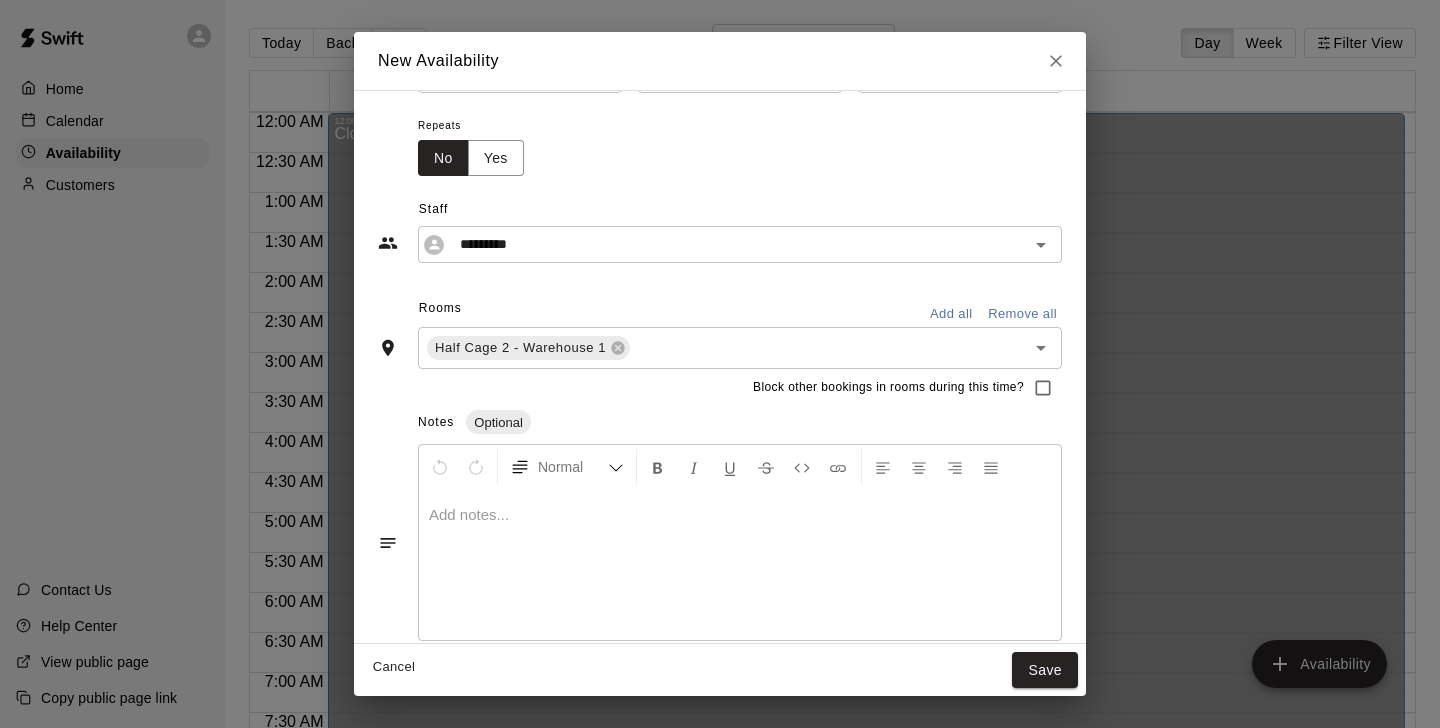 scroll, scrollTop: 96, scrollLeft: 0, axis: vertical 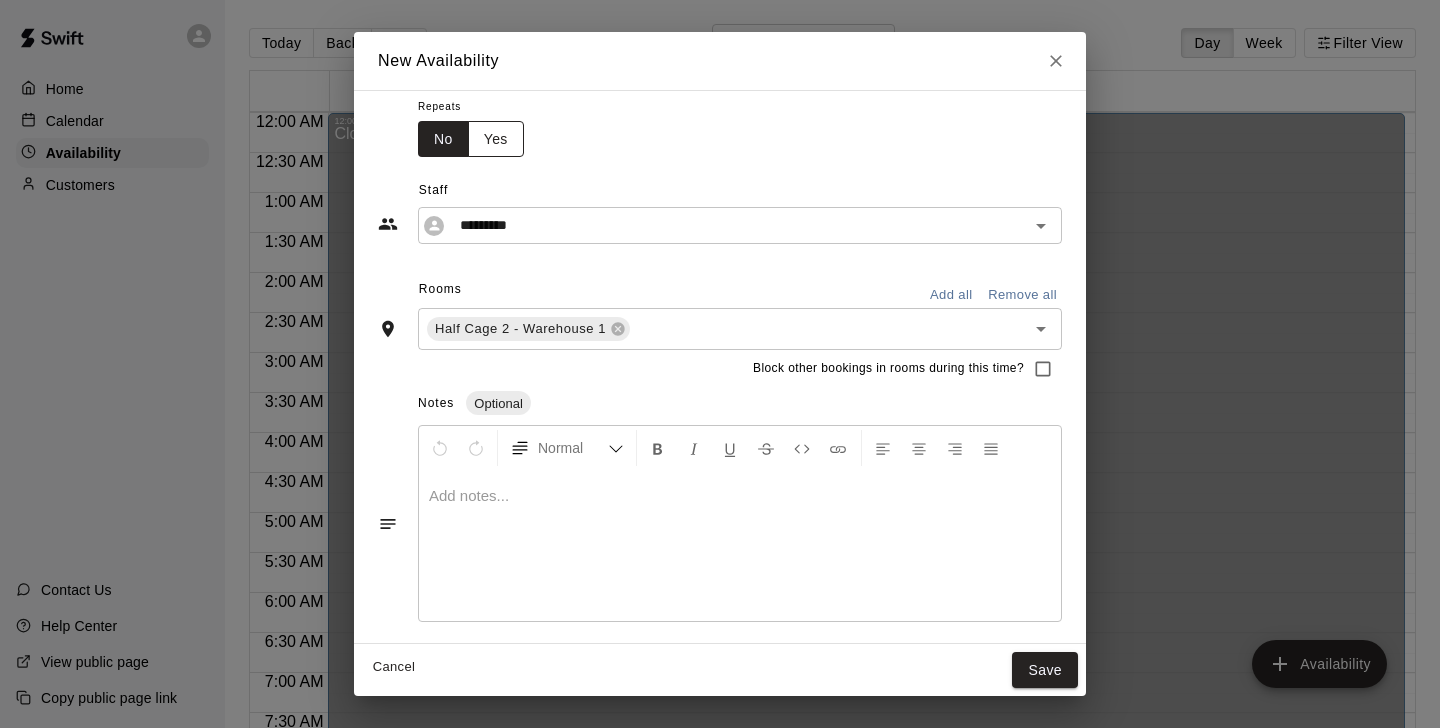 click on "Yes" at bounding box center (496, 139) 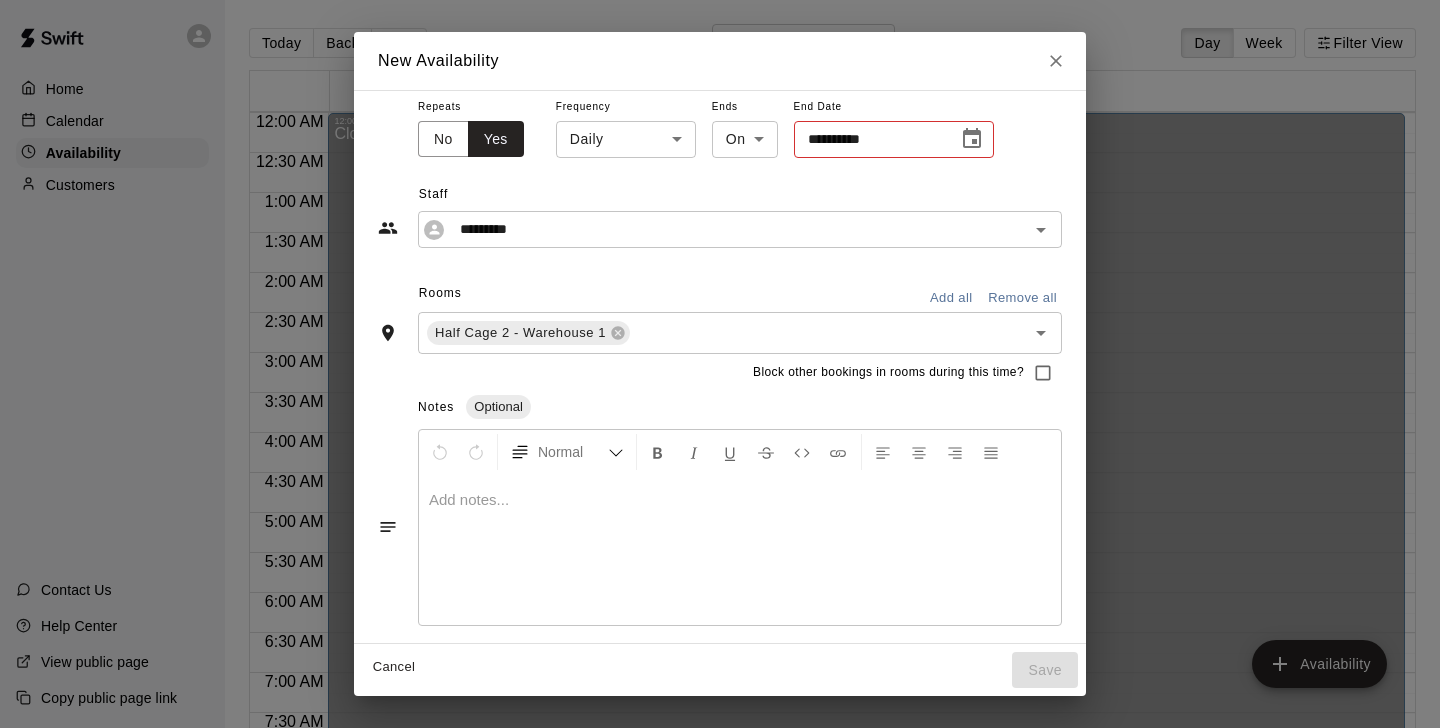 click on "**********" at bounding box center (720, 380) 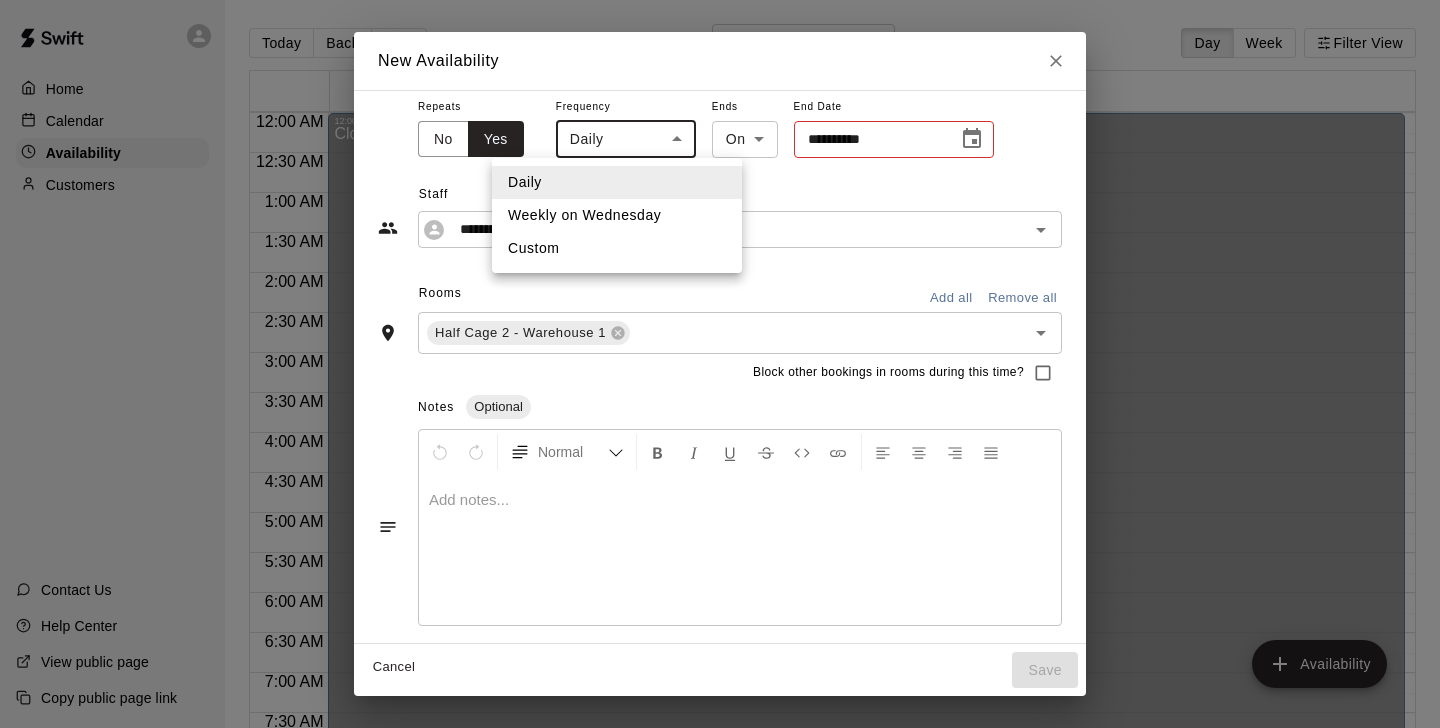 click on "Weekly on Wednesday" at bounding box center (617, 215) 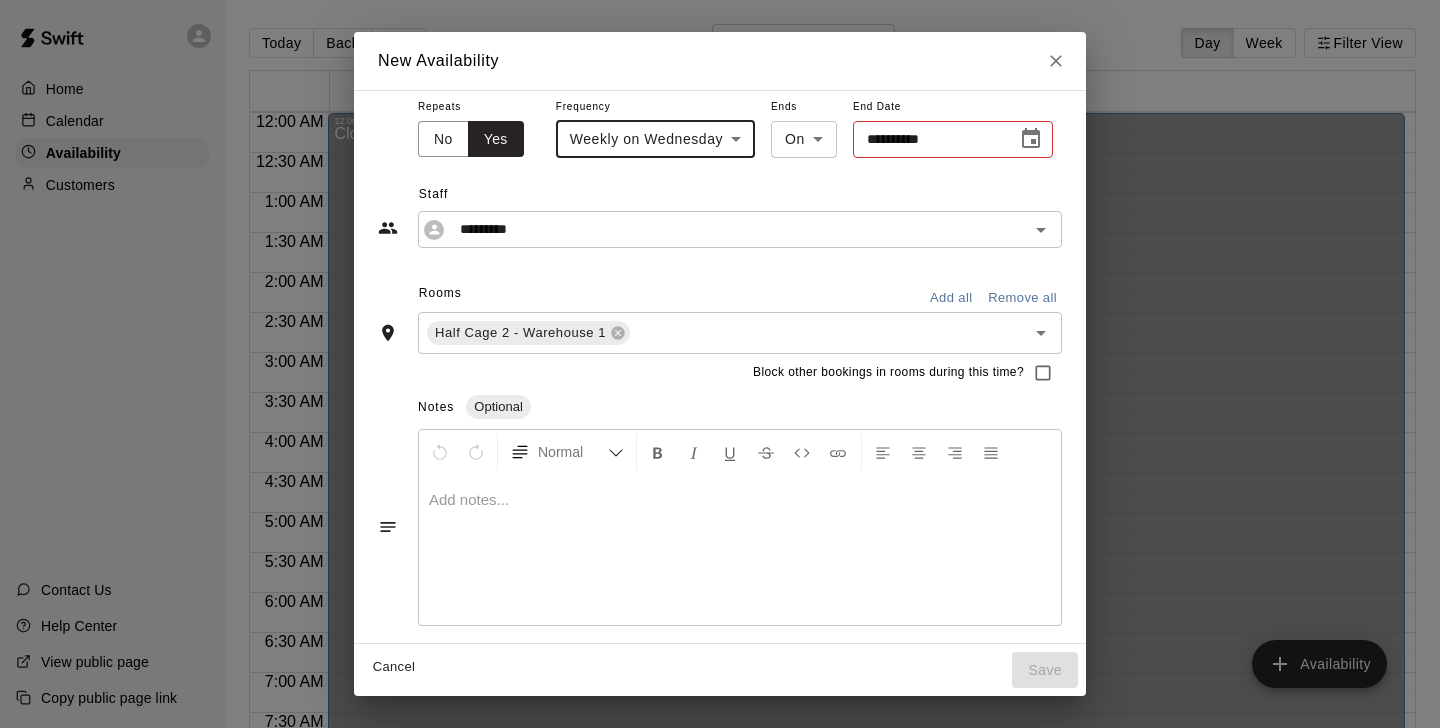 type on "******" 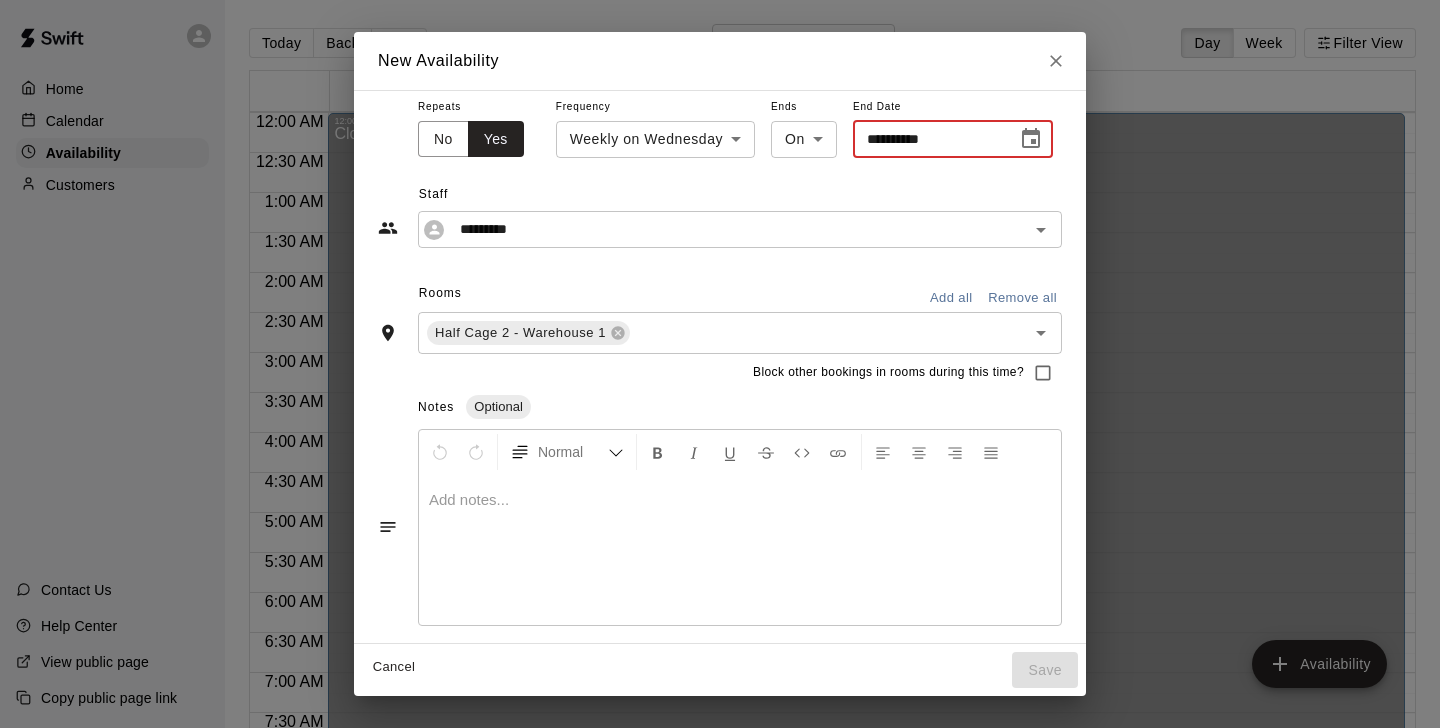 click on "**********" at bounding box center [720, 380] 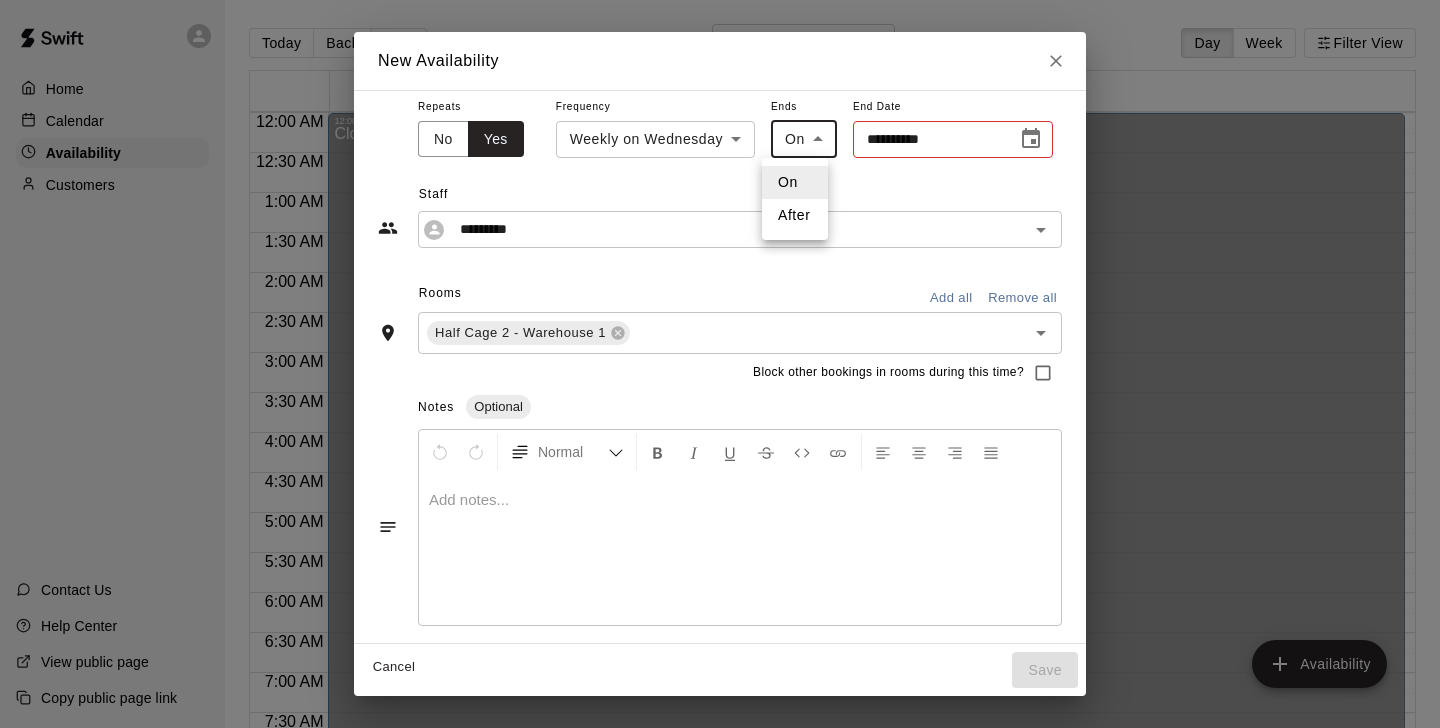 click at bounding box center (720, 364) 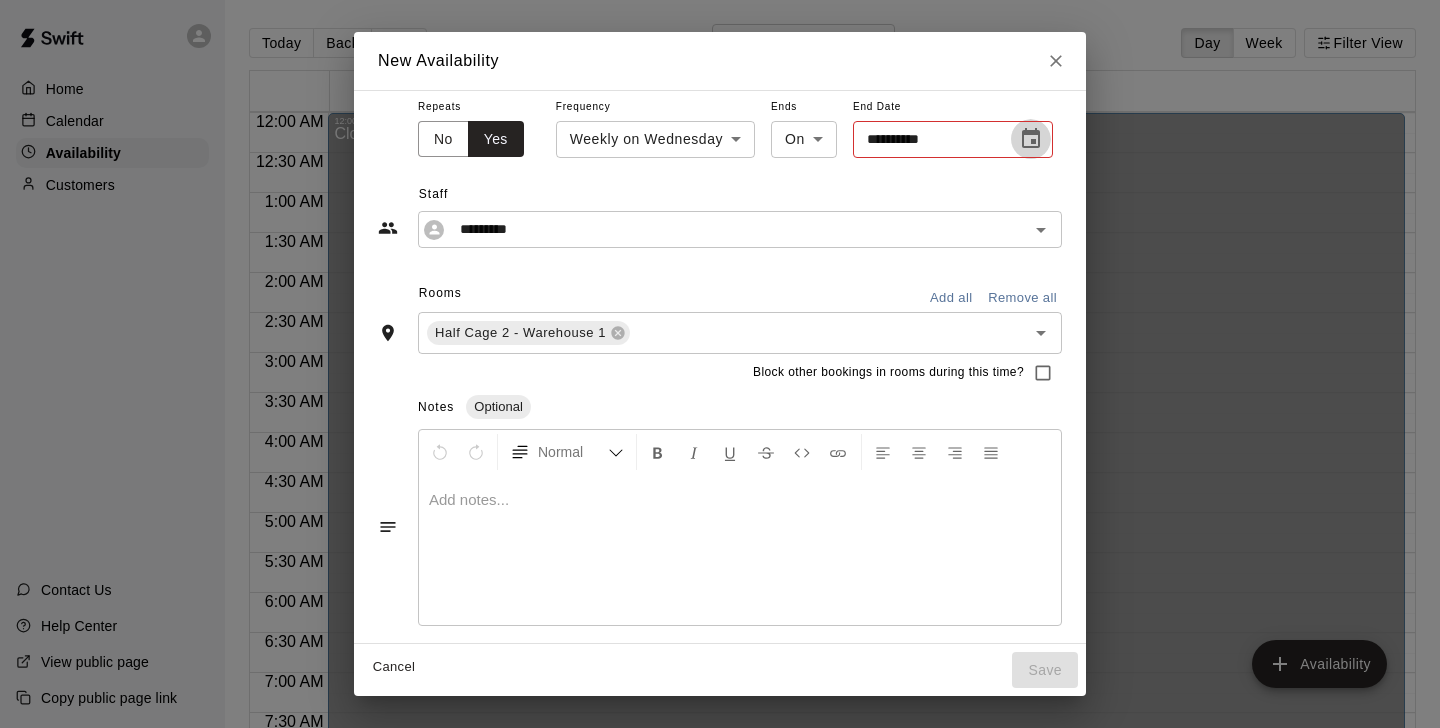 click 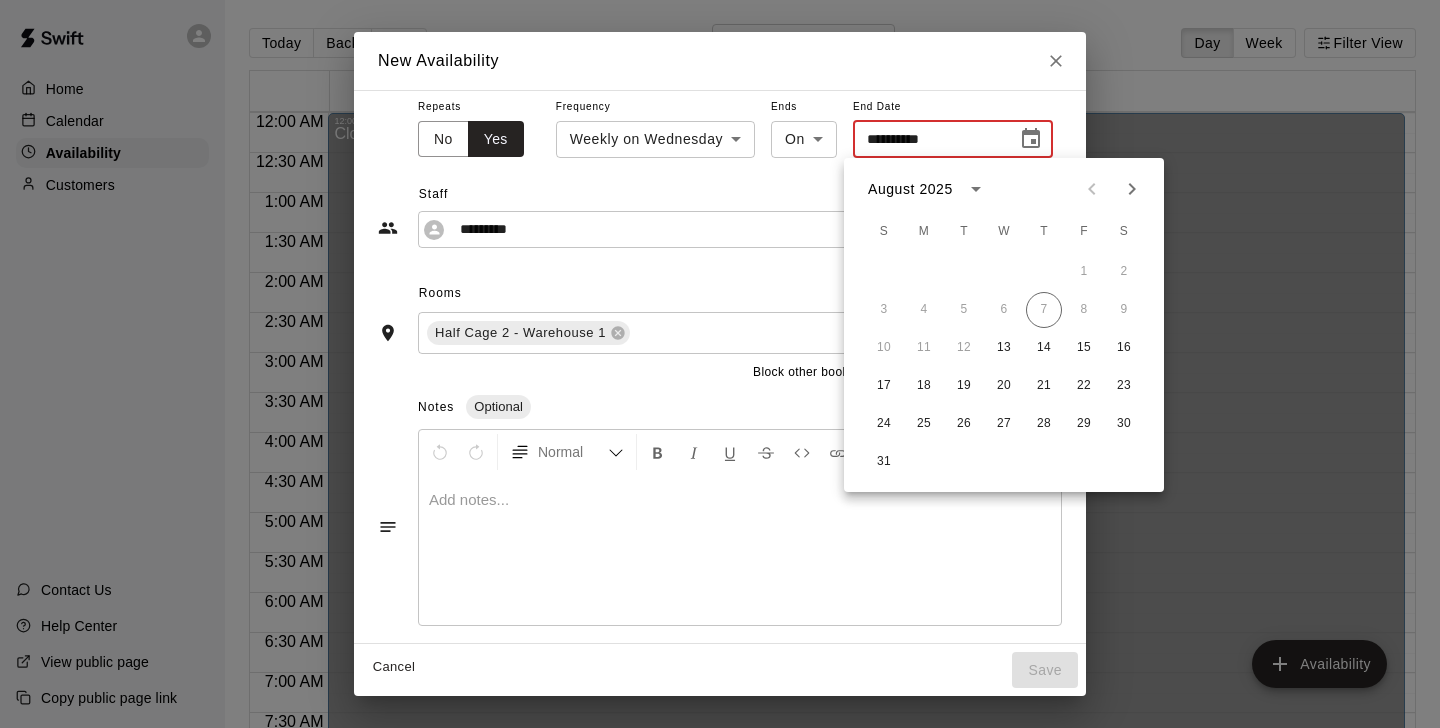 click 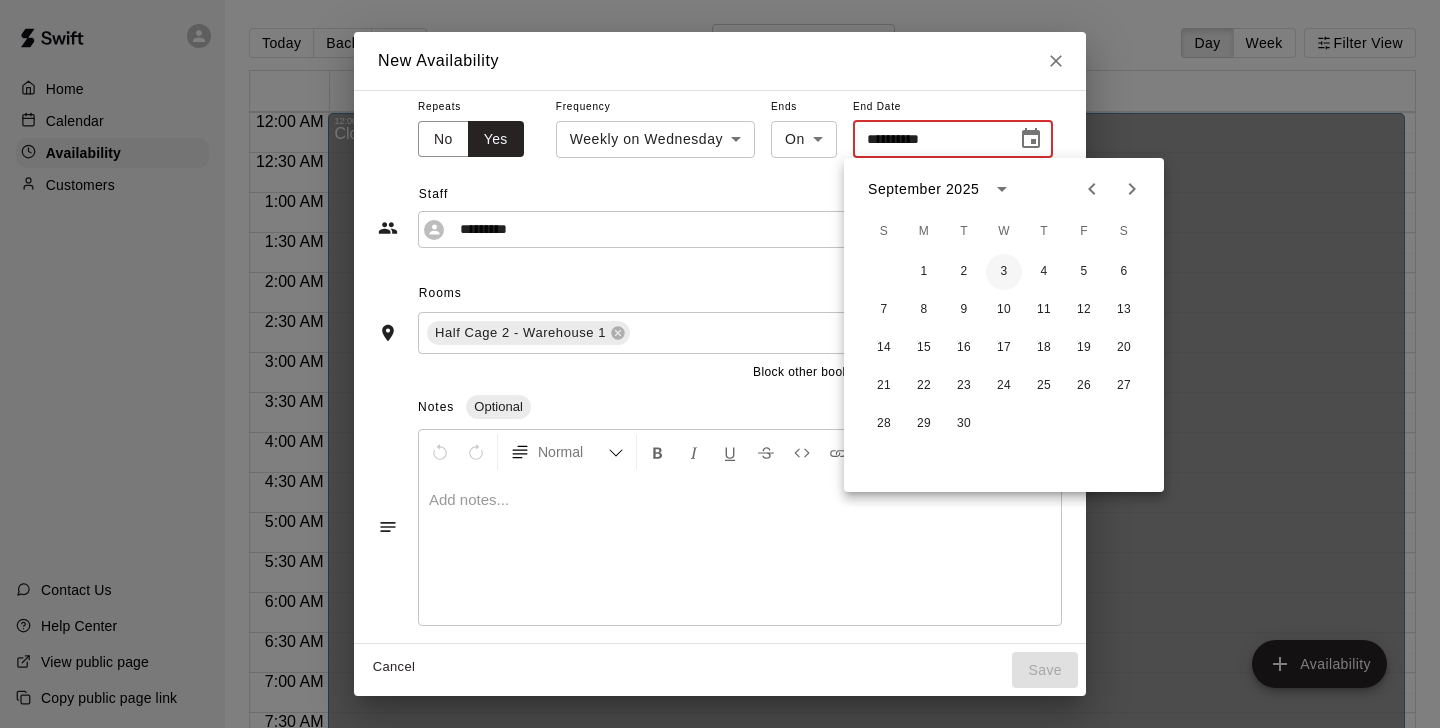 click on "3" at bounding box center (1004, 272) 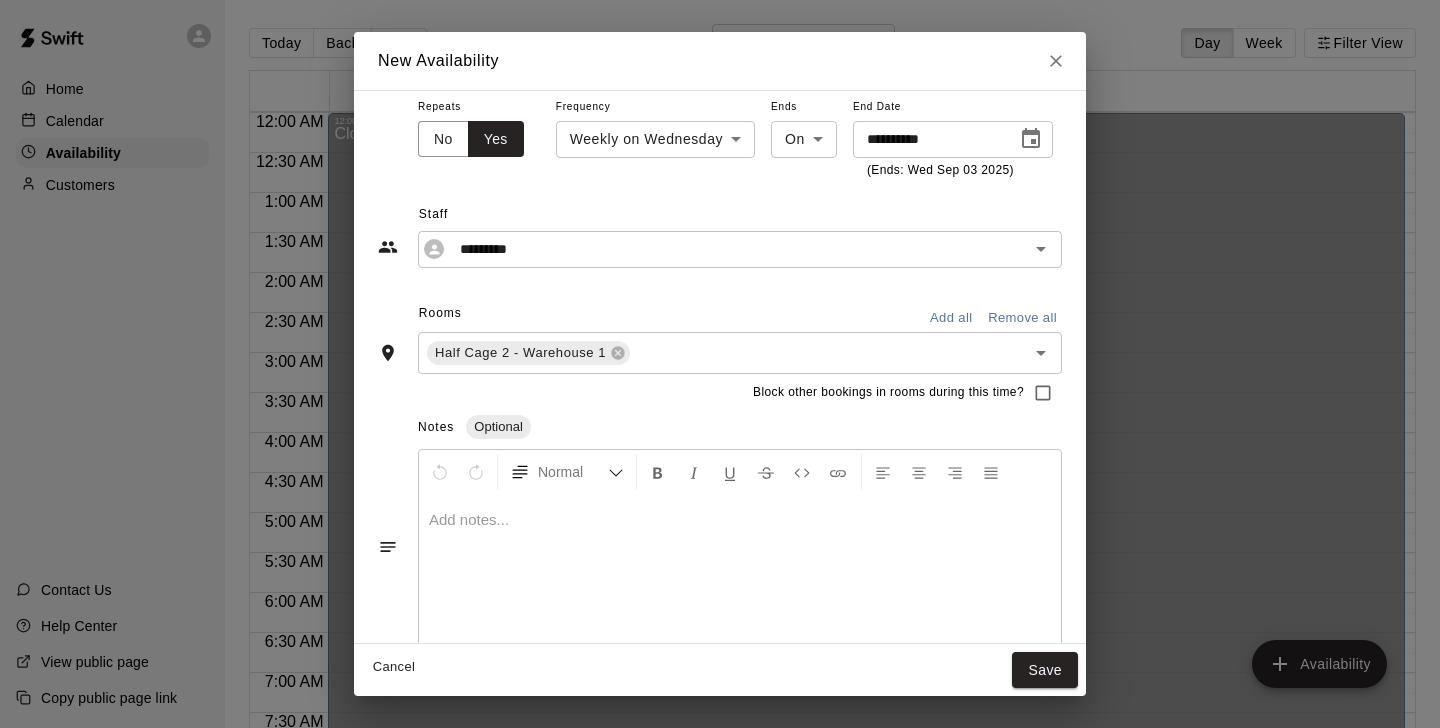 type on "**********" 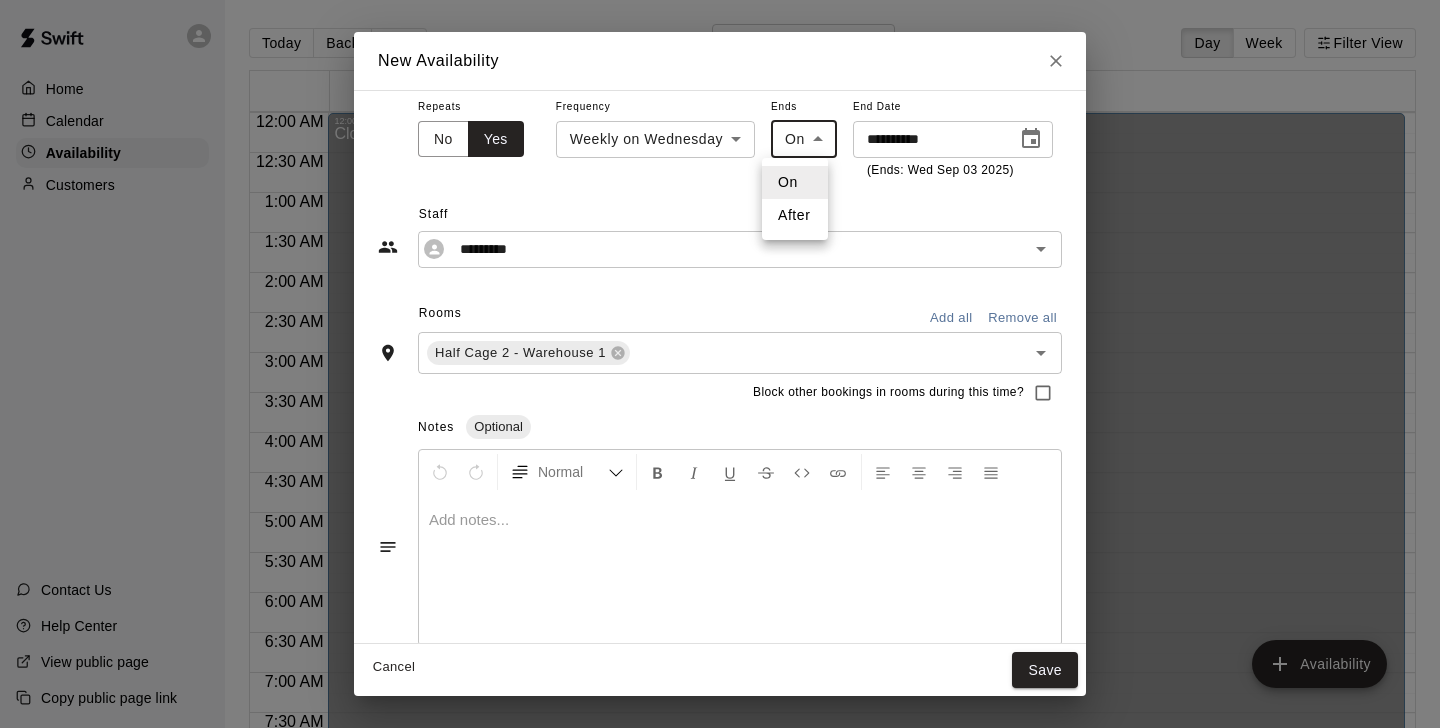 click on "**********" at bounding box center (720, 380) 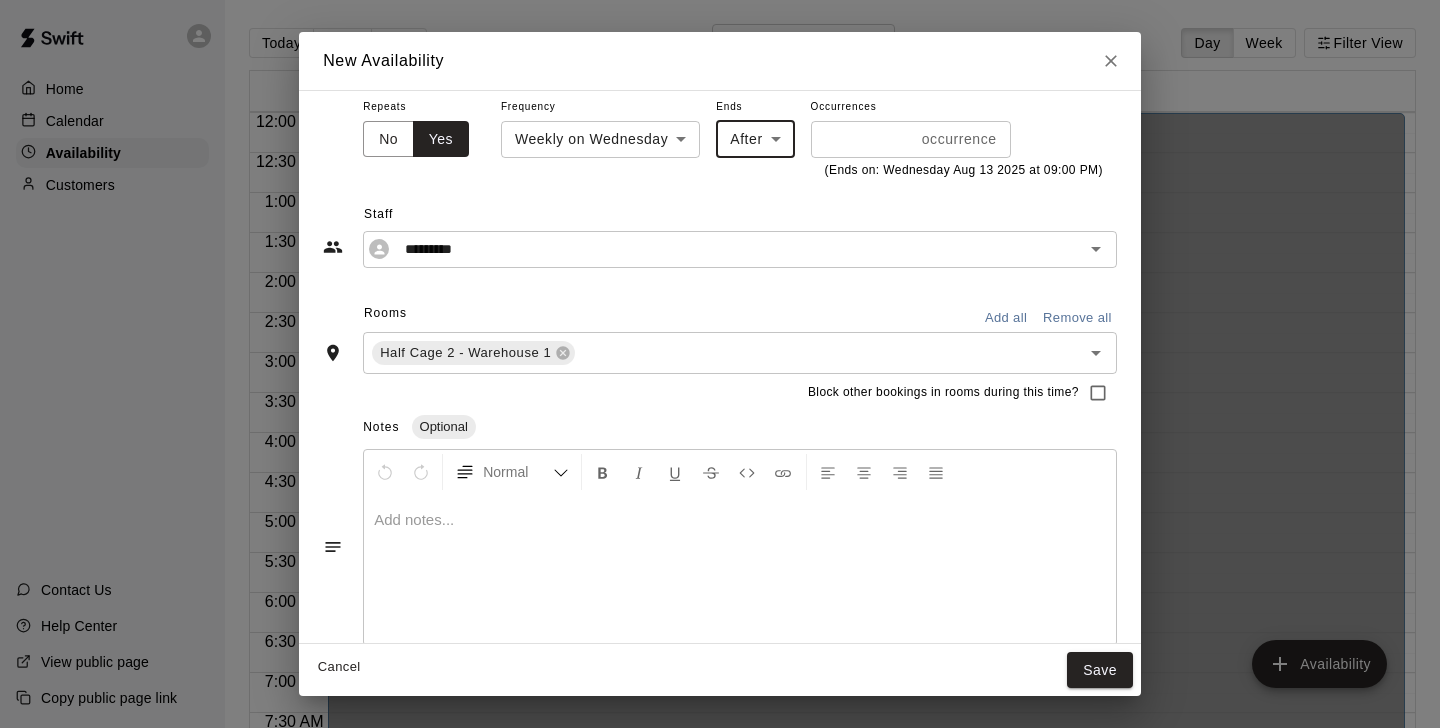 scroll, scrollTop: 120, scrollLeft: 0, axis: vertical 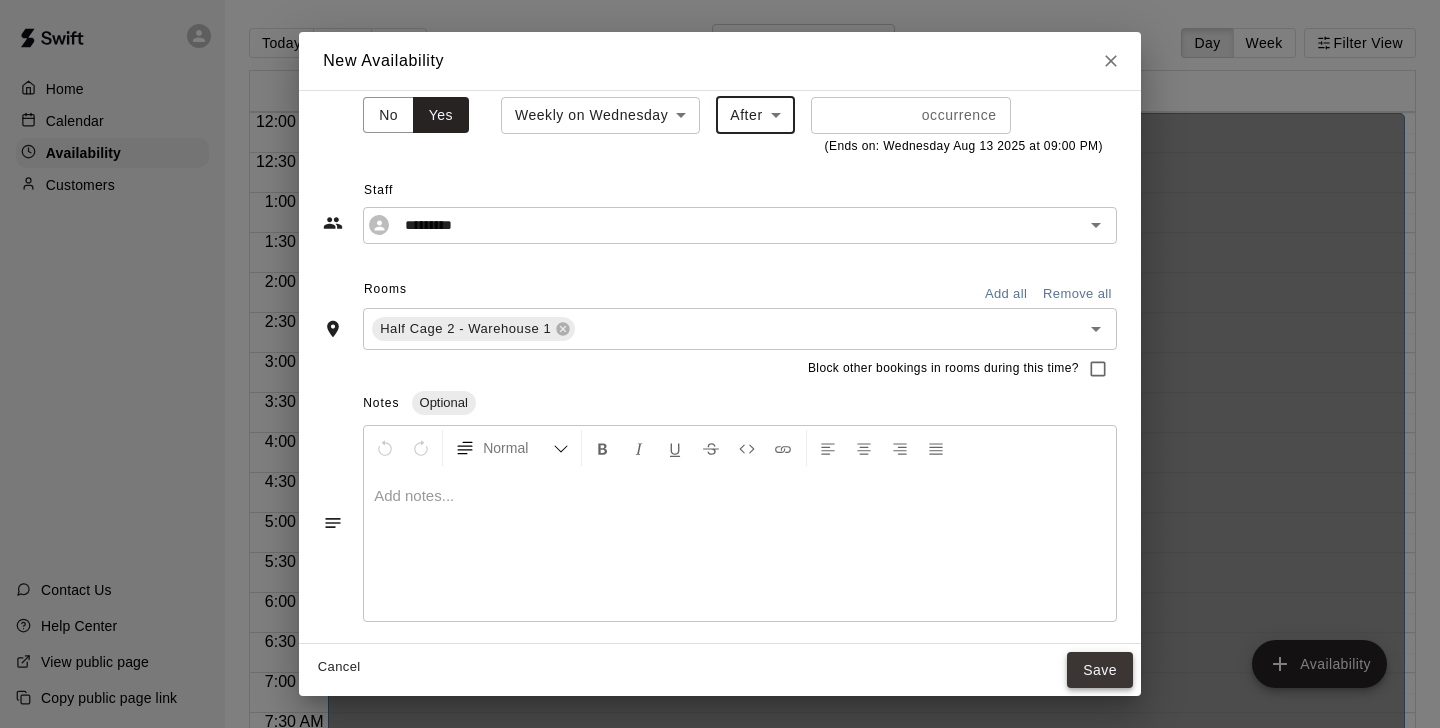 click on "Save" at bounding box center (1100, 670) 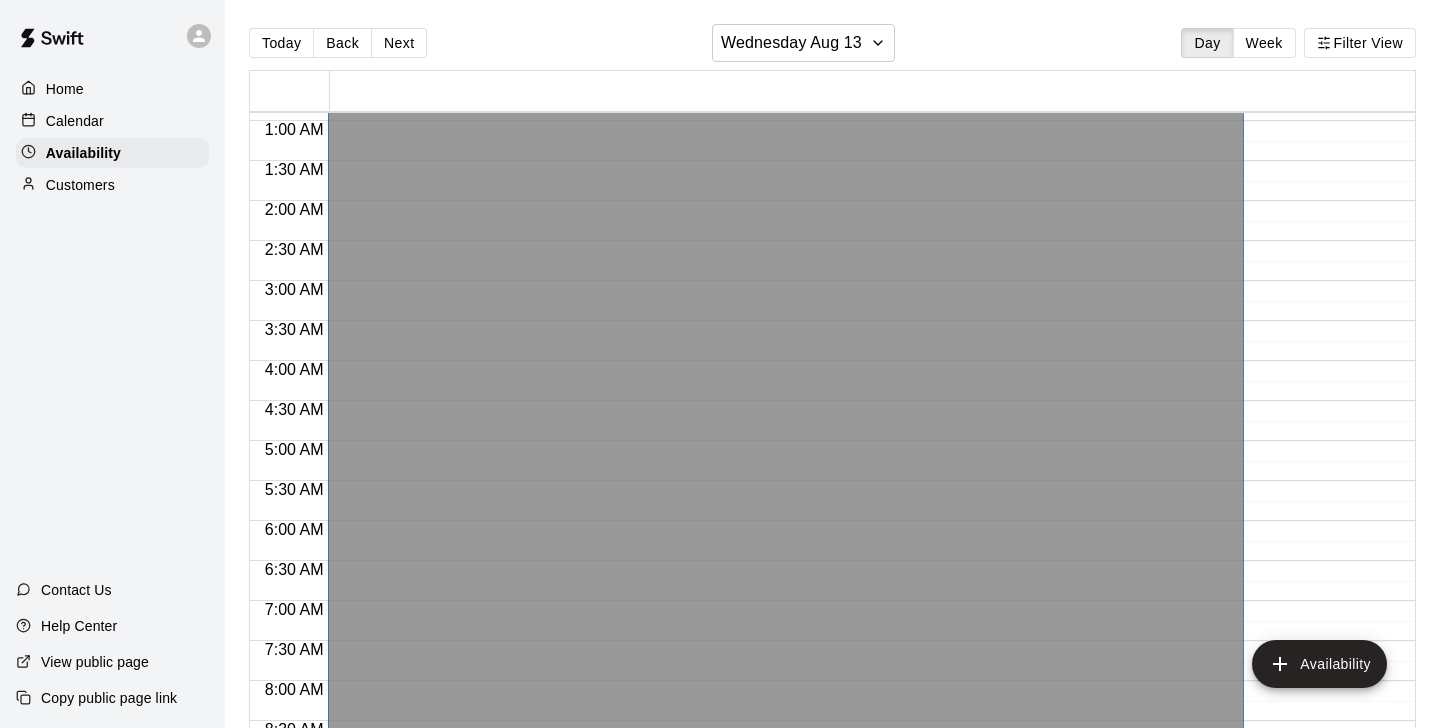 scroll, scrollTop: 0, scrollLeft: 0, axis: both 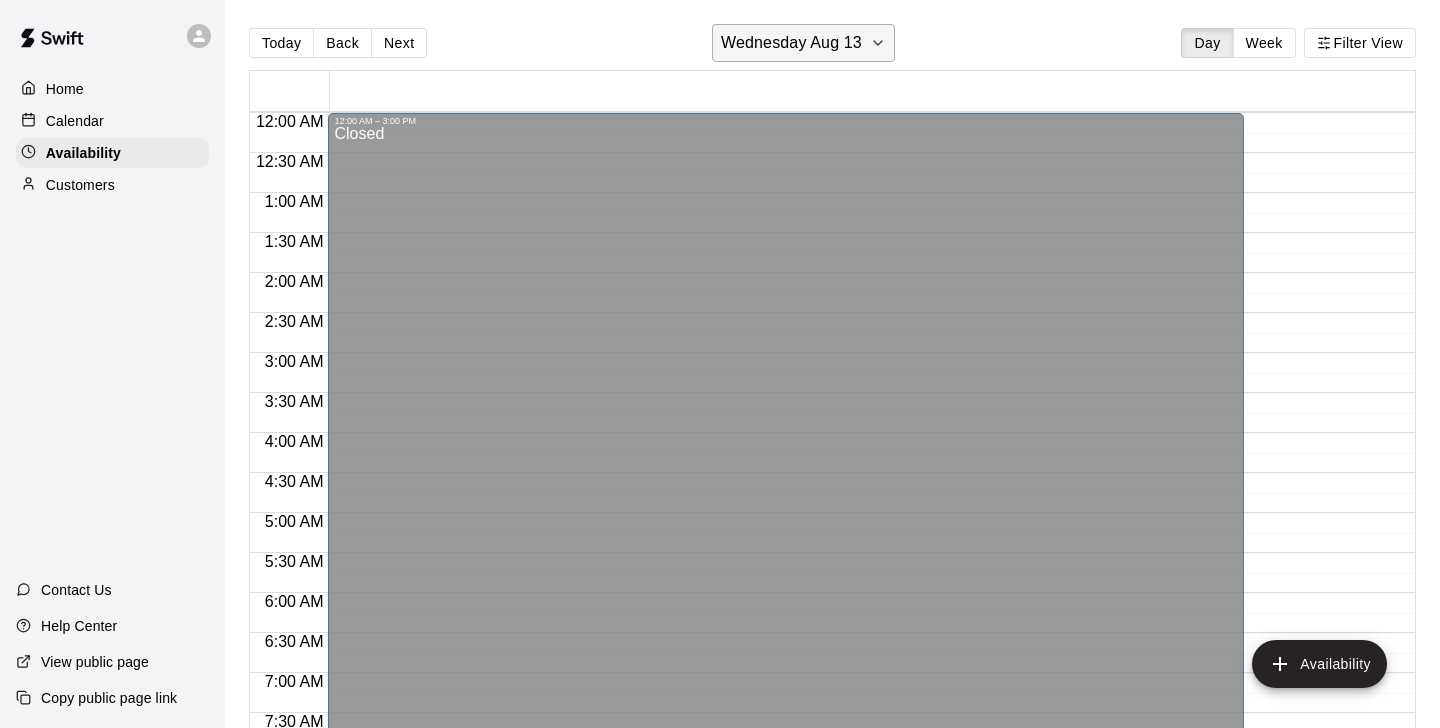 click on "Wednesday Aug 13" at bounding box center (791, 43) 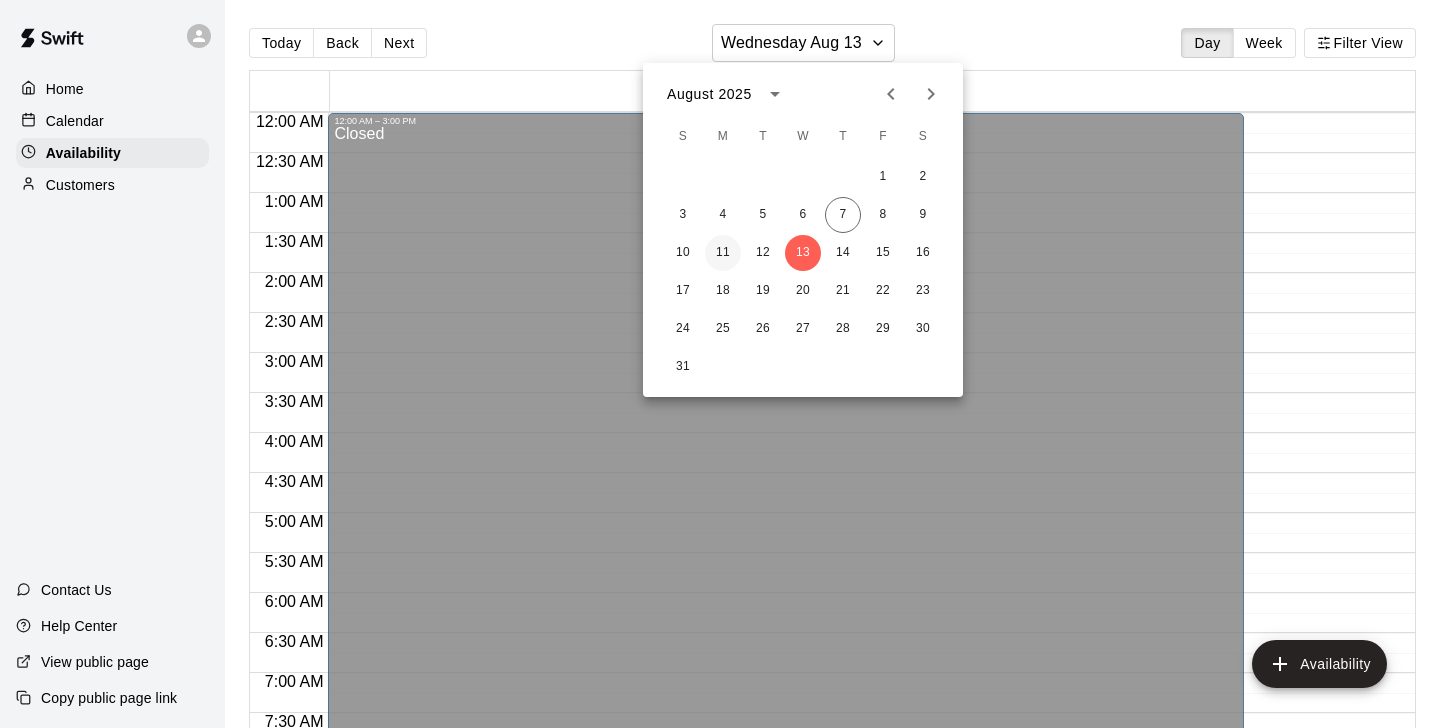 click on "11" at bounding box center [723, 253] 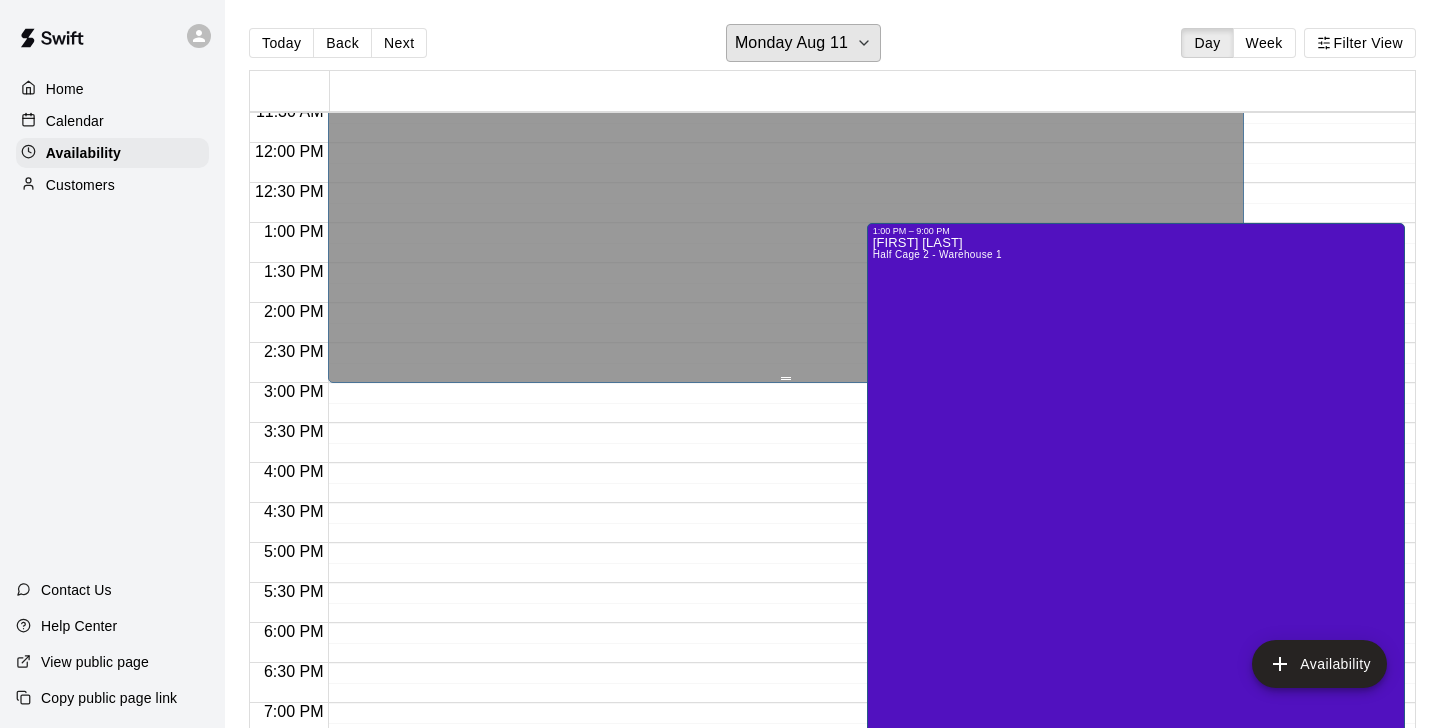 scroll, scrollTop: 921, scrollLeft: 0, axis: vertical 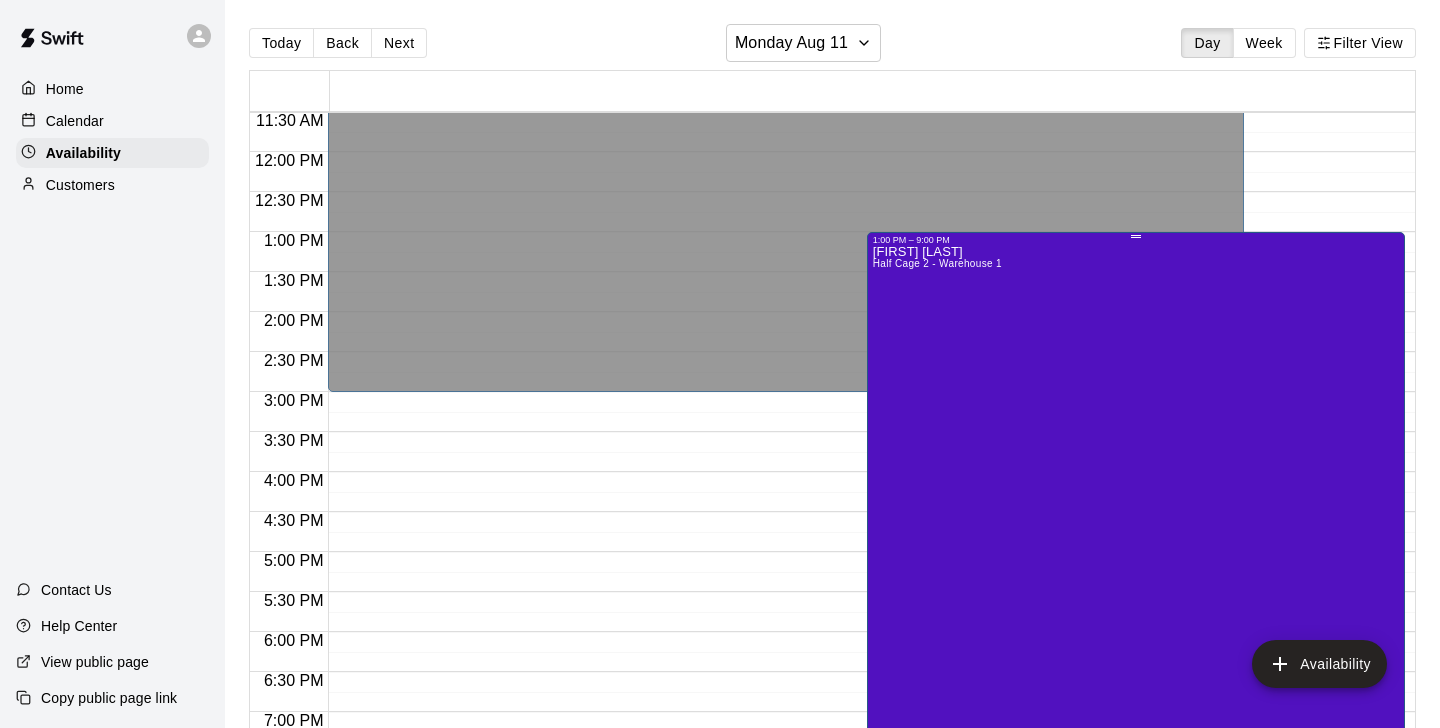 click on "[PRODUCT] [NAME] Half Cage 2 - Warehouse 1" at bounding box center [937, 609] 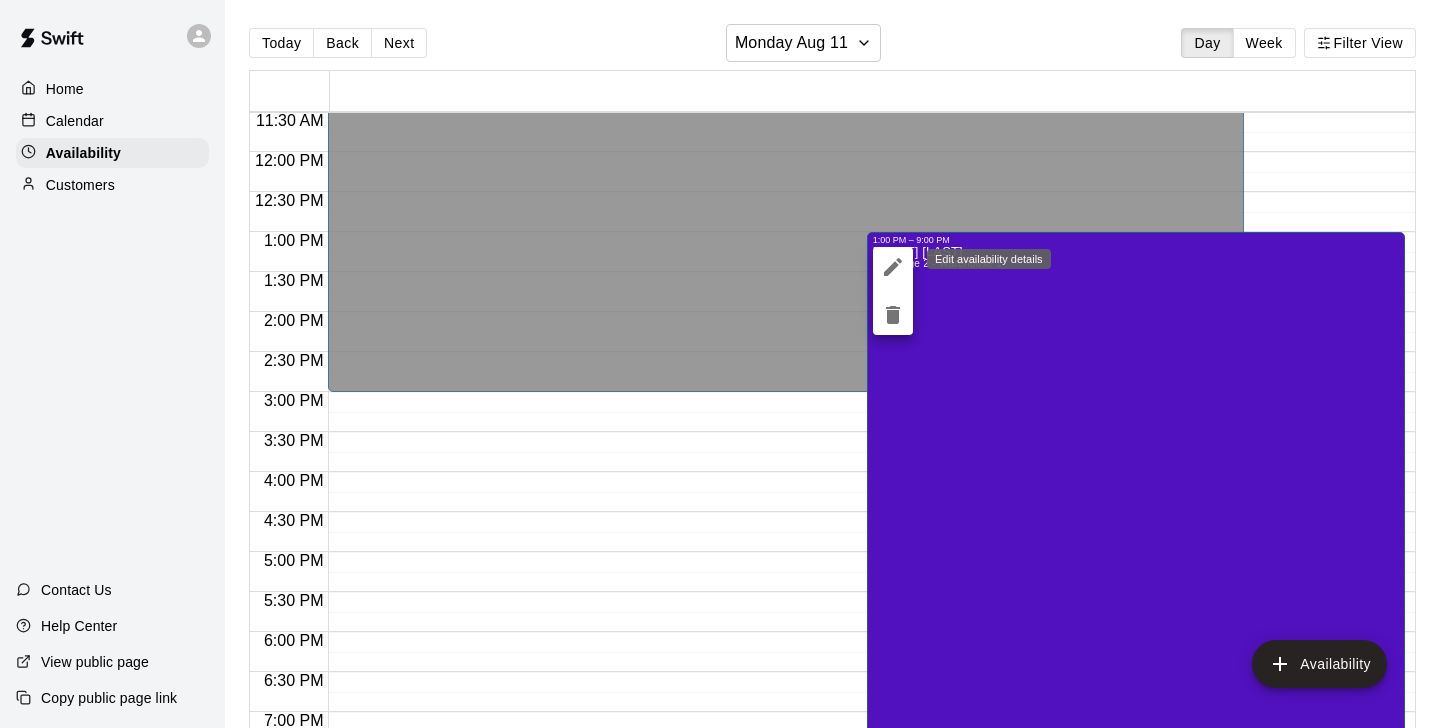 click 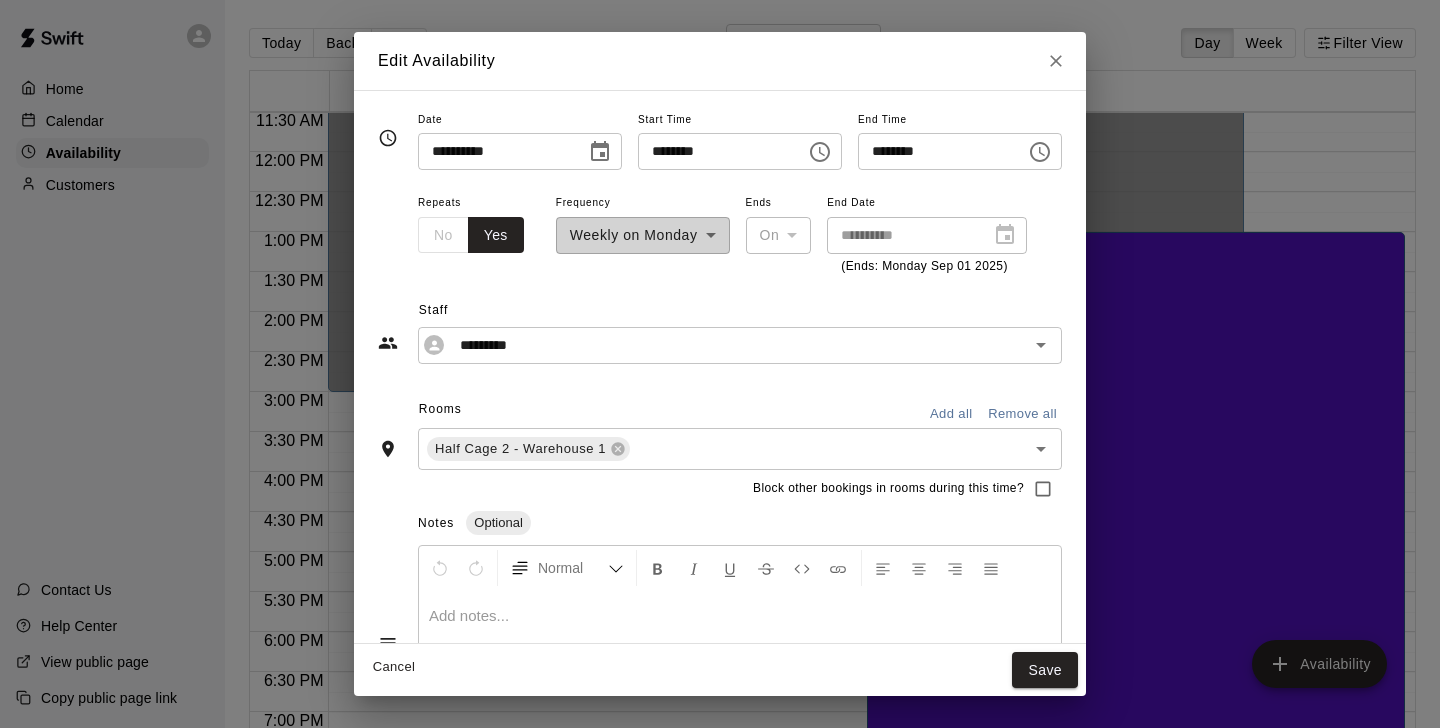 click on "On" at bounding box center [779, 235] 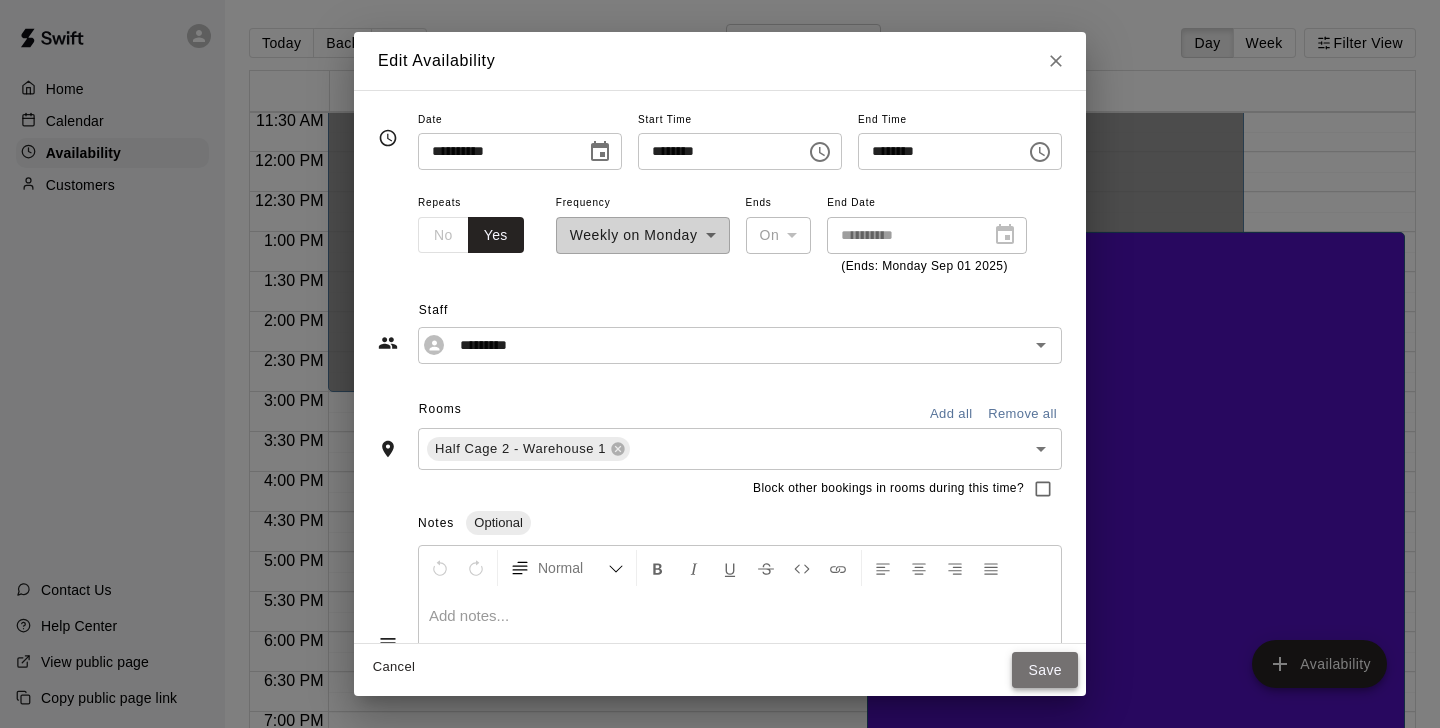 click on "Save" at bounding box center (1045, 670) 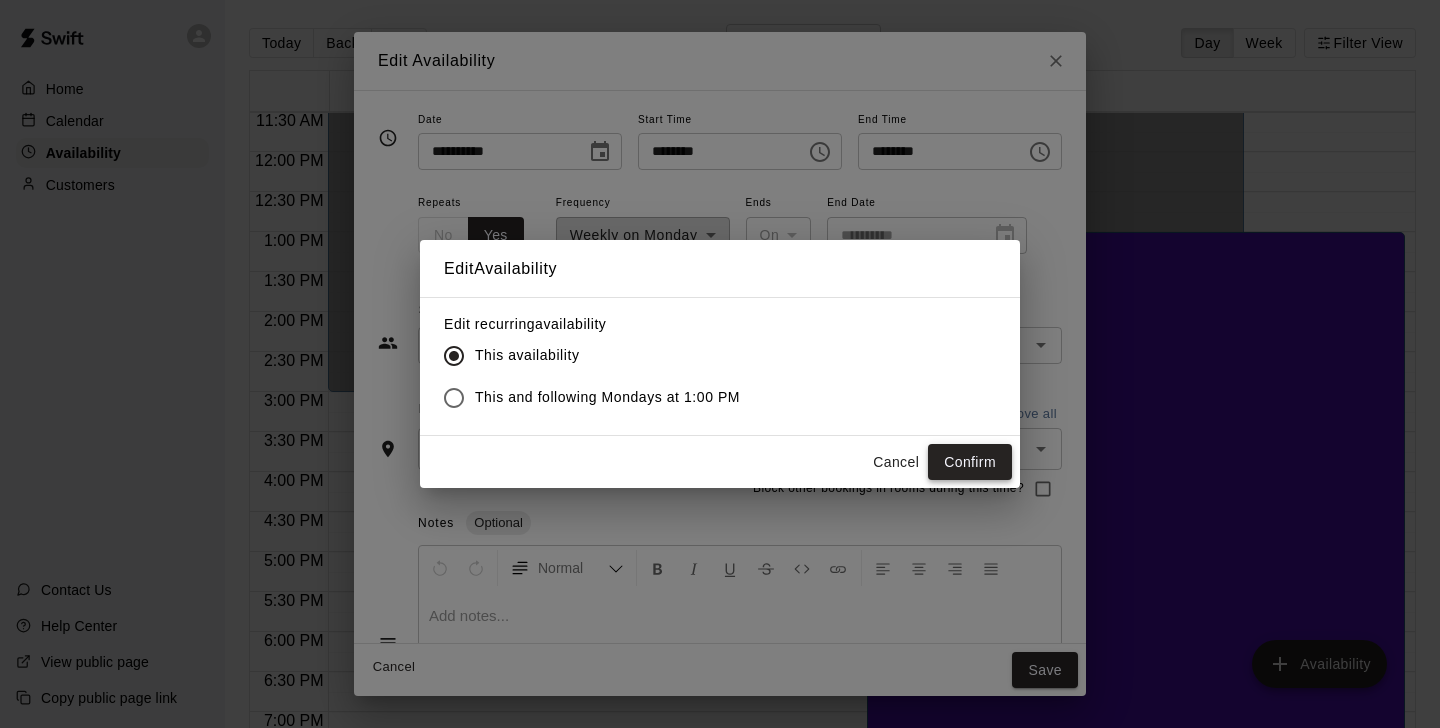 click on "Confirm" at bounding box center (970, 462) 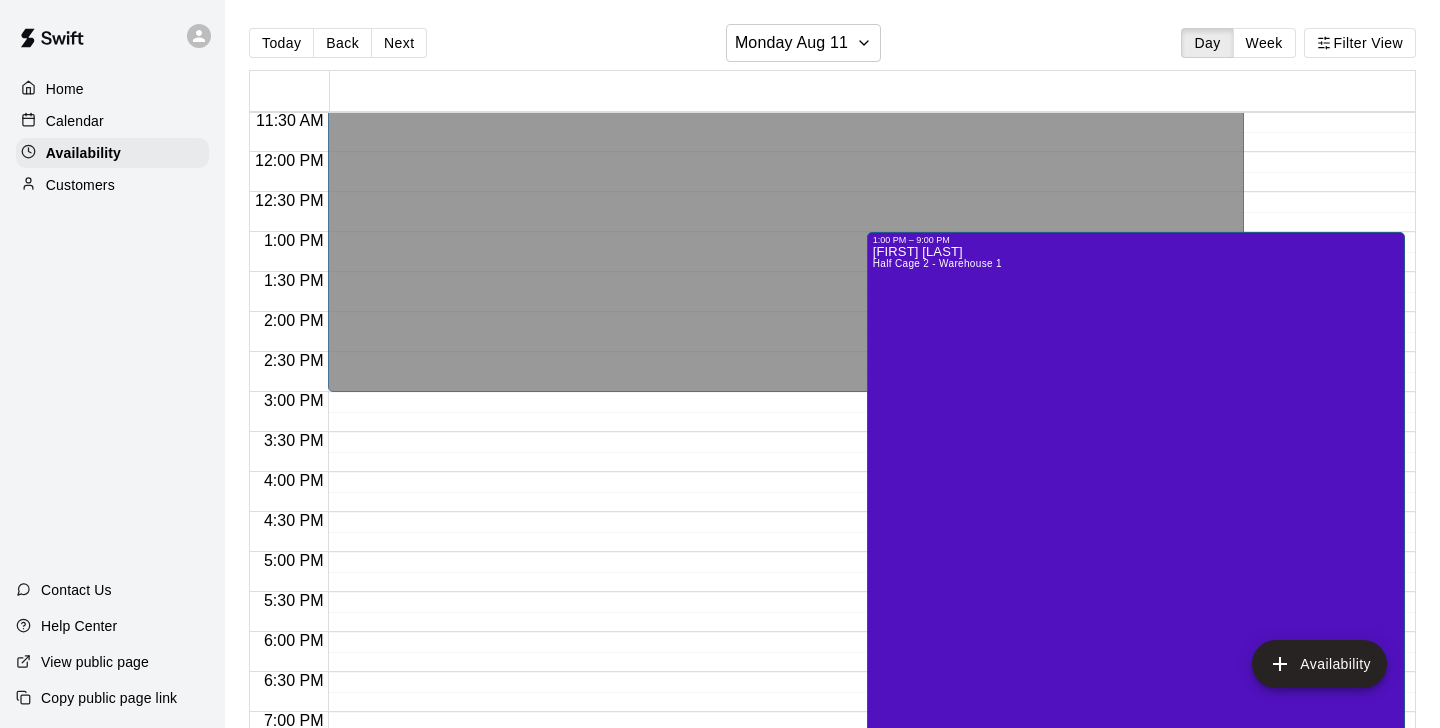 scroll, scrollTop: 0, scrollLeft: 0, axis: both 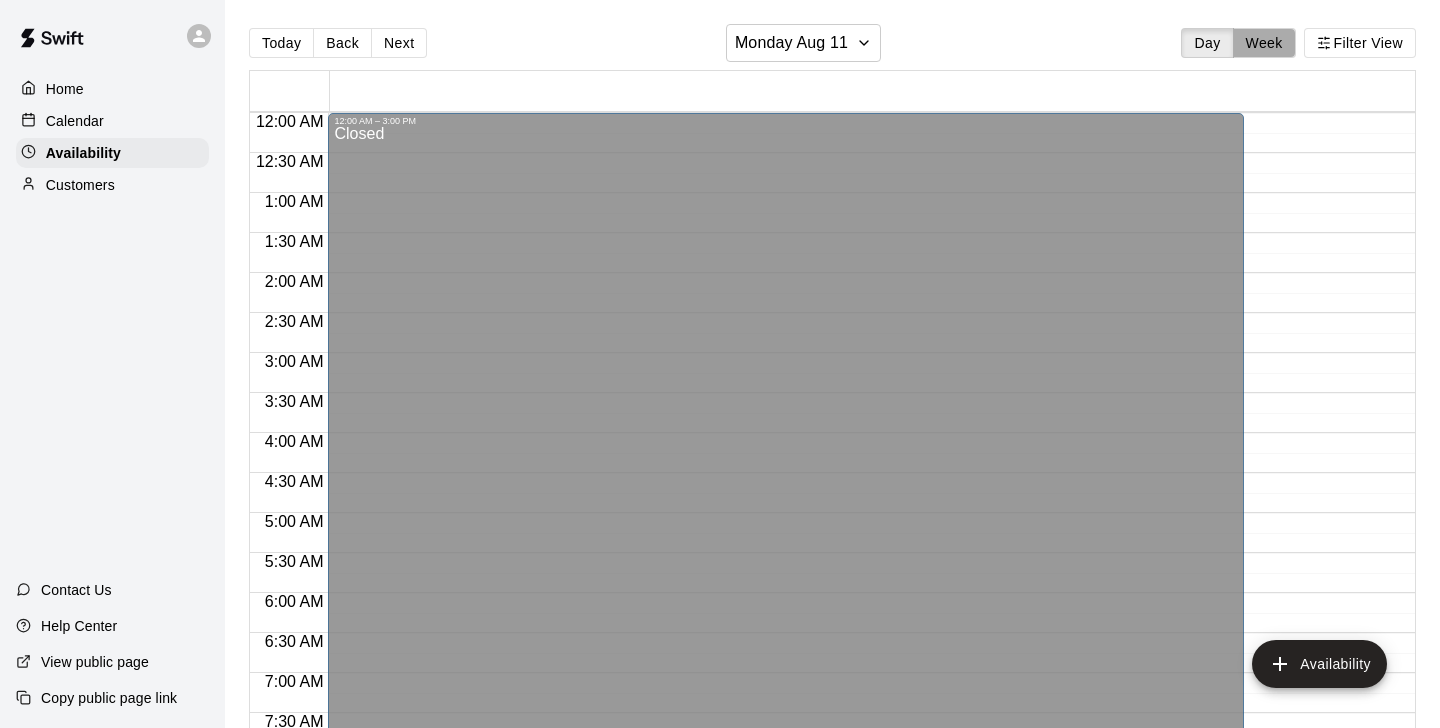 click on "Week" at bounding box center (1264, 43) 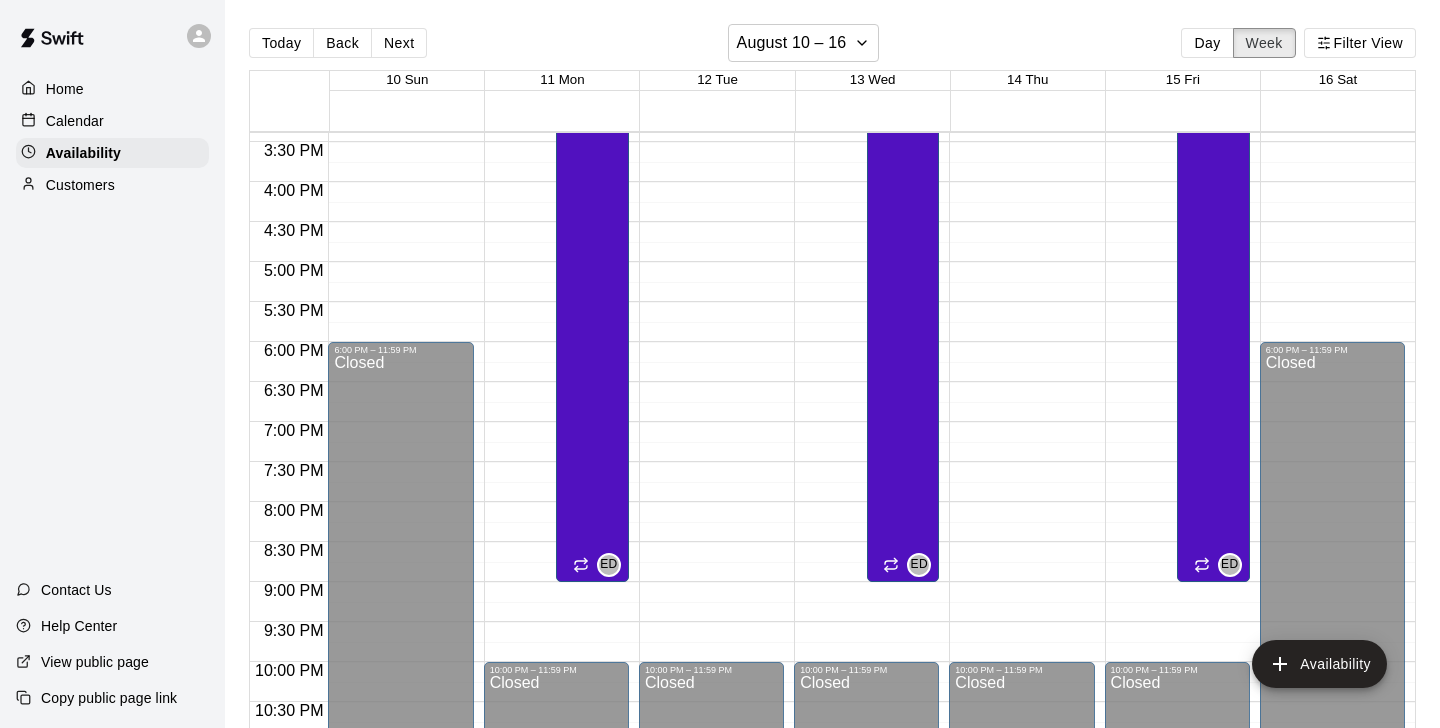 scroll, scrollTop: 1303, scrollLeft: 0, axis: vertical 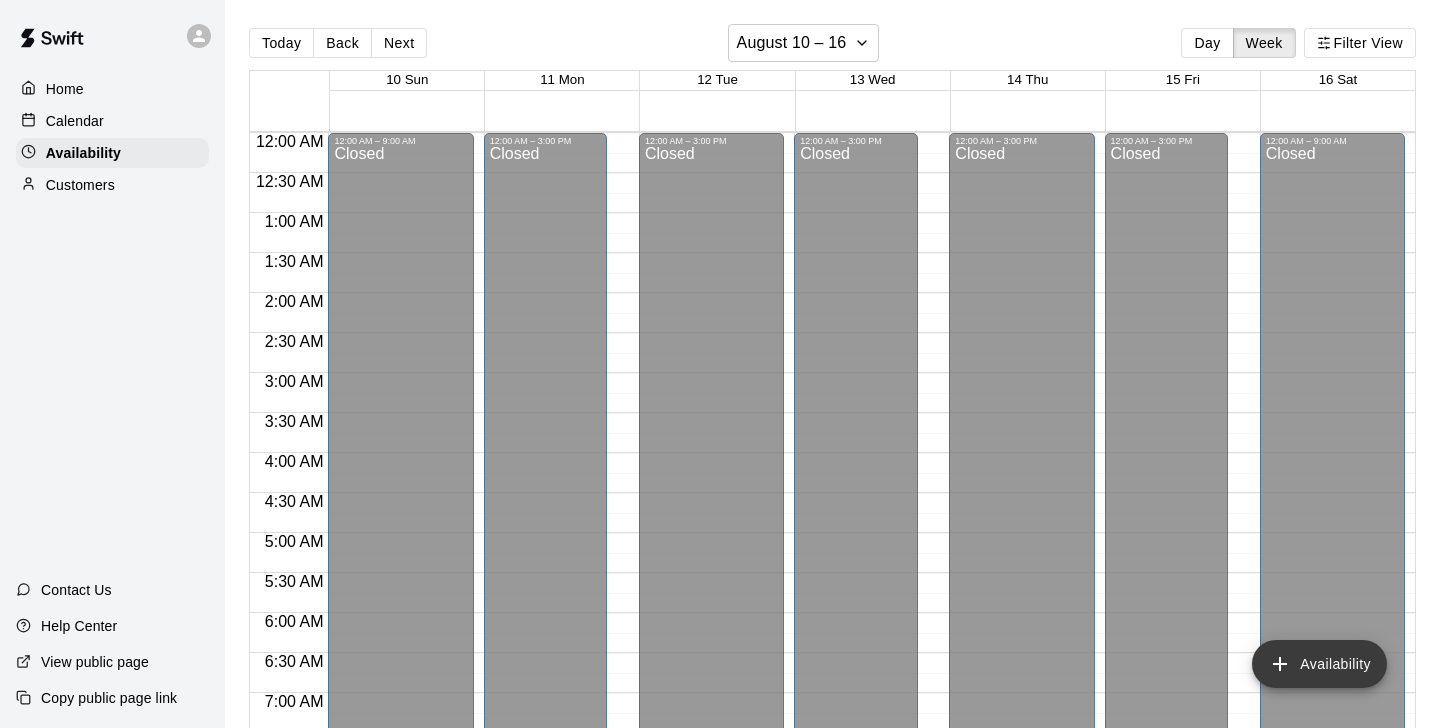 click on "Availability" at bounding box center (1319, 664) 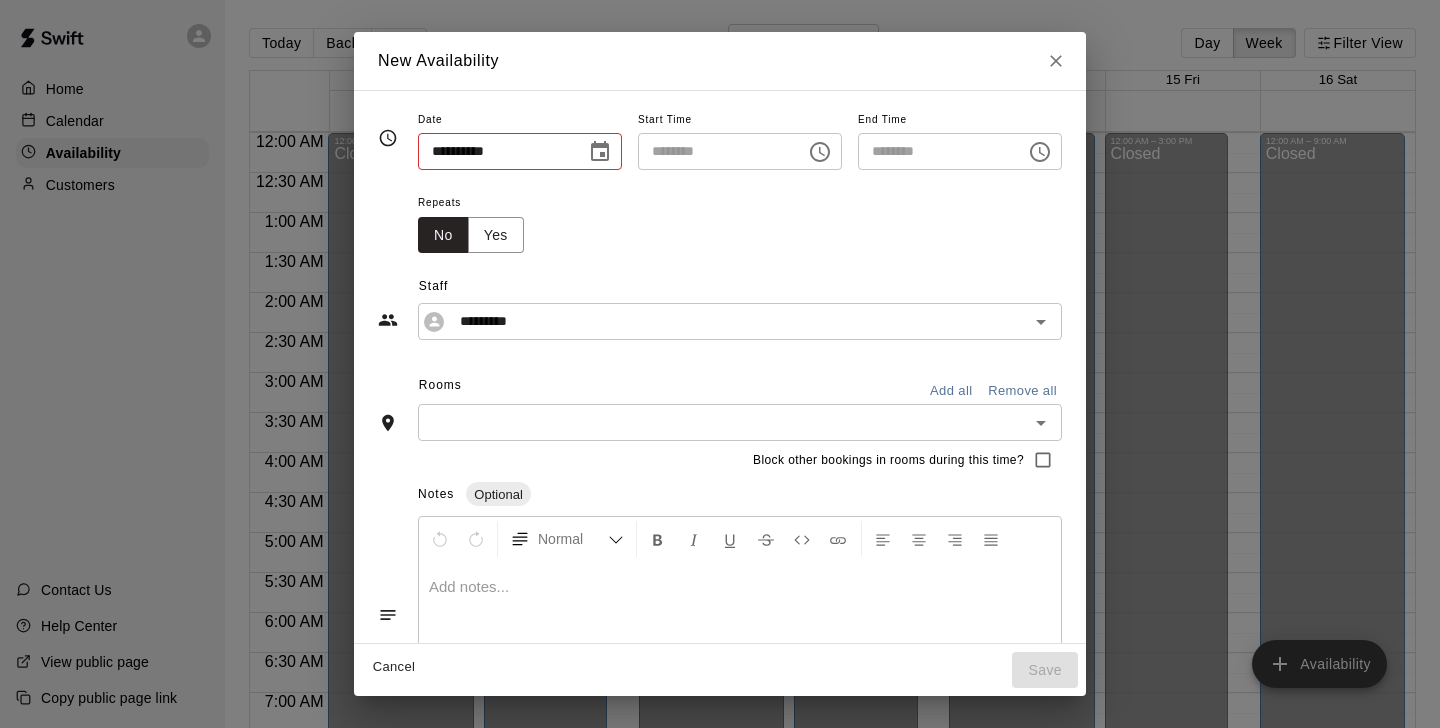 type on "**********" 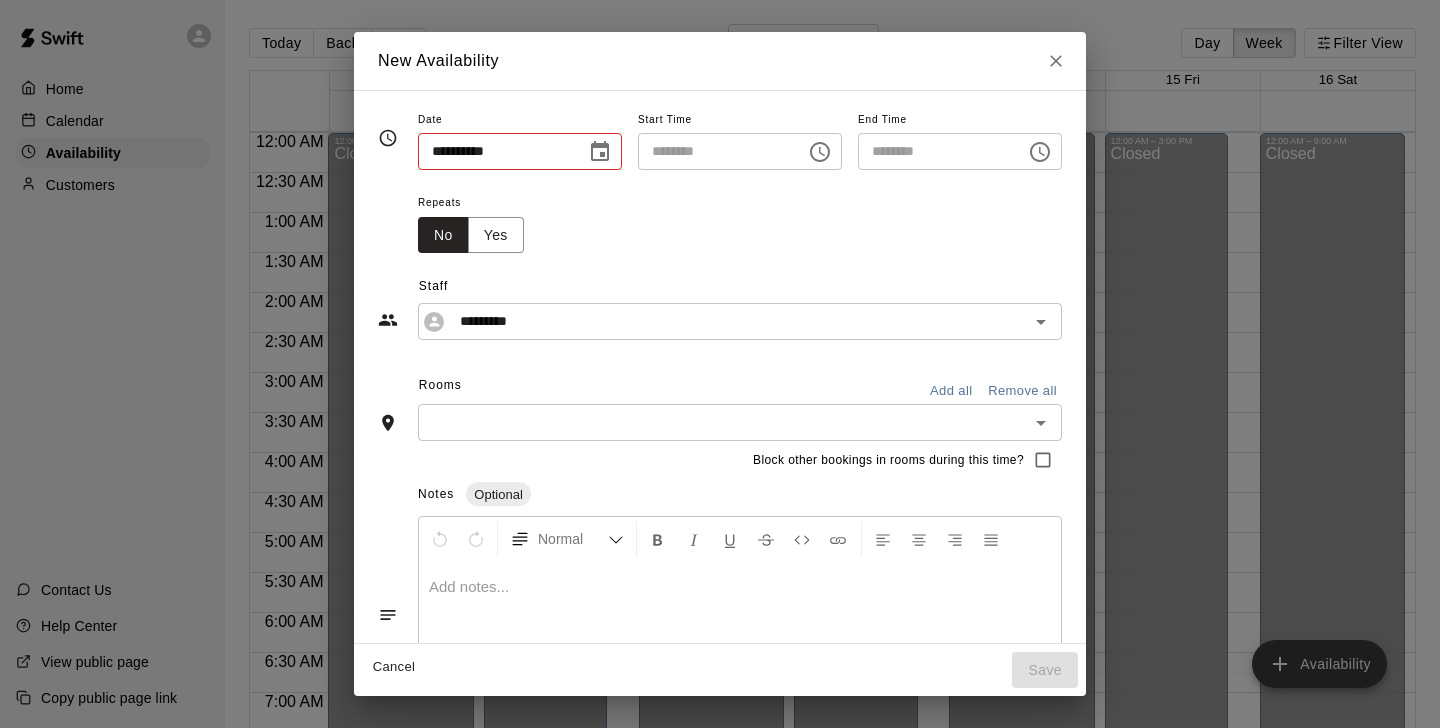 type on "********" 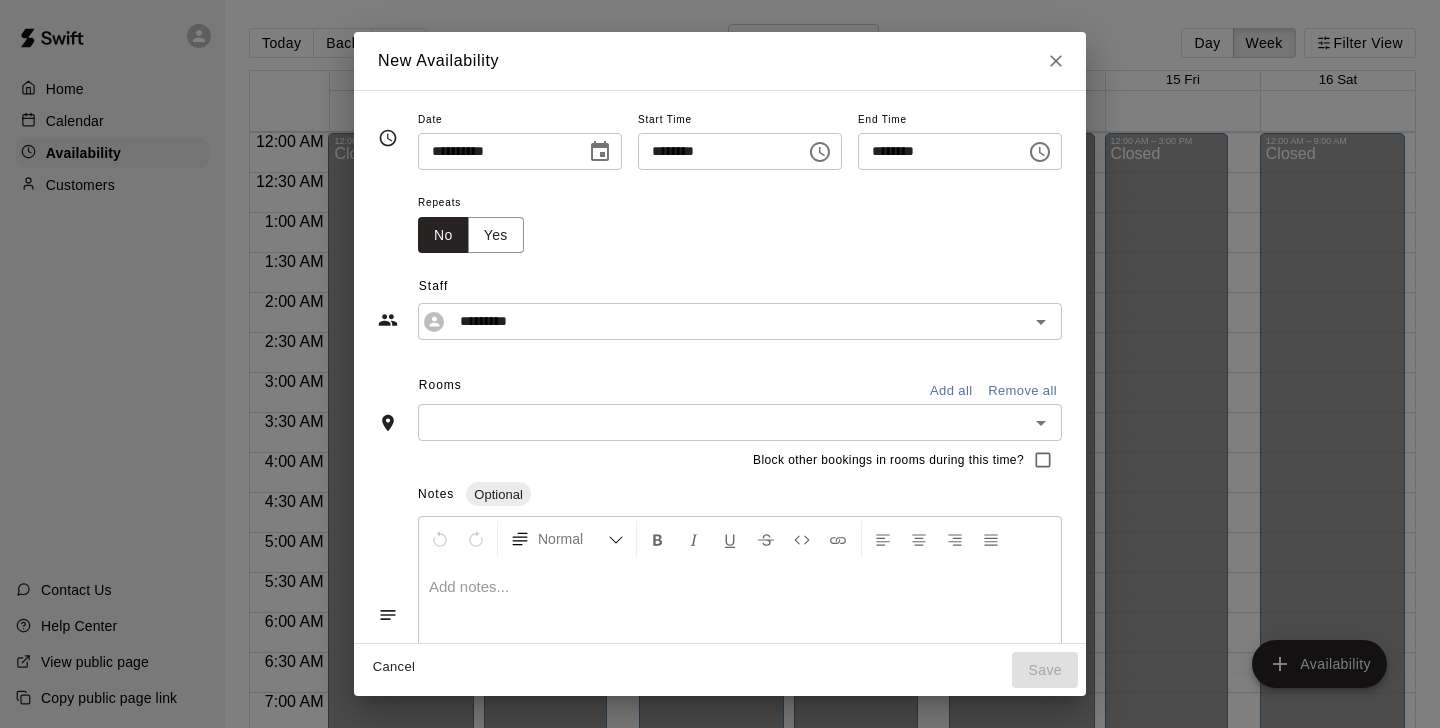 click 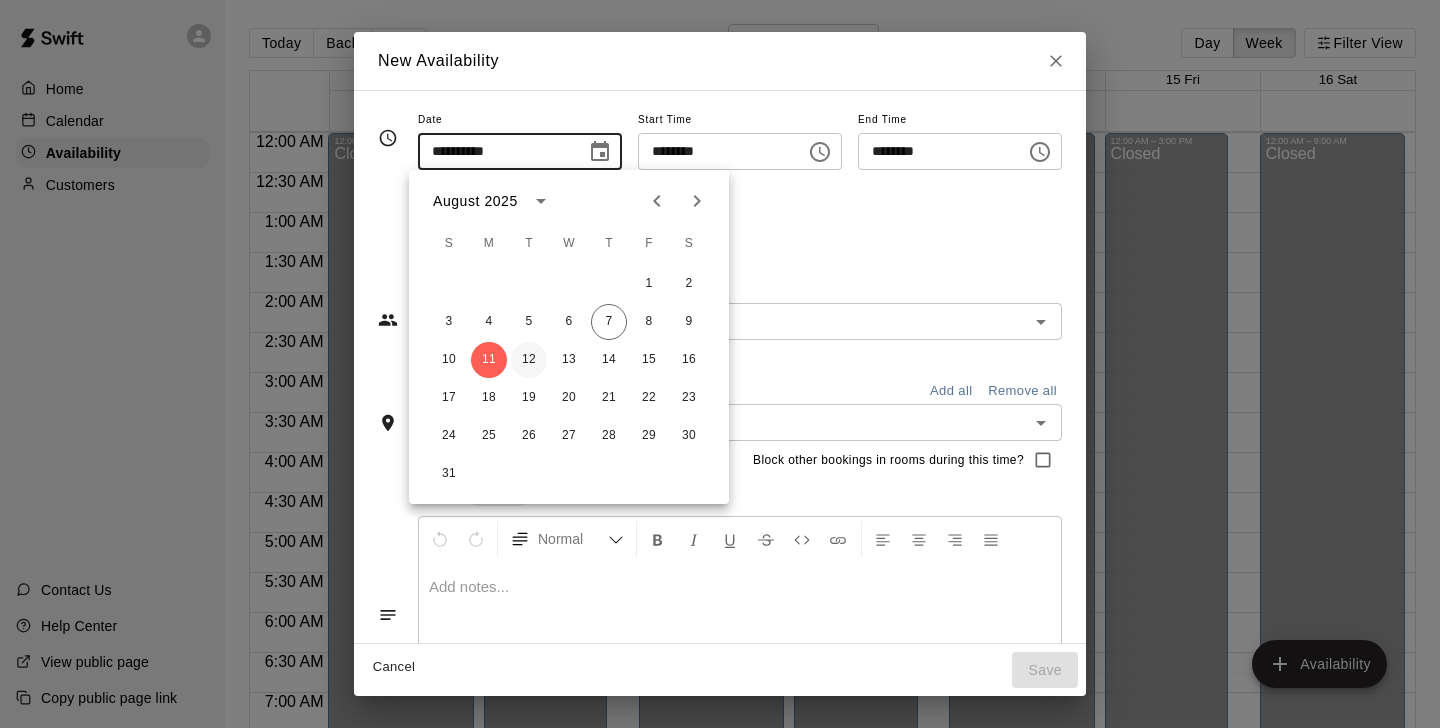 click on "12" at bounding box center [529, 360] 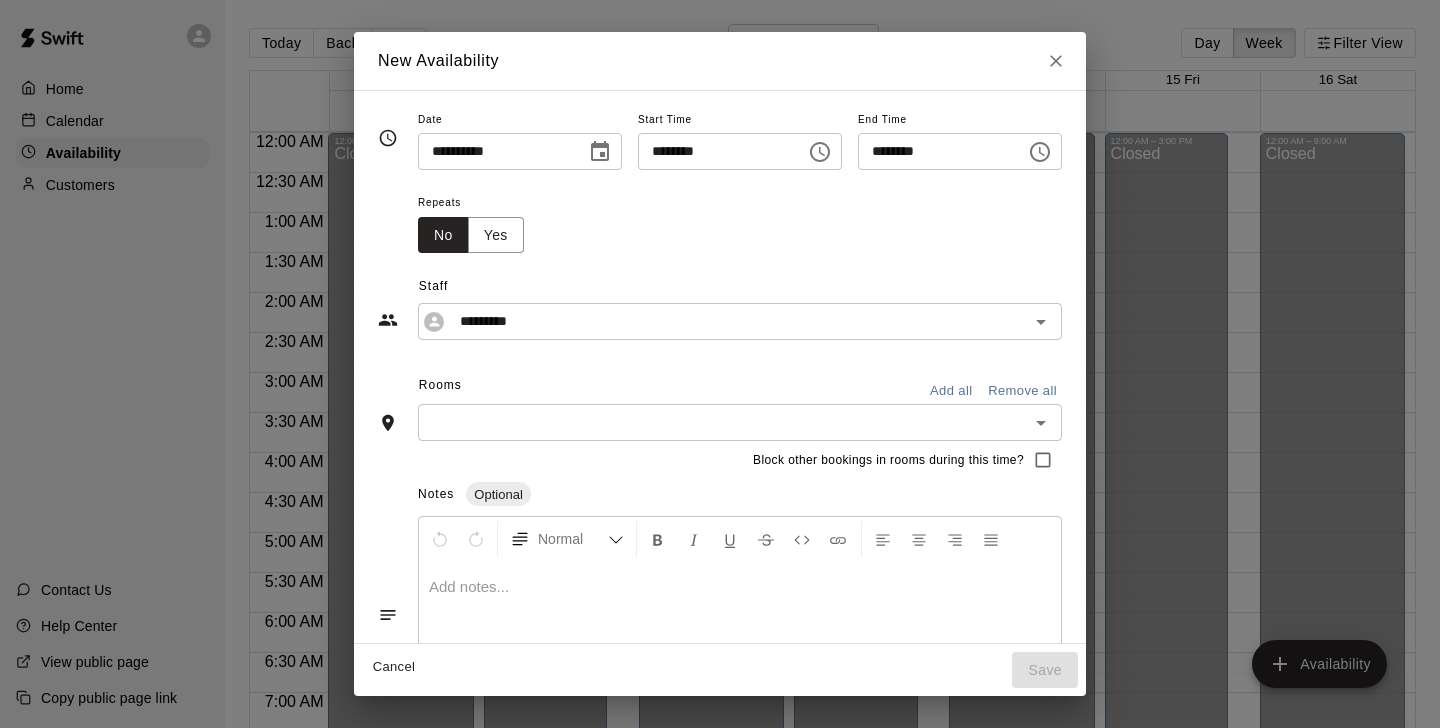 type on "**********" 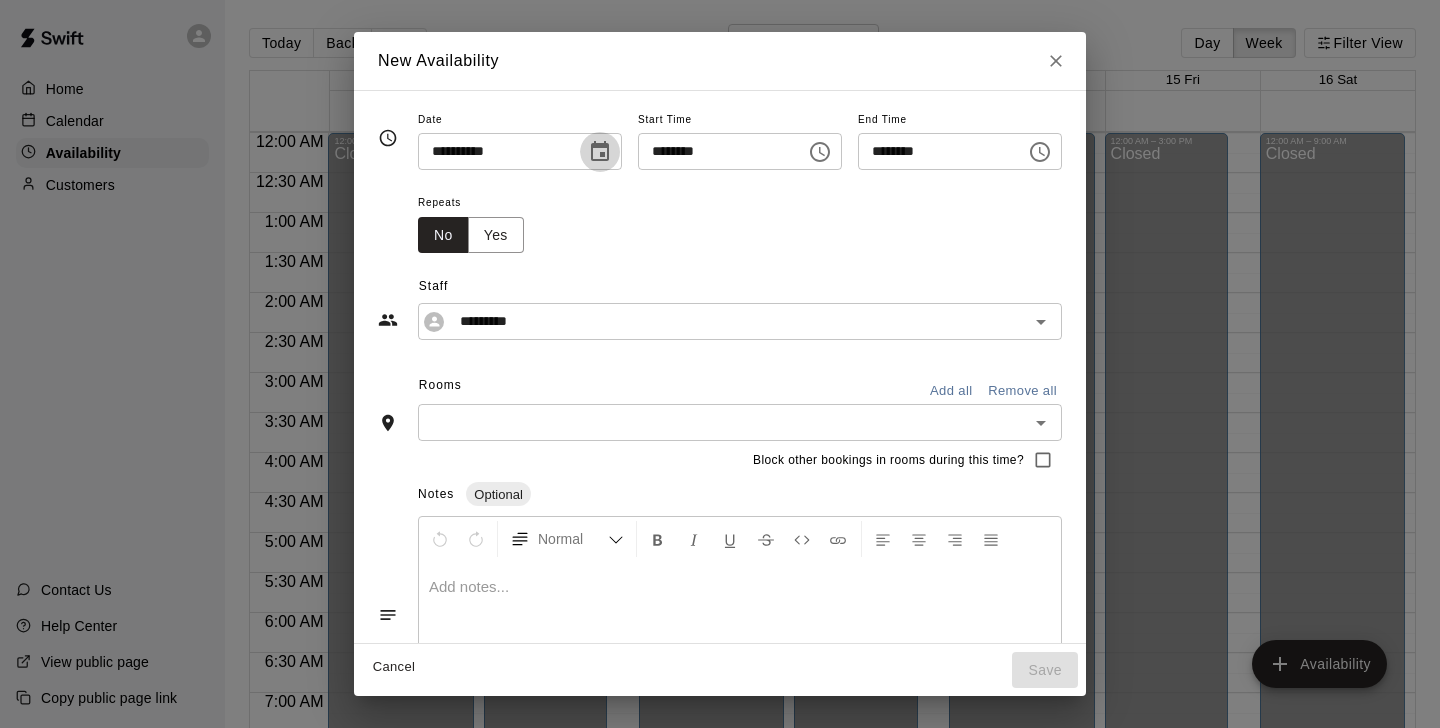 click 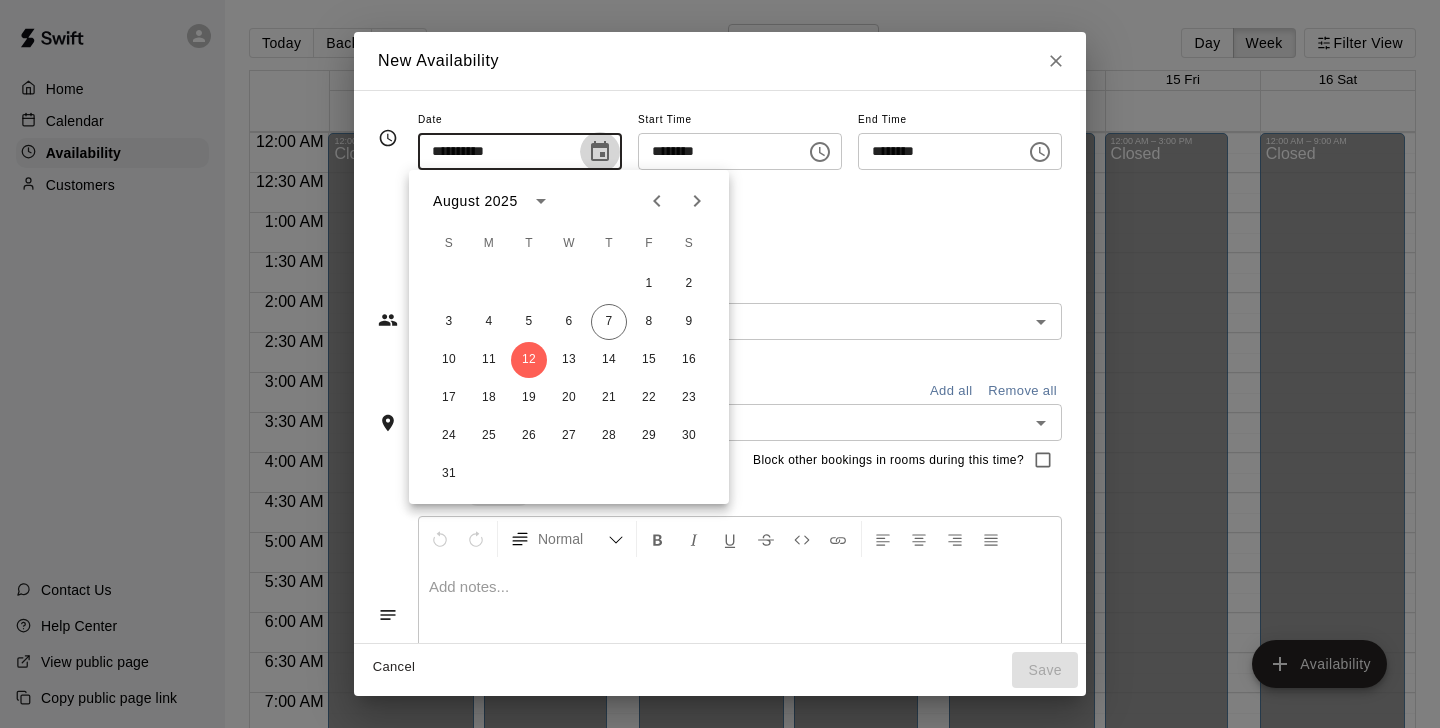 click 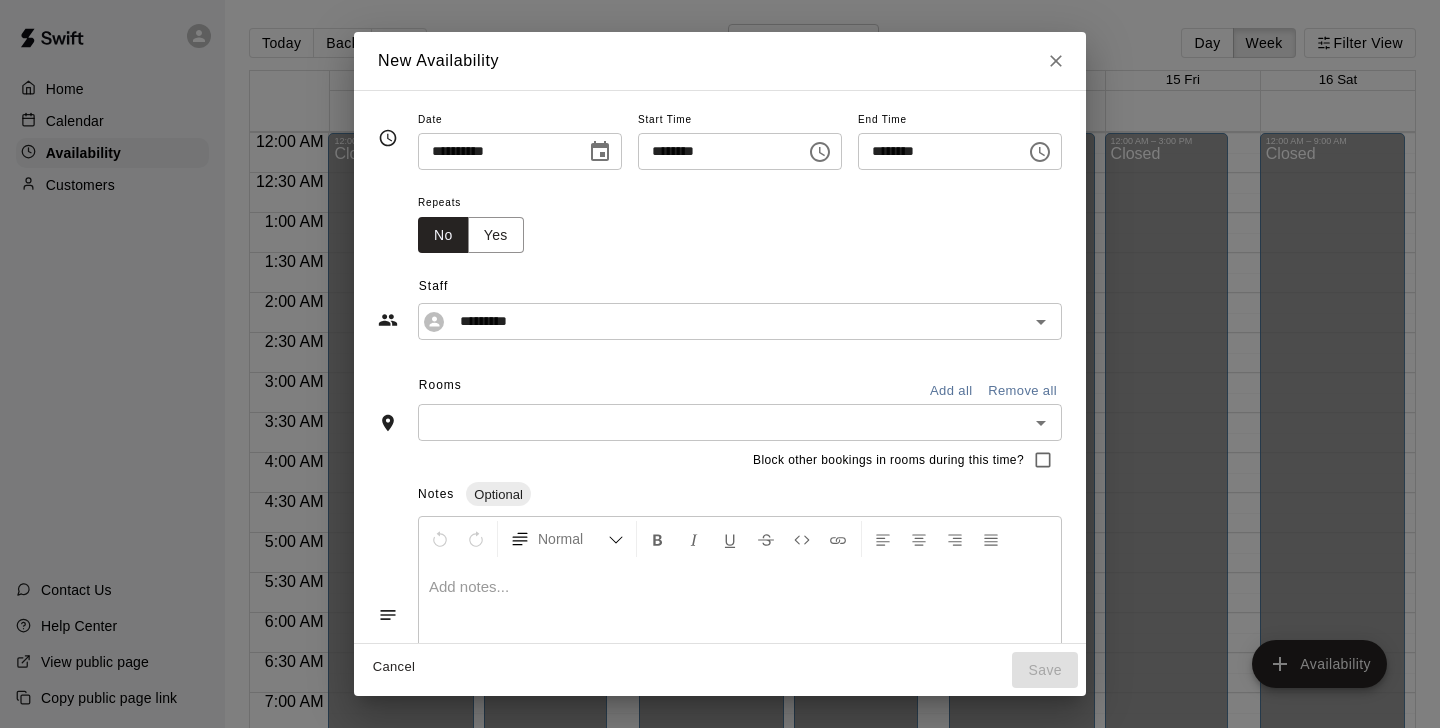 click 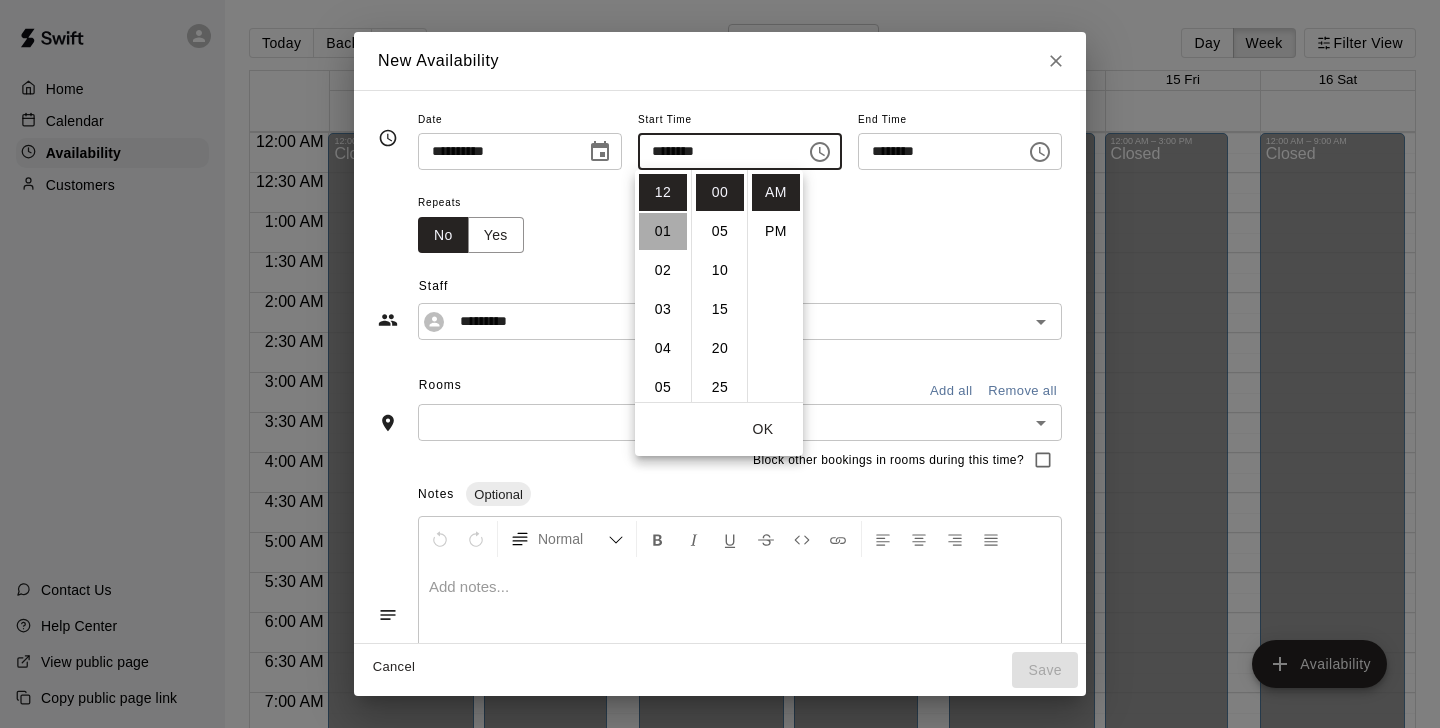 click on "01" at bounding box center (663, 231) 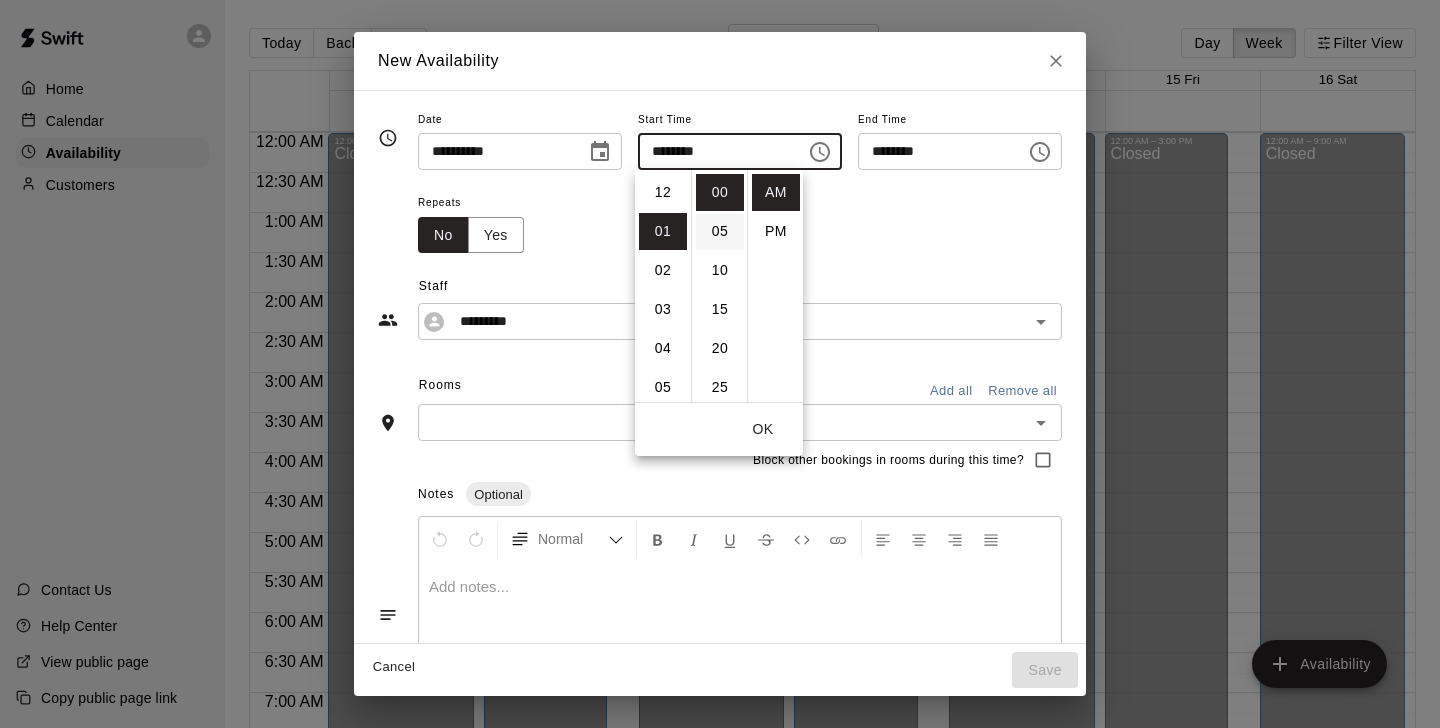 scroll, scrollTop: 39, scrollLeft: 0, axis: vertical 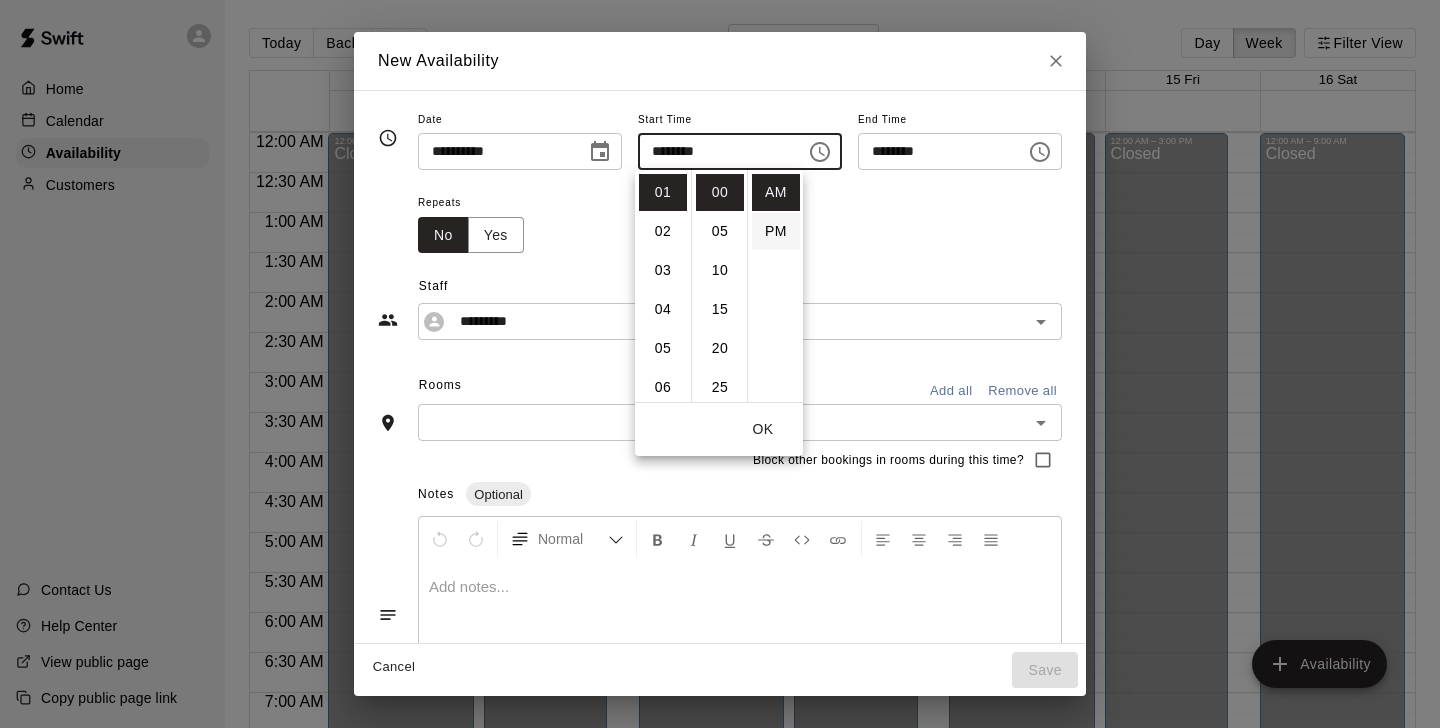 click on "PM" at bounding box center (776, 231) 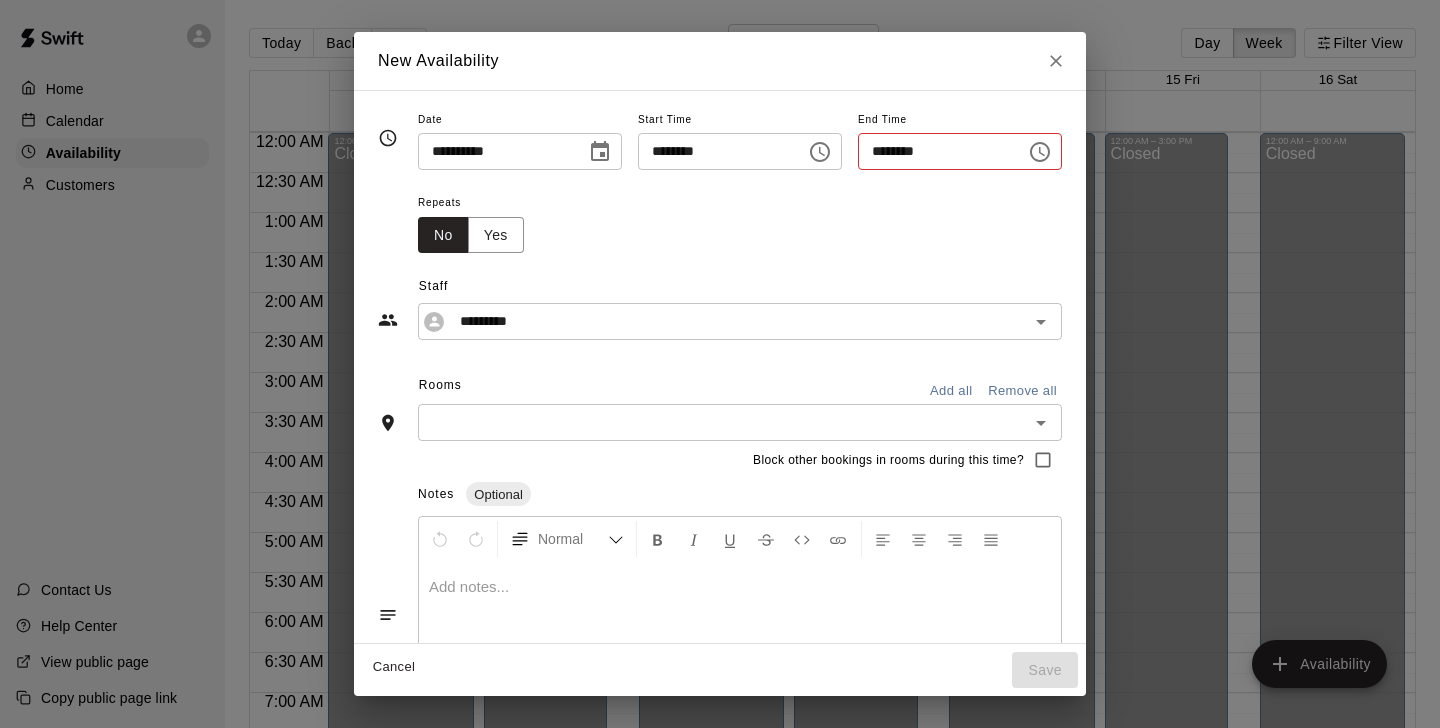 type on "********" 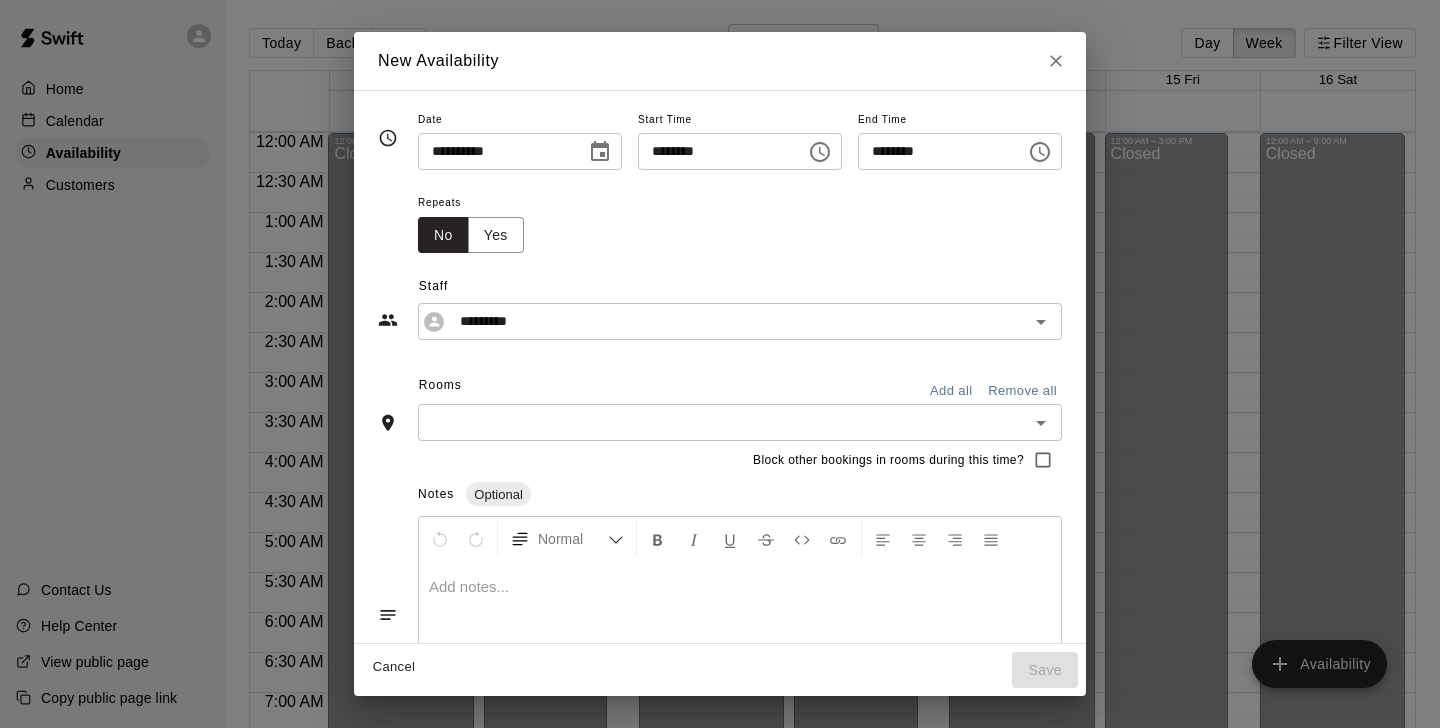 click 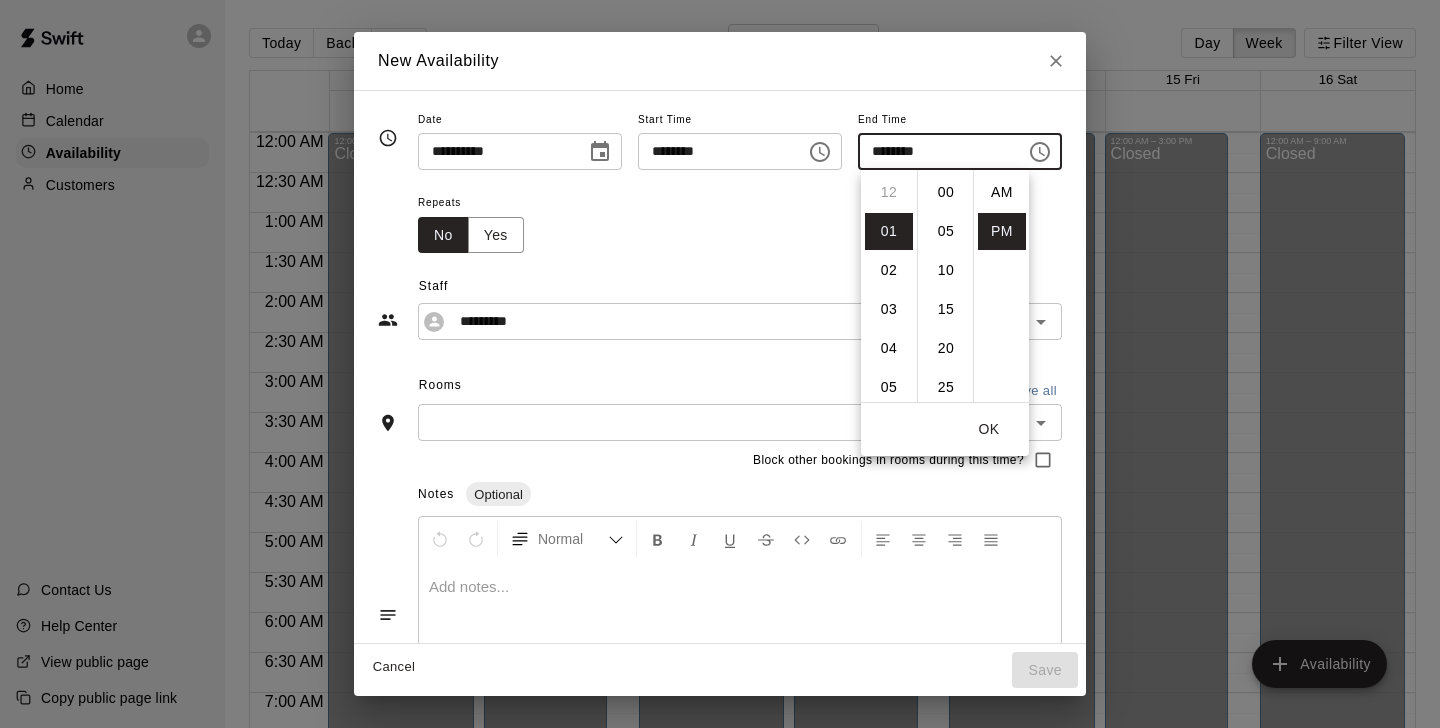 scroll, scrollTop: 39, scrollLeft: 0, axis: vertical 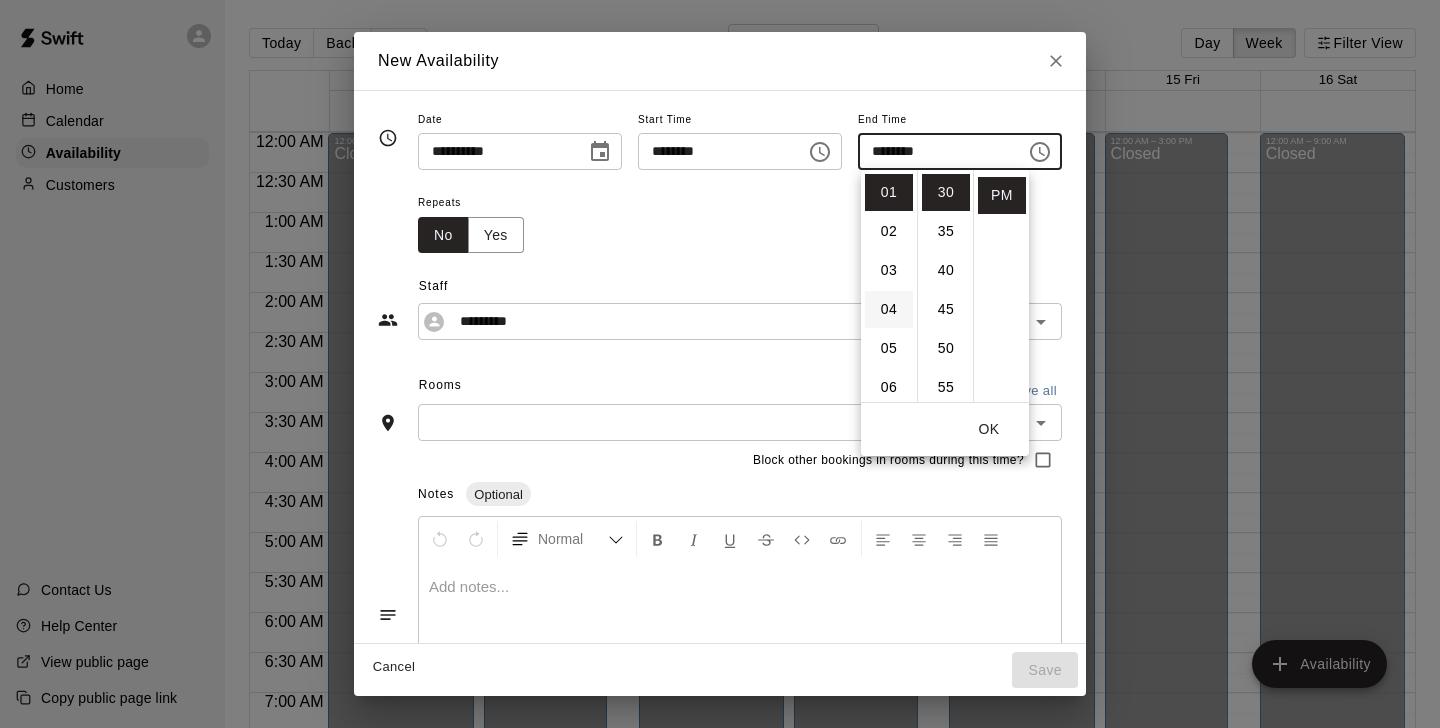 click on "04" at bounding box center (889, 309) 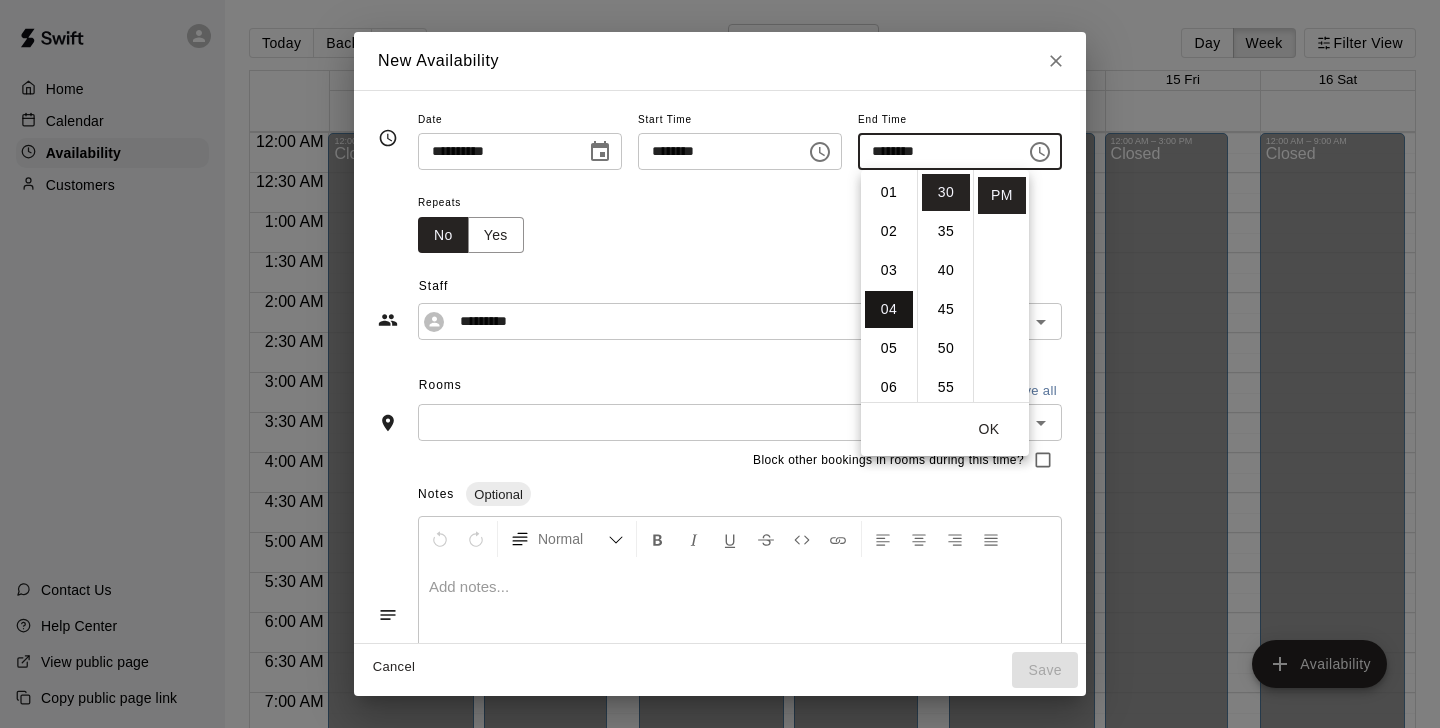 scroll, scrollTop: 156, scrollLeft: 0, axis: vertical 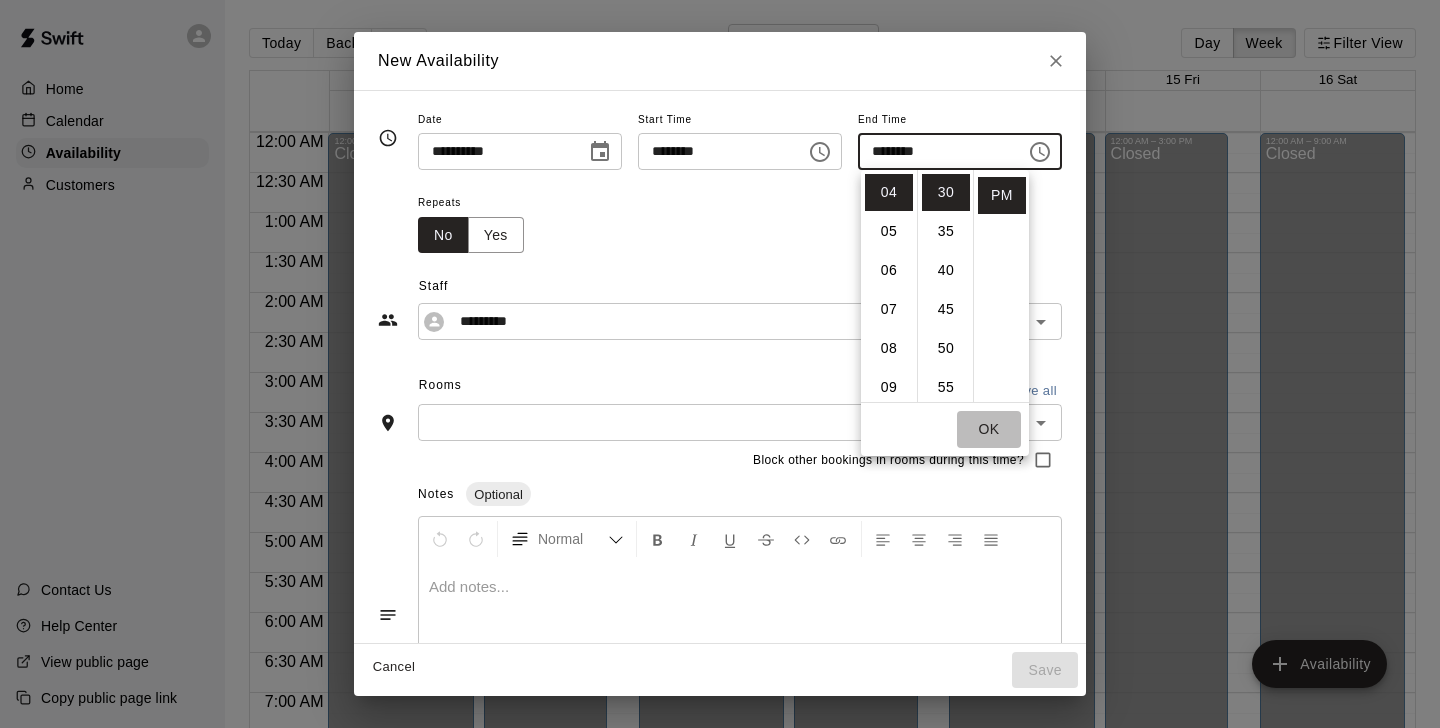 click on "OK" at bounding box center [989, 429] 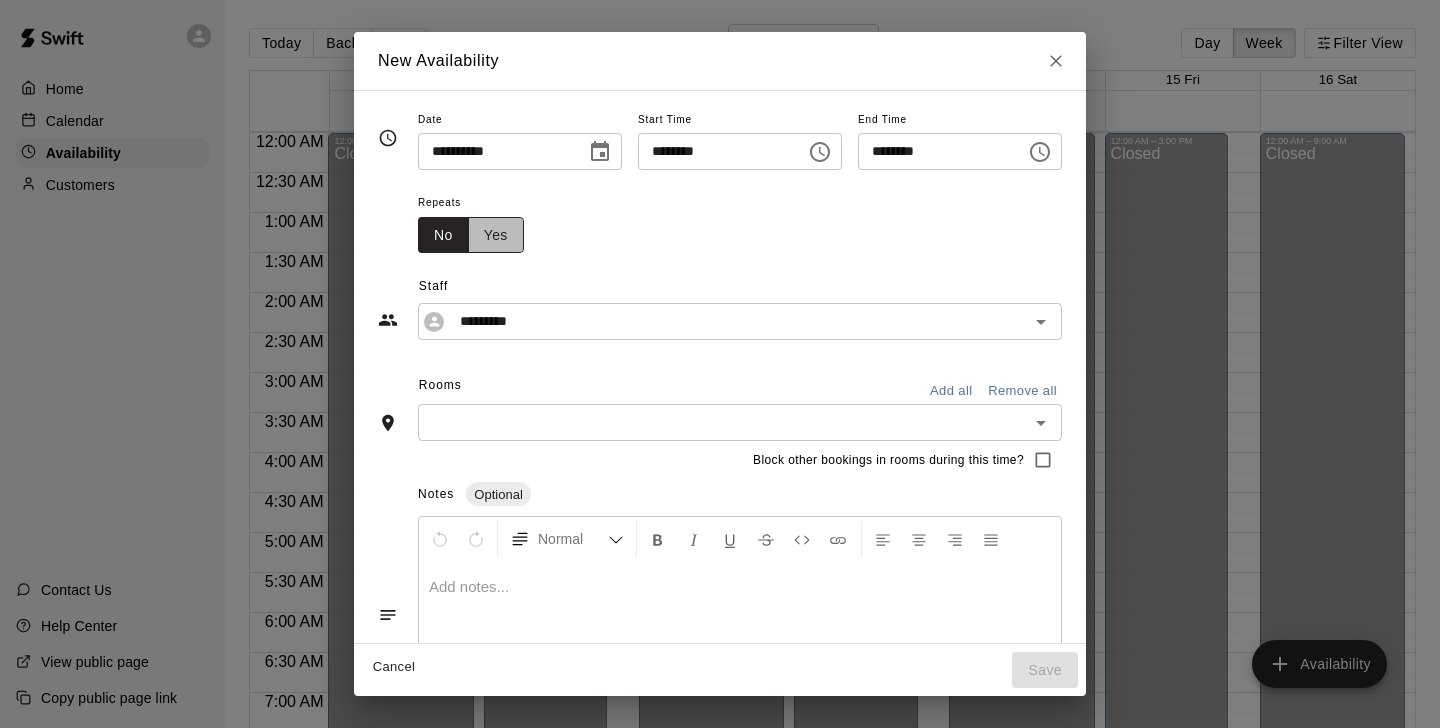 click on "Yes" at bounding box center (496, 235) 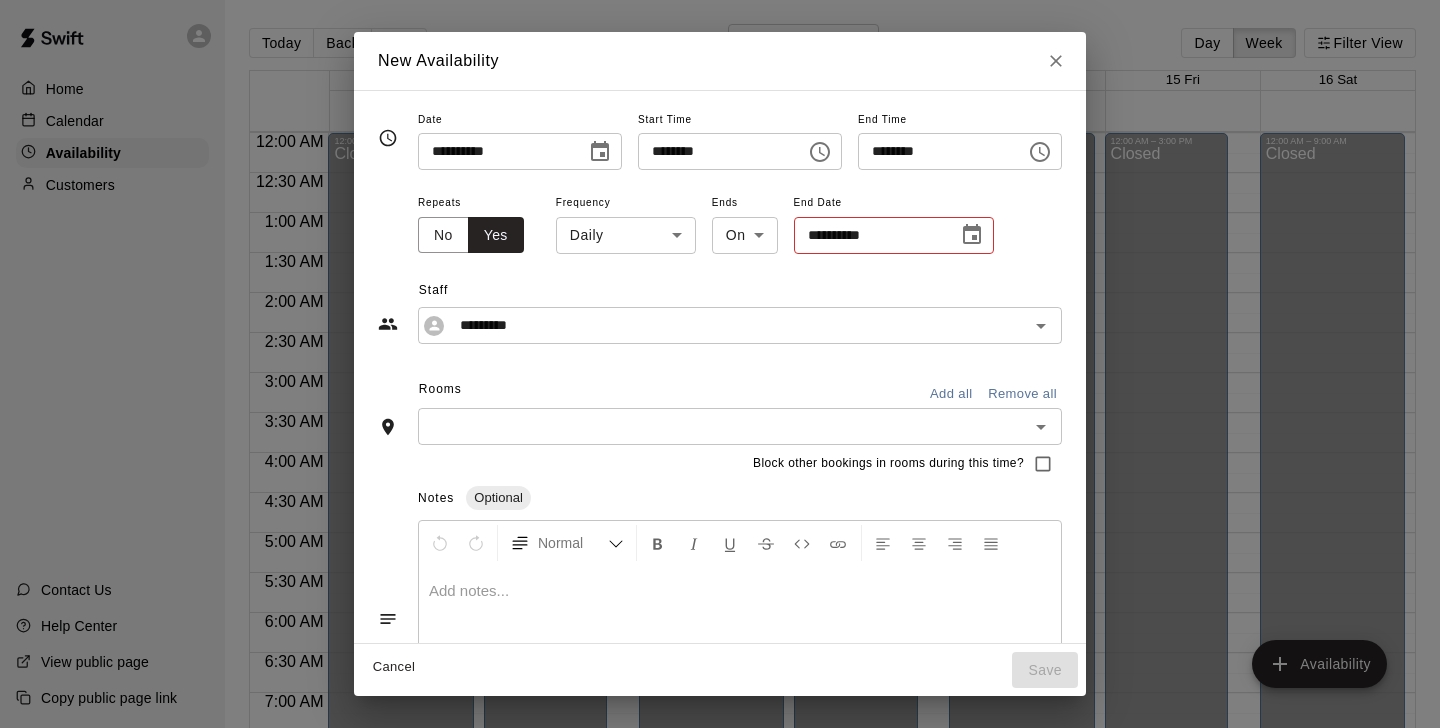 click on "Home Calendar Availability Customers Contact Us Help Center View public page Copy public page link Today Back Next August 10 – 16 Day Week Filter View 10 Sun 11 Mon 12 Tue 13 Wed 14 Thu 15 Fri 16 Sat 12:00 AM 12:30 AM 1:00 AM 1:30 AM 2:00 AM 2:30 AM 3:00 AM 3:30 AM 4:00 AM 4:30 AM 5:00 AM 5:30 AM 6:00 AM 6:30 AM 7:00 AM 7:30 AM 8:00 AM 8:30 AM 9:00 AM 9:30 AM 10:00 AM 10:30 AM 11:00 AM 11:30 AM 12:00 PM 12:30 PM 1:00 PM 1:30 PM 2:00 PM 2:30 PM 3:00 PM 3:30 PM 4:00 PM 4:30 PM 5:00 PM 5:30 PM 6:00 PM 6:30 PM 7:00 PM 7:30 PM 8:00 PM 8:30 PM 9:00 PM 9:30 PM 10:00 PM 10:30 PM 11:00 PM 11:30 PM 12:00 AM – 9:00 AM Closed 6:00 PM – 11:59 PM Closed 12:00 AM – 3:00 PM Closed 10:00 PM – 11:59 PM Closed 1:00 PM – 9:00 PM [PERSON] Half Cage 2 - Warehouse 1 ED 12:00 AM – 3:00 PM Closed 10:00 PM – 11:59 PM Closed 12:00 AM – 3:00 PM ED" at bounding box center [720, 380] 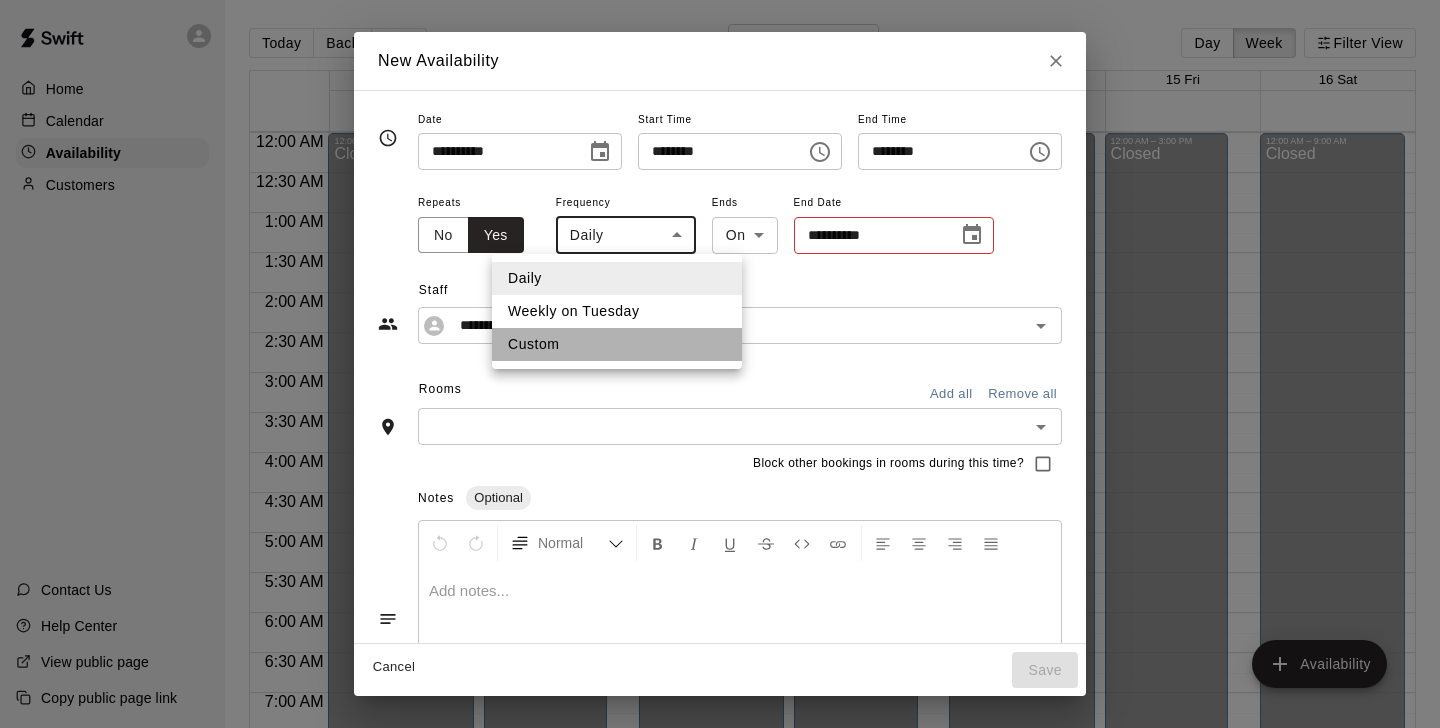 click on "Custom" at bounding box center (617, 344) 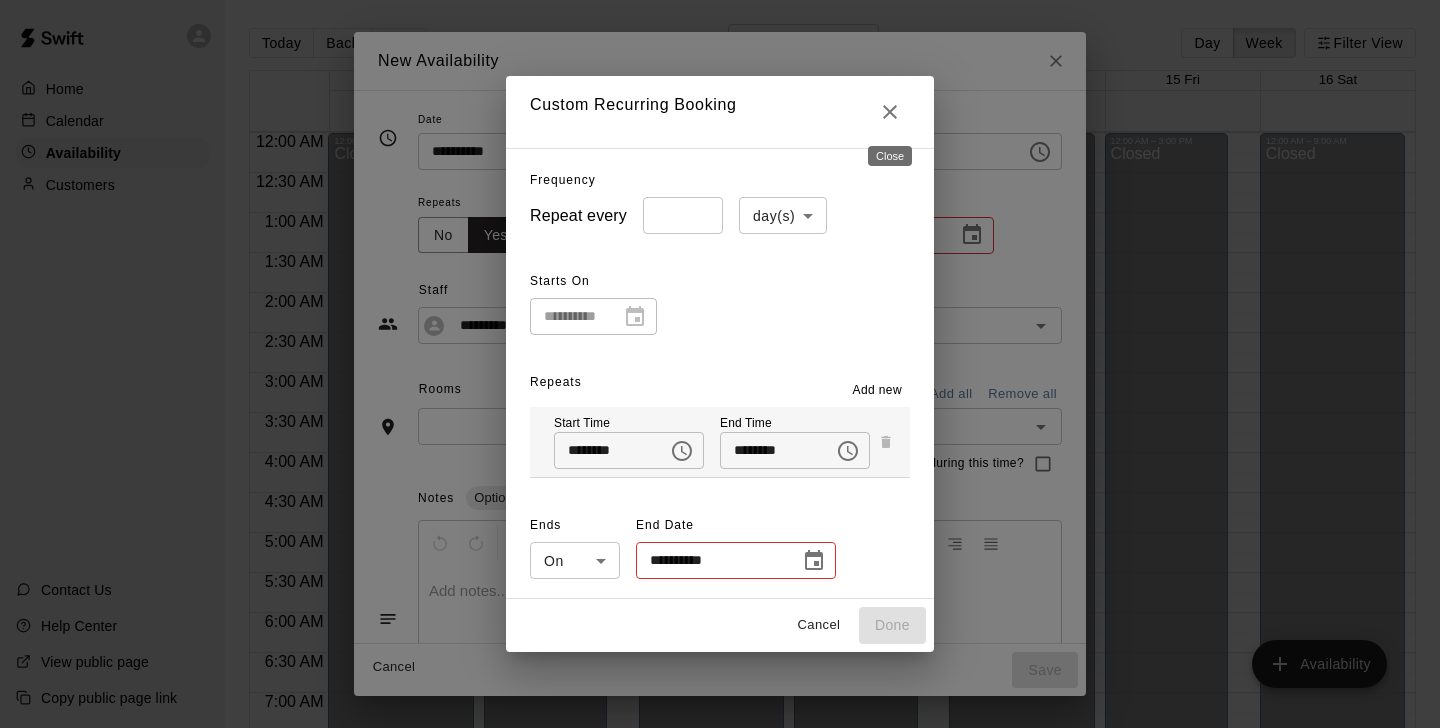 click 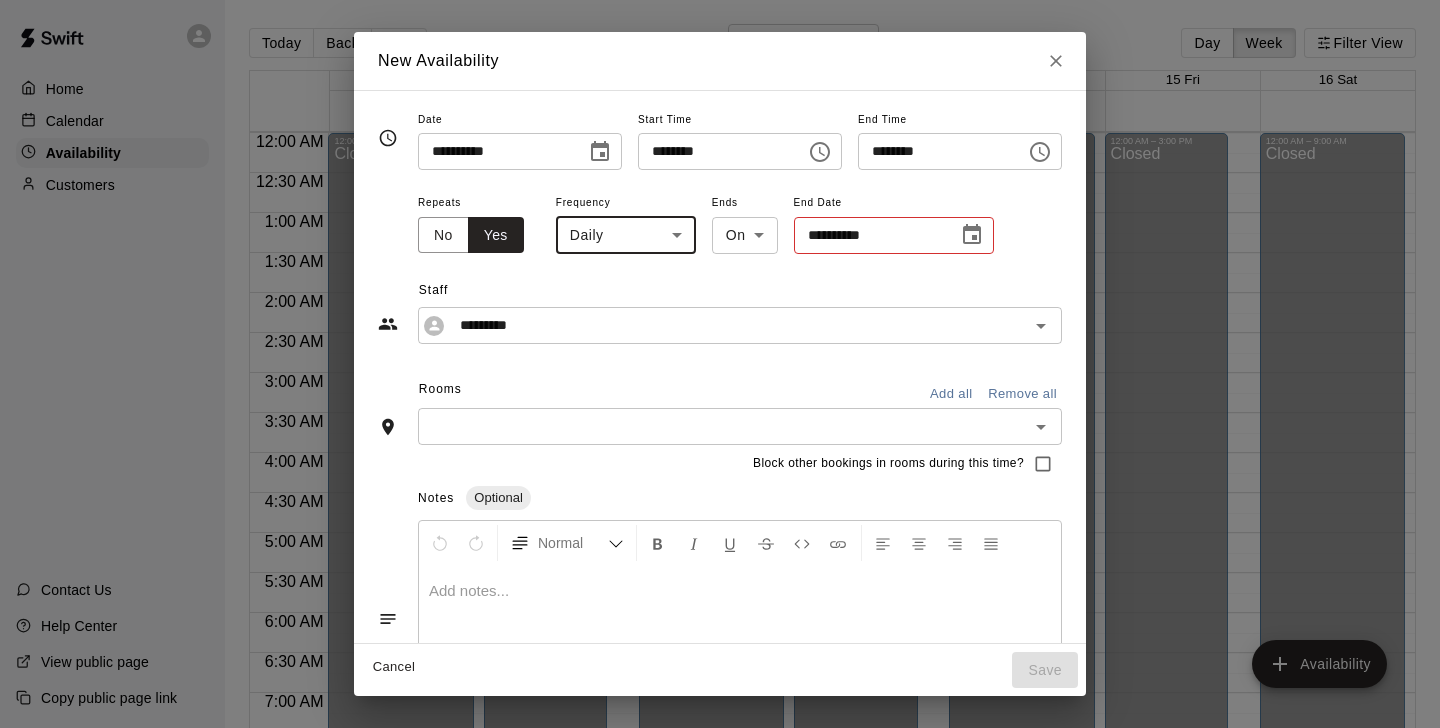 click on "Home Calendar Availability Customers Contact Us Help Center View public page Copy public page link Today Back Next August 10 – 16 Day Week Filter View 10 Sun 11 Mon 12 Tue 13 Wed 14 Thu 15 Fri 16 Sat 12:00 AM 12:30 AM 1:00 AM 1:30 AM 2:00 AM 2:30 AM 3:00 AM 3:30 AM 4:00 AM 4:30 AM 5:00 AM 5:30 AM 6:00 AM 6:30 AM 7:00 AM 7:30 AM 8:00 AM 8:30 AM 9:00 AM 9:30 AM 10:00 AM 10:30 AM 11:00 AM 11:30 AM 12:00 PM 12:30 PM 1:00 PM 1:30 PM 2:00 PM 2:30 PM 3:00 PM 3:30 PM 4:00 PM 4:30 PM 5:00 PM 5:30 PM 6:00 PM 6:30 PM 7:00 PM 7:30 PM 8:00 PM 8:30 PM 9:00 PM 9:30 PM 10:00 PM 10:30 PM 11:00 PM 11:30 PM 12:00 AM – 9:00 AM Closed 6:00 PM – 11:59 PM Closed 12:00 AM – 3:00 PM Closed 10:00 PM – 11:59 PM Closed 1:00 PM – 9:00 PM [PERSON] Half Cage 2 - Warehouse 1 ED 12:00 AM – 3:00 PM Closed 10:00 PM – 11:59 PM Closed 12:00 AM – 3:00 PM ED" at bounding box center (720, 380) 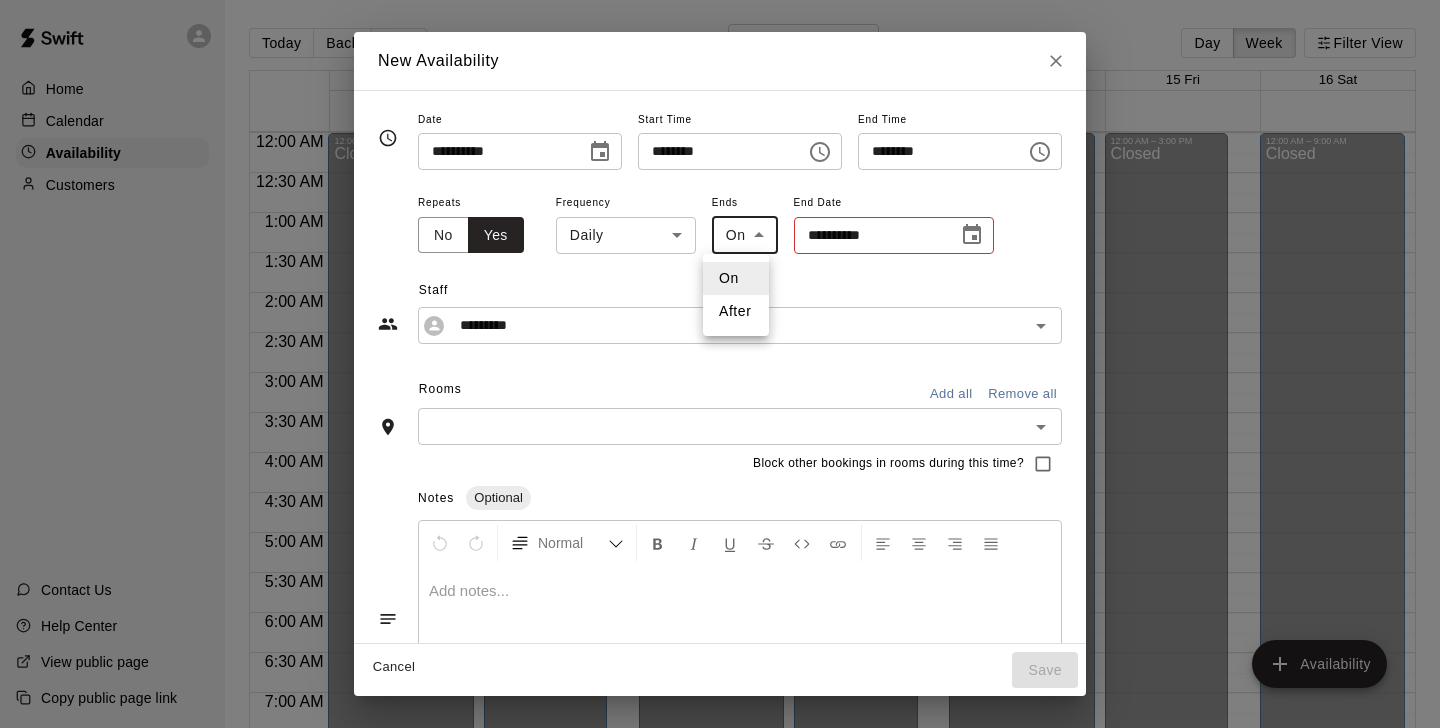 click on "After" at bounding box center (736, 311) 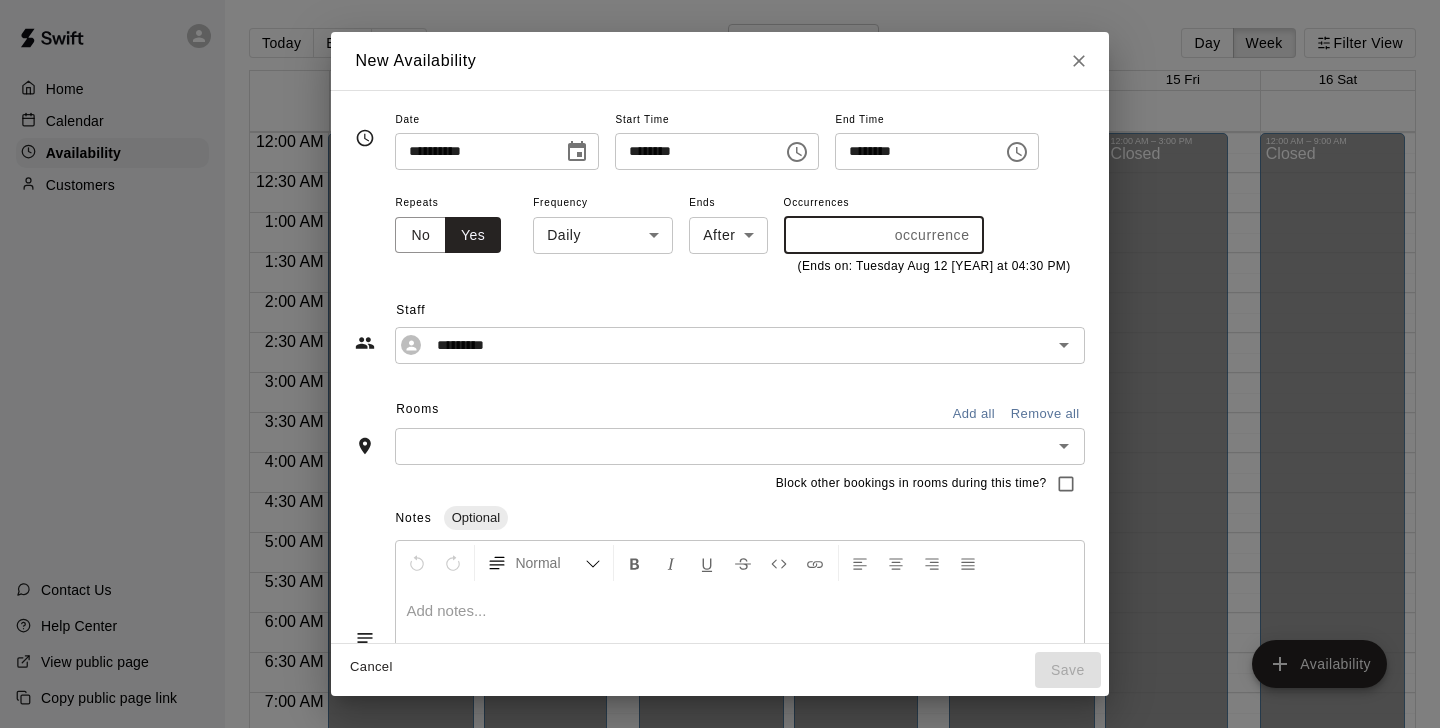 click on "*" at bounding box center [835, 235] 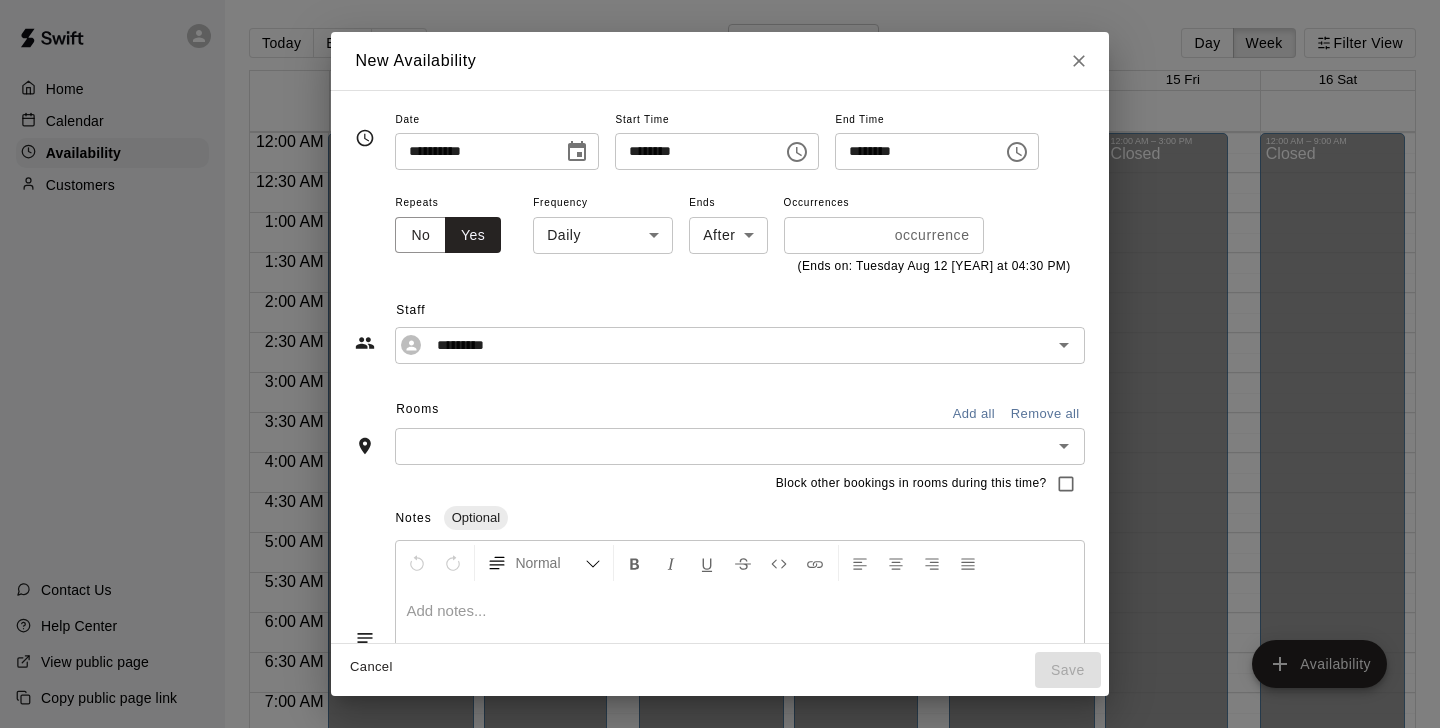 click on "occurrence" at bounding box center (932, 235) 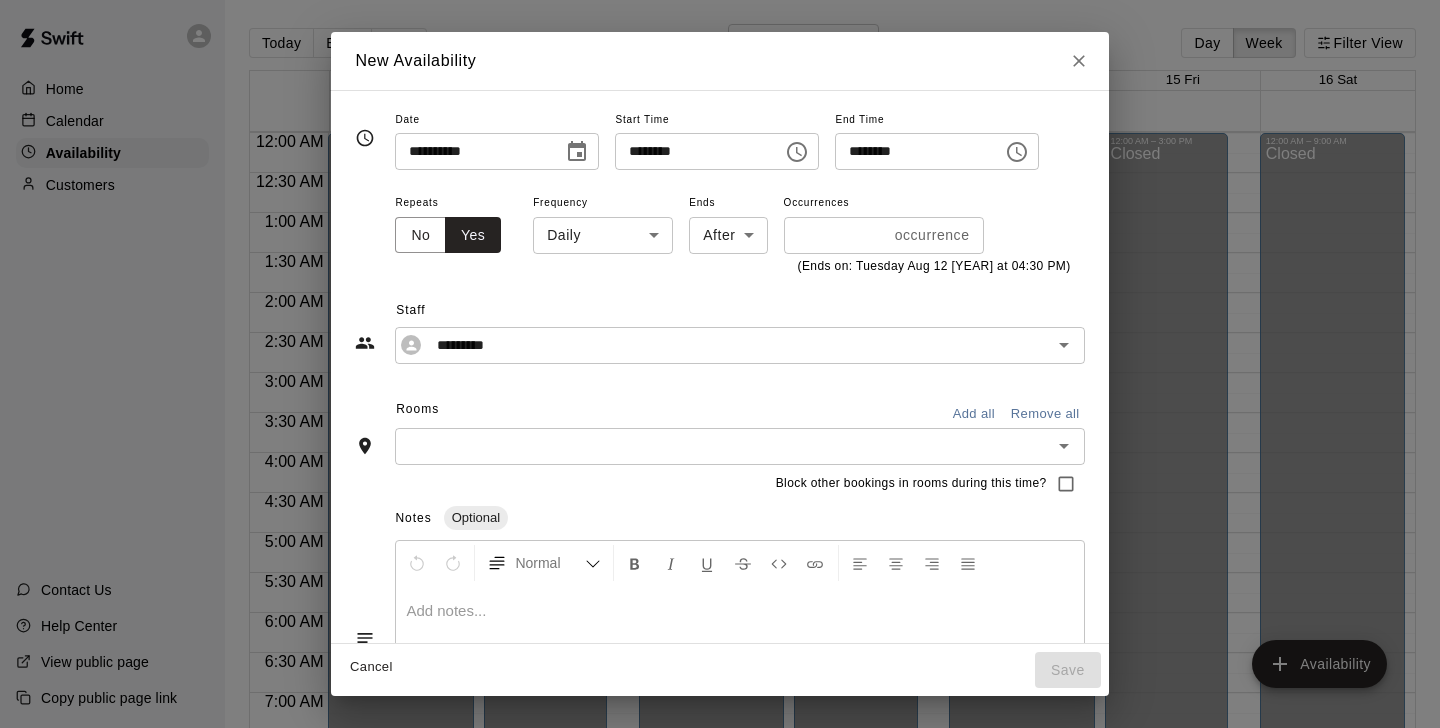 click at bounding box center (723, 446) 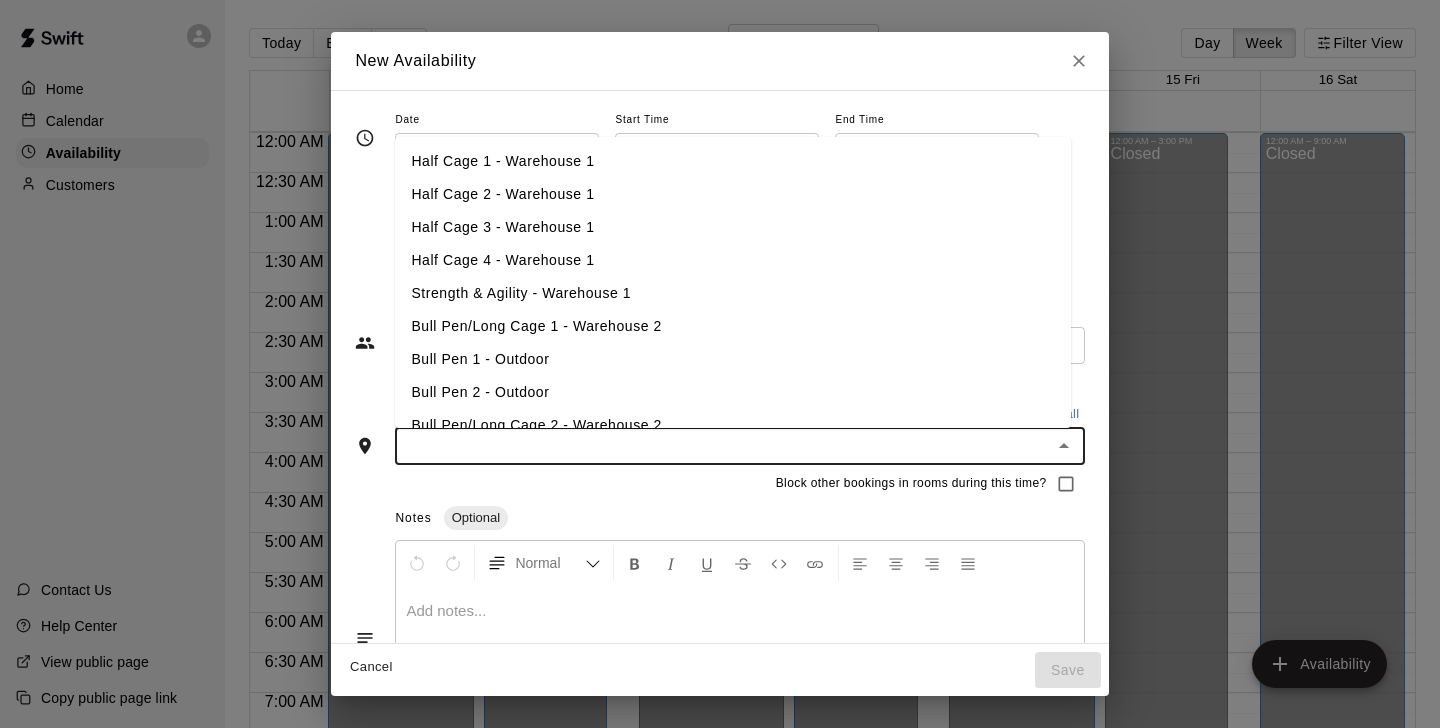 click on "Half Cage 2 - Warehouse 1" at bounding box center (733, 194) 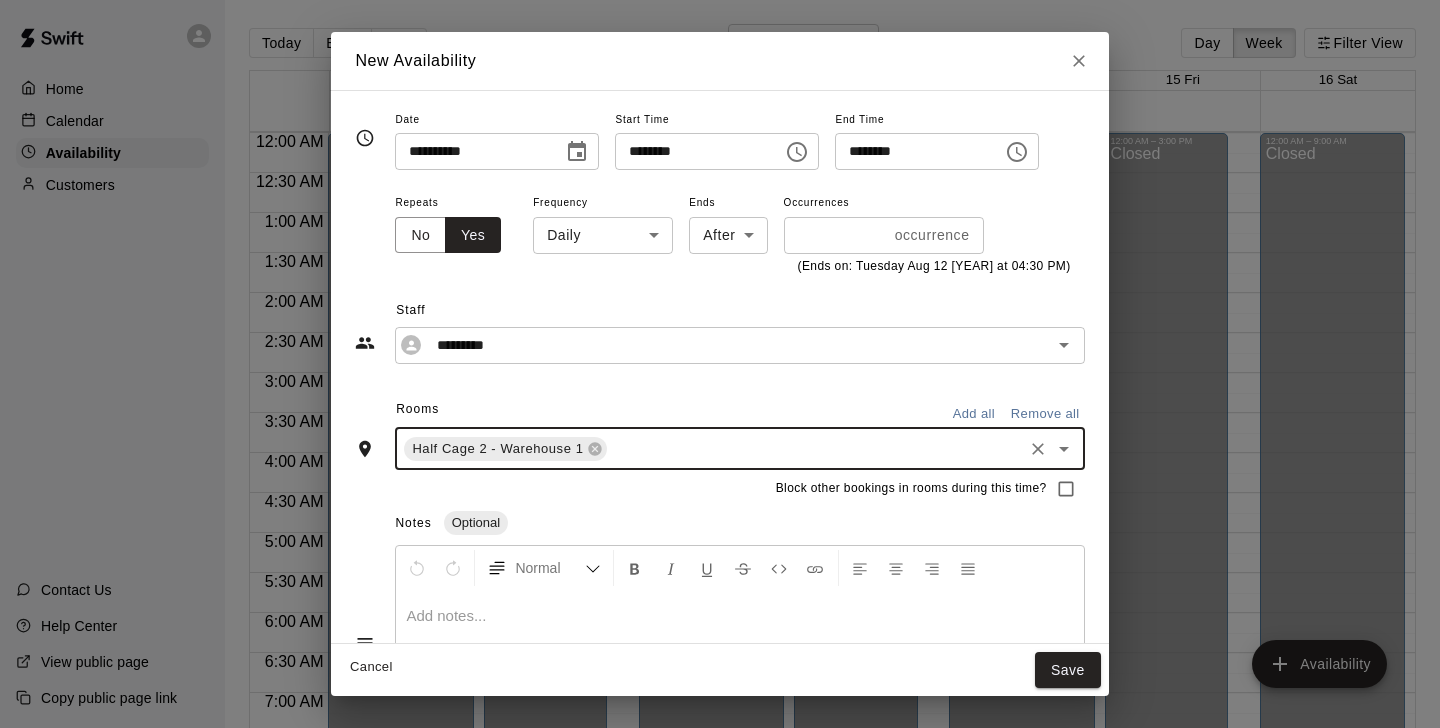 click on "Staff" at bounding box center (740, 311) 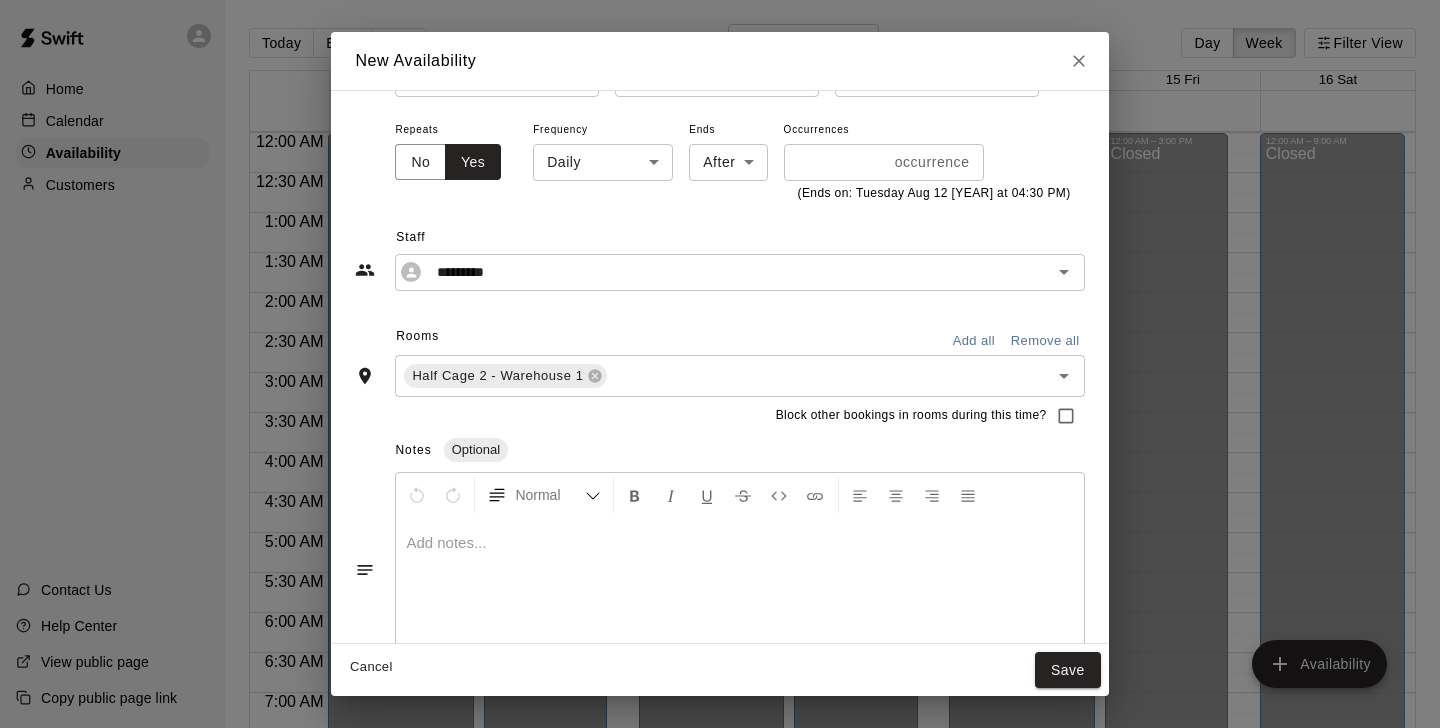 scroll, scrollTop: 120, scrollLeft: 0, axis: vertical 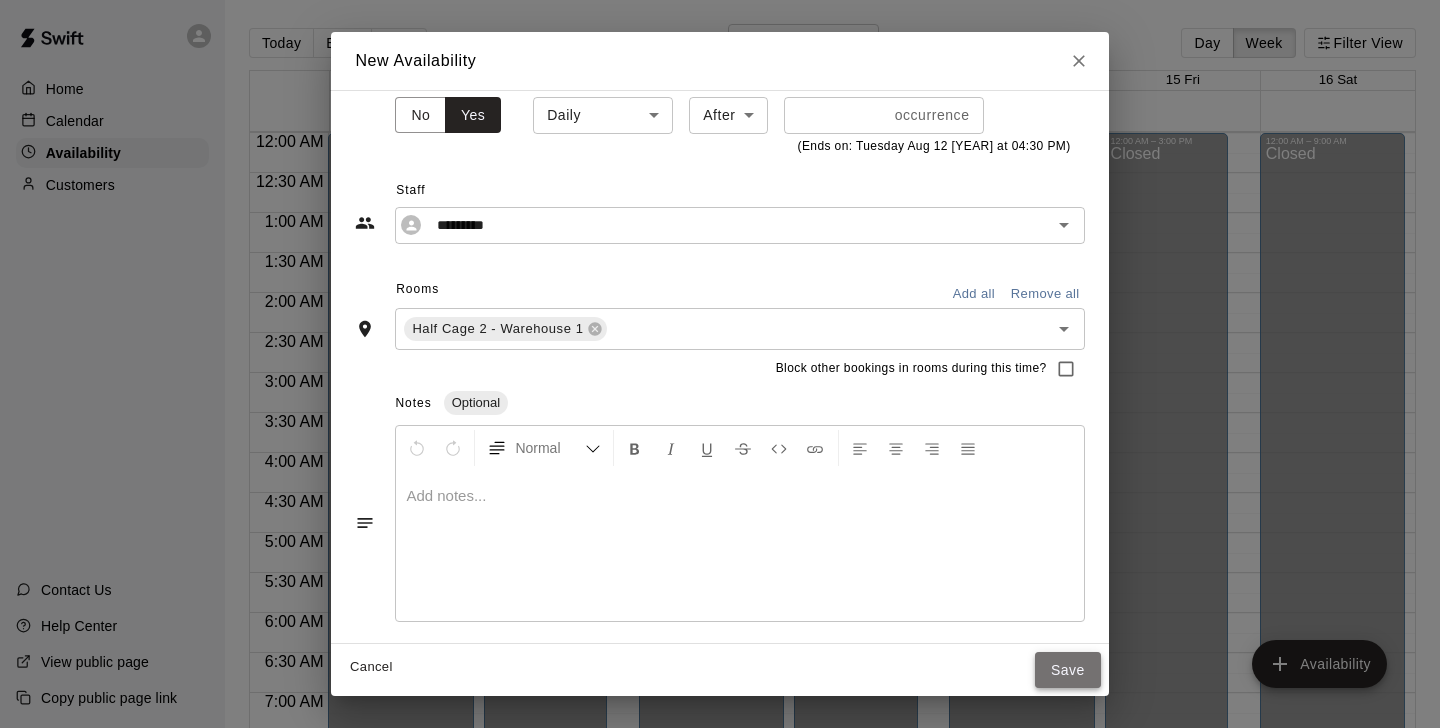 click on "Save" at bounding box center (1068, 670) 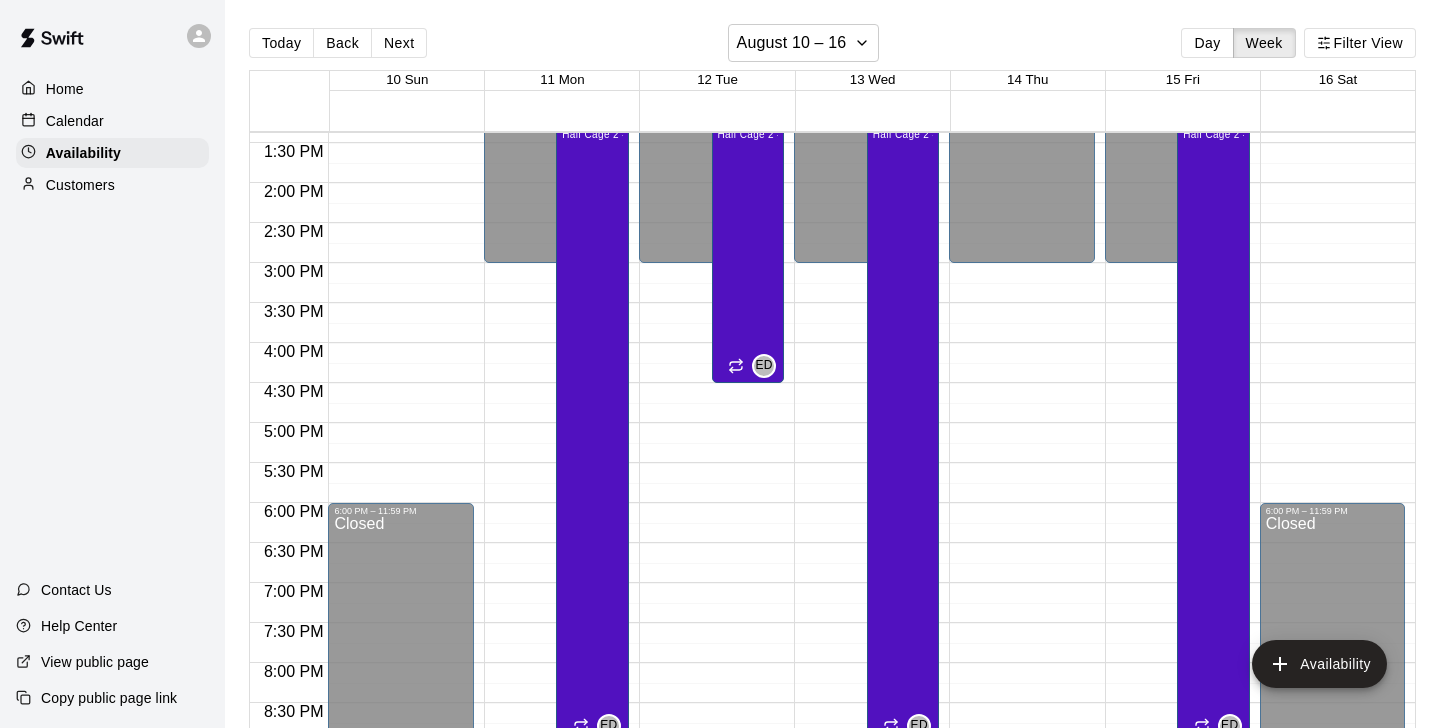 scroll, scrollTop: 1074, scrollLeft: 0, axis: vertical 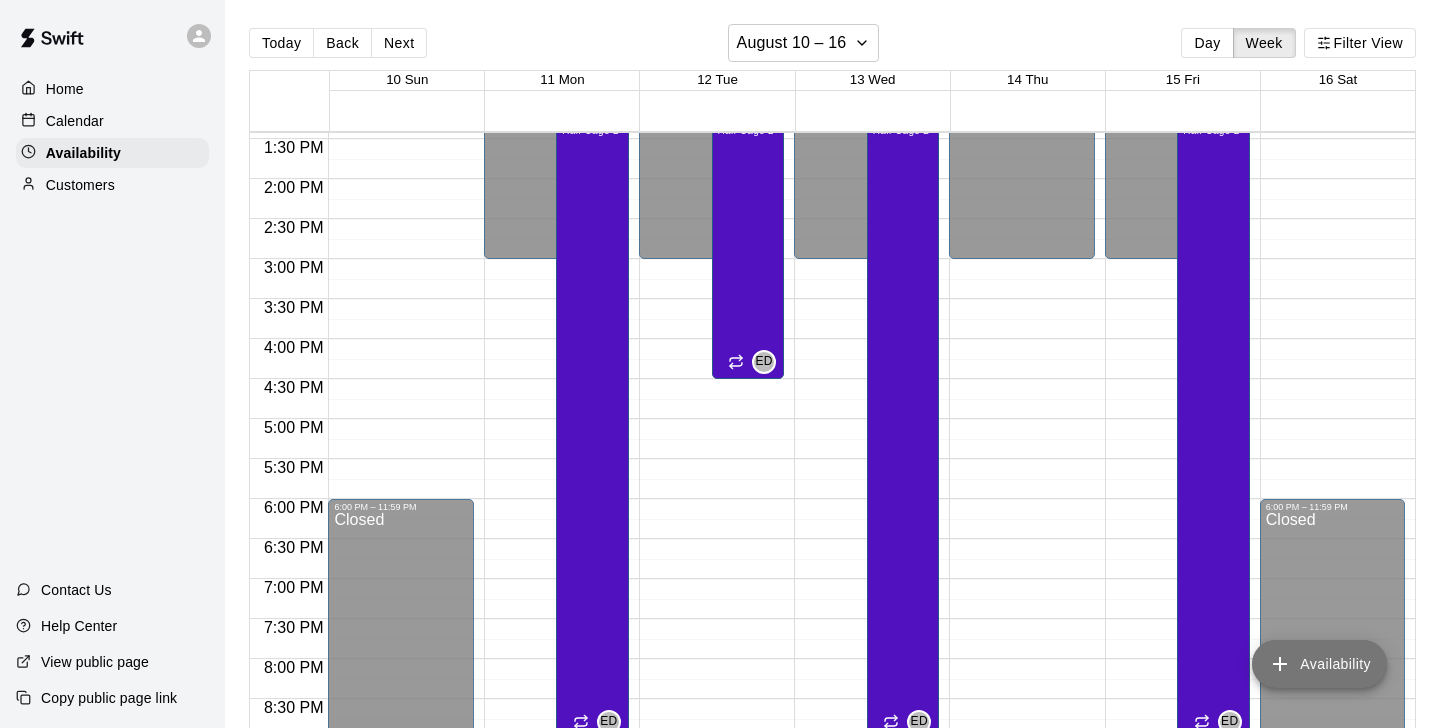 click on "Availability" at bounding box center [1319, 664] 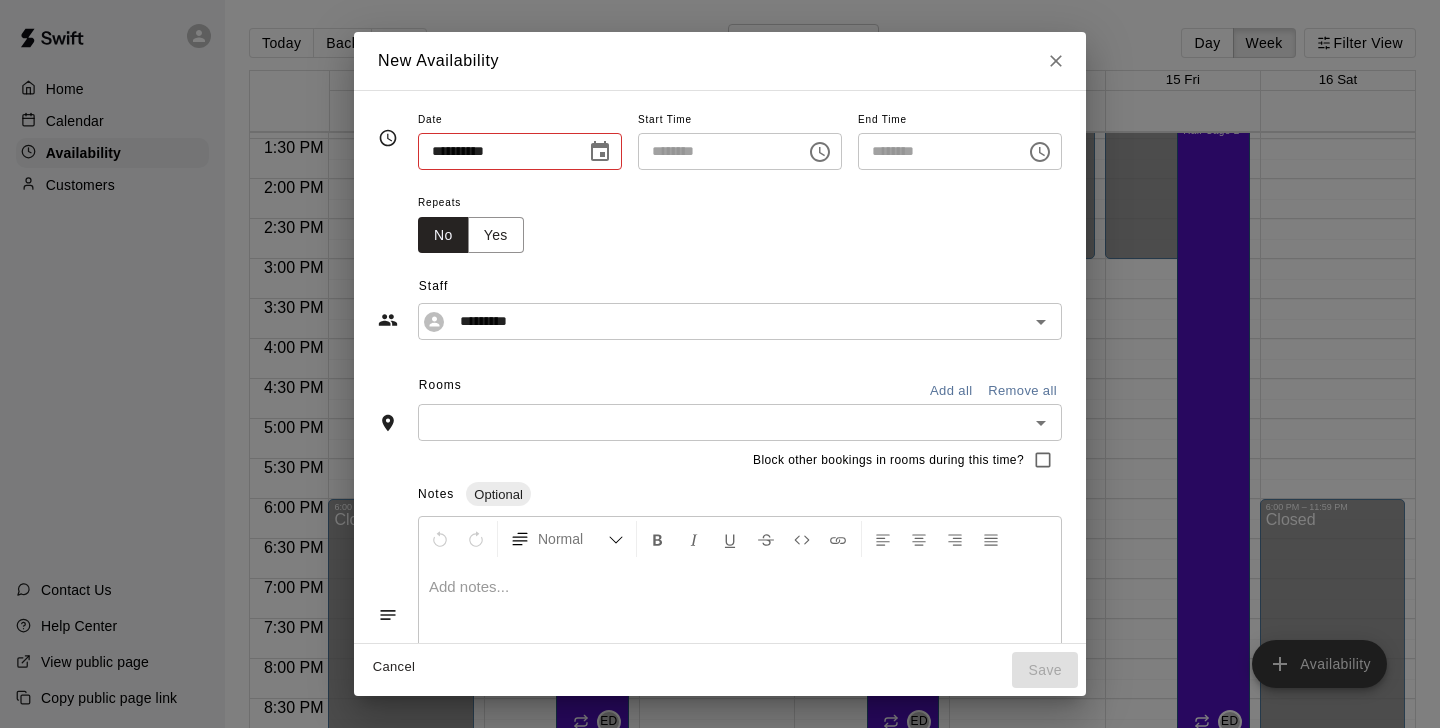 type on "**********" 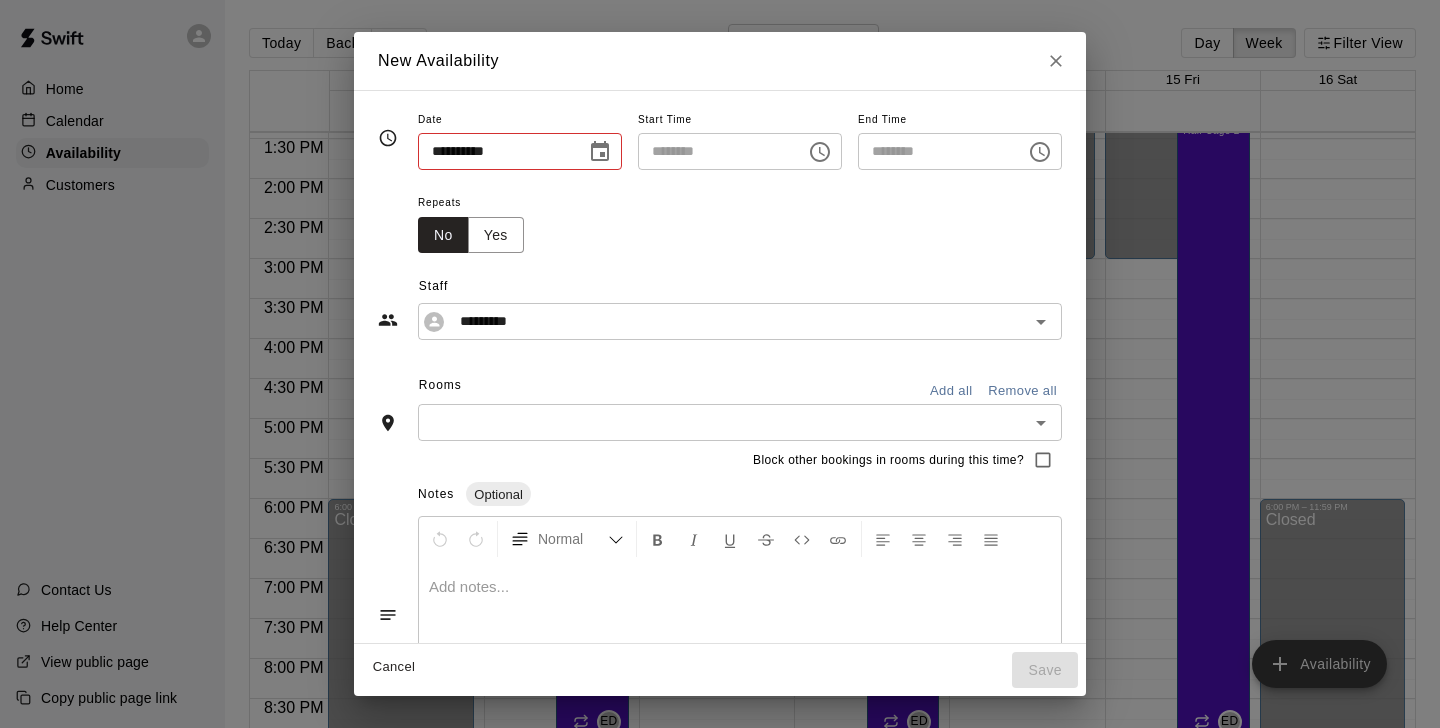 type on "********" 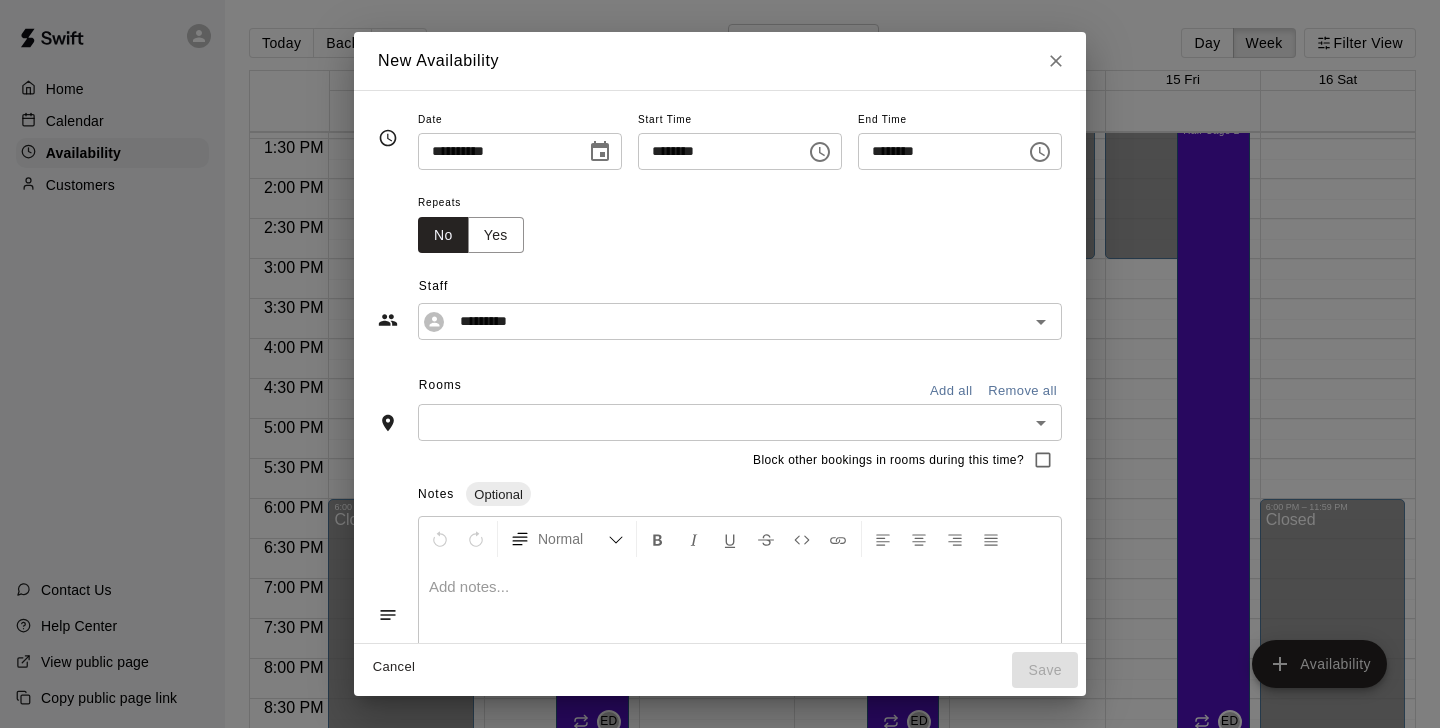 click 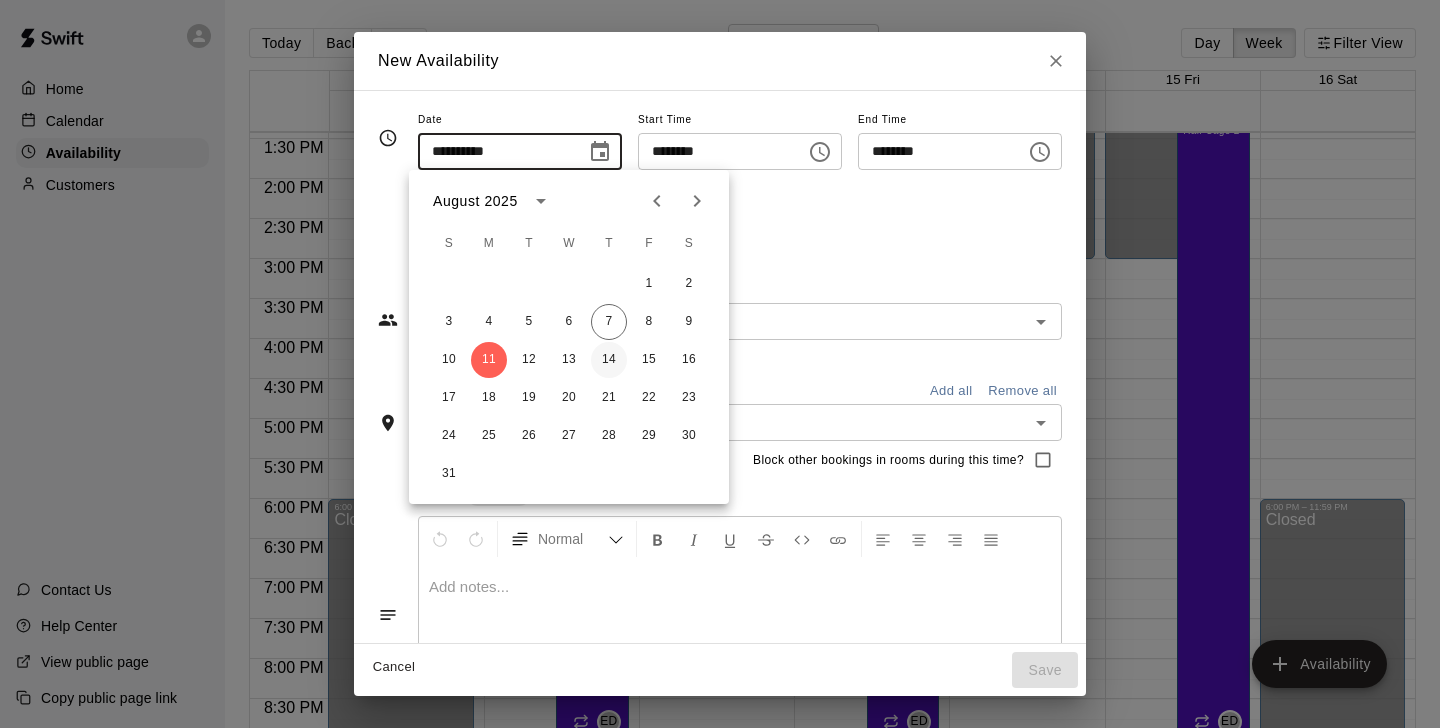 click on "14" at bounding box center (609, 360) 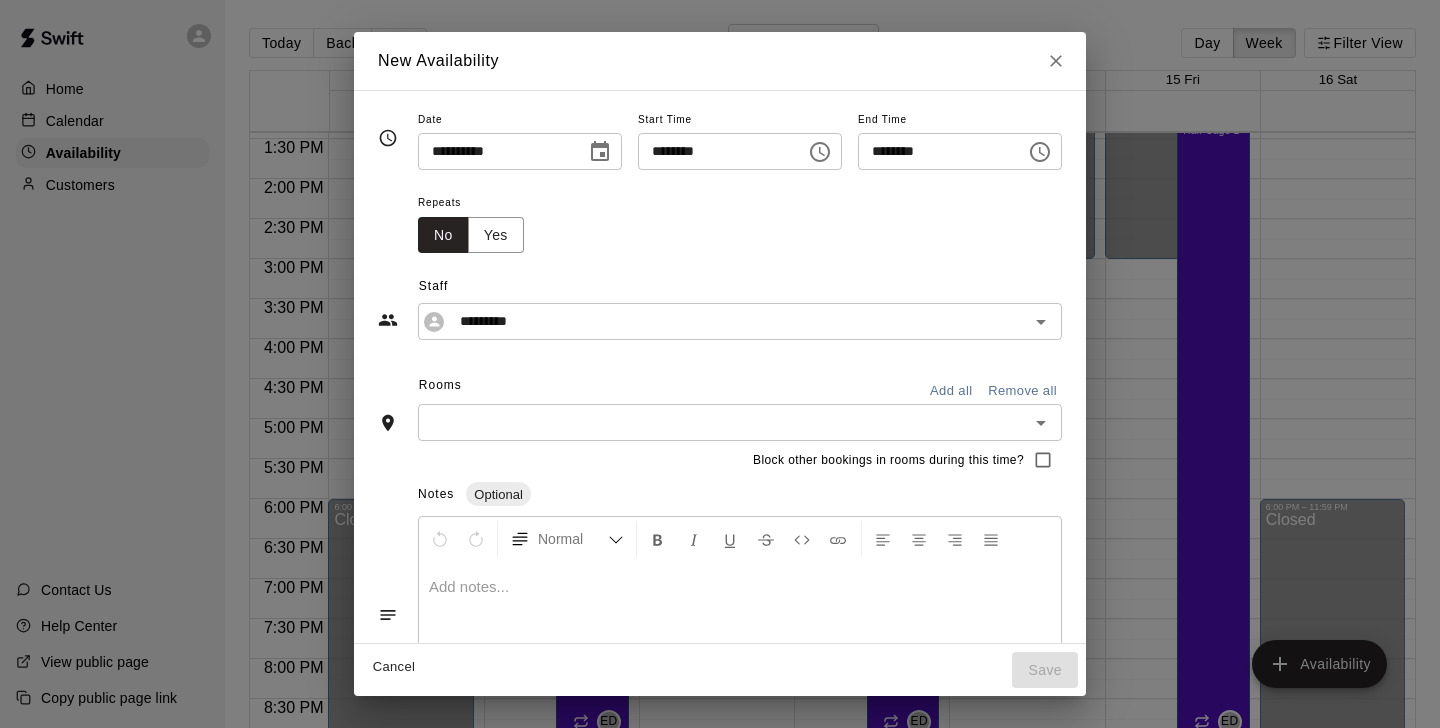 click 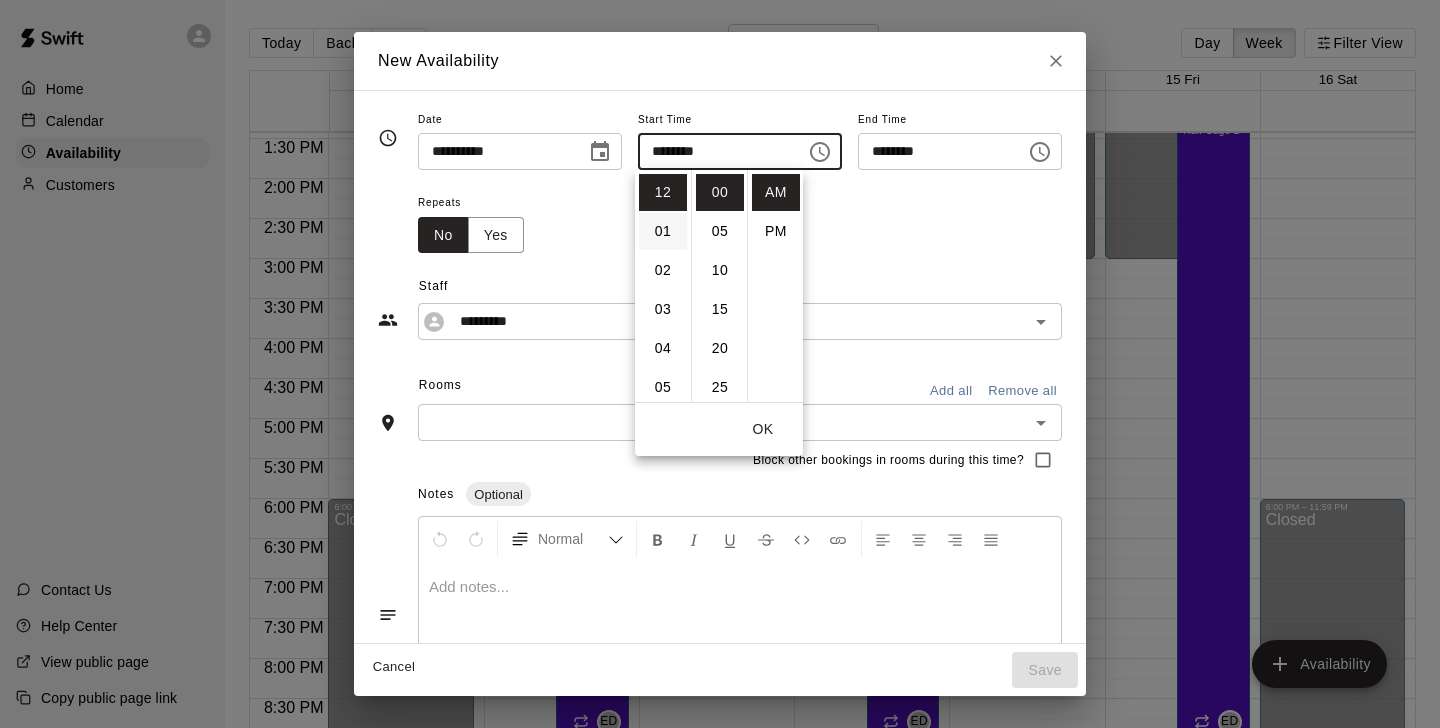 click on "01" at bounding box center [663, 231] 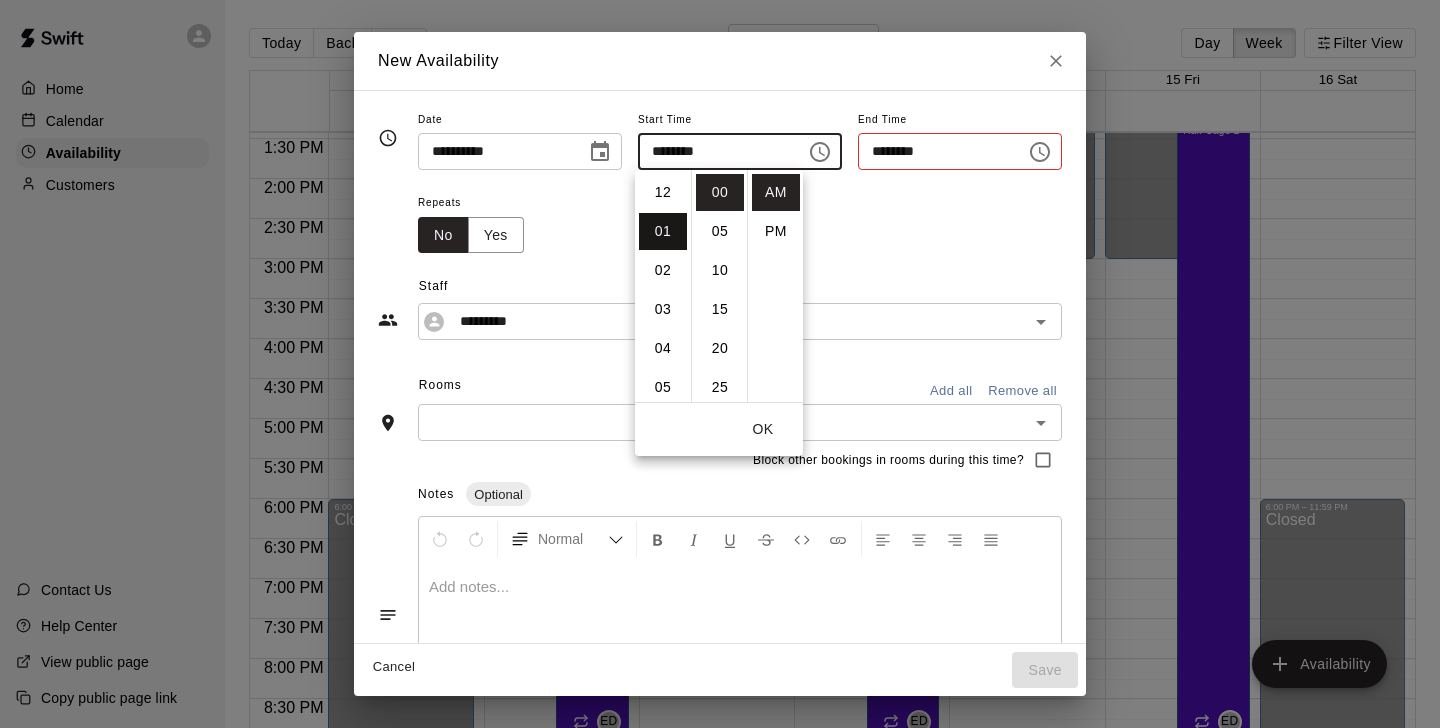 type on "********" 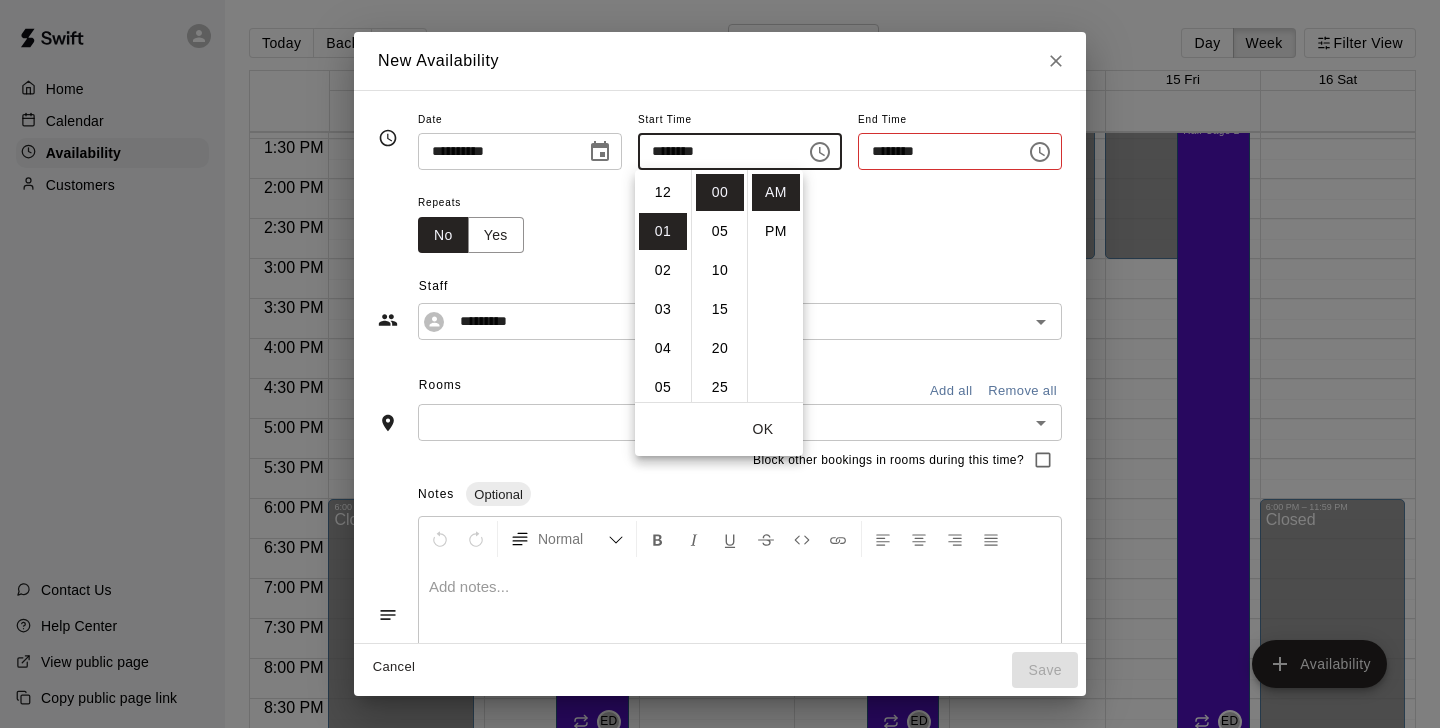 scroll, scrollTop: 39, scrollLeft: 0, axis: vertical 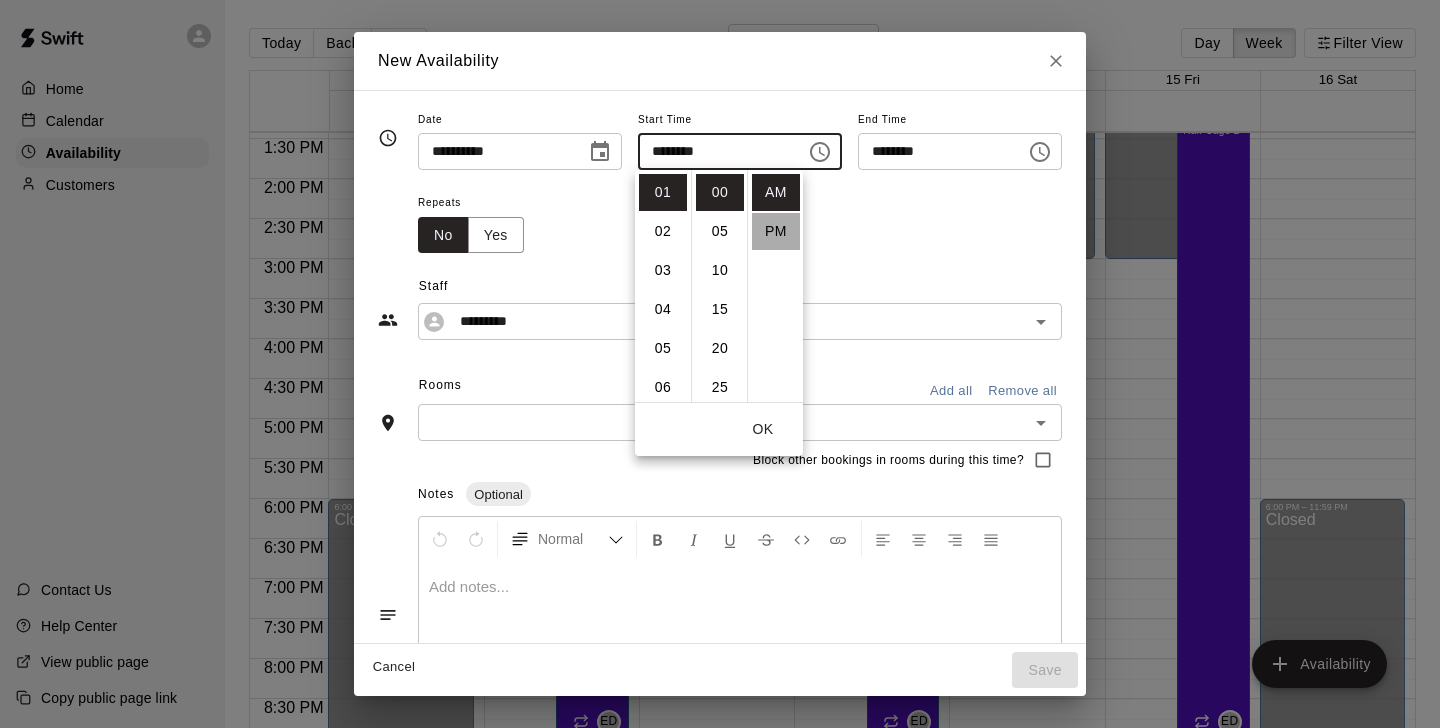 click on "PM" at bounding box center [776, 231] 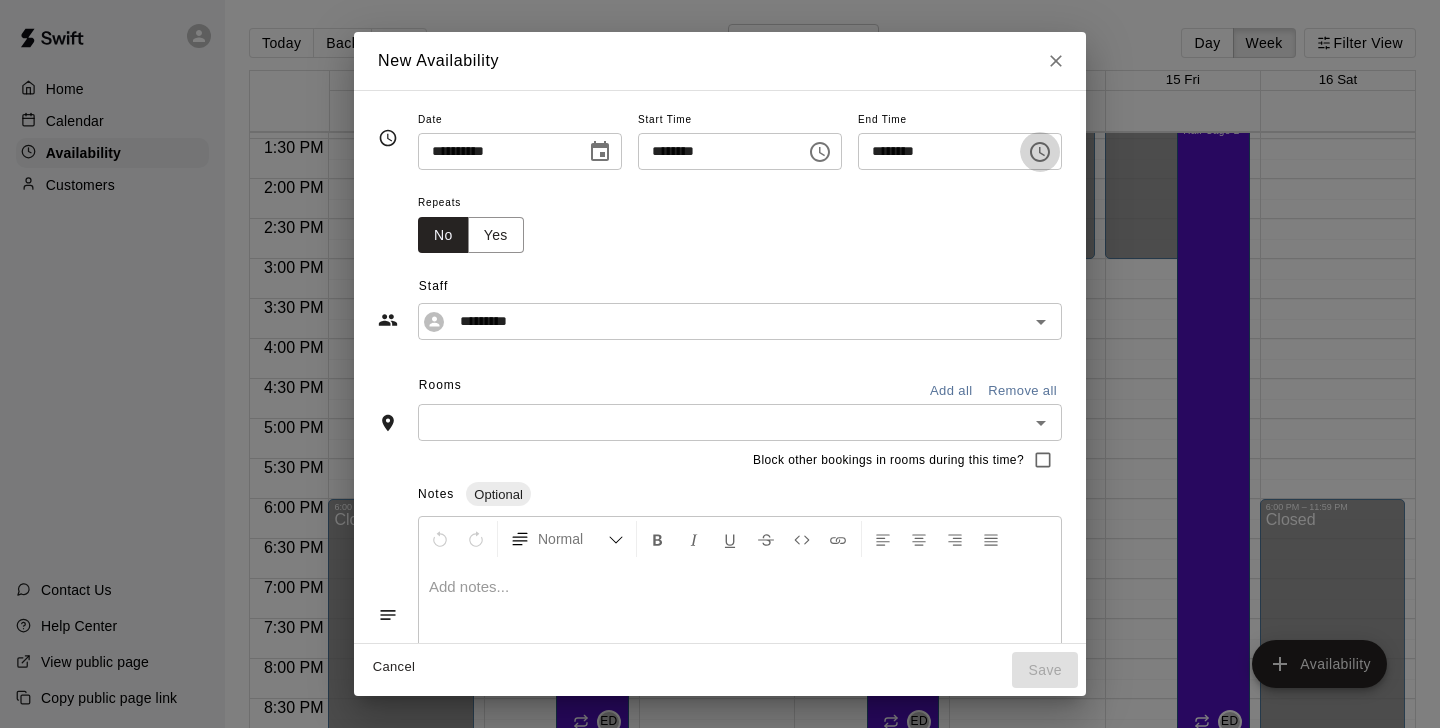 click at bounding box center [1040, 152] 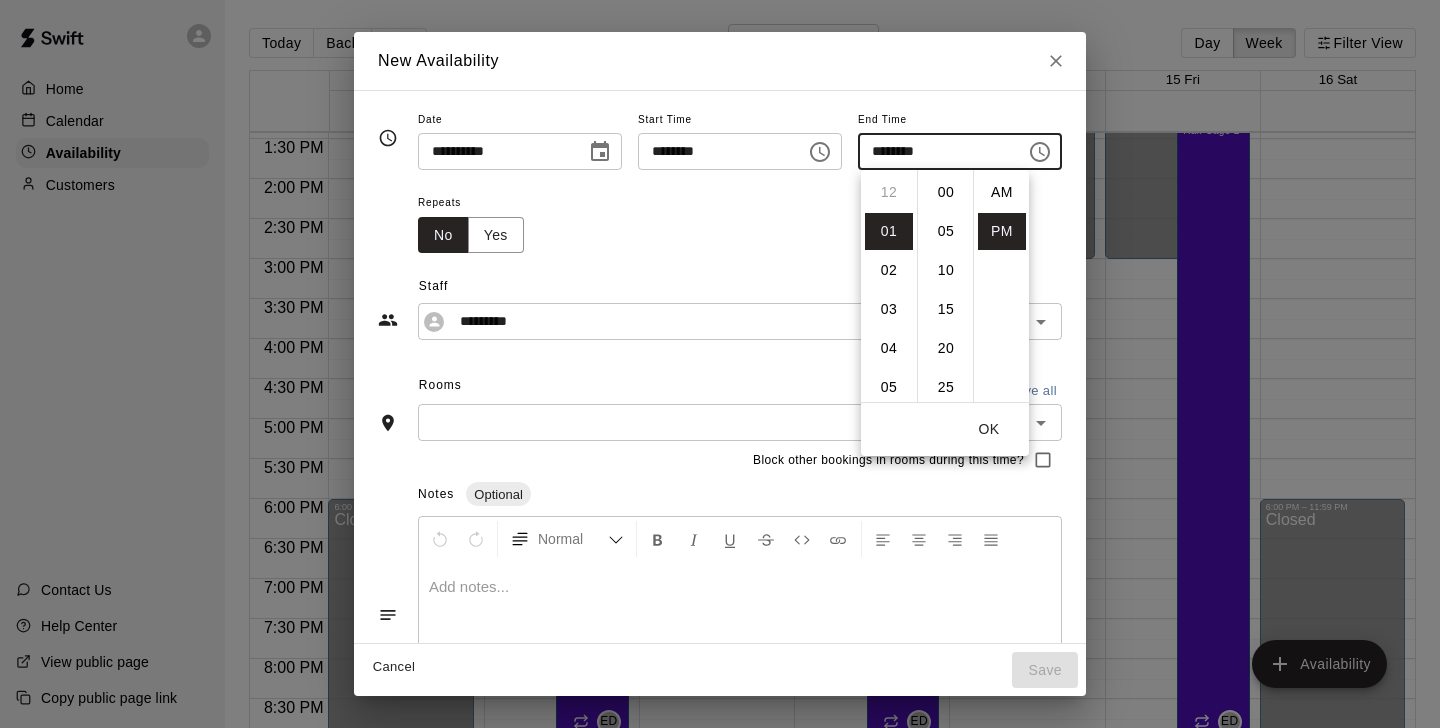 scroll, scrollTop: 39, scrollLeft: 0, axis: vertical 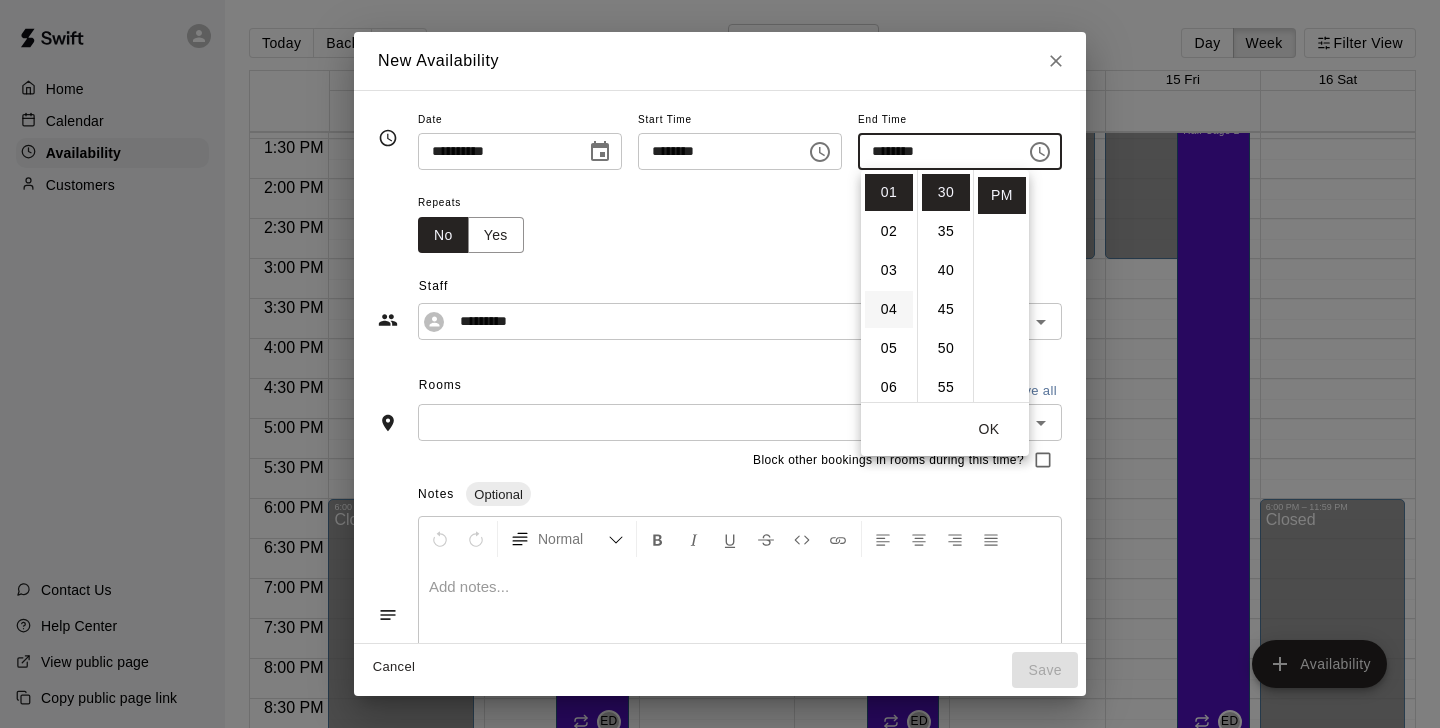 click on "04" at bounding box center (889, 309) 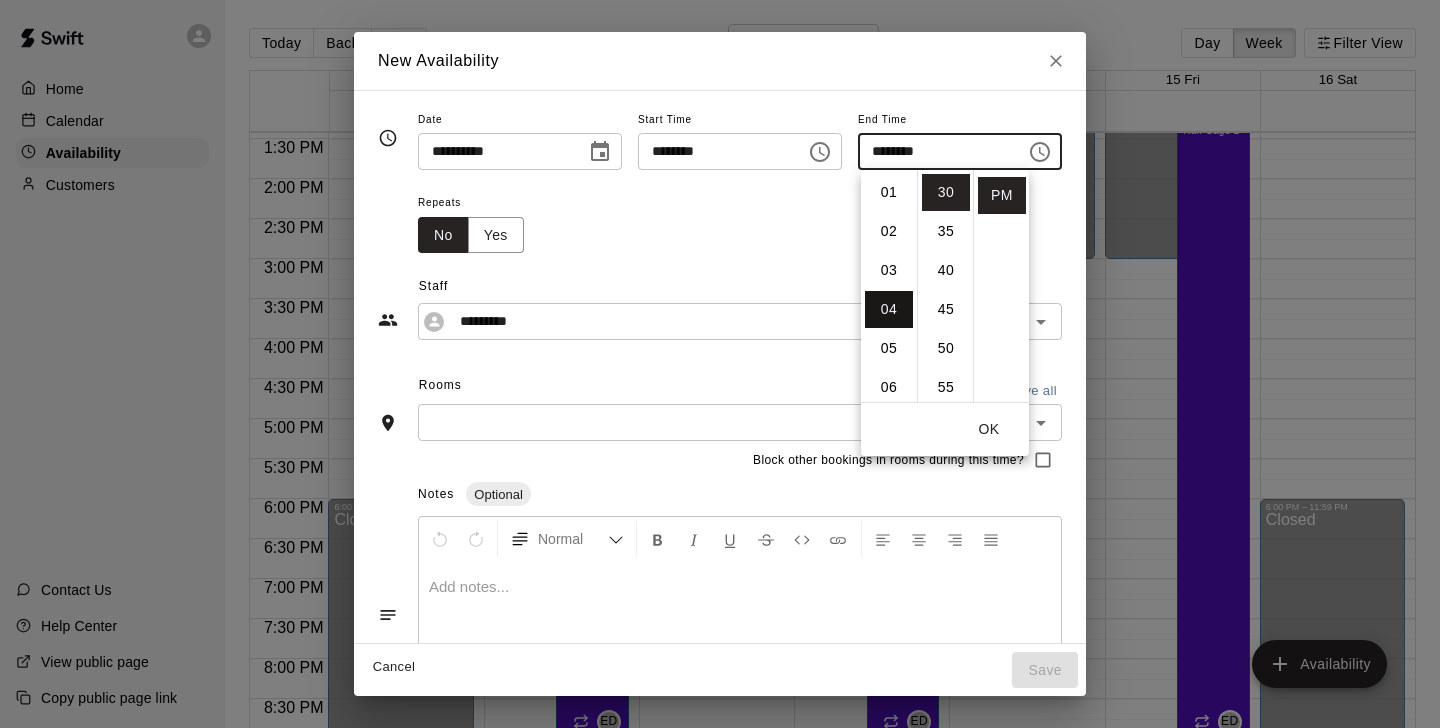 scroll, scrollTop: 156, scrollLeft: 0, axis: vertical 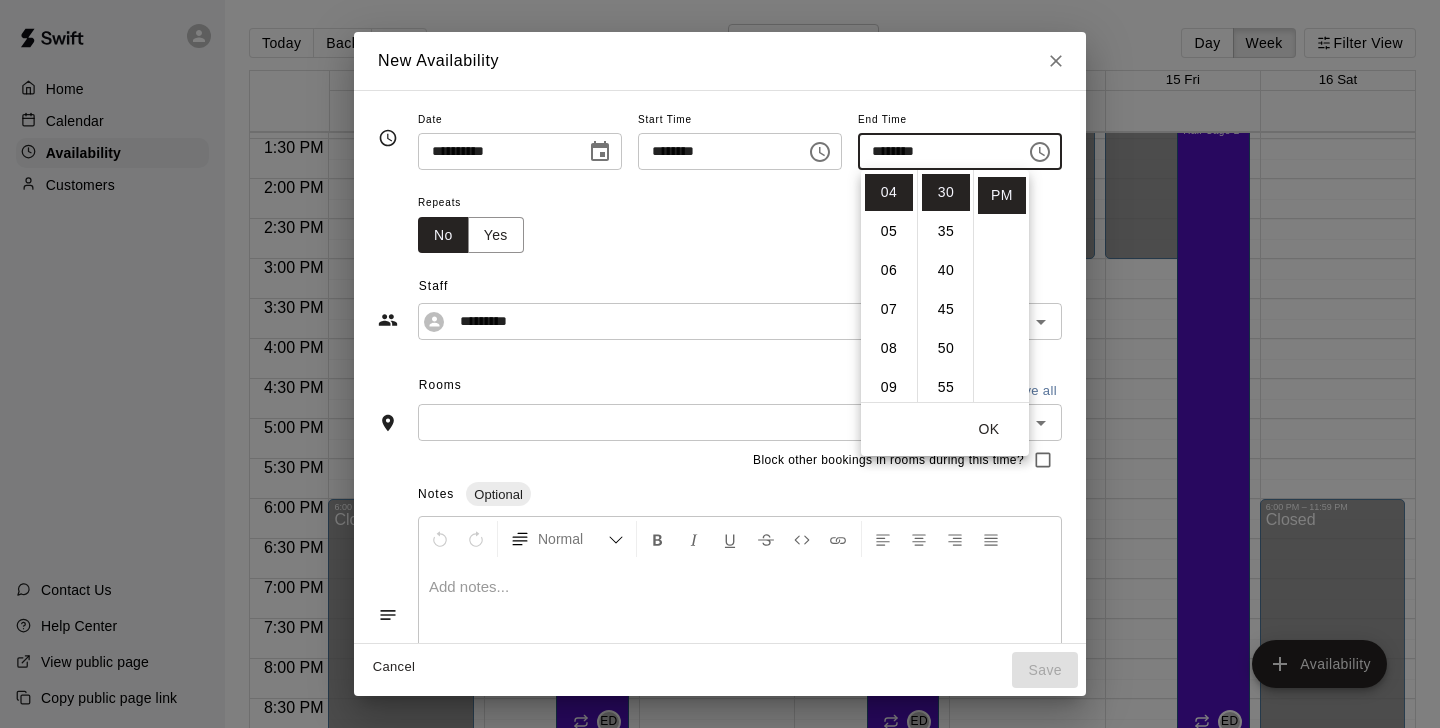 click on "OK" at bounding box center (989, 429) 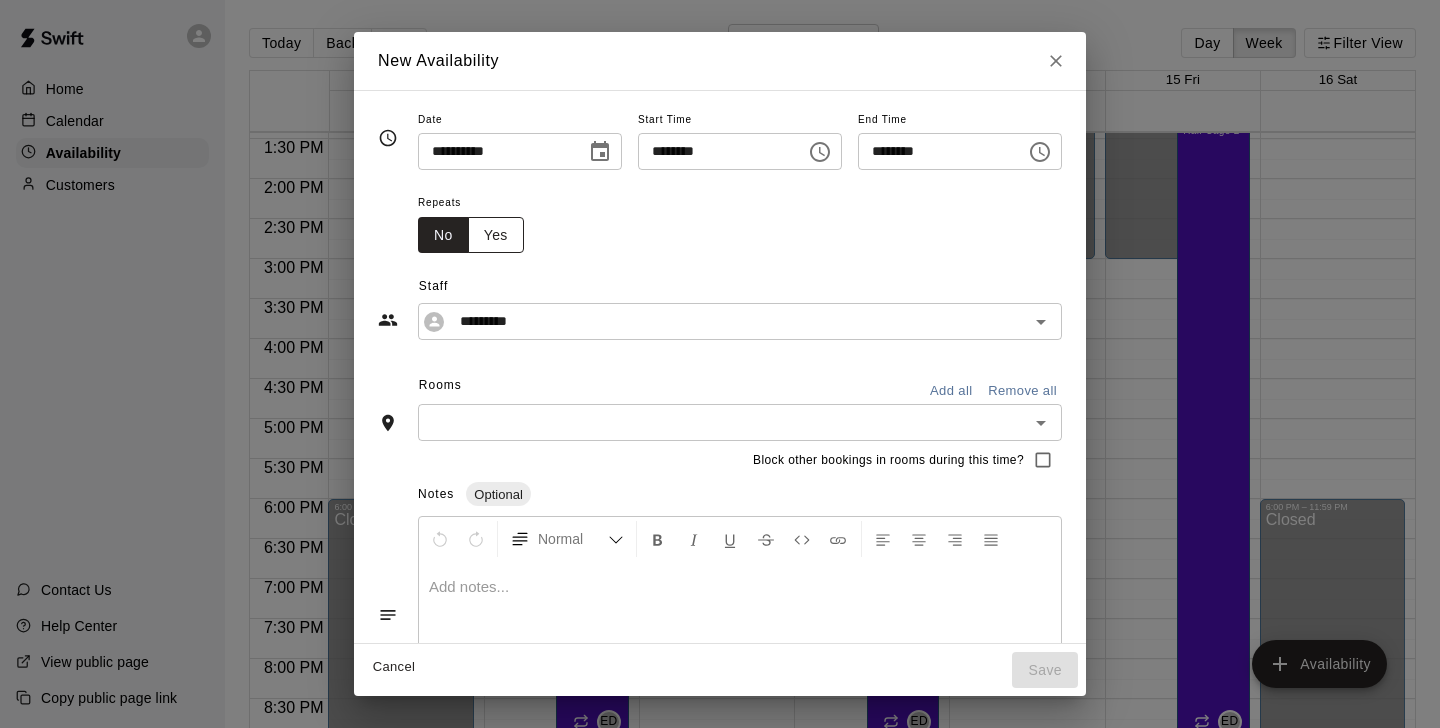 click on "Yes" at bounding box center (496, 235) 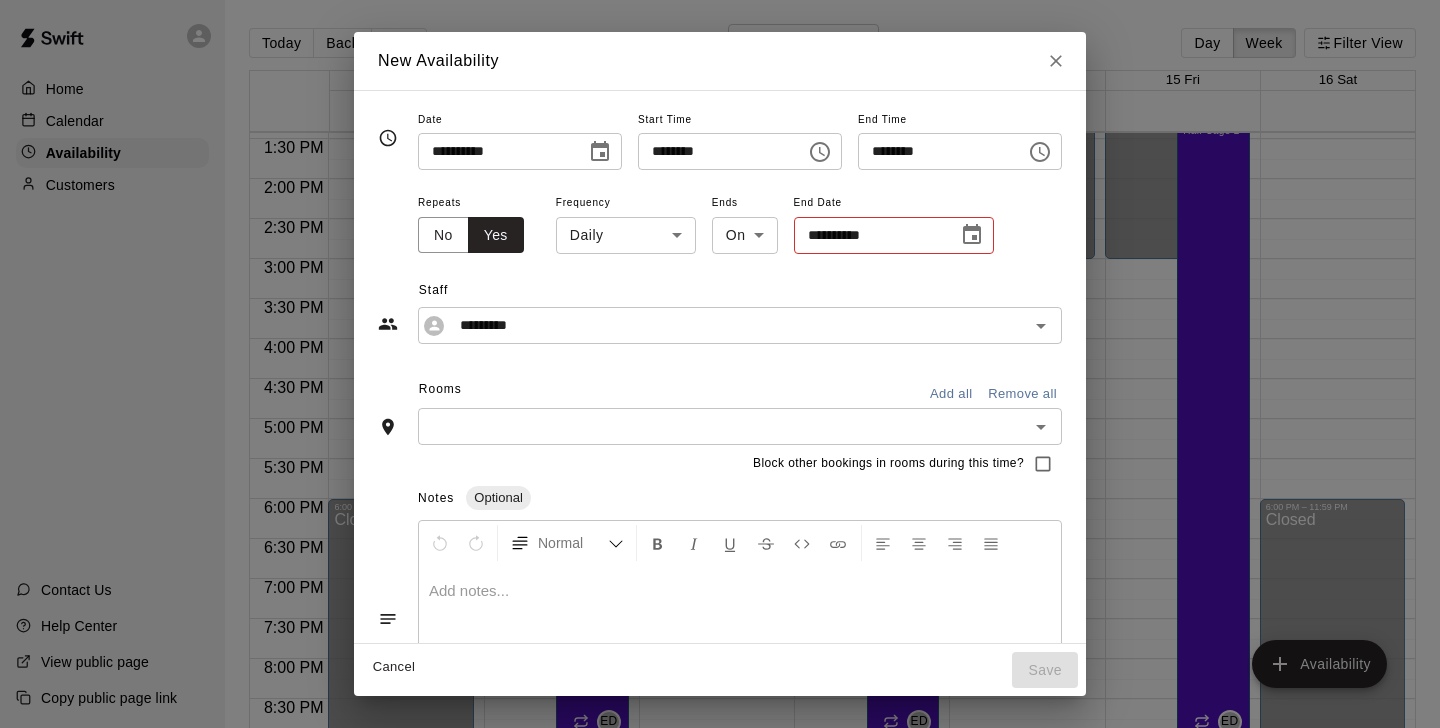 click 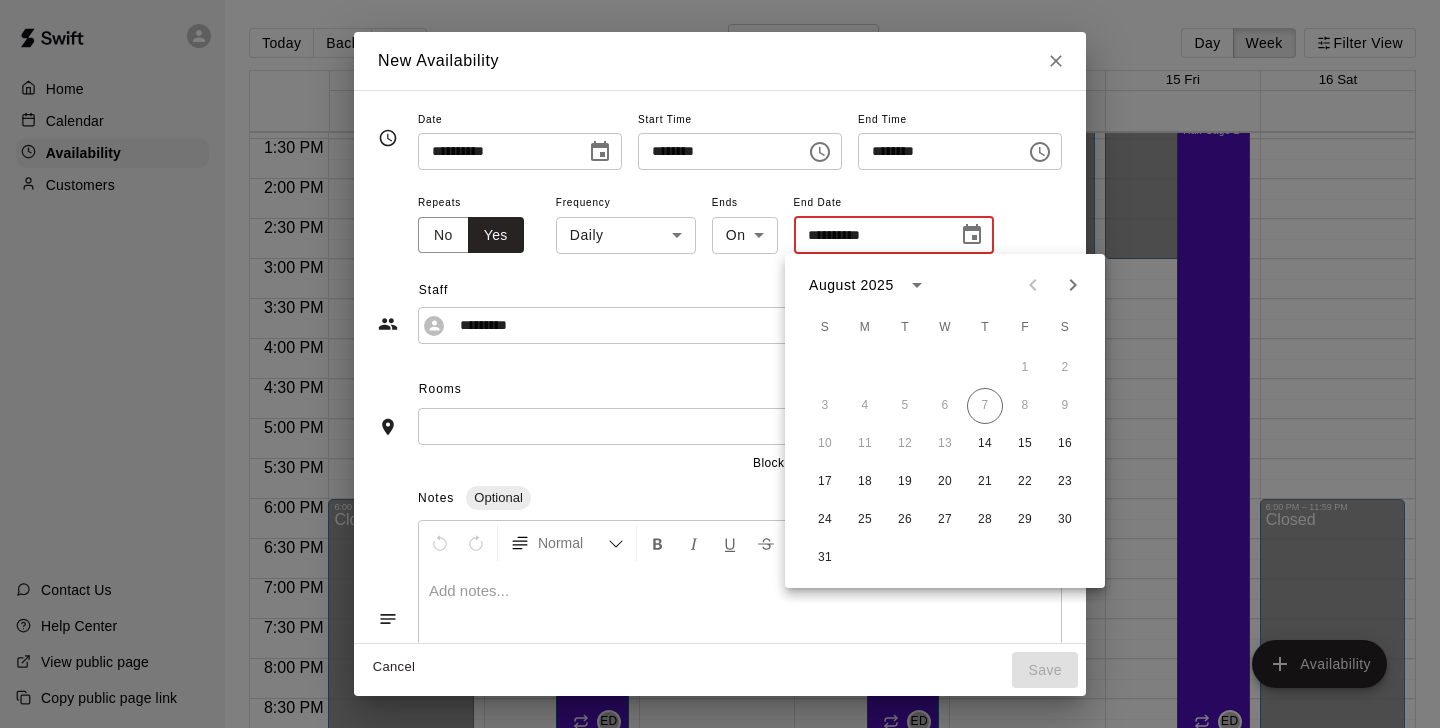 click 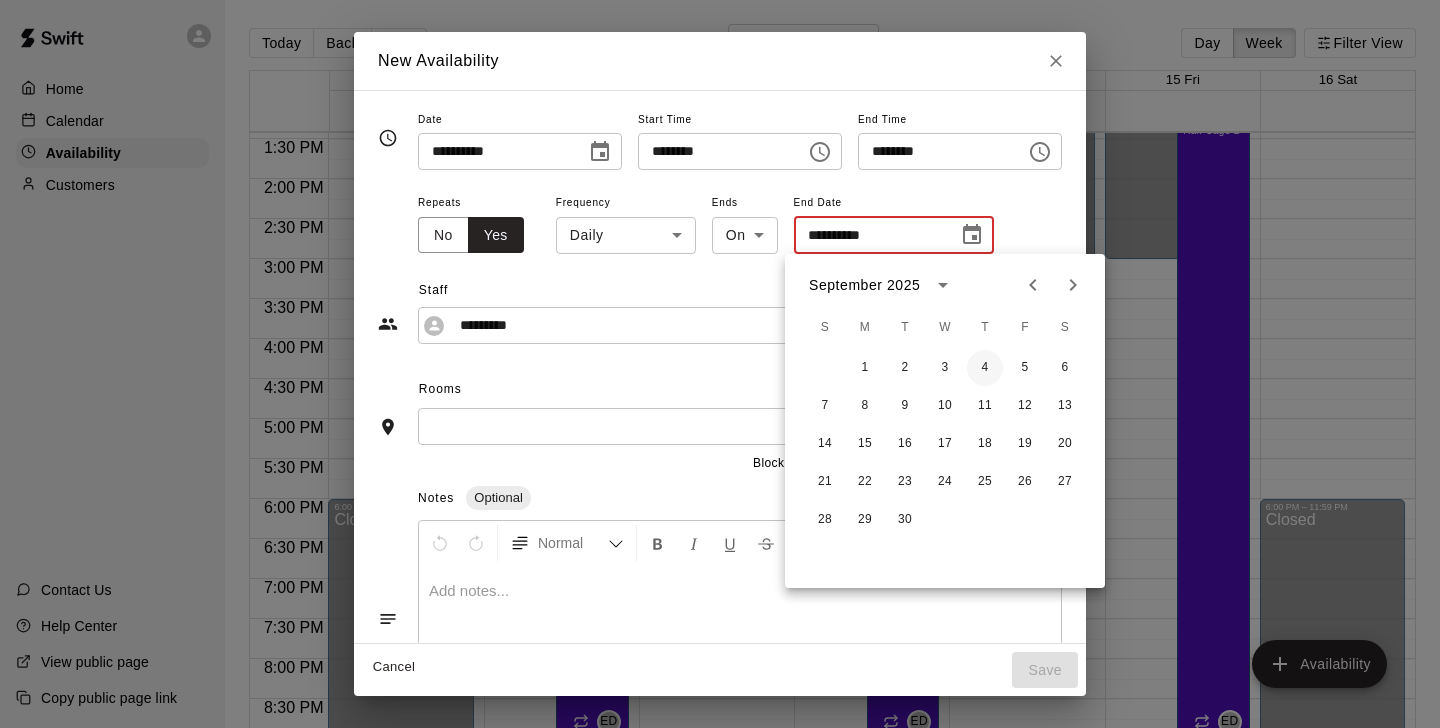 click on "4" at bounding box center [985, 368] 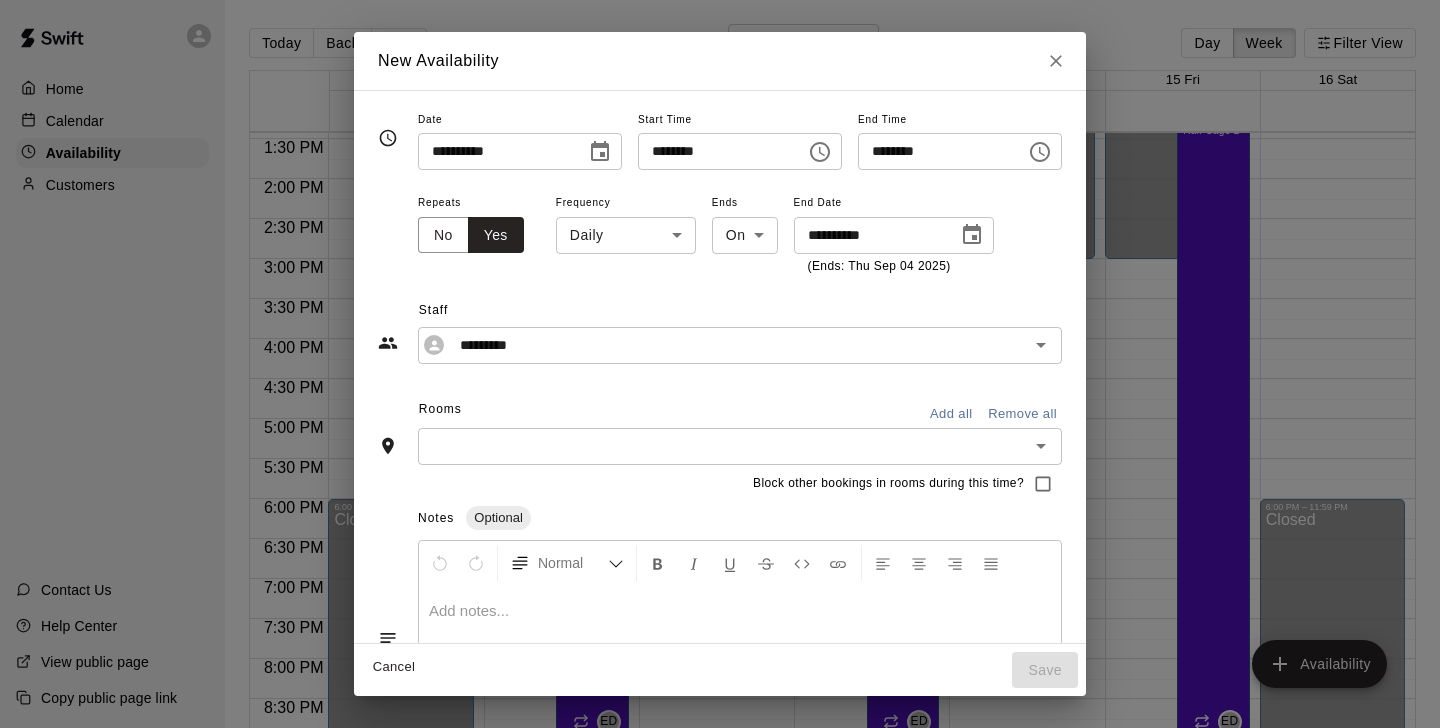 click on "Home Calendar Availability Customers Contact Us Help Center View public page Copy public page link Today Back Next August 10 – 16 Day Week Filter View 10 Sun 11 Mon 12 Tue 13 Wed 14 Thu 15 Fri 16 Sat 12:00 AM 12:30 AM 1:00 AM 1:30 AM 2:00 AM 2:30 AM 3:00 AM 3:30 AM 4:00 AM 4:30 AM 5:00 AM 5:30 AM 6:00 AM 6:30 AM 7:00 AM 7:30 AM 8:00 AM 8:30 AM 9:00 AM 9:30 AM 10:00 AM 10:30 AM 11:00 AM 11:30 AM 12:00 PM 12:30 PM 1:00 PM 1:30 PM 2:00 PM 2:30 PM 3:00 PM 3:30 PM 4:00 PM 4:30 PM 5:00 PM 5:30 PM 6:00 PM 6:30 PM 7:00 PM 7:30 PM 8:00 PM 8:30 PM 9:00 PM 9:30 PM 10:00 PM 10:30 PM 11:00 PM 11:30 PM 12:00 AM – 9:00 AM Closed 6:00 PM – 11:59 PM Closed 12:00 AM – 3:00 PM Closed 10:00 PM – 11:59 PM Closed 1:00 PM – 9:00 PM [PRODUCT] [NAME] Half Cage 2 - Warehouse 1 ED 12:00 AM – 3:00 PM Closed 10:00 PM – 11:59 PM Closed 1:00 PM – 4:30 PM [PRODUCT] [NAME] Half Cage 2 - Warehouse 1 ED 12:00 AM – 3:00 PM Closed 10:00 PM – 11:59 PM Closed 1:00 PM – 9:00 PM [PRODUCT] [NAME] Half Cage 2 - Warehouse 1 ED 12:00 AM – 3:00 PM" at bounding box center (720, 380) 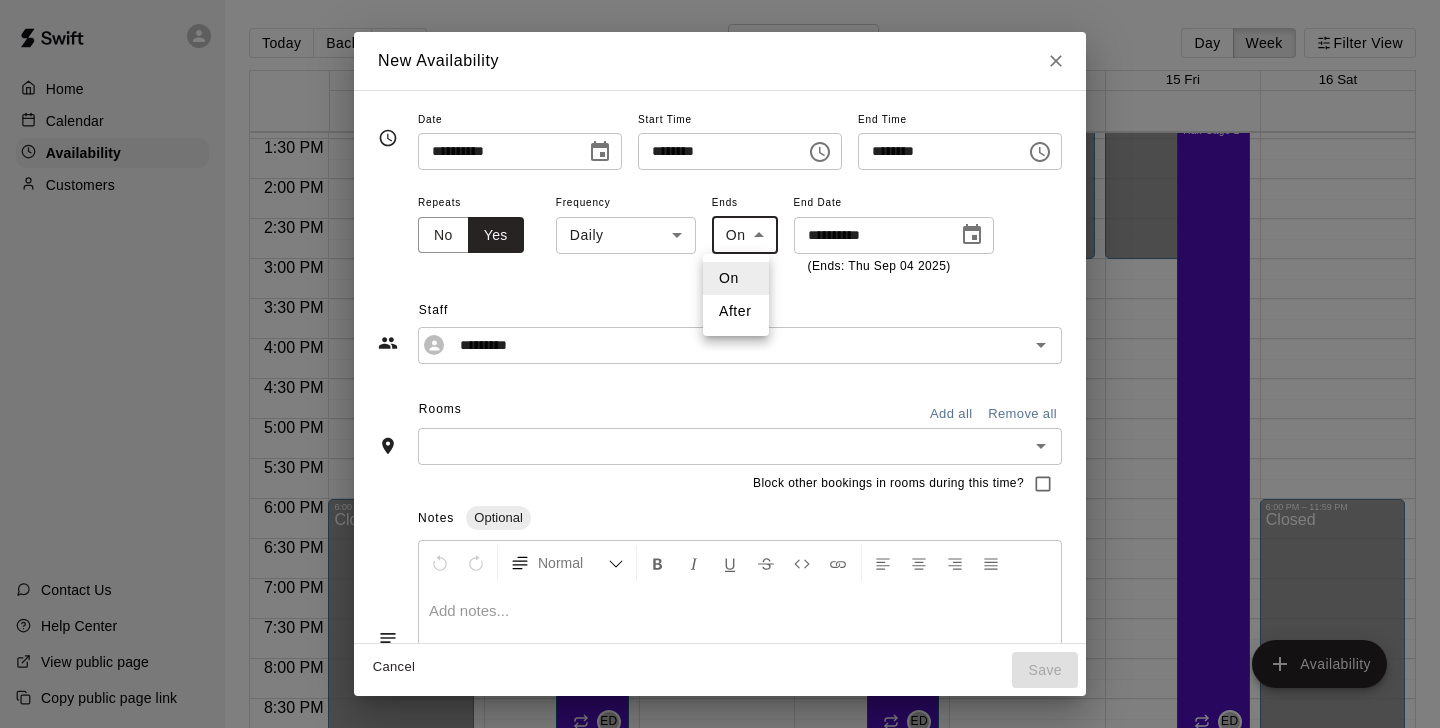 click on "After" at bounding box center [736, 311] 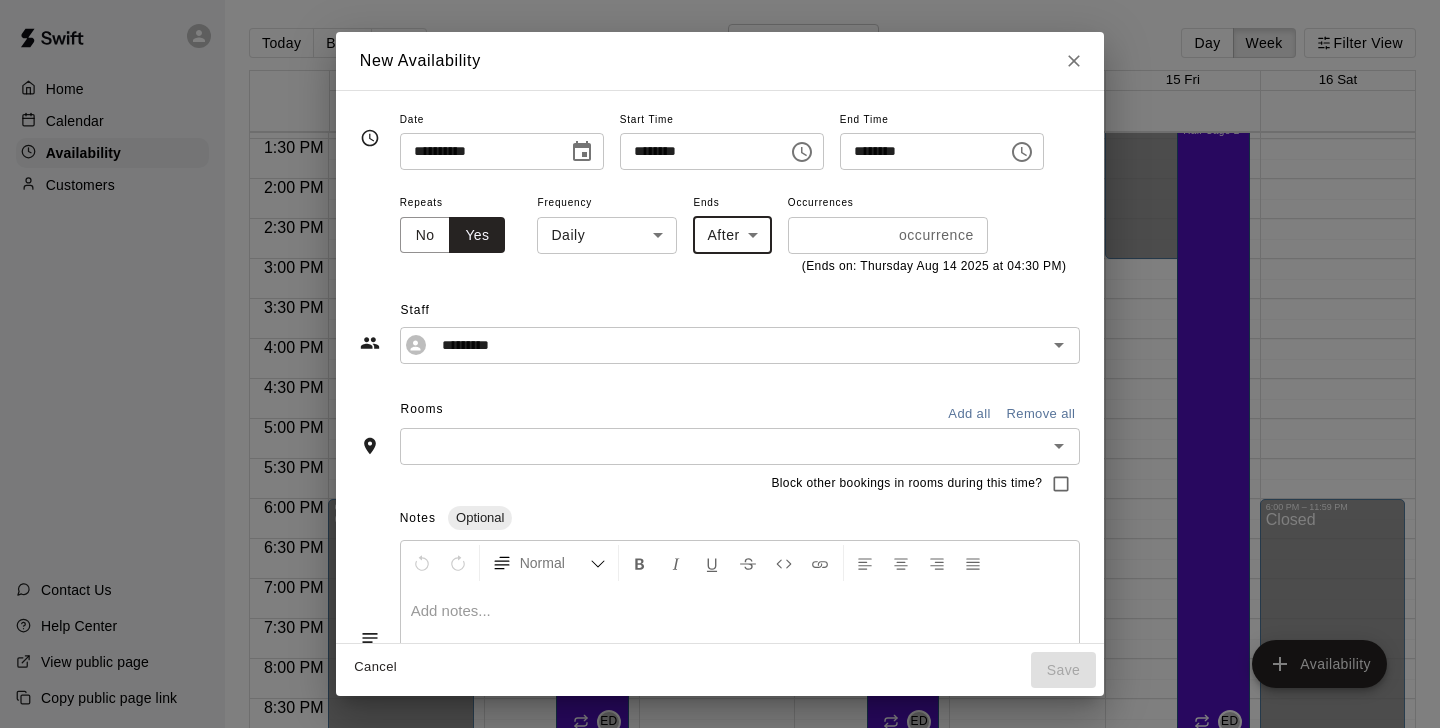 type on "*****" 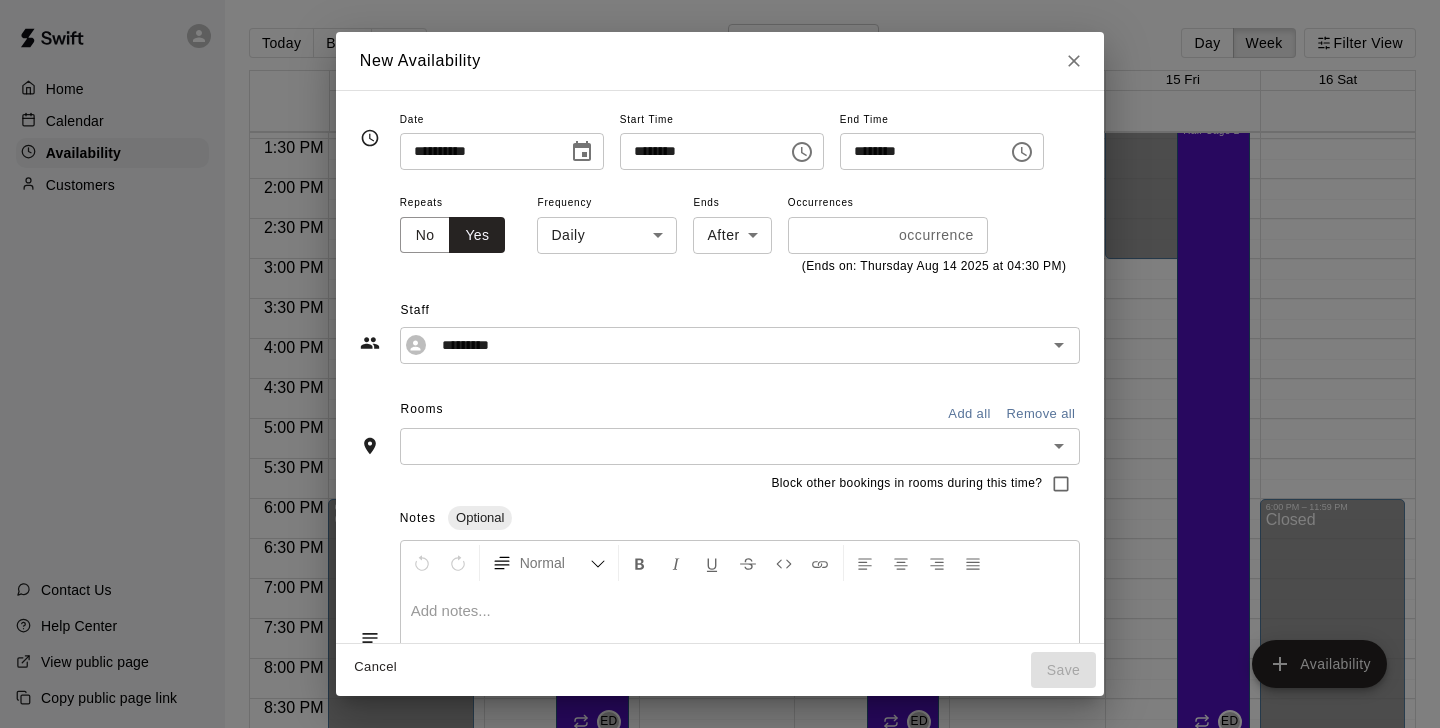 click on "Staff ********* ​" at bounding box center [720, 320] 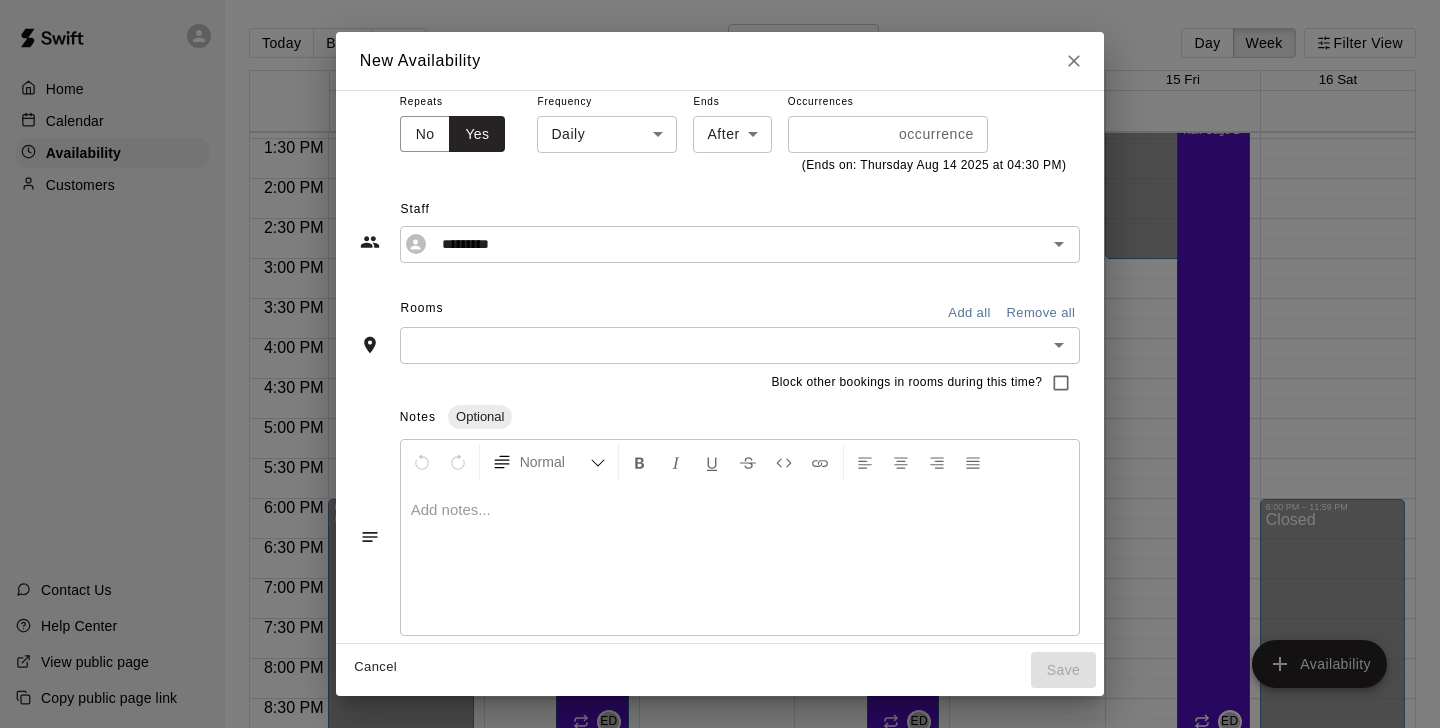 scroll, scrollTop: 115, scrollLeft: 0, axis: vertical 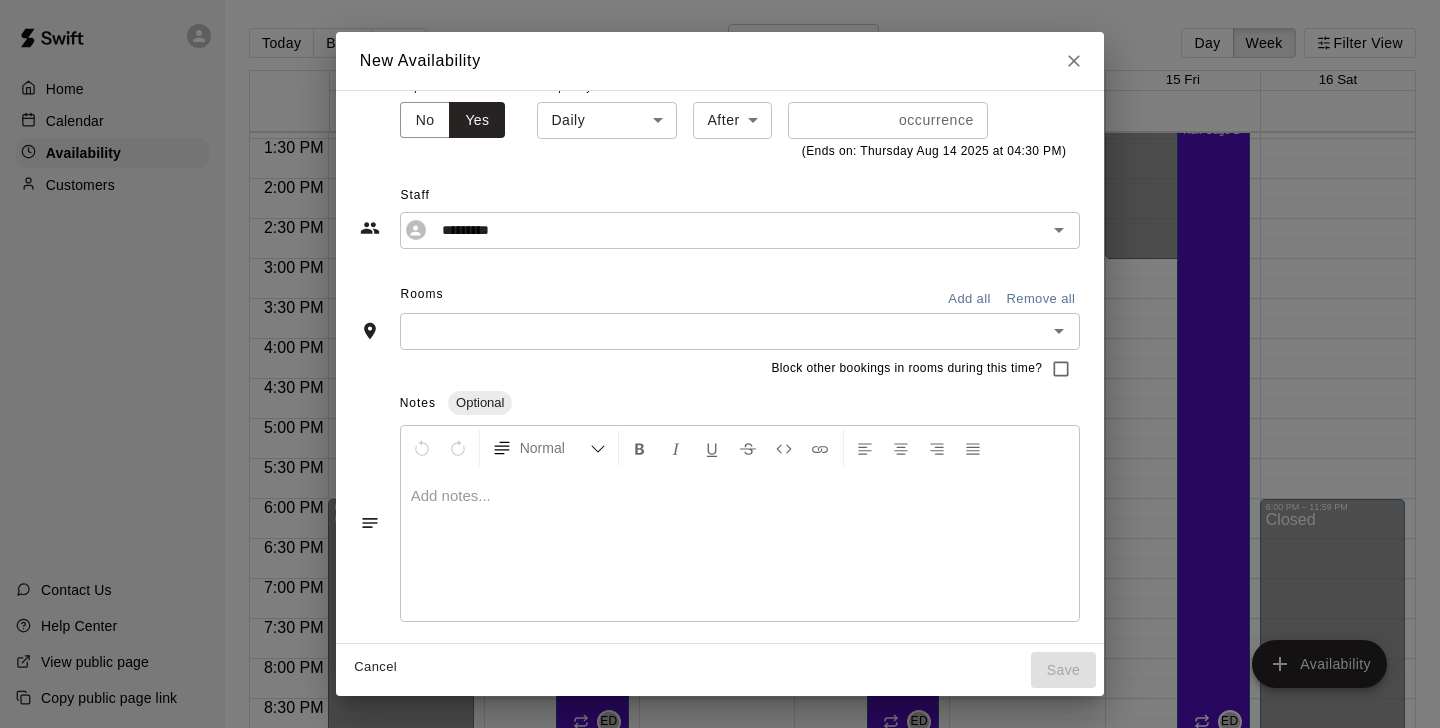 click at bounding box center (724, 331) 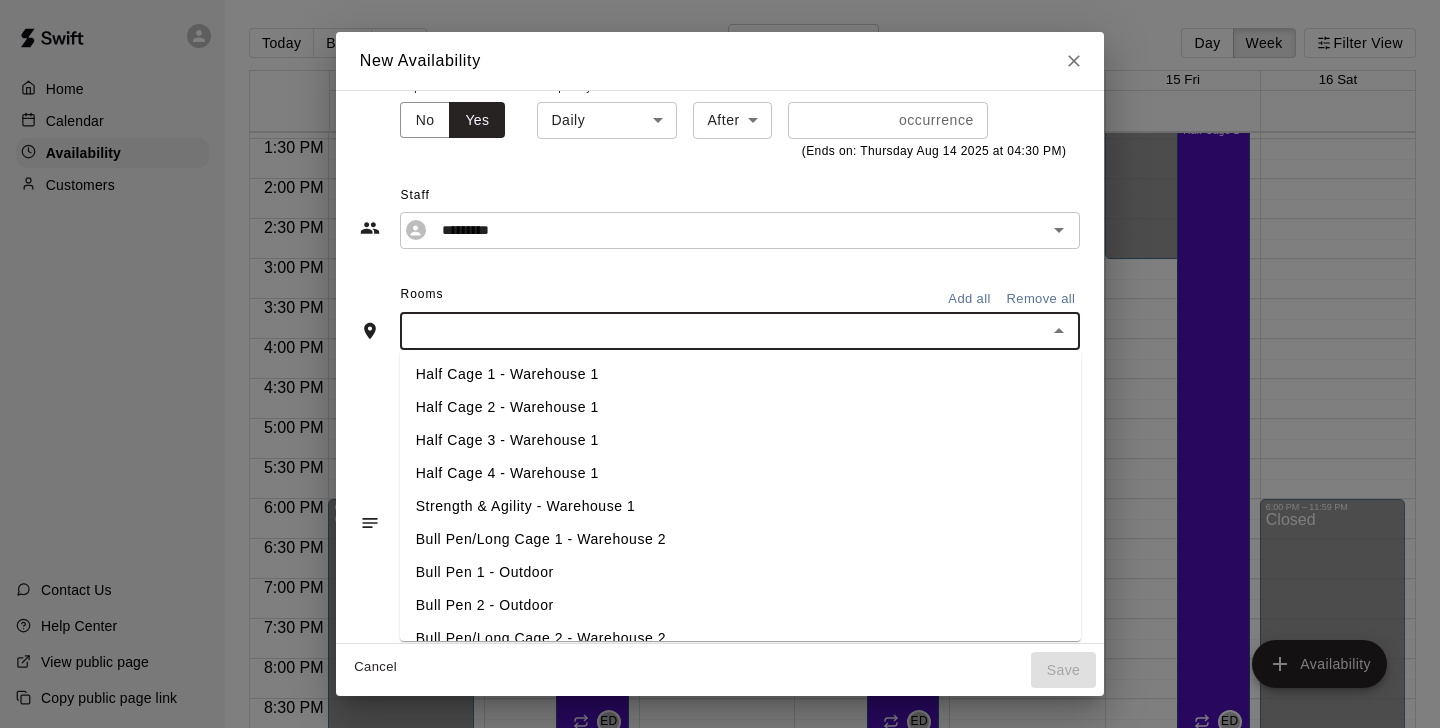 click on "Half Cage 2 - Warehouse 1" at bounding box center [740, 407] 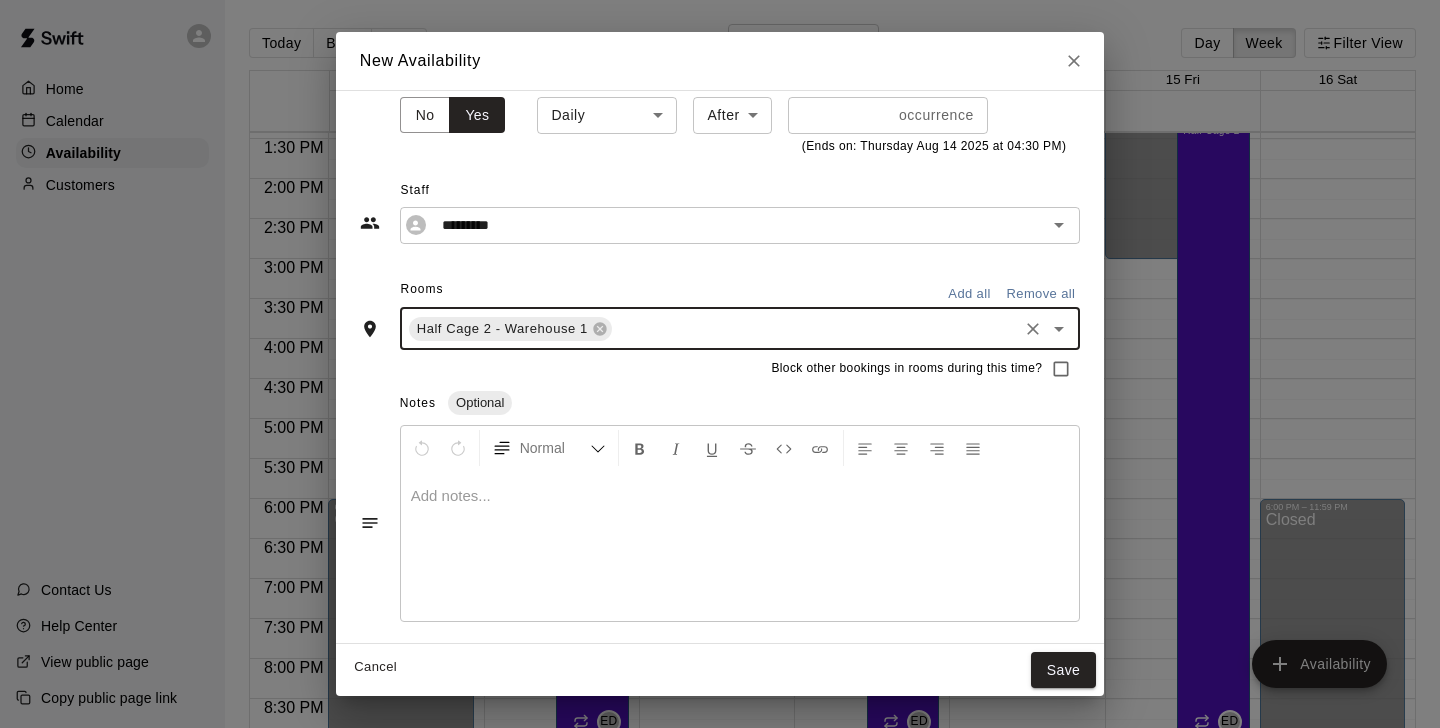 scroll, scrollTop: 0, scrollLeft: 0, axis: both 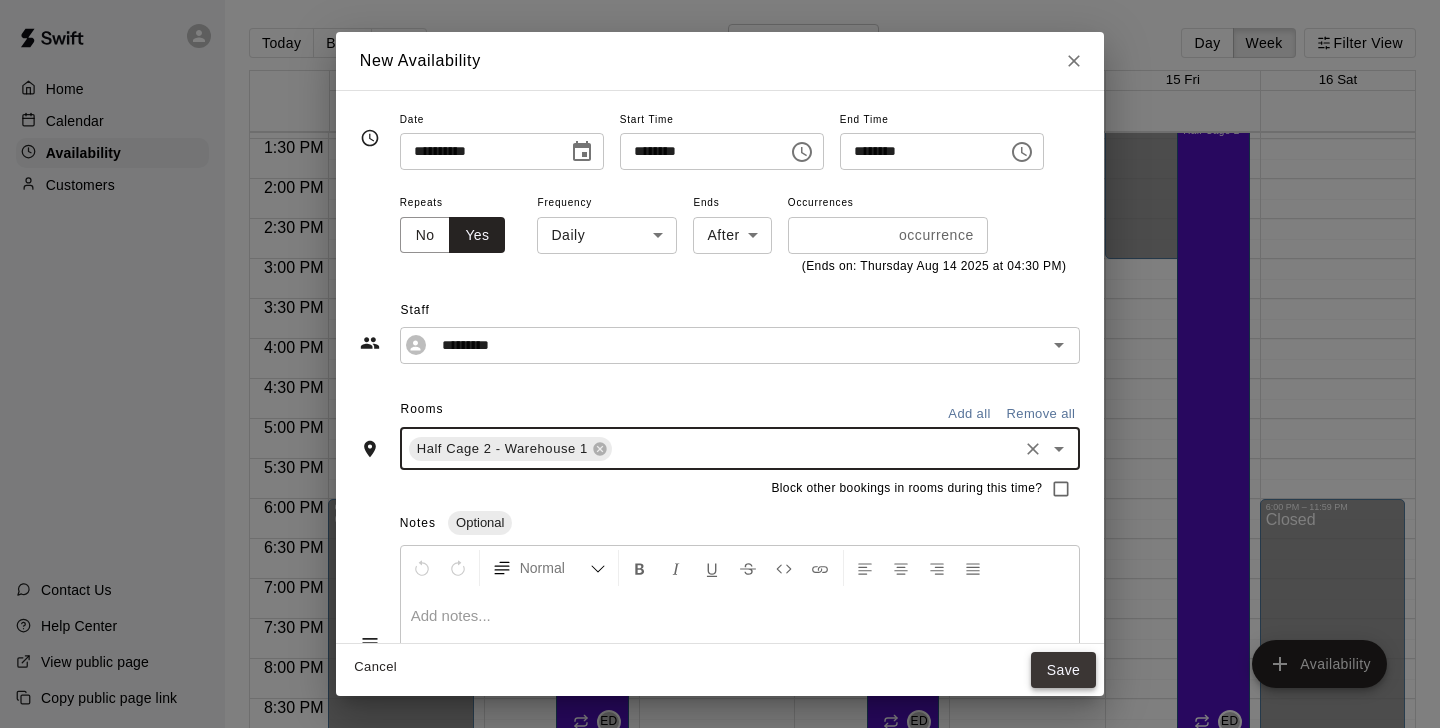 click on "Save" at bounding box center [1064, 670] 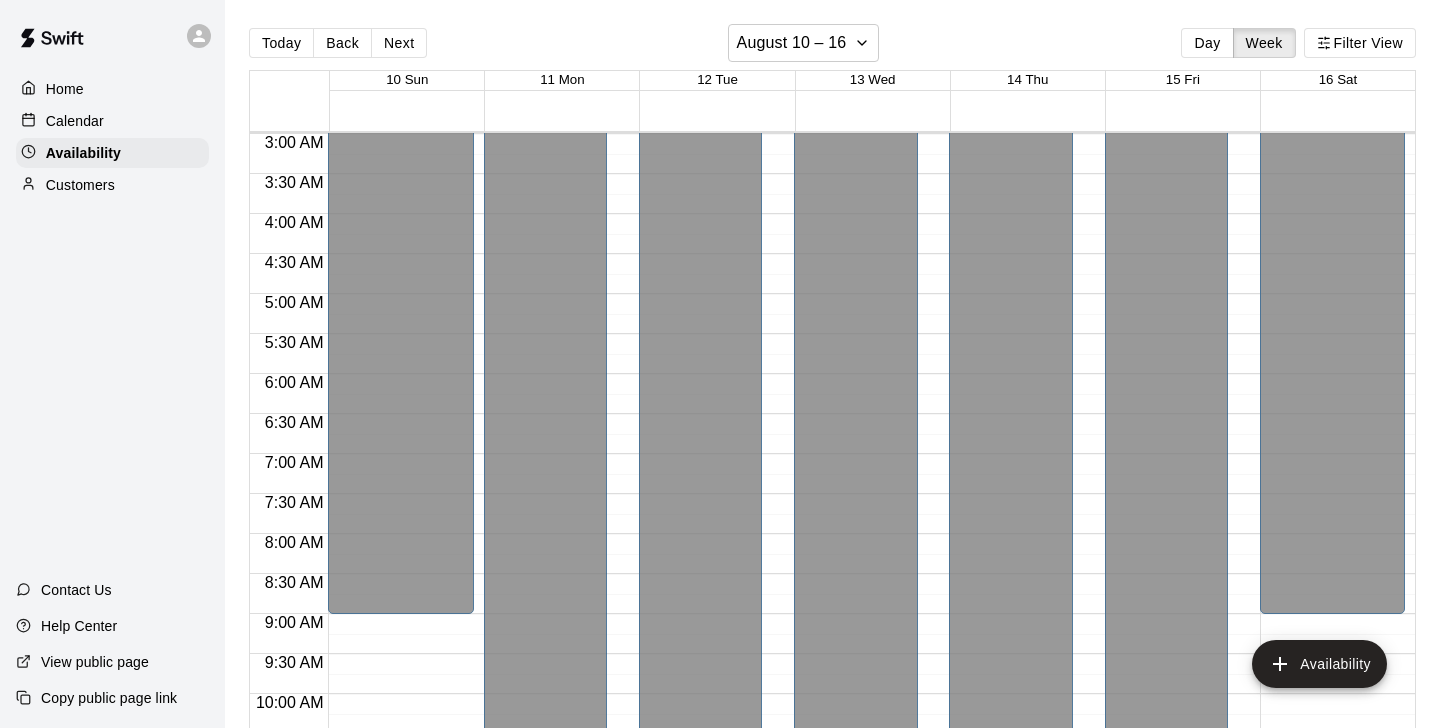 scroll, scrollTop: 650, scrollLeft: 0, axis: vertical 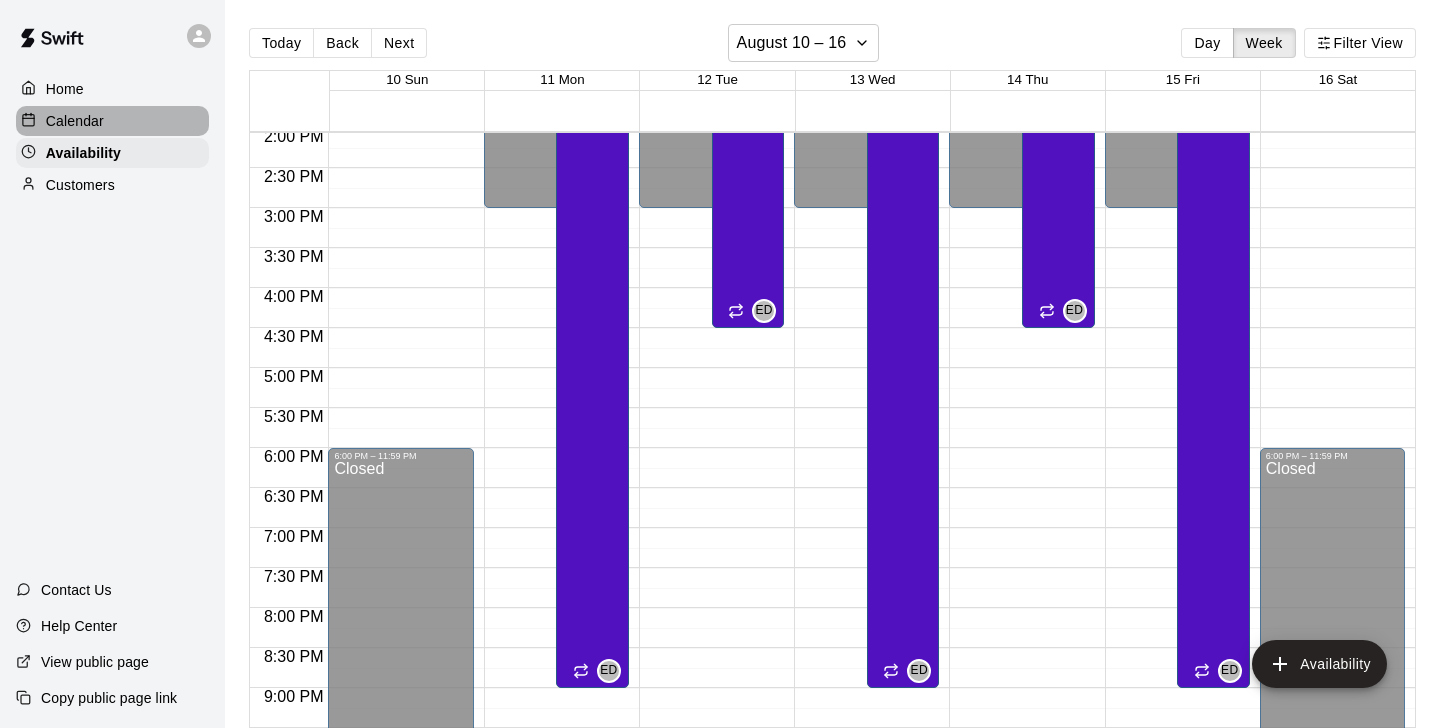 click on "Calendar" at bounding box center [112, 121] 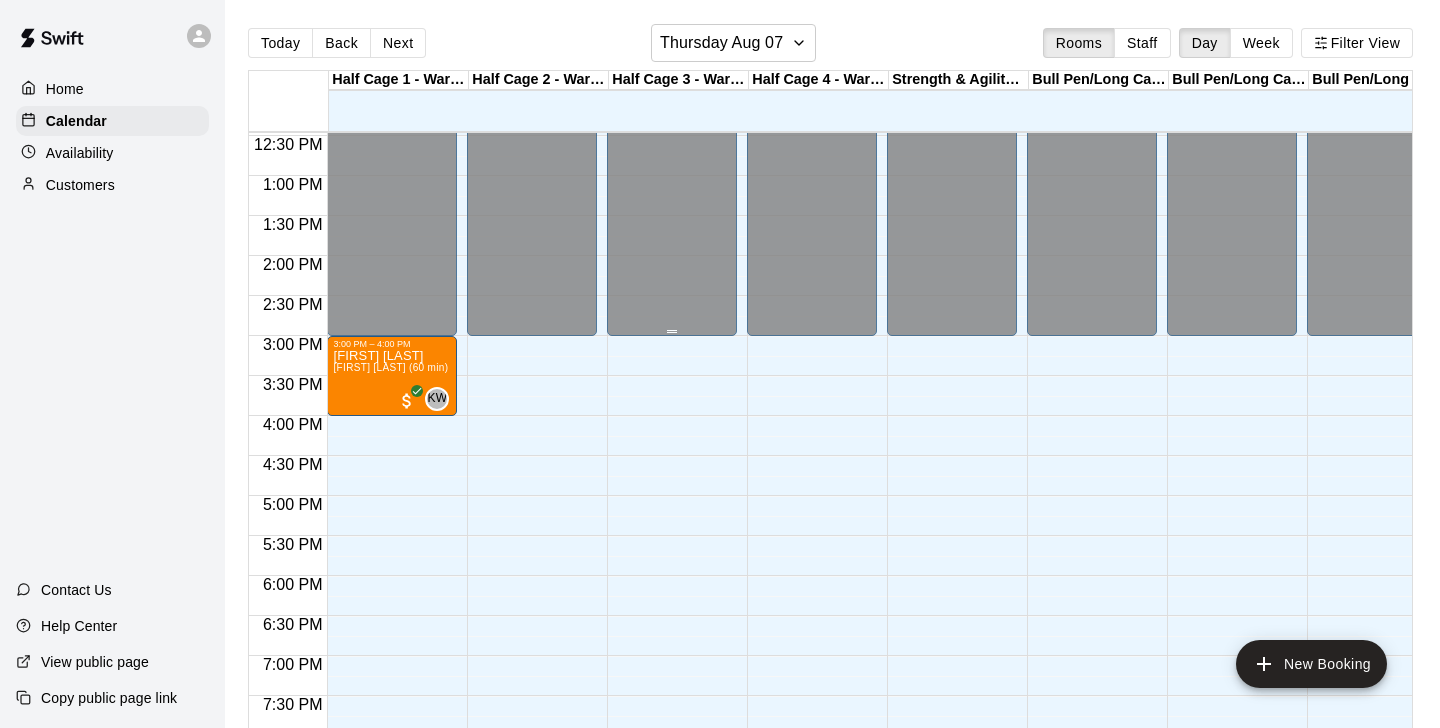 scroll, scrollTop: 997, scrollLeft: 2, axis: both 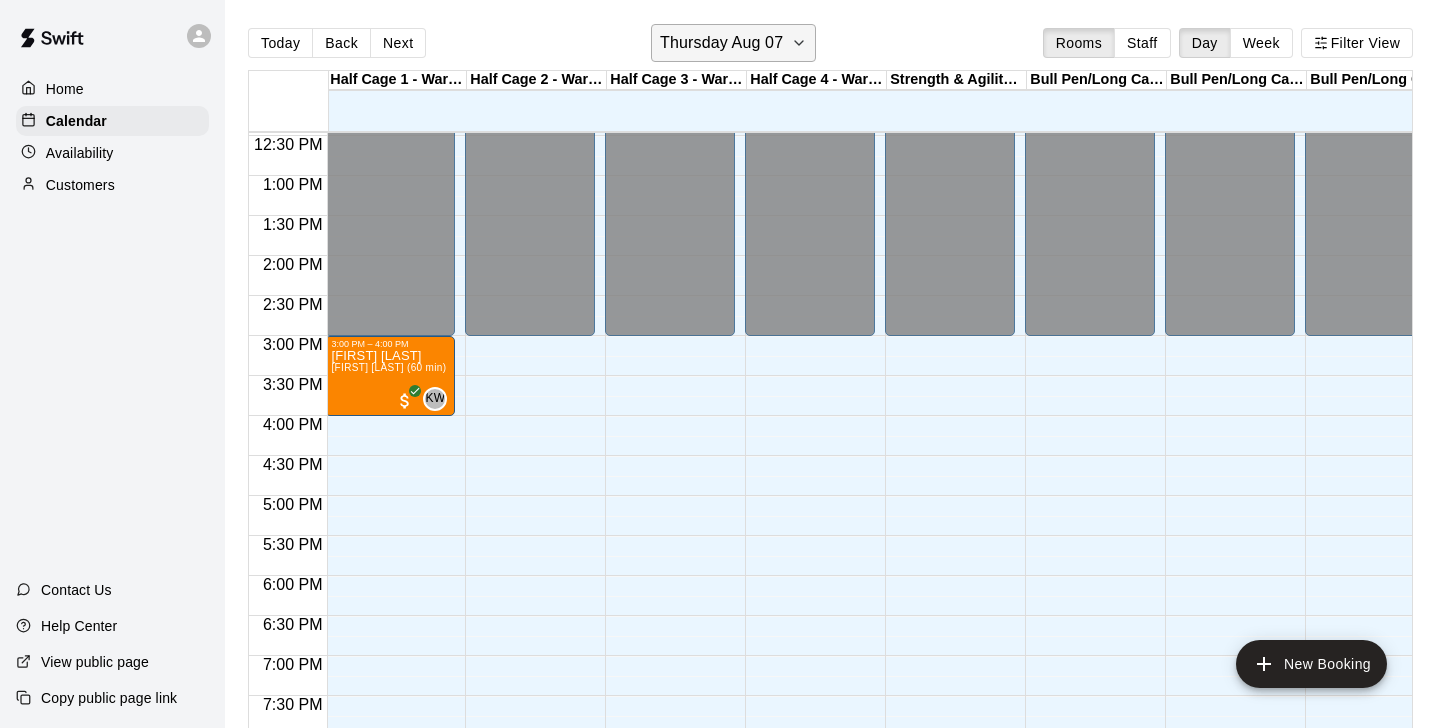 click on "Thursday Aug 07" at bounding box center (721, 43) 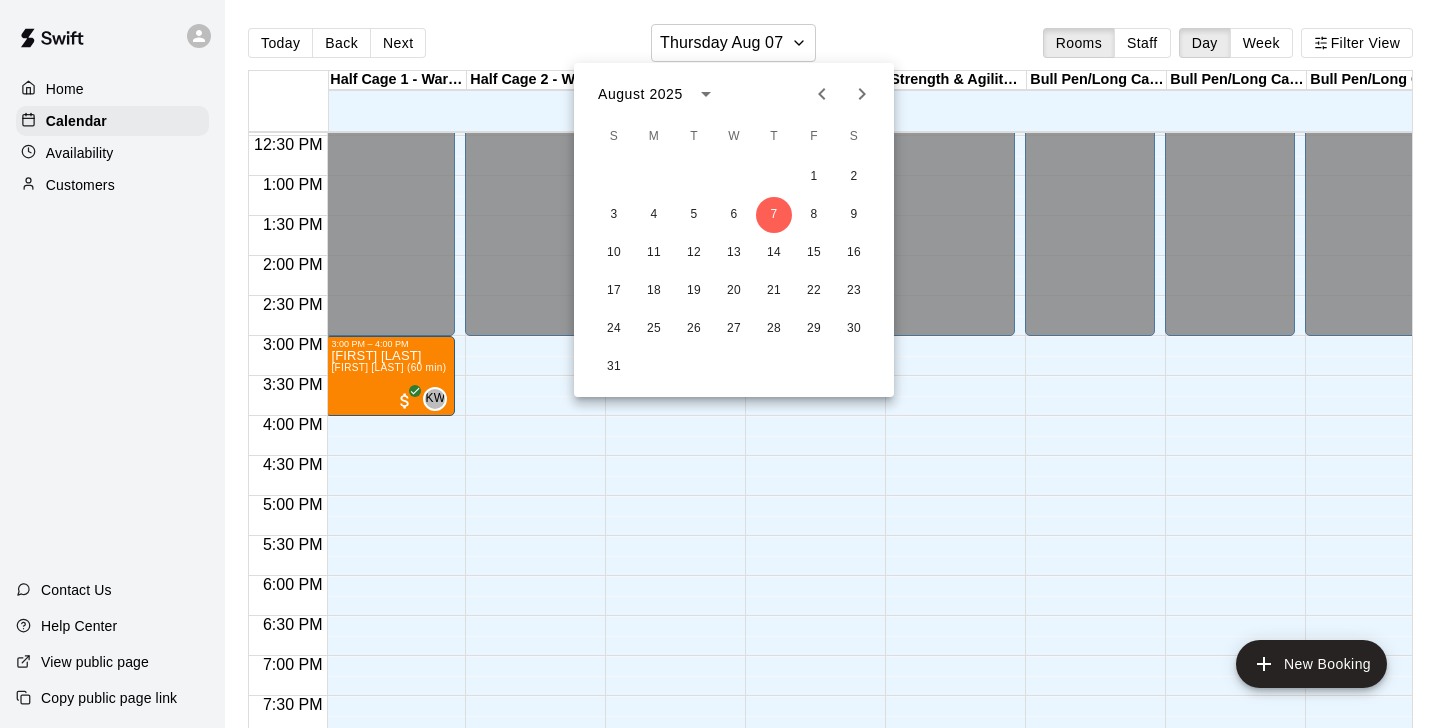 click at bounding box center [720, 364] 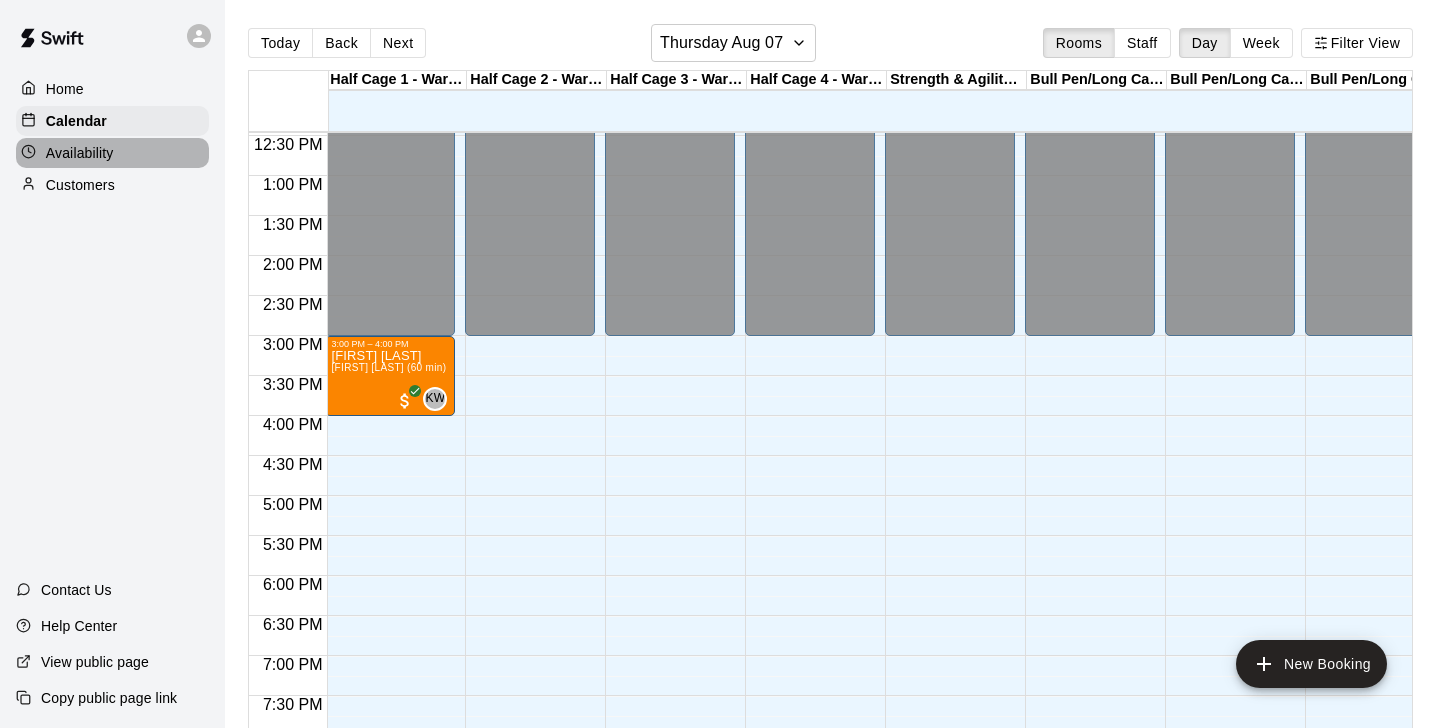 click on "Availability" at bounding box center [80, 153] 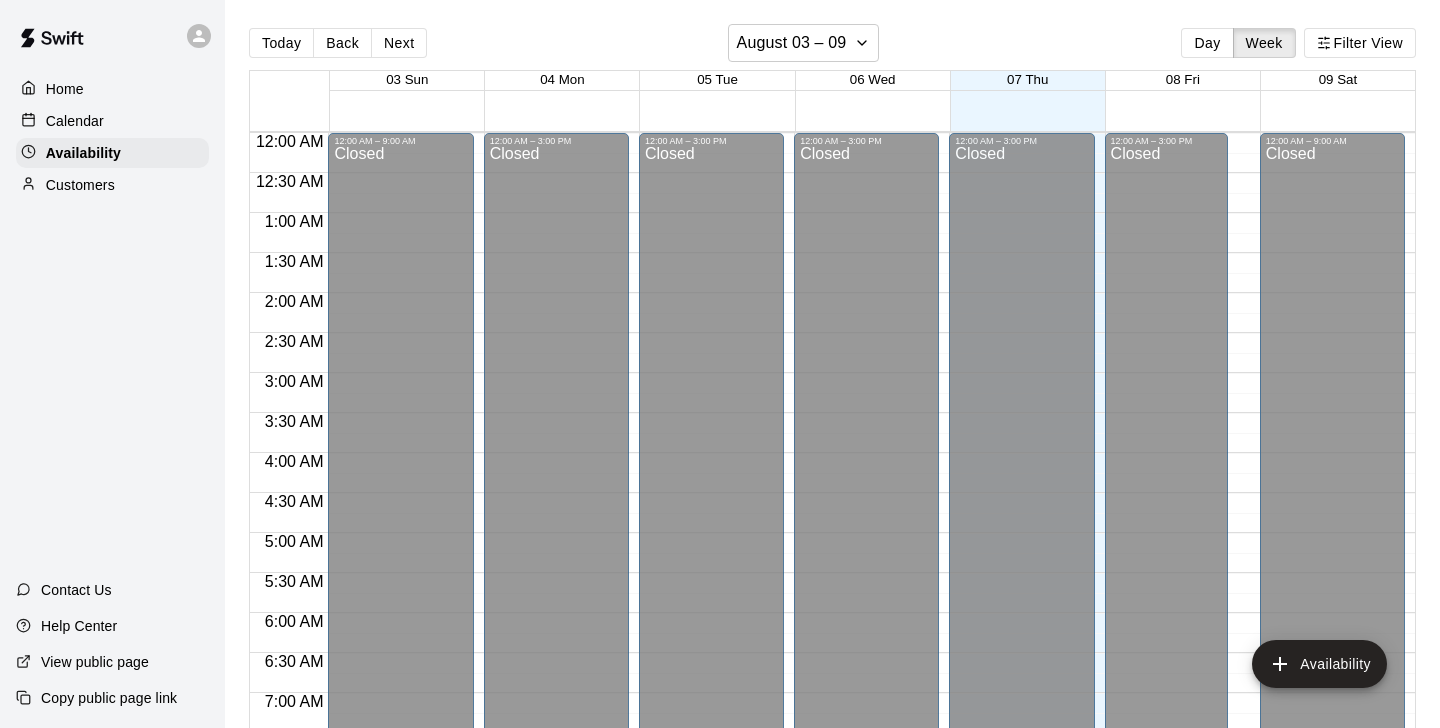 scroll, scrollTop: 747, scrollLeft: 0, axis: vertical 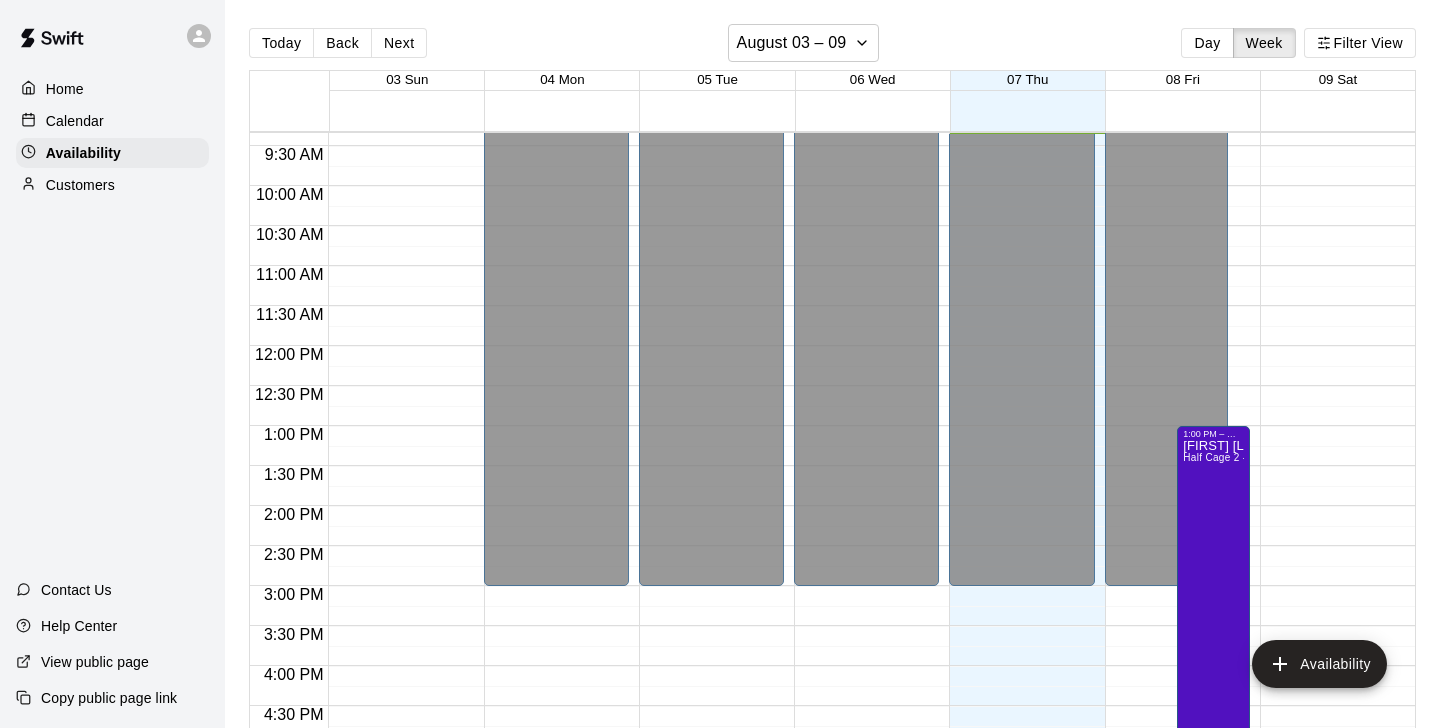click on "Customers" at bounding box center [80, 185] 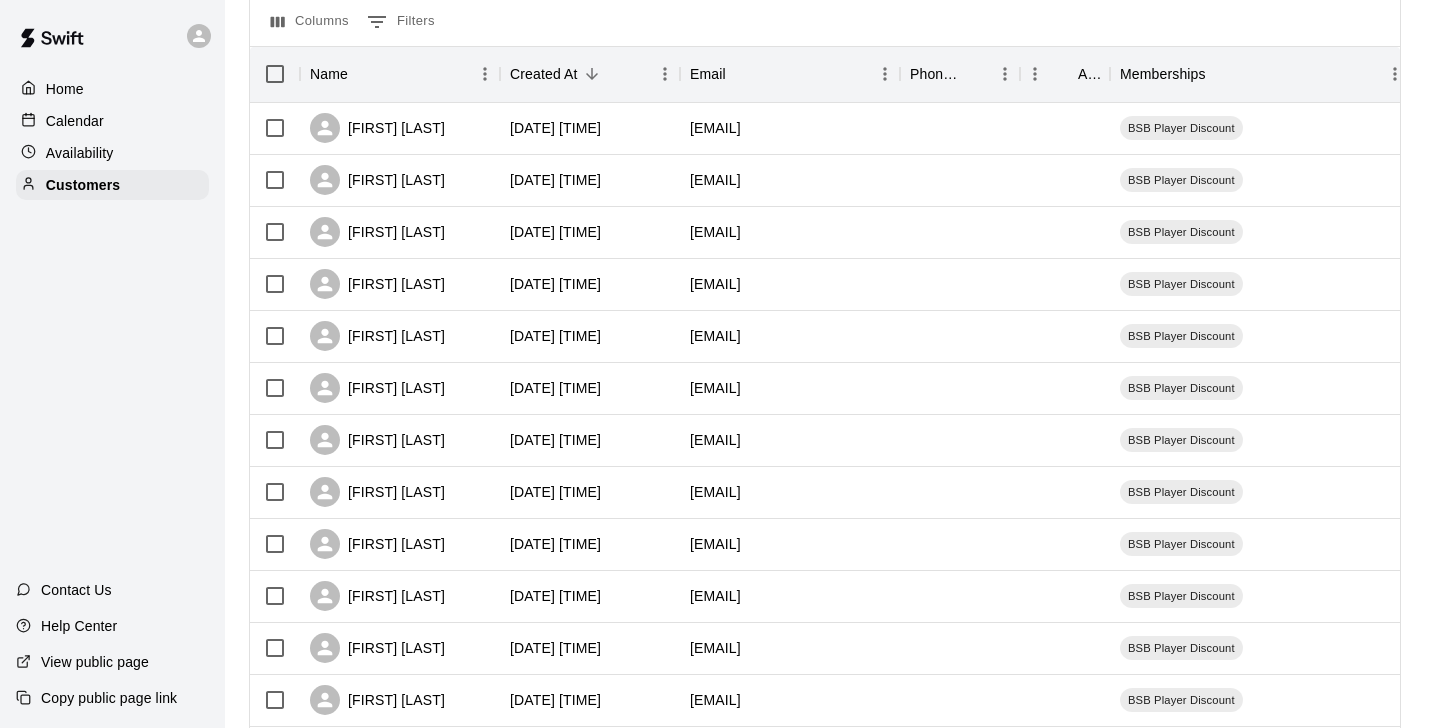 scroll, scrollTop: 0, scrollLeft: 0, axis: both 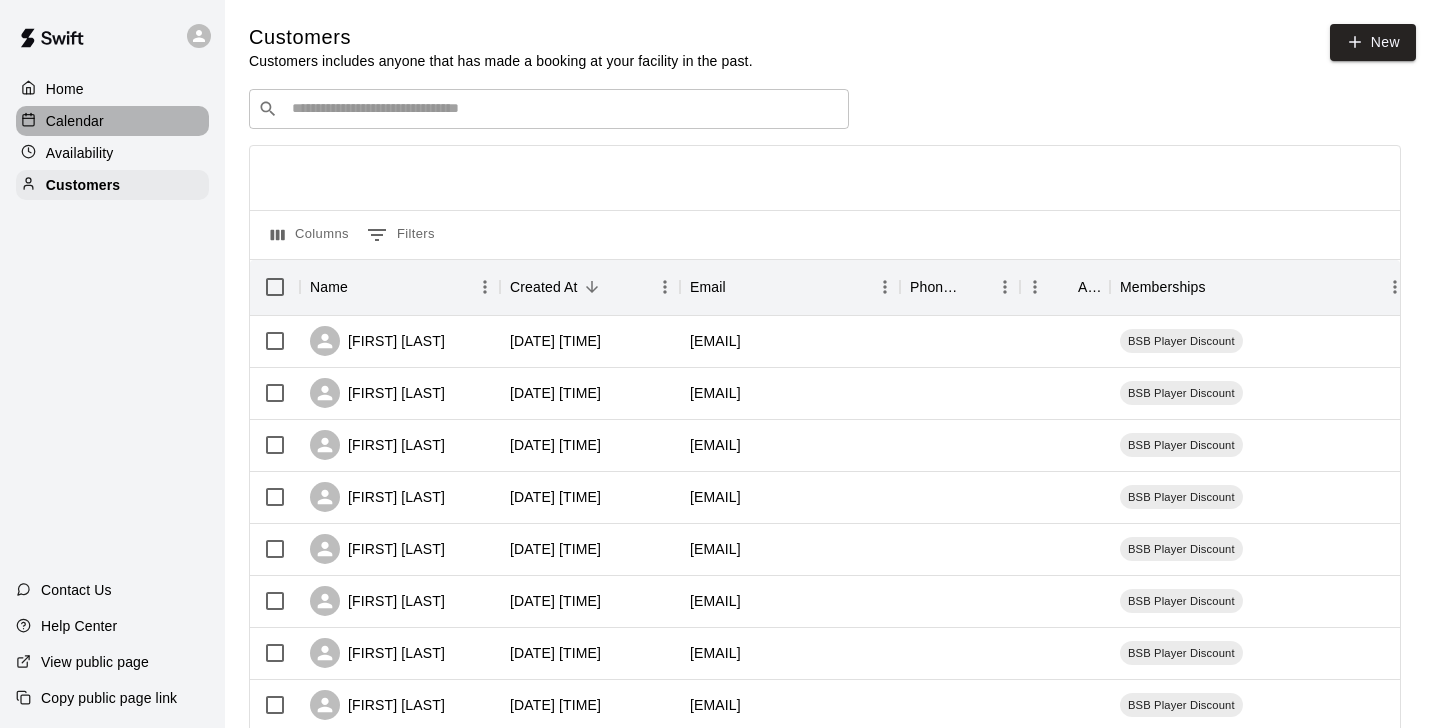 click on "Calendar" at bounding box center [75, 121] 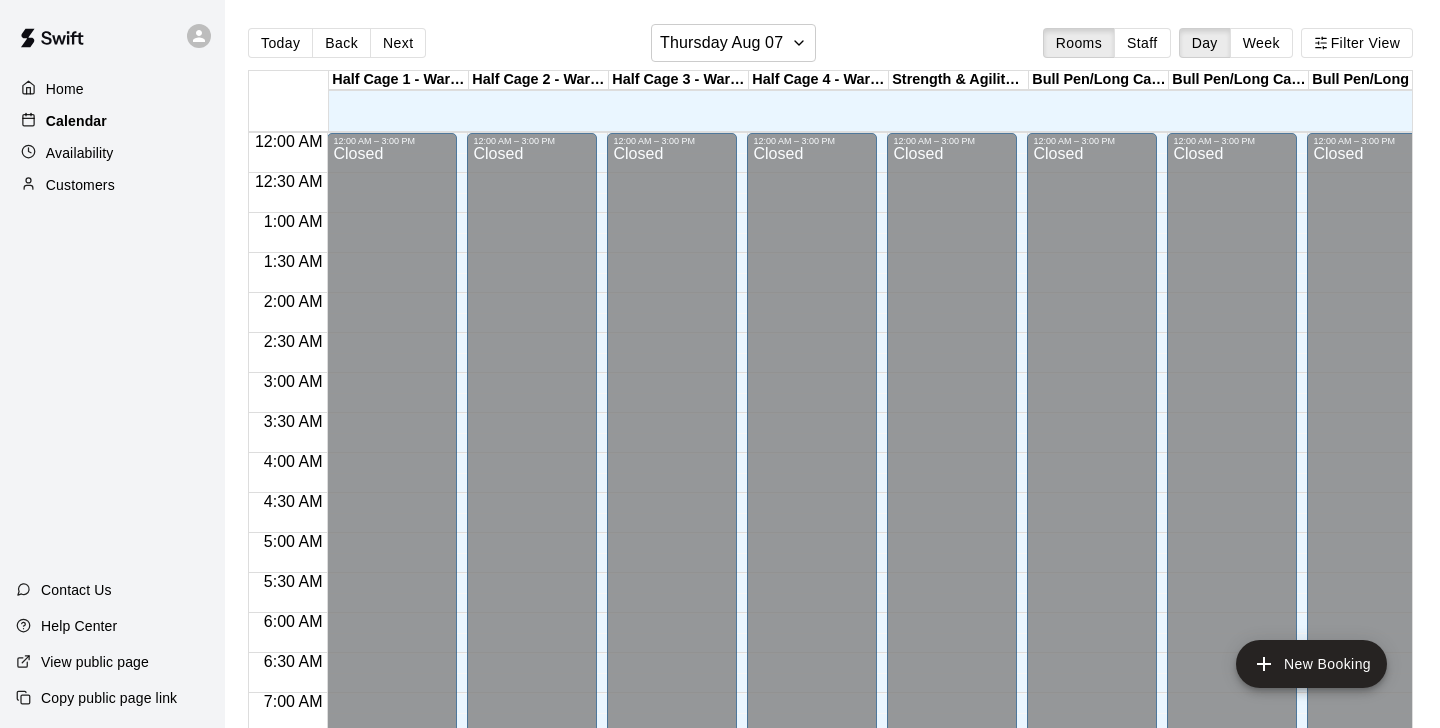 scroll, scrollTop: 747, scrollLeft: 0, axis: vertical 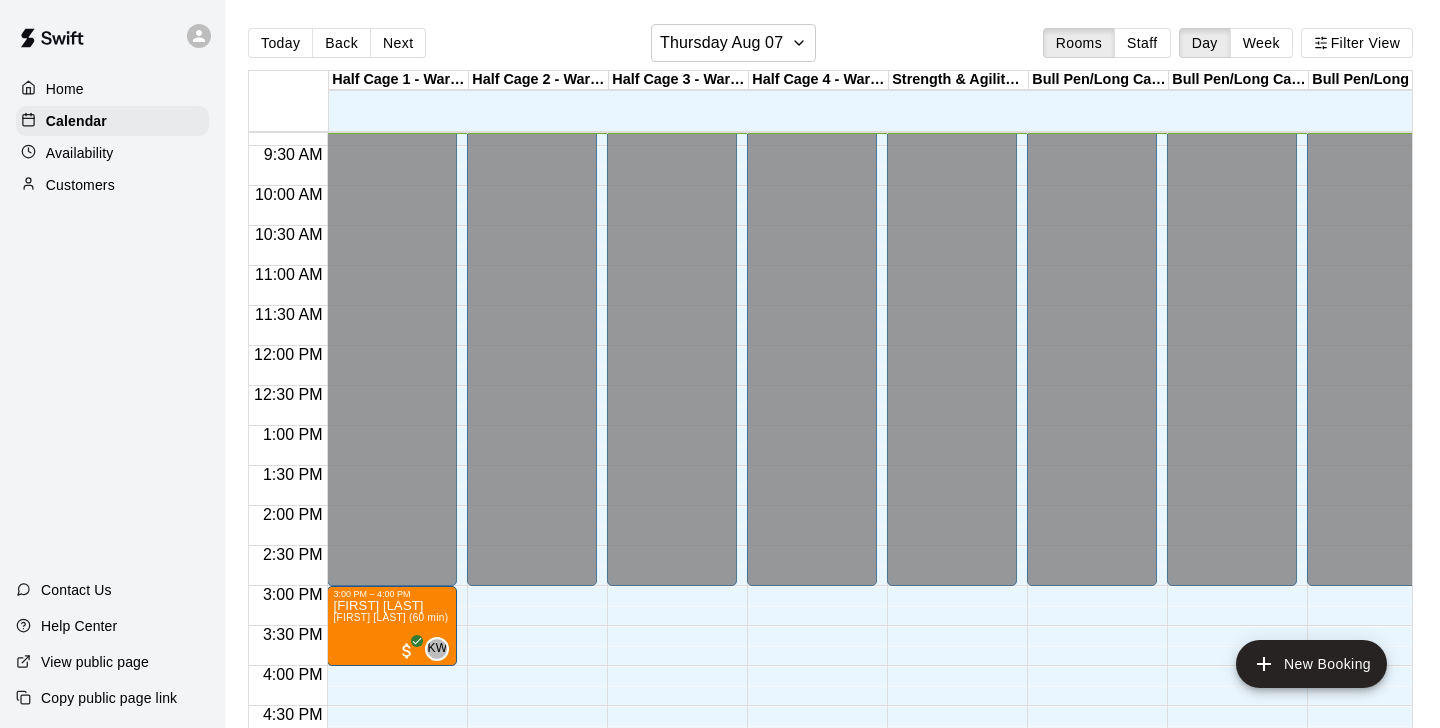 click on "Availability" at bounding box center (112, 153) 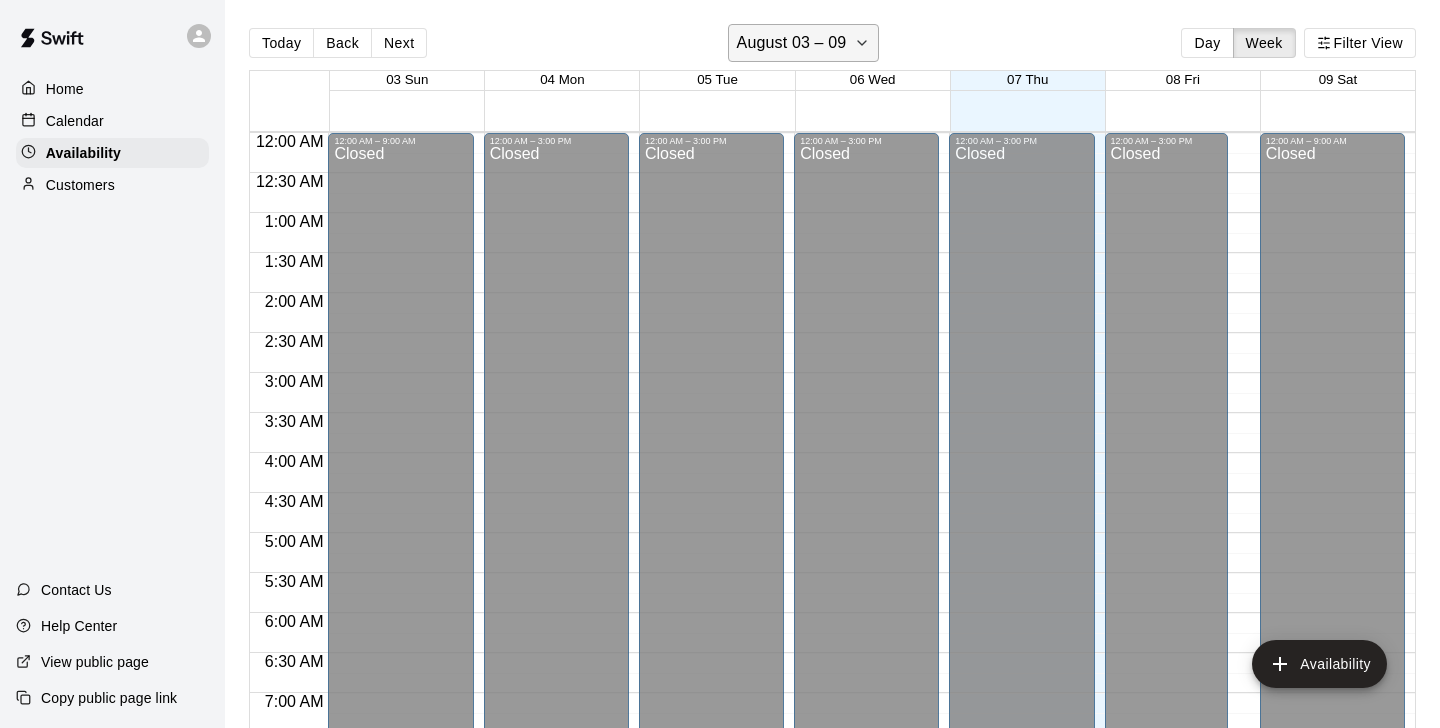 scroll, scrollTop: 747, scrollLeft: 0, axis: vertical 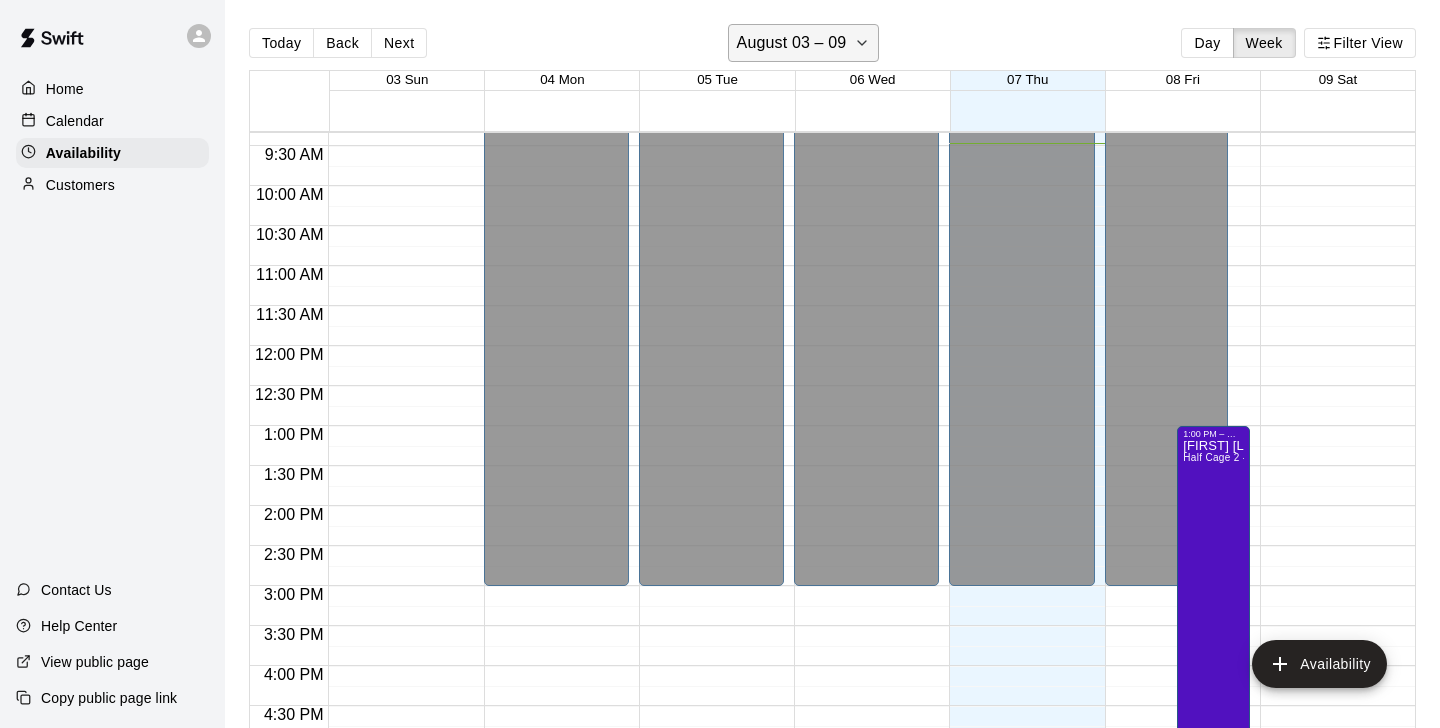 click on "August 03 – 09" at bounding box center [792, 43] 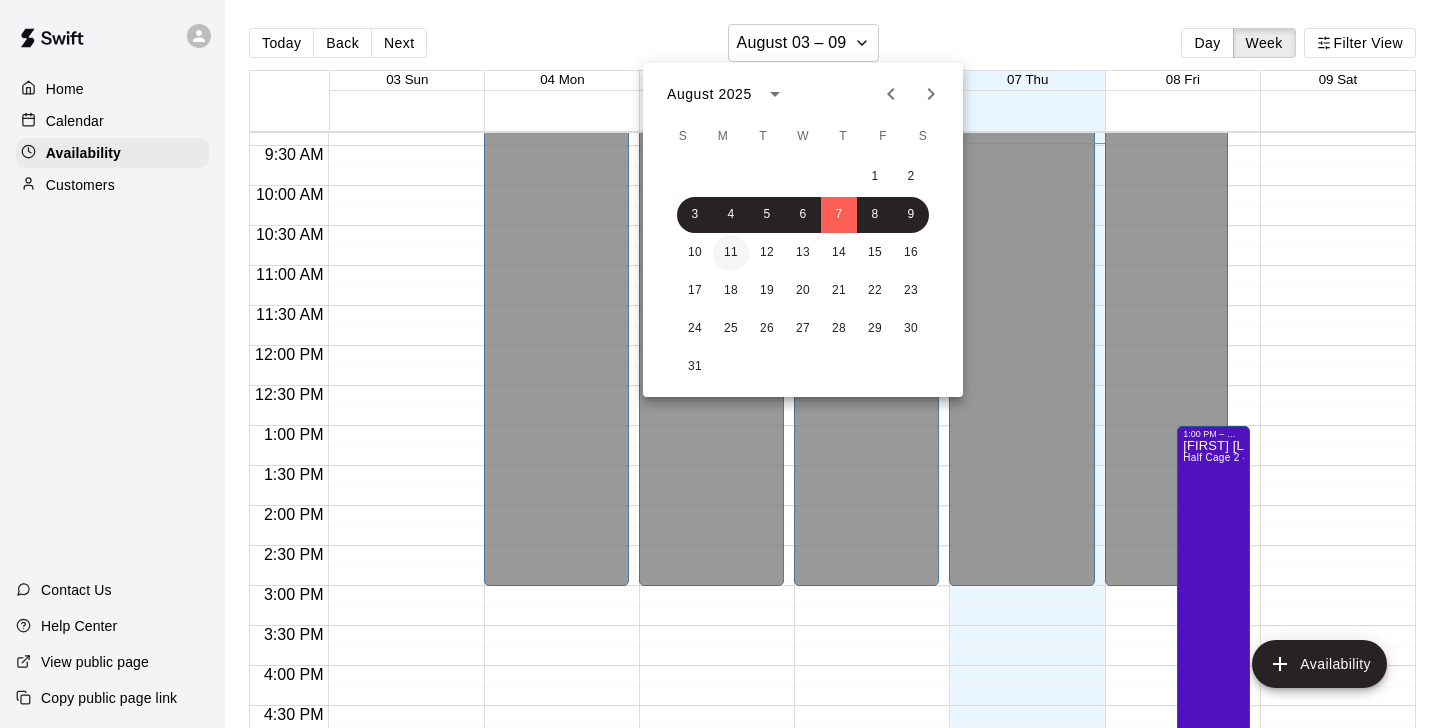 click on "11" at bounding box center [731, 253] 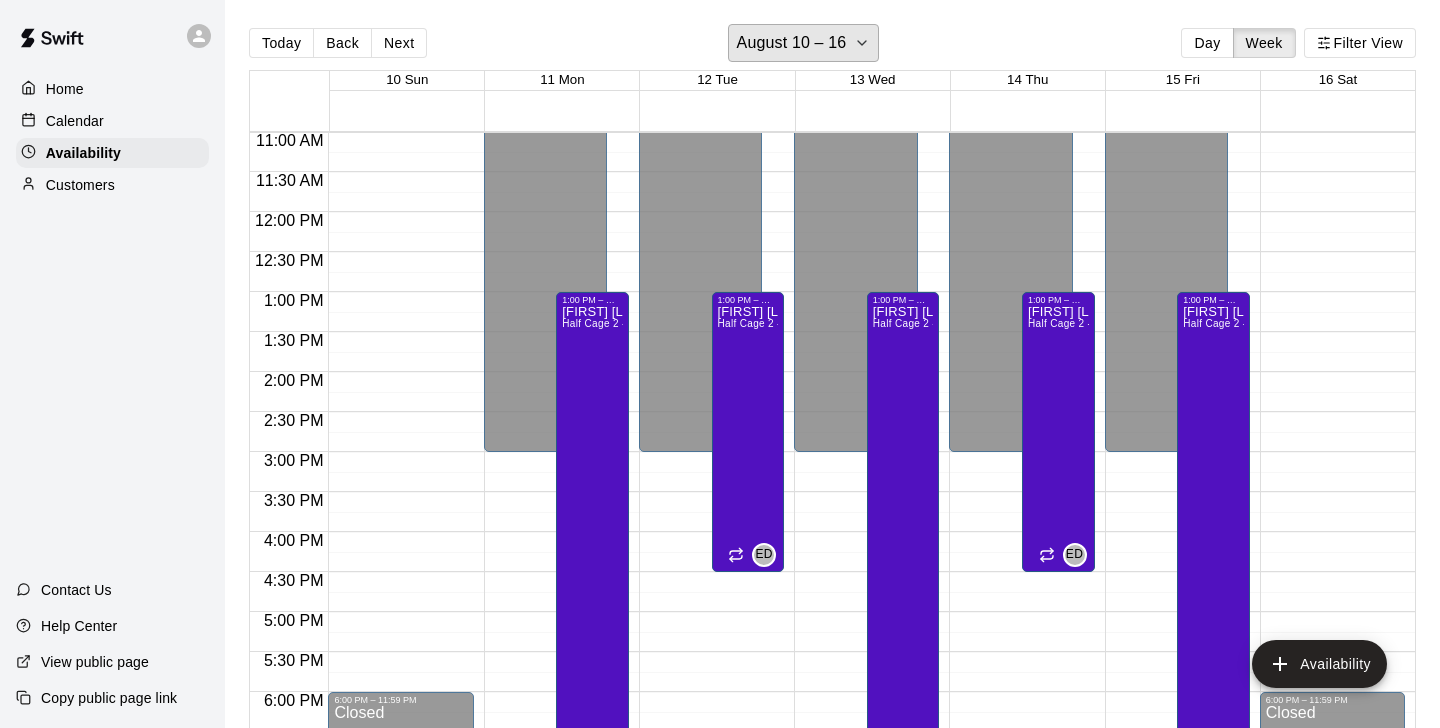 scroll, scrollTop: 890, scrollLeft: 0, axis: vertical 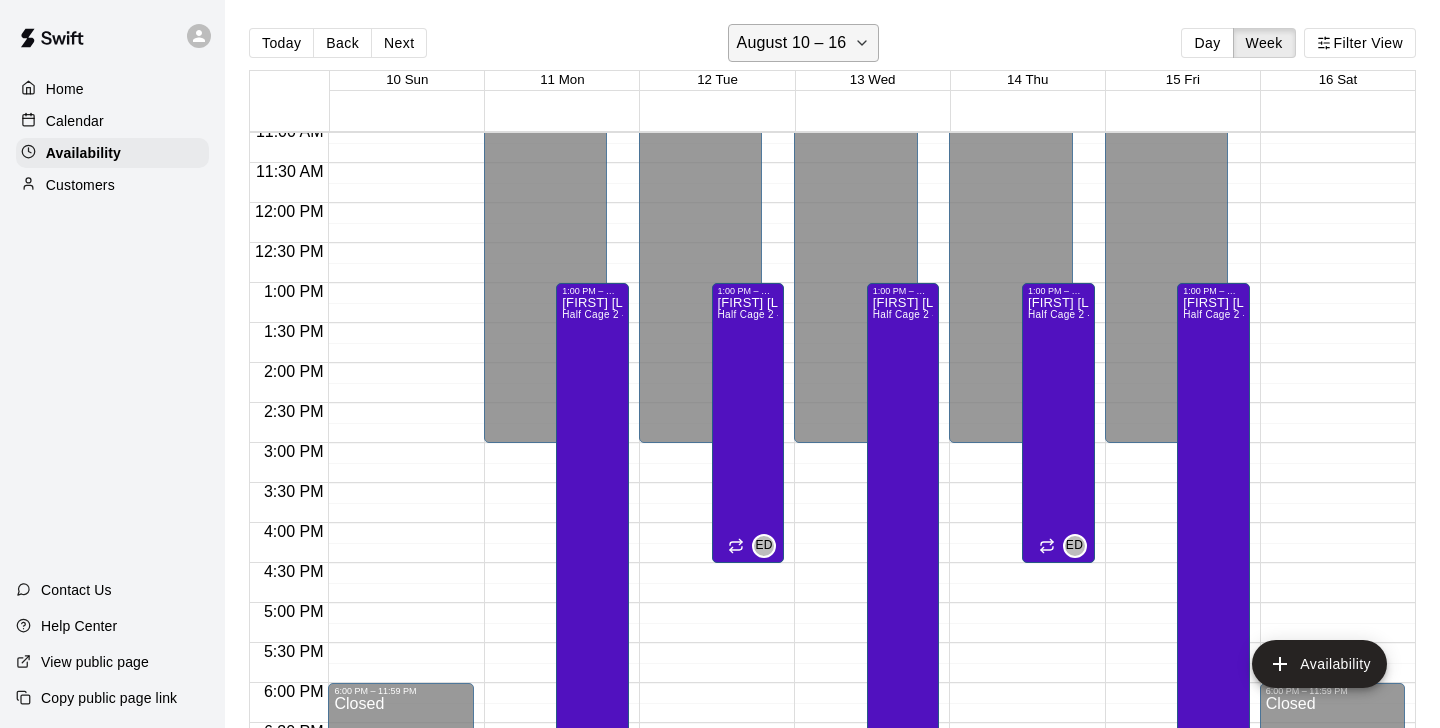 click on "August 10 – 16" at bounding box center (792, 43) 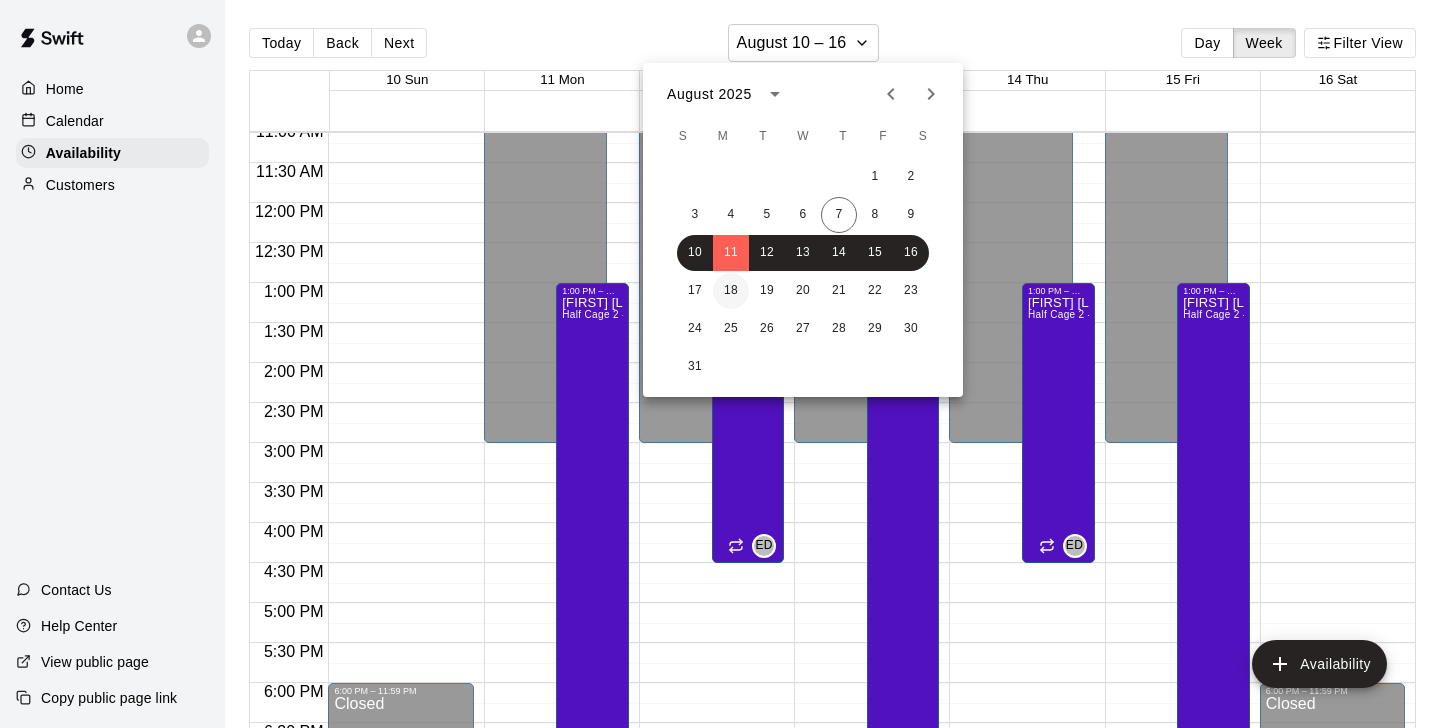 click on "18" at bounding box center (731, 291) 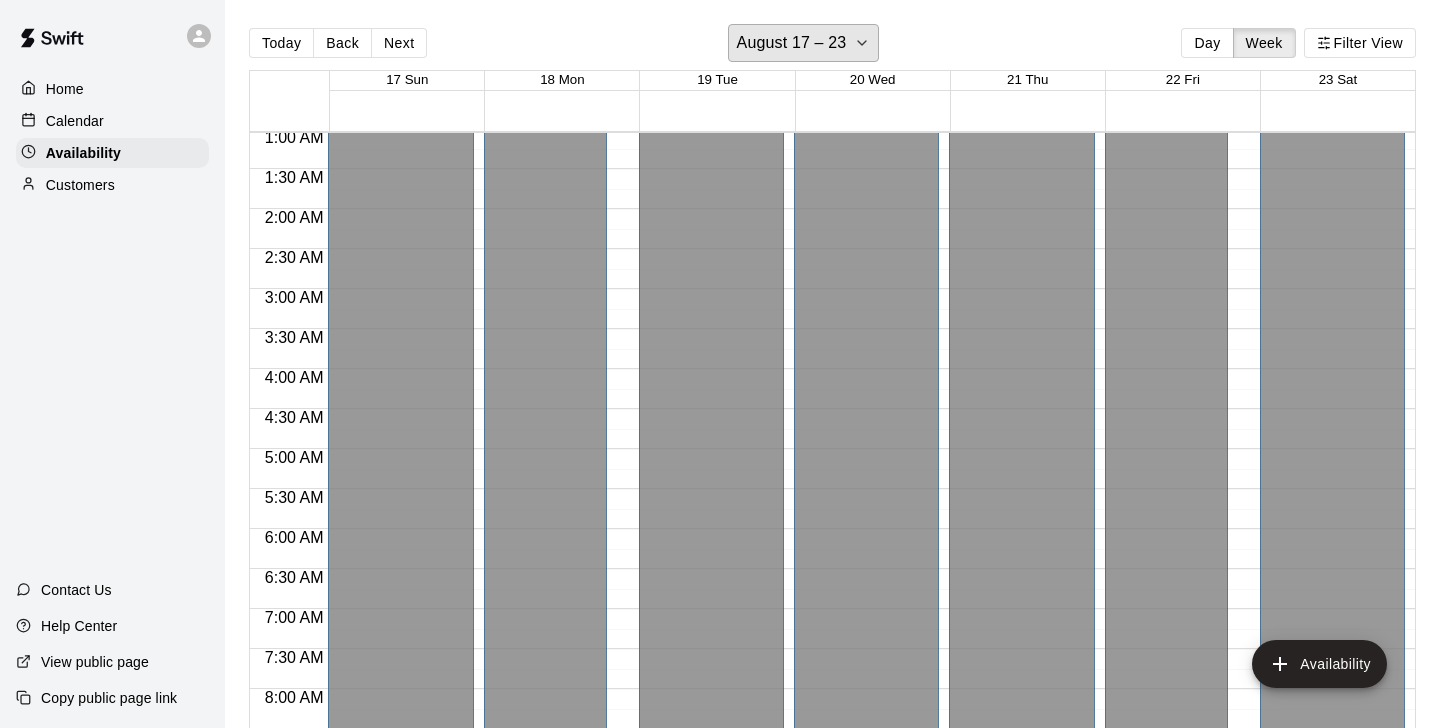 scroll, scrollTop: 0, scrollLeft: 0, axis: both 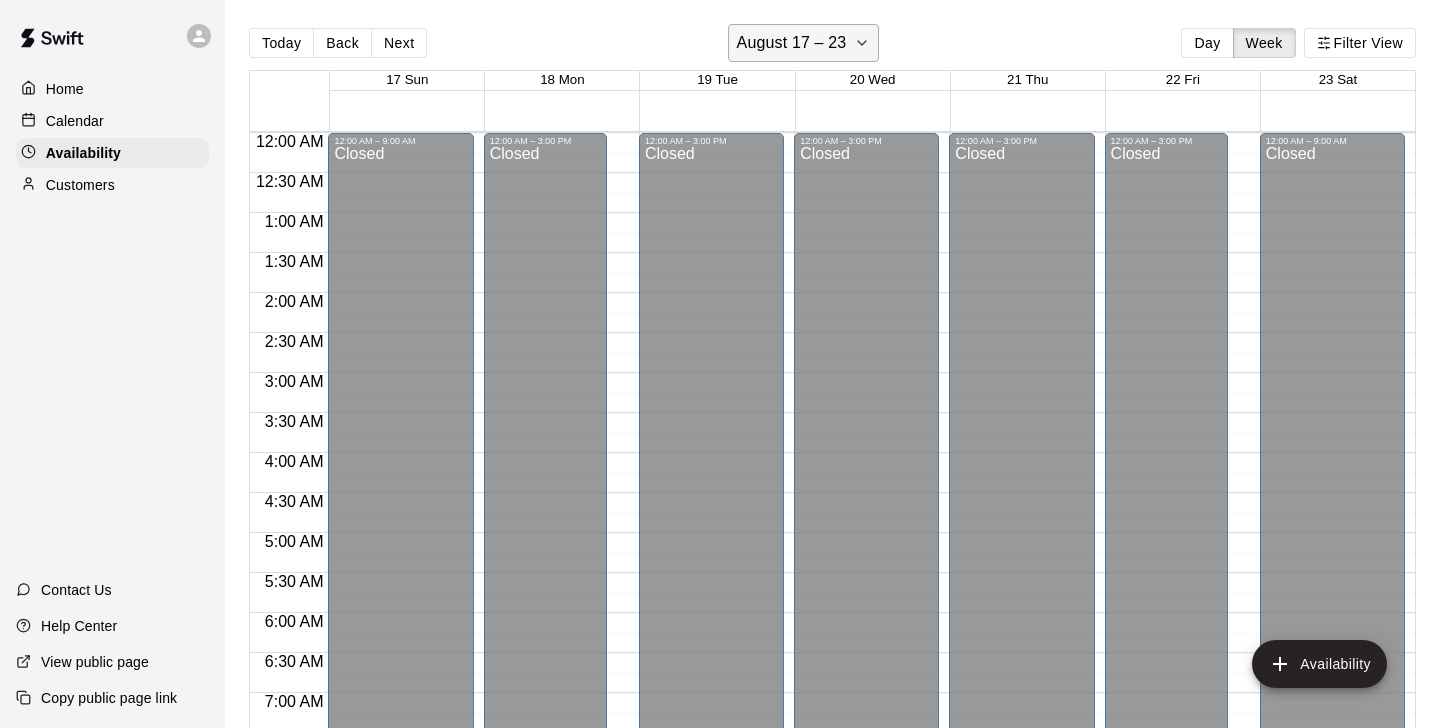 click on "August 17 – 23" at bounding box center (804, 43) 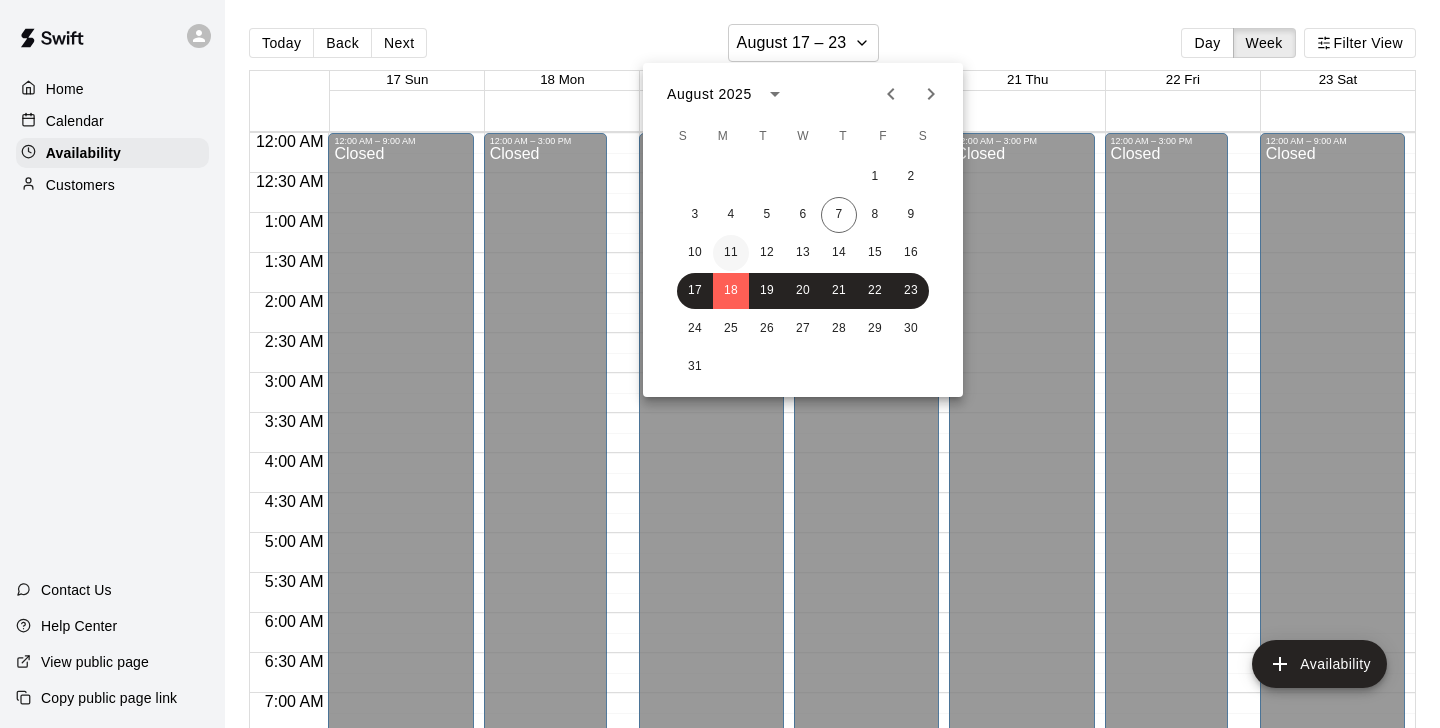 click on "11" at bounding box center [731, 253] 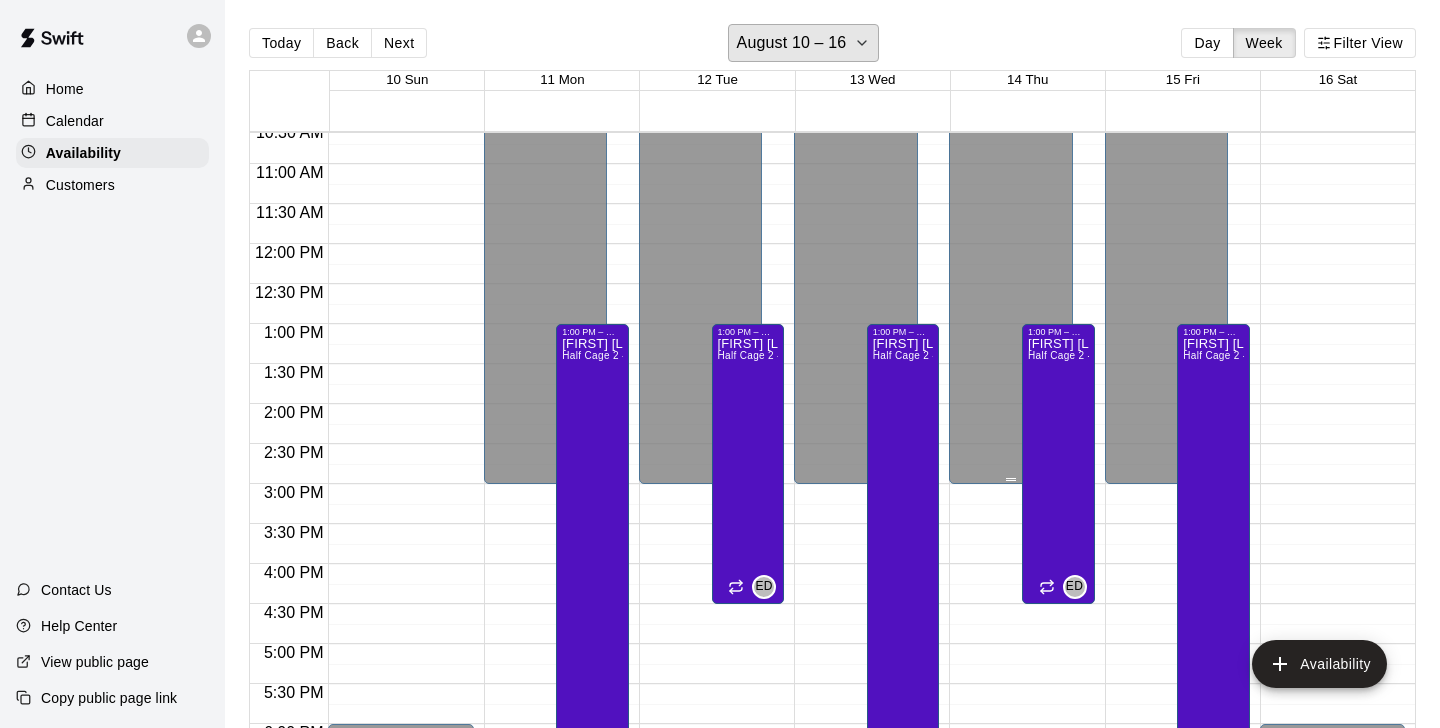 scroll, scrollTop: 906, scrollLeft: 0, axis: vertical 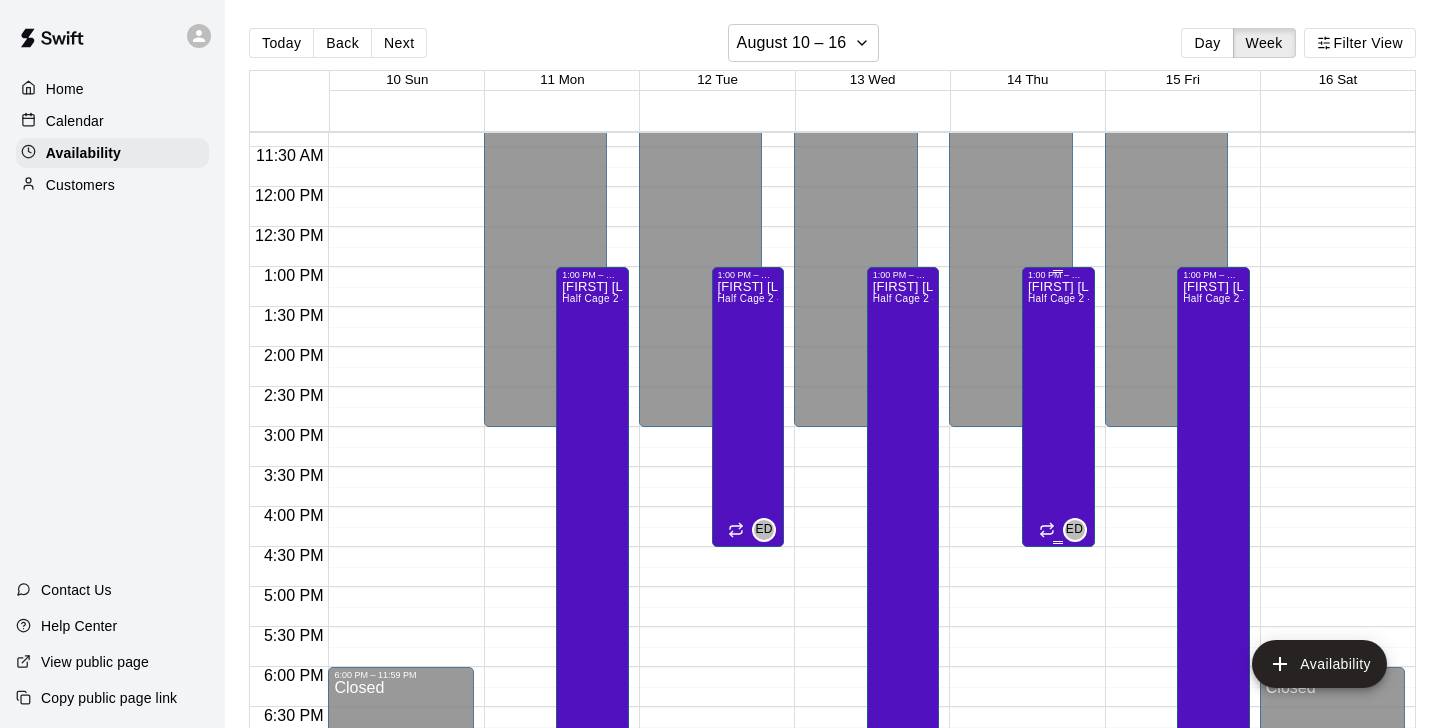 click on "[PRODUCT] [NAME] Half Cage 2 - Warehouse 1" at bounding box center [1058, 644] 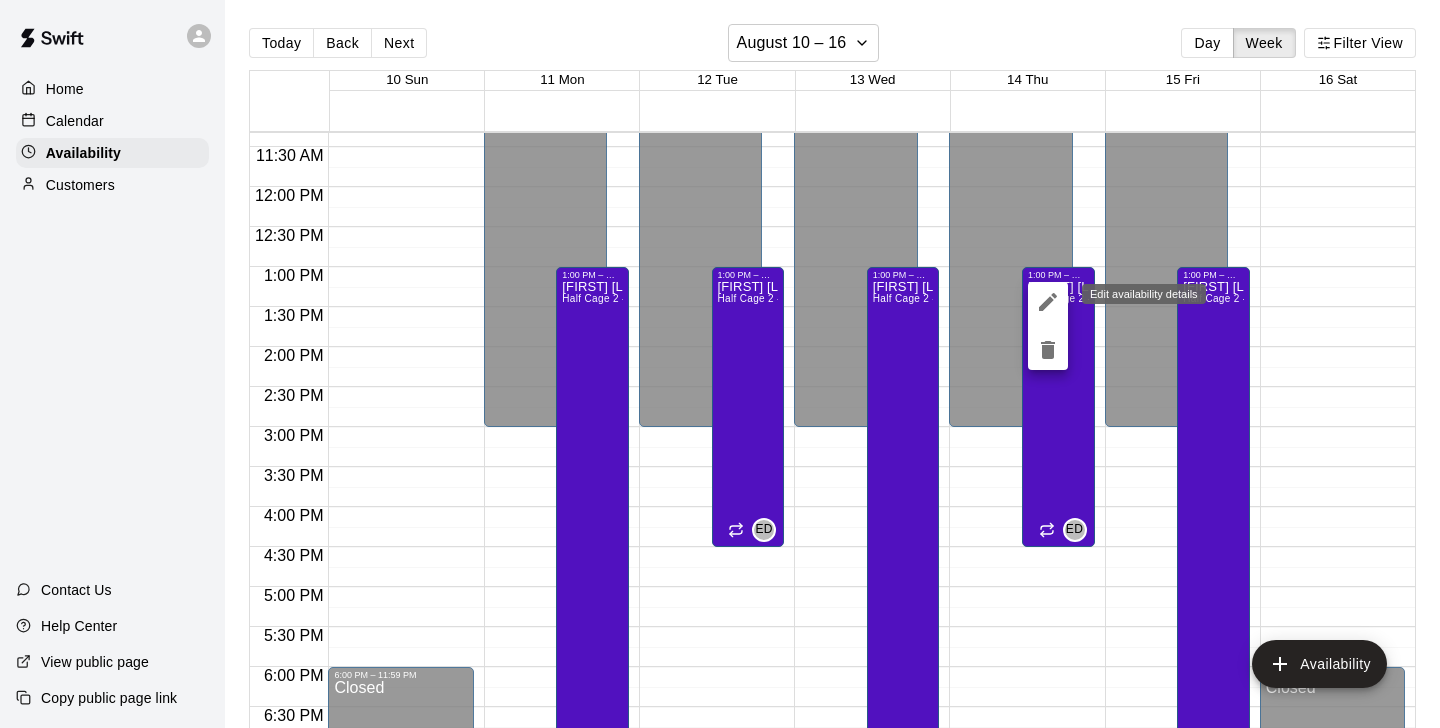 click 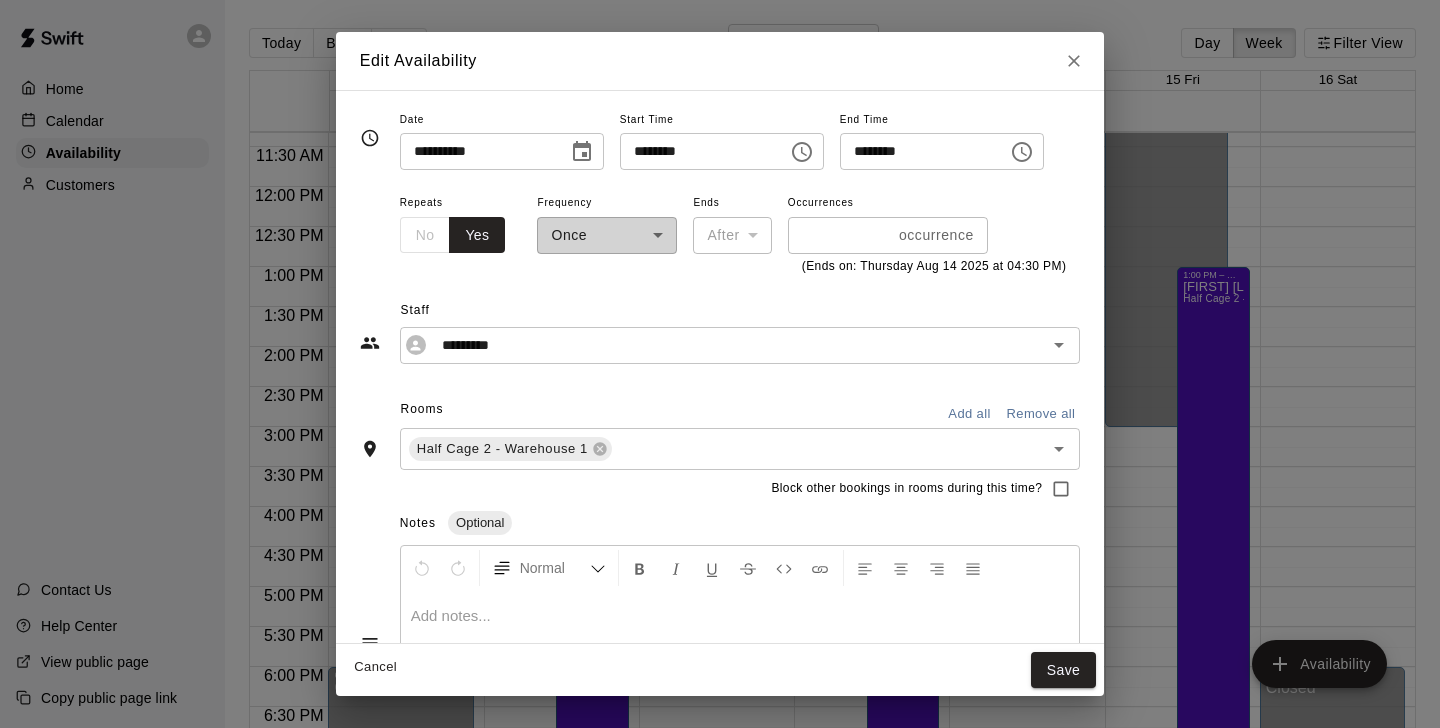click on "**********" at bounding box center [607, 233] 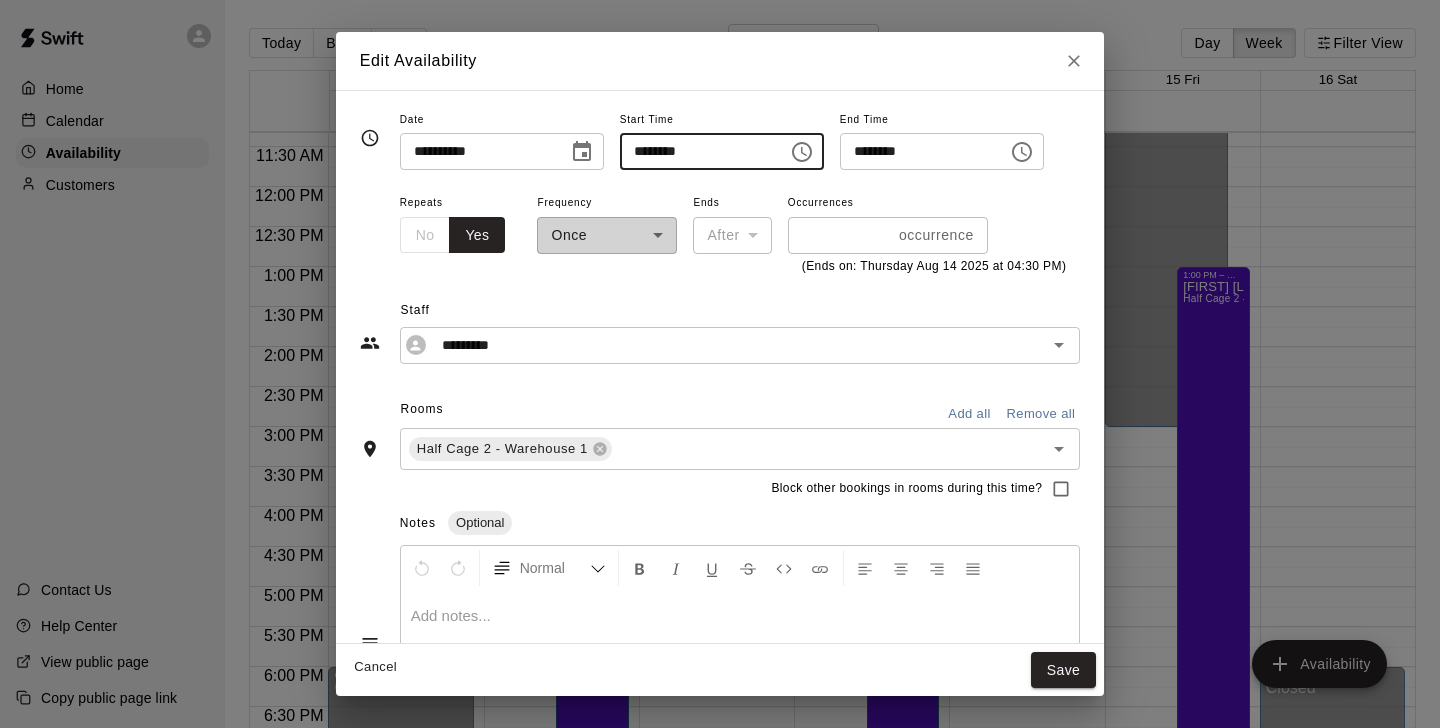 click on "**********" at bounding box center [720, 149] 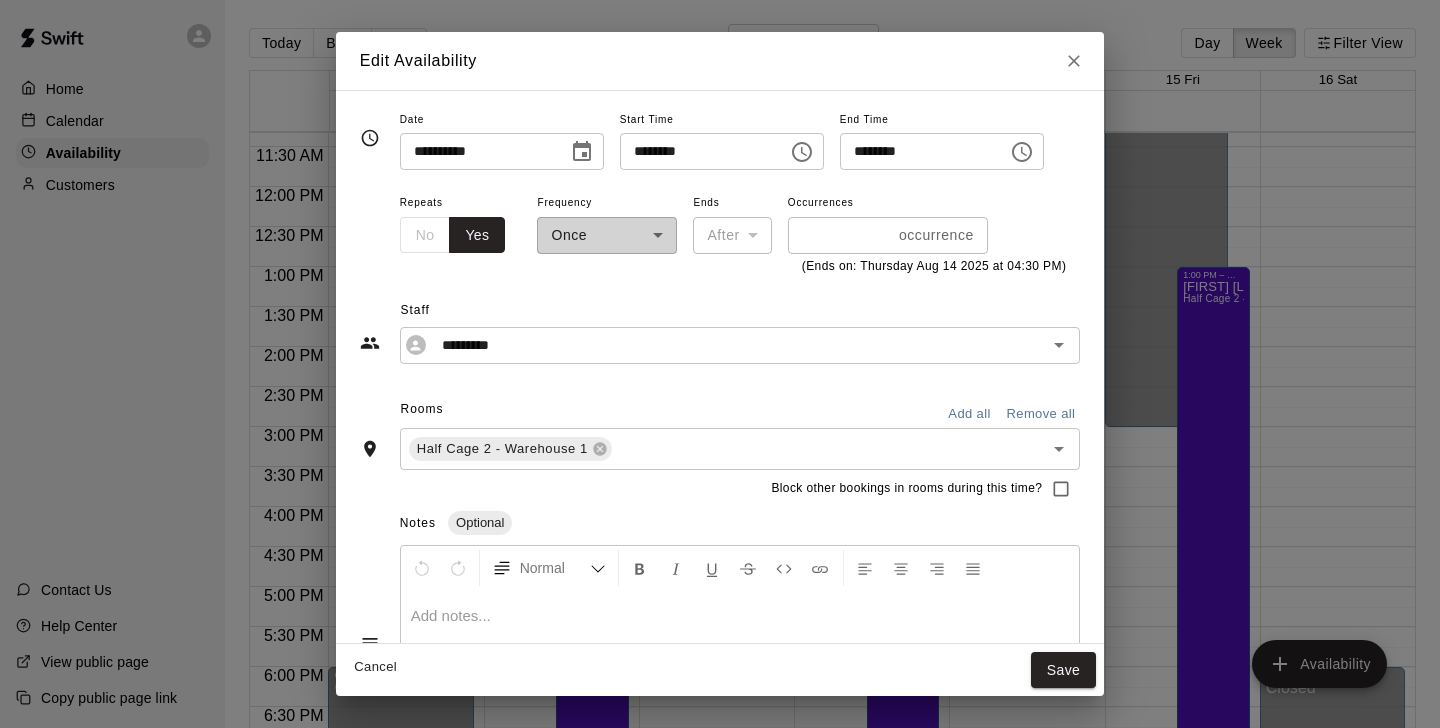 click on "Yes" at bounding box center (477, 235) 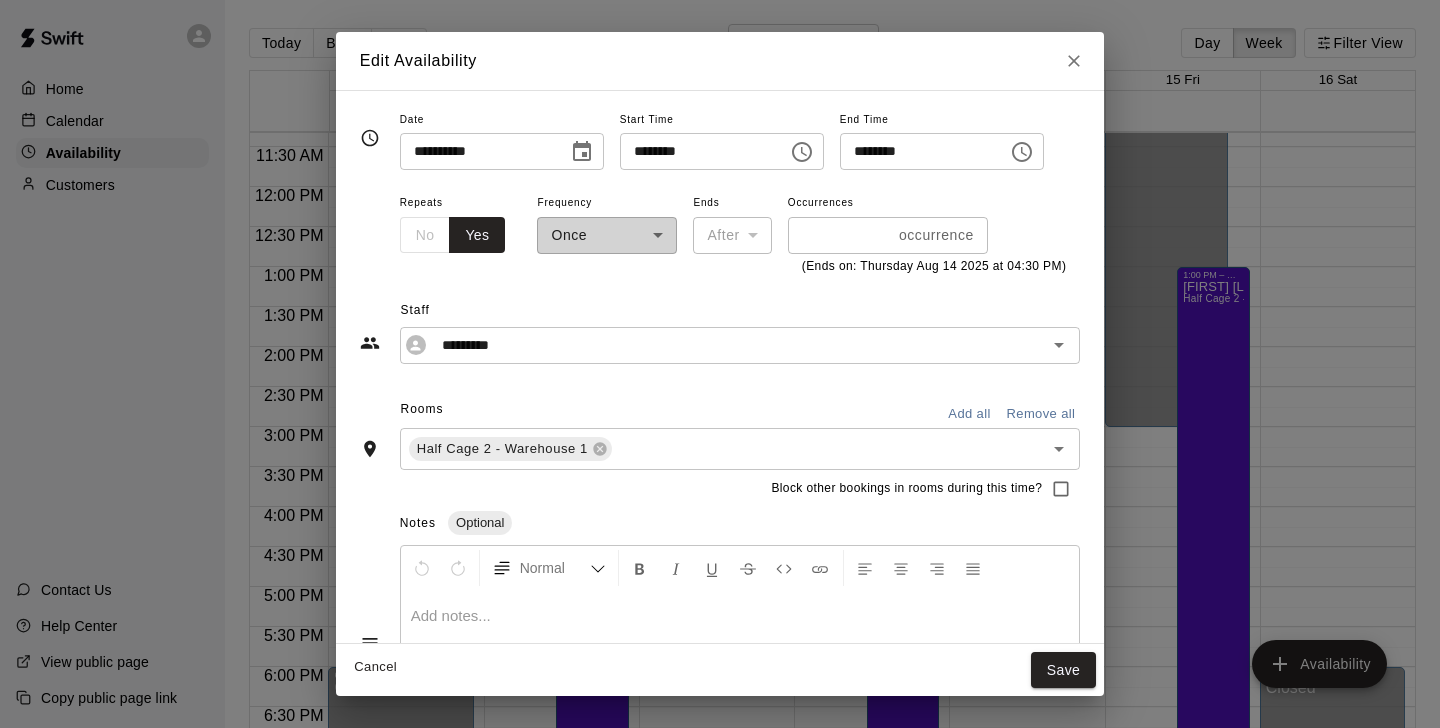 click on "No Yes" at bounding box center (453, 235) 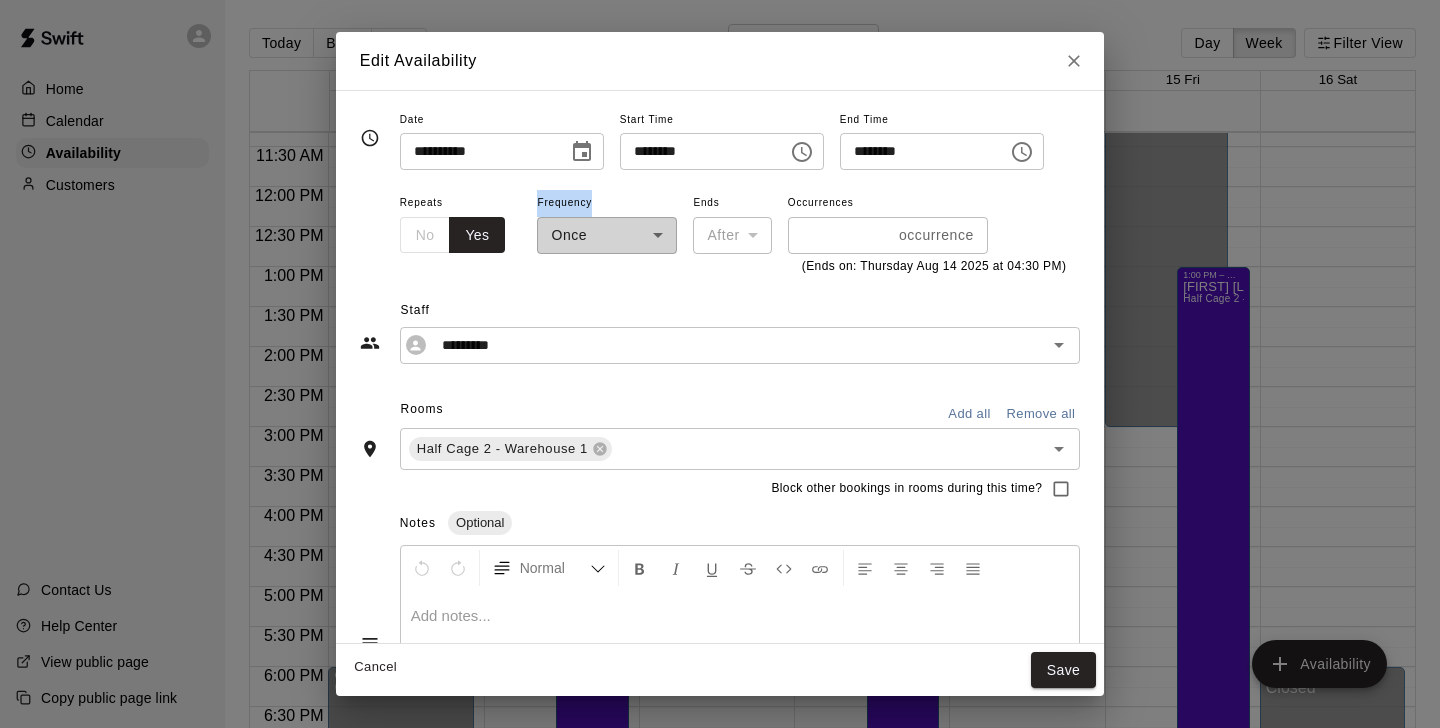 click on "No Yes" at bounding box center (453, 235) 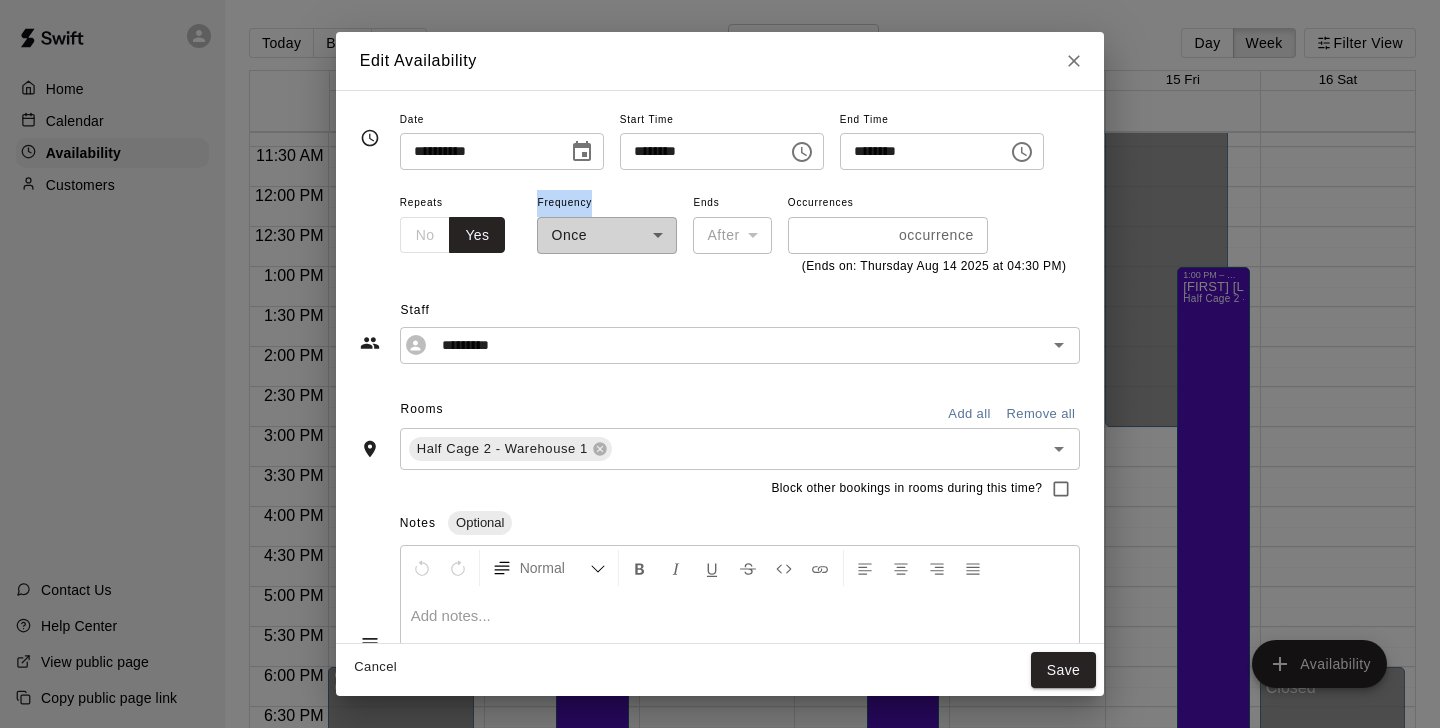 click on "Yes" at bounding box center [477, 235] 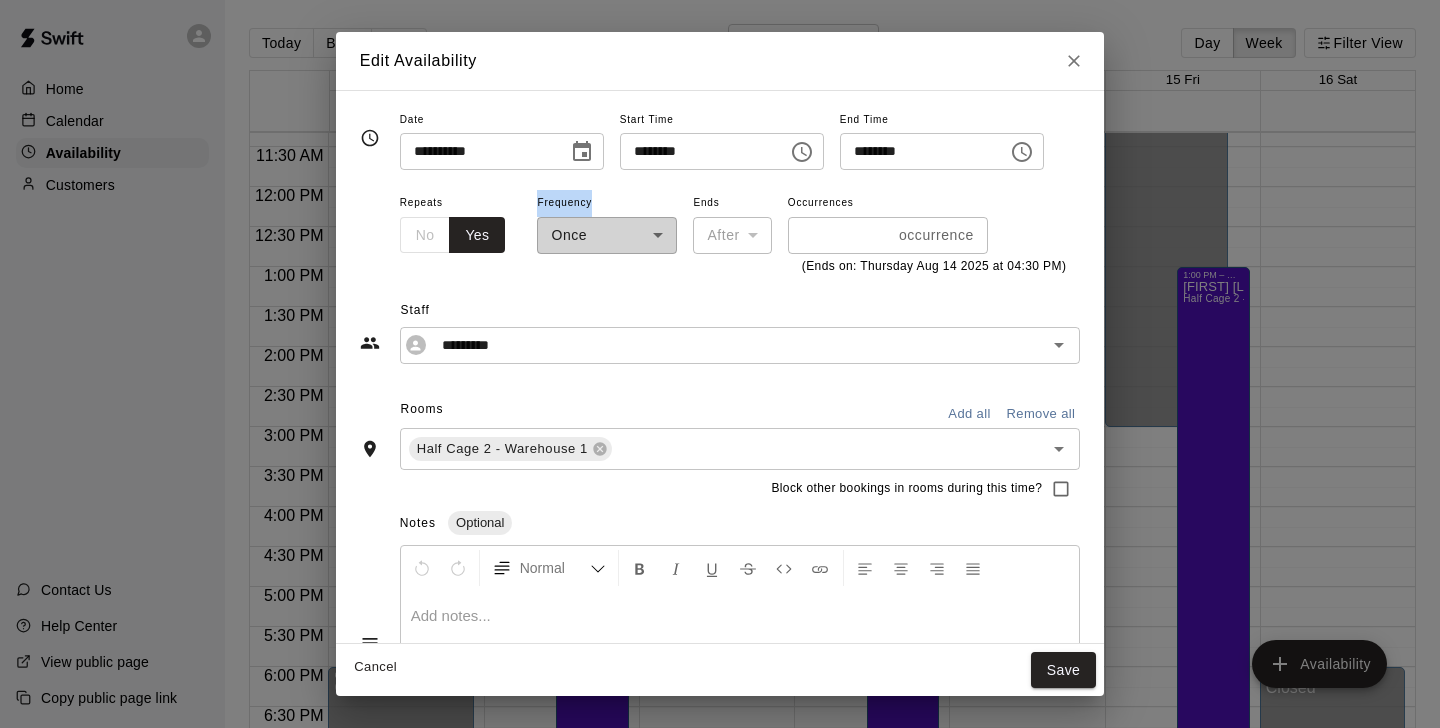 scroll, scrollTop: 0, scrollLeft: 0, axis: both 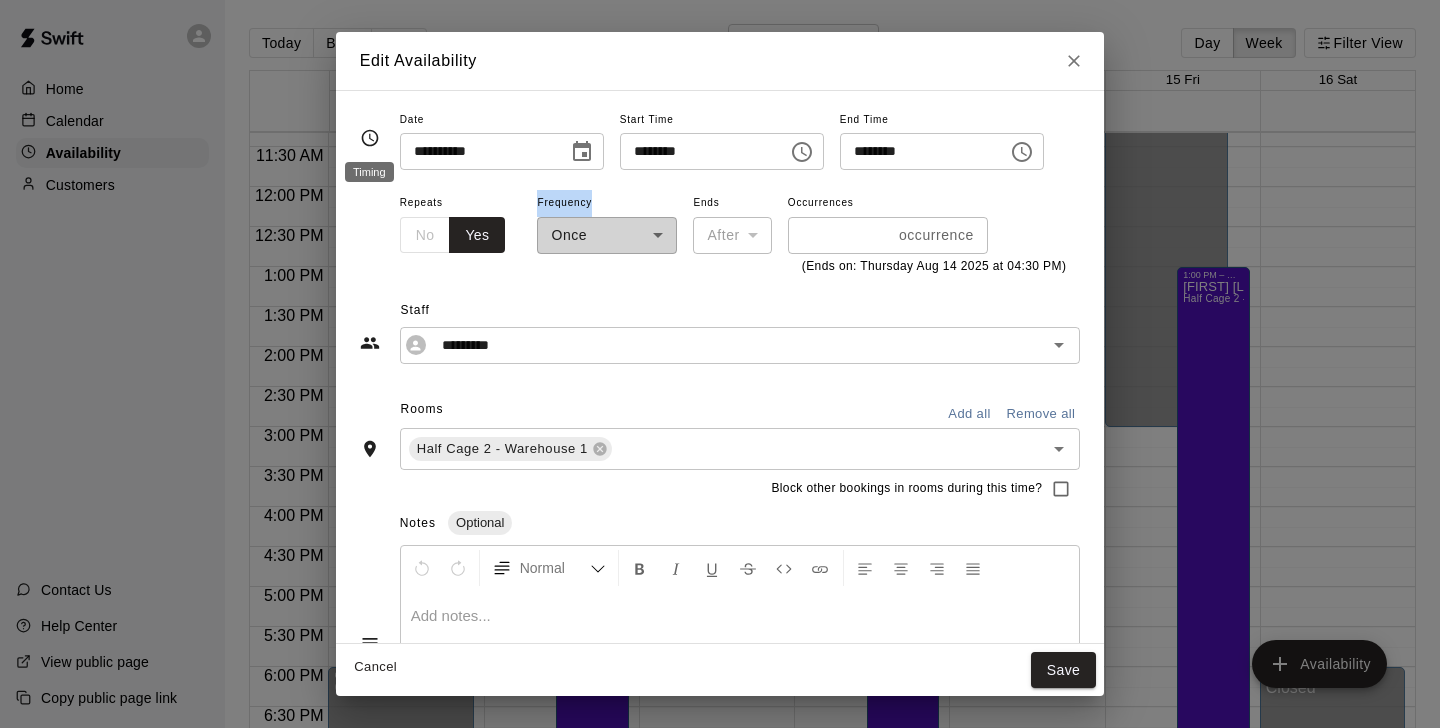 click 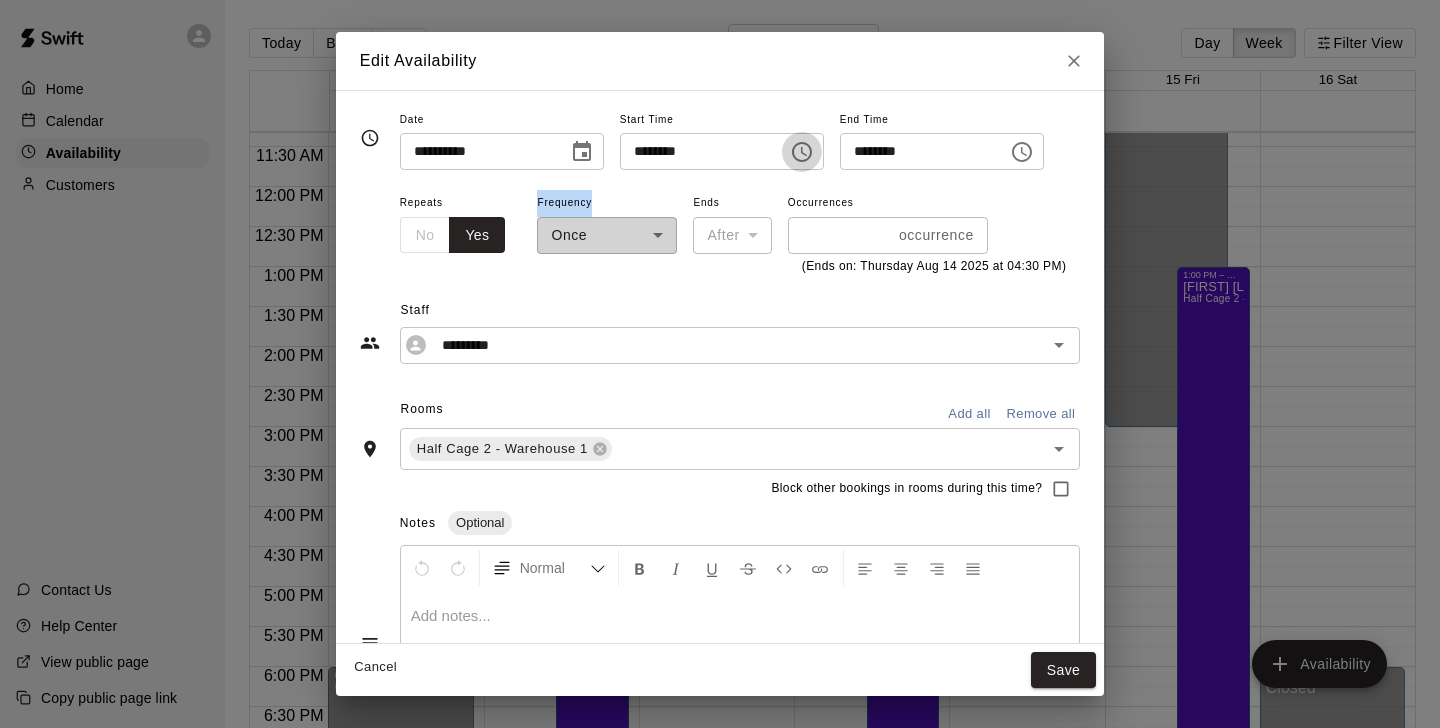 click 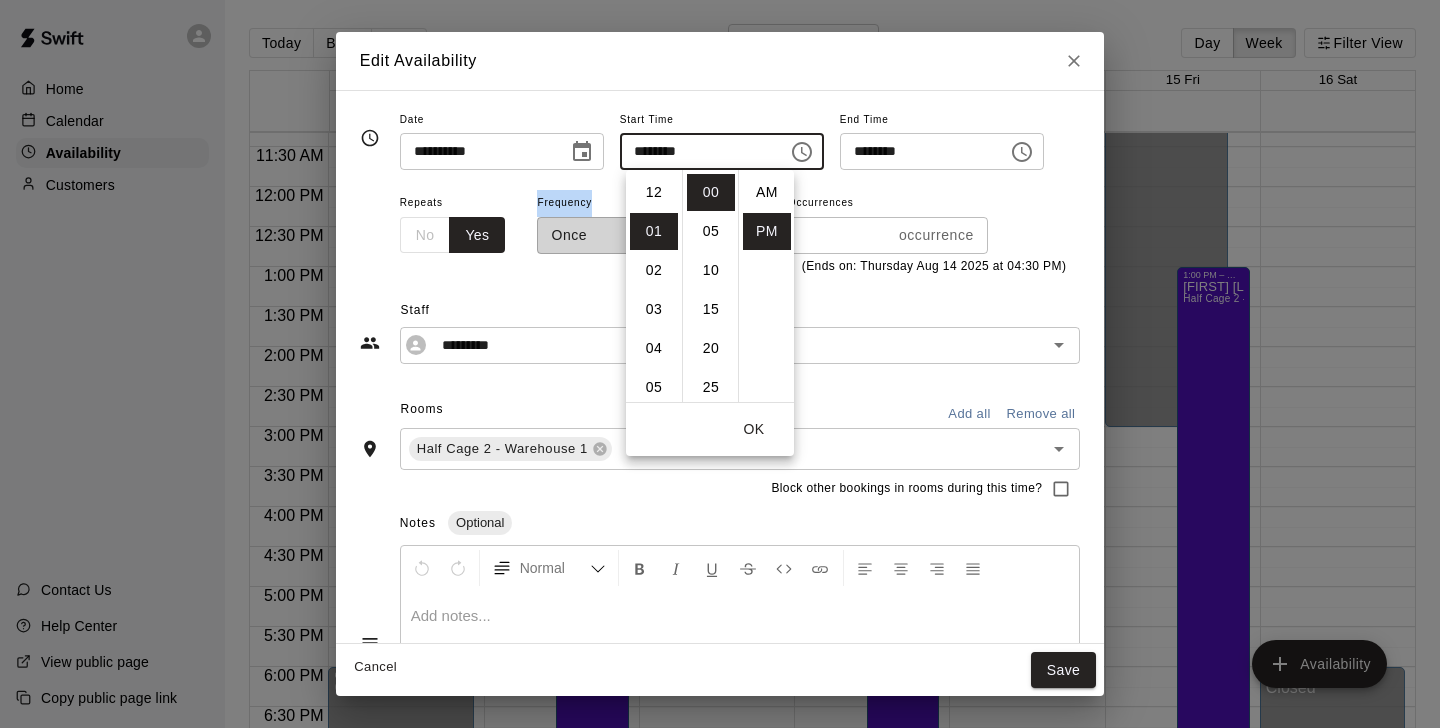 scroll, scrollTop: 39, scrollLeft: 0, axis: vertical 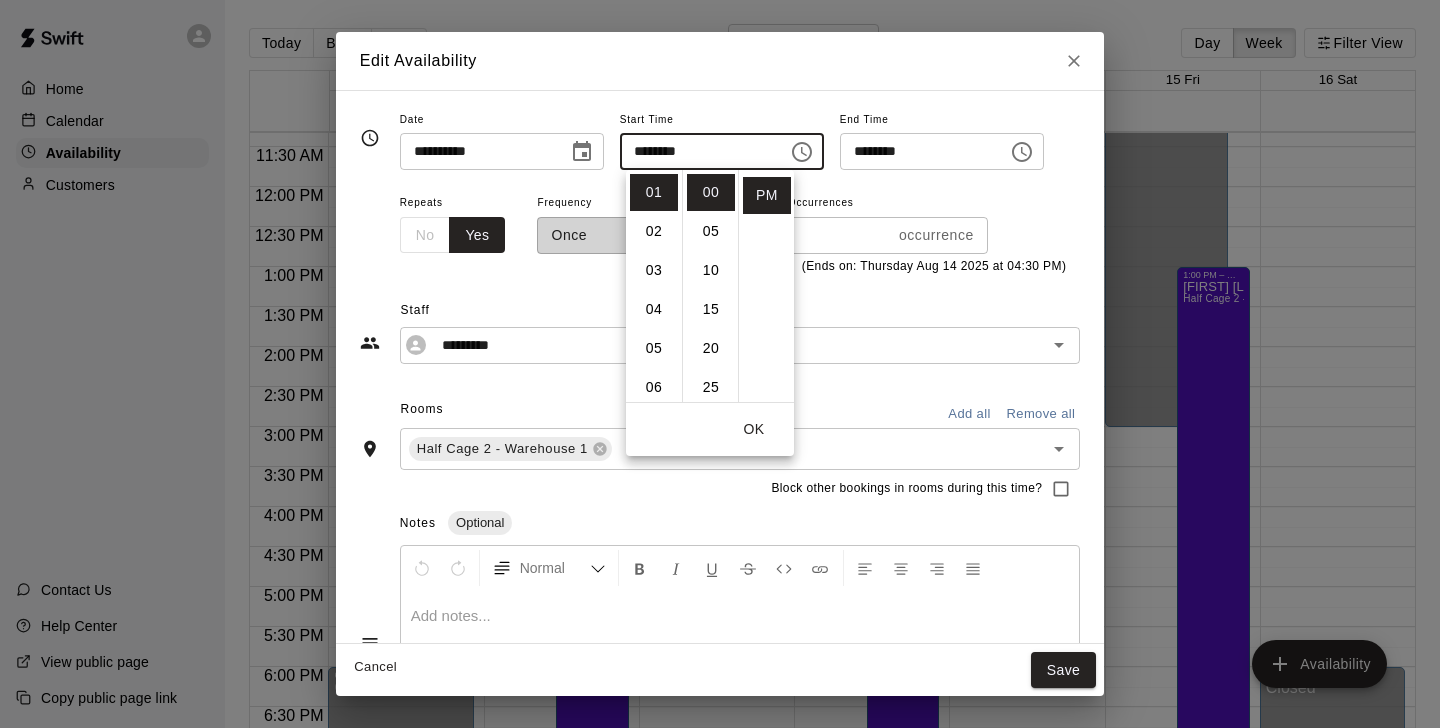 click on "00 05 10 15 20 25 30 35 40 45 50 55" at bounding box center [710, 286] 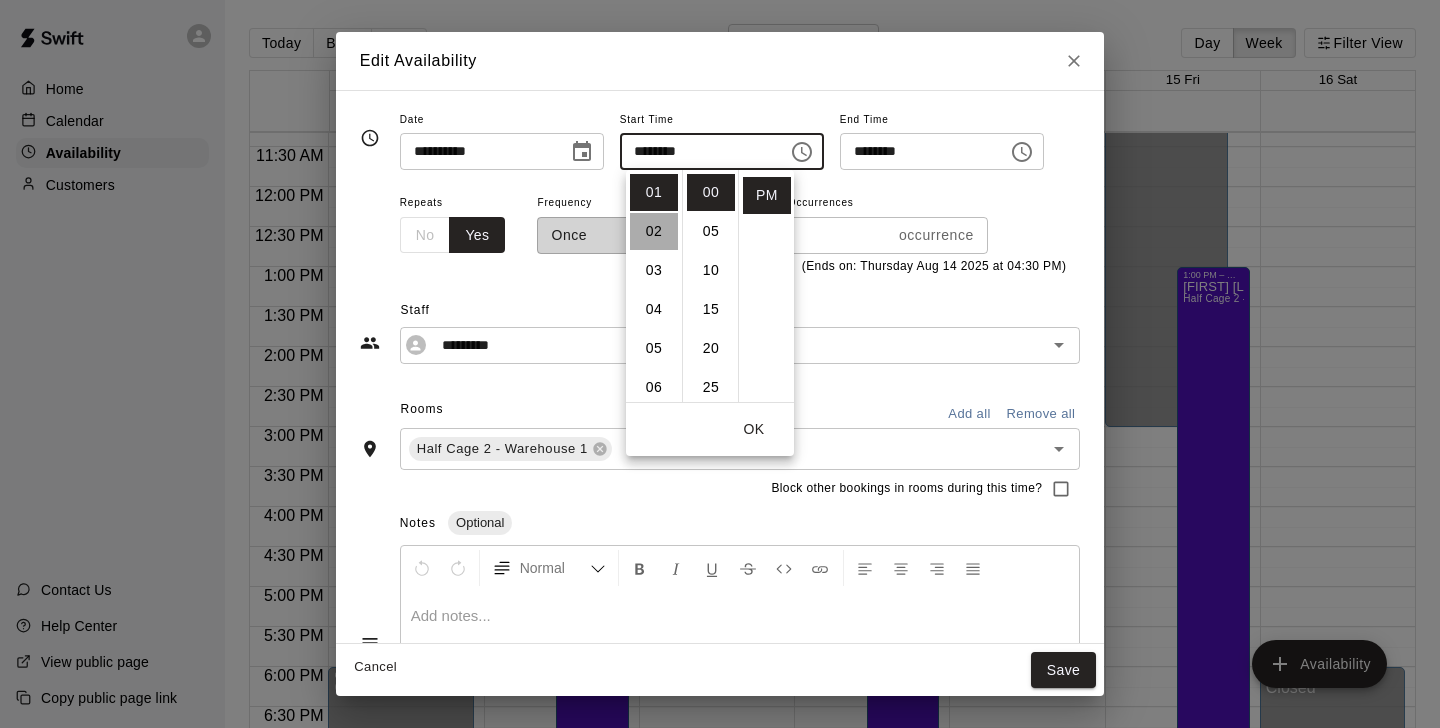click on "02" at bounding box center [654, 231] 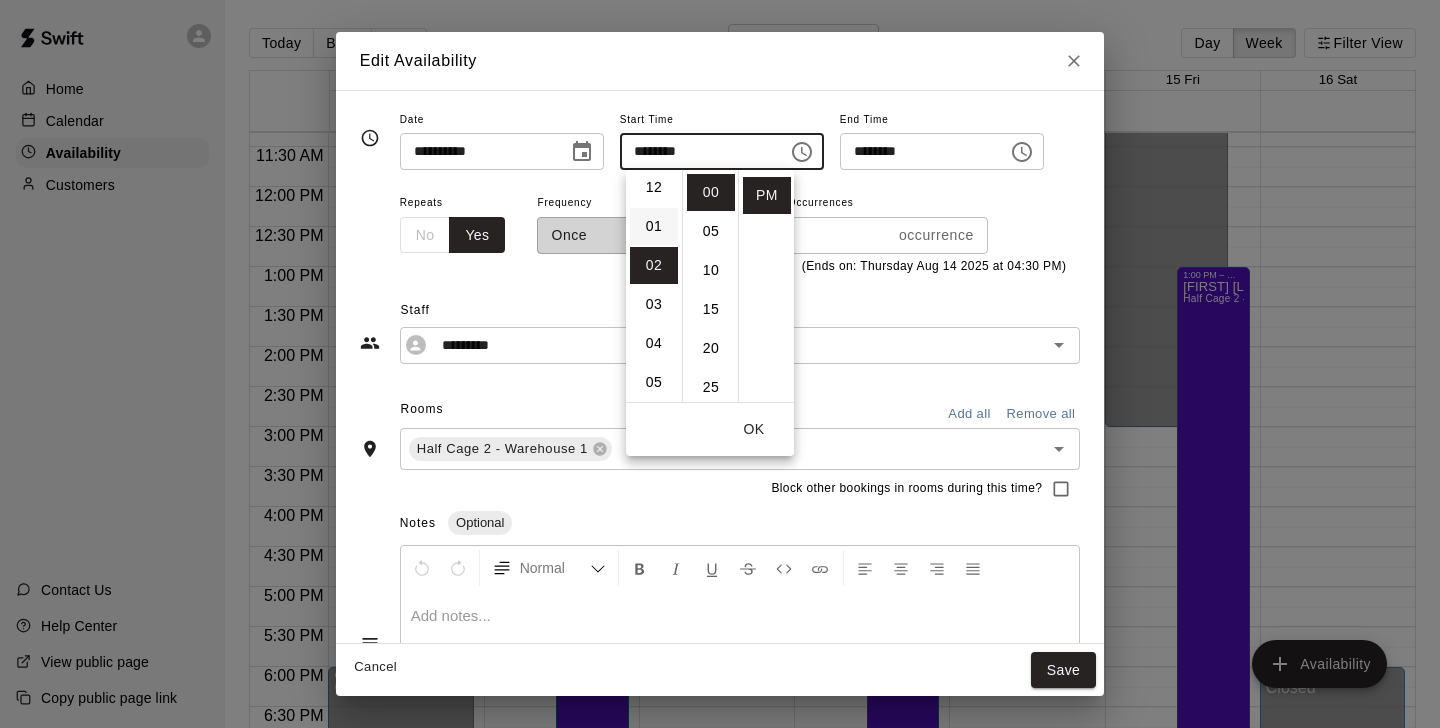 click on "01" at bounding box center [654, 226] 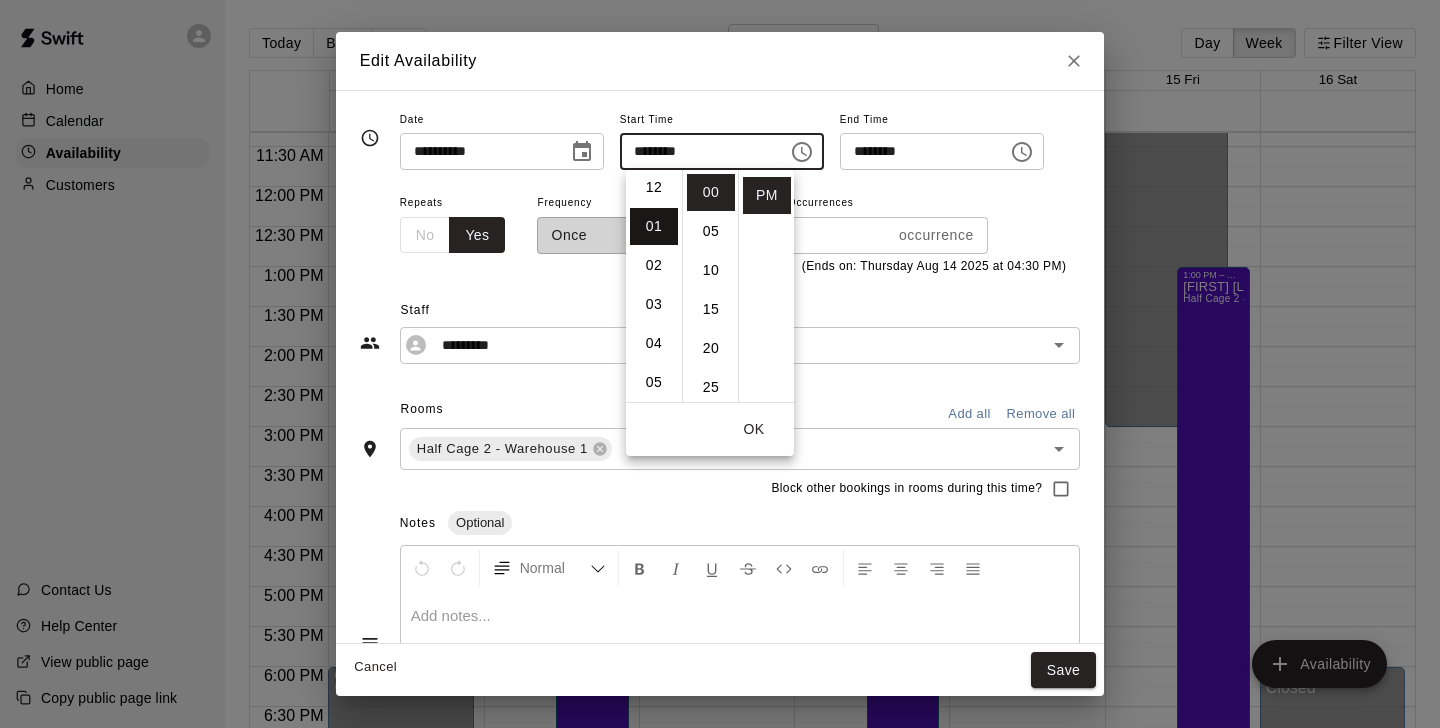 scroll, scrollTop: 39, scrollLeft: 0, axis: vertical 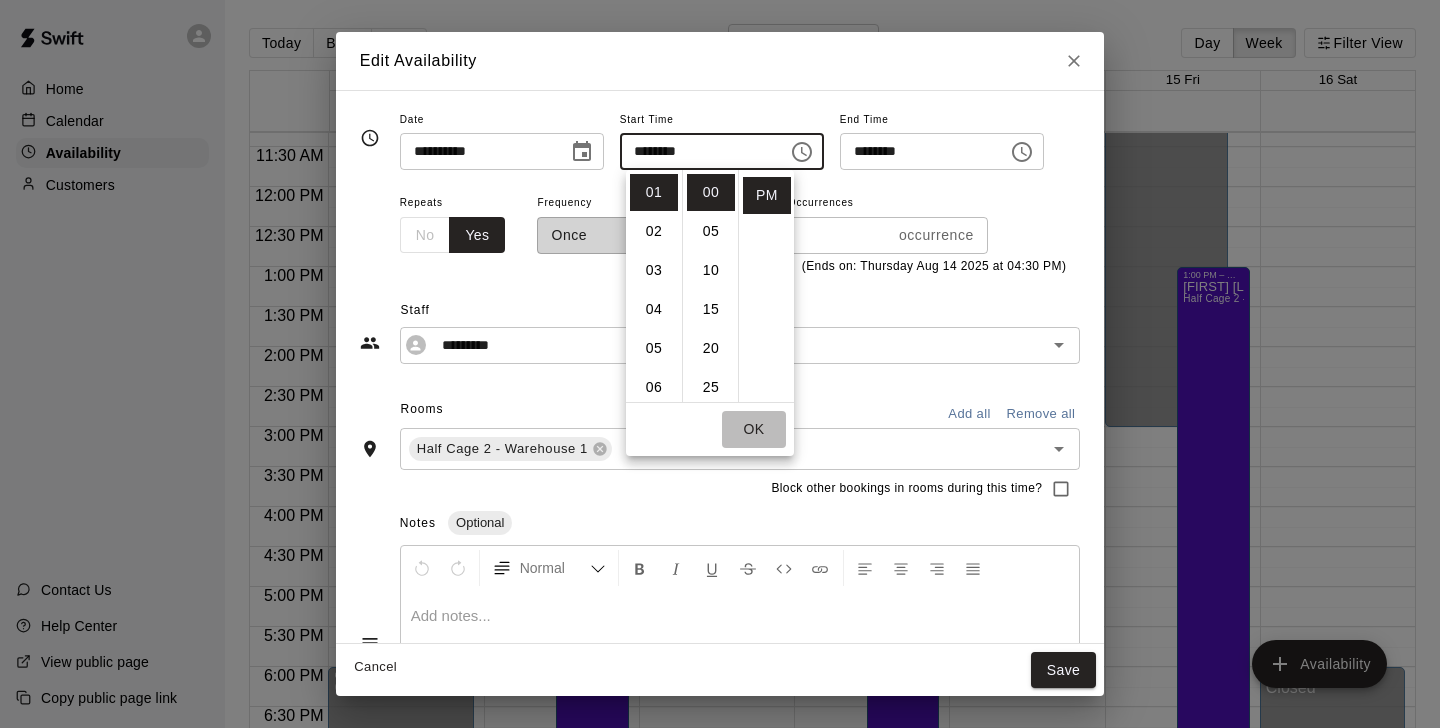 click on "OK" at bounding box center [754, 429] 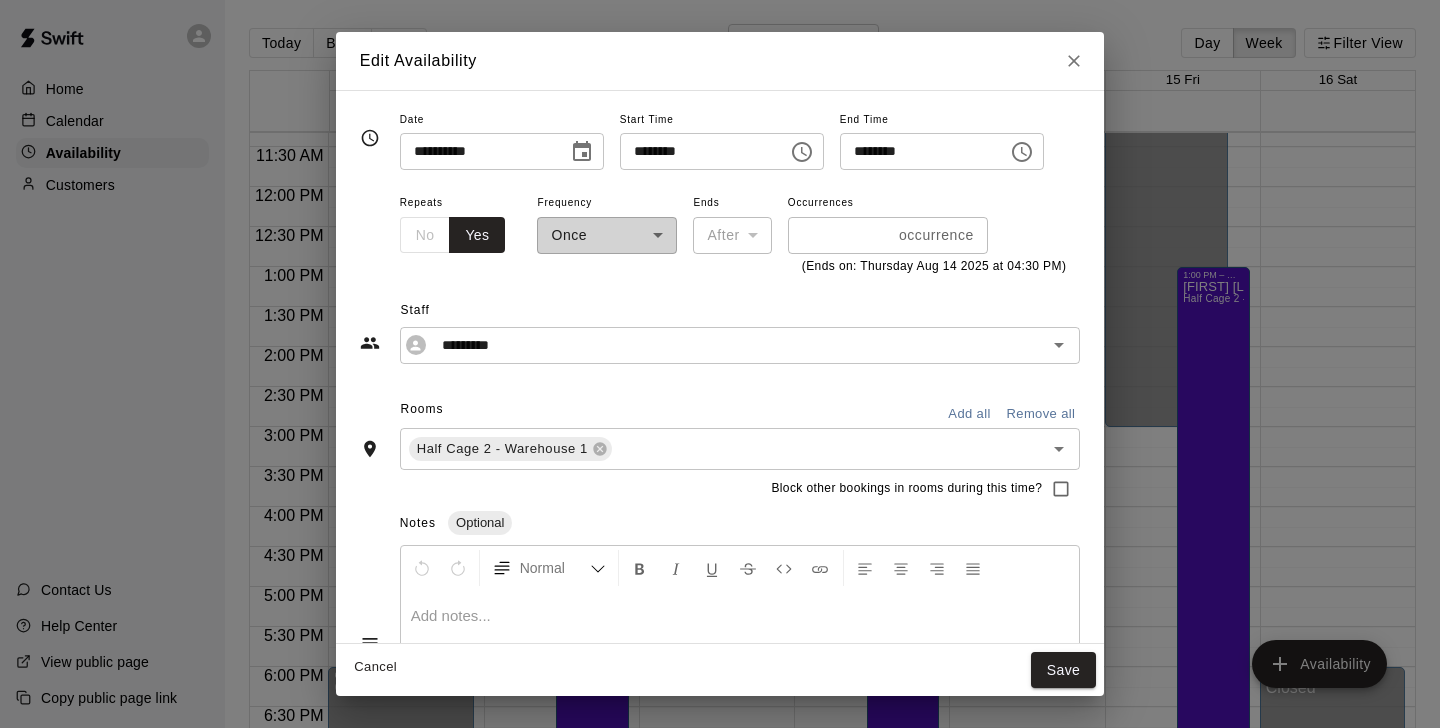 scroll, scrollTop: 120, scrollLeft: 0, axis: vertical 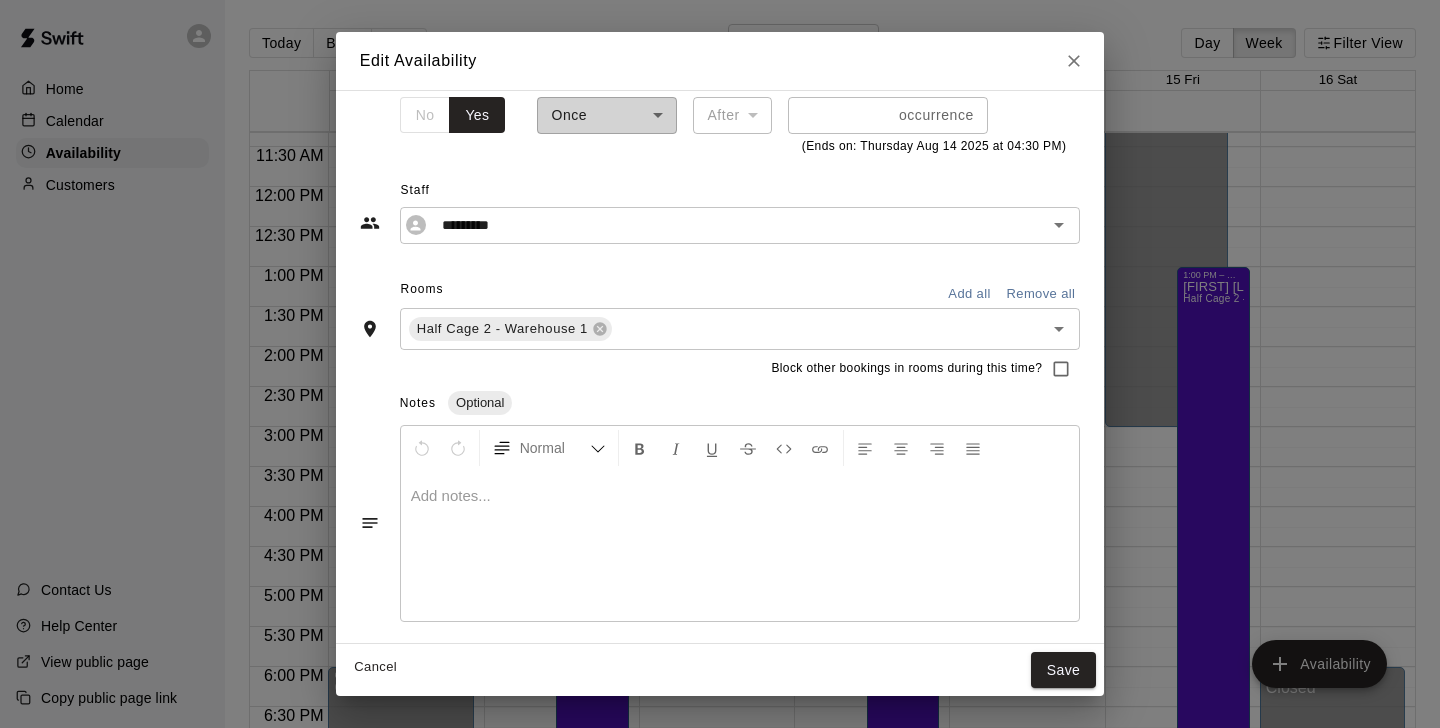 click 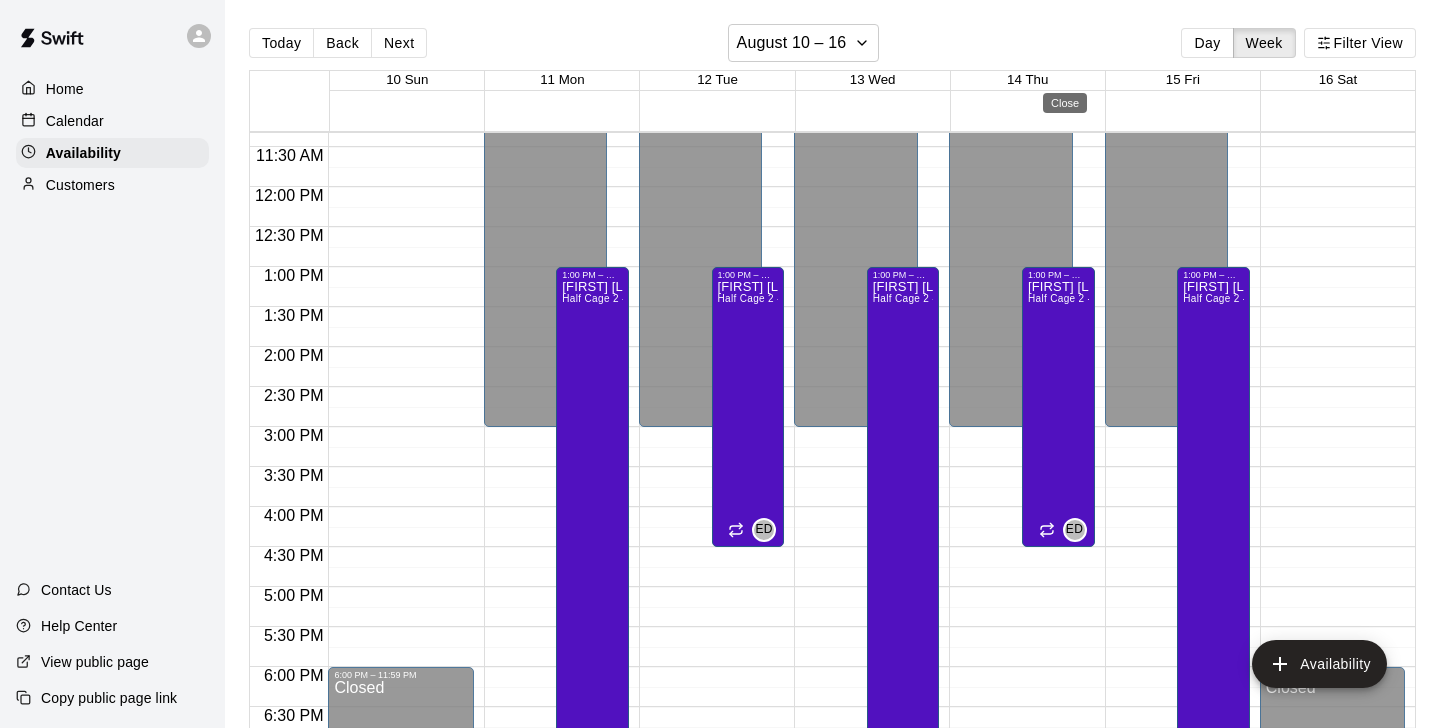 type on "**********" 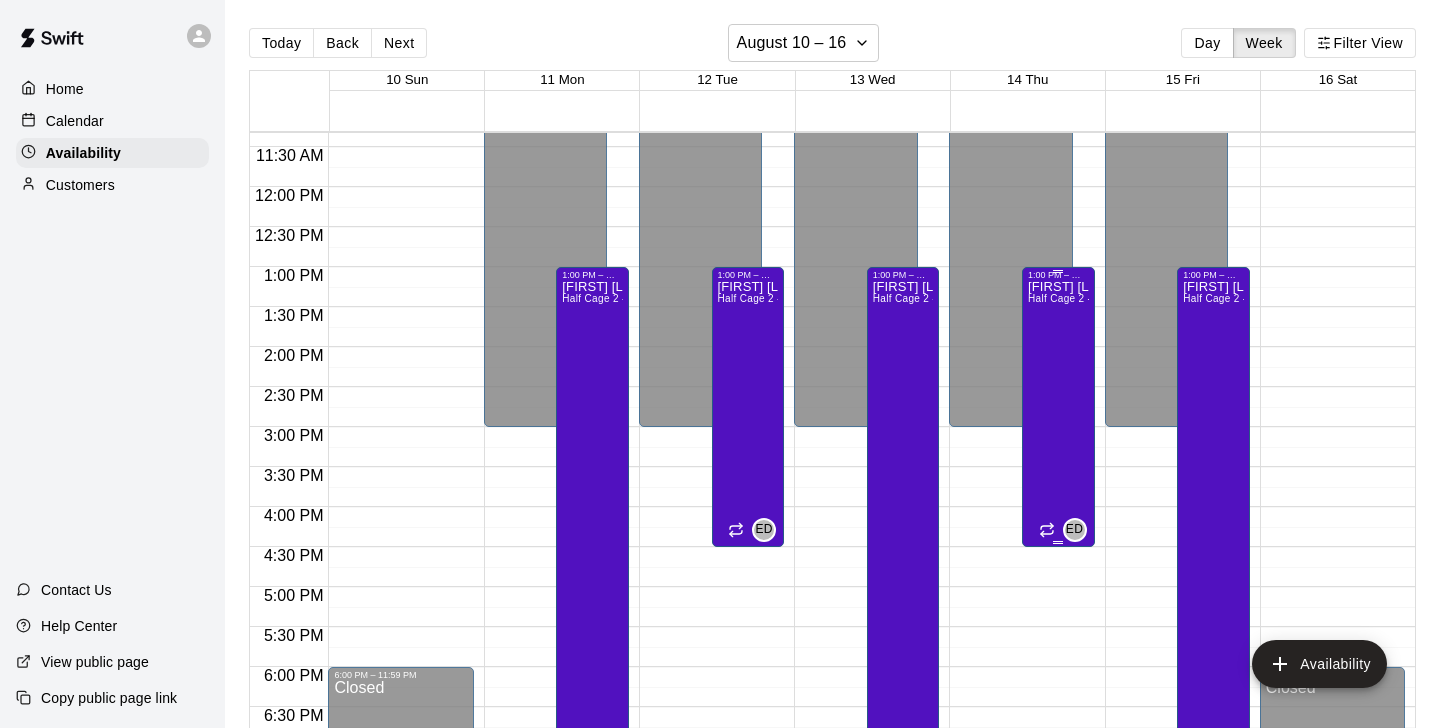 click on "[PRODUCT] [NAME] Half Cage 2 - Warehouse 1" at bounding box center [1058, 644] 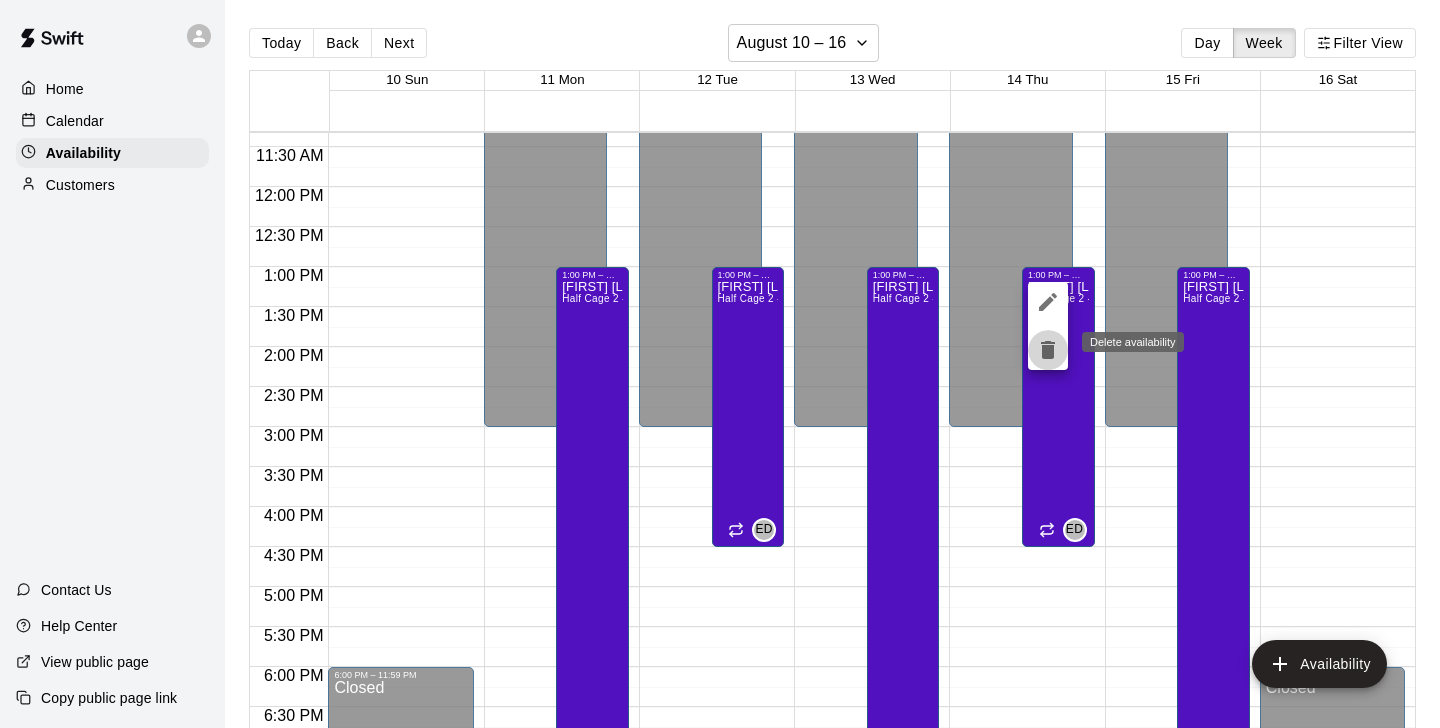 click 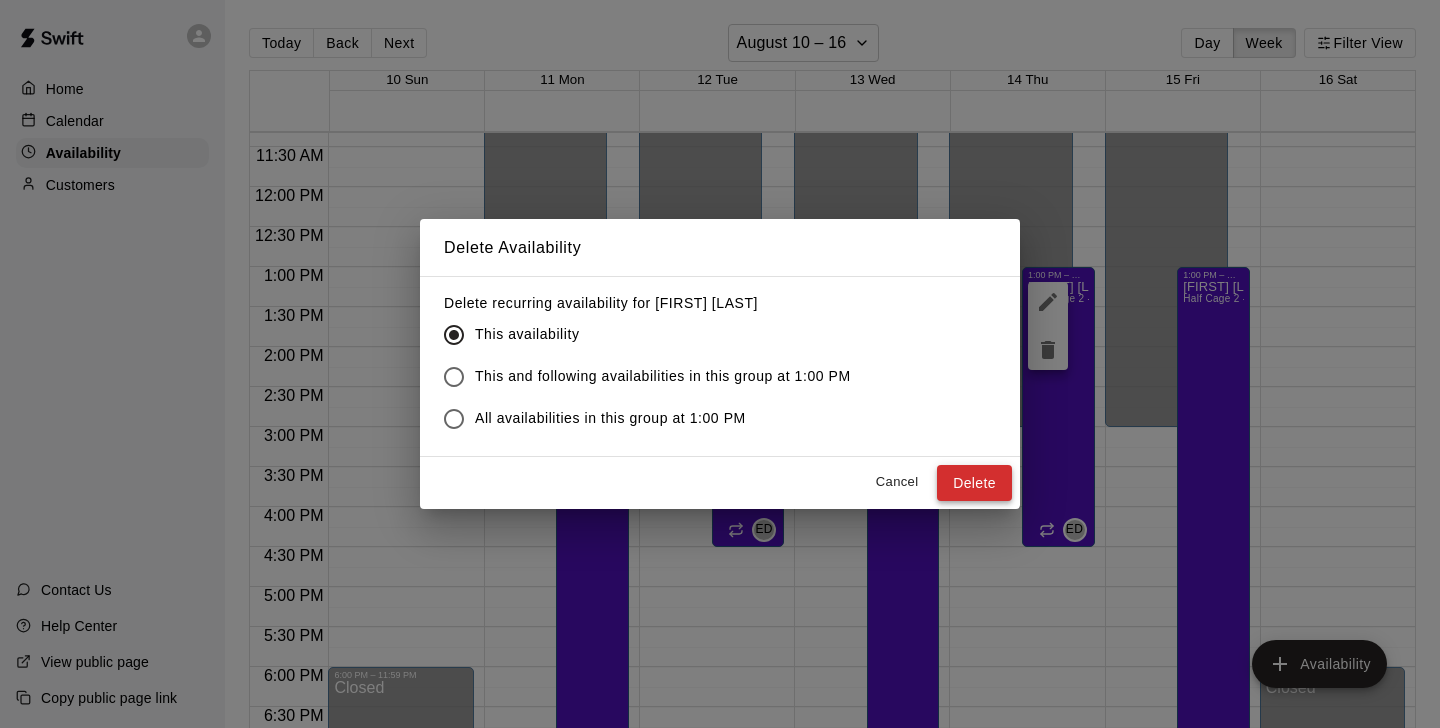 click on "Delete" at bounding box center (974, 483) 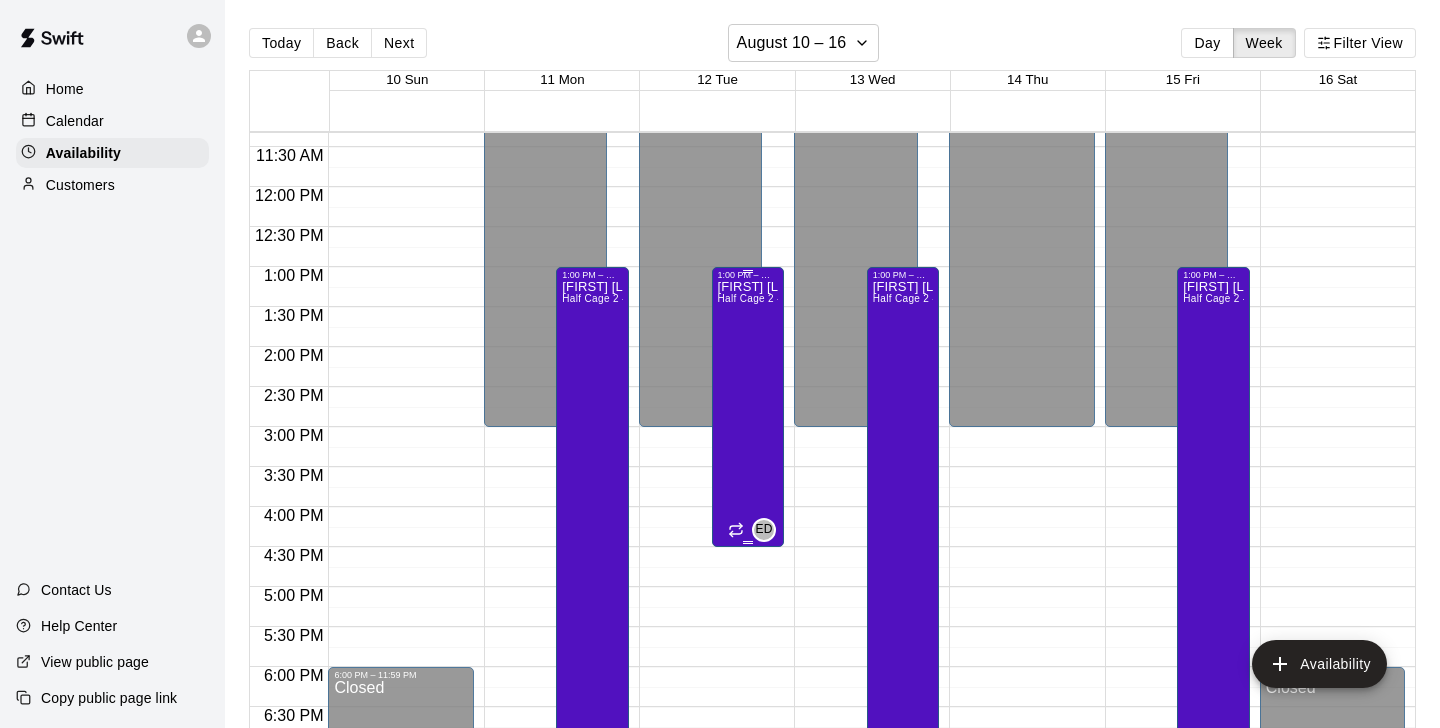 click on "[PRODUCT] [NAME] Half Cage 2 - Warehouse 1" at bounding box center (748, 644) 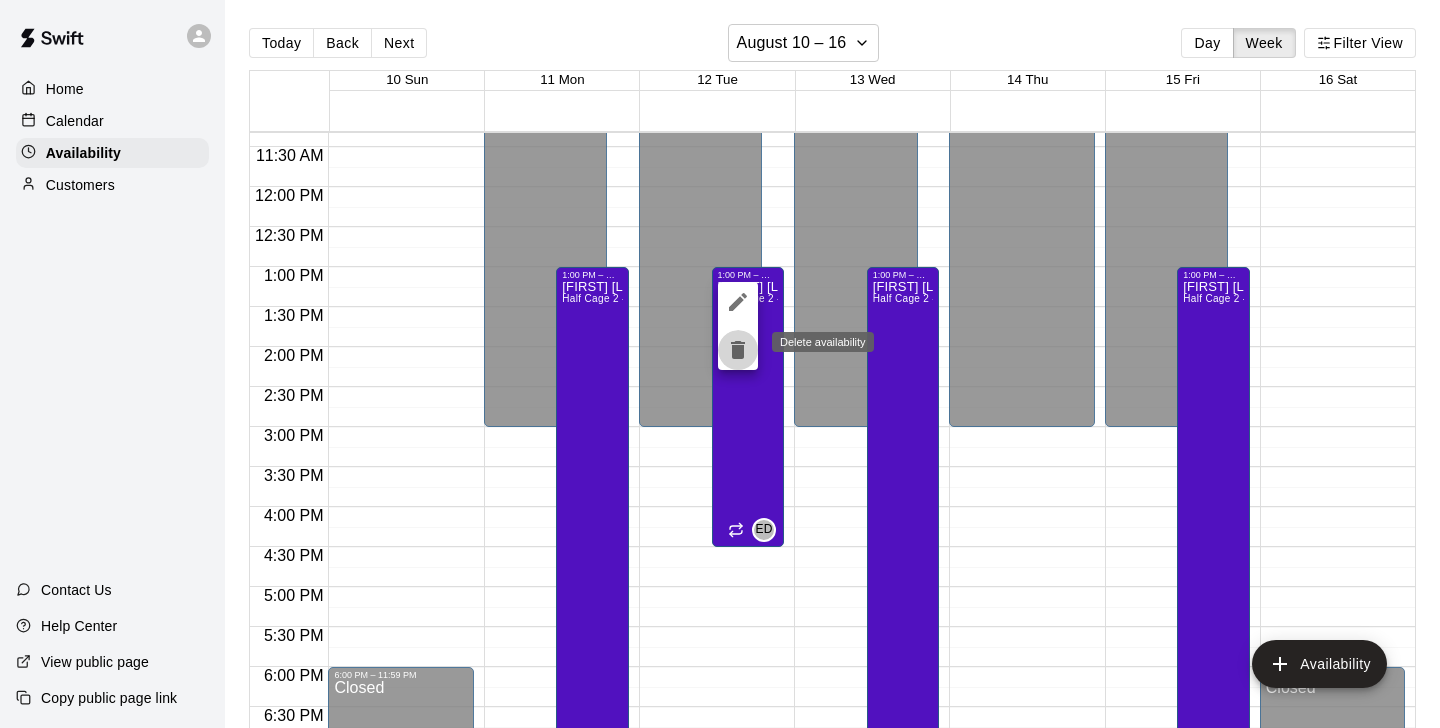 click 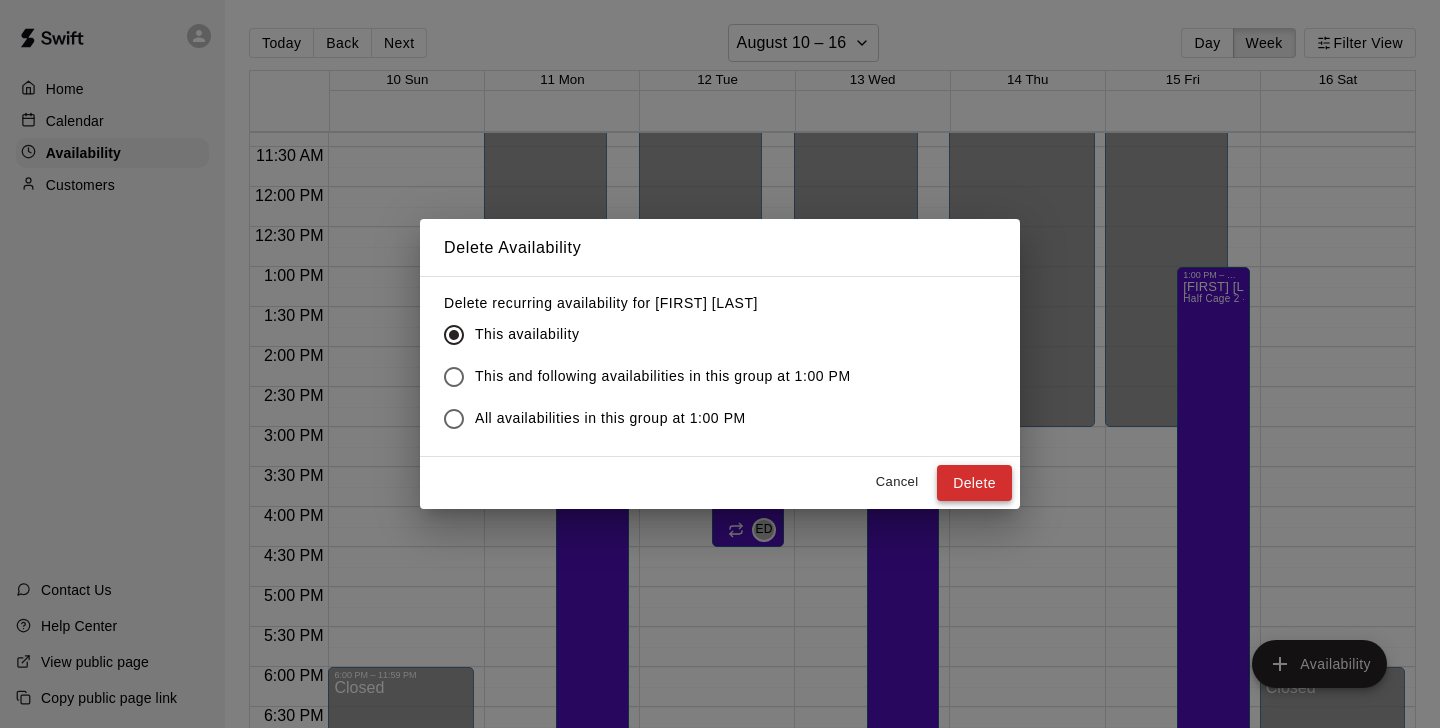 click on "Delete" at bounding box center (974, 483) 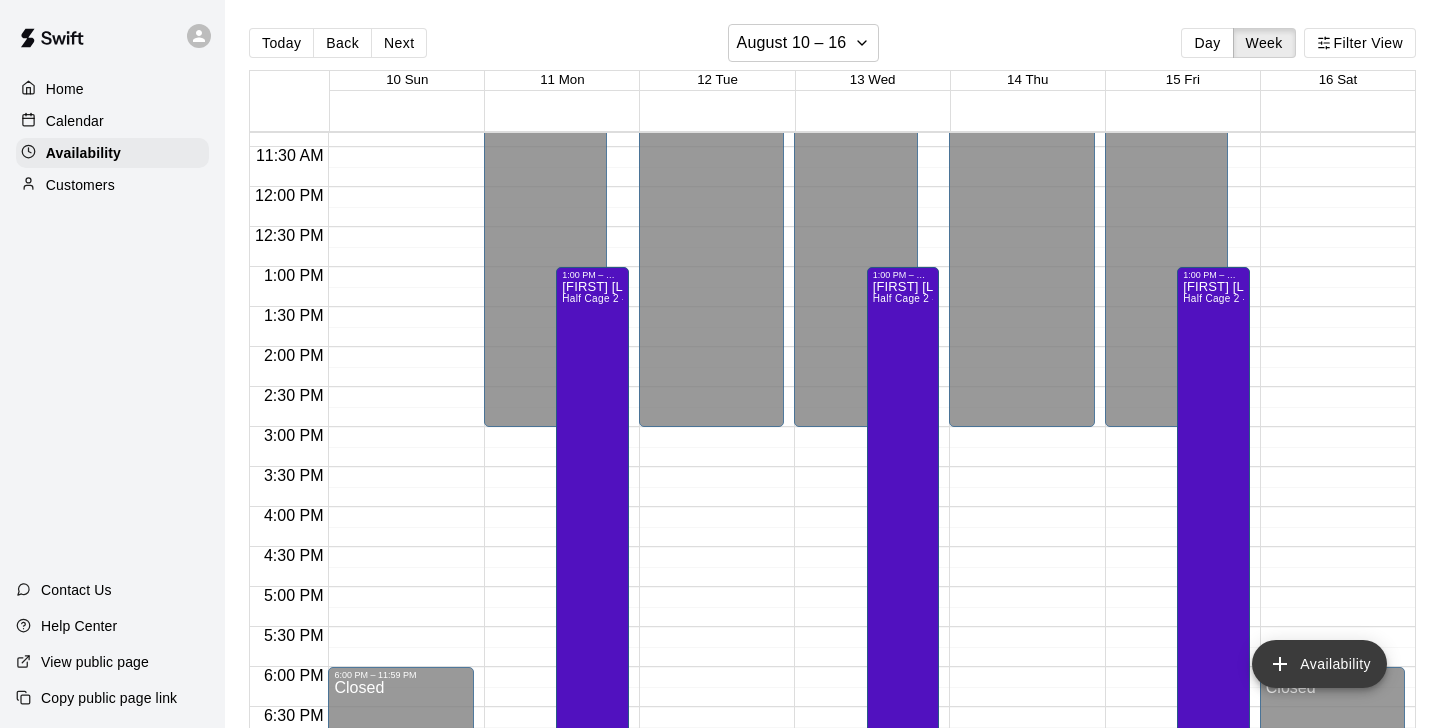 click on "Availability" at bounding box center [1319, 664] 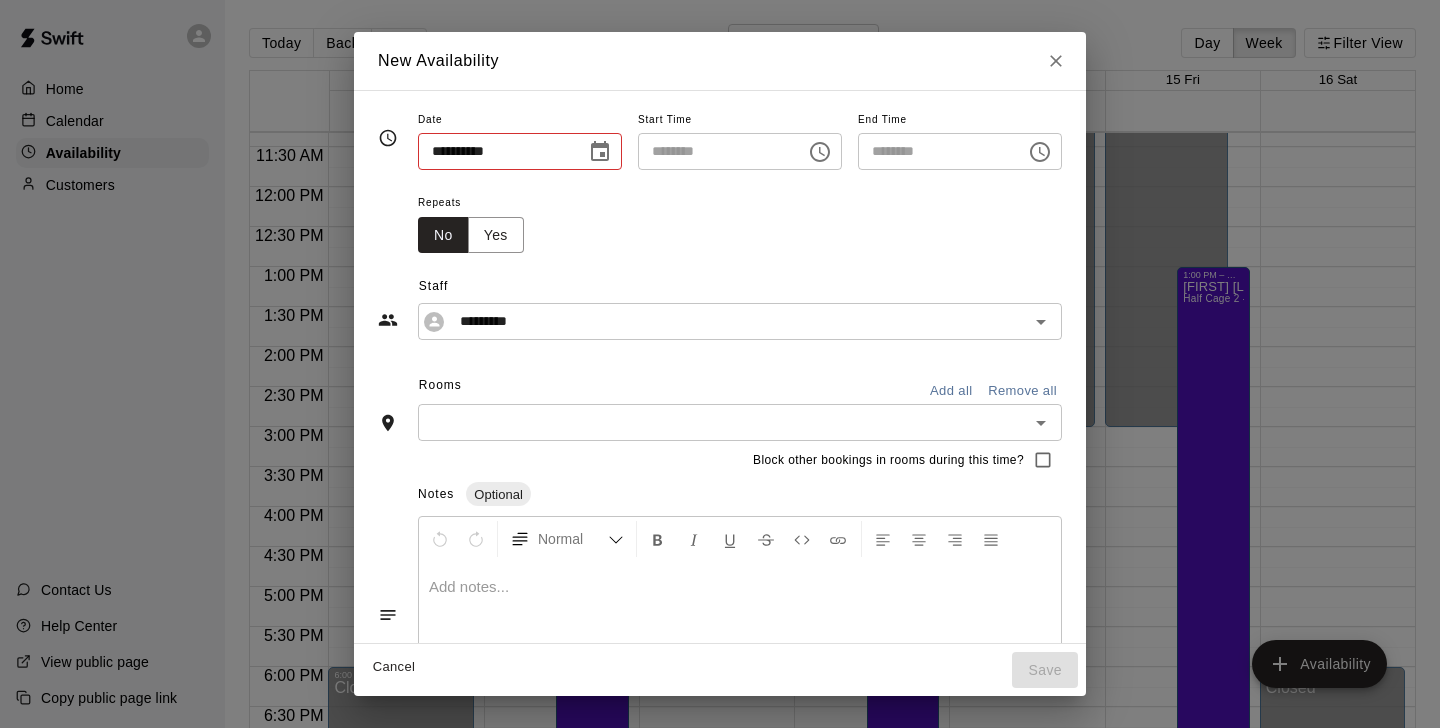 type on "**********" 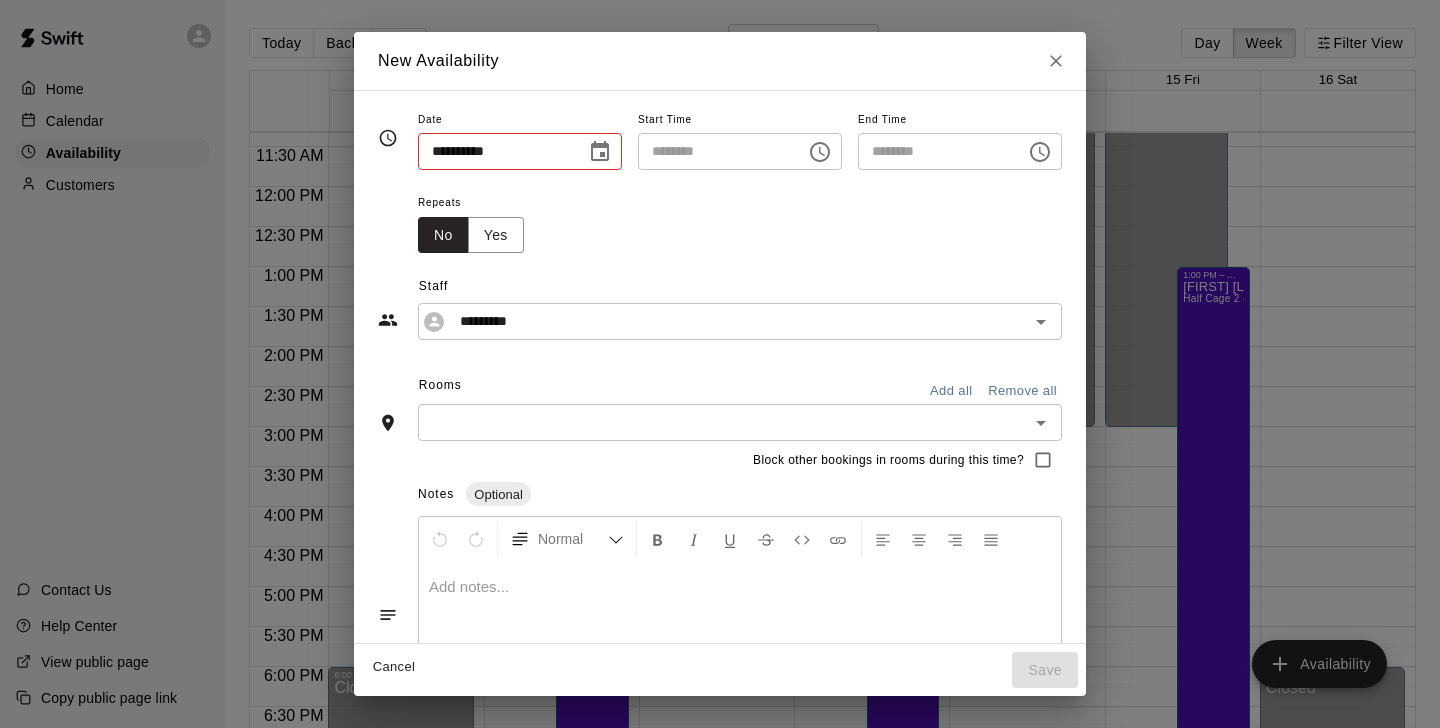 type on "********" 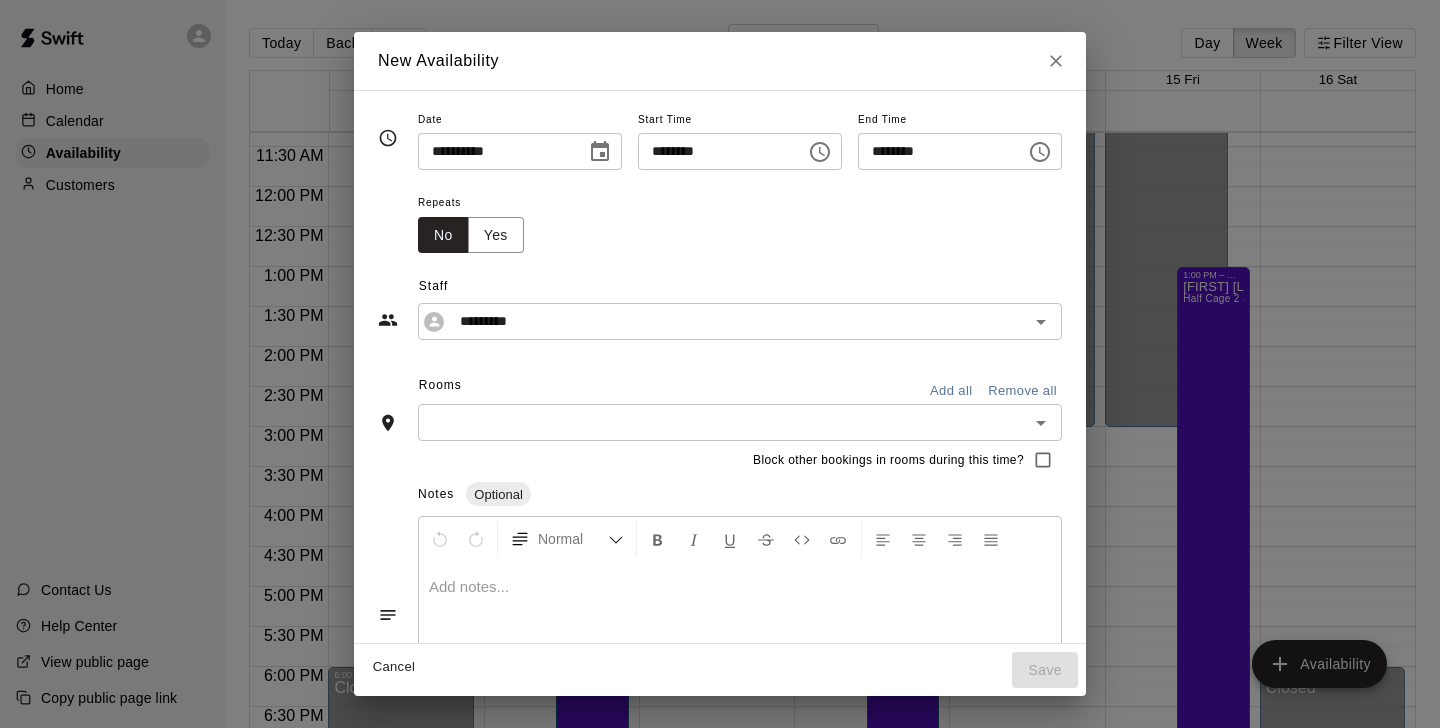 click 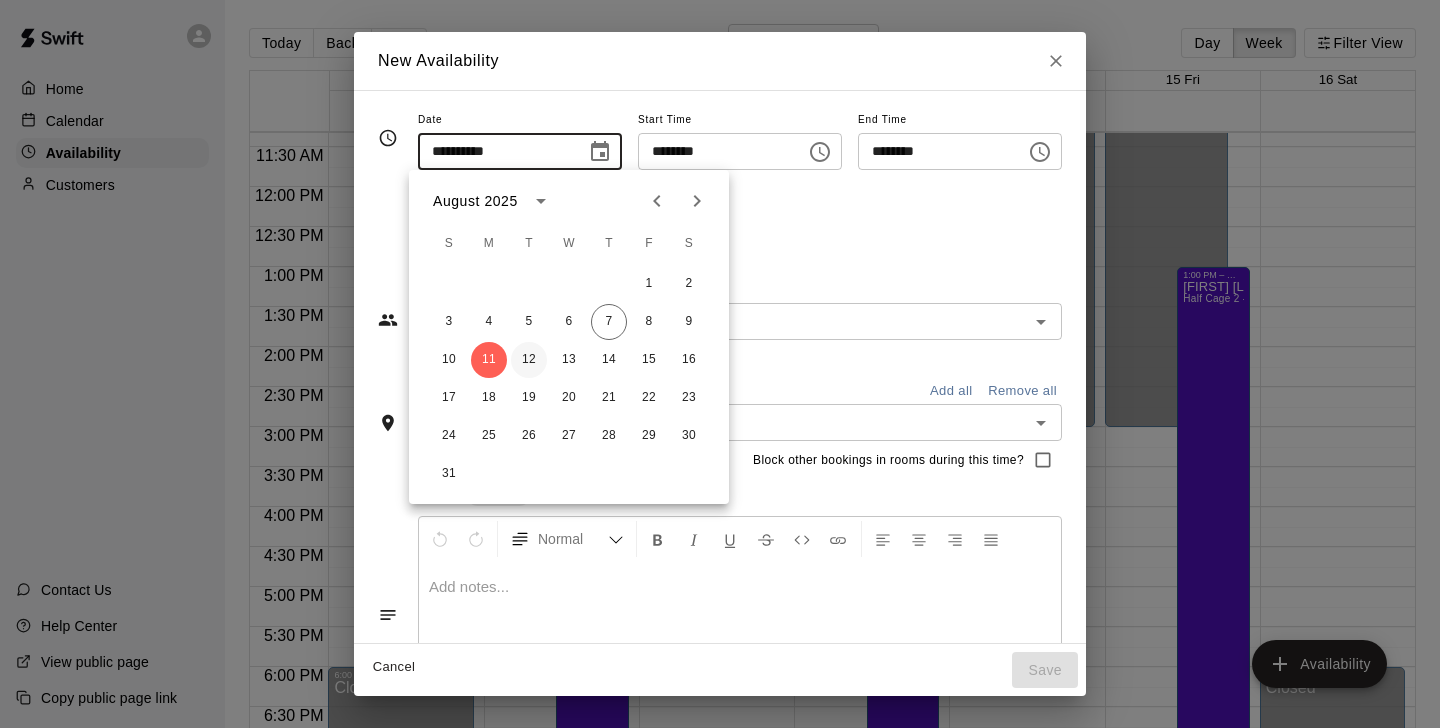 click on "12" at bounding box center (529, 360) 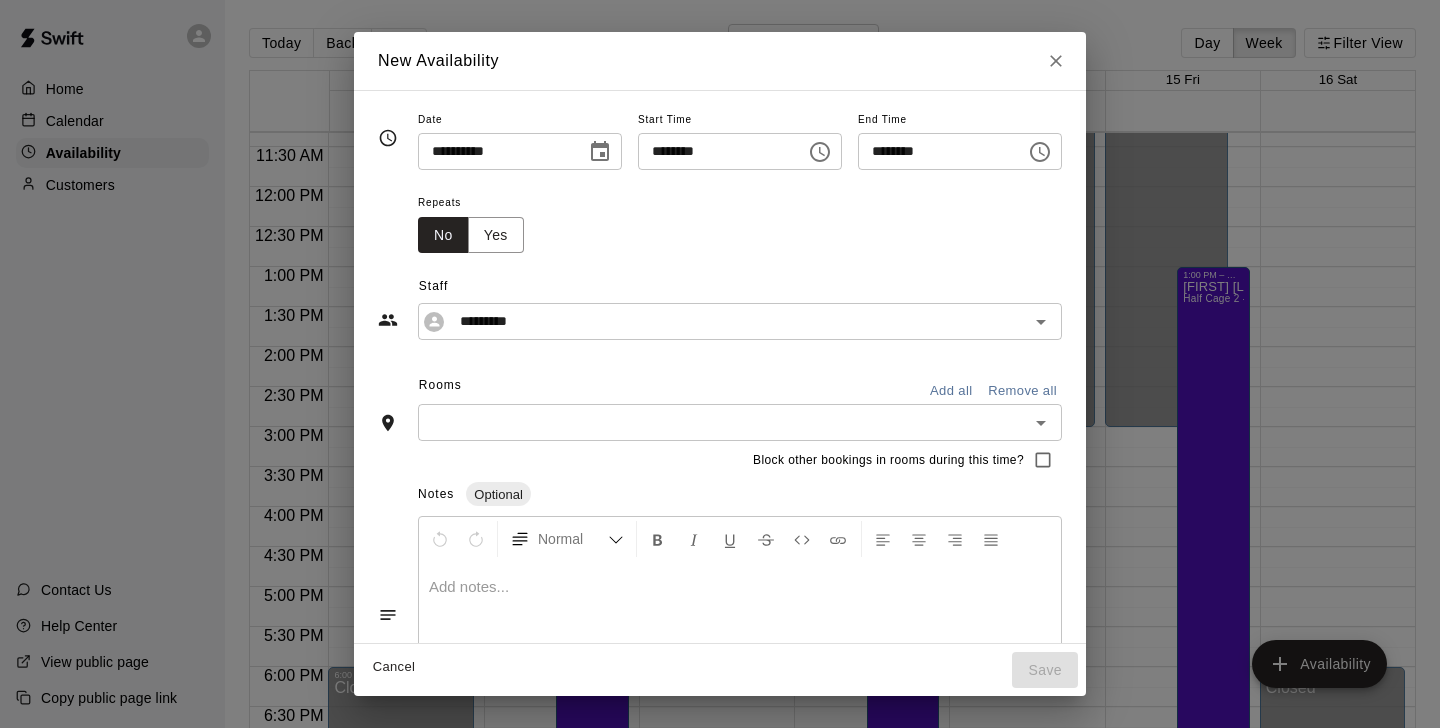 type on "**********" 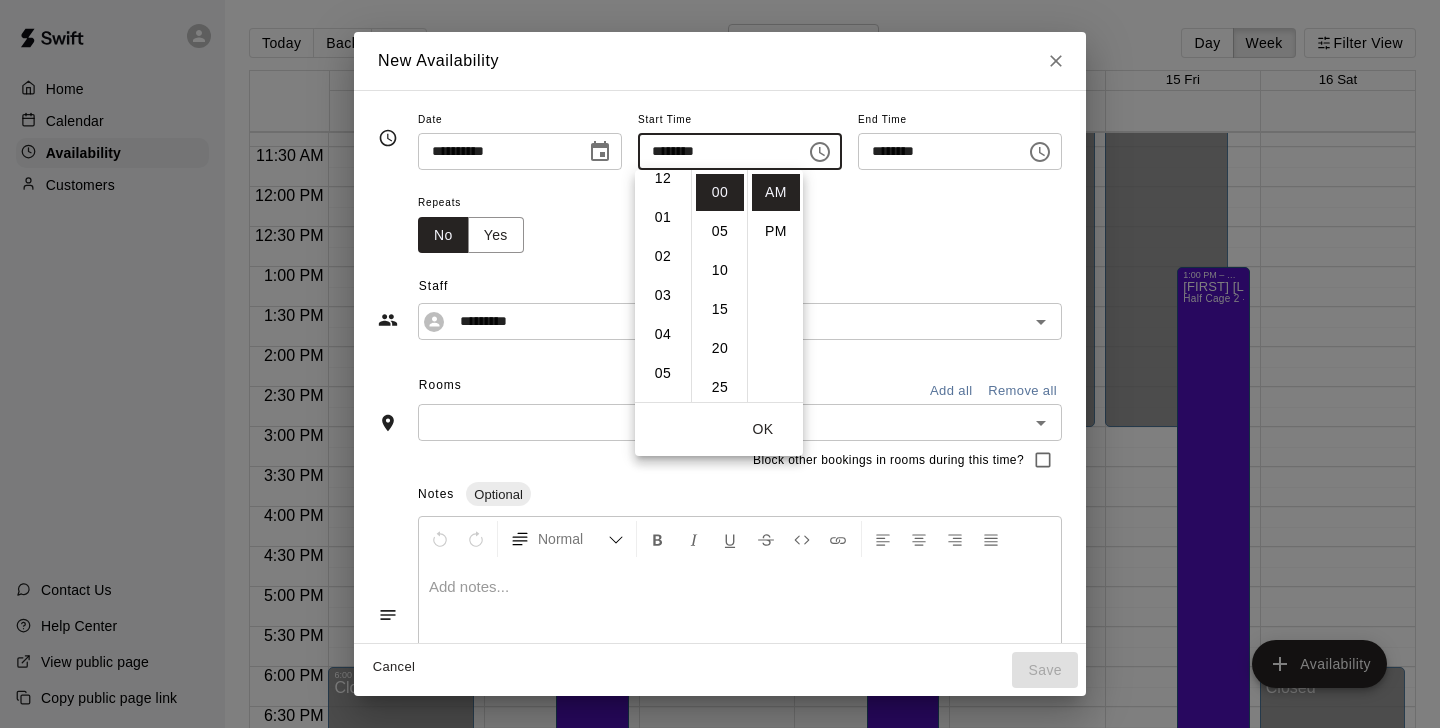 scroll, scrollTop: 0, scrollLeft: 0, axis: both 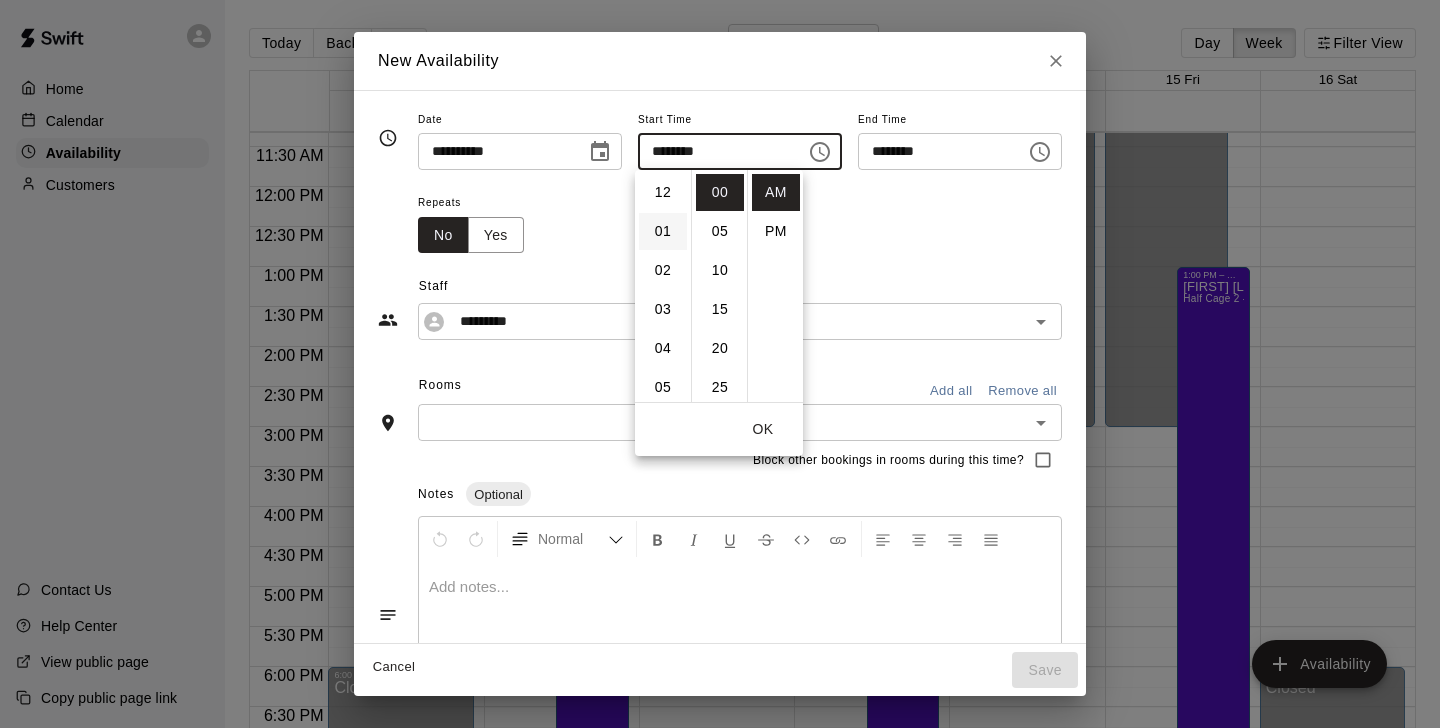 click on "01" at bounding box center (663, 231) 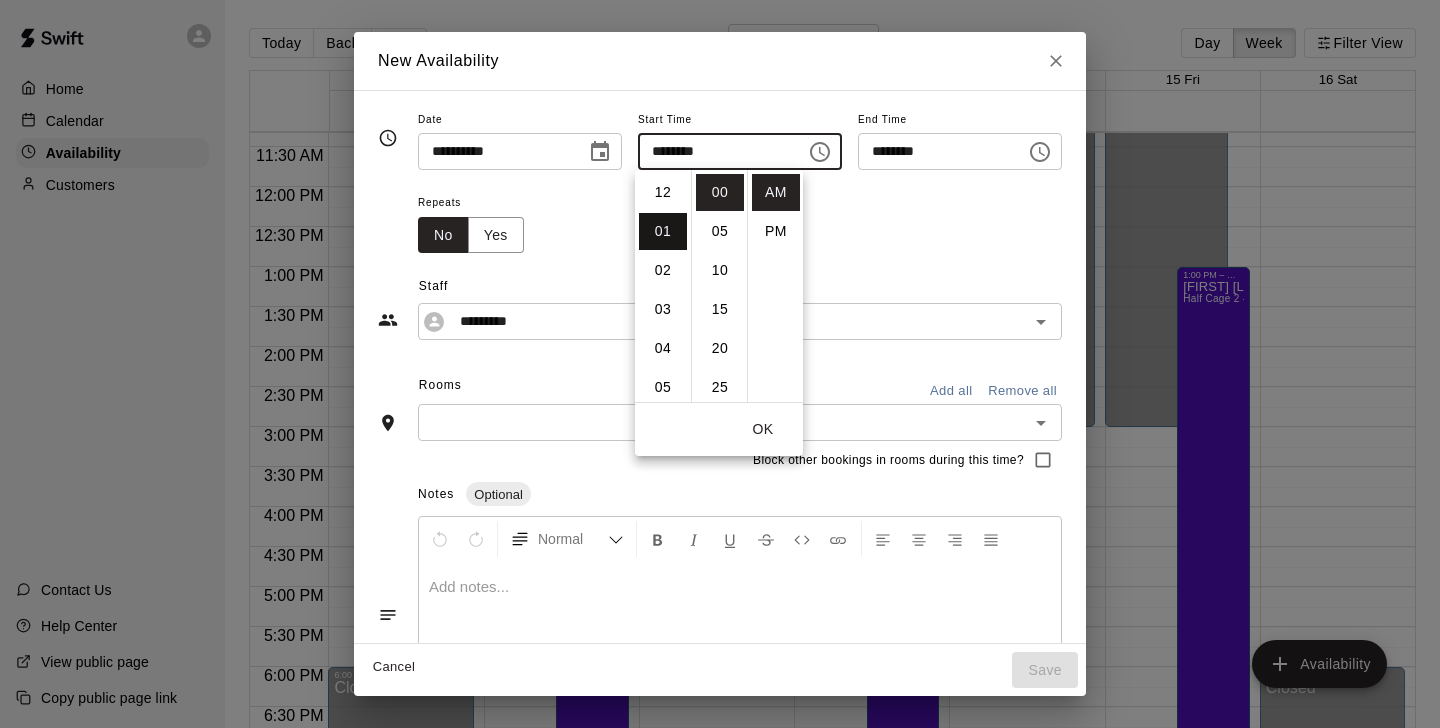 scroll, scrollTop: 39, scrollLeft: 0, axis: vertical 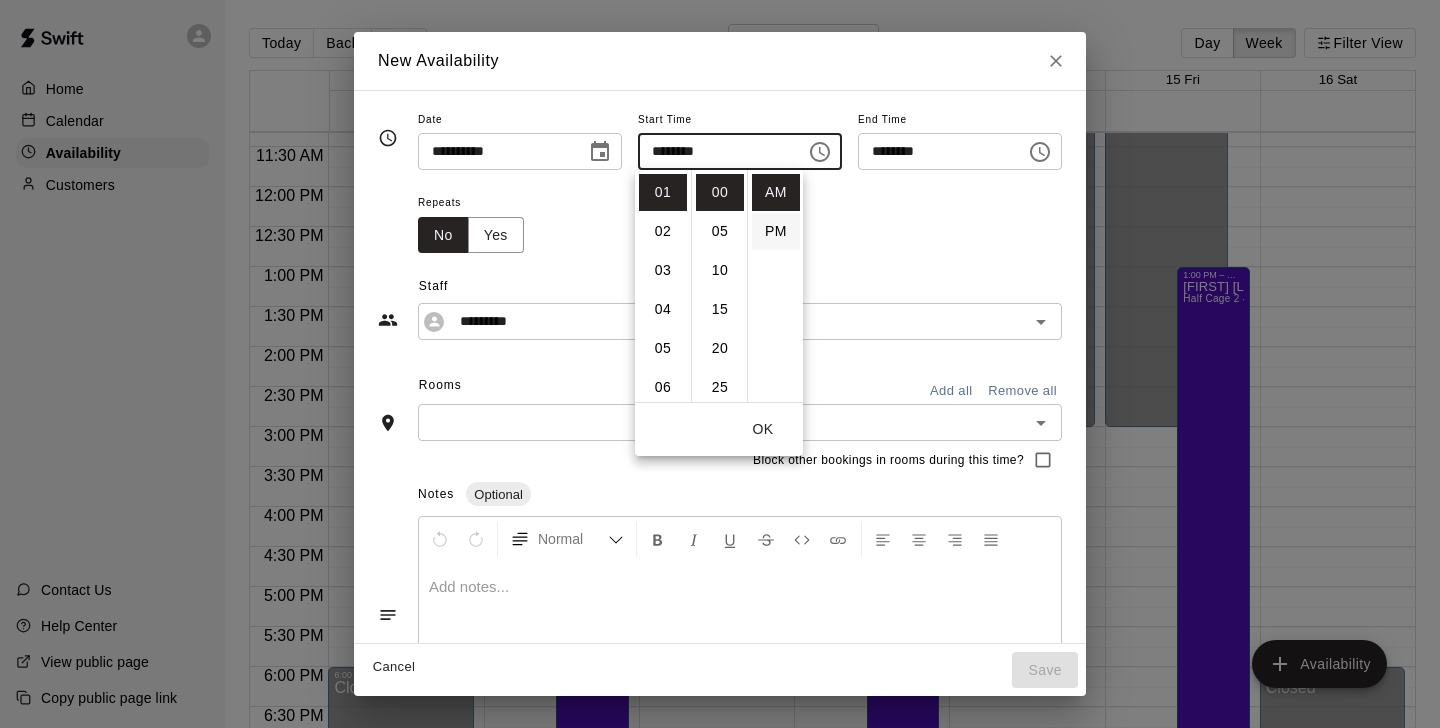 click on "PM" at bounding box center [776, 231] 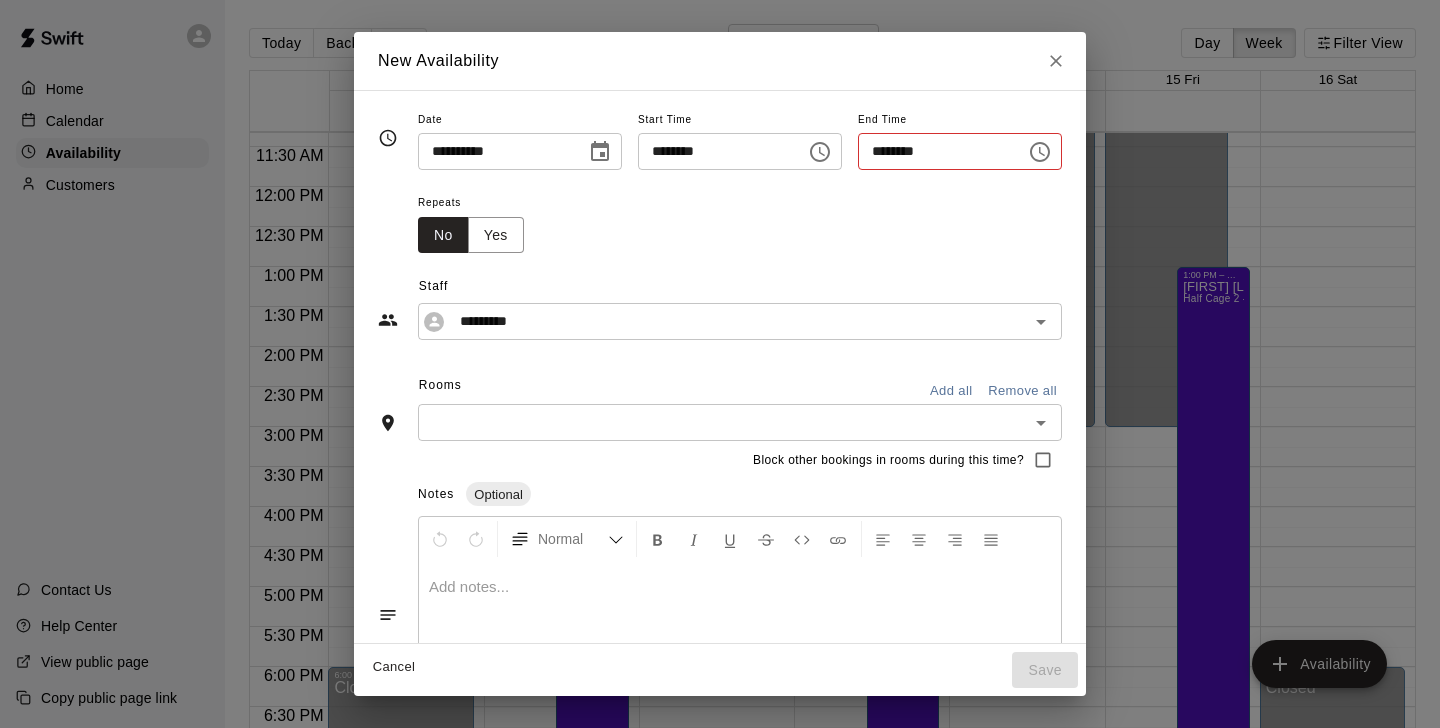 type on "********" 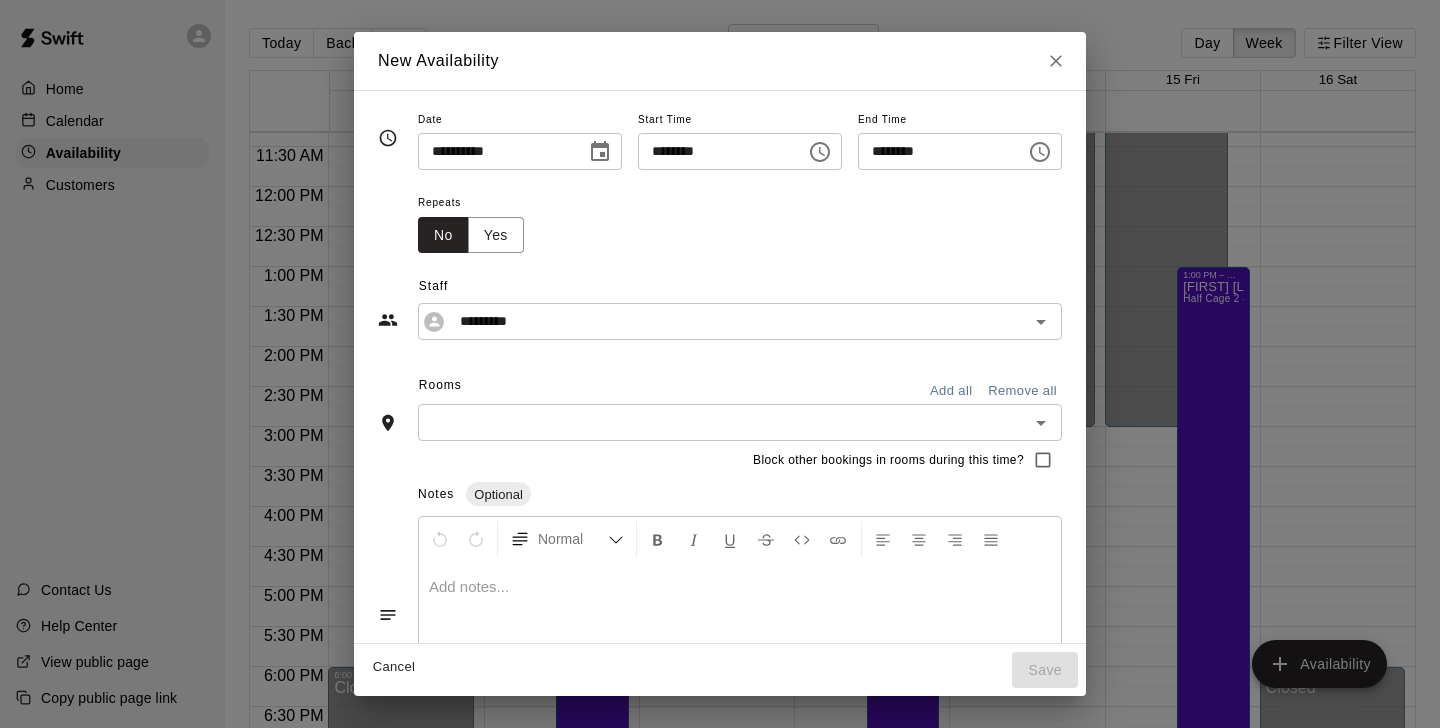 click on "********" at bounding box center (935, 151) 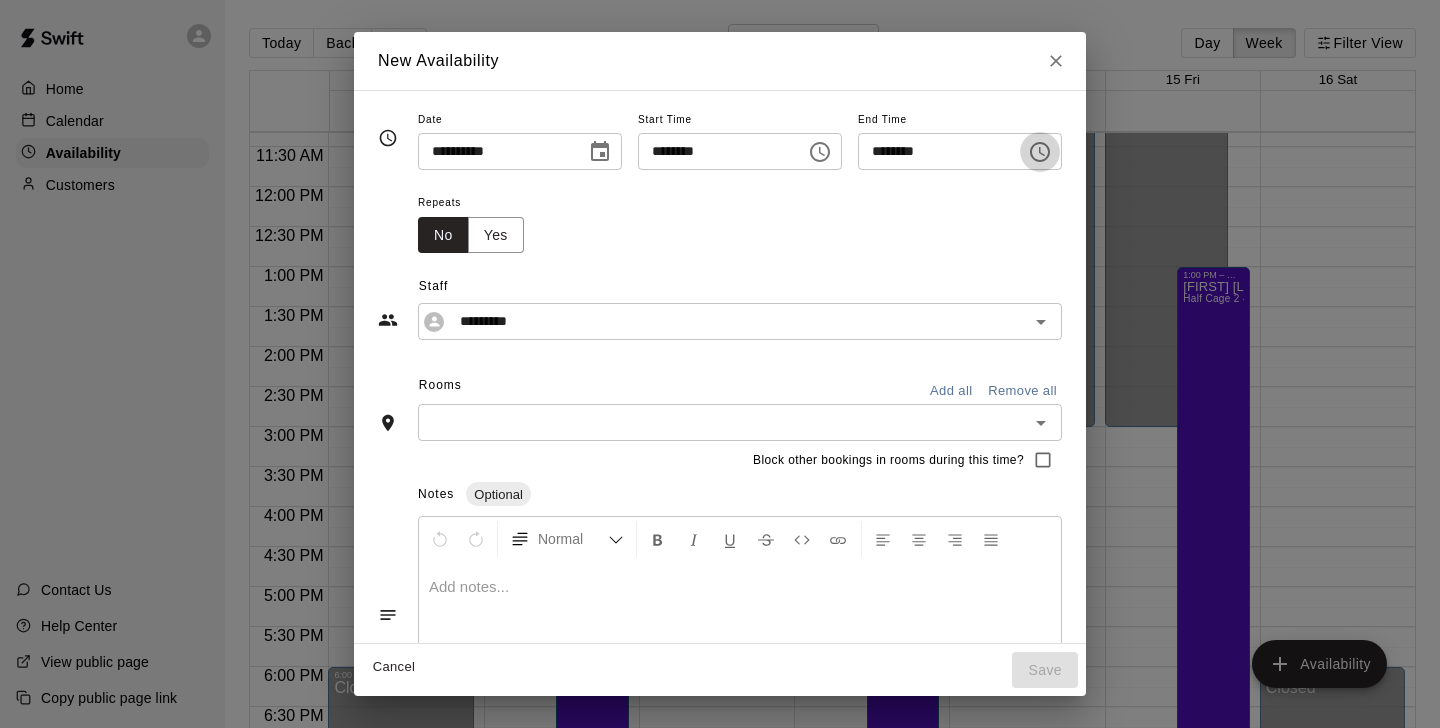 click 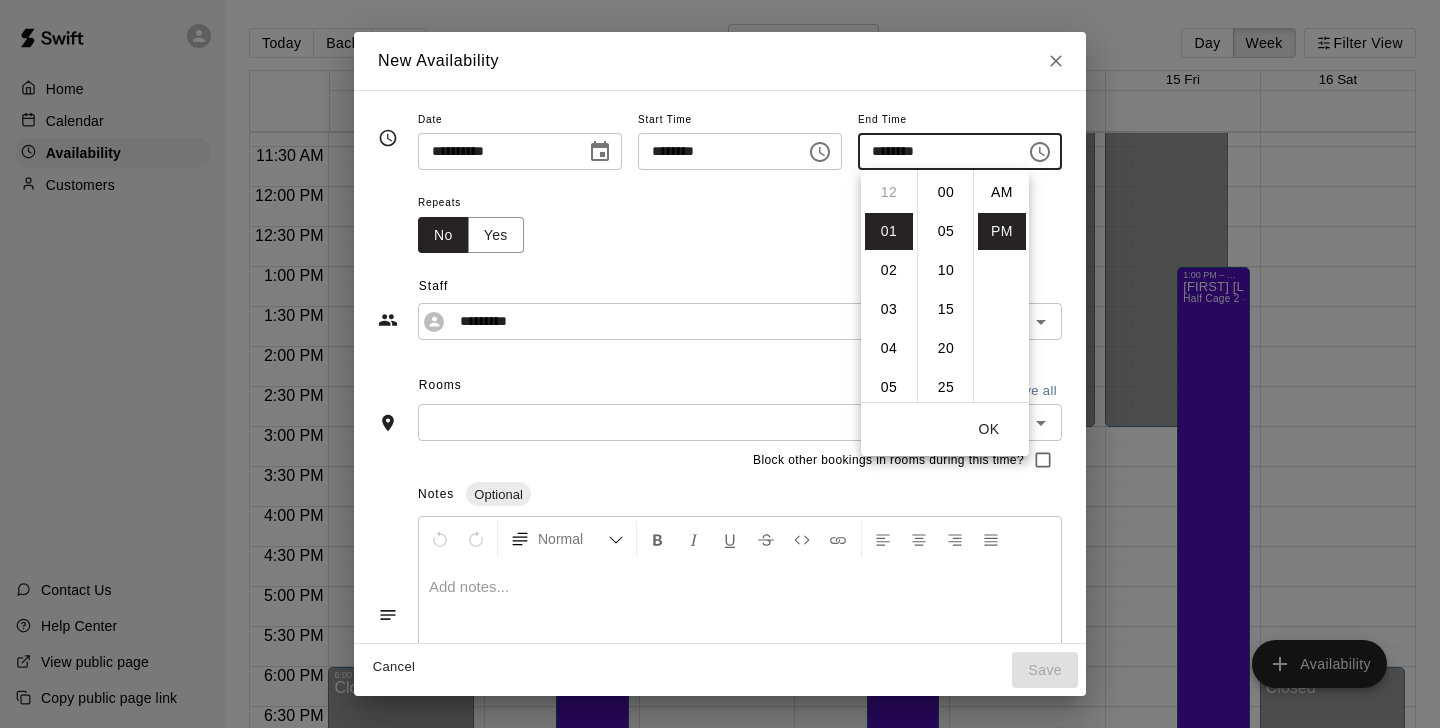 scroll, scrollTop: 39, scrollLeft: 0, axis: vertical 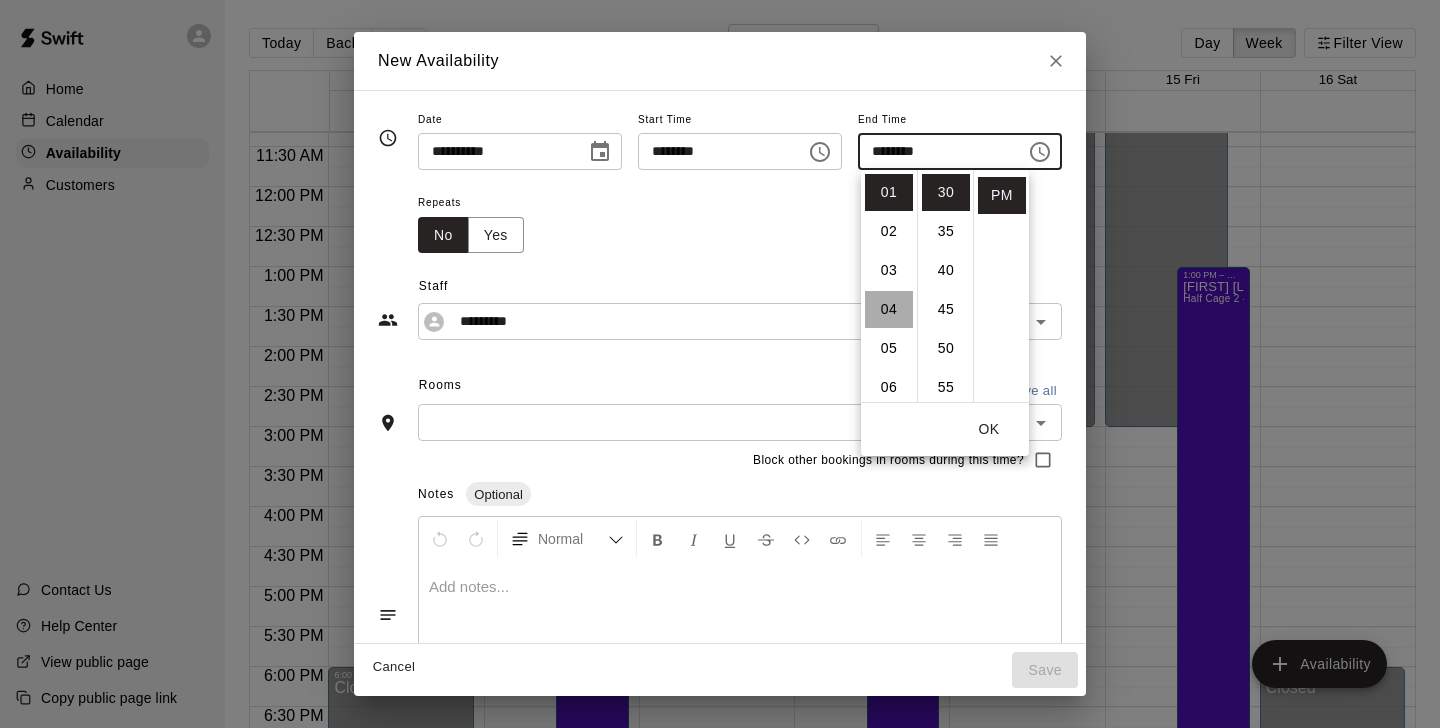 click on "04" at bounding box center (889, 309) 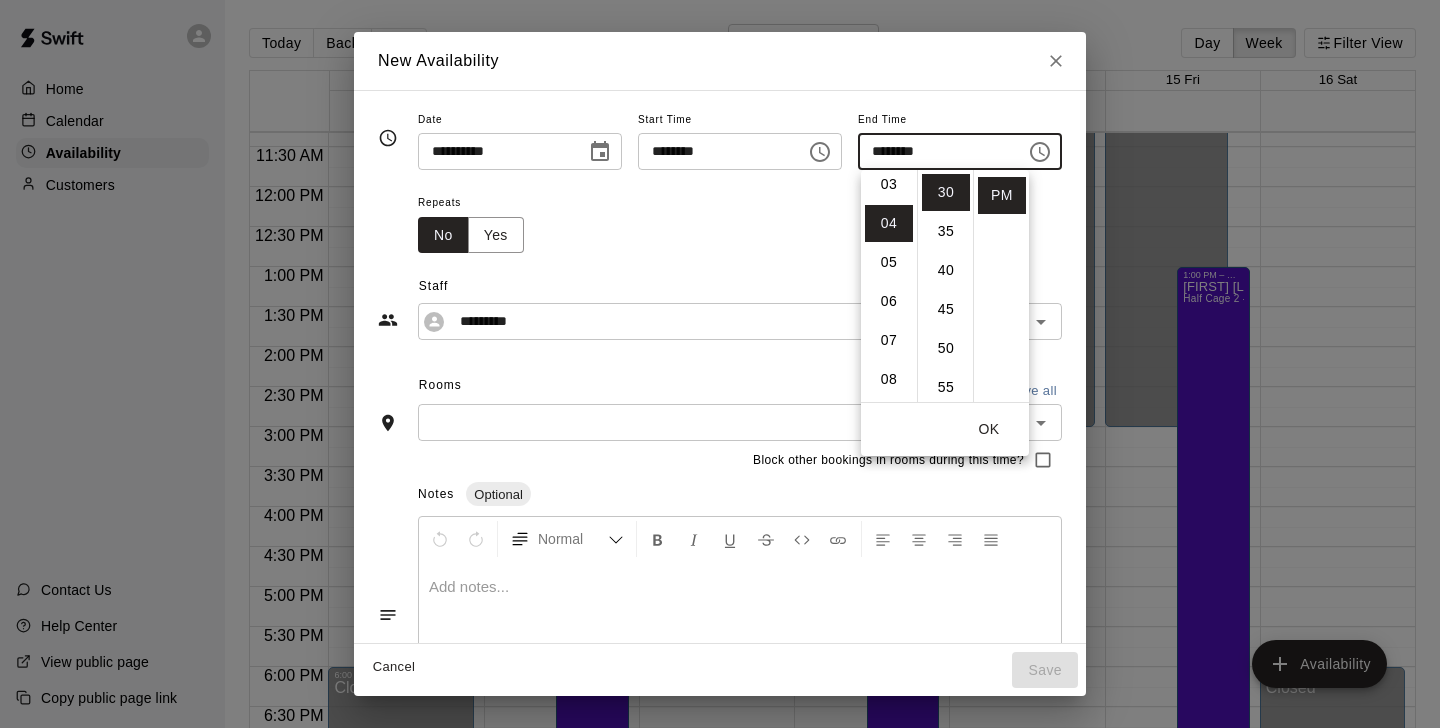 scroll, scrollTop: 156, scrollLeft: 0, axis: vertical 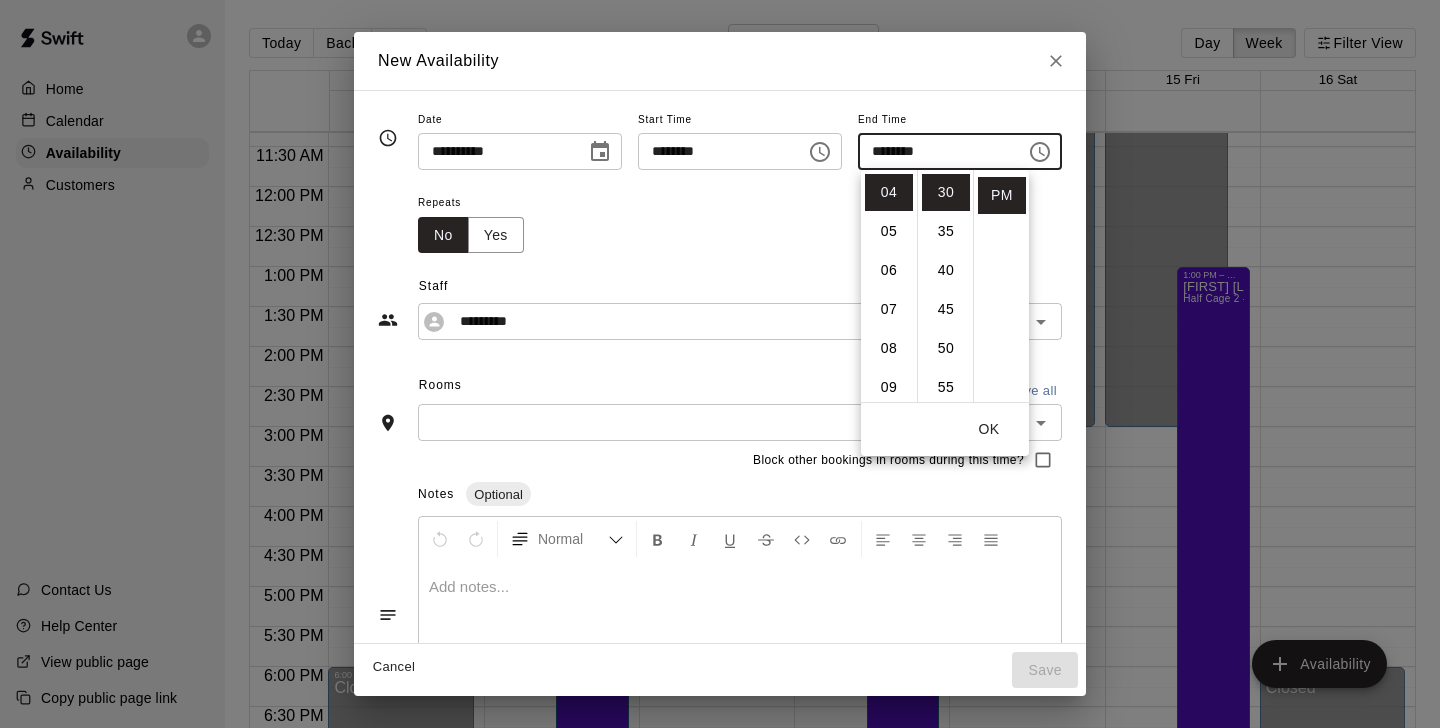 click on "OK" at bounding box center (989, 429) 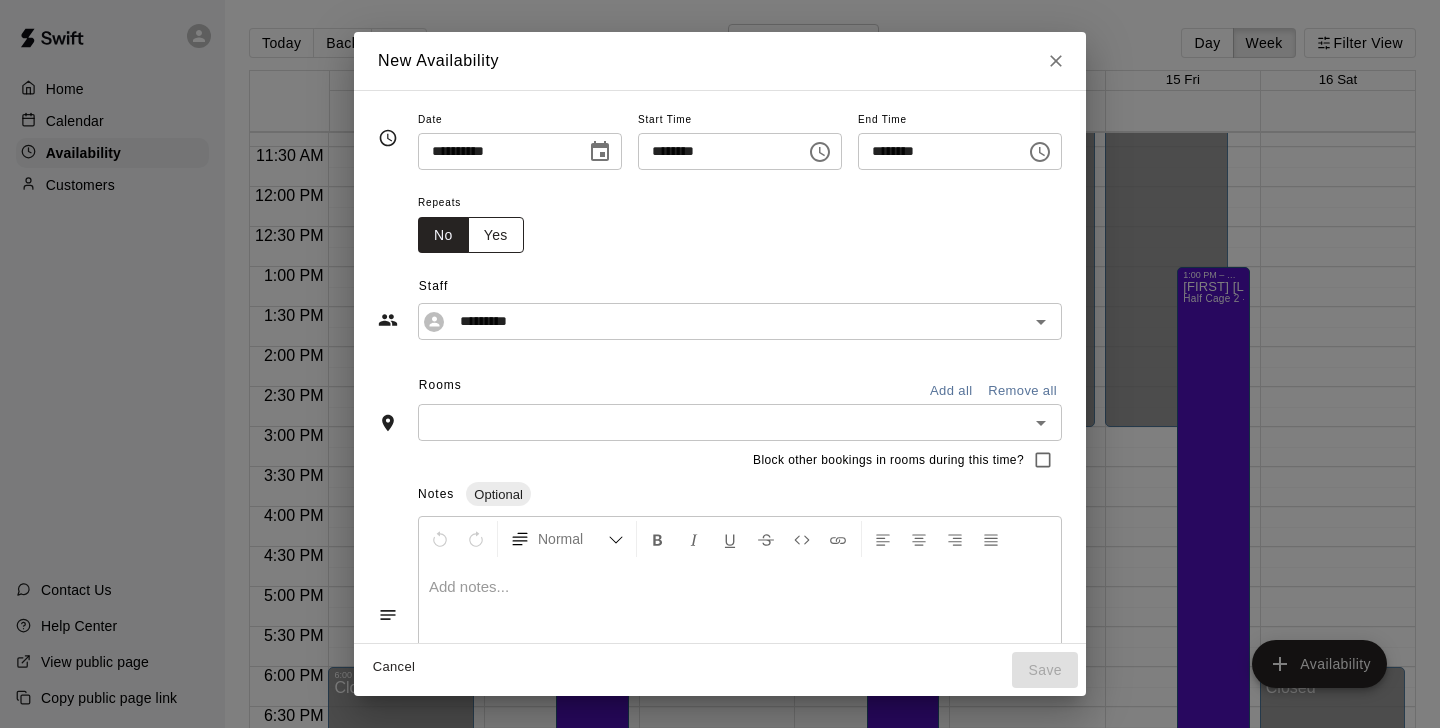 click on "Yes" at bounding box center (496, 235) 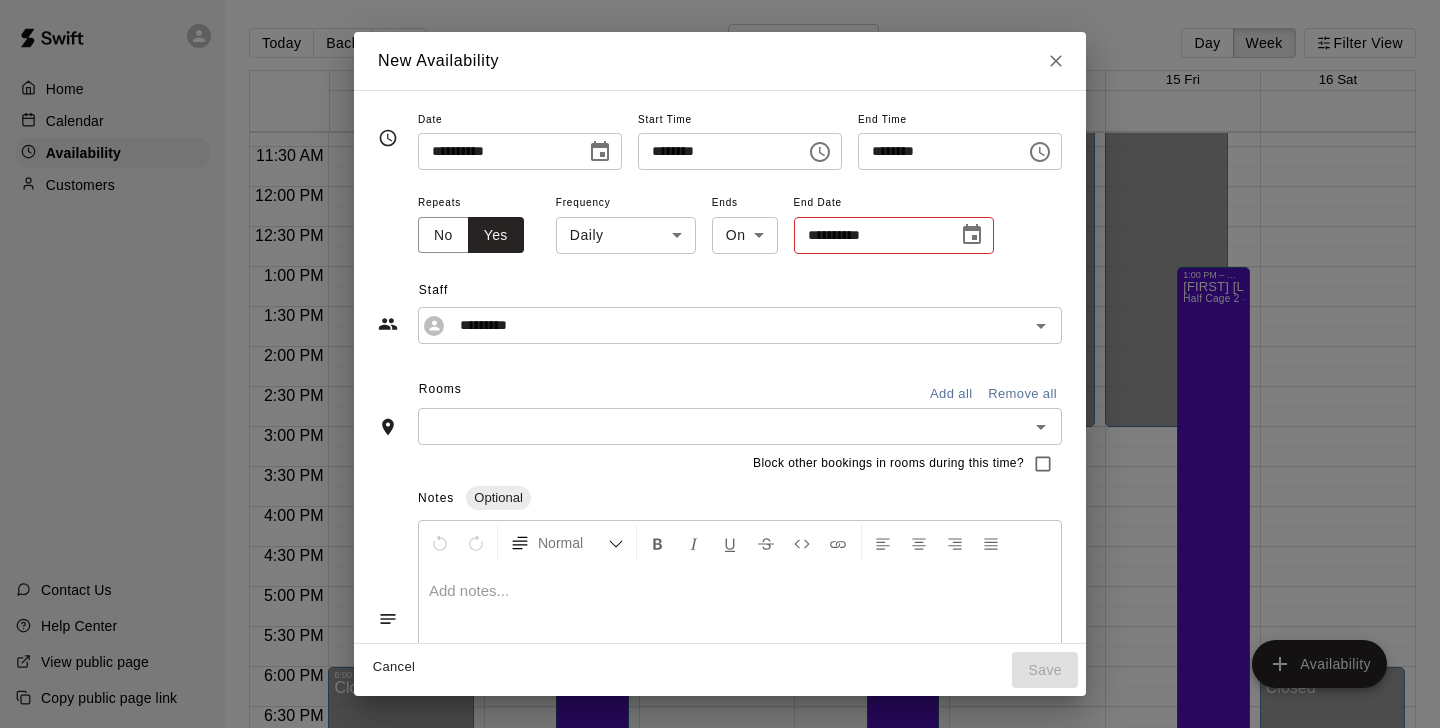 click on "Staff ********* ​" at bounding box center (720, 300) 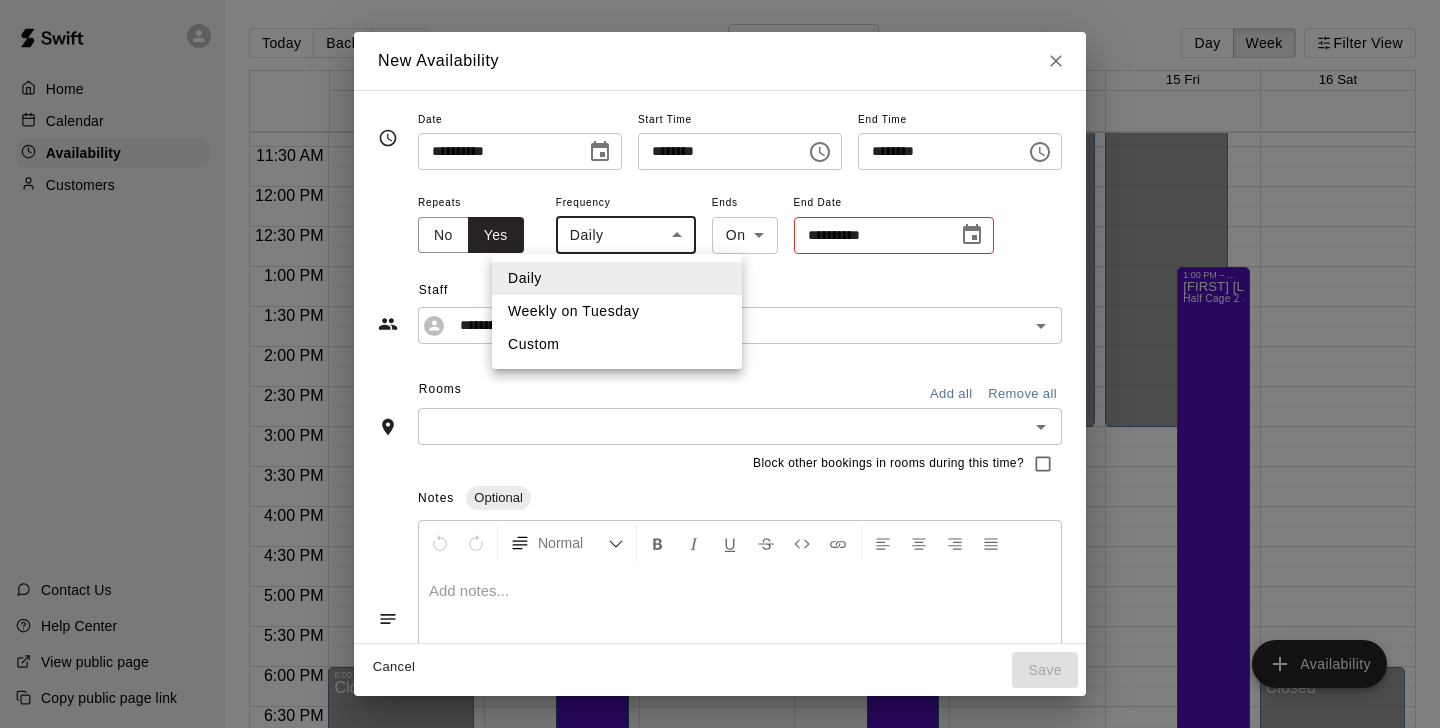 click on "Home Calendar Availability Customers Contact Us Help Center View public page Copy public page link Today Back Next August 10 – 16 Day Week Filter View 10 Sun 11 Mon 12 Tue 13 Wed 14 Thu 15 Fri 16 Sat 12:00 AM 12:30 AM 1:00 AM 1:30 AM 2:00 AM 2:30 AM 3:00 AM 3:30 AM 4:00 AM 4:30 AM 5:00 AM 5:30 AM 6:00 AM 6:30 AM 7:00 AM 7:30 AM 8:00 AM 8:30 AM 9:00 AM 9:30 AM 10:00 AM 10:30 AM 11:00 AM 11:30 AM 12:00 PM 12:30 PM 1:00 PM 1:30 PM 2:00 PM 2:30 PM 3:00 PM 3:30 PM 4:00 PM 4:30 PM 5:00 PM 5:30 PM 6:00 PM 6:30 PM 7:00 PM 7:30 PM 8:00 PM 8:30 PM 9:00 PM 9:30 PM 10:00 PM 10:30 PM 11:00 PM 11:30 PM 12:00 AM – 9:00 AM Closed 6:00 PM – 11:59 PM Closed 12:00 AM – 3:00 PM Closed 10:00 PM – 11:59 PM Closed 1:00 PM – 9:00 PM [PERSON] Half Cage 2 - Warehouse 1 ED 12:00 AM – 3:00 PM Closed 10:00 PM – 11:59 PM Closed 12:00 AM – 3:00 PM ED" at bounding box center (720, 380) 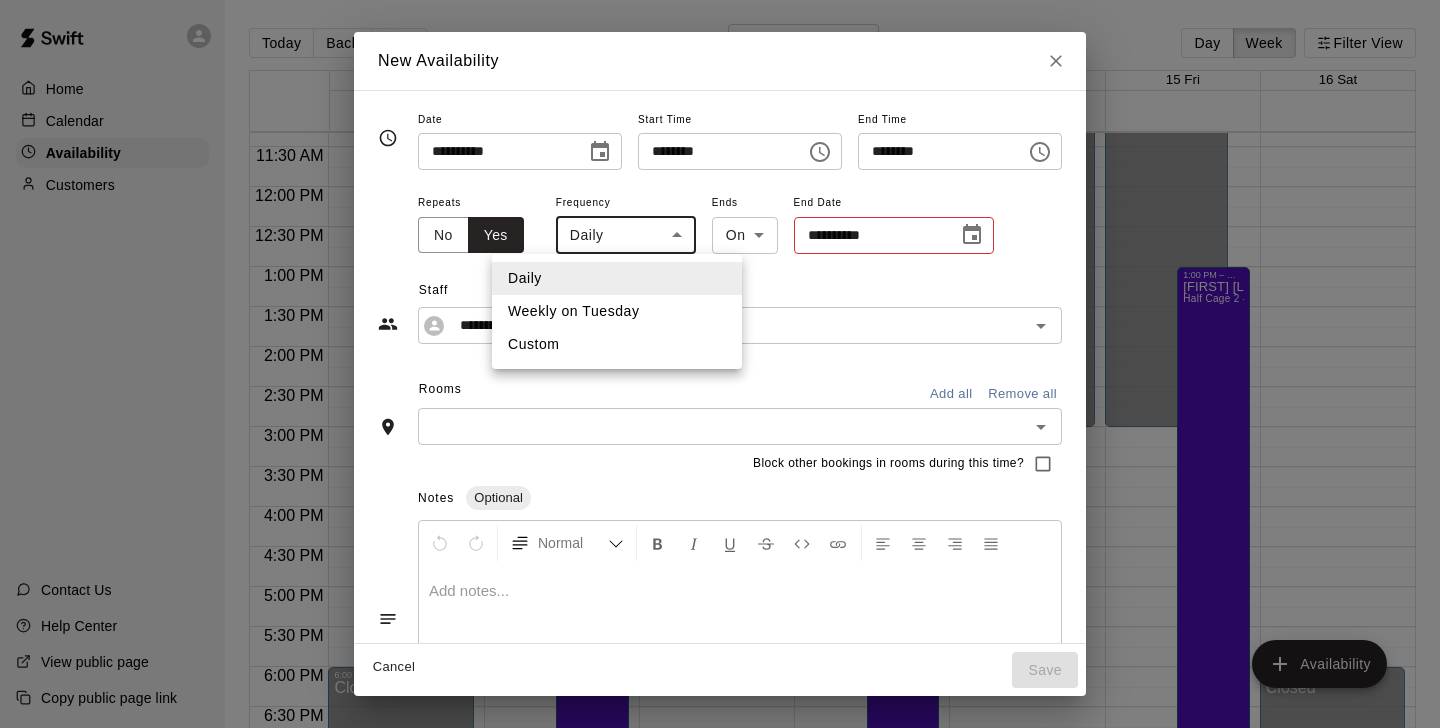 click on "Weekly on Tuesday" at bounding box center (617, 311) 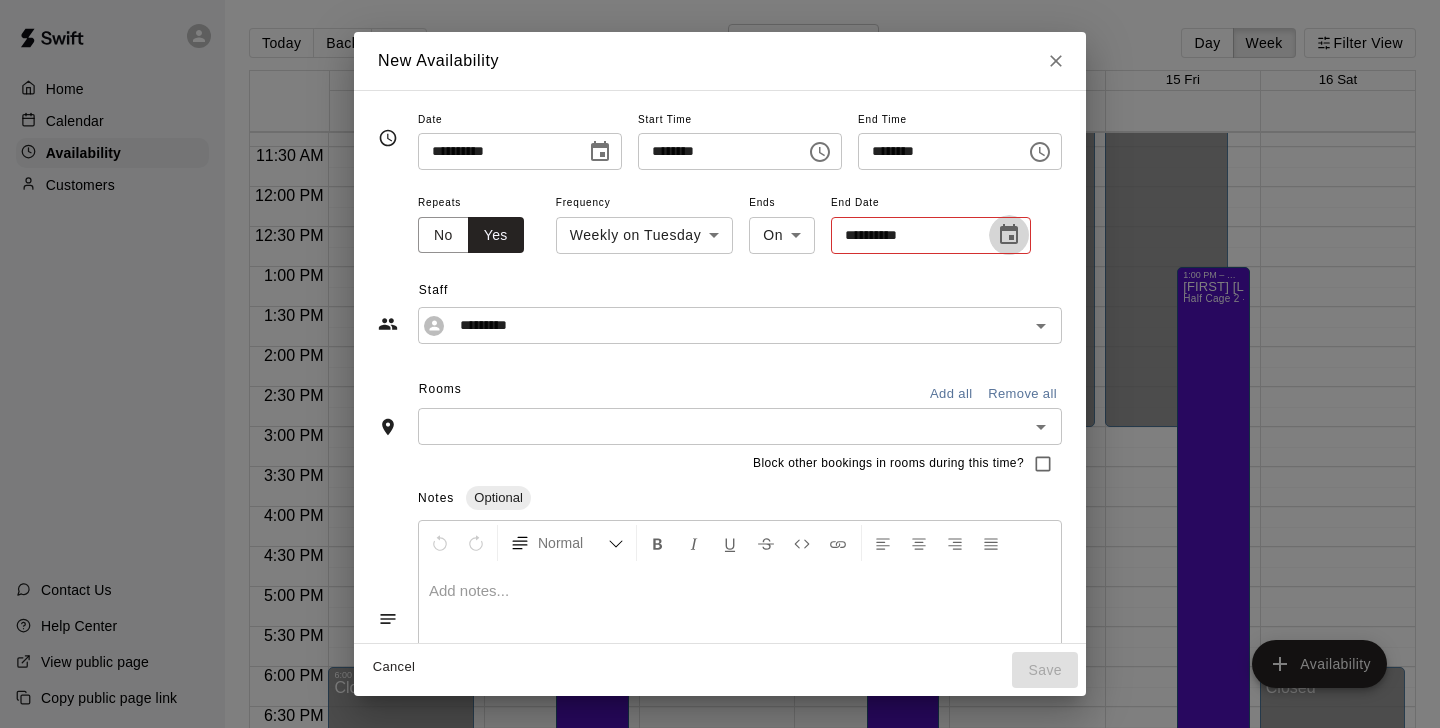 click at bounding box center [1009, 235] 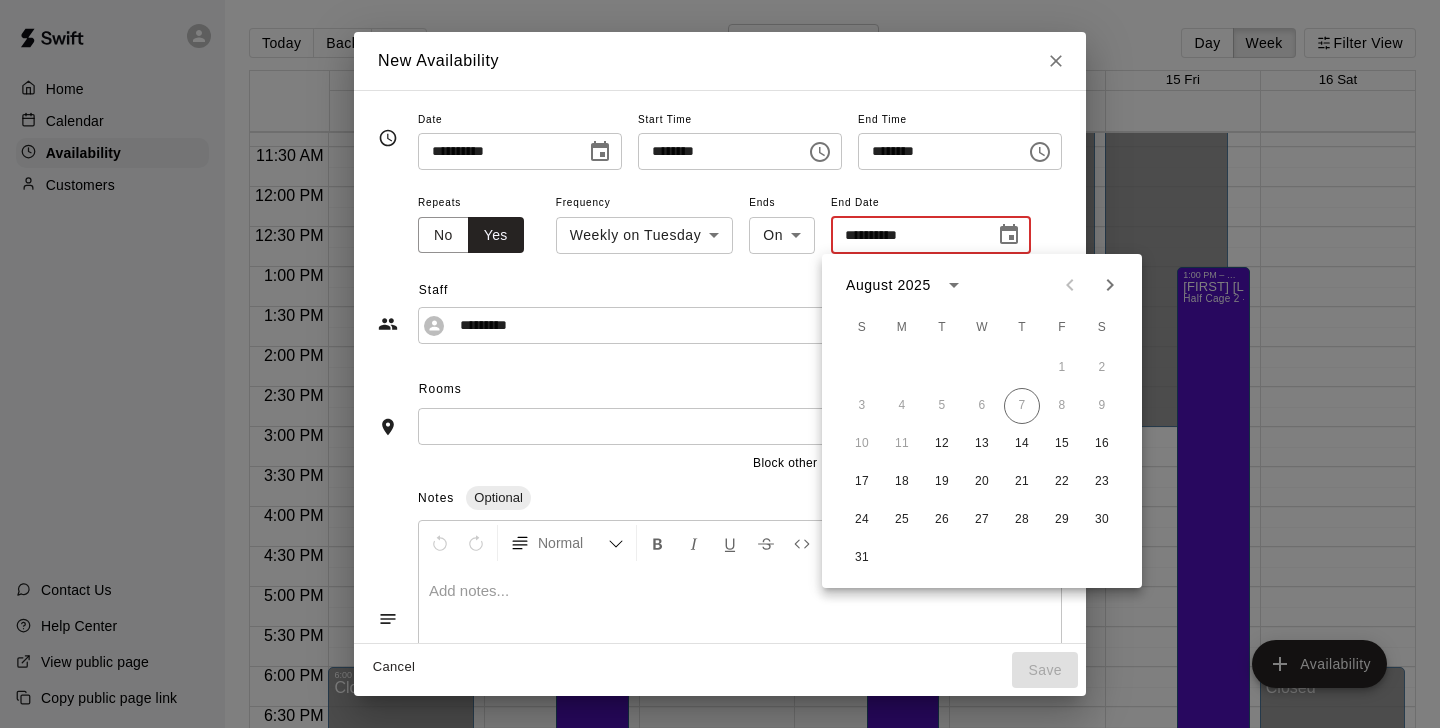 click 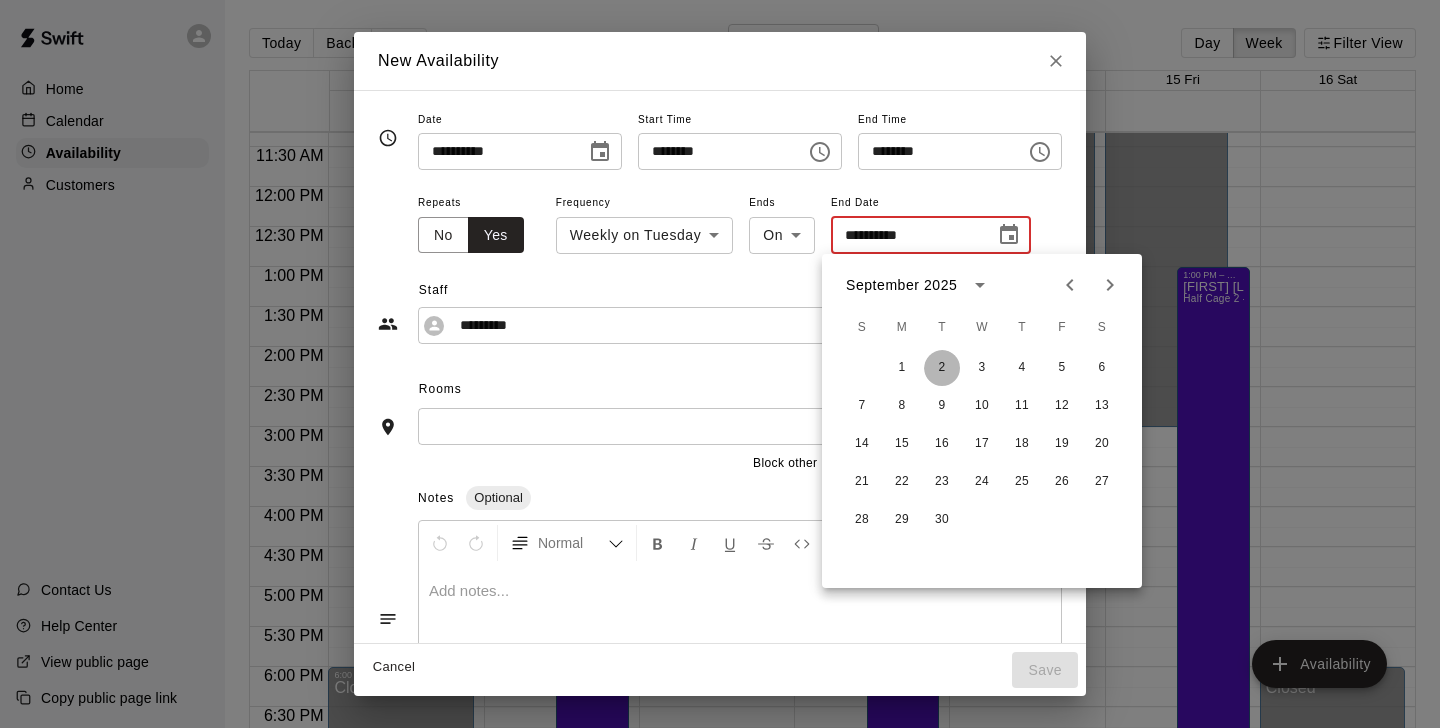 click on "2" at bounding box center (942, 368) 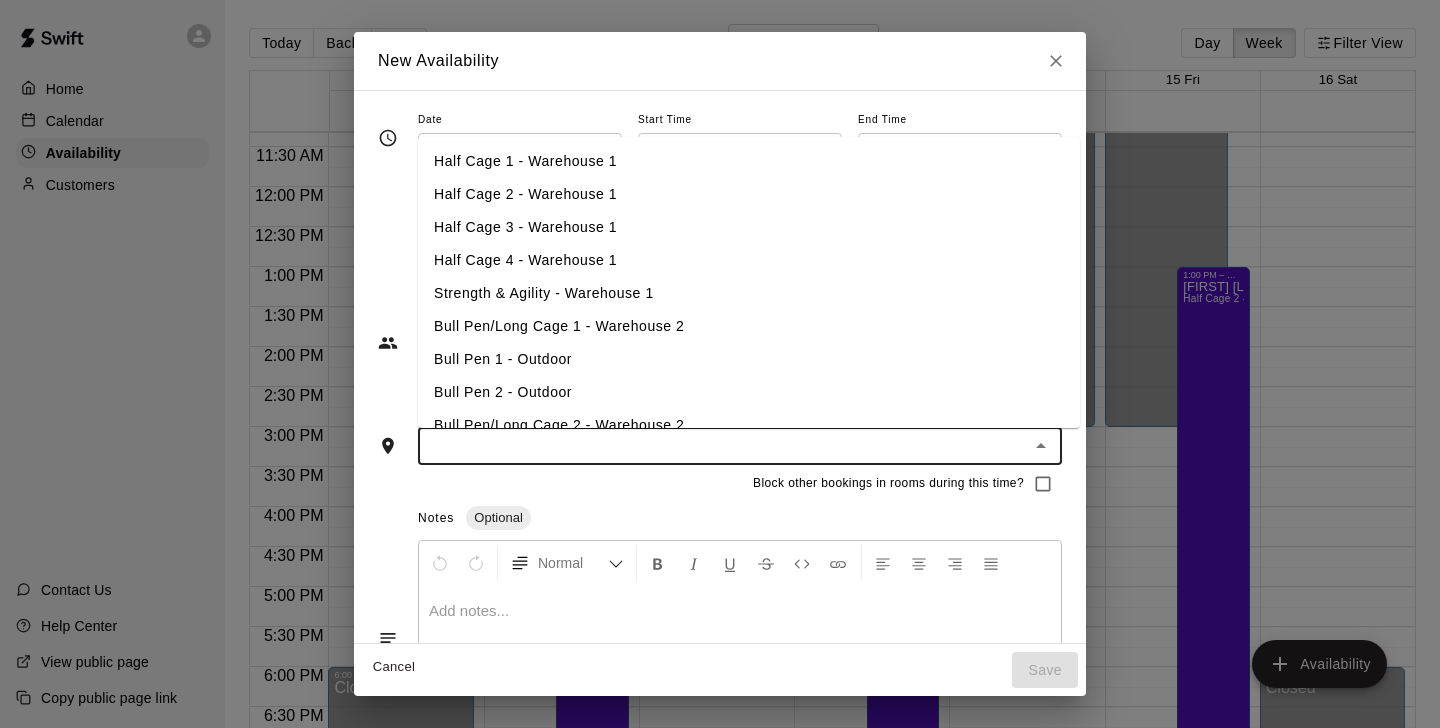 click at bounding box center [723, 446] 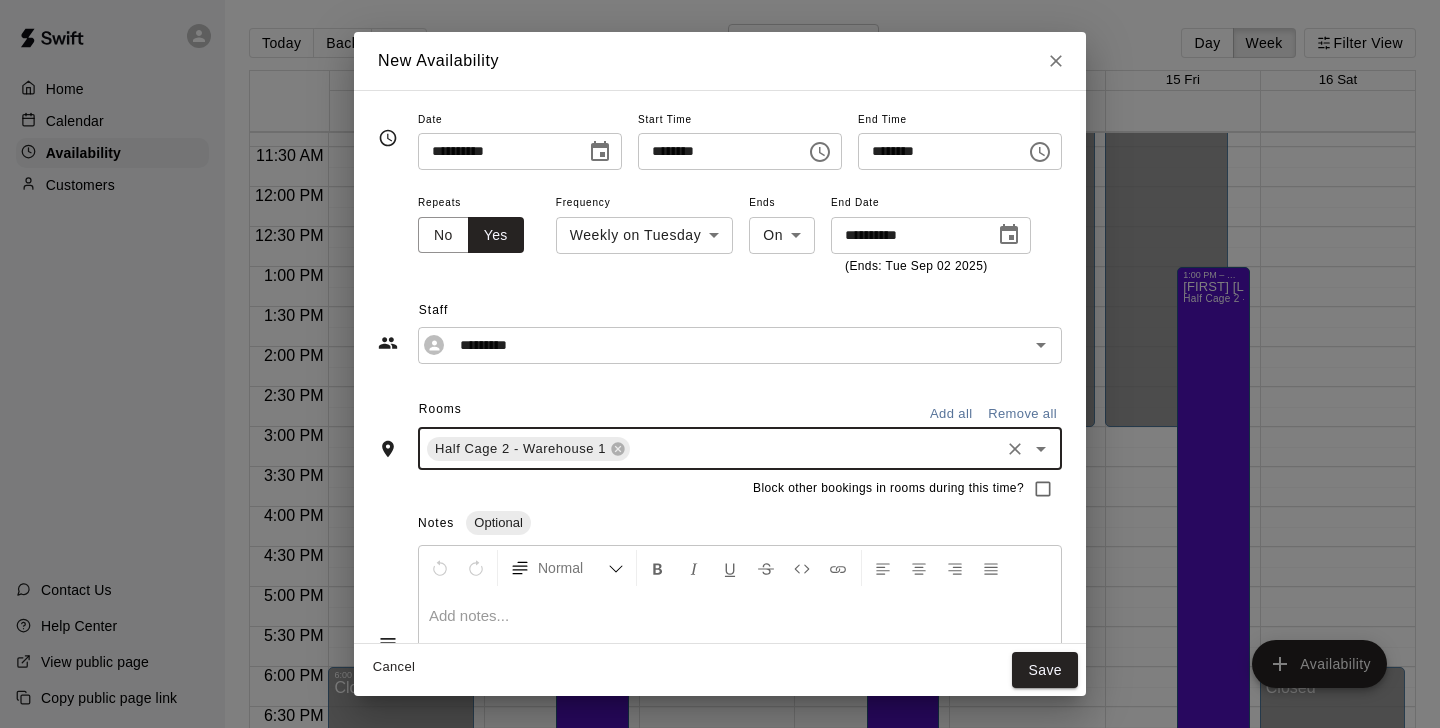 click on "Staff" at bounding box center [740, 311] 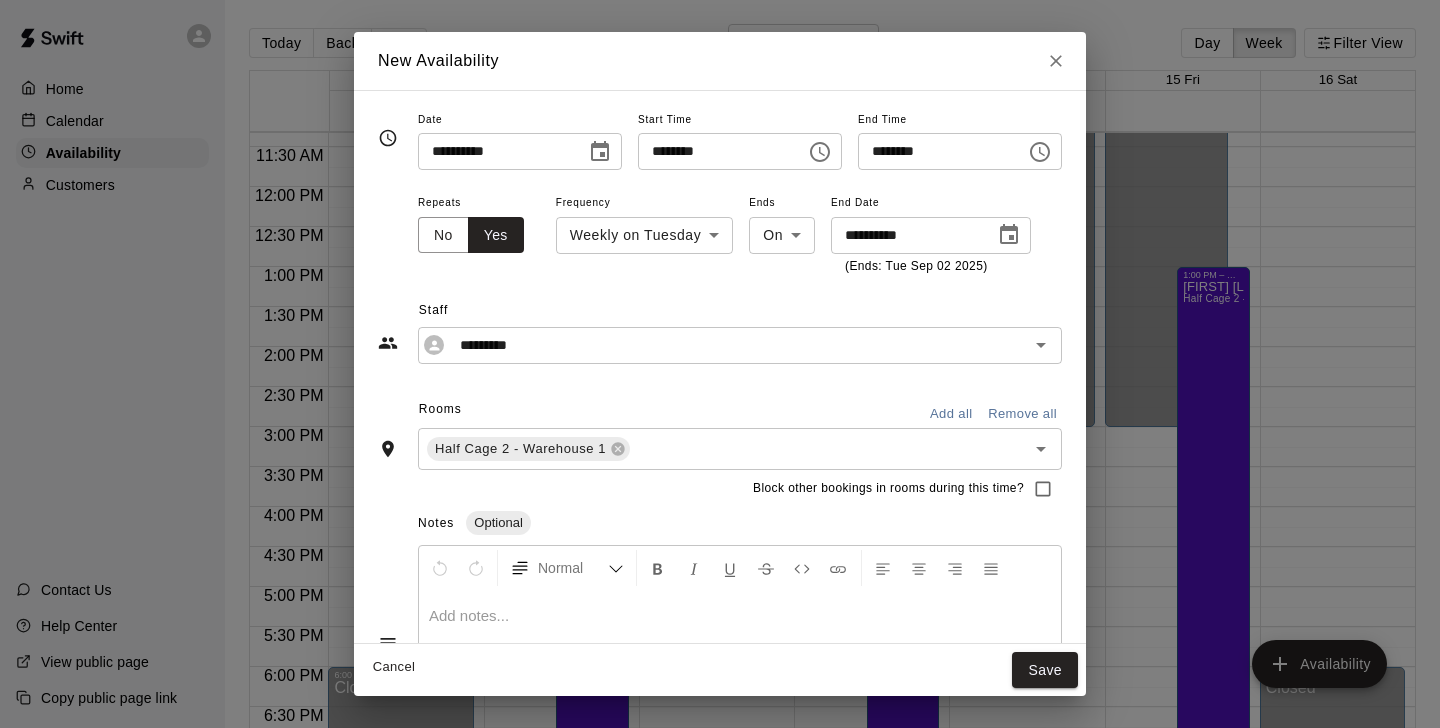 scroll, scrollTop: 120, scrollLeft: 0, axis: vertical 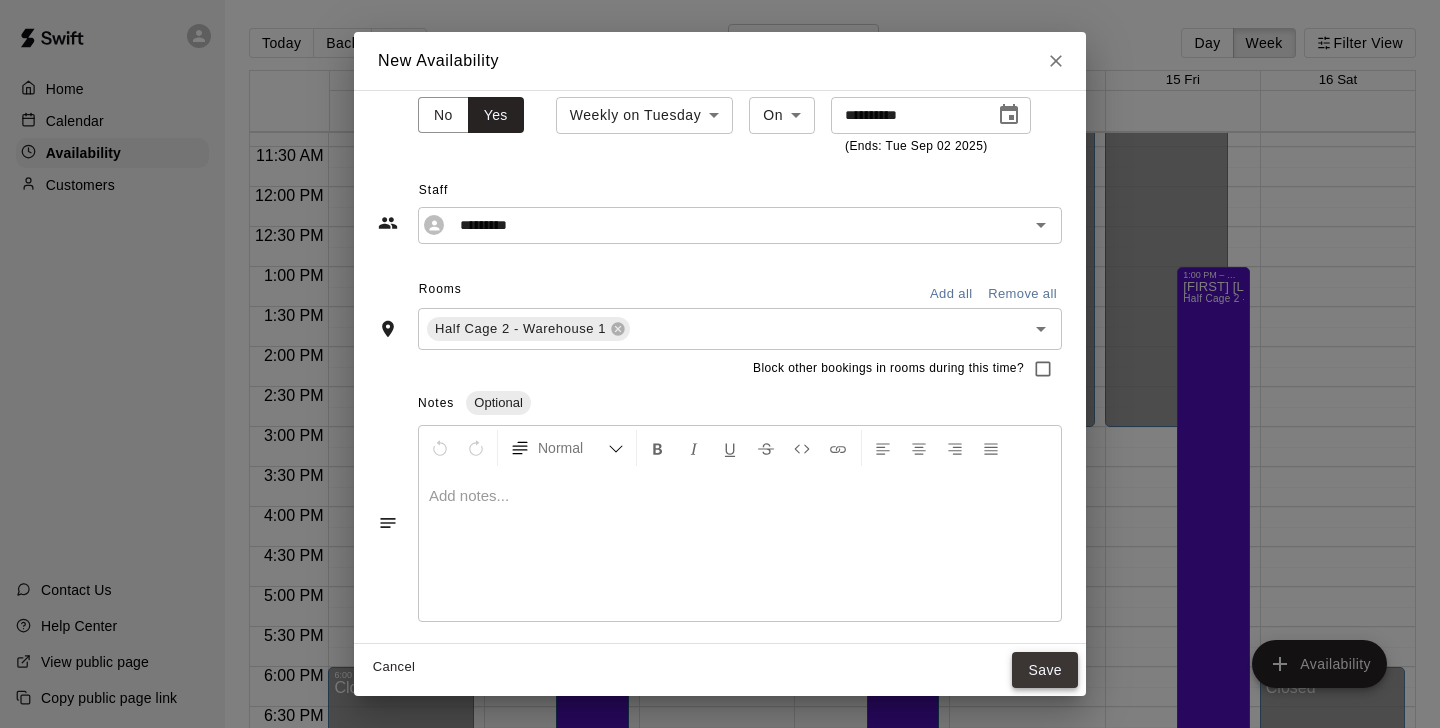 click on "Save" at bounding box center [1045, 670] 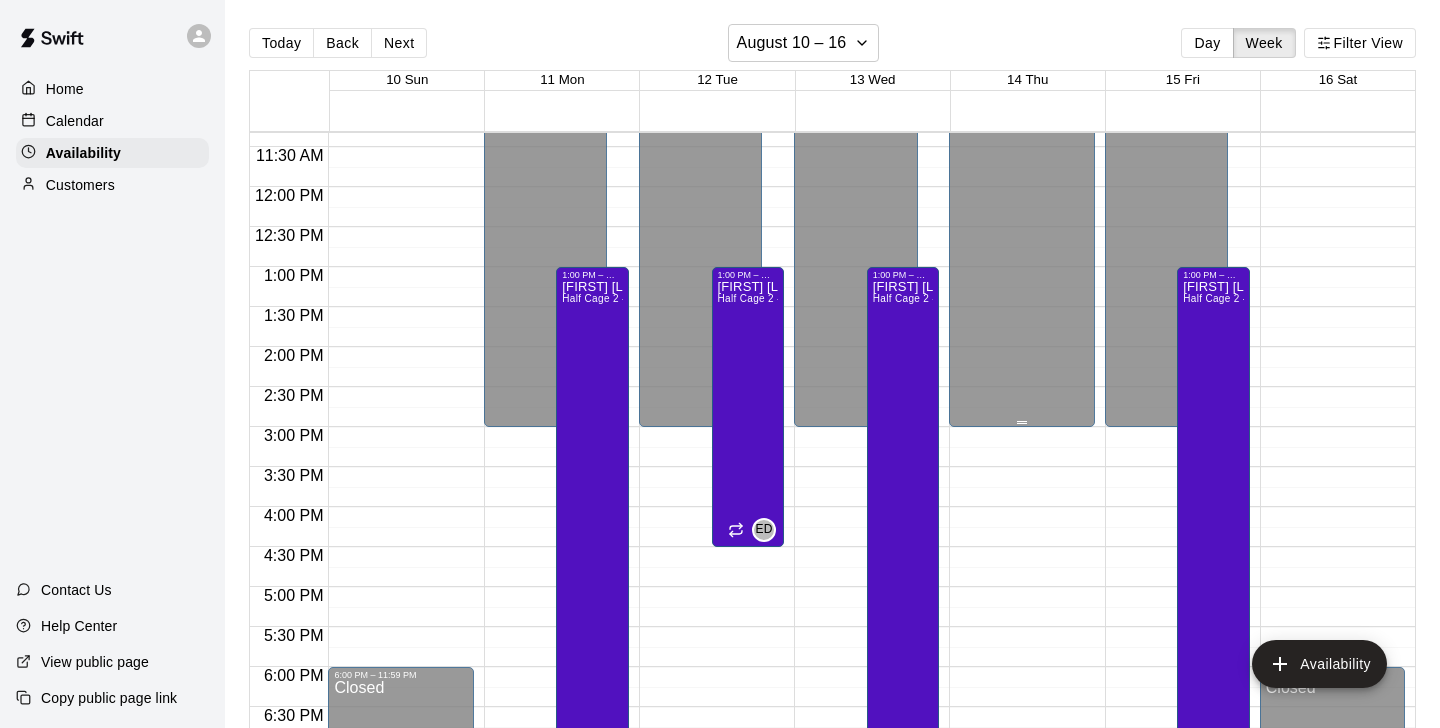 click on "Closed" at bounding box center (1021, -163) 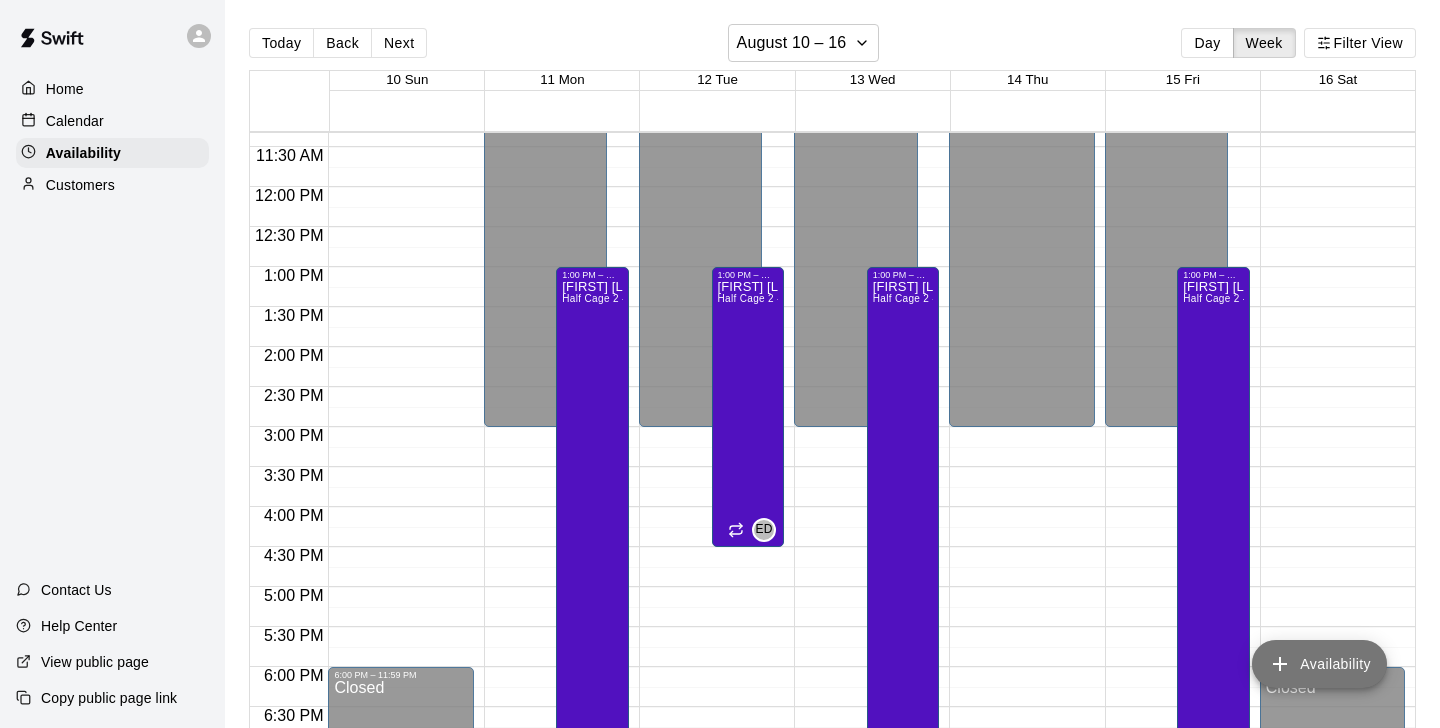 click on "Availability" at bounding box center (1319, 664) 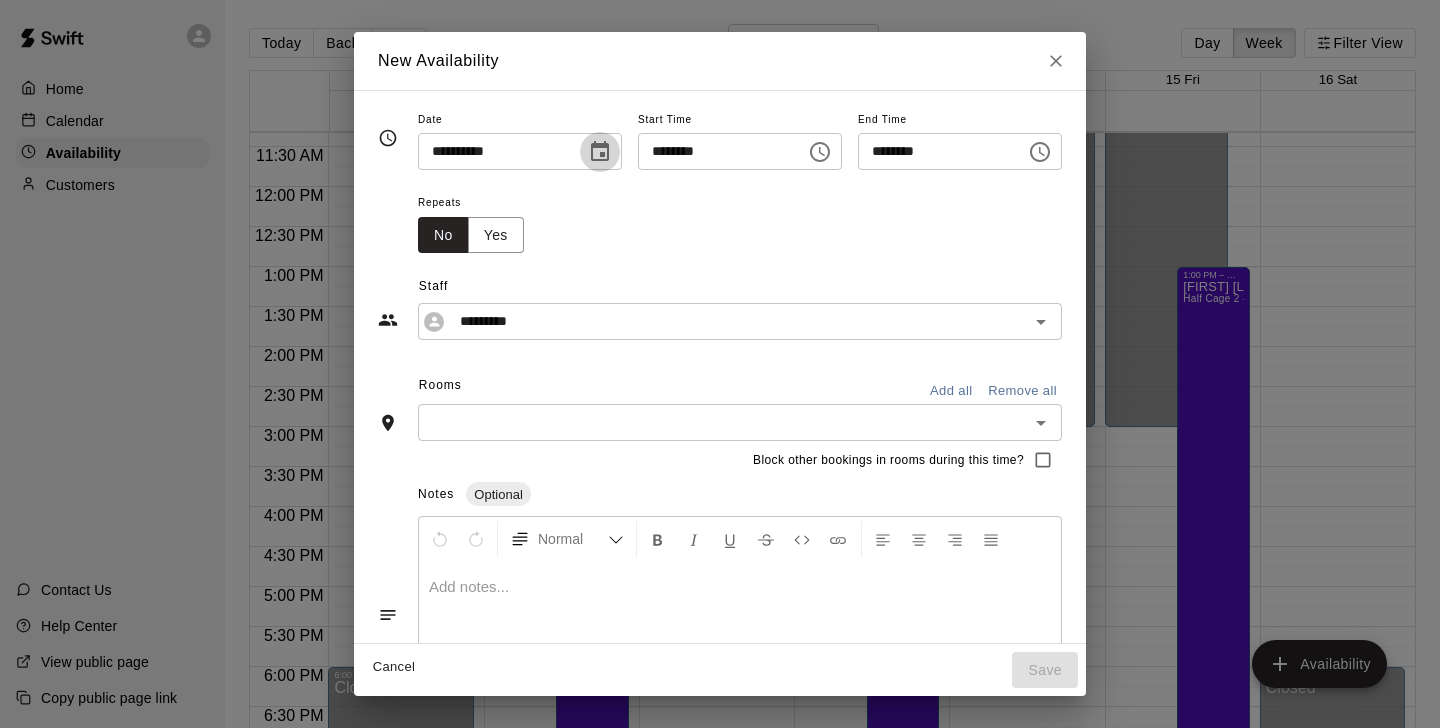click 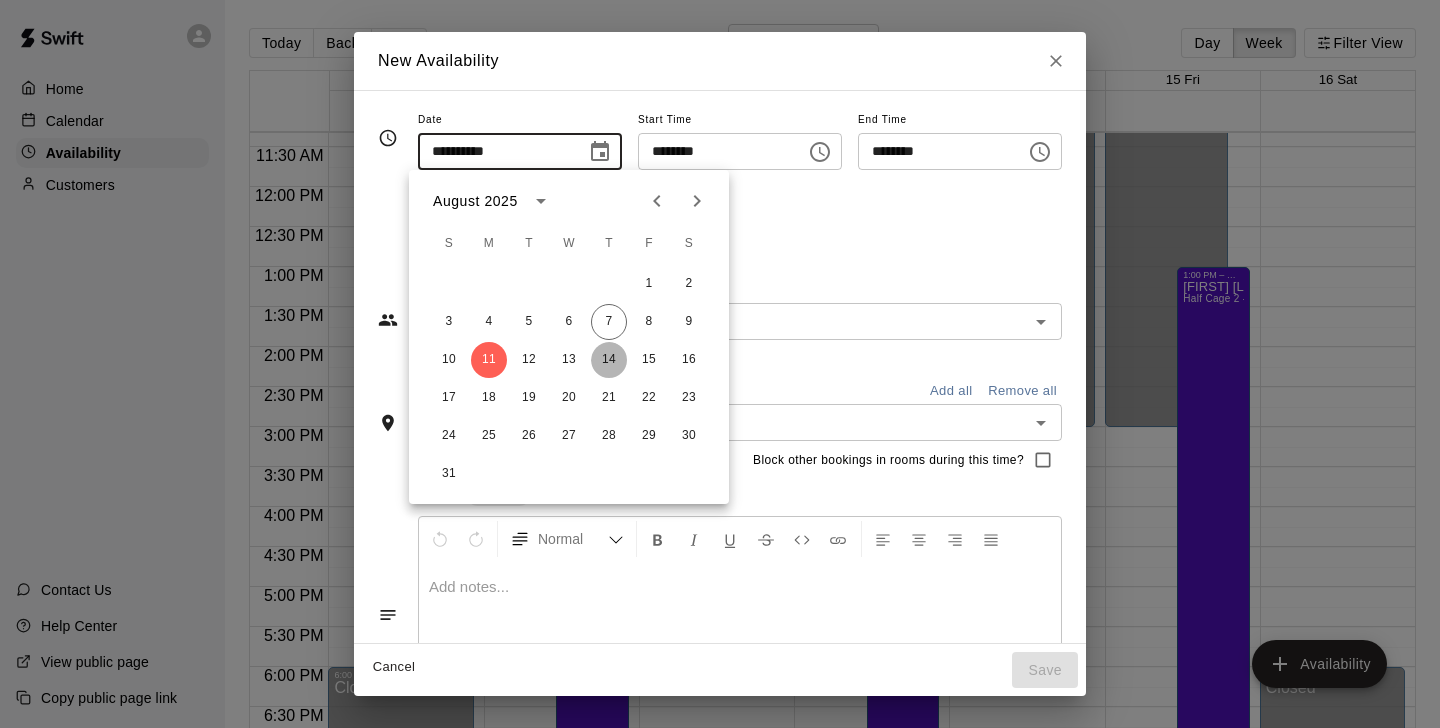 click on "14" at bounding box center [609, 360] 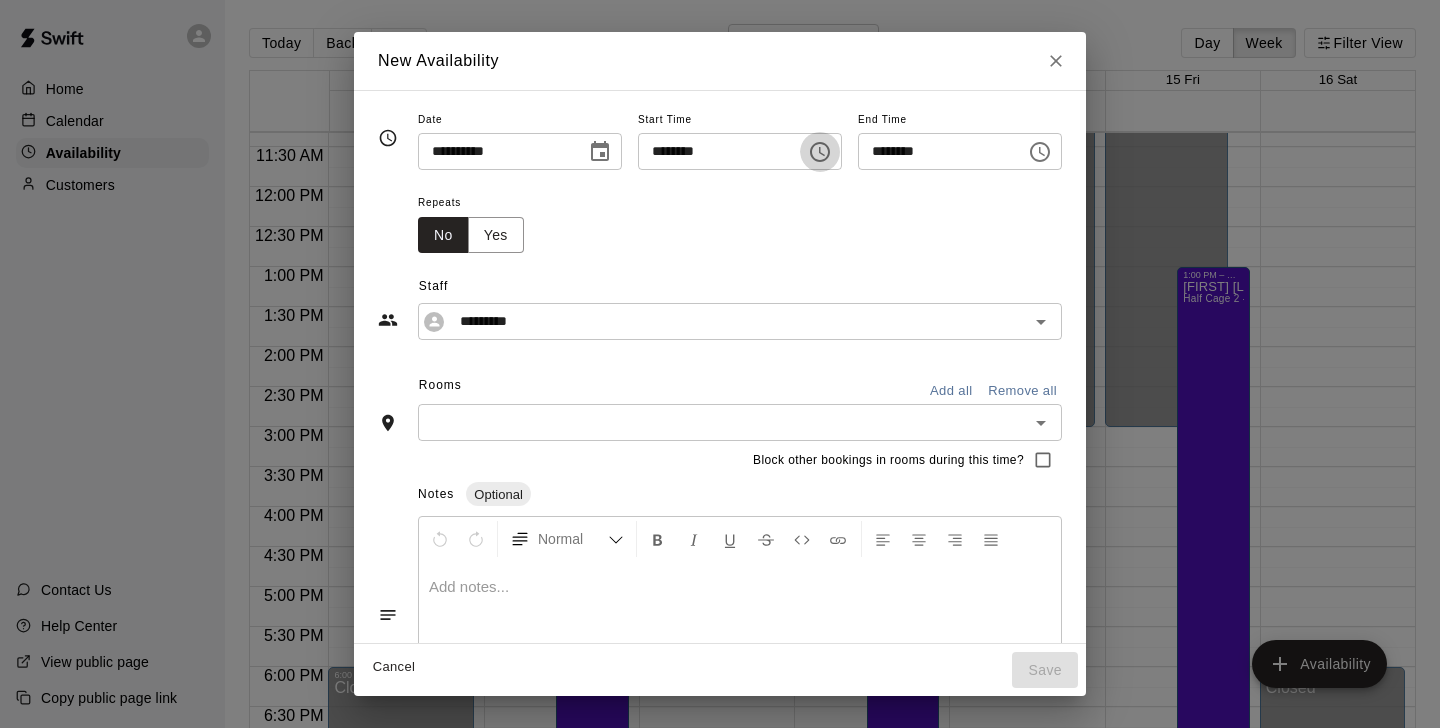 click at bounding box center (820, 152) 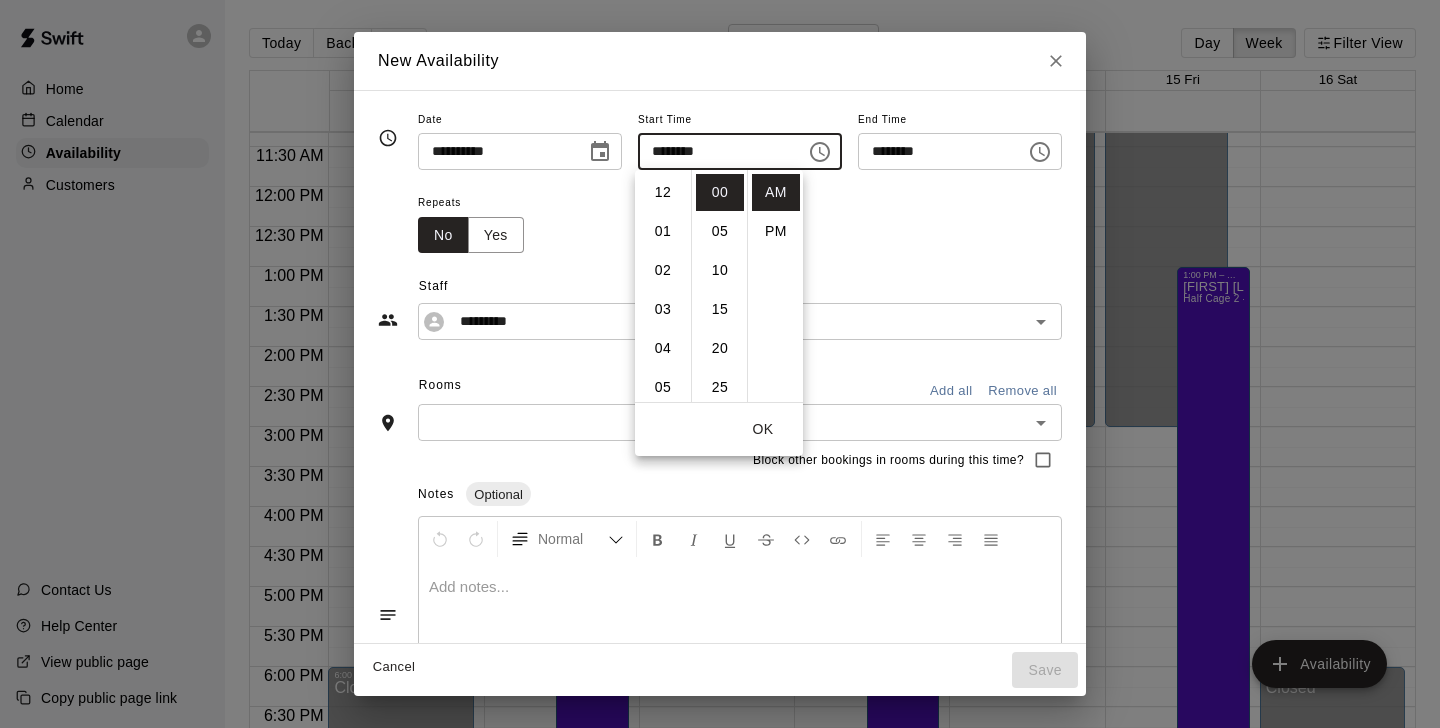 scroll, scrollTop: 0, scrollLeft: 0, axis: both 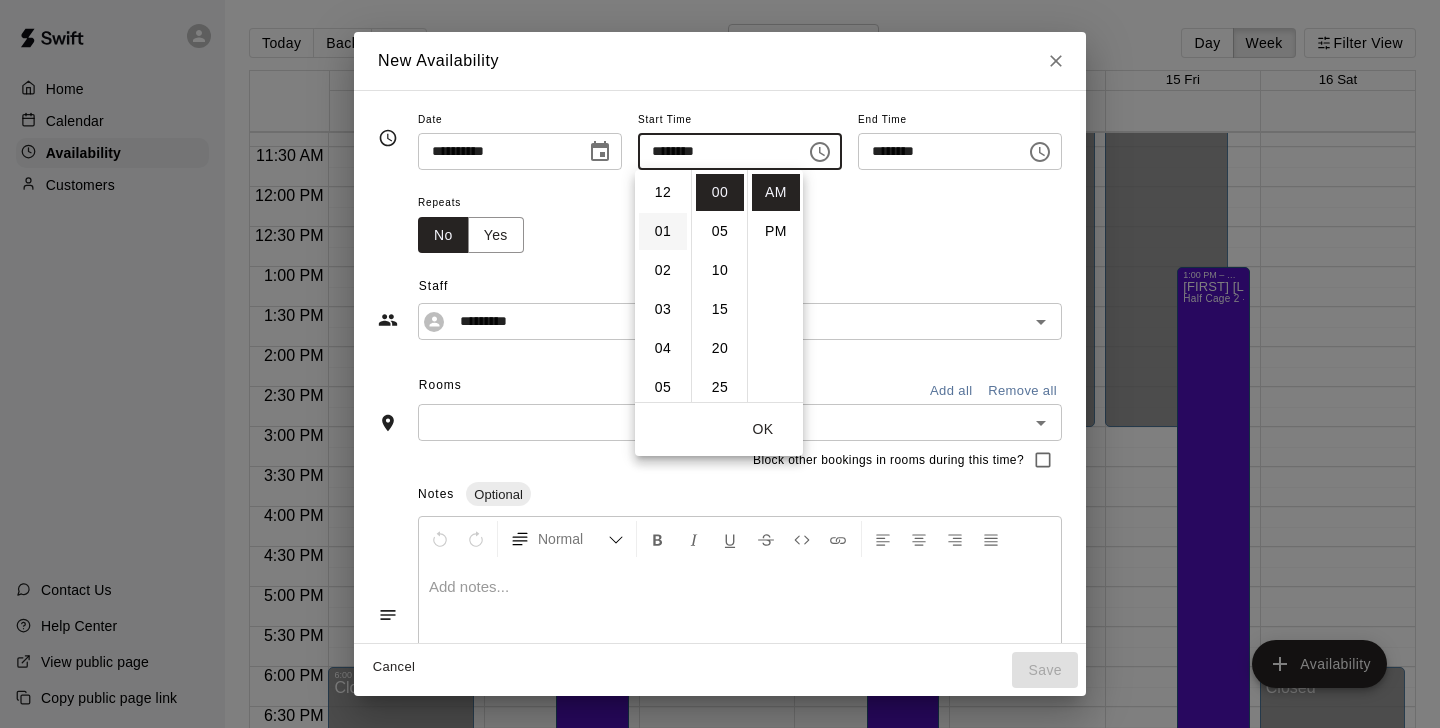 click on "01" at bounding box center [663, 231] 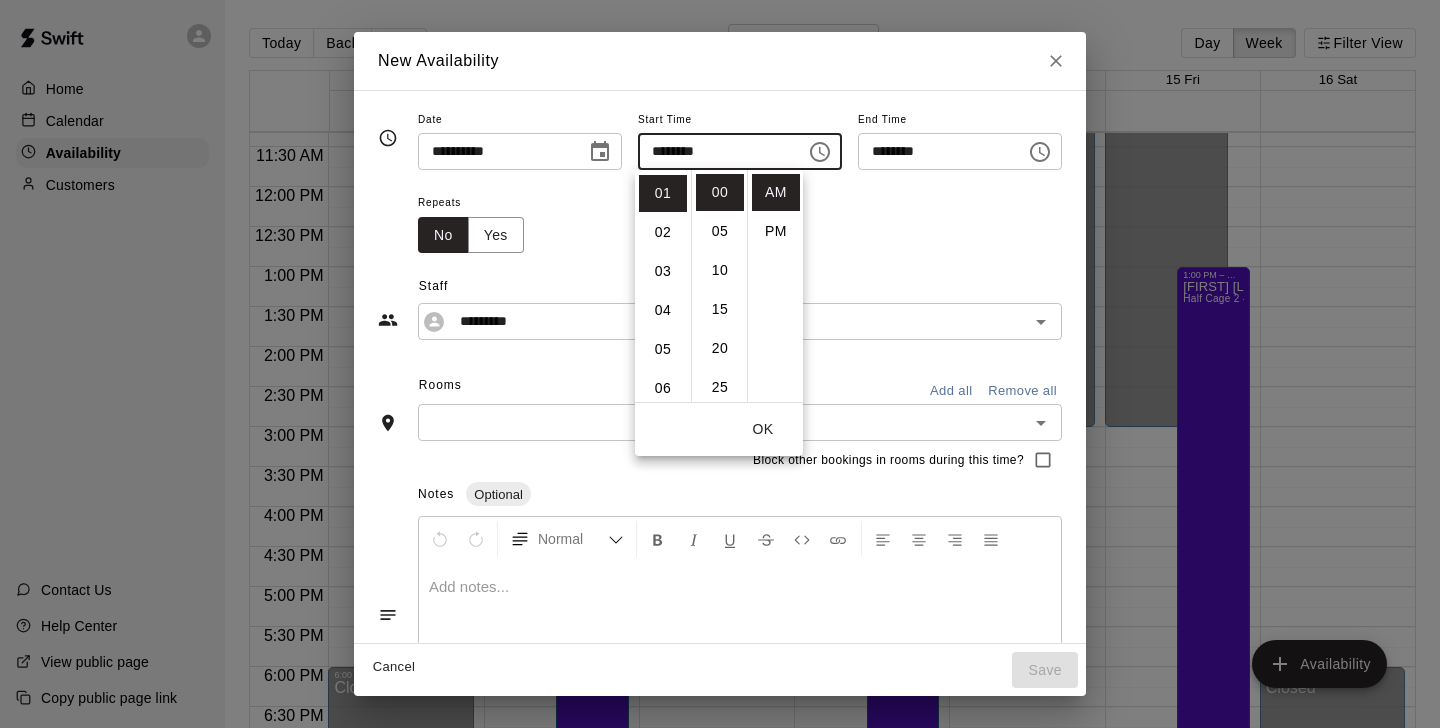 scroll, scrollTop: 39, scrollLeft: 0, axis: vertical 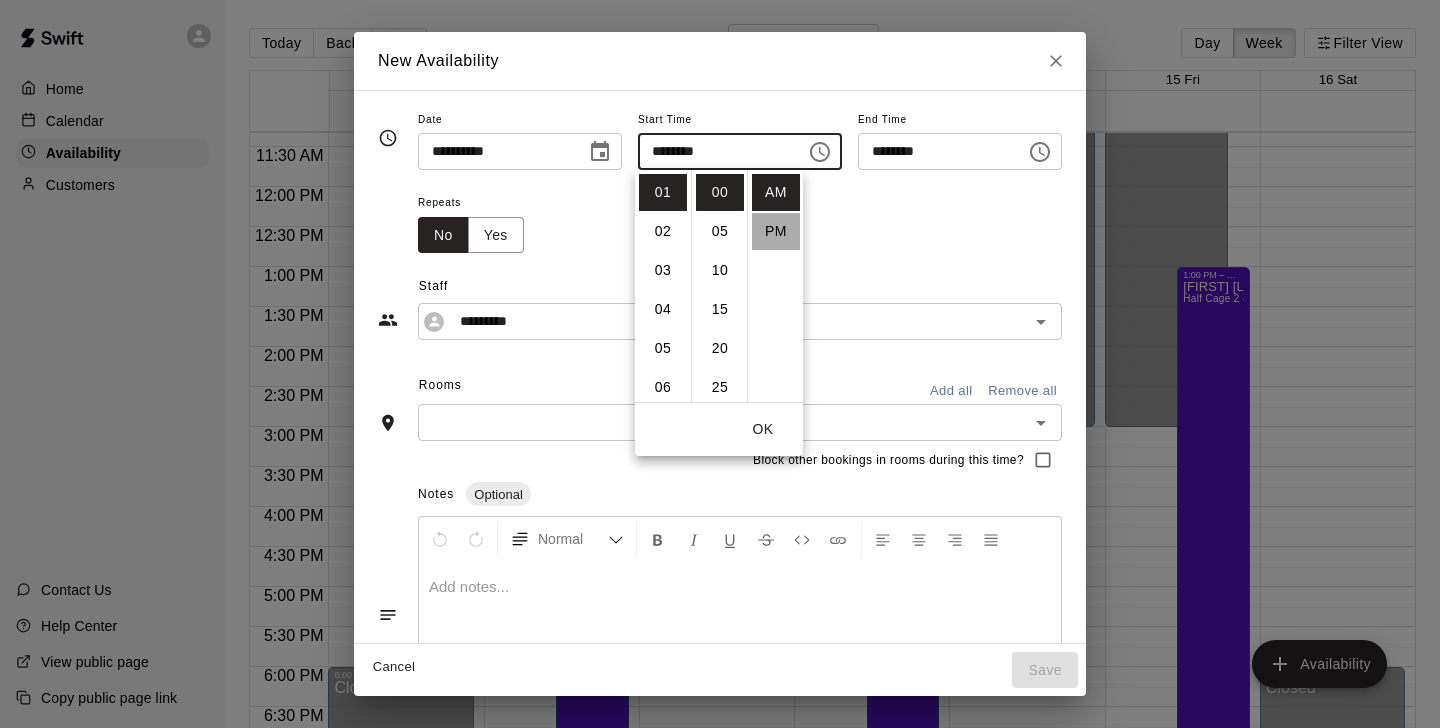 click on "PM" at bounding box center (776, 231) 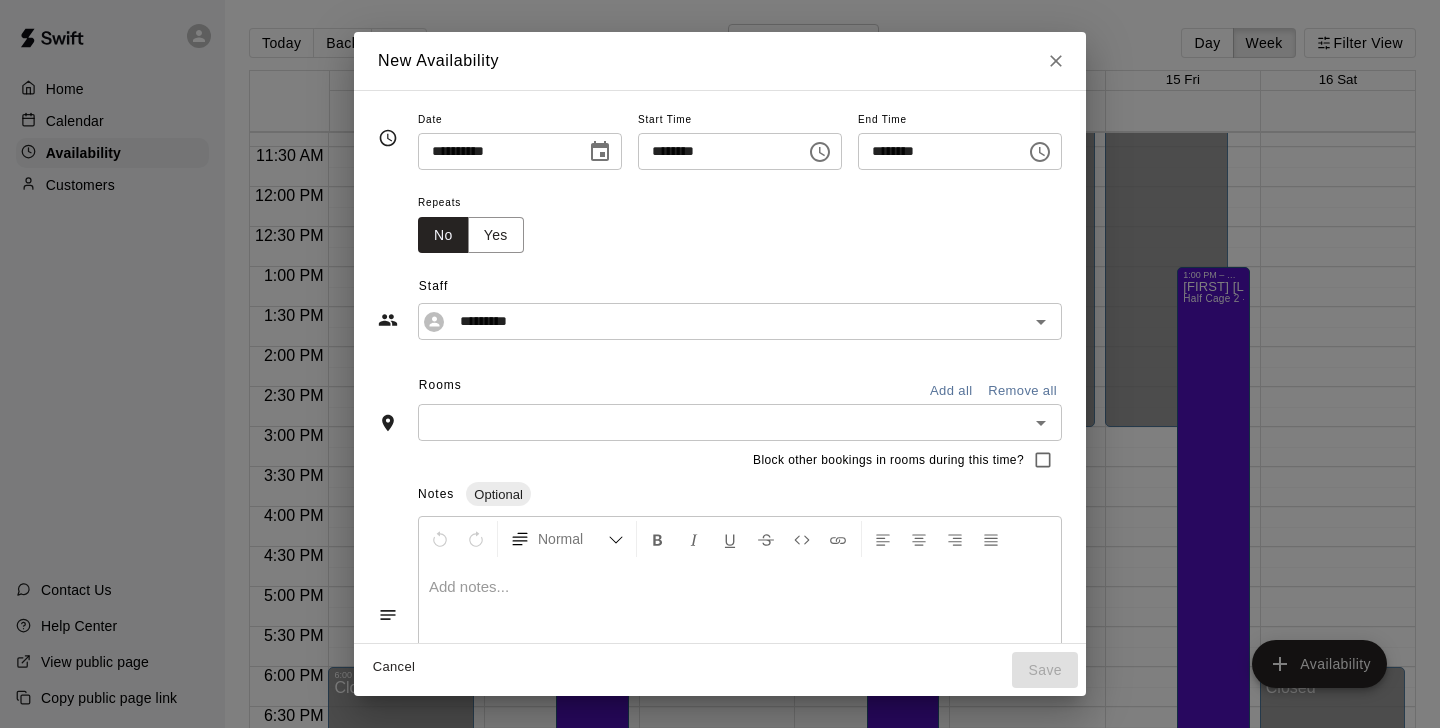 click at bounding box center [1040, 152] 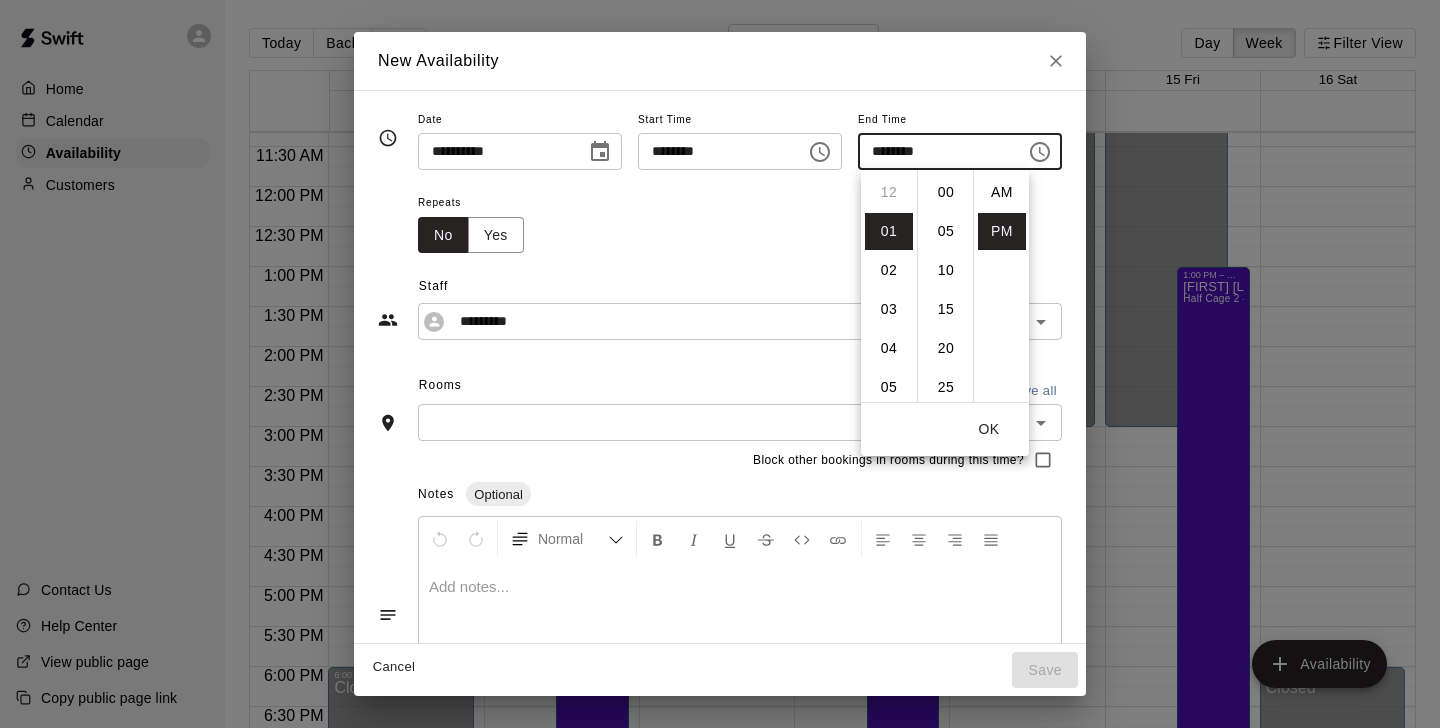 scroll, scrollTop: 39, scrollLeft: 0, axis: vertical 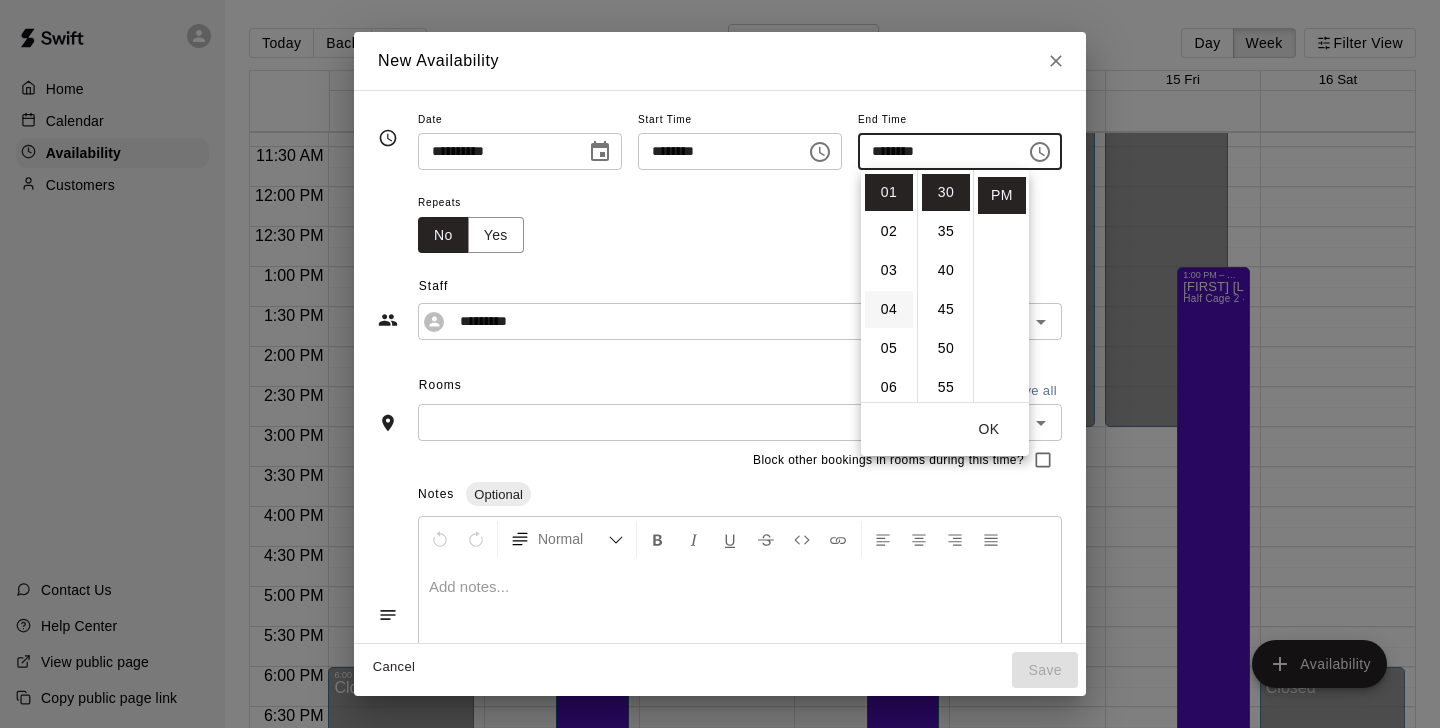 click on "04" at bounding box center (889, 309) 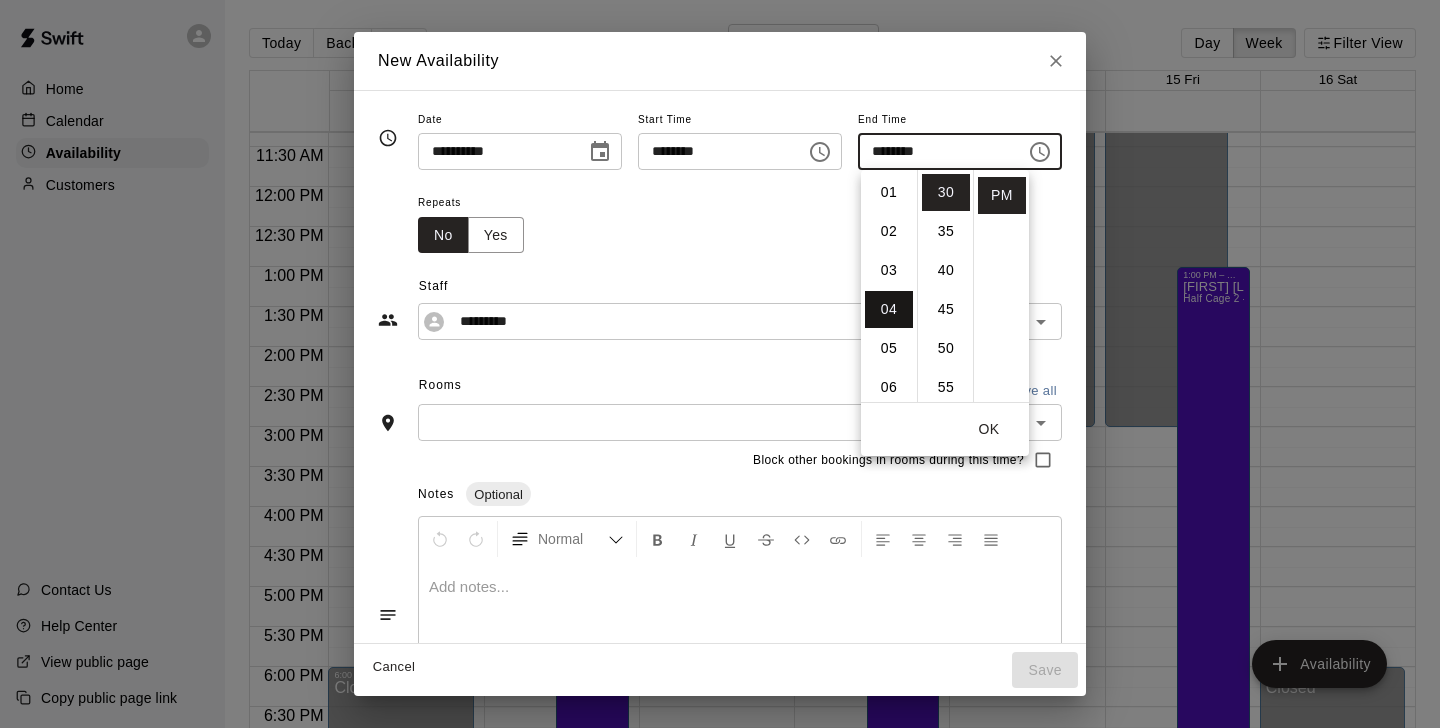 type on "********" 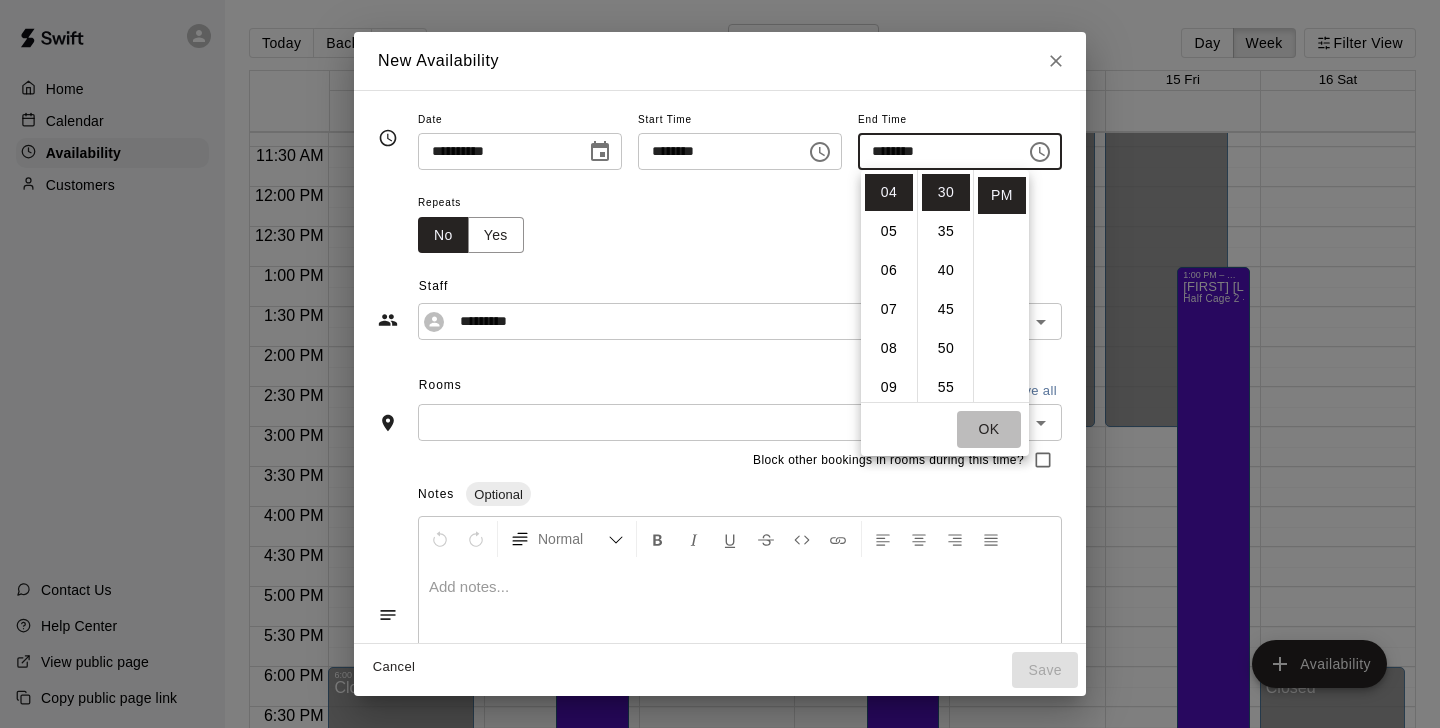 click on "OK" at bounding box center [989, 429] 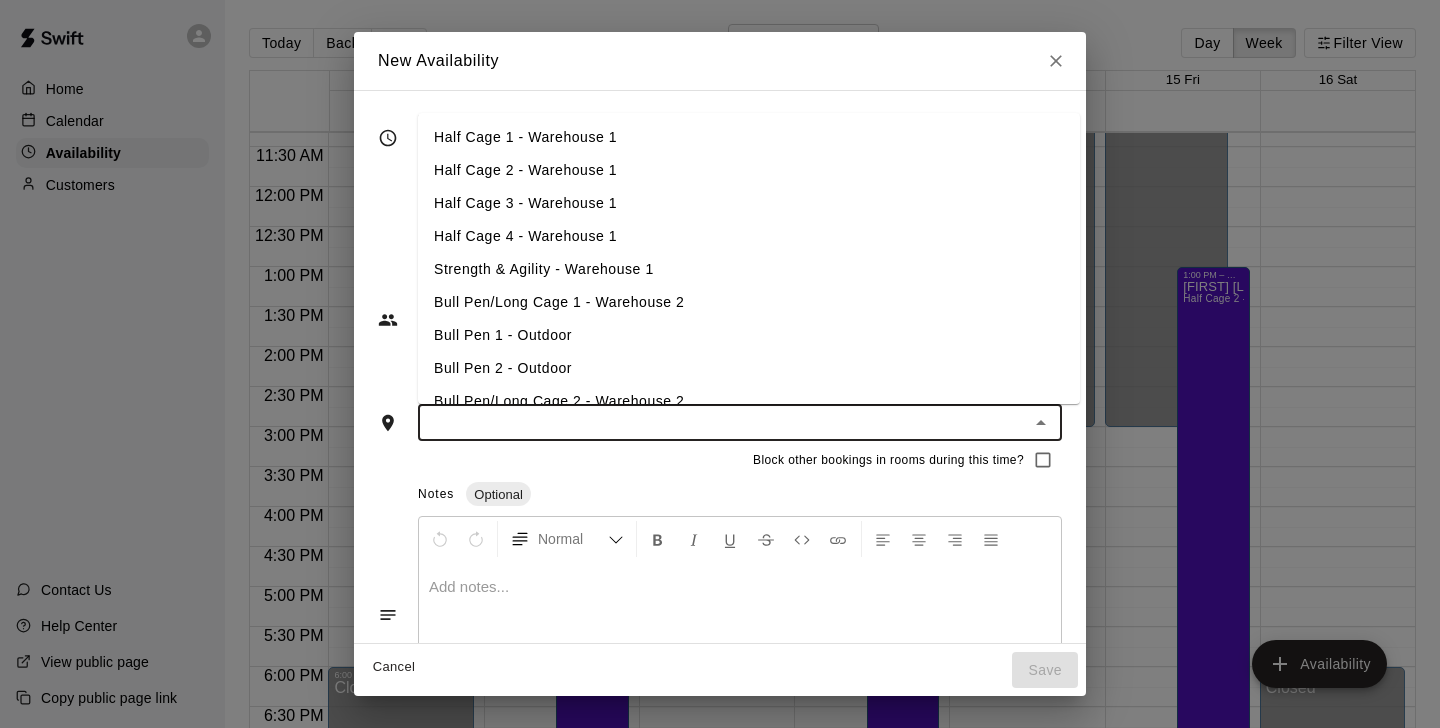 click at bounding box center (723, 422) 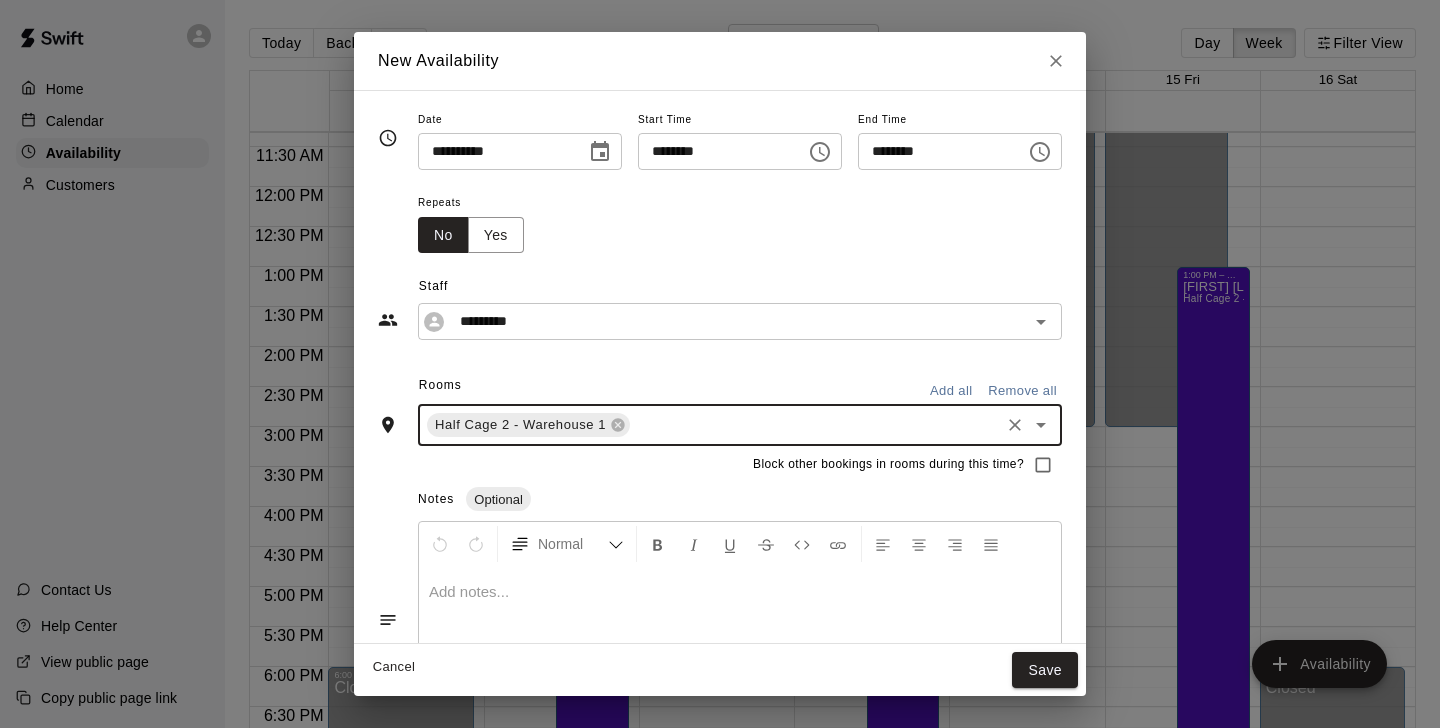 click on "Notes Optional" at bounding box center (740, 500) 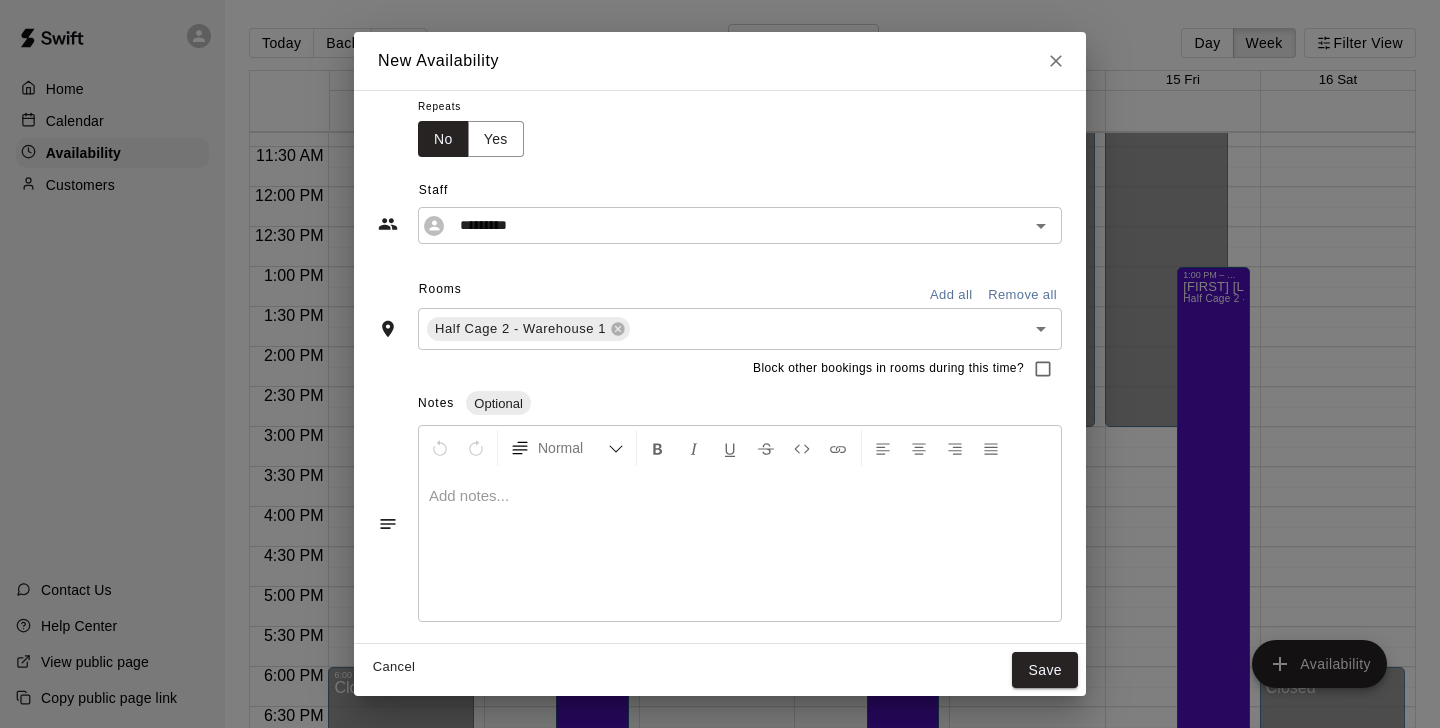 scroll, scrollTop: 0, scrollLeft: 0, axis: both 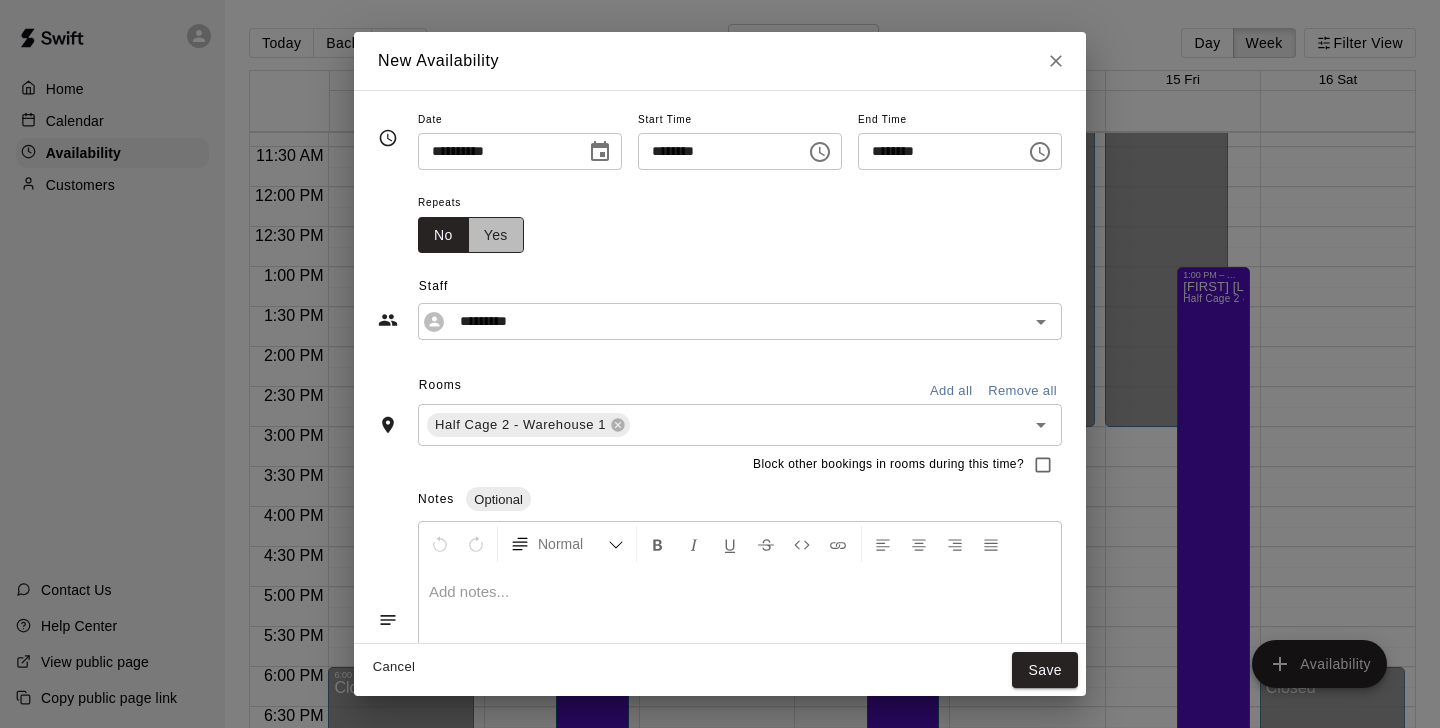 click on "Yes" at bounding box center [496, 235] 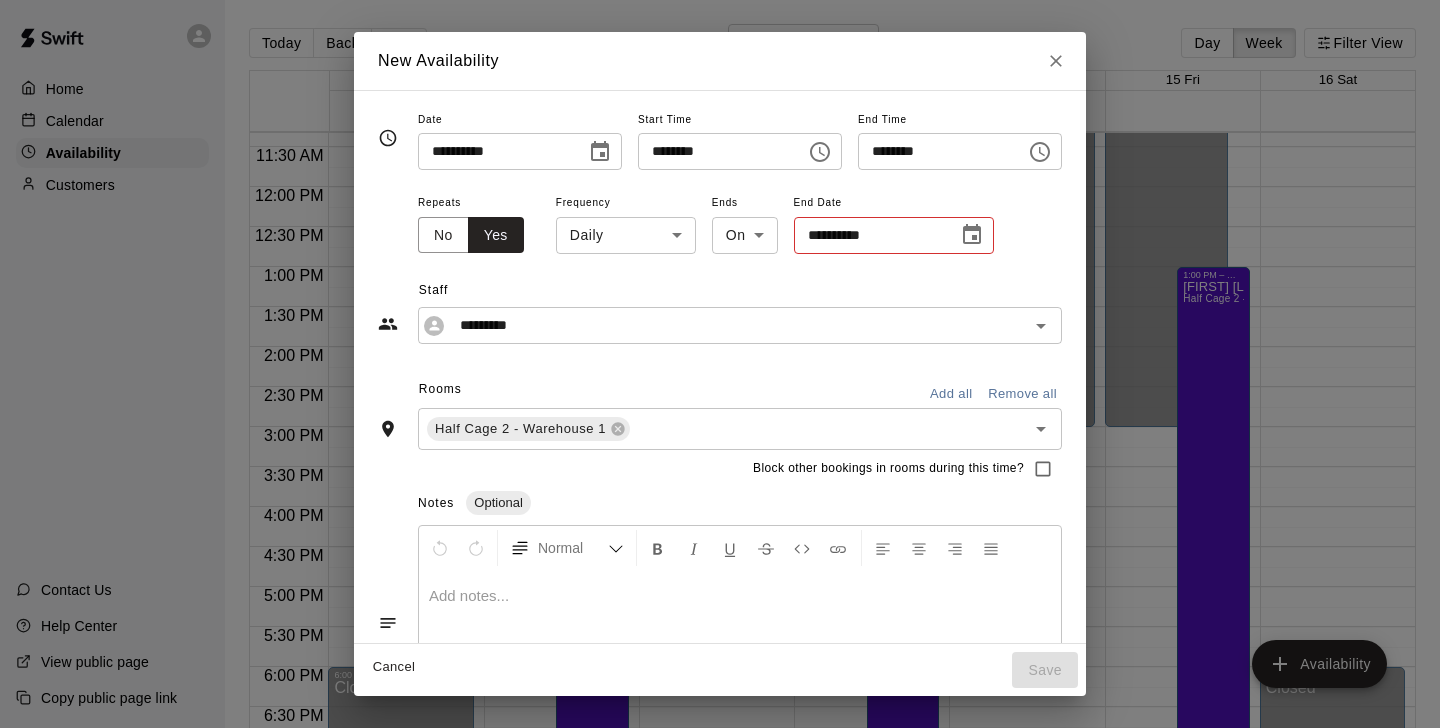 click on "Home Calendar Availability Customers Contact Us Help Center View public page Copy public page link Today Back Next August 10 – 16 Day Week Filter View 10 Sun 11 Mon 12 Tue 13 Wed 14 Thu 15 Fri 16 Sat 12:00 AM 12:30 AM 1:00 AM 1:30 AM 2:00 AM 2:30 AM 3:00 AM 3:30 AM 4:00 AM 4:30 AM 5:00 AM 5:30 AM 6:00 AM 6:30 AM 7:00 AM 7:30 AM 8:00 AM 8:30 AM 9:00 AM 9:30 AM 10:00 AM 10:30 AM 11:00 AM 11:30 AM 12:00 PM 12:30 PM 1:00 PM 1:30 PM 2:00 PM 2:30 PM 3:00 PM 3:30 PM 4:00 PM 4:30 PM 5:00 PM 5:30 PM 6:00 PM 6:30 PM 7:00 PM 7:30 PM 8:00 PM 8:30 PM 9:00 PM 9:30 PM 10:00 PM 10:30 PM 11:00 PM 11:30 PM 12:00 AM – 9:00 AM Closed 6:00 PM – 11:59 PM Closed 12:00 AM – 3:00 PM Closed 10:00 PM – 11:59 PM Closed 1:00 PM – 9:00 PM [PRODUCT] [NAME] Half Cage 2 - Warehouse 1 ED 12:00 AM – 3:00 PM Closed 10:00 PM – 11:59 PM Closed 1:00 PM – 4:30 PM [PRODUCT] [NAME] Half Cage 2 - Warehouse 1 ED 12:00 AM – 3:00 PM Closed 10:00 PM – 11:59 PM Closed 1:00 PM – 9:00 PM [PRODUCT] [NAME] Half Cage 2 - Warehouse 1 ED 12:00 AM – 3:00 PM" at bounding box center (720, 380) 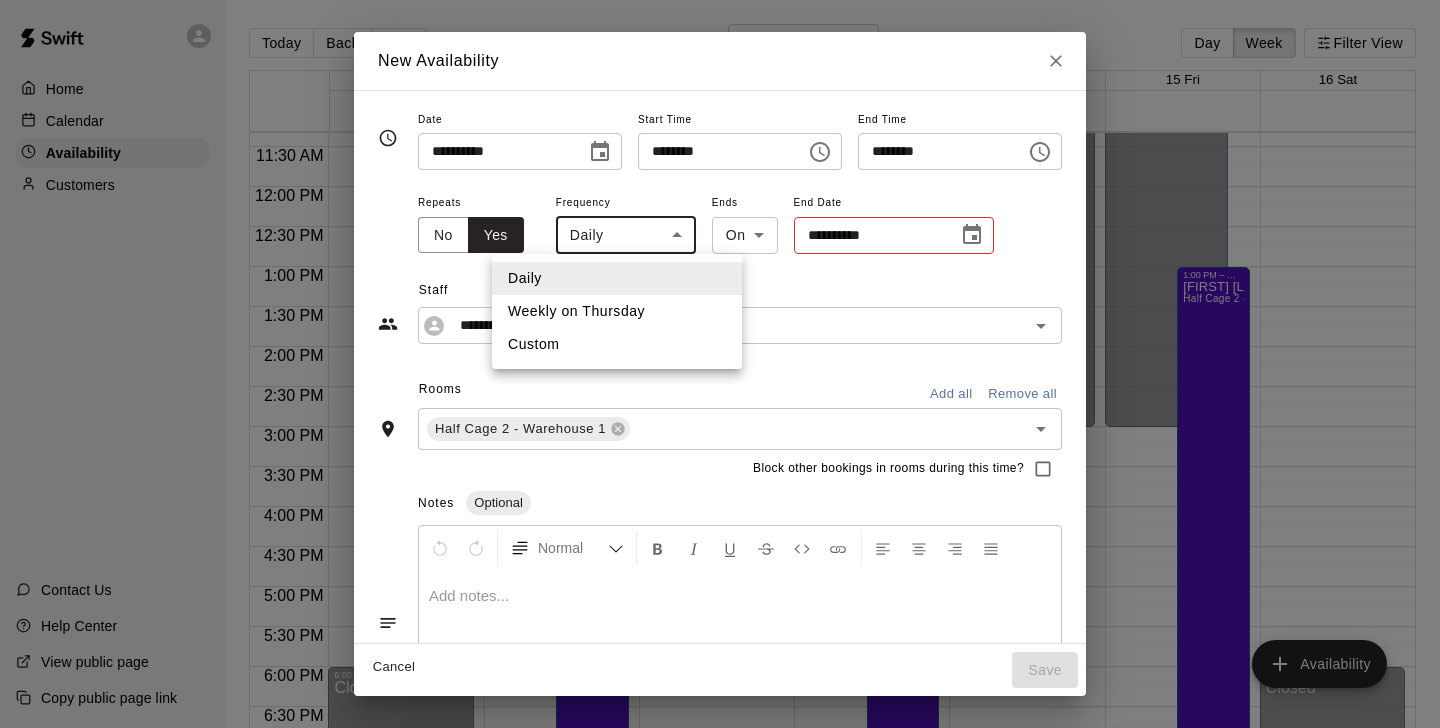 click on "Weekly on Thursday" at bounding box center (617, 311) 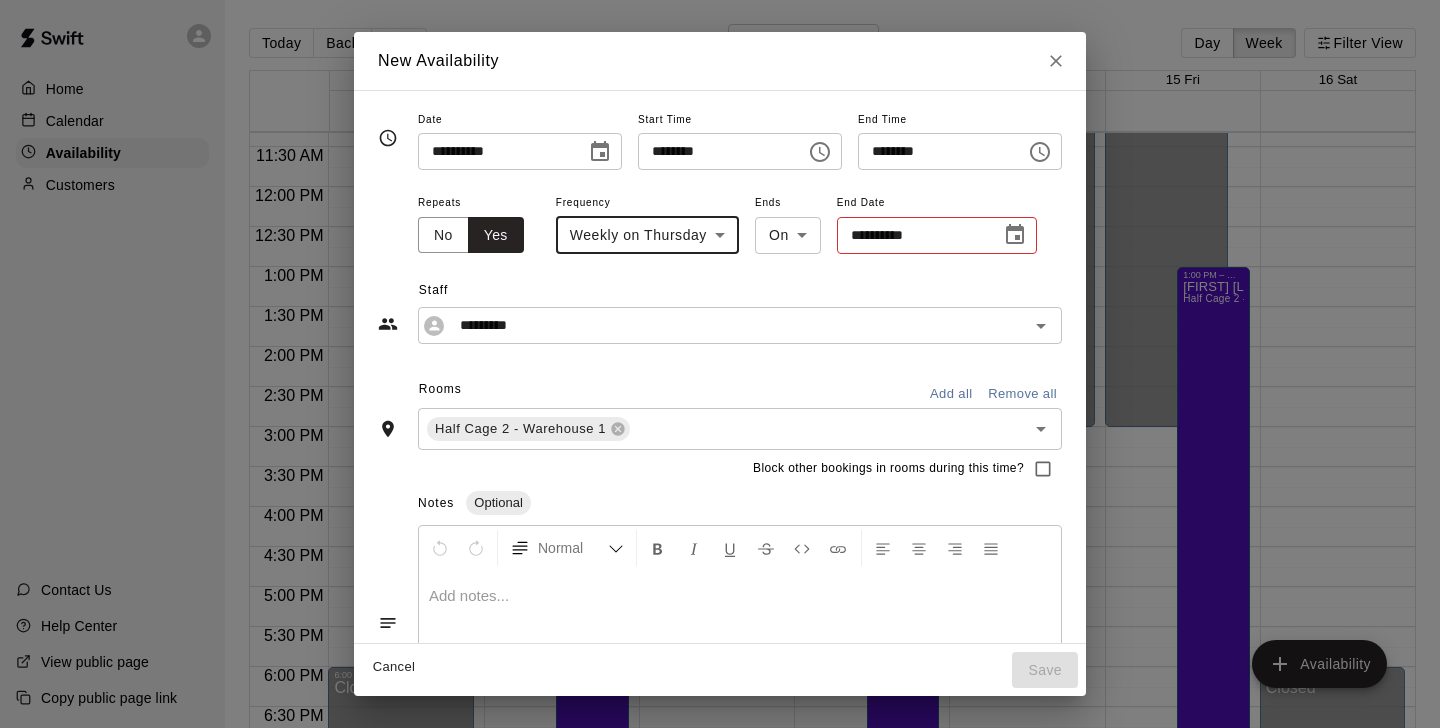 click 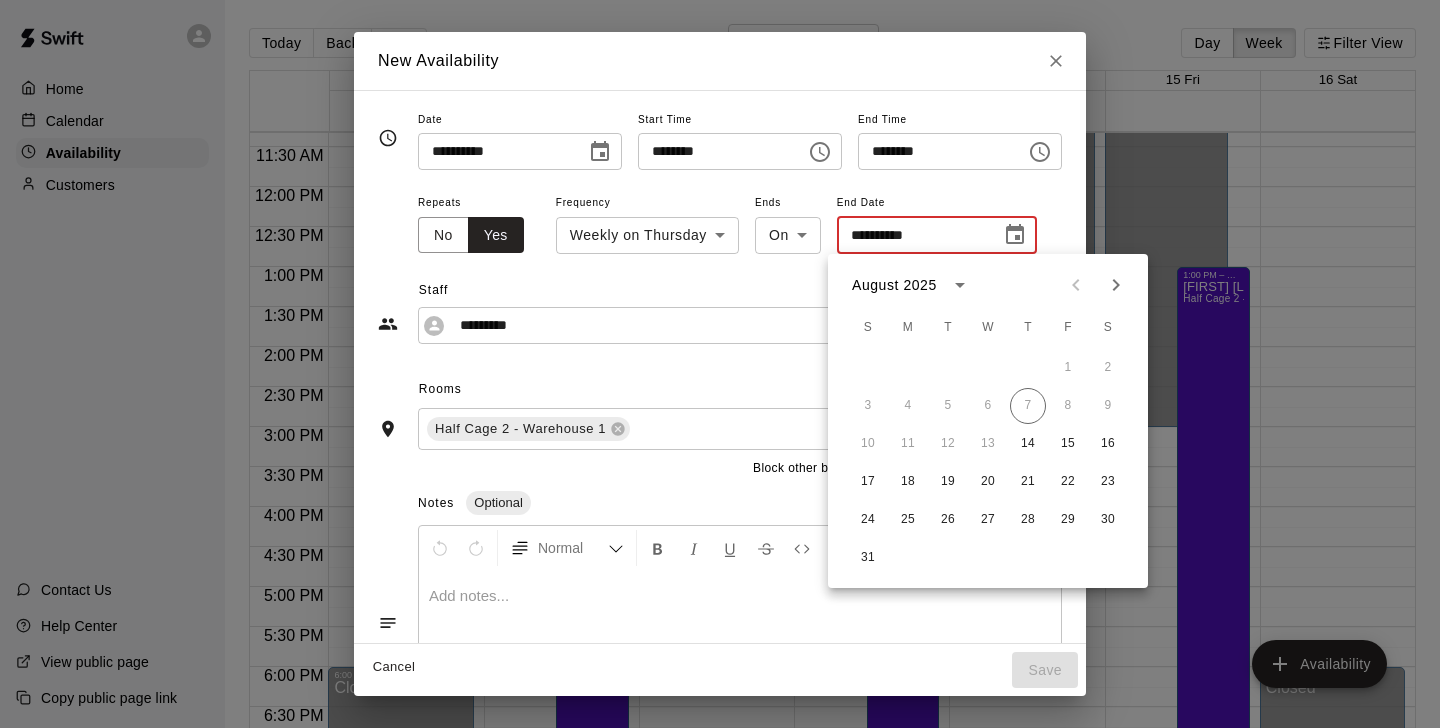click at bounding box center (1116, 285) 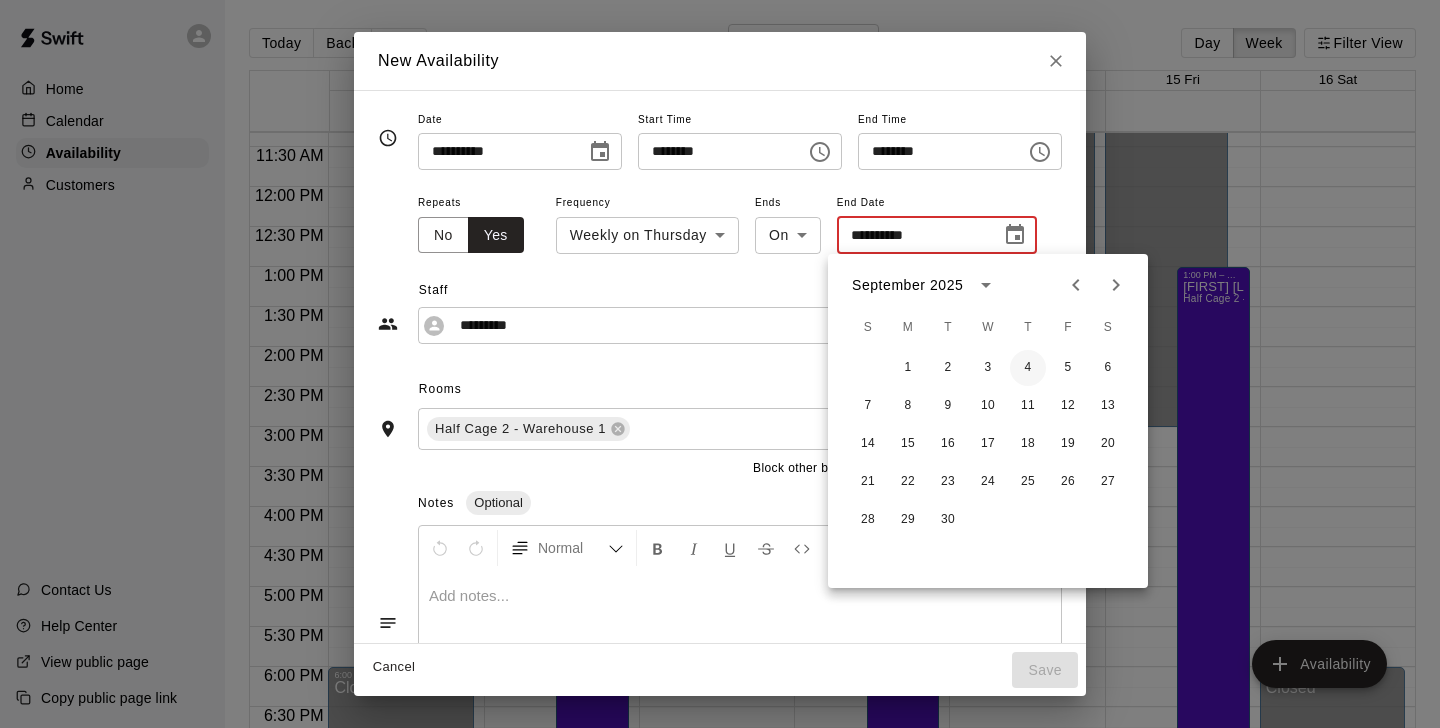 click on "4" at bounding box center (1028, 368) 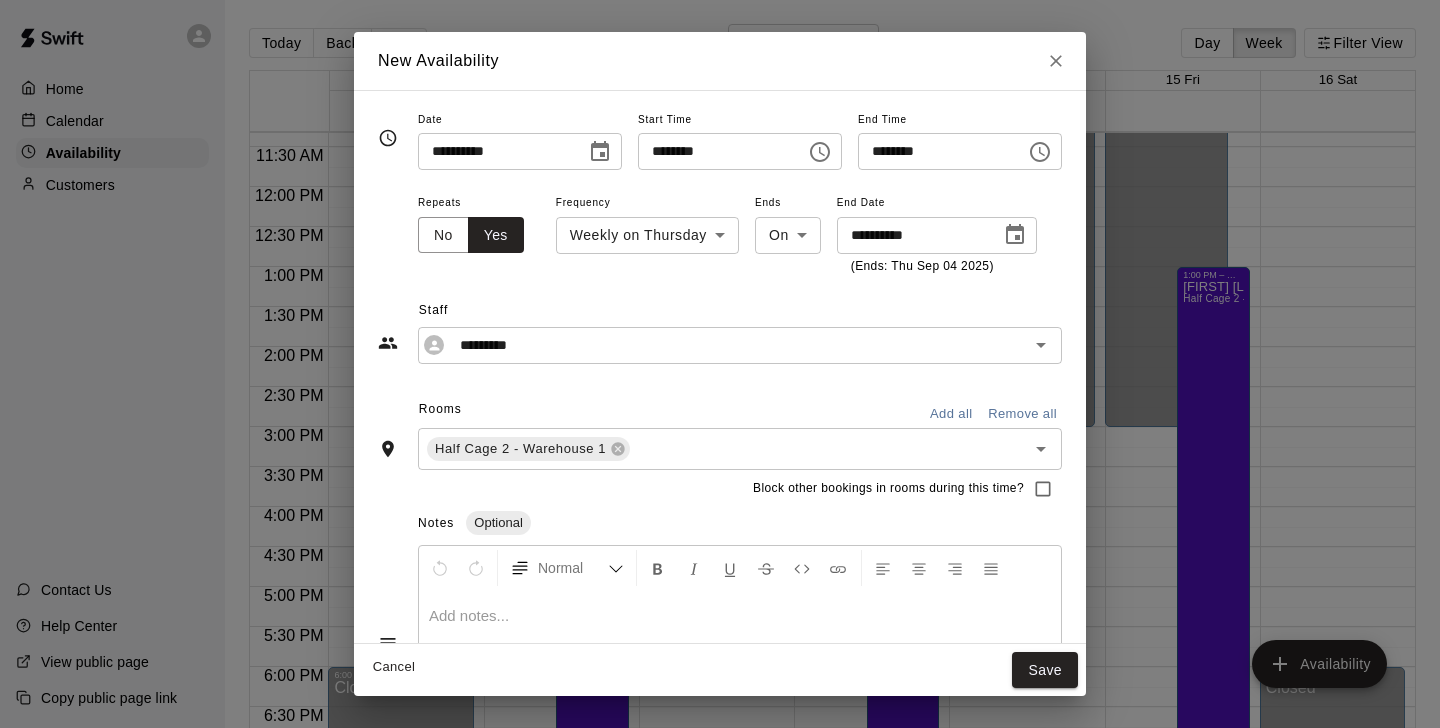 type on "**********" 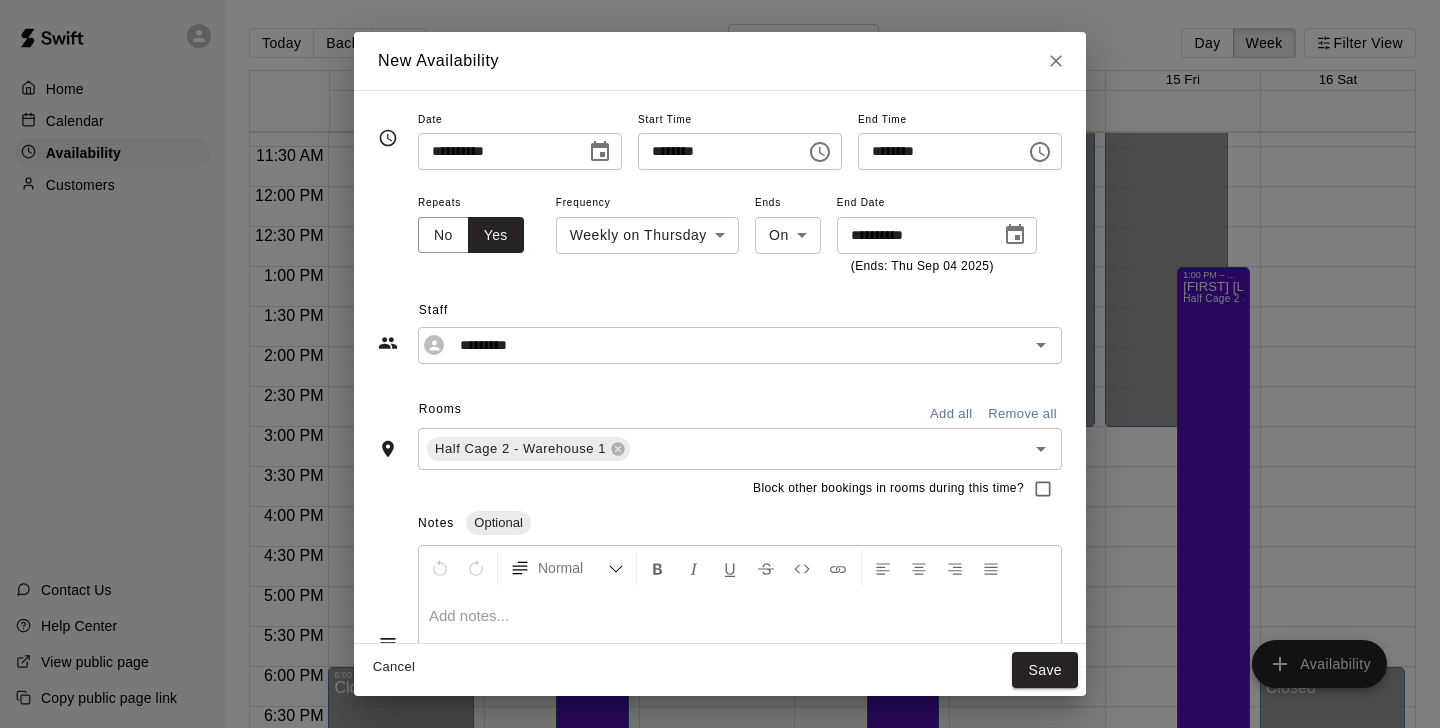 scroll, scrollTop: 120, scrollLeft: 0, axis: vertical 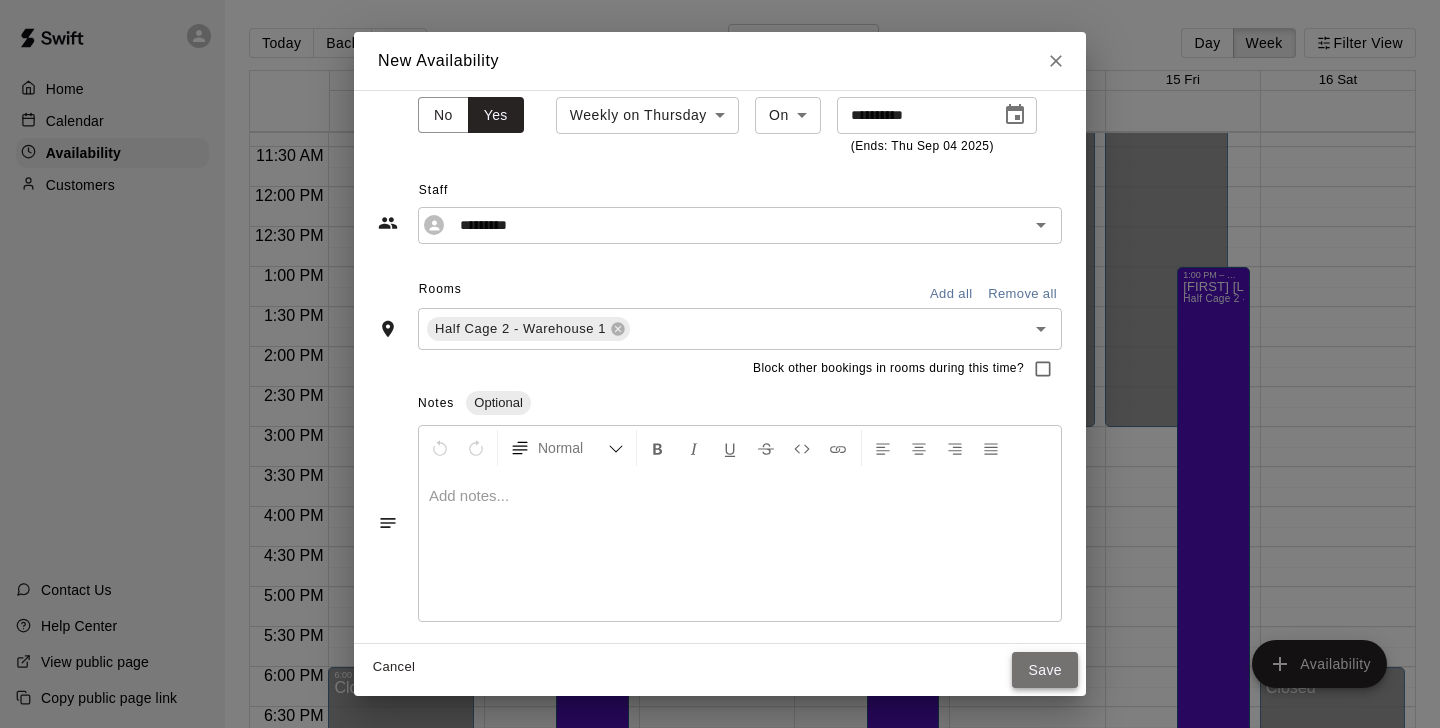 click on "Save" at bounding box center [1045, 670] 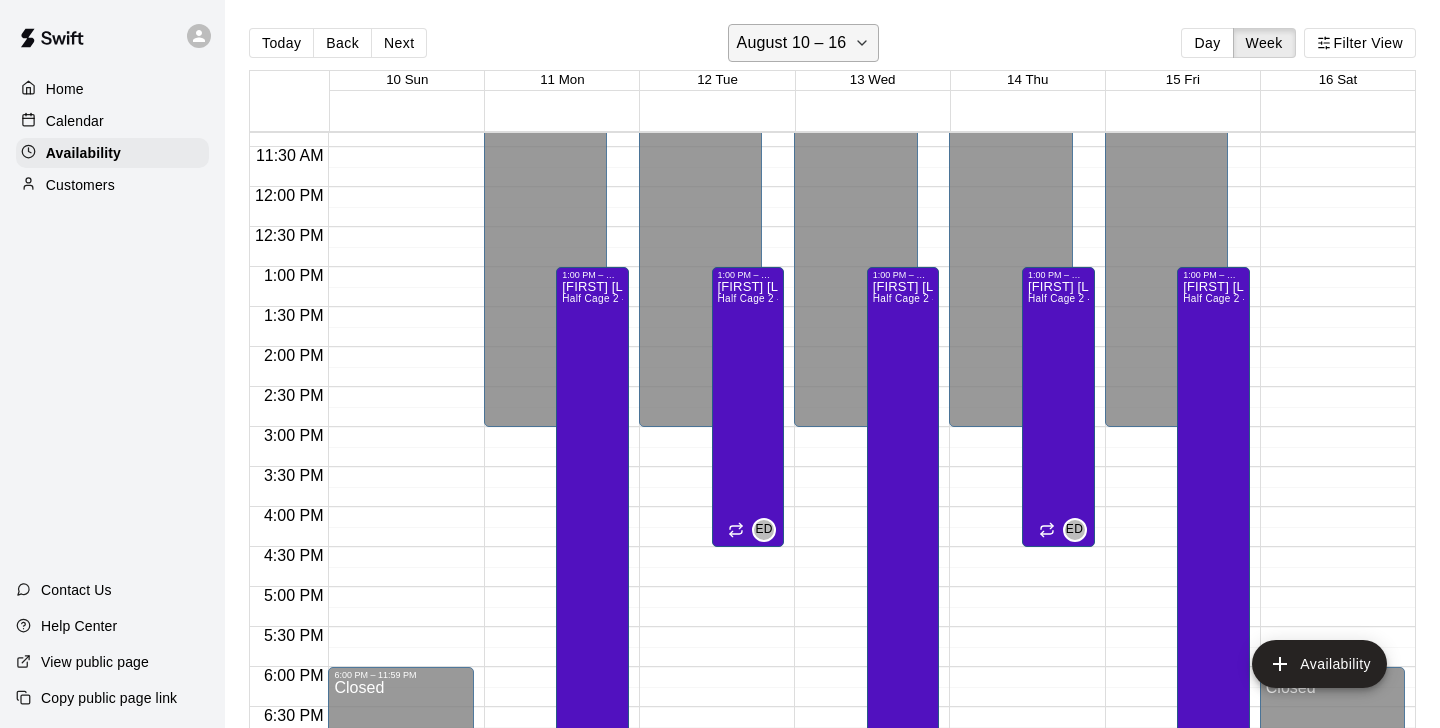 click 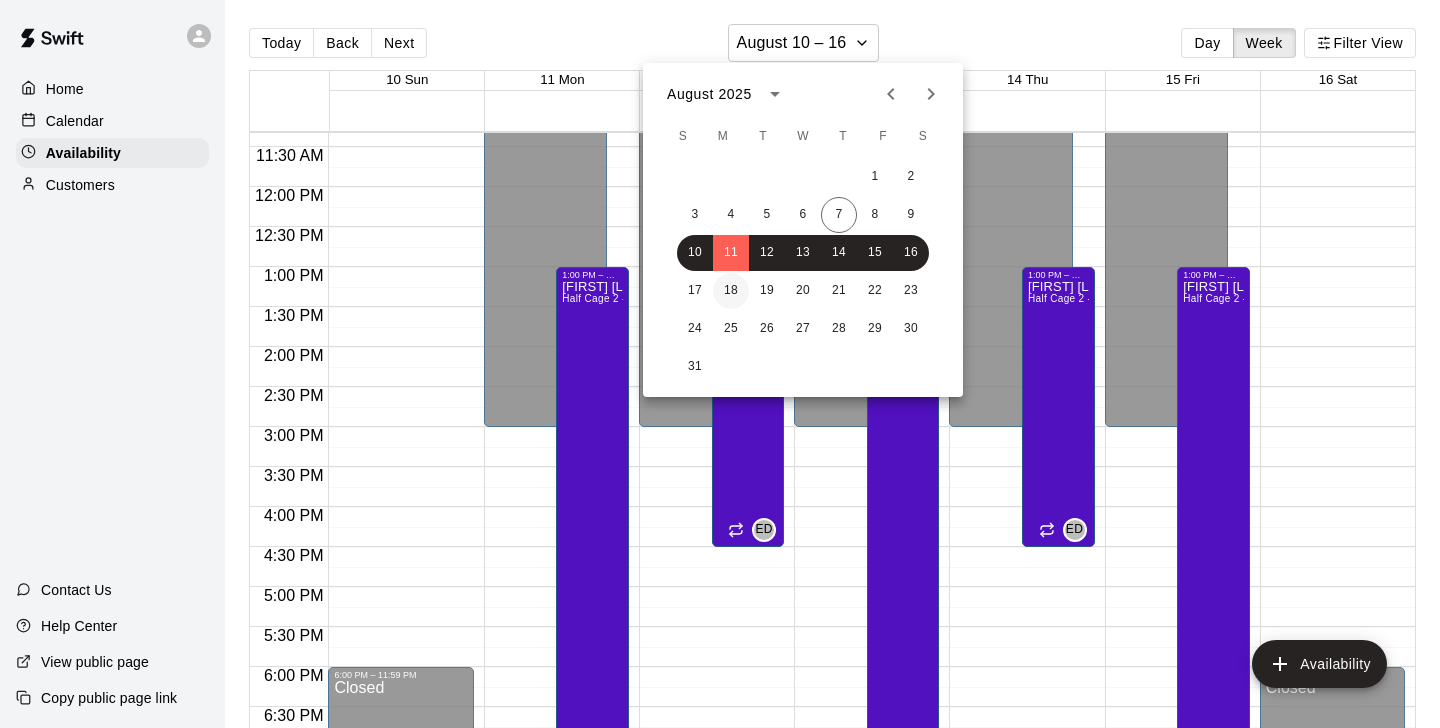 click on "18" at bounding box center (731, 291) 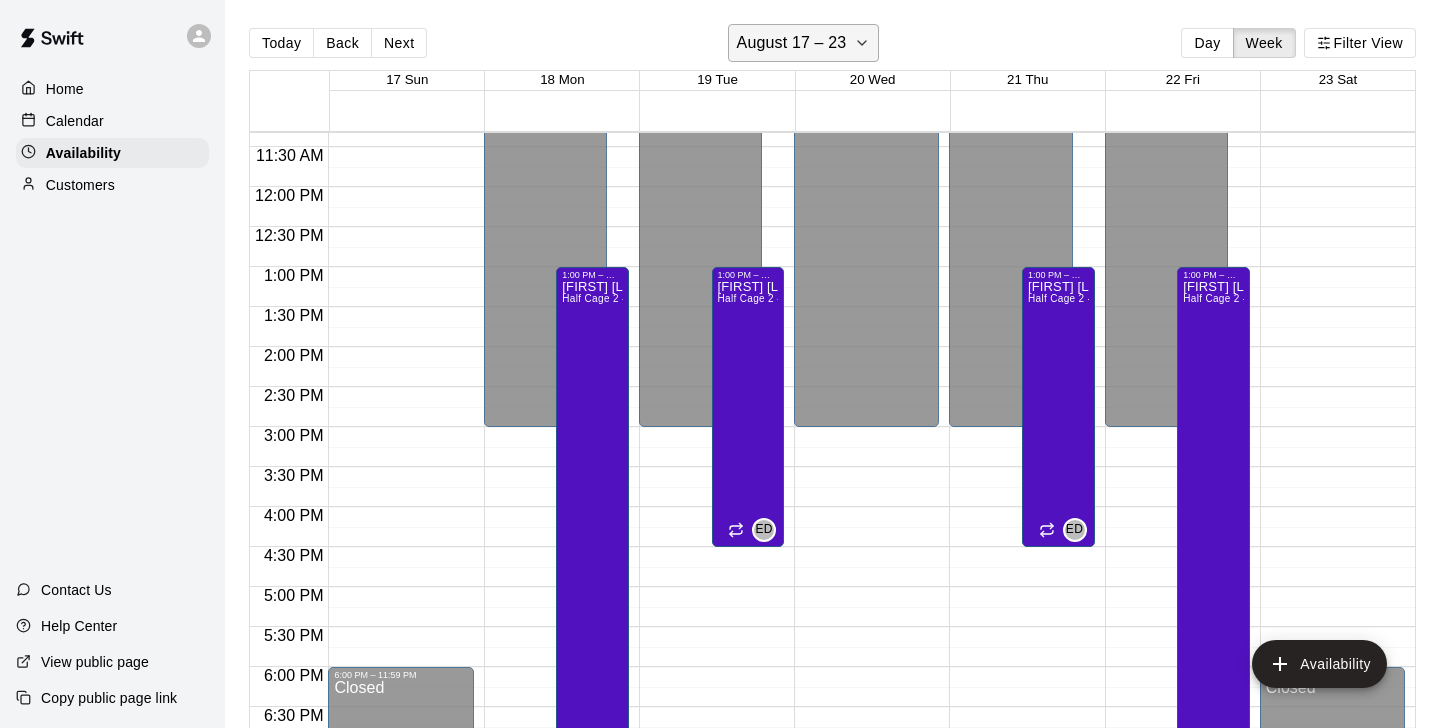 click on "August 17 – 23" at bounding box center [792, 43] 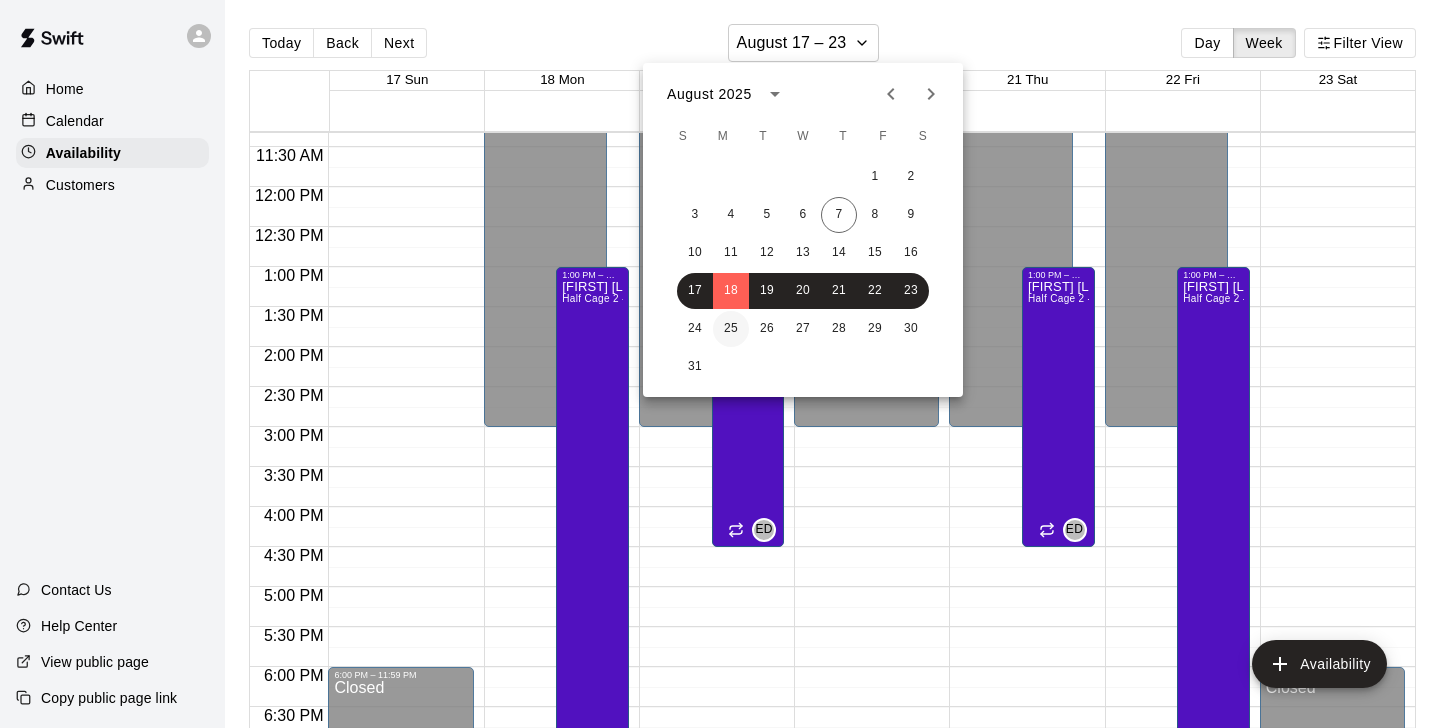 click on "25" at bounding box center (731, 329) 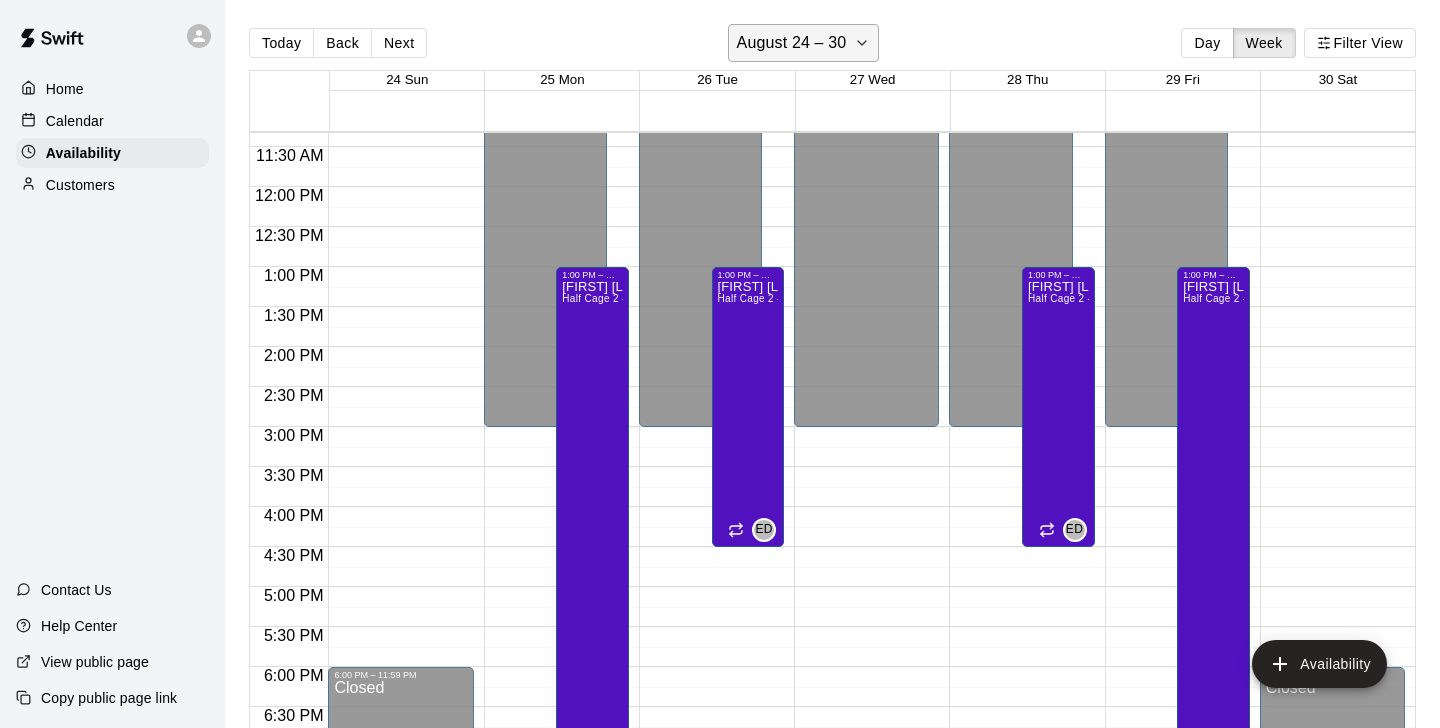 click on "August 24 – 30" at bounding box center [804, 43] 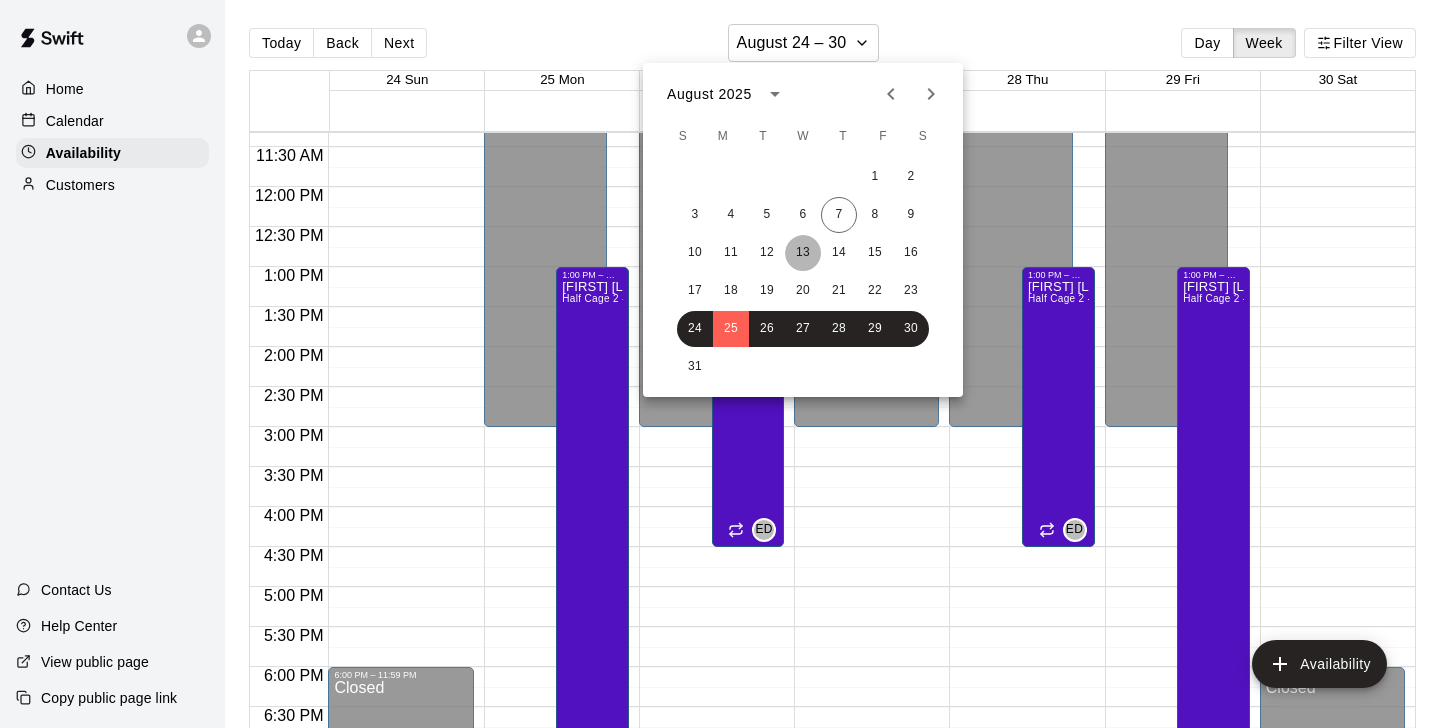click on "13" at bounding box center [803, 253] 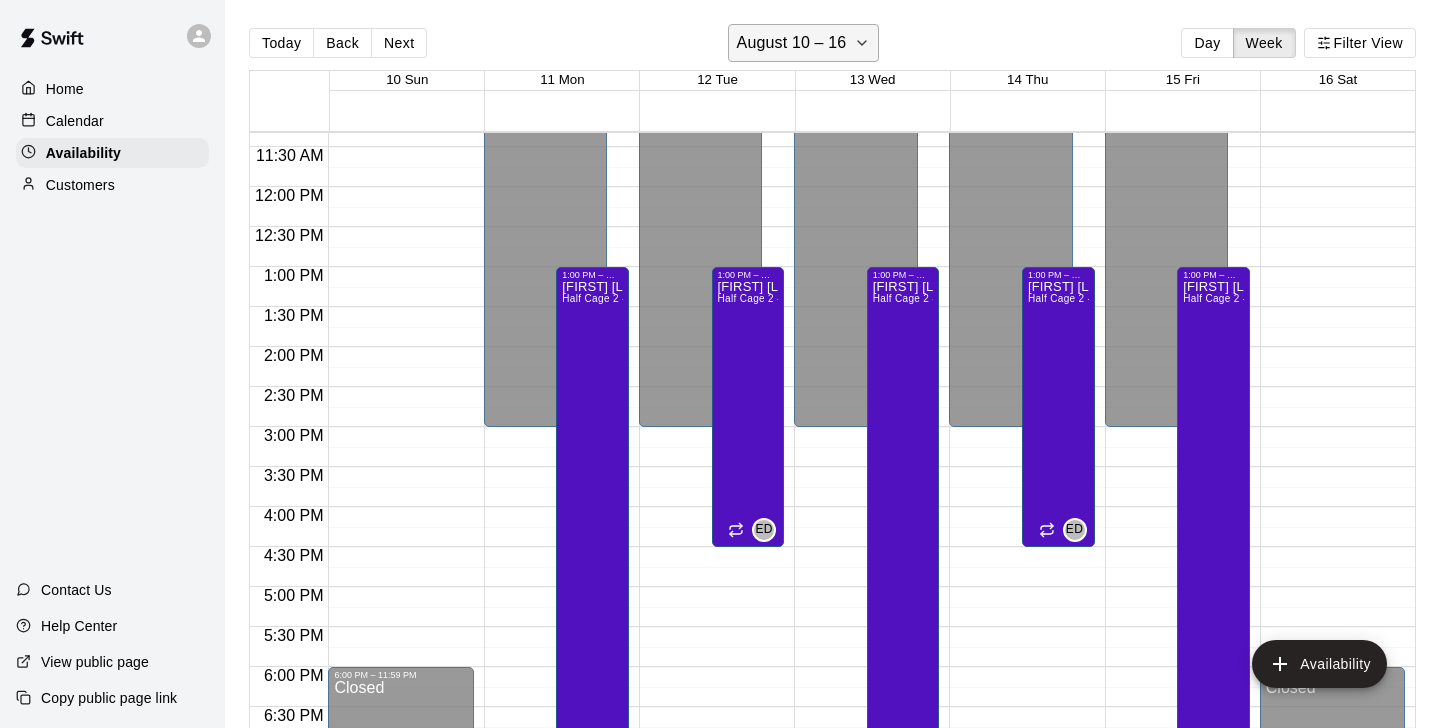 click 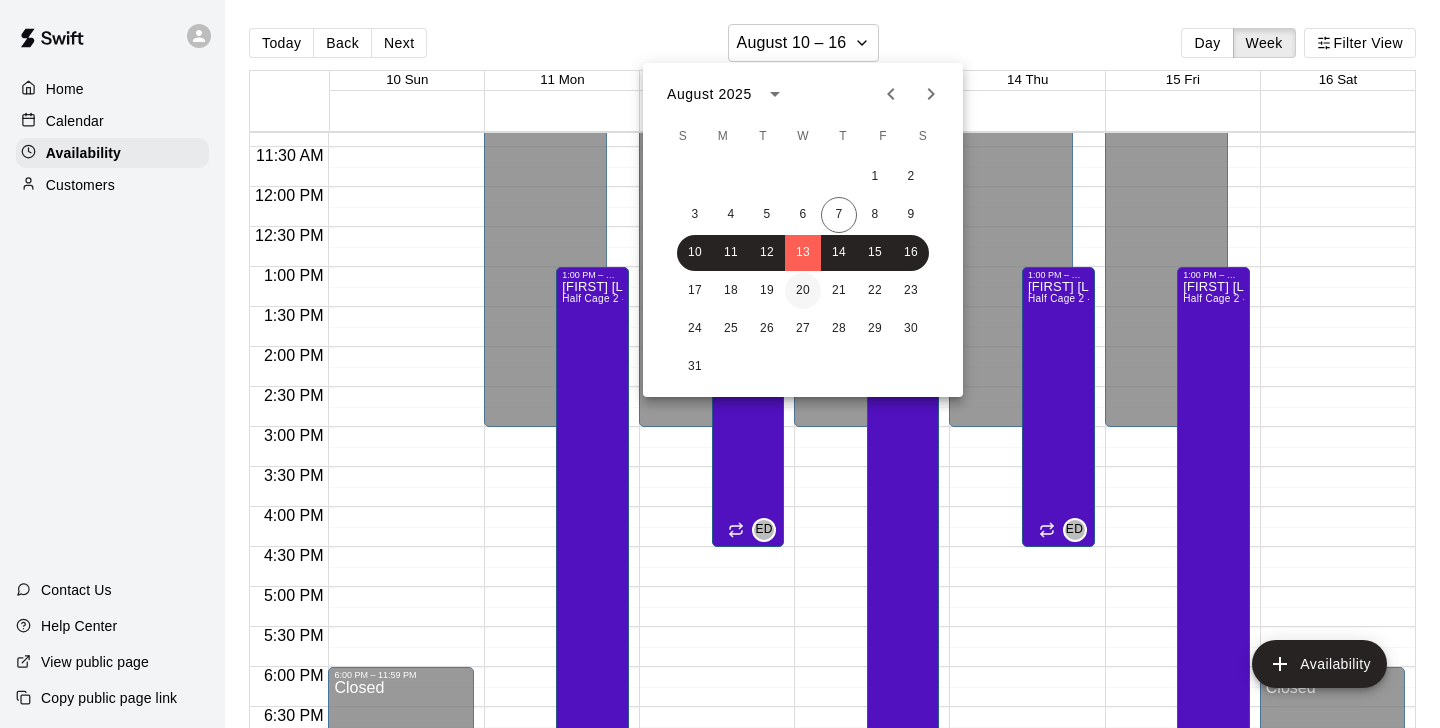 click on "20" at bounding box center (803, 291) 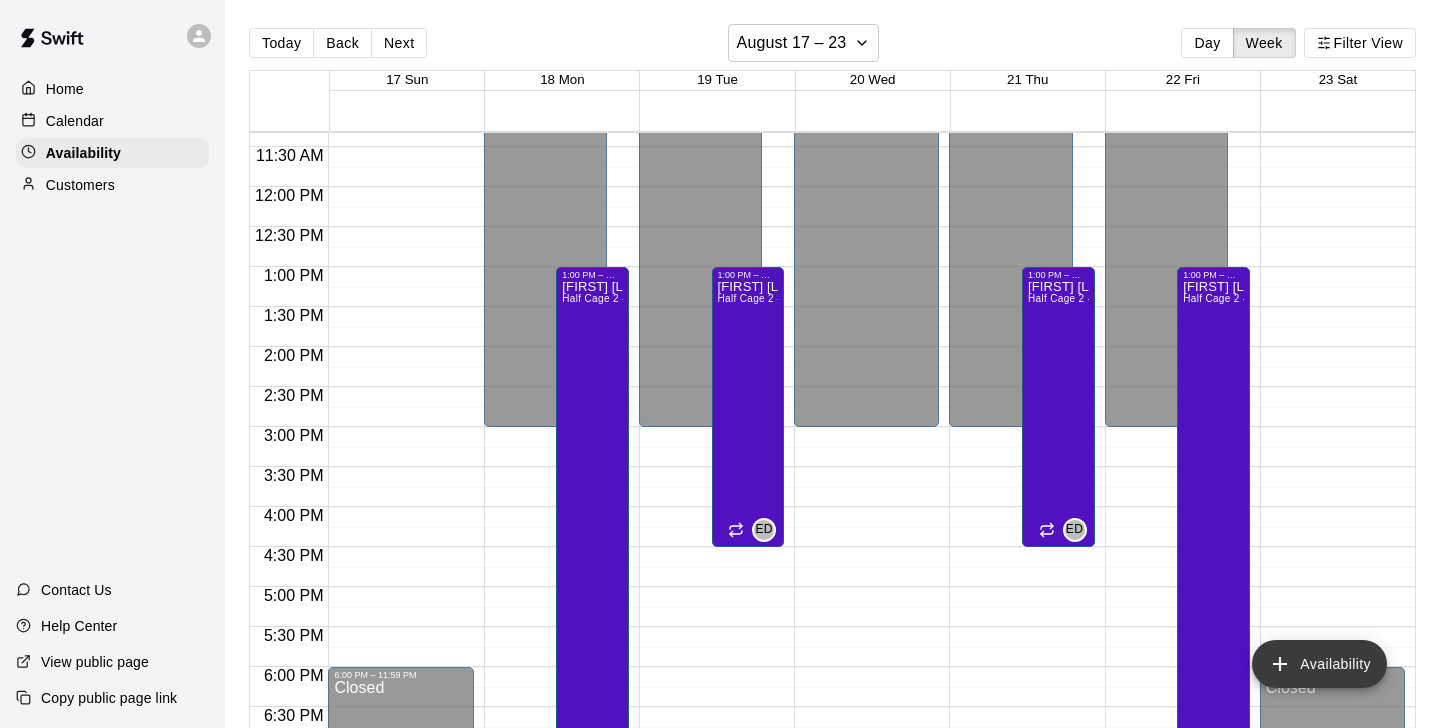 click on "Availability" at bounding box center (1319, 664) 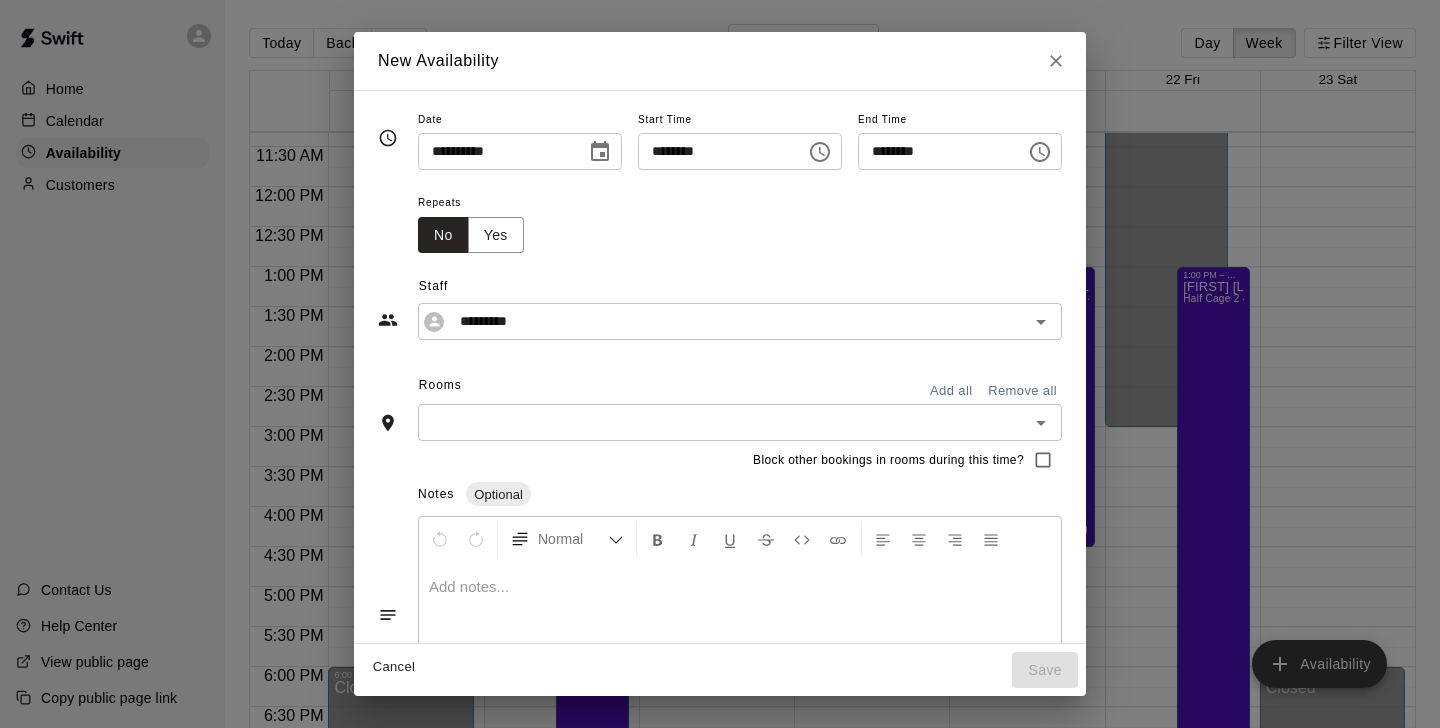 type on "**********" 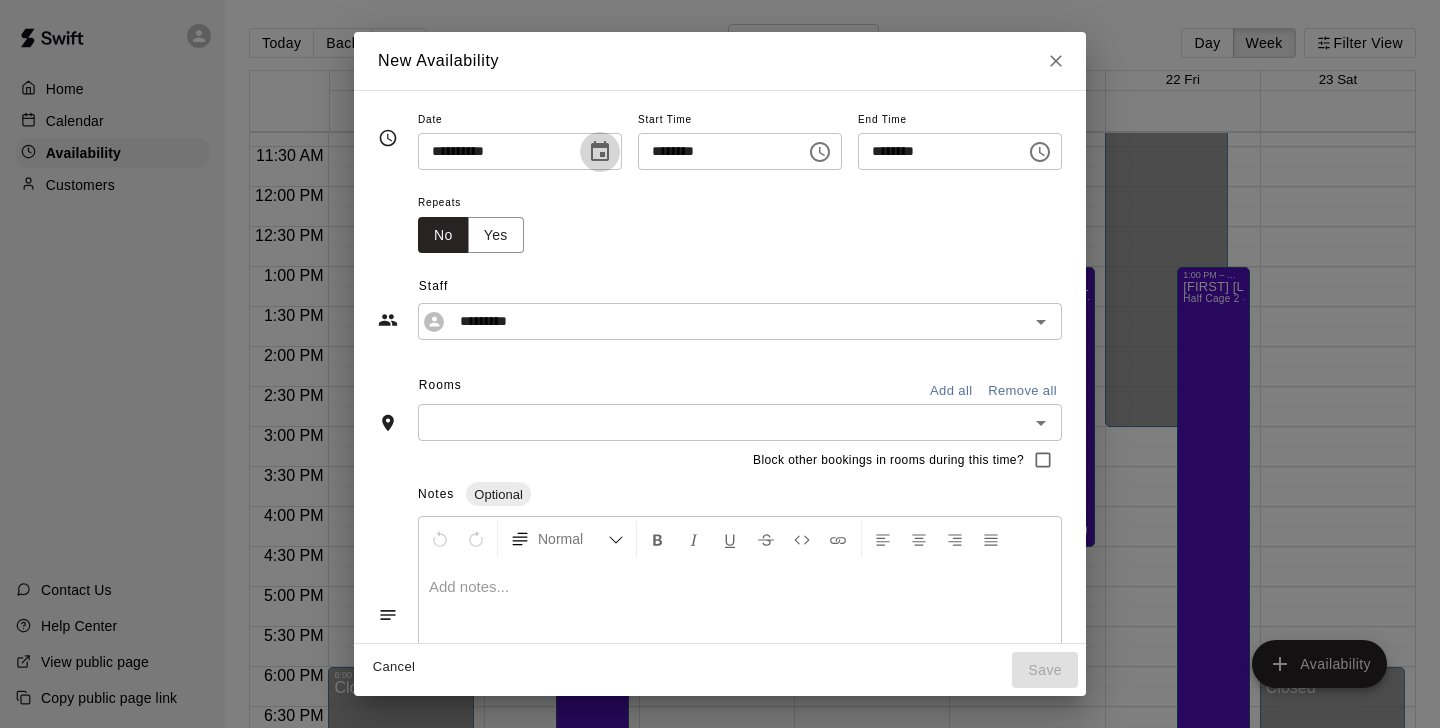 click at bounding box center [600, 152] 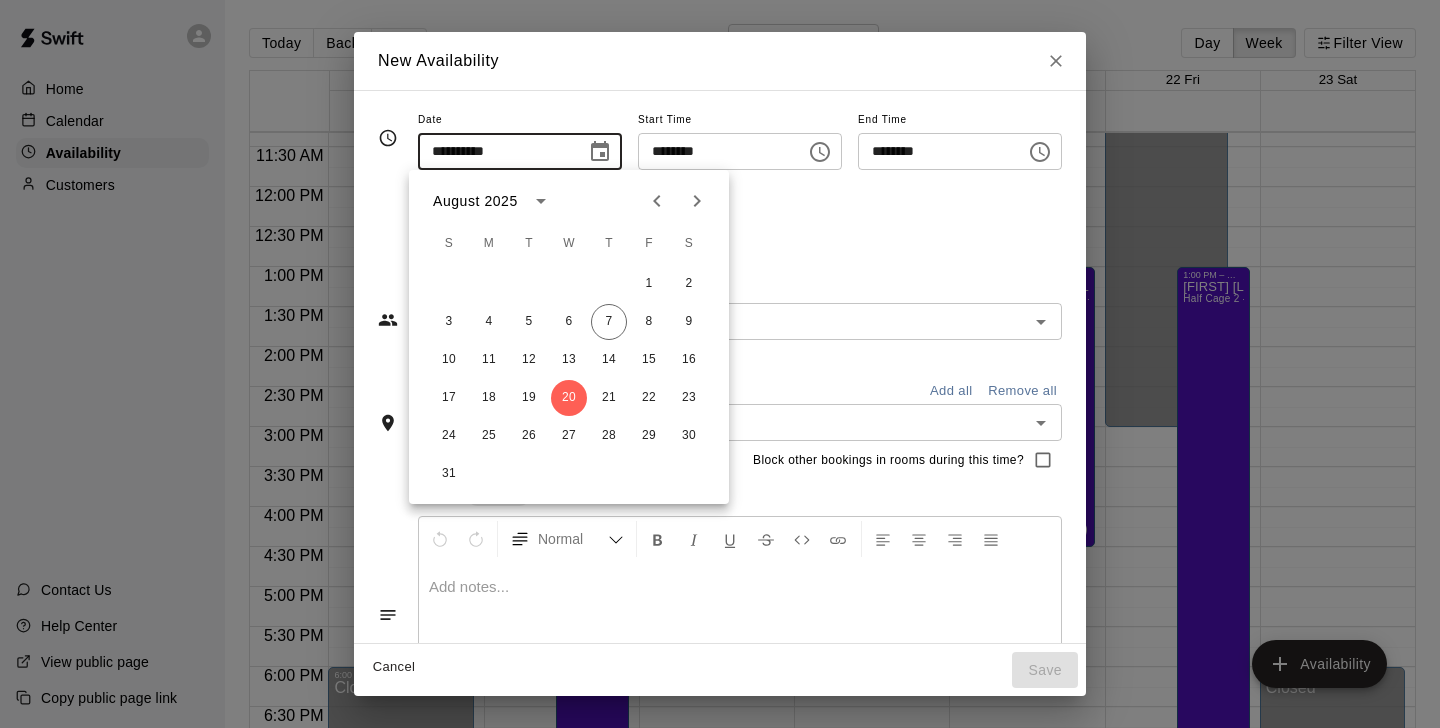 click at bounding box center [600, 152] 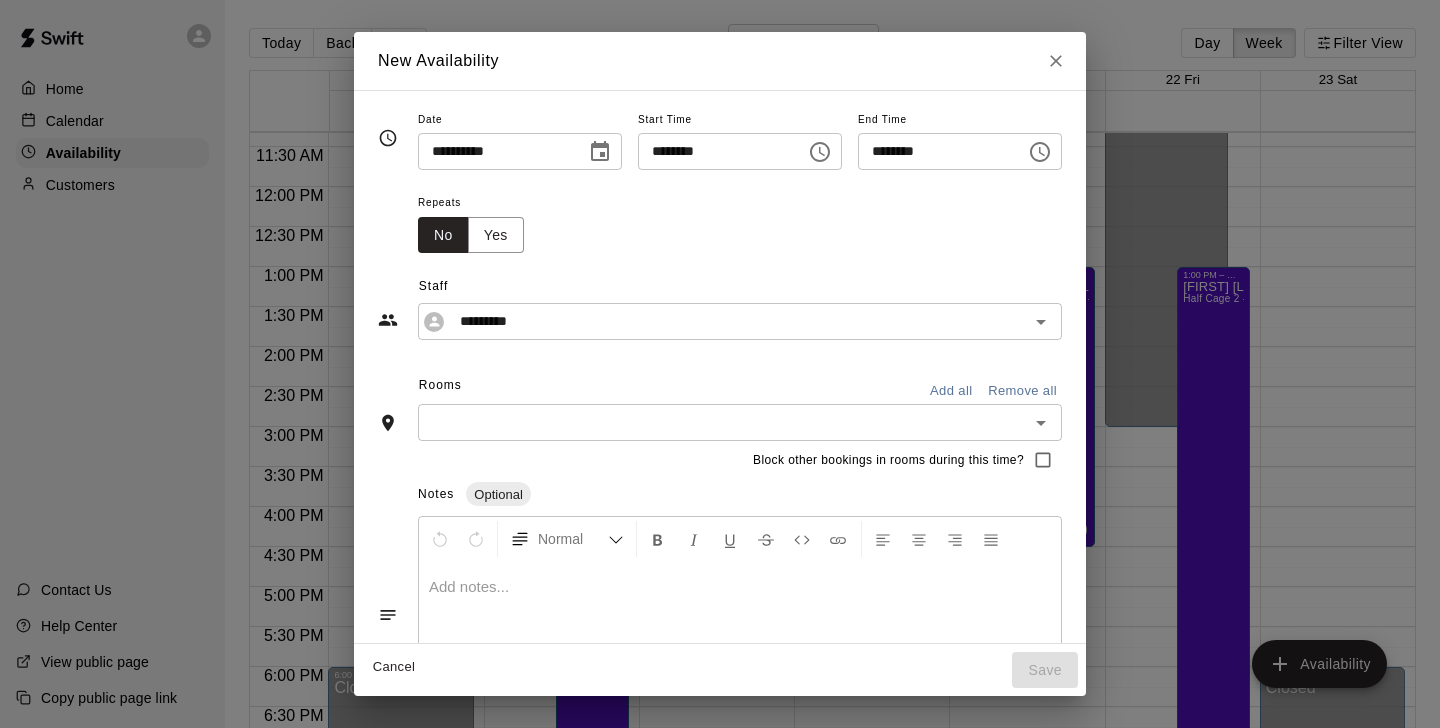 click 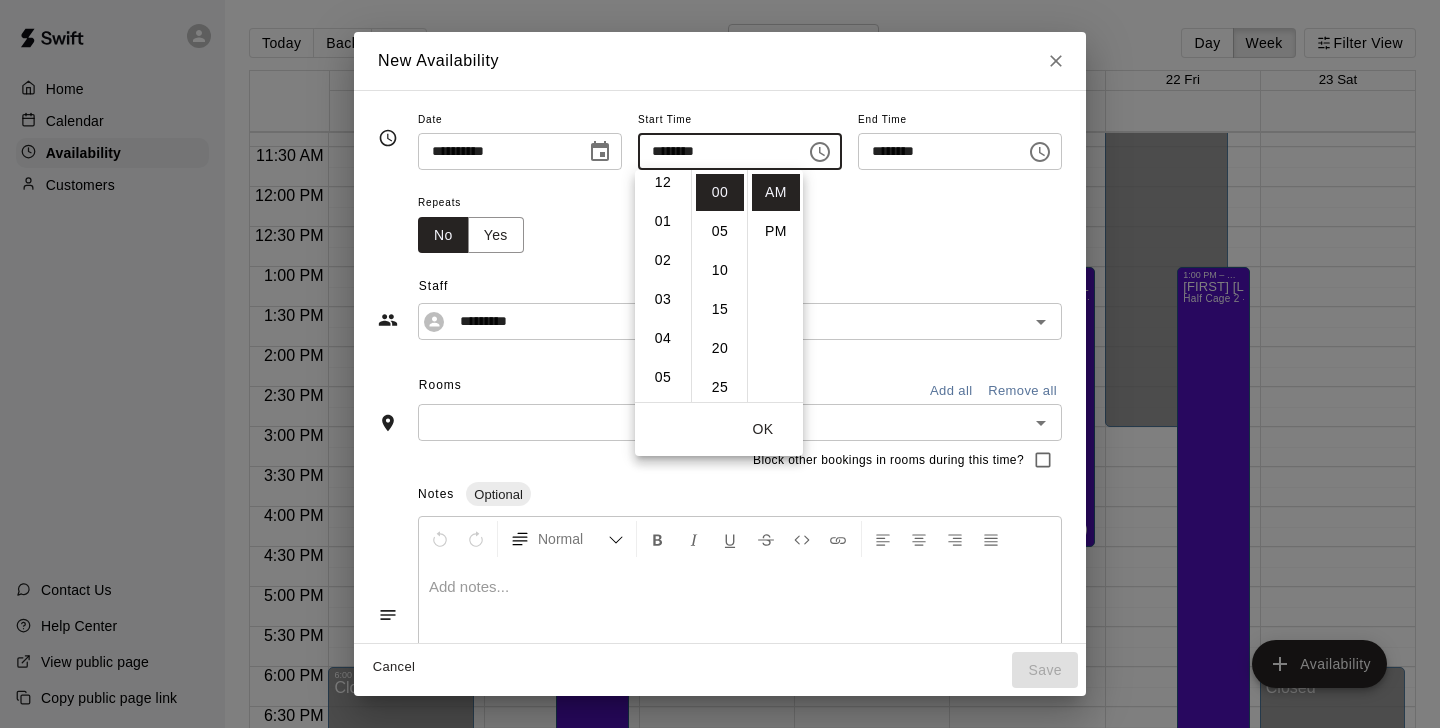 scroll, scrollTop: 0, scrollLeft: 0, axis: both 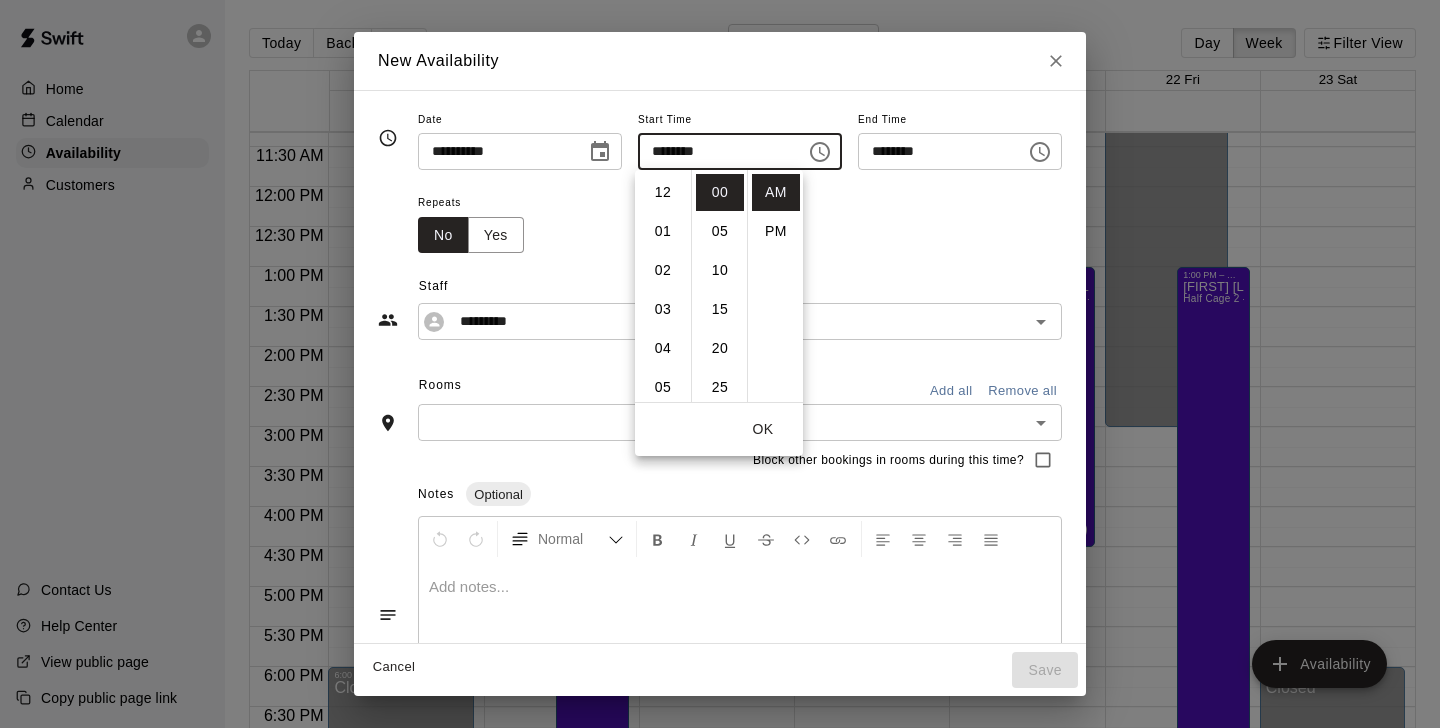 click on "01" at bounding box center (663, 231) 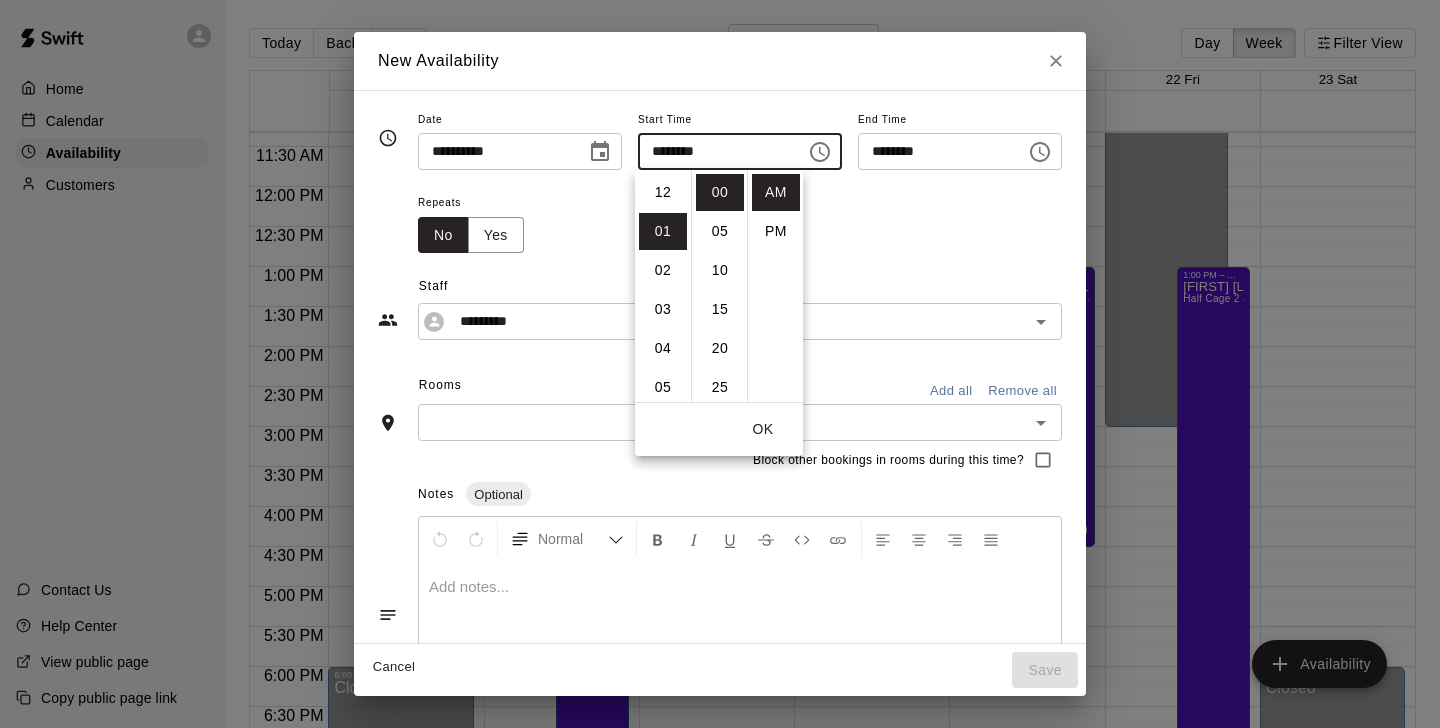 scroll, scrollTop: 39, scrollLeft: 0, axis: vertical 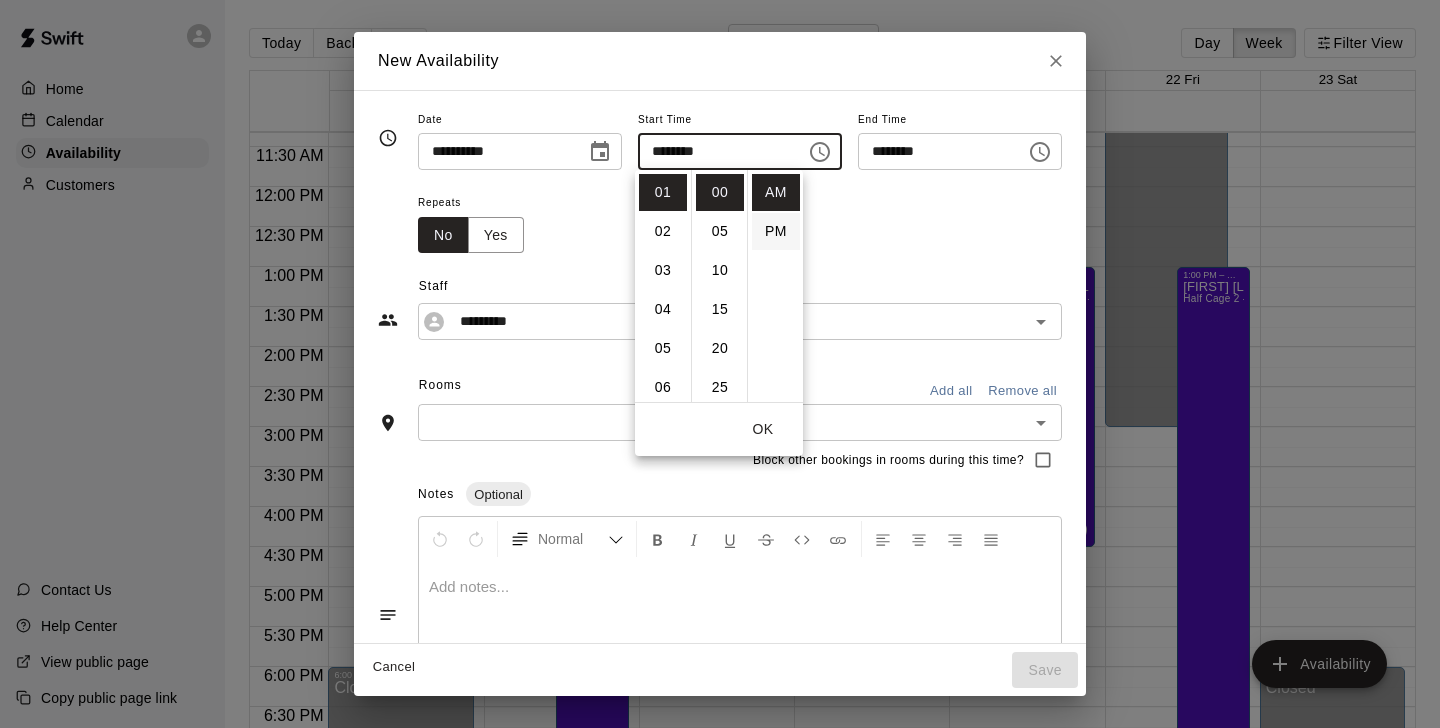 click on "PM" at bounding box center [776, 231] 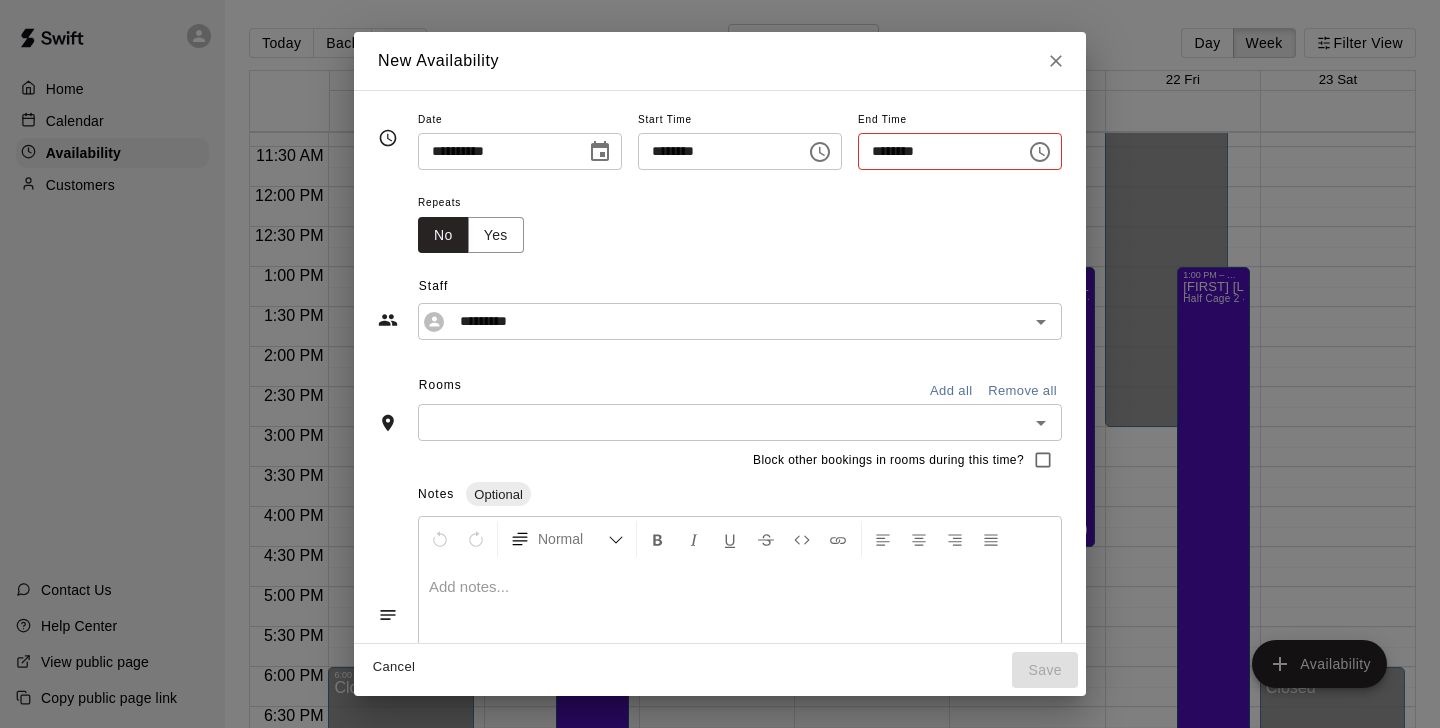 type on "********" 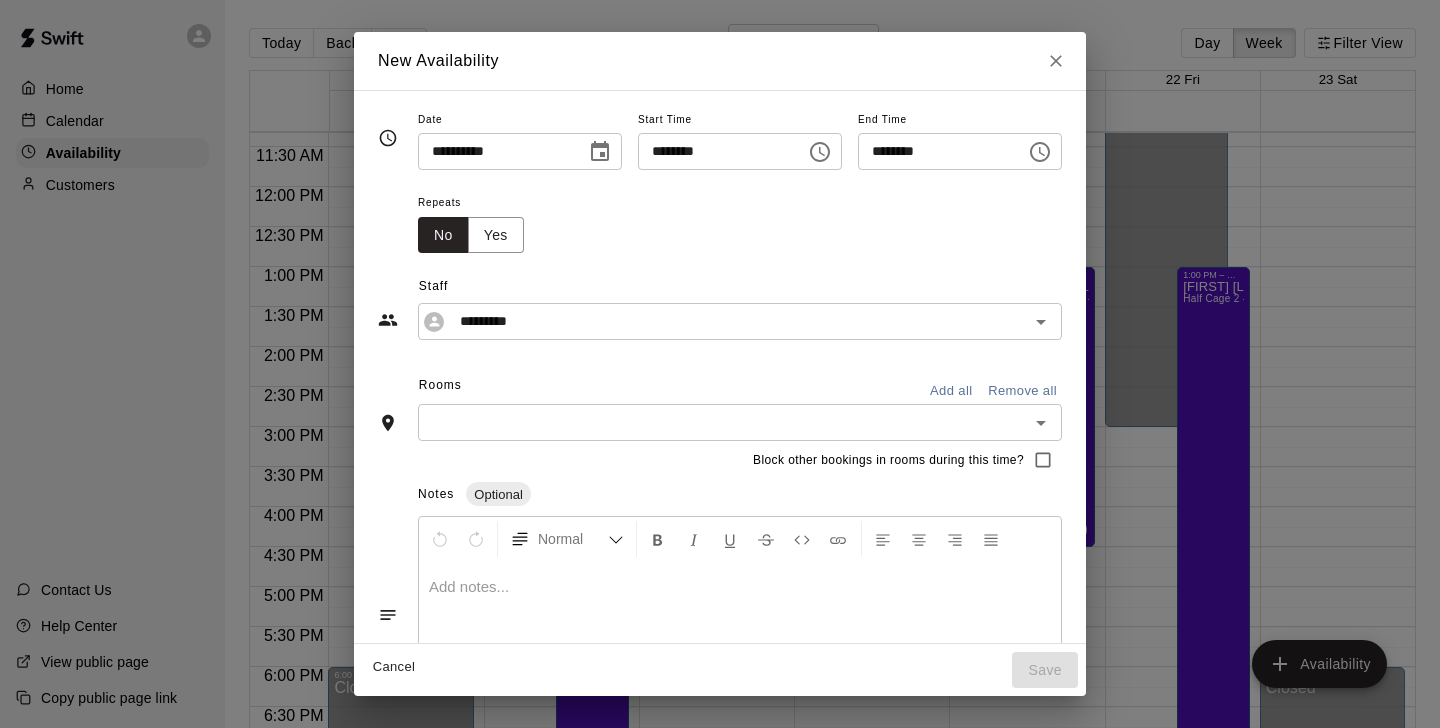 click at bounding box center (1040, 152) 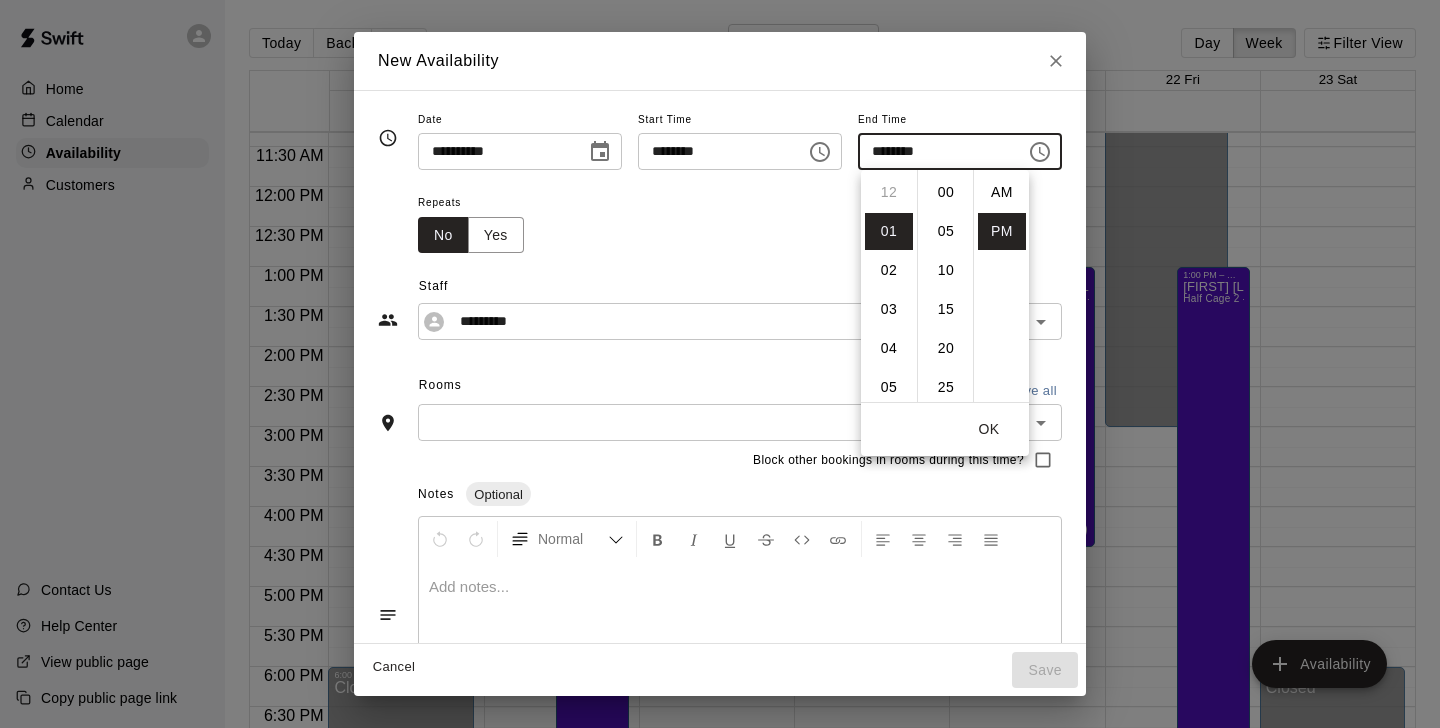 scroll, scrollTop: 39, scrollLeft: 0, axis: vertical 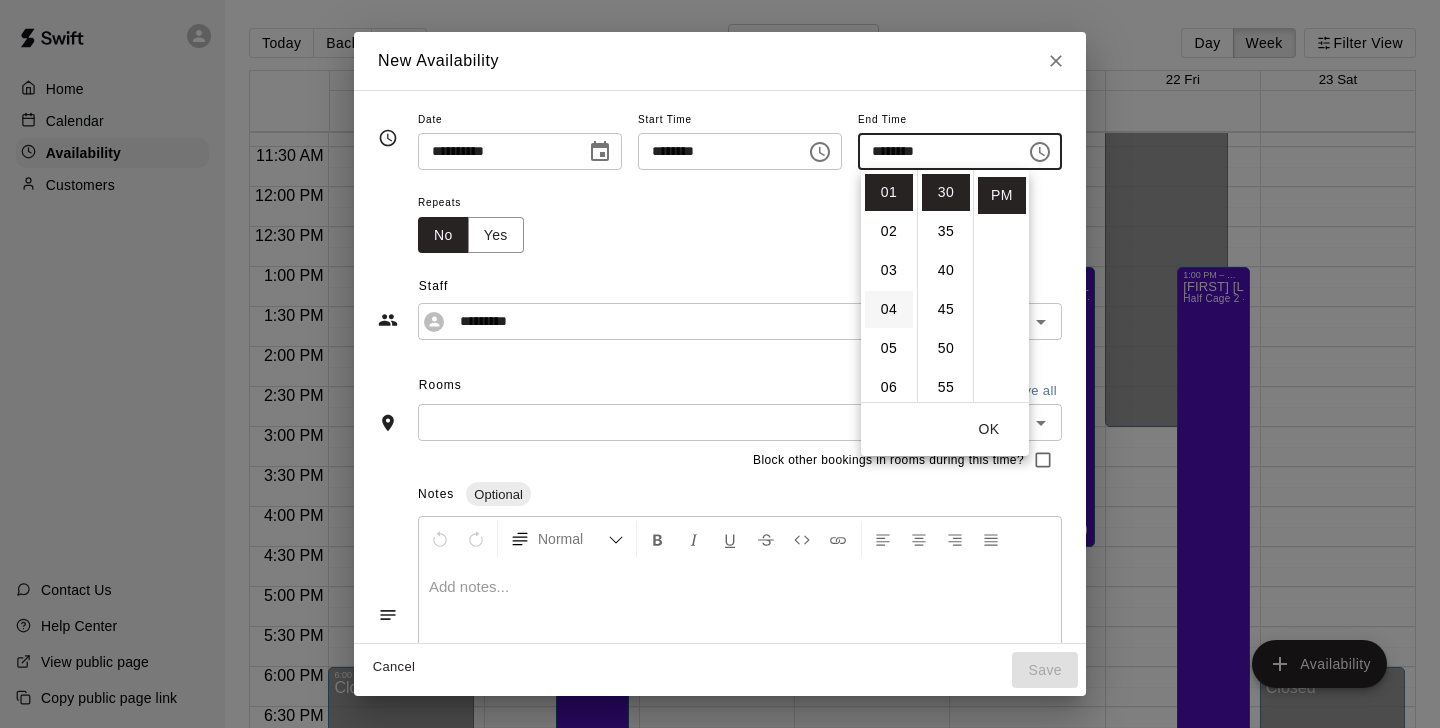click on "04" at bounding box center (889, 309) 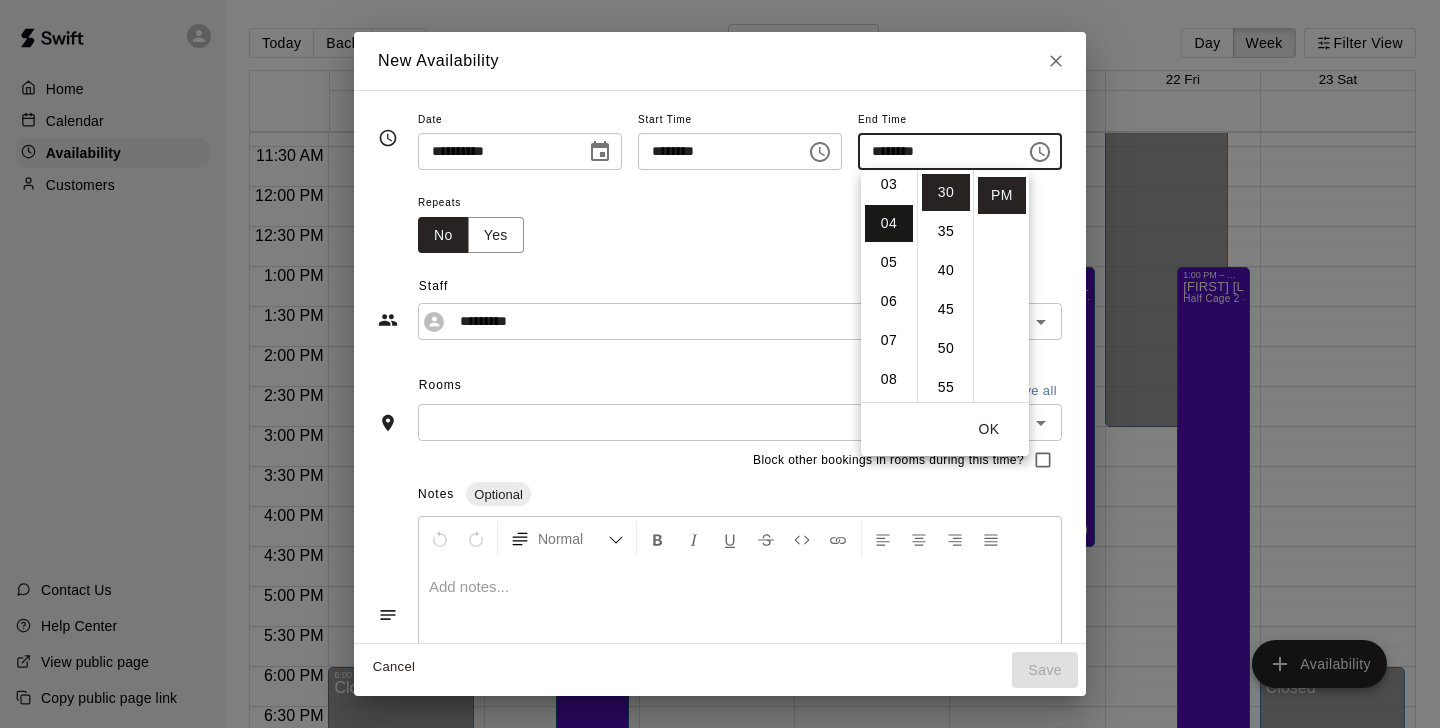 scroll, scrollTop: 156, scrollLeft: 0, axis: vertical 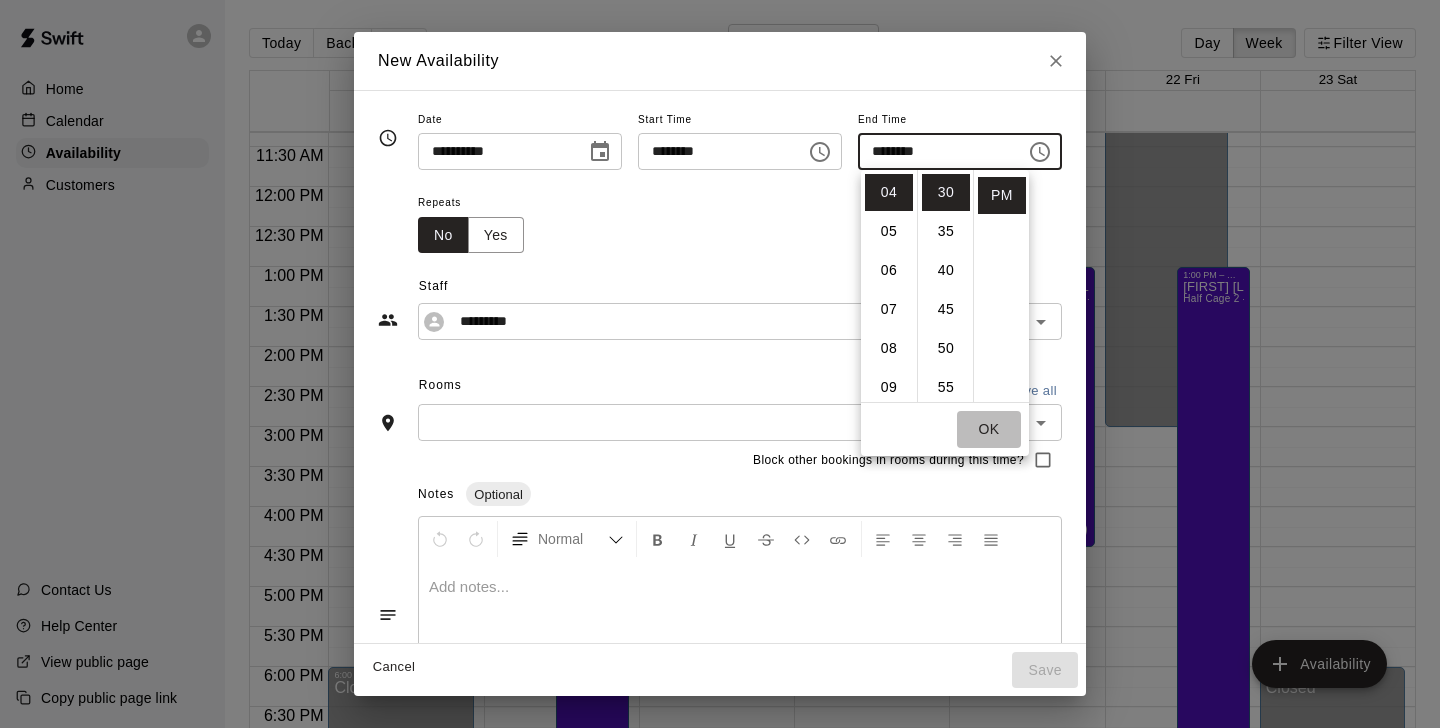 click on "OK" at bounding box center [989, 429] 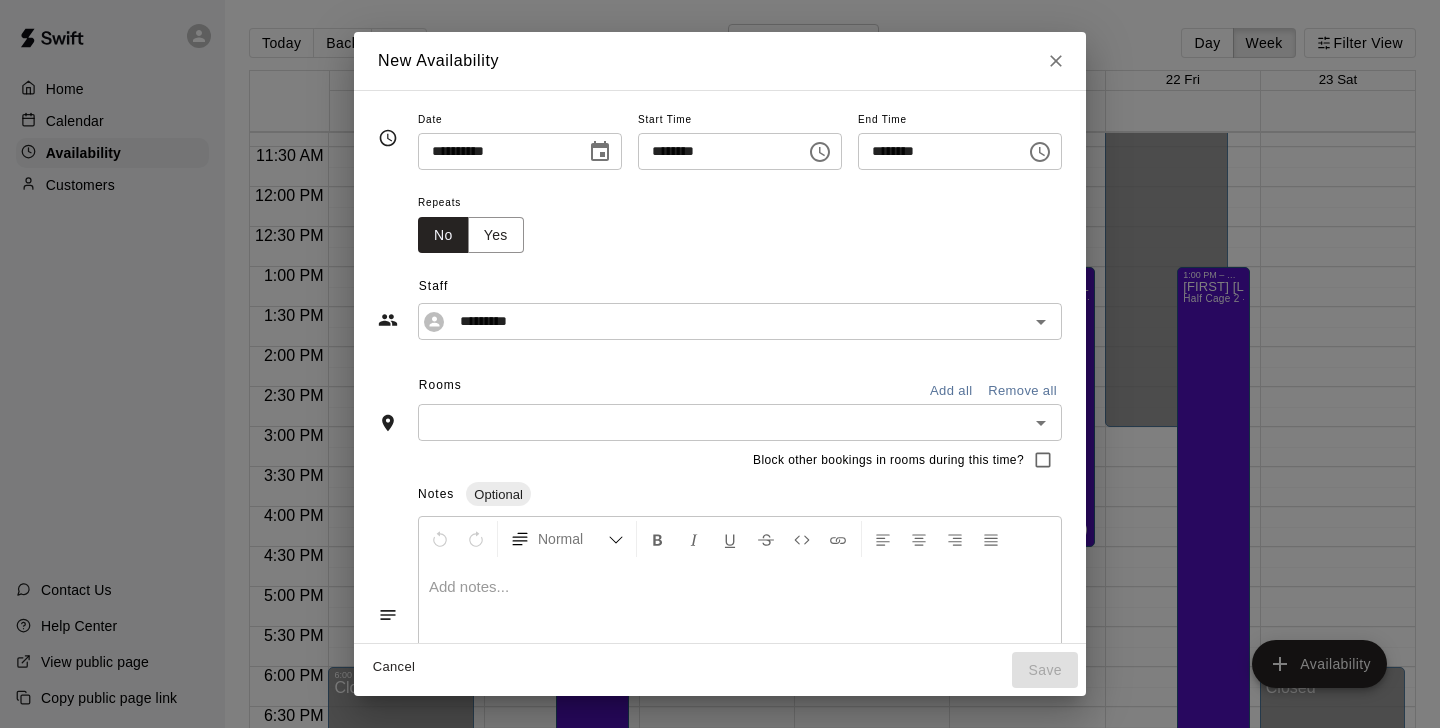 click 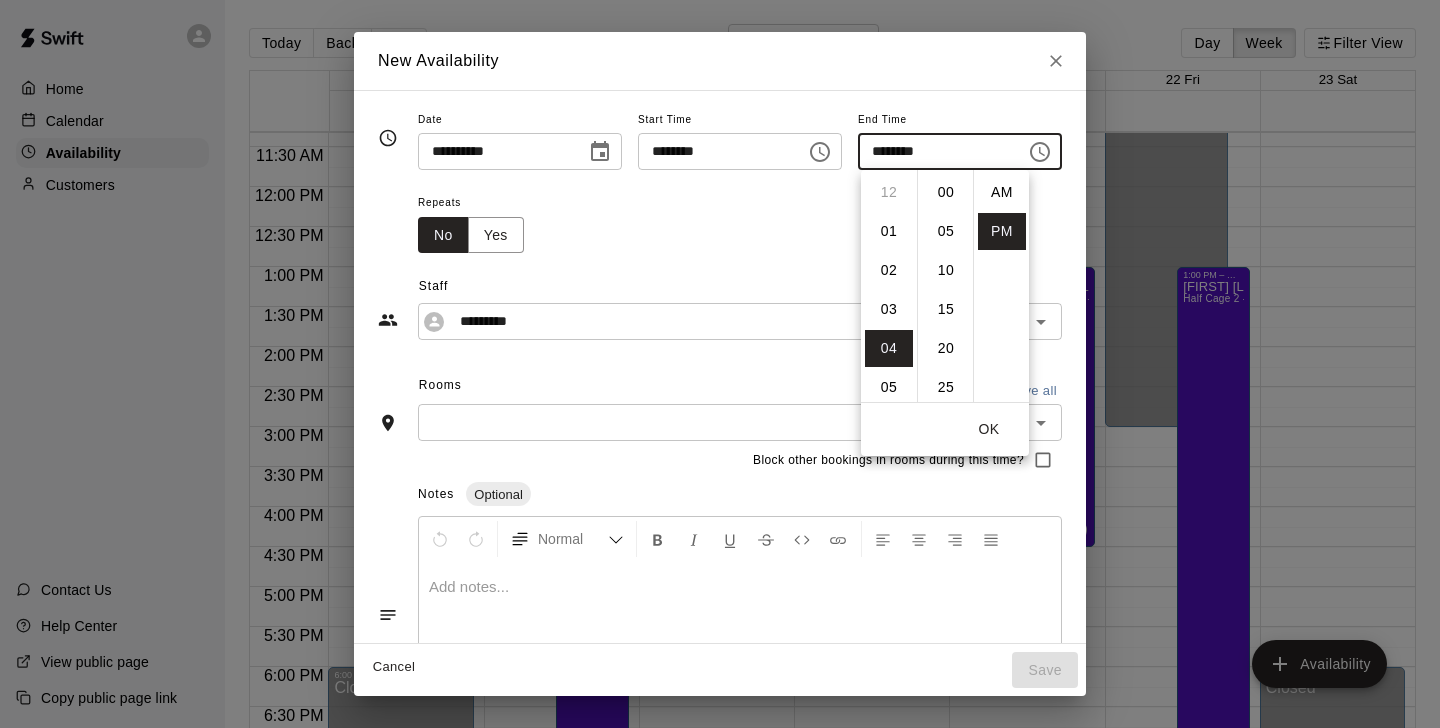 scroll, scrollTop: 156, scrollLeft: 0, axis: vertical 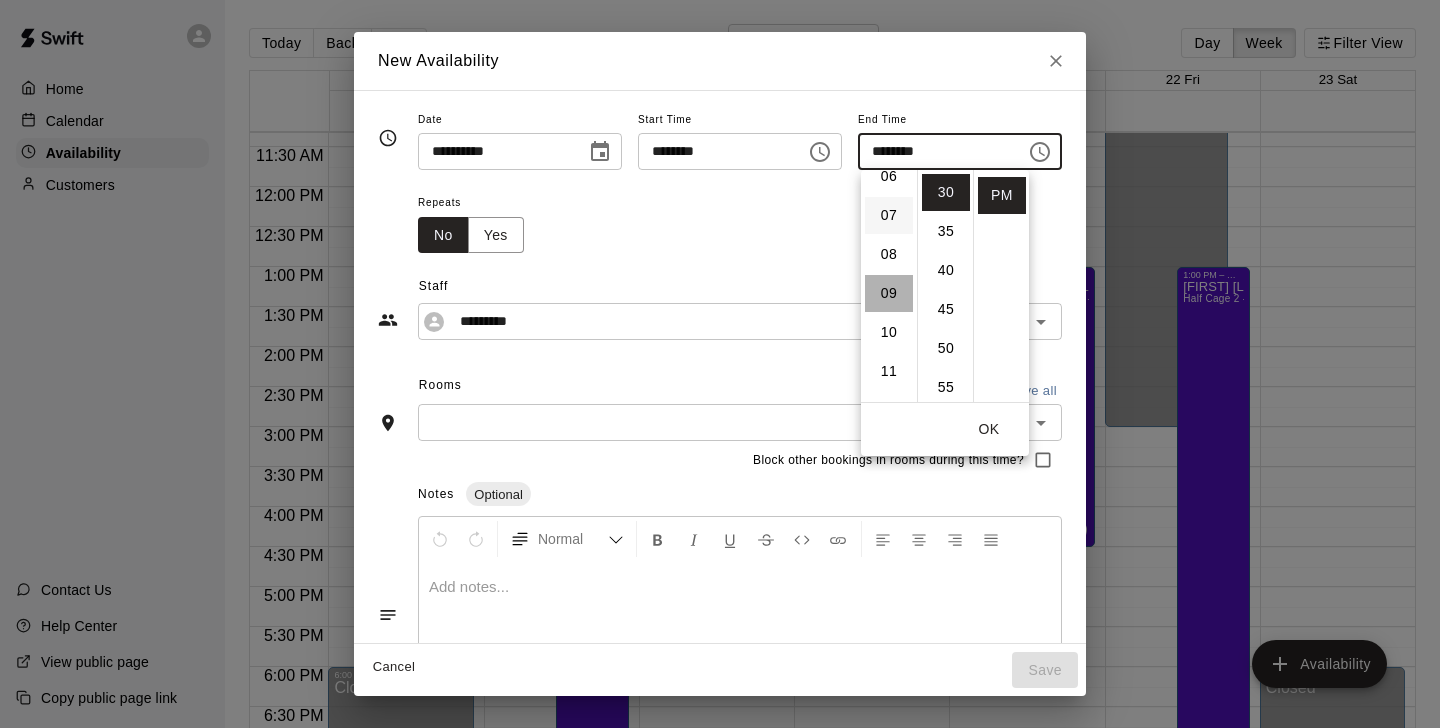 click on "09" at bounding box center (889, 293) 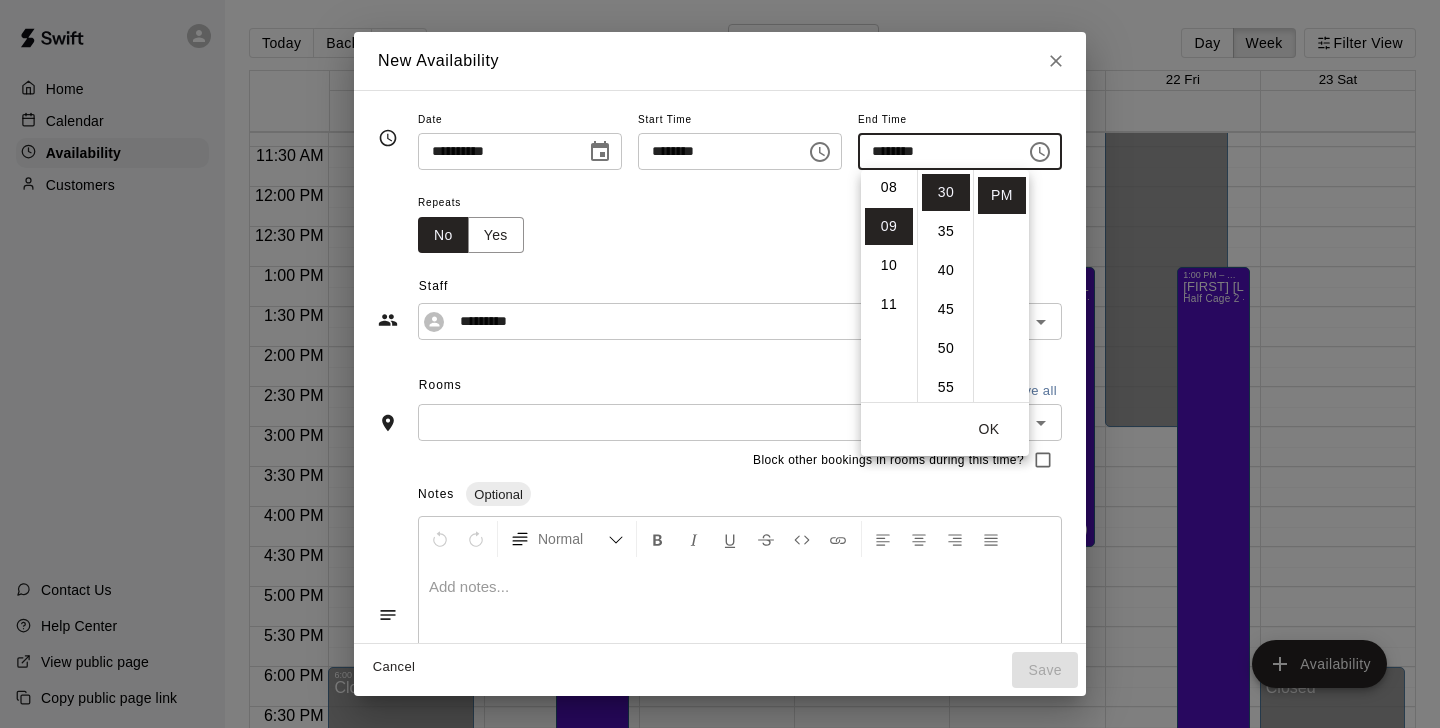 scroll, scrollTop: 351, scrollLeft: 0, axis: vertical 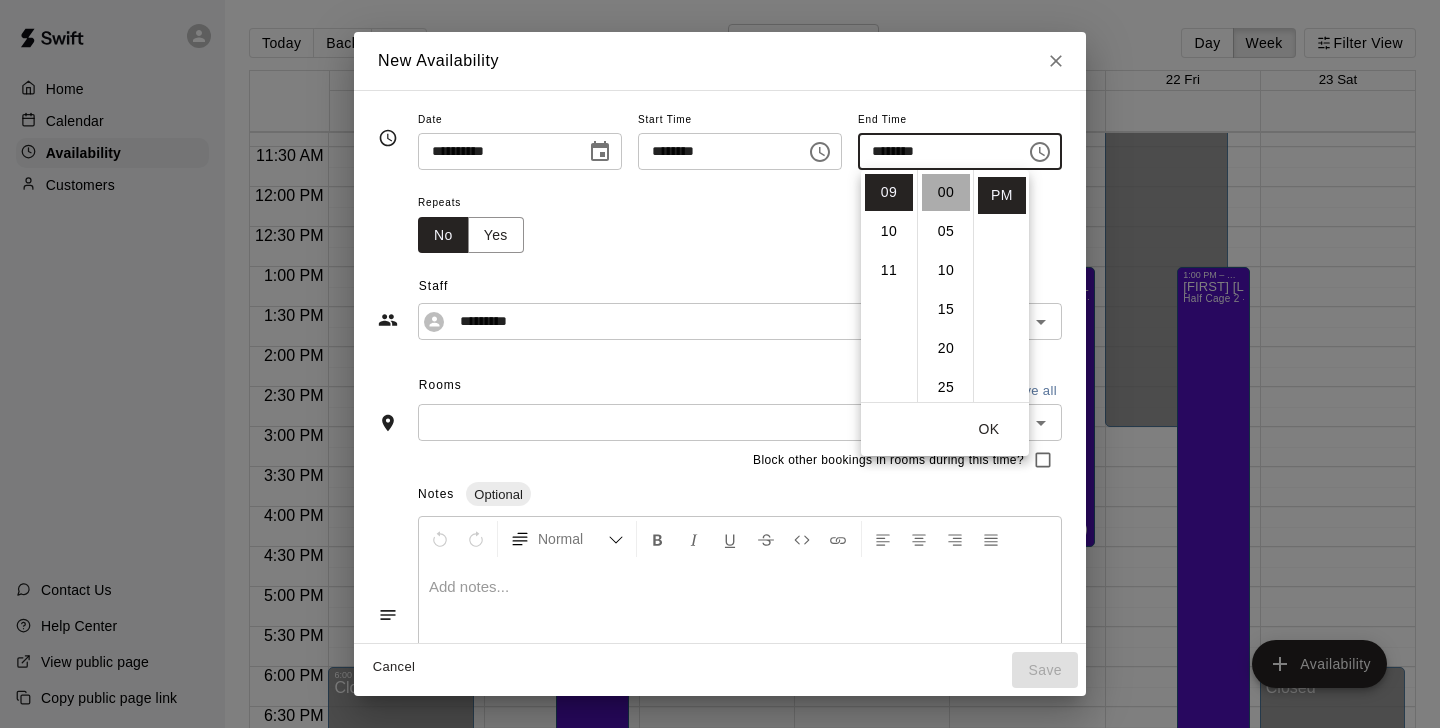 click on "00" at bounding box center [946, 192] 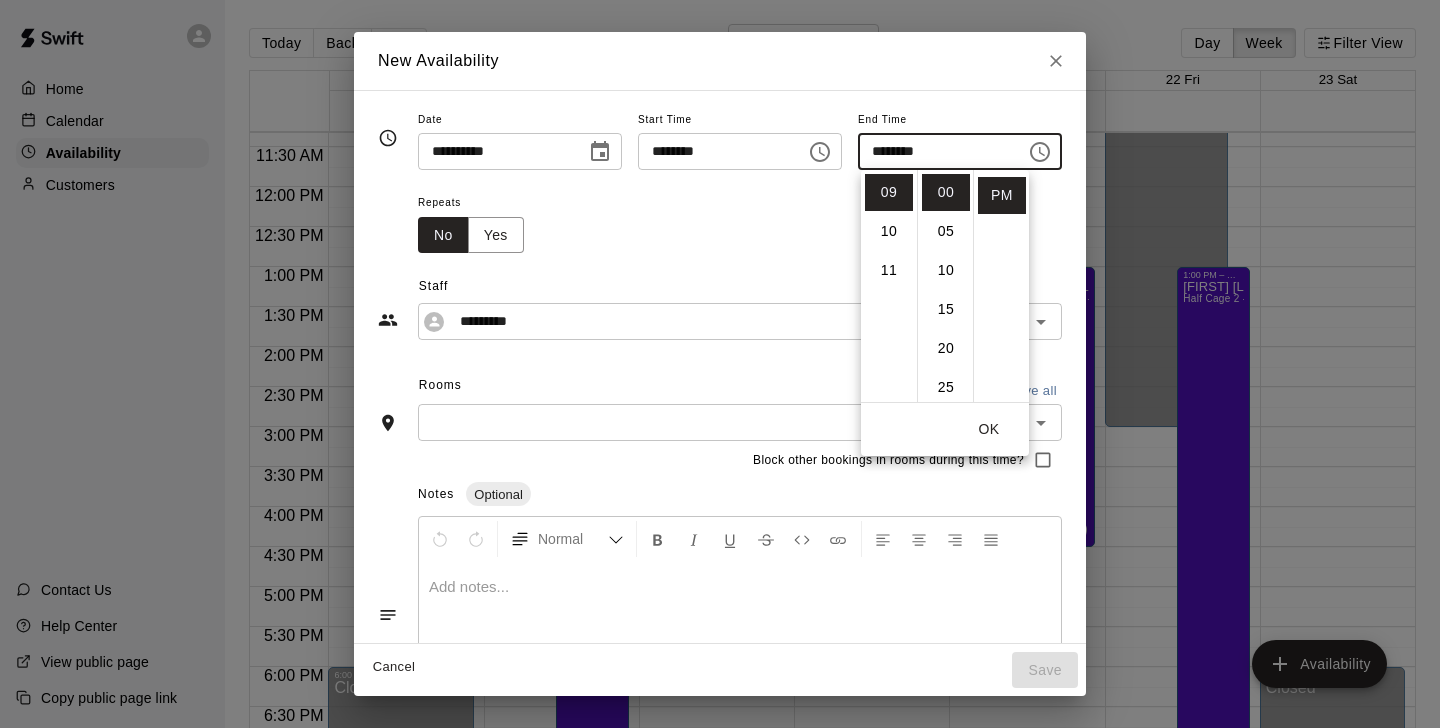 click on "OK" at bounding box center (989, 429) 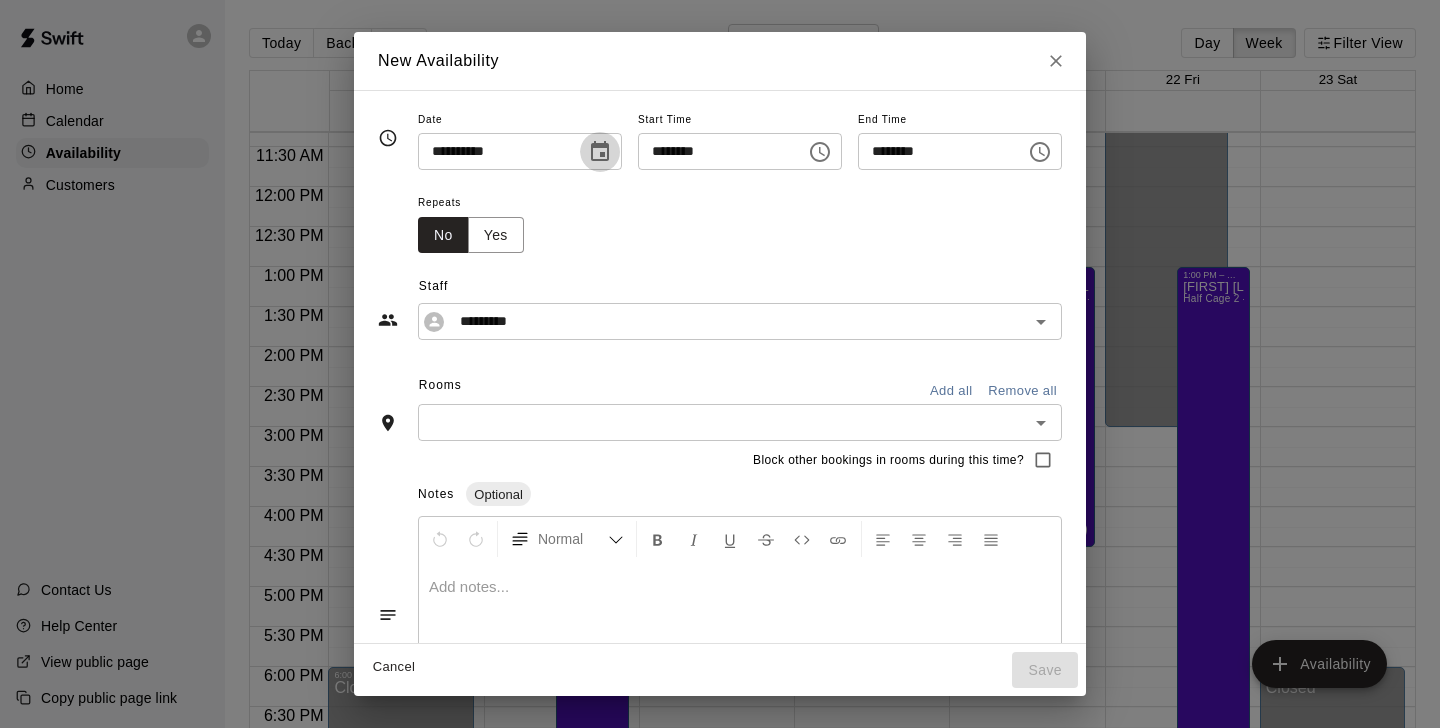 click 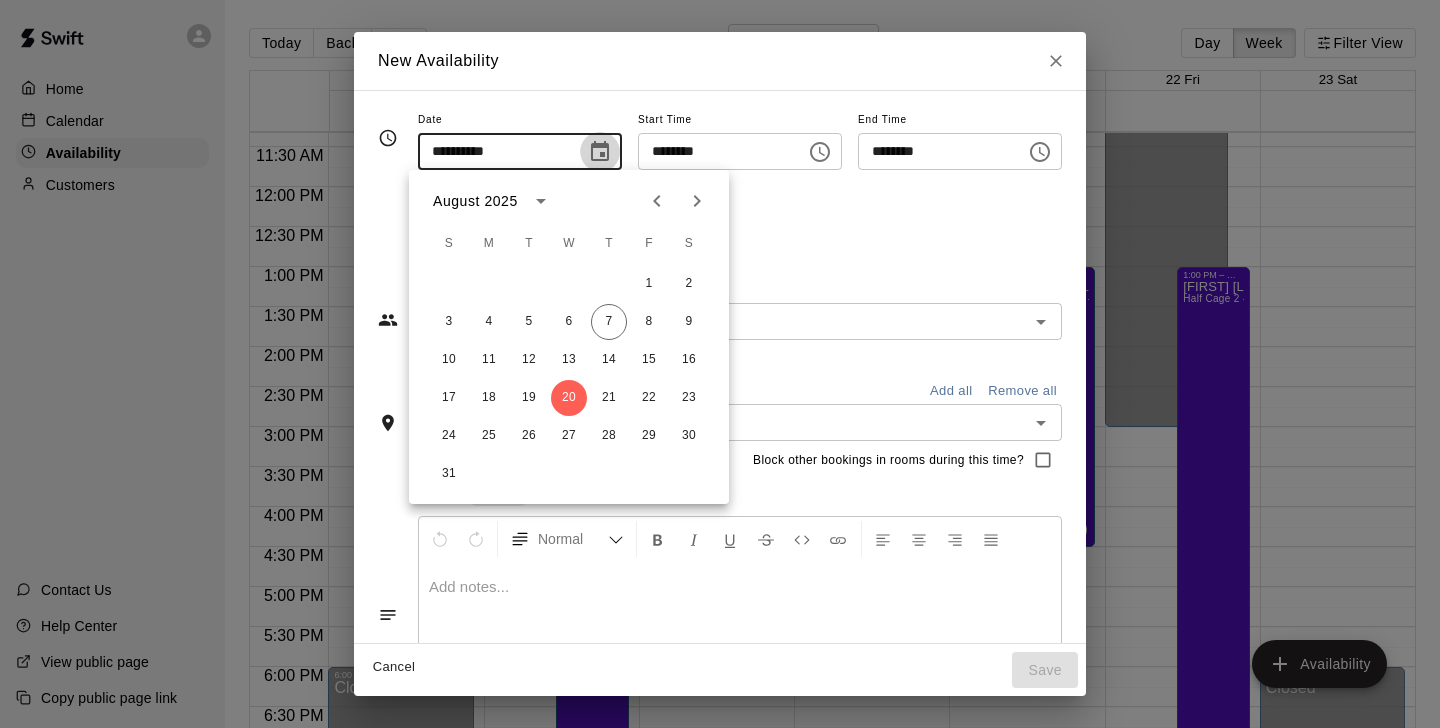 click 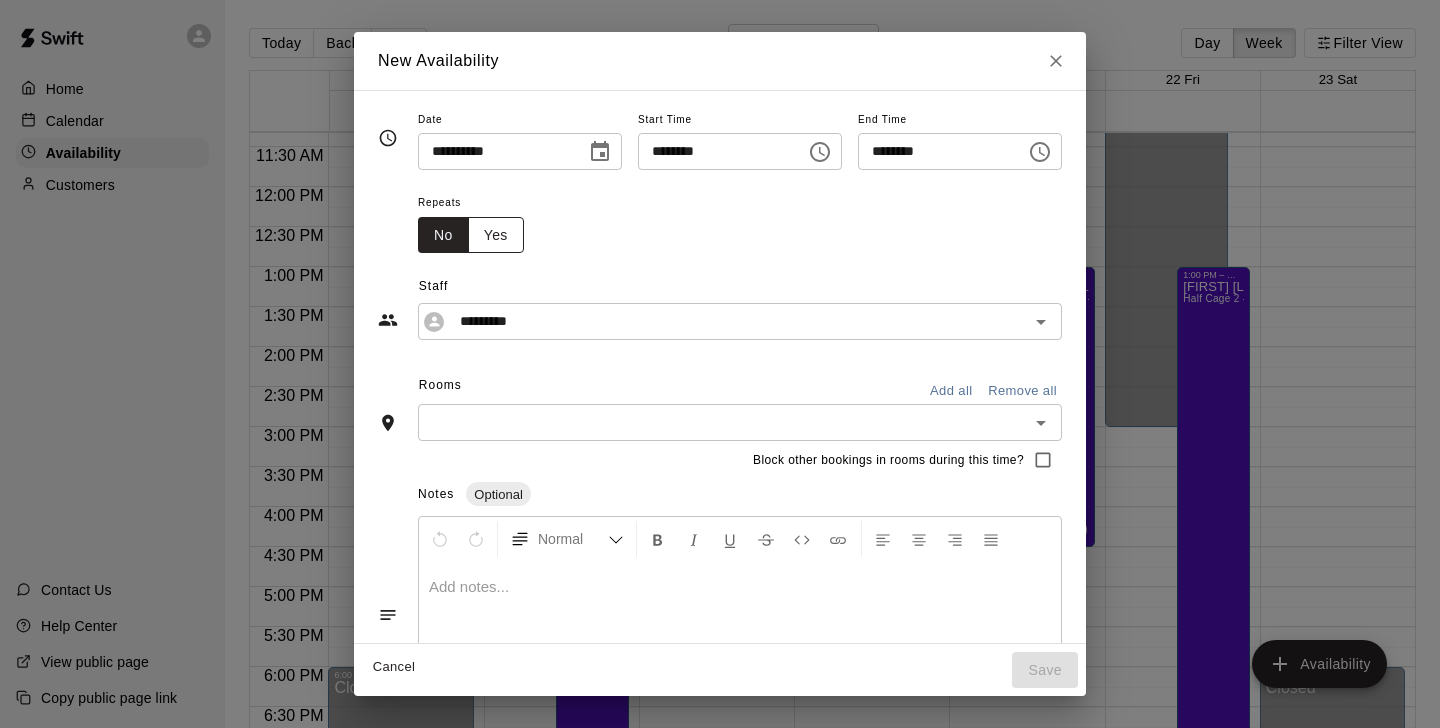 click on "Yes" at bounding box center (496, 235) 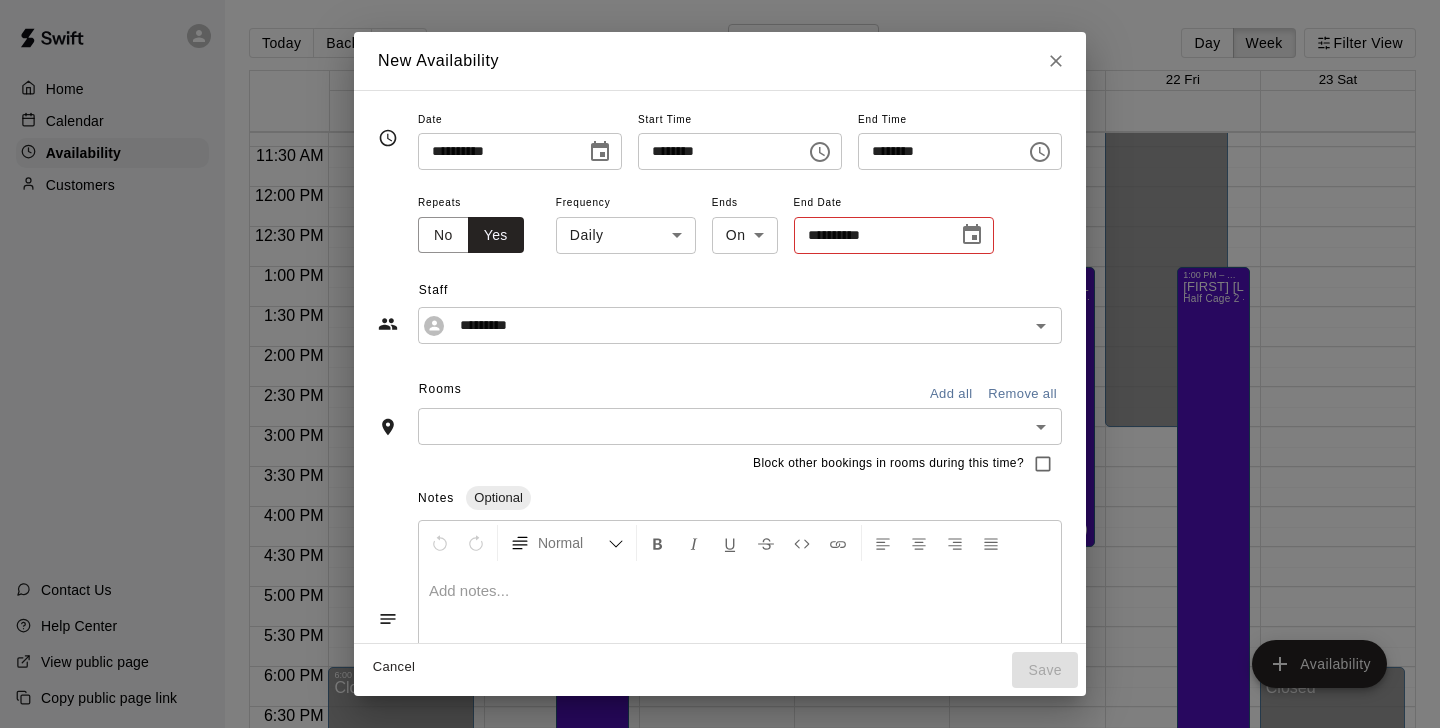 click on "Home Calendar Availability Customers Contact Us Help Center View public page Copy public page link Today Back Next August 17 – 23 Day Week Filter View 17 Sun 18 Mon 19 Tue 20 Wed 21 Thu 22 Fri 23 Sat 12:00 AM 12:30 AM 1:00 AM 1:30 AM 2:00 AM 2:30 AM 3:00 AM 3:30 AM 4:00 AM 4:30 AM 5:00 AM 5:30 AM 6:00 AM 6:30 AM 7:00 AM 7:30 AM 8:00 AM 8:30 AM 9:00 AM 9:30 AM 10:00 AM 10:30 AM 11:00 AM 11:30 AM 12:00 PM 12:30 PM 1:00 PM 1:30 PM 2:00 PM 2:30 PM 3:00 PM 3:30 PM 4:00 PM 4:30 PM 5:00 PM 5:30 PM 6:00 PM 6:30 PM 7:00 PM 7:30 PM 8:00 PM 8:30 PM 9:00 PM 9:30 PM 10:00 PM 10:30 PM 11:00 PM 11:30 PM 12:00 AM – 9:00 AM Closed 6:00 PM – 11:59 PM Closed 12:00 AM – 3:00 PM Closed 10:00 PM – 11:59 PM Closed 1:00 PM – 9:00 PM [PERSON] Half Cage 2 - Warehouse 1 ED 12:00 AM – 3:00 PM Closed 10:00 PM – 11:59 PM Closed 1:00 PM – 4:30 PM [PERSON] Half Cage 2 - Warehouse 1 ED 12:00 AM – 3:00 PM Closed 10:00 PM – 11:59 PM Closed 12:00 AM – 3:00 PM Closed 10:00 PM – 11:59 PM Closed 1:00 PM – 4:30 PM ED" at bounding box center [720, 380] 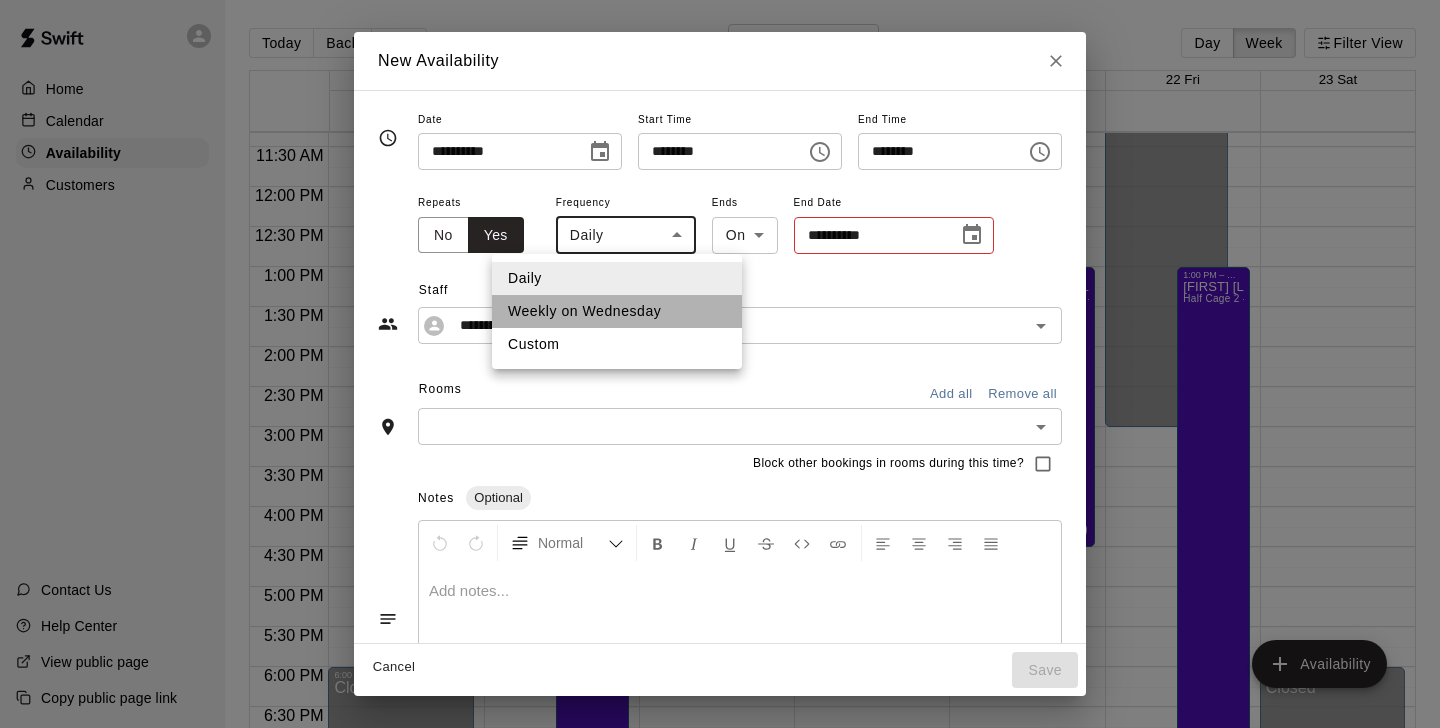 click on "Weekly on Wednesday" at bounding box center (617, 311) 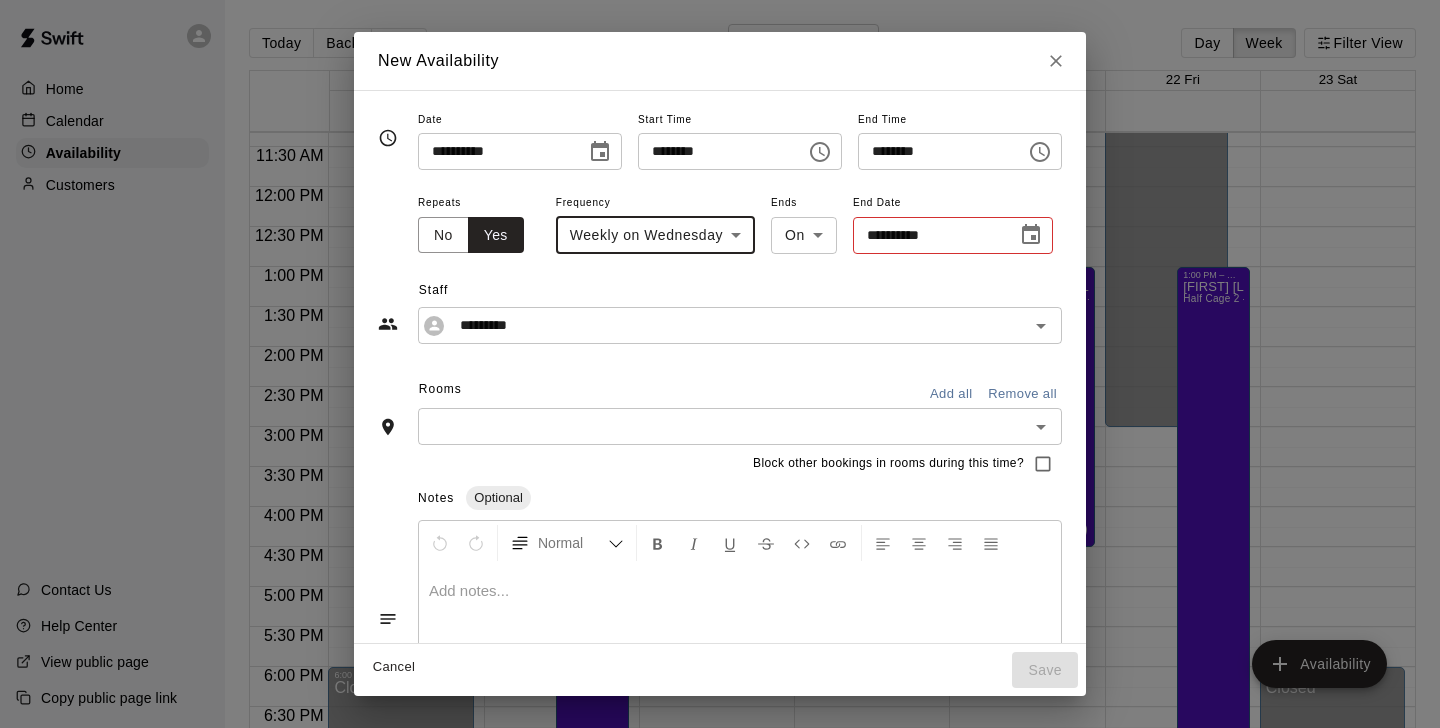 click 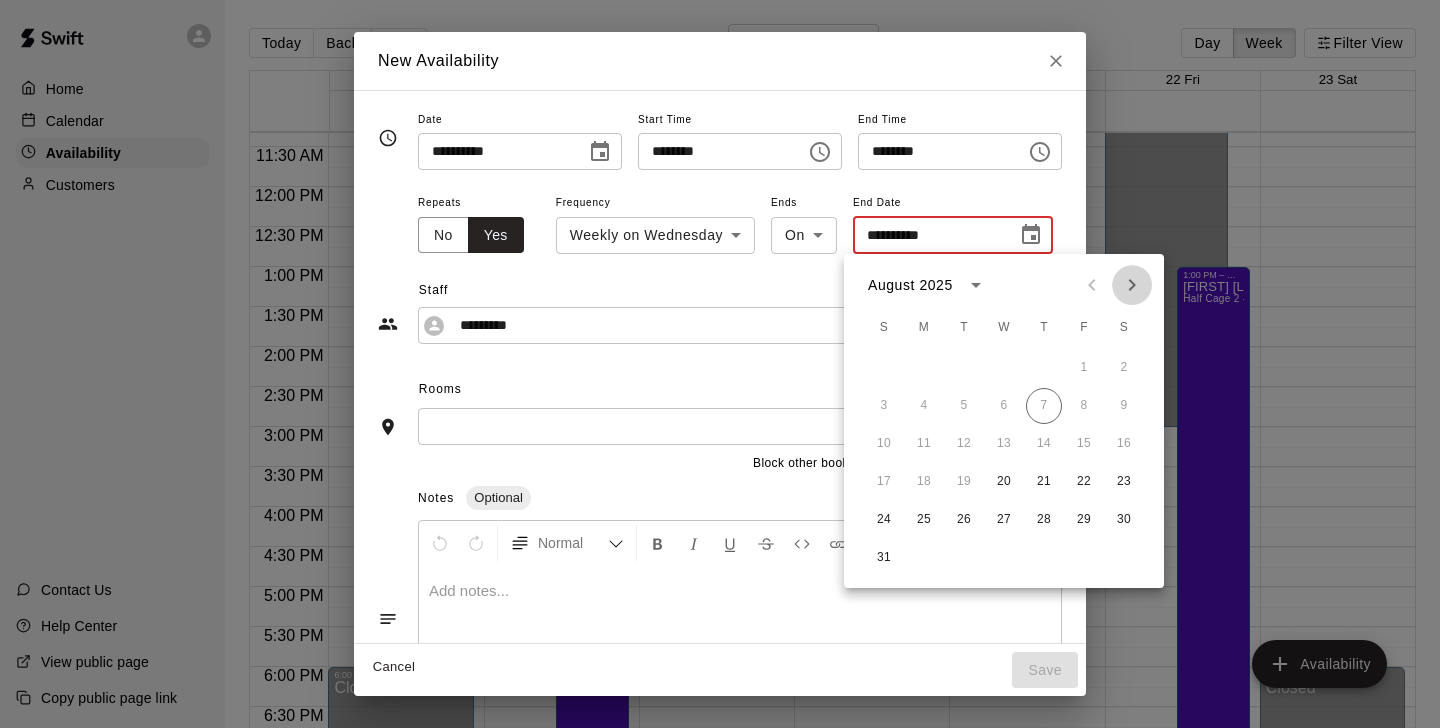 click 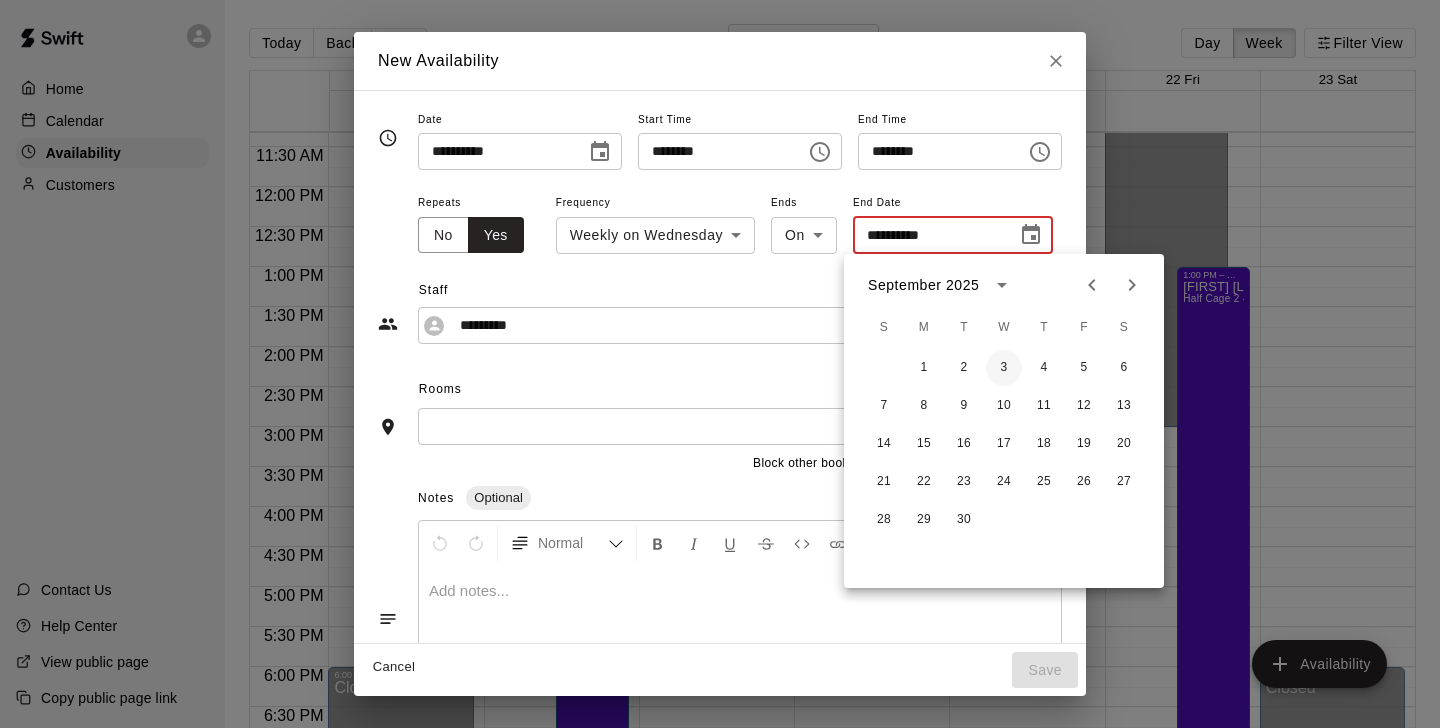 click on "3" at bounding box center (1004, 368) 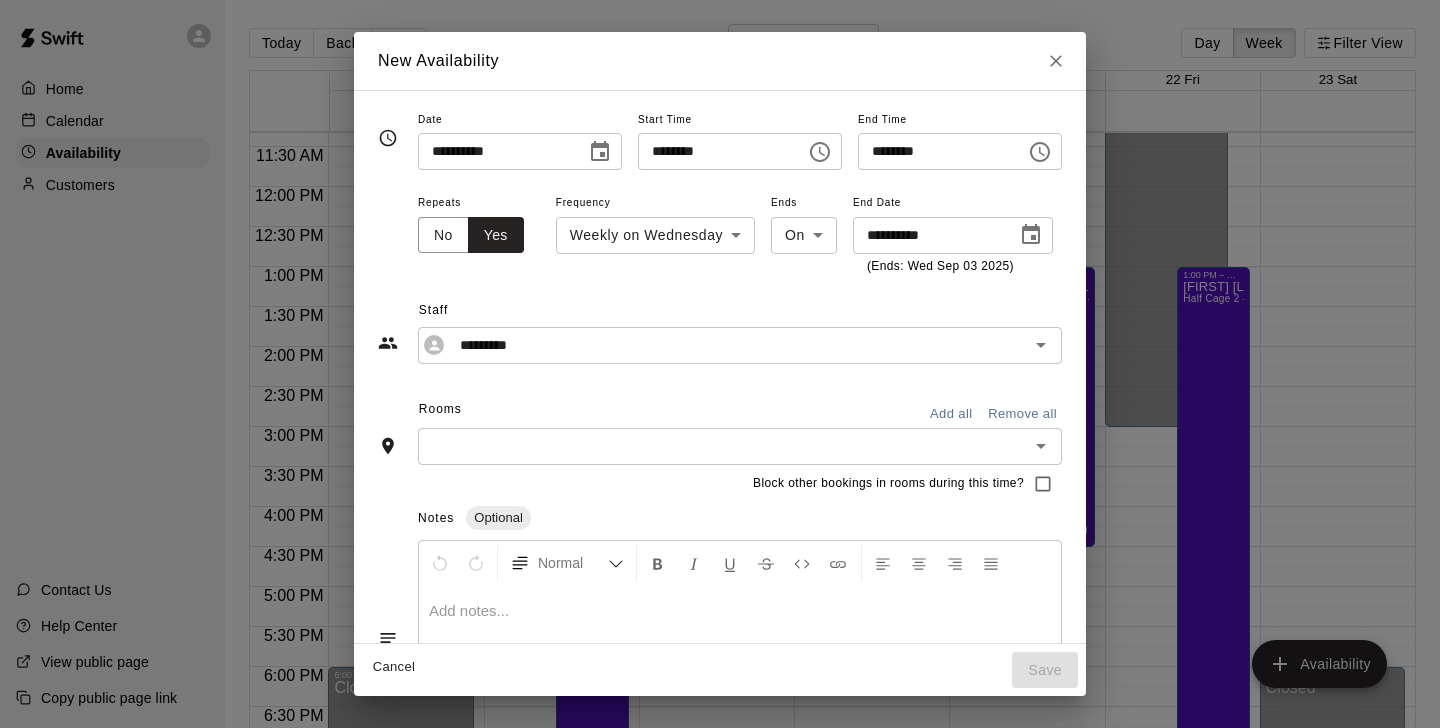 click on "​" at bounding box center (740, 446) 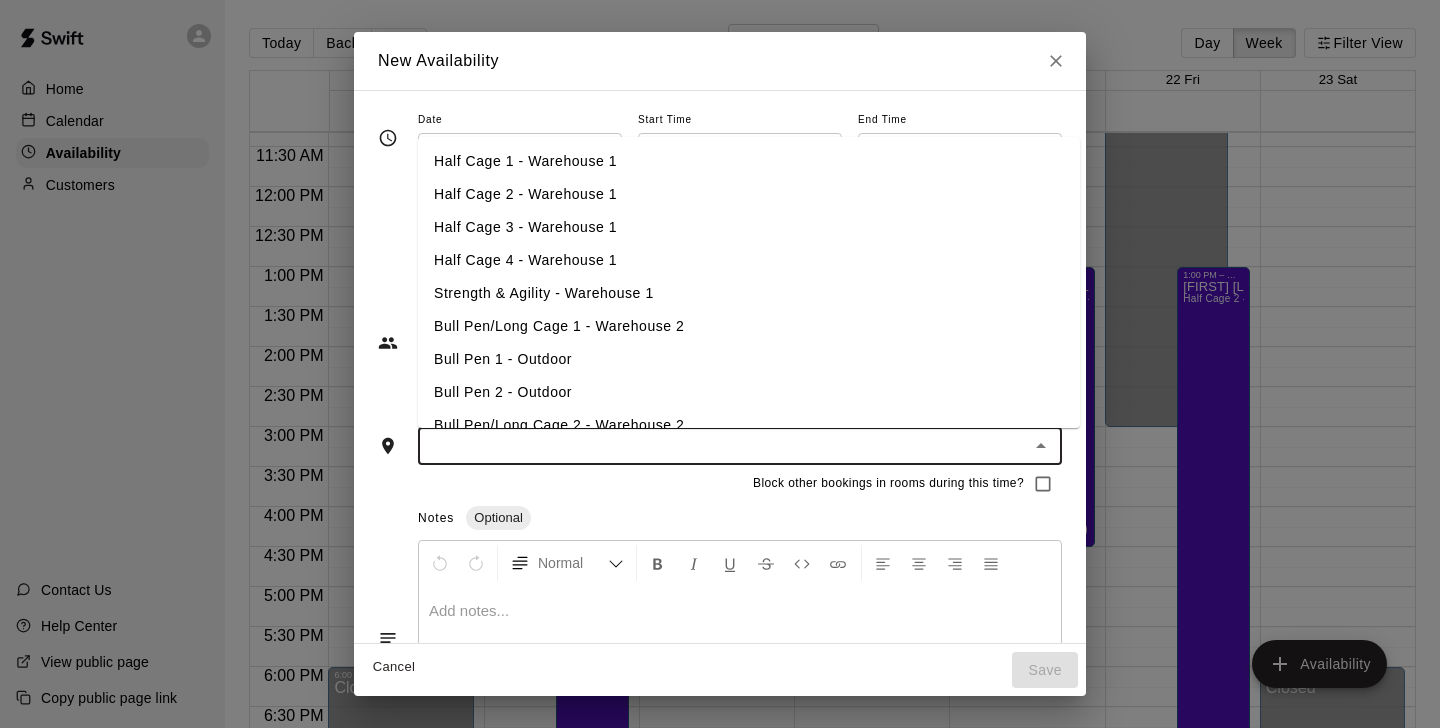 click on "Half Cage 2 - Warehouse 1" at bounding box center [749, 194] 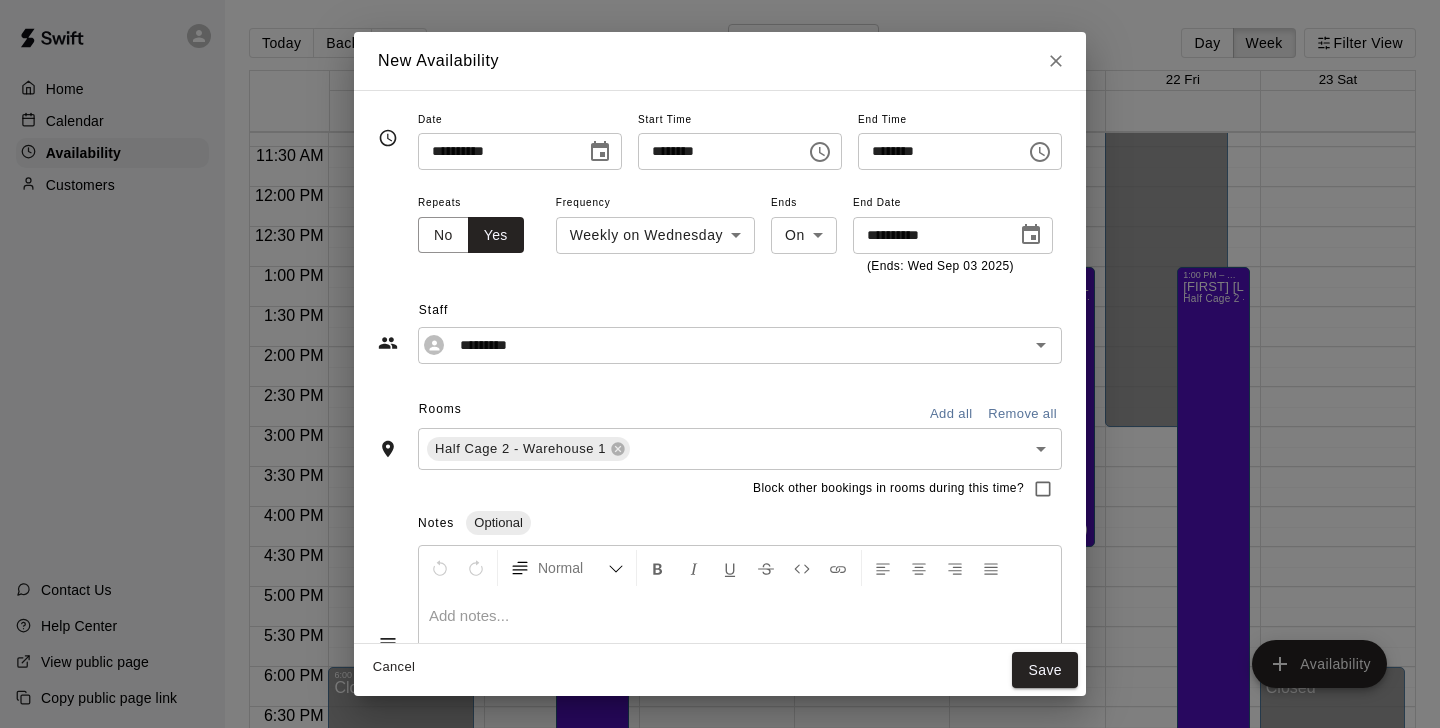 click on "Rooms Add all Remove all" at bounding box center [720, 411] 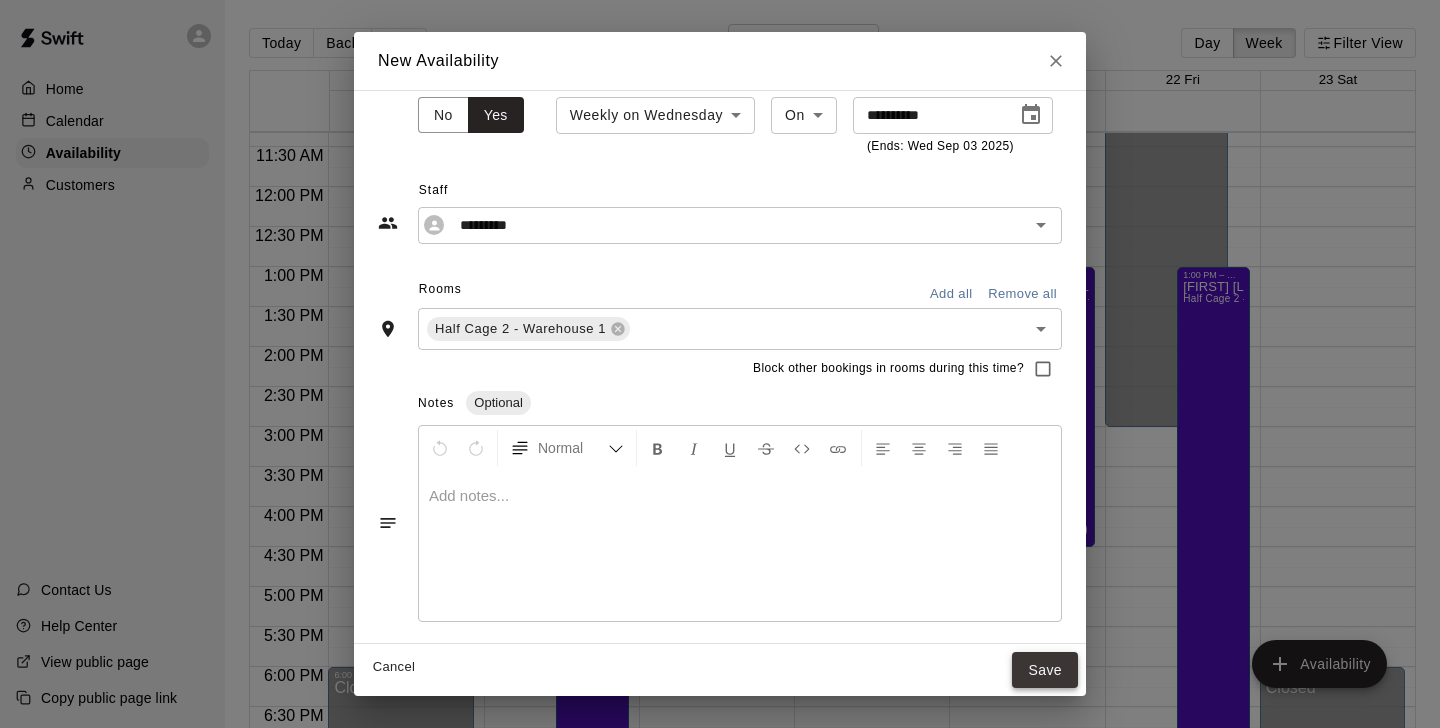 click on "Save" at bounding box center [1045, 670] 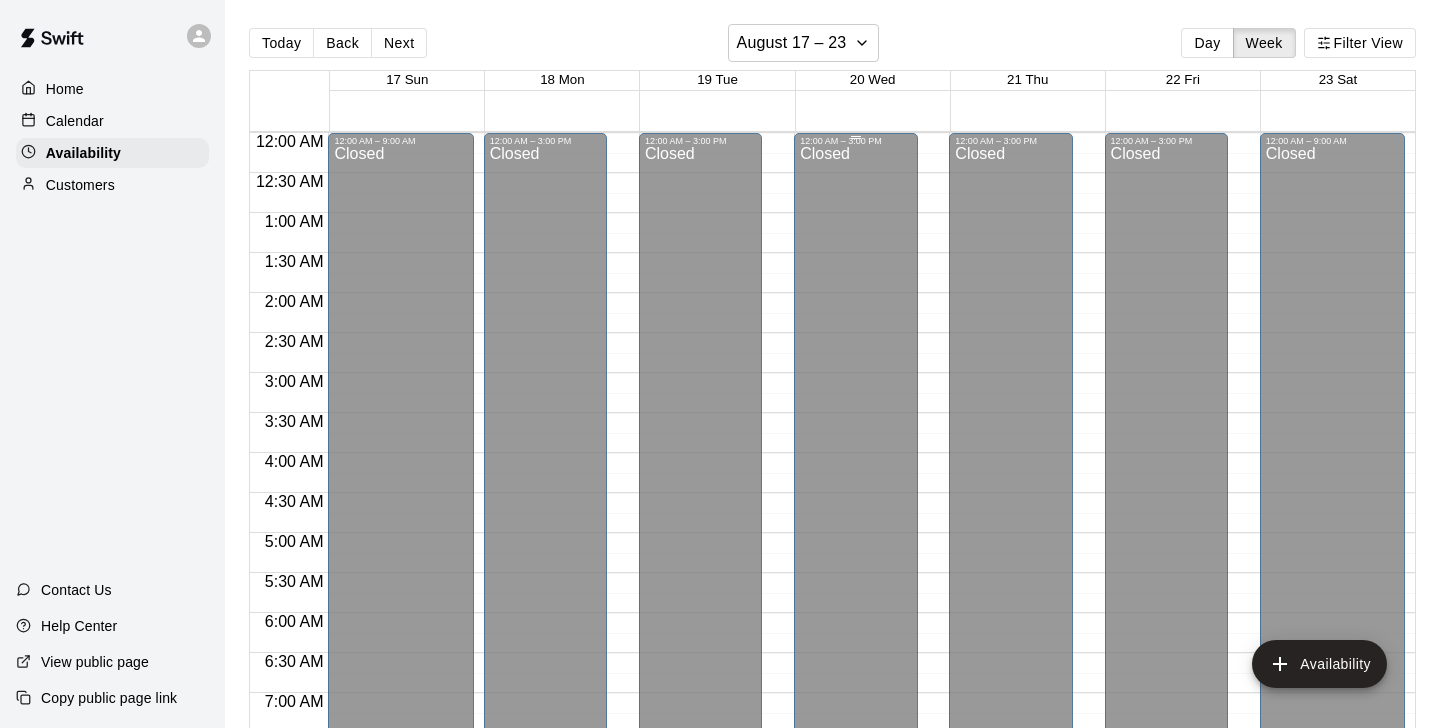 scroll, scrollTop: 798, scrollLeft: 0, axis: vertical 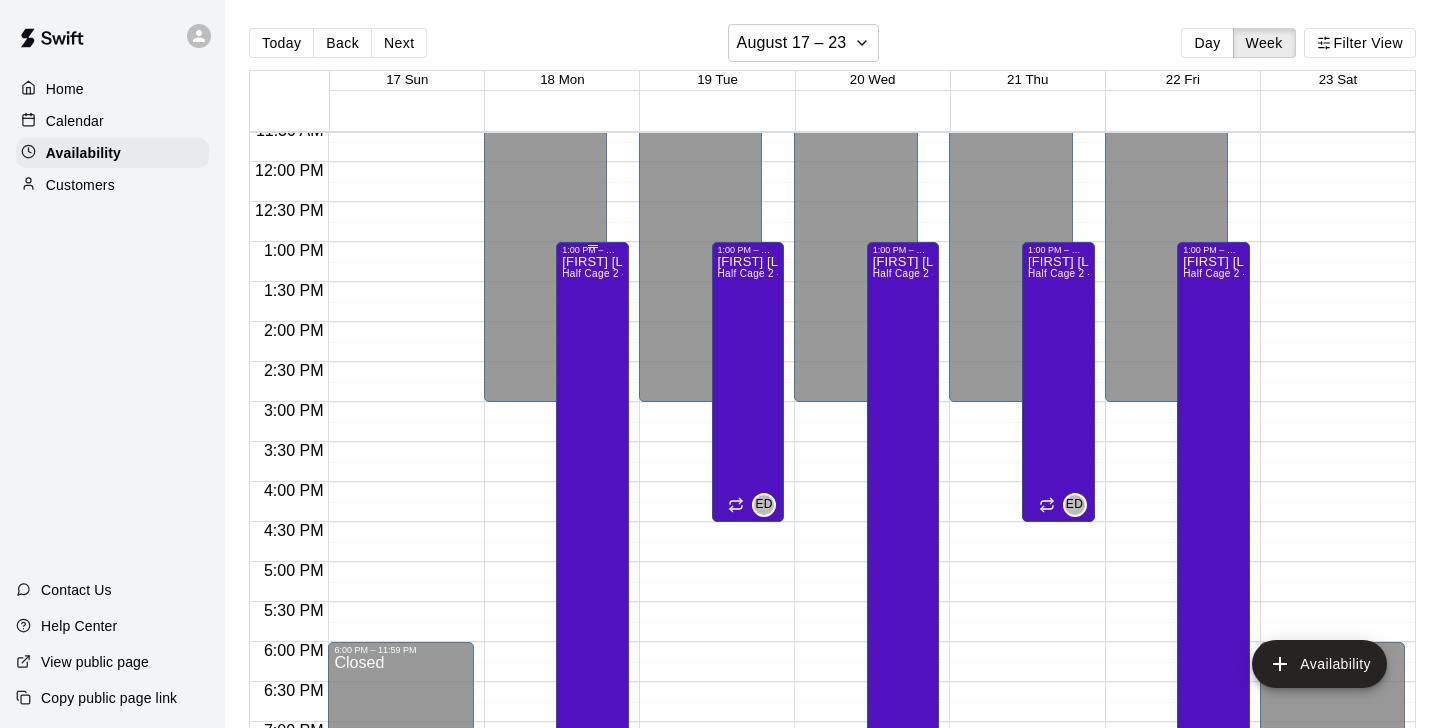 click on "[PRODUCT] [NAME] Half Cage 2 - Warehouse 1" at bounding box center (592, 619) 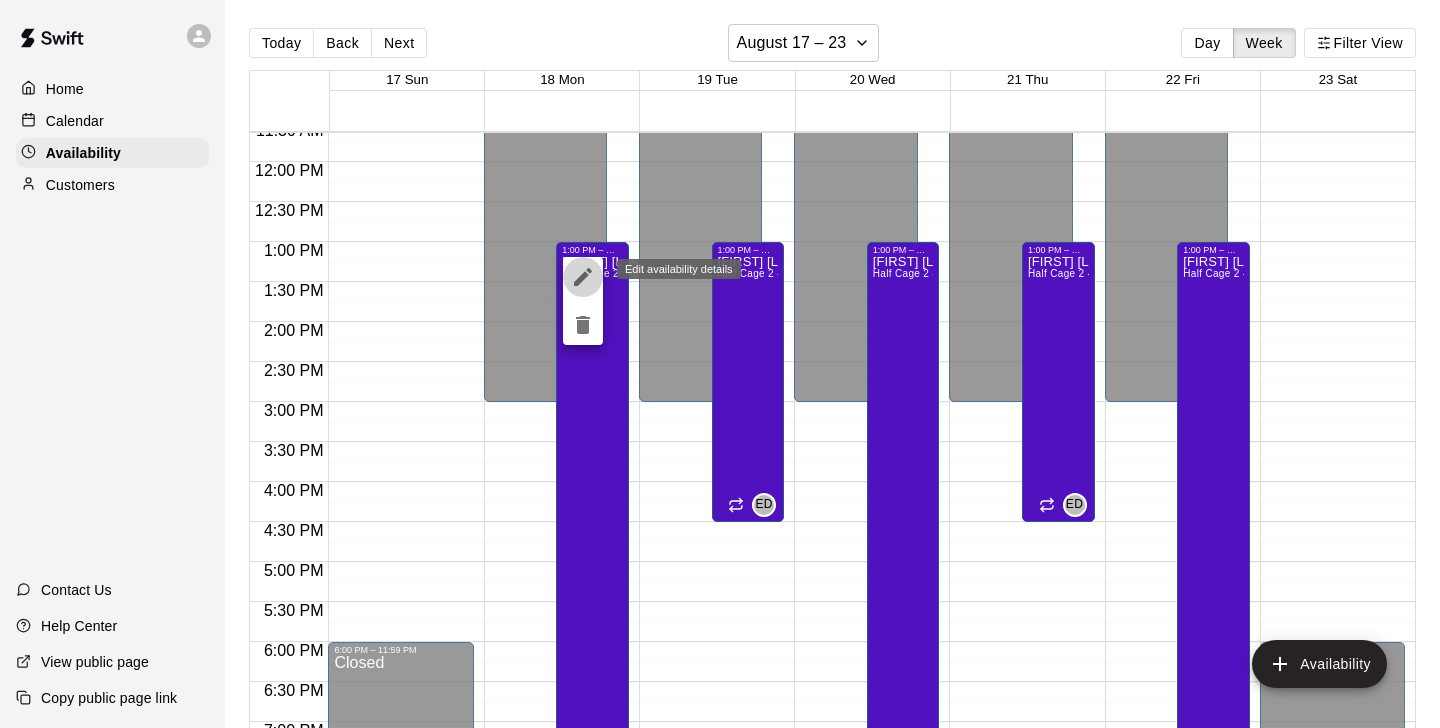 click 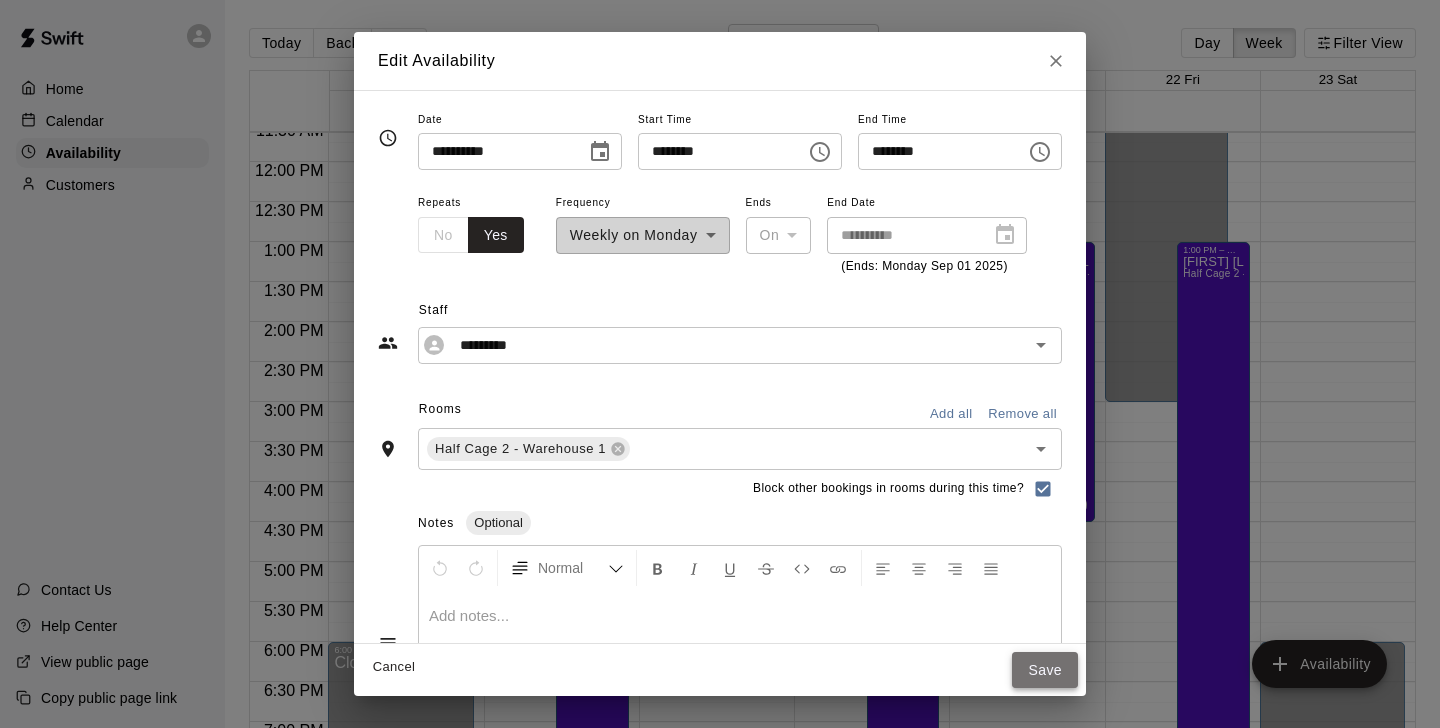 click on "Save" at bounding box center (1045, 670) 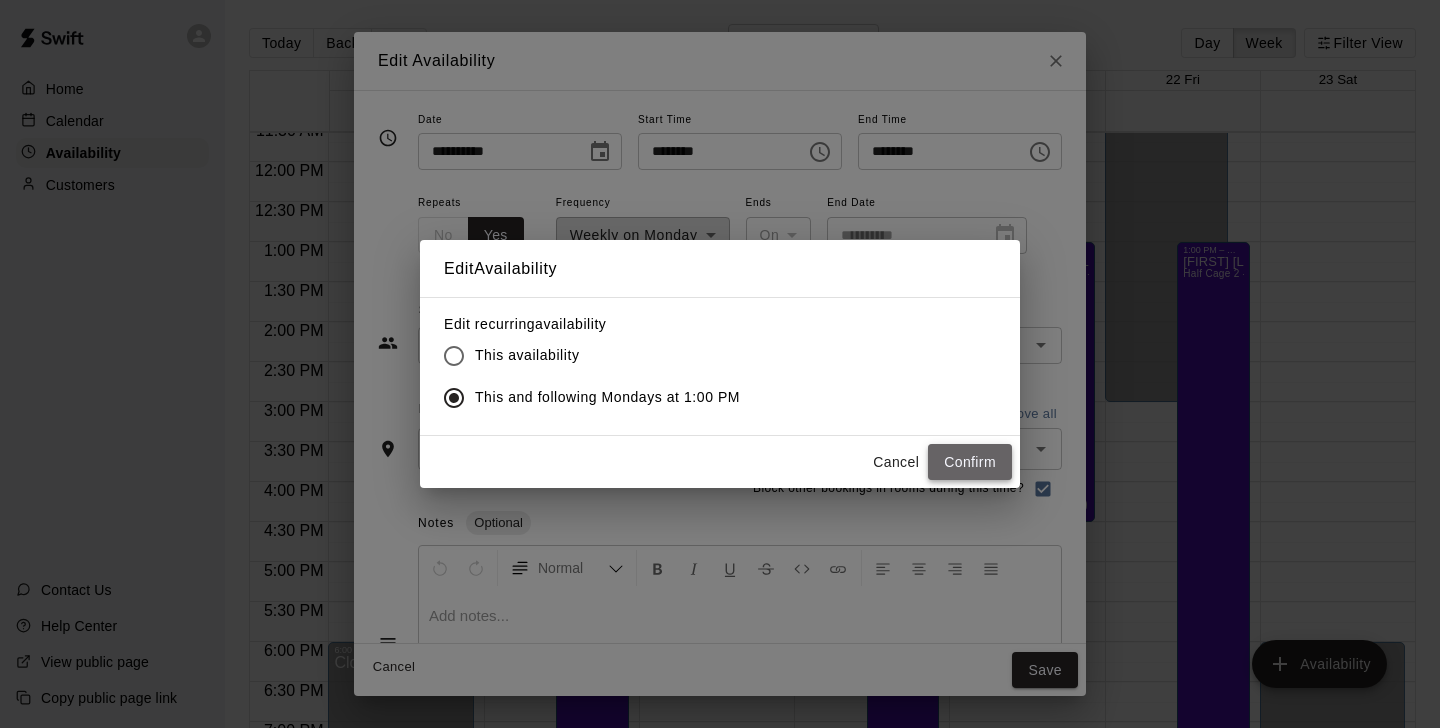 click on "Confirm" at bounding box center [970, 462] 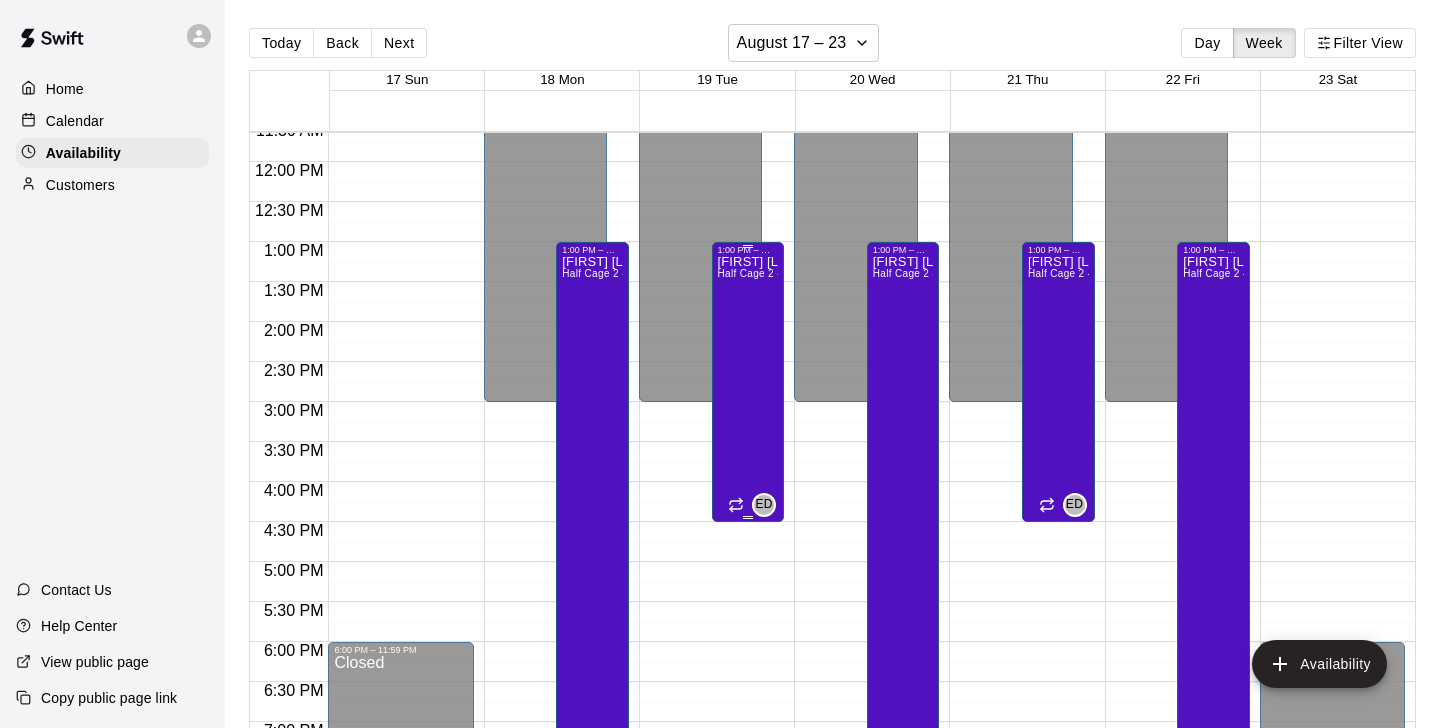 click on "[PRODUCT] [NAME] Half Cage 2 - Warehouse 1" at bounding box center (748, 619) 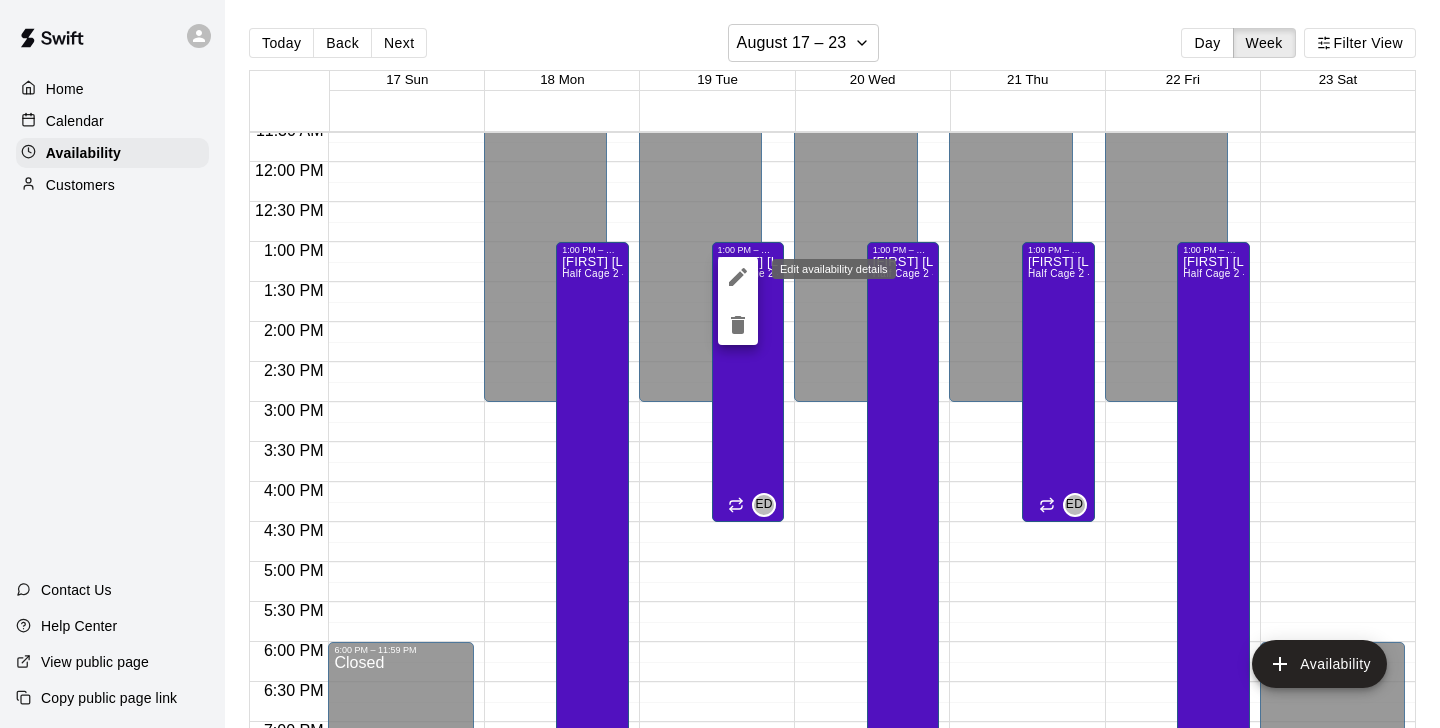 click 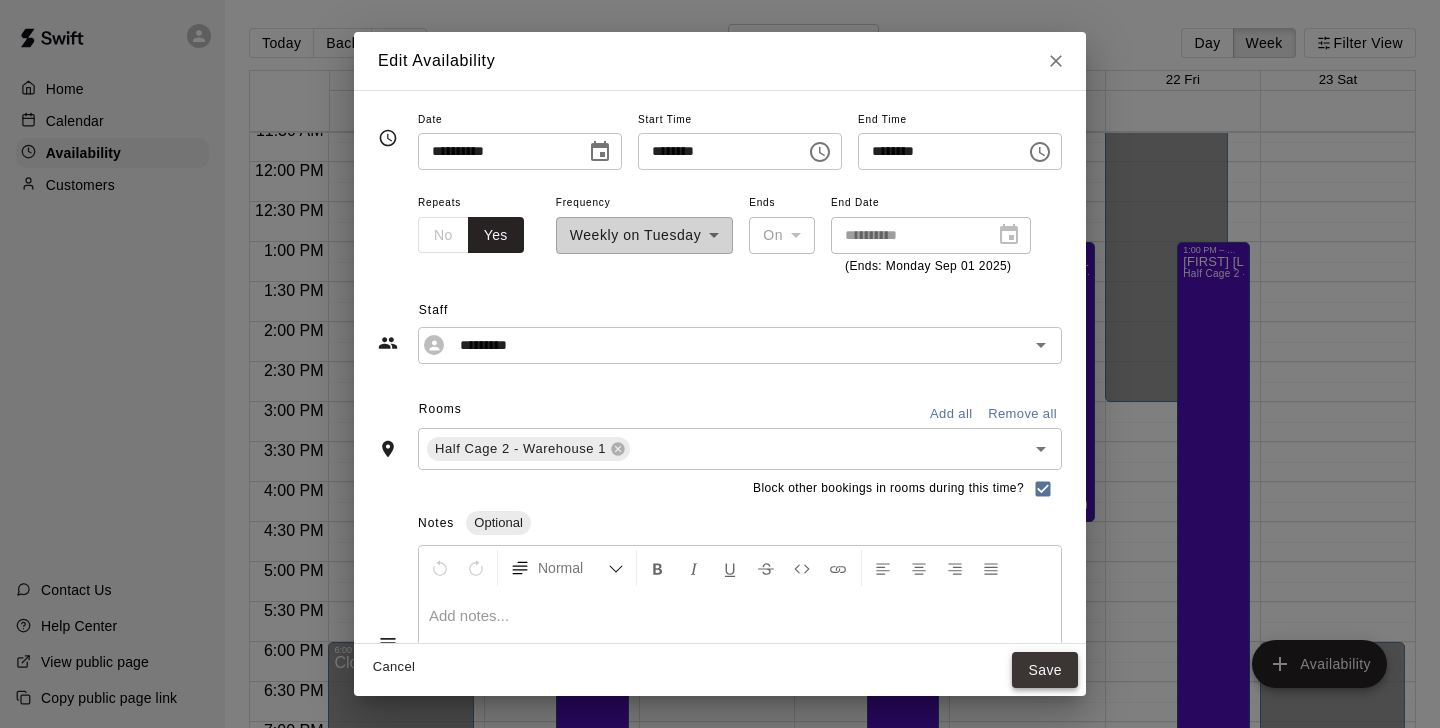click on "Save" at bounding box center (1045, 670) 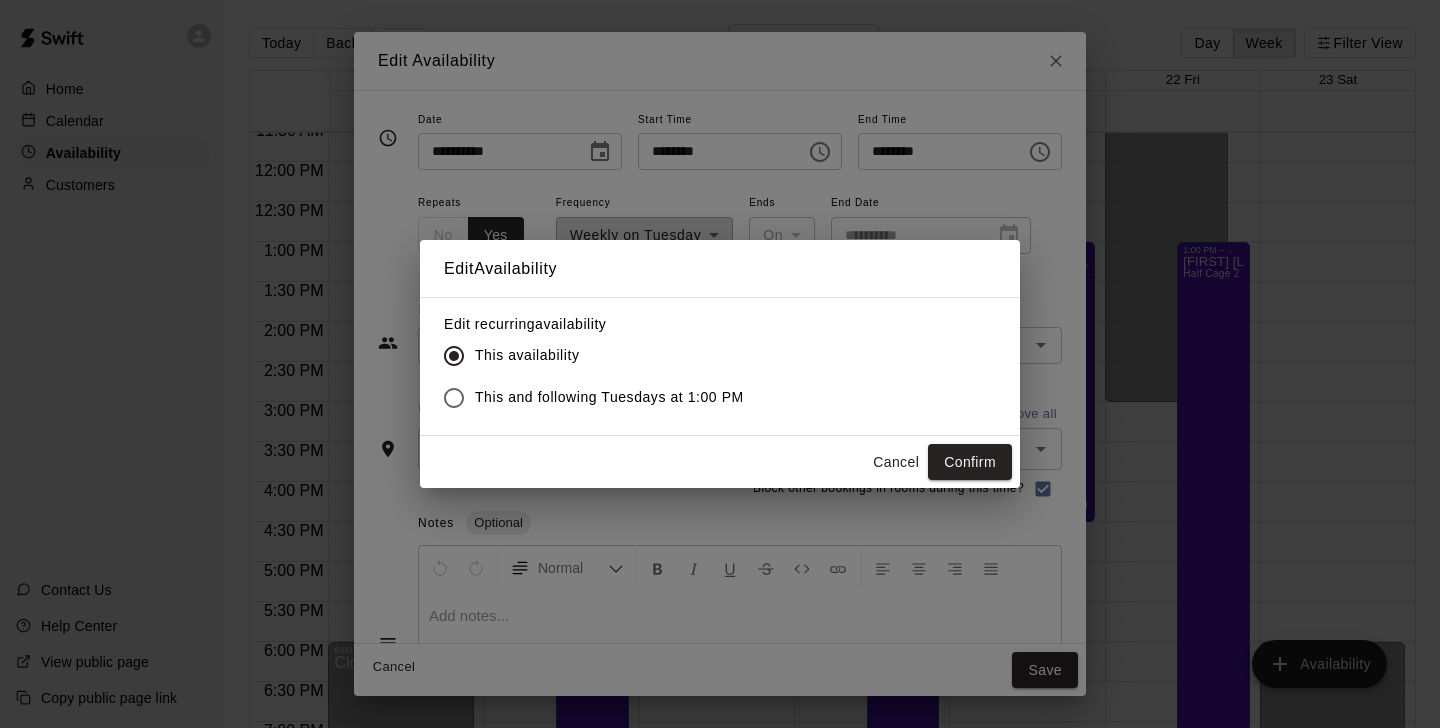 click on "This and following Tuesdays at 1:00 PM" at bounding box center [609, 397] 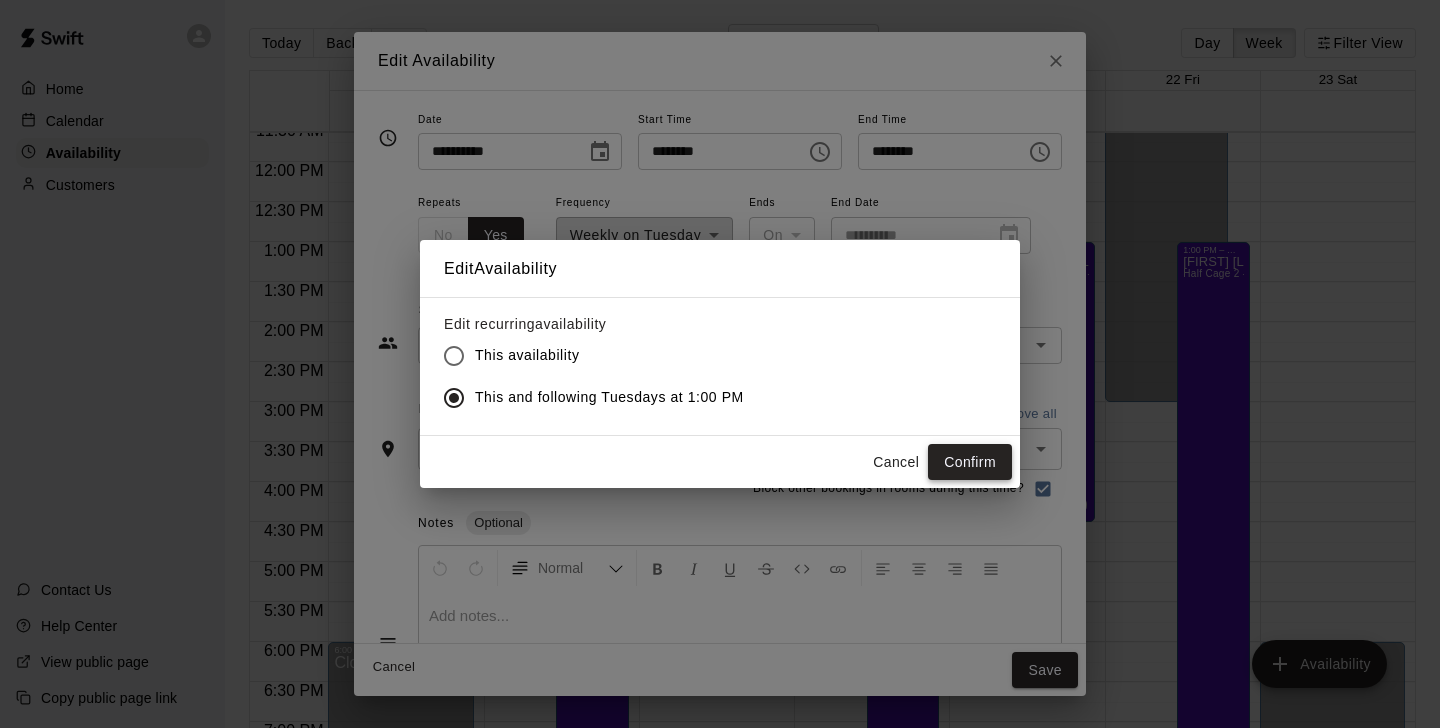 click on "Confirm" at bounding box center [970, 462] 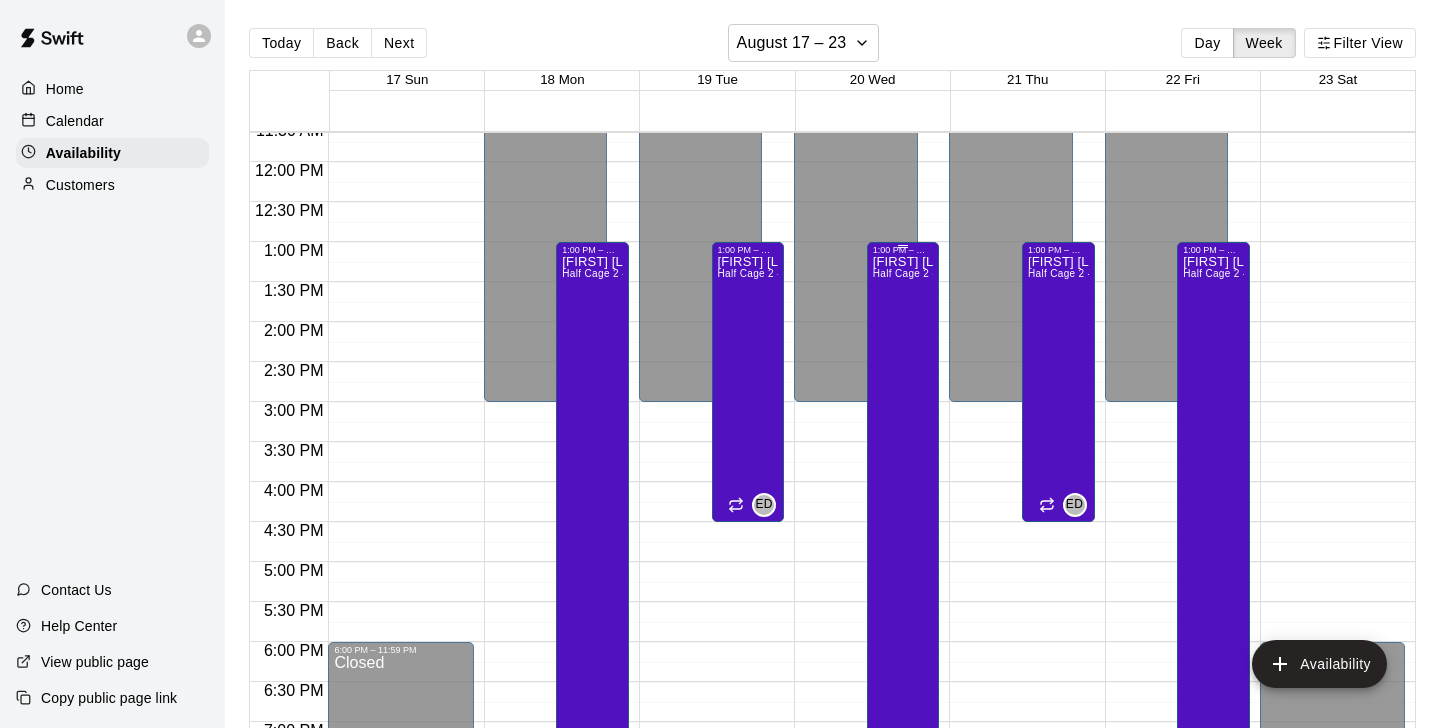 click on "[PRODUCT] [NAME] Half Cage 2 - Warehouse 1" at bounding box center [903, 619] 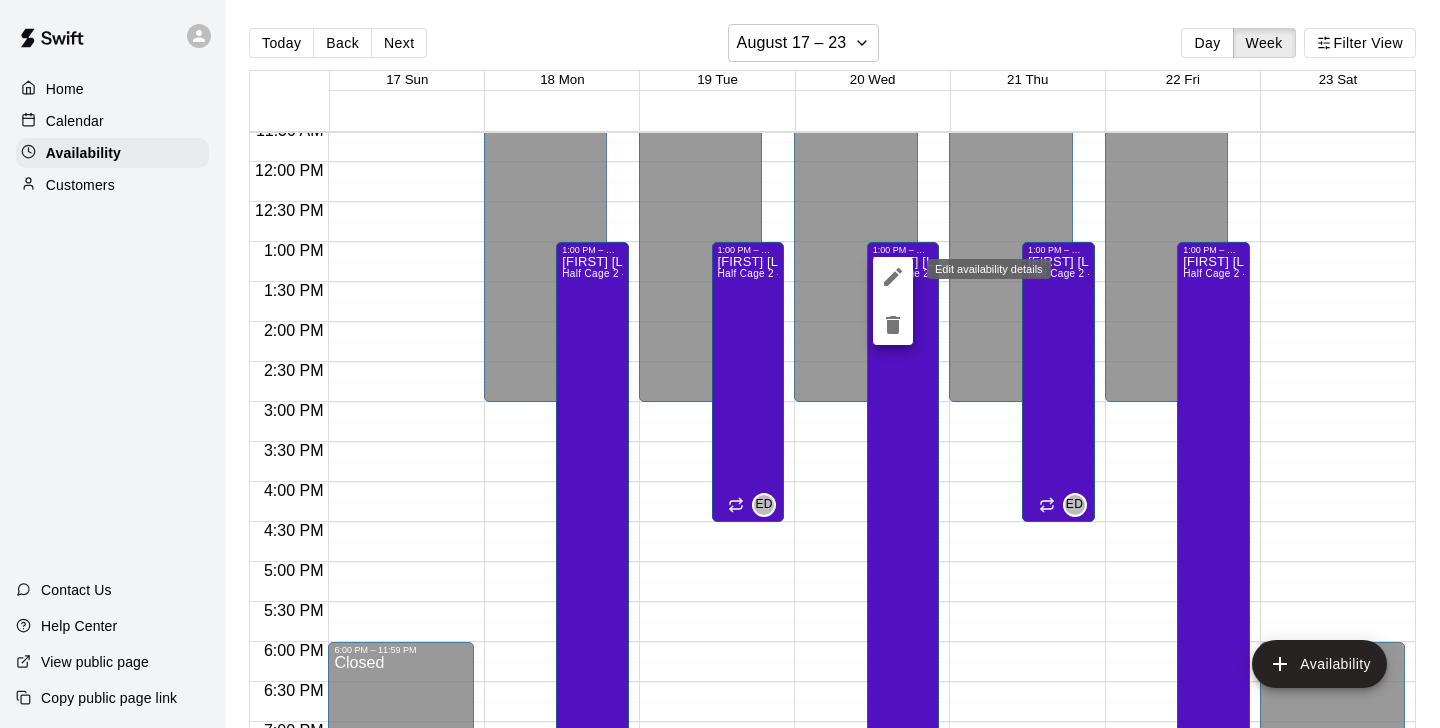 click 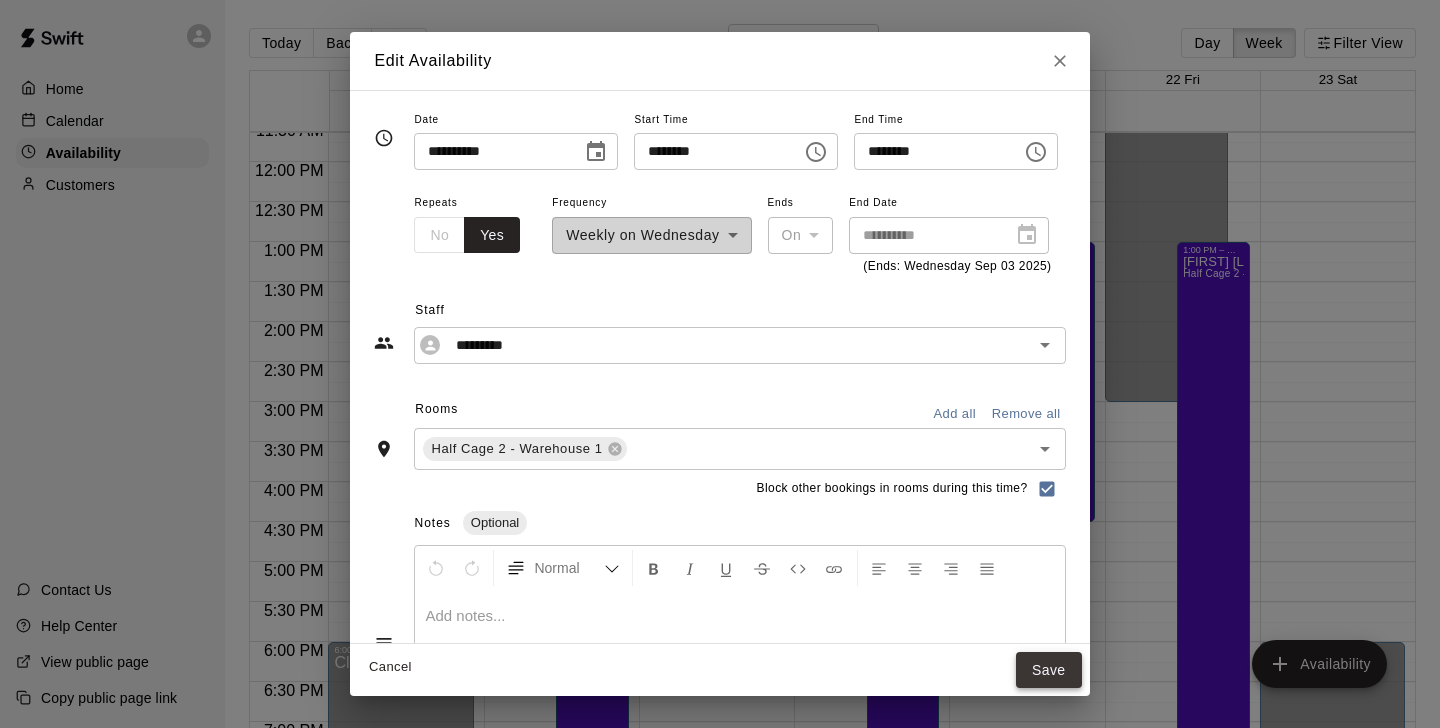 click on "Save" at bounding box center (1049, 670) 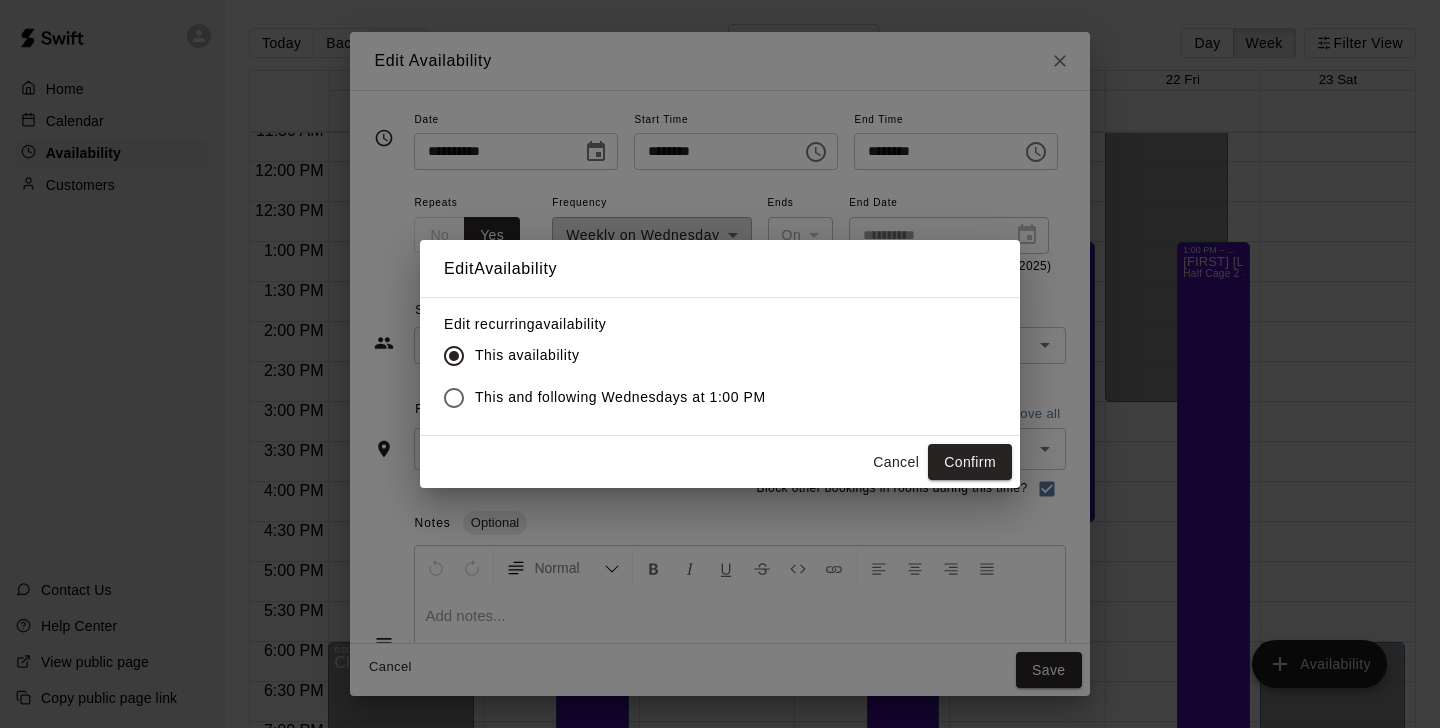 click on "Edit recurring availability This availability This and following Wednesdays at 1:00 PM" at bounding box center (720, 366) 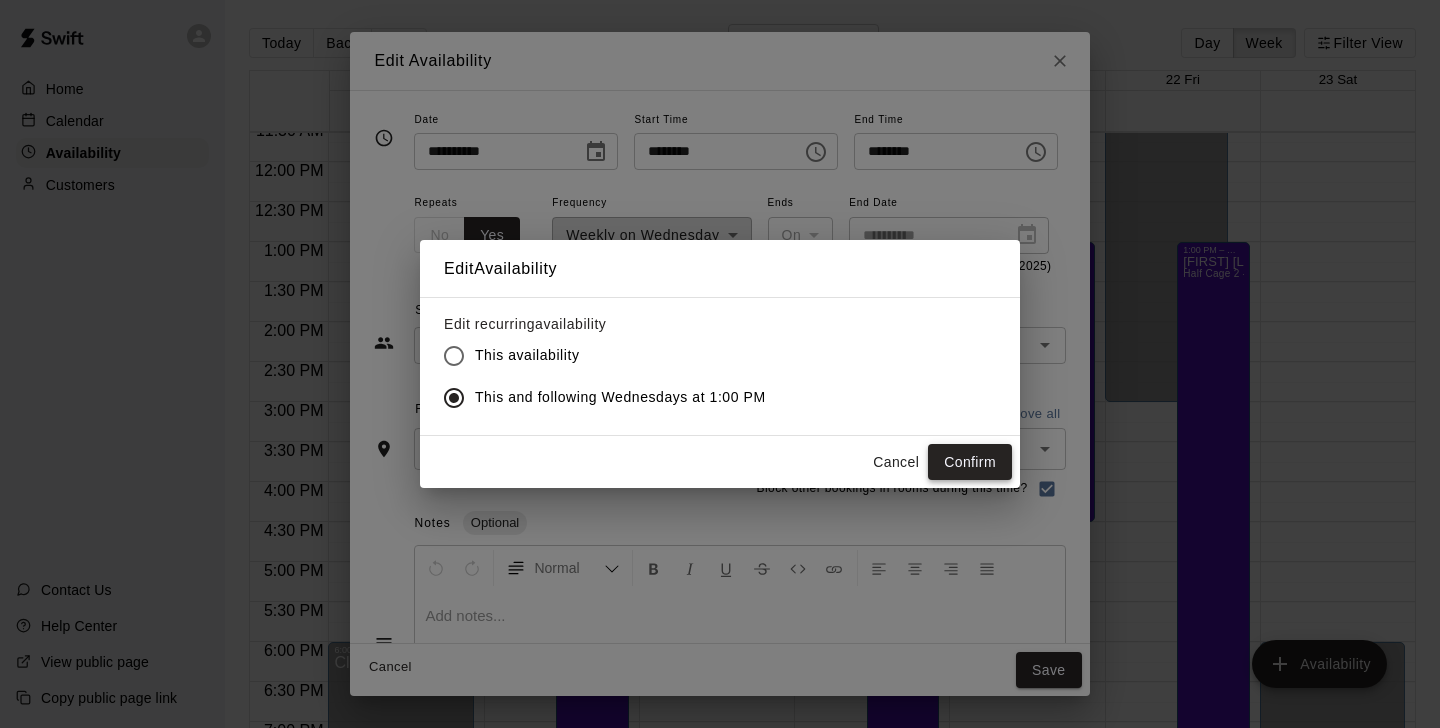 click on "Confirm" at bounding box center (970, 462) 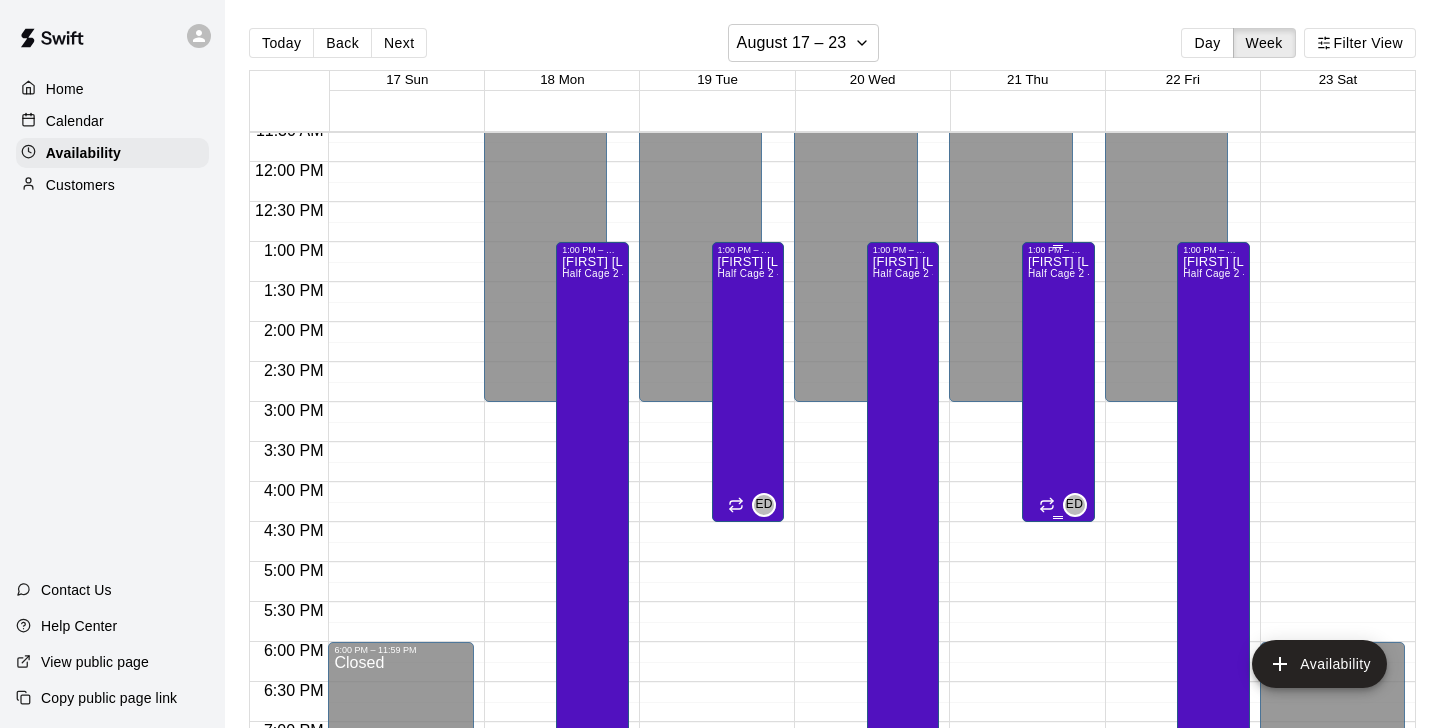 click on "[PRODUCT] [NAME] Half Cage 2 - Warehouse 1" at bounding box center (1058, 619) 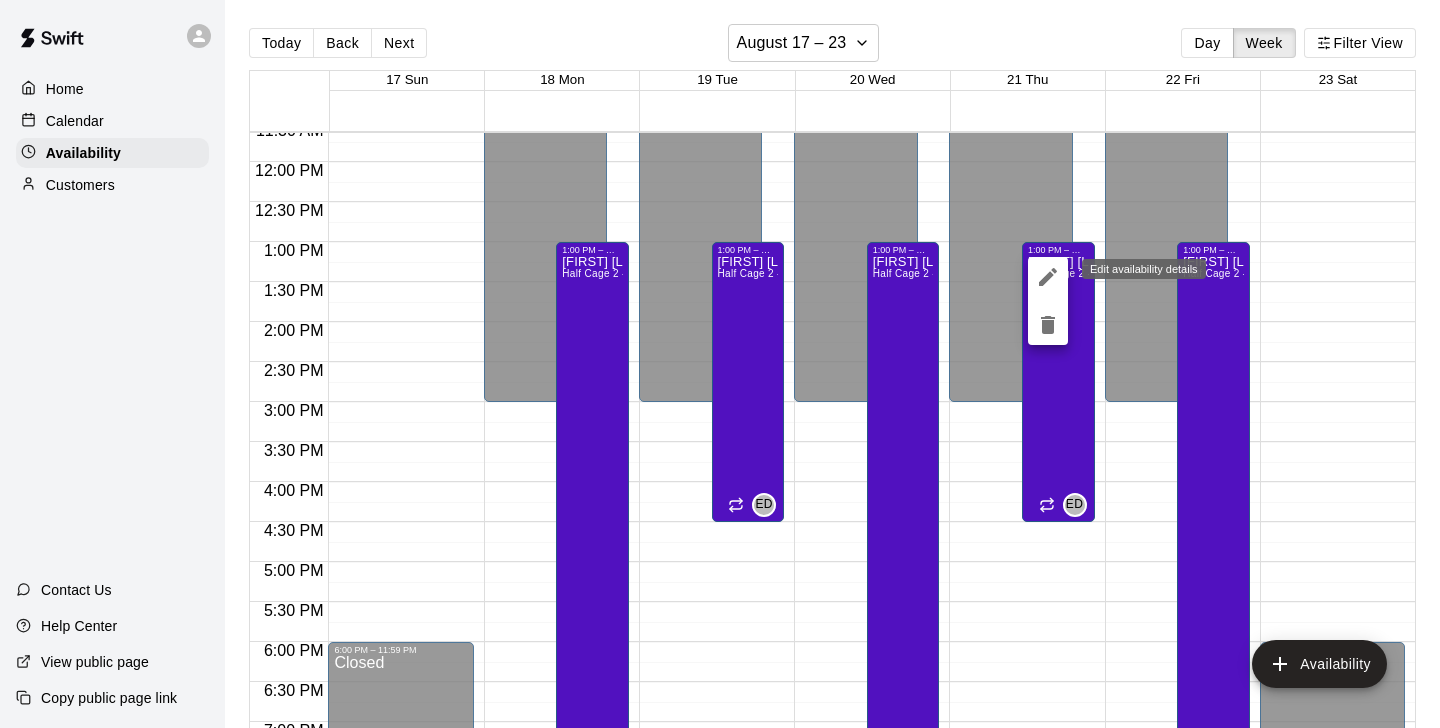 click at bounding box center (1048, 277) 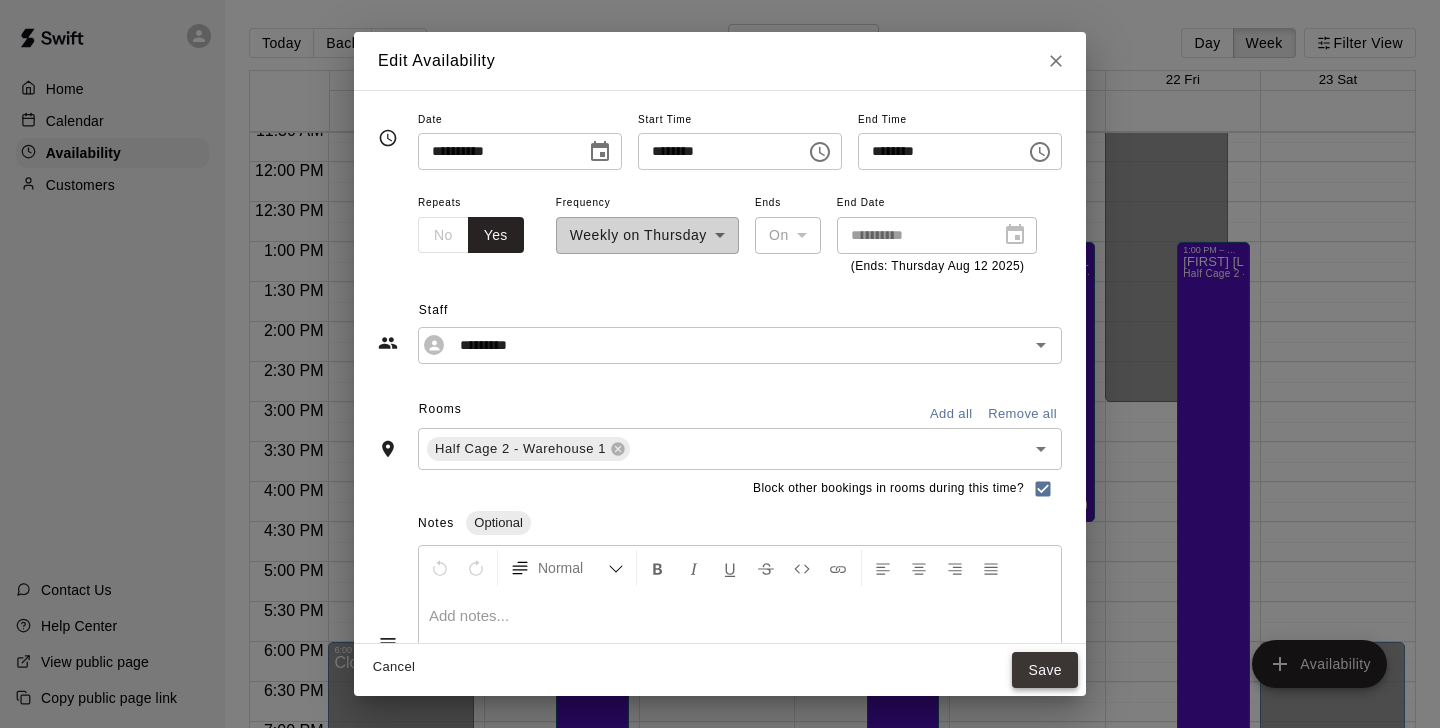 click on "Save" at bounding box center (1045, 670) 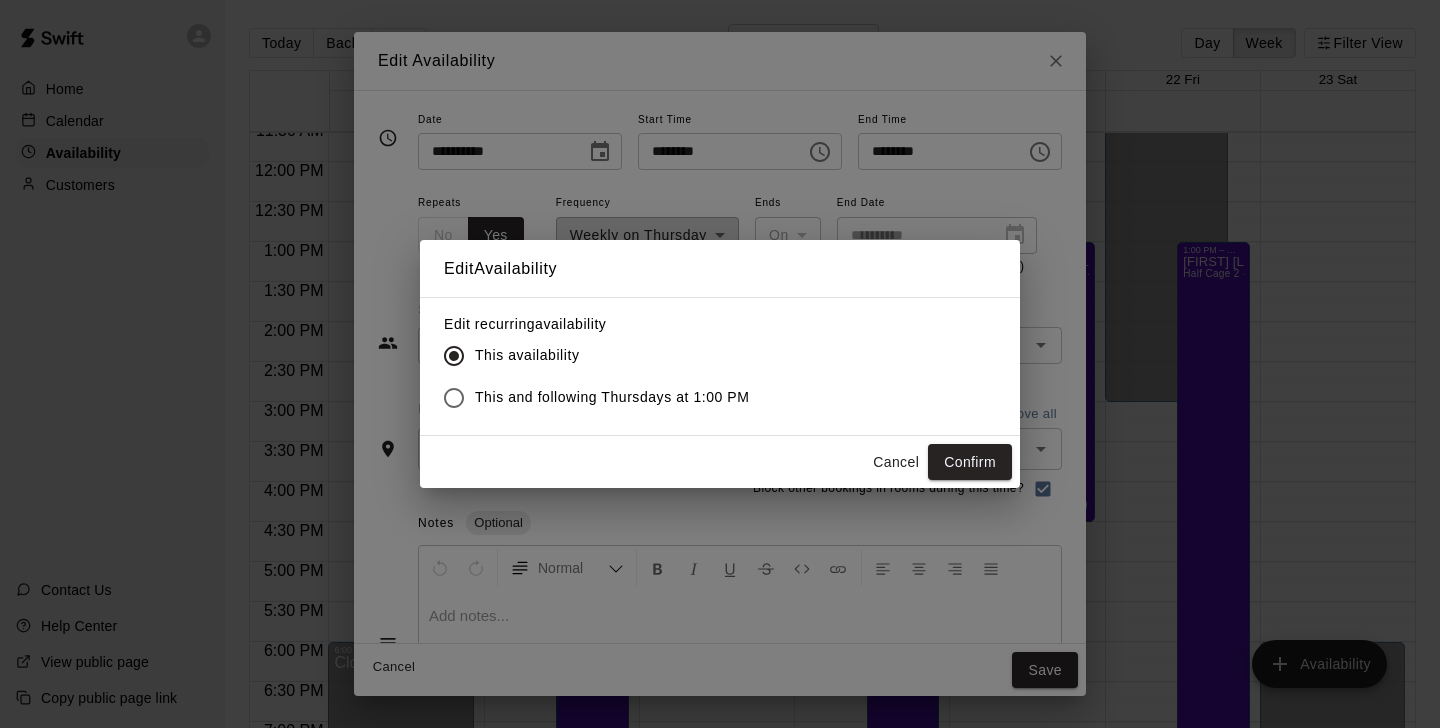 click on "Edit recurring availability This availability This and following Thursdays at 1:00 PM" at bounding box center [720, 366] 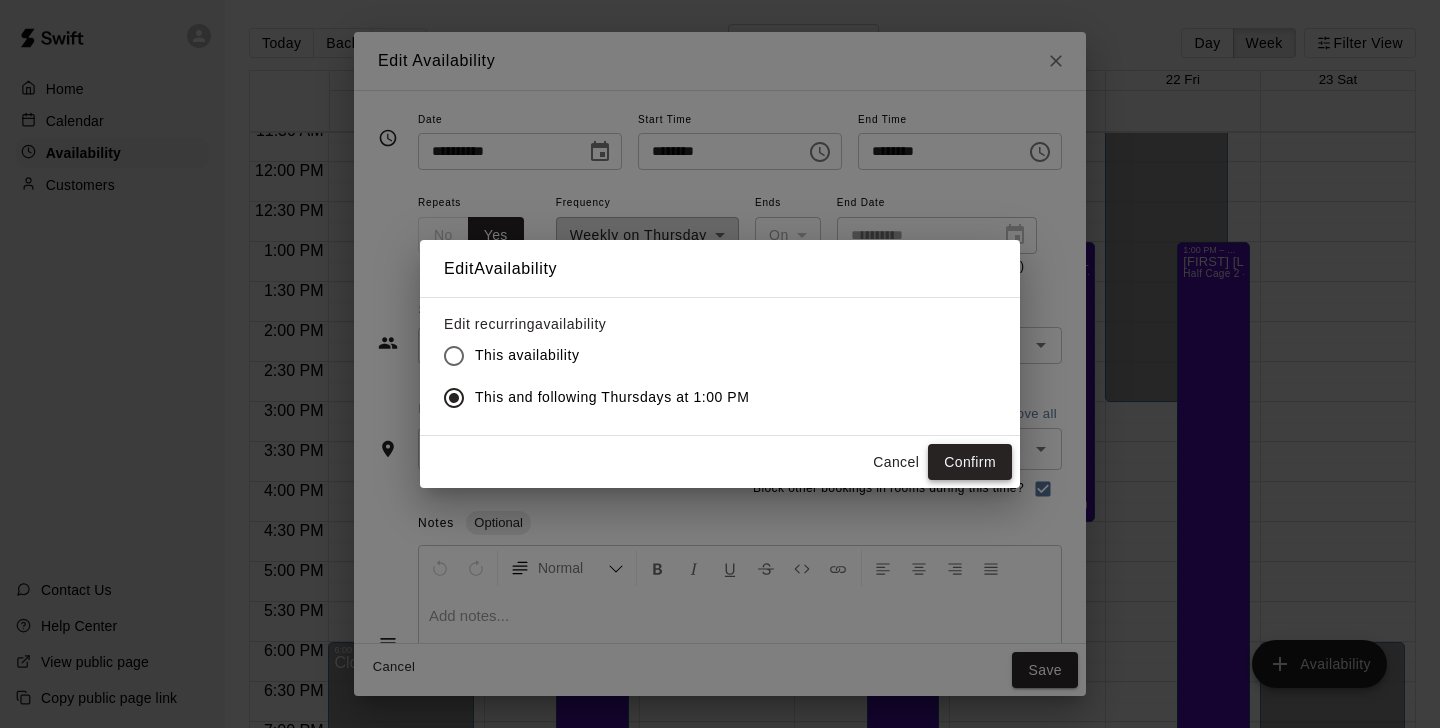 click on "Confirm" at bounding box center (970, 462) 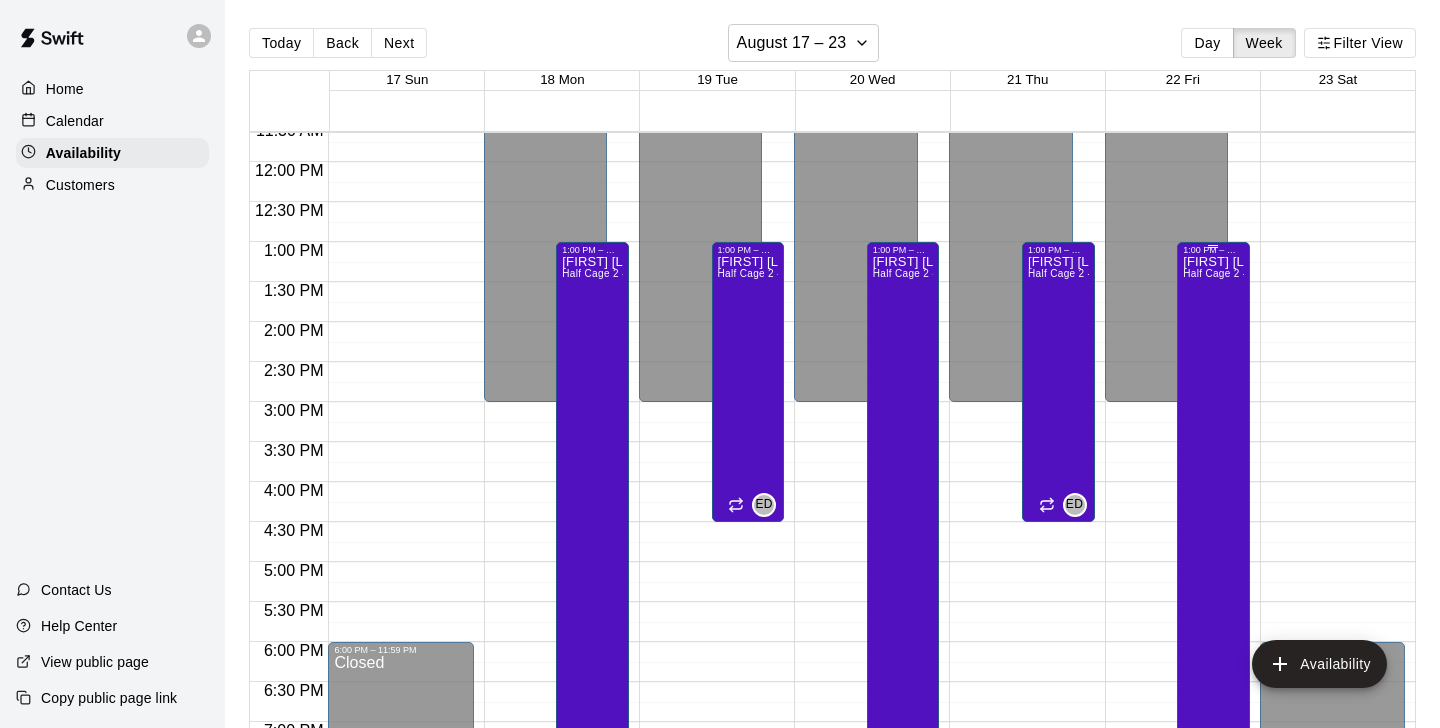 click on "[PRODUCT] [NAME] Half Cage 2 - Warehouse 1" at bounding box center [1213, 619] 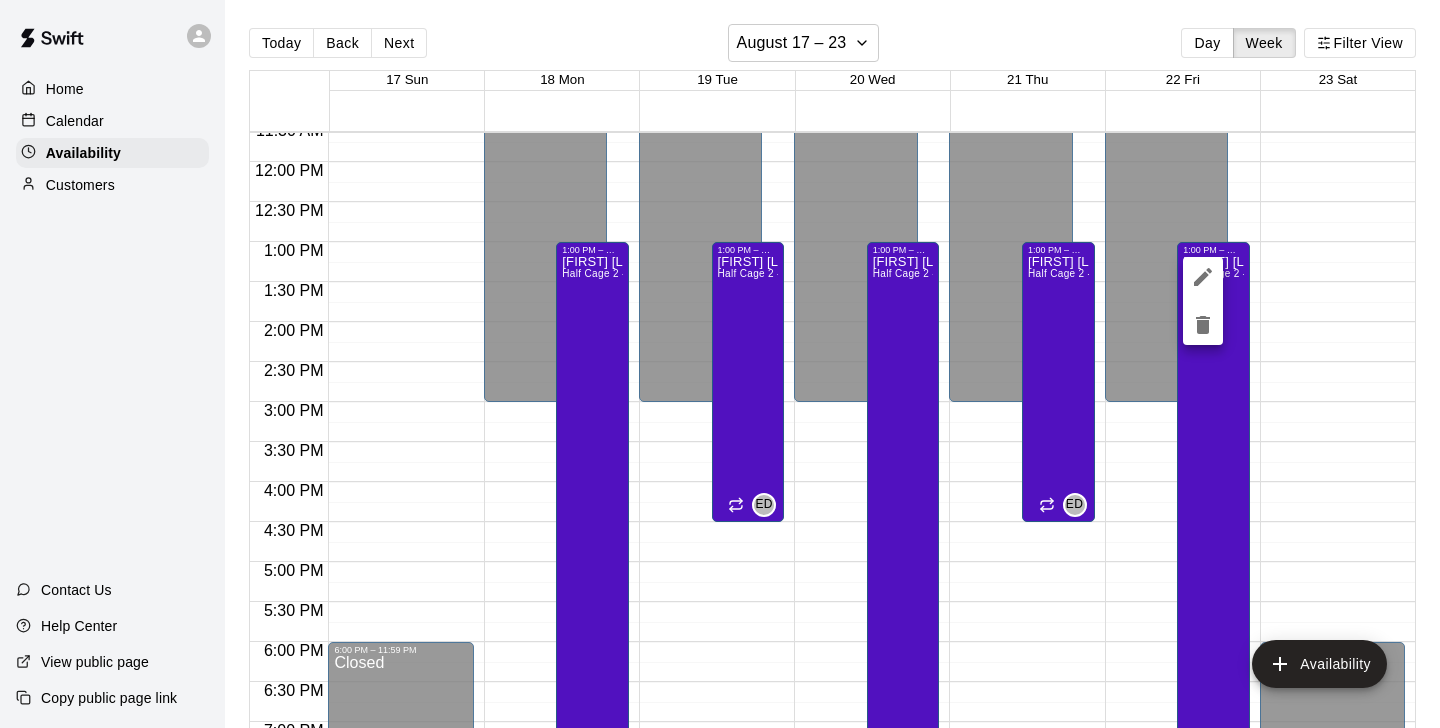 click 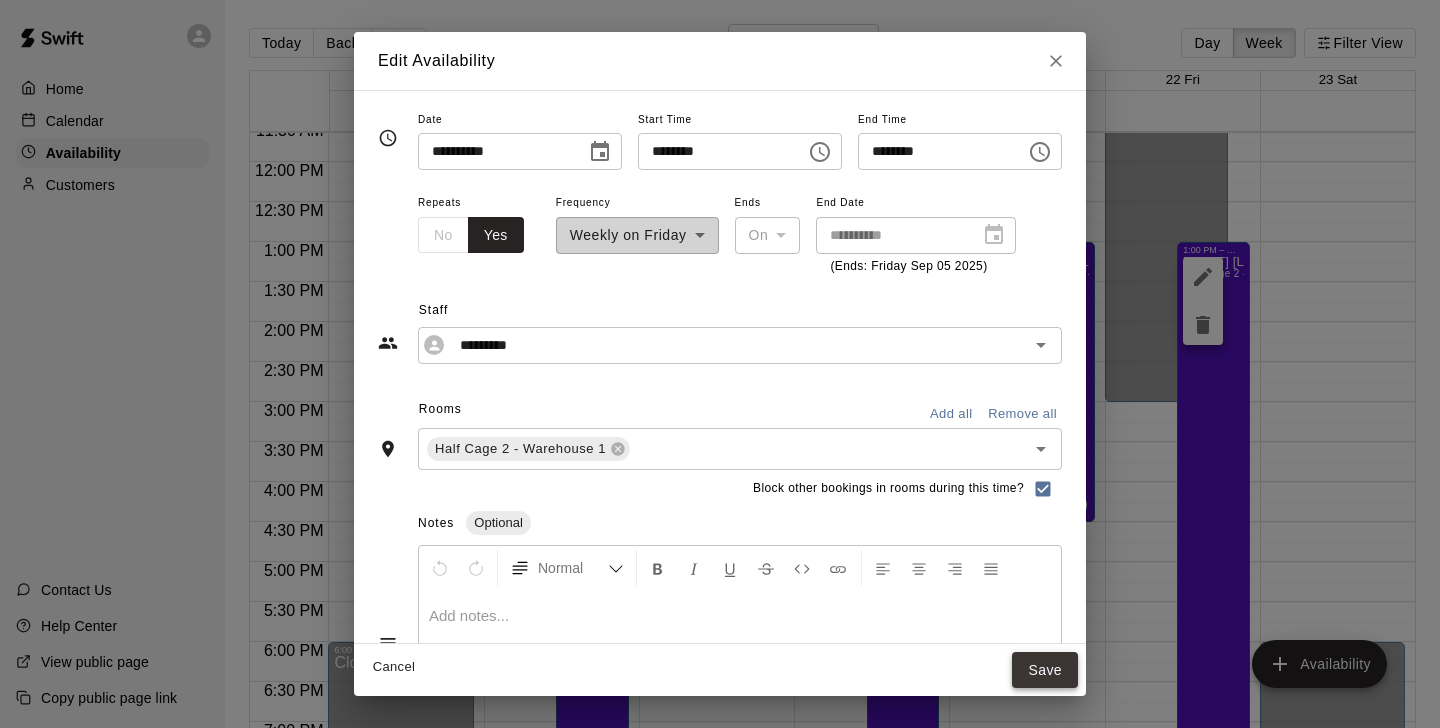click on "Save" at bounding box center [1045, 670] 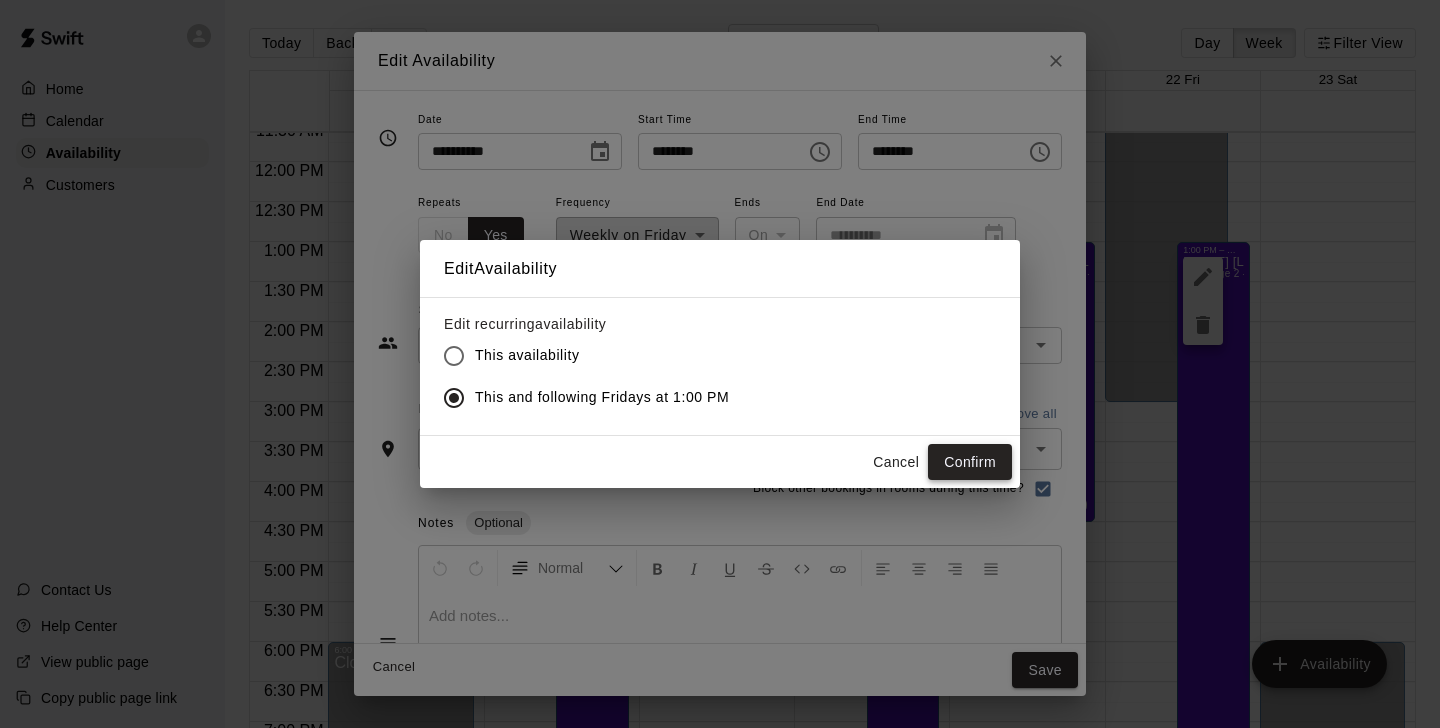 click on "Confirm" at bounding box center [970, 462] 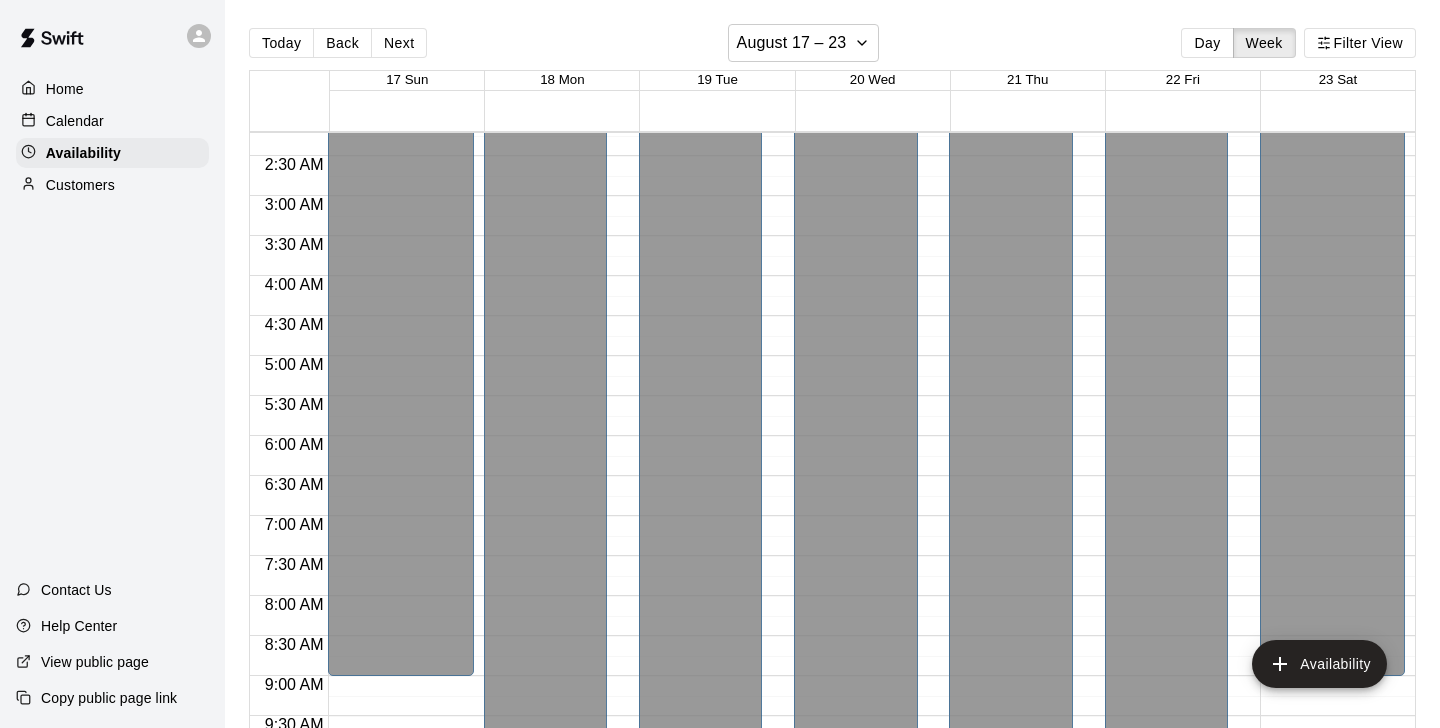 scroll, scrollTop: 0, scrollLeft: 0, axis: both 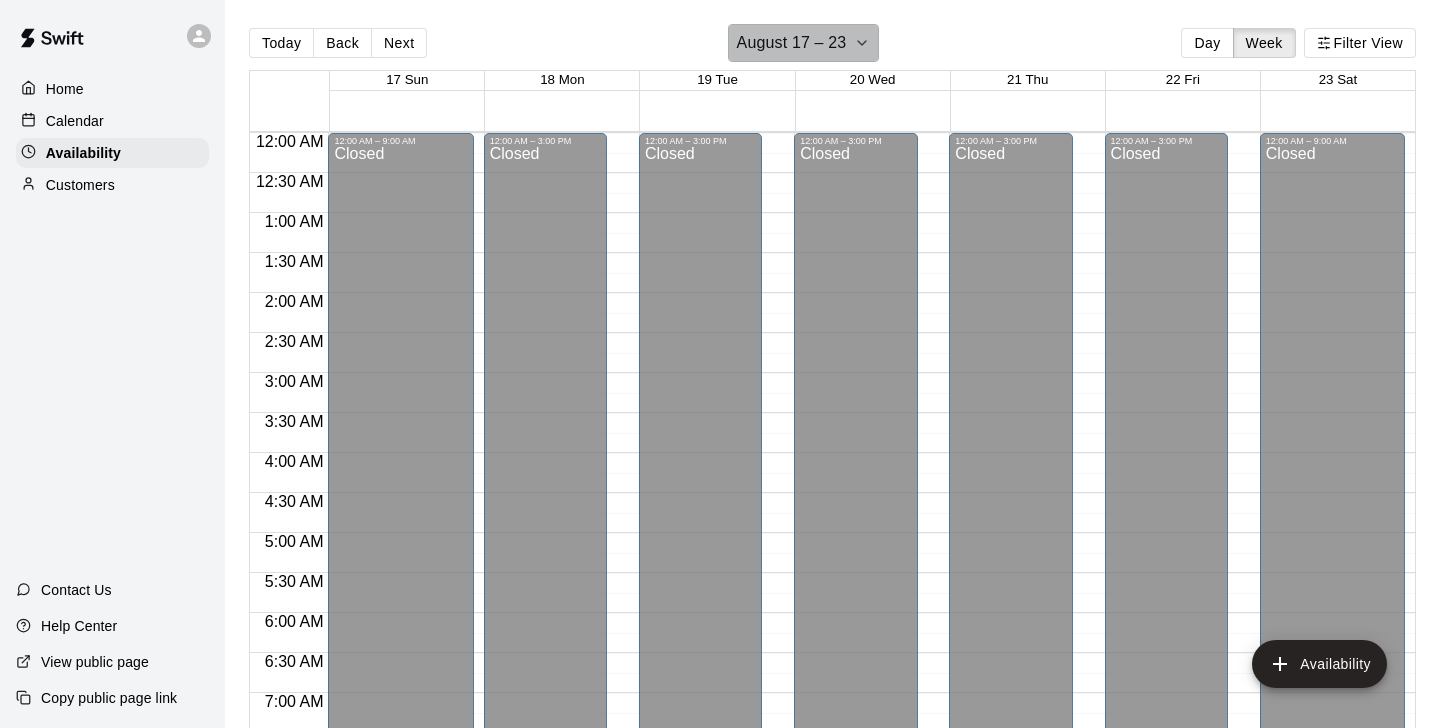 click on "August 17 – 23" at bounding box center [792, 43] 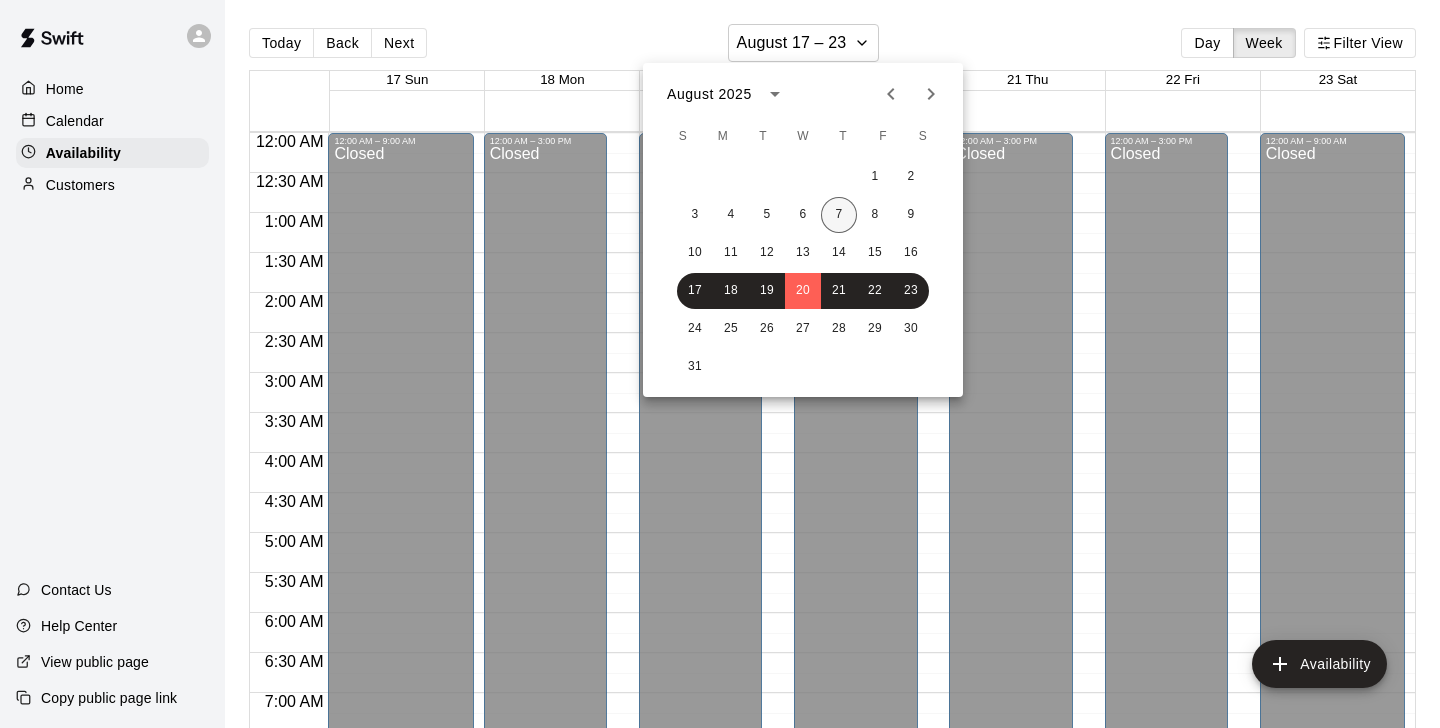 click on "7" at bounding box center (839, 215) 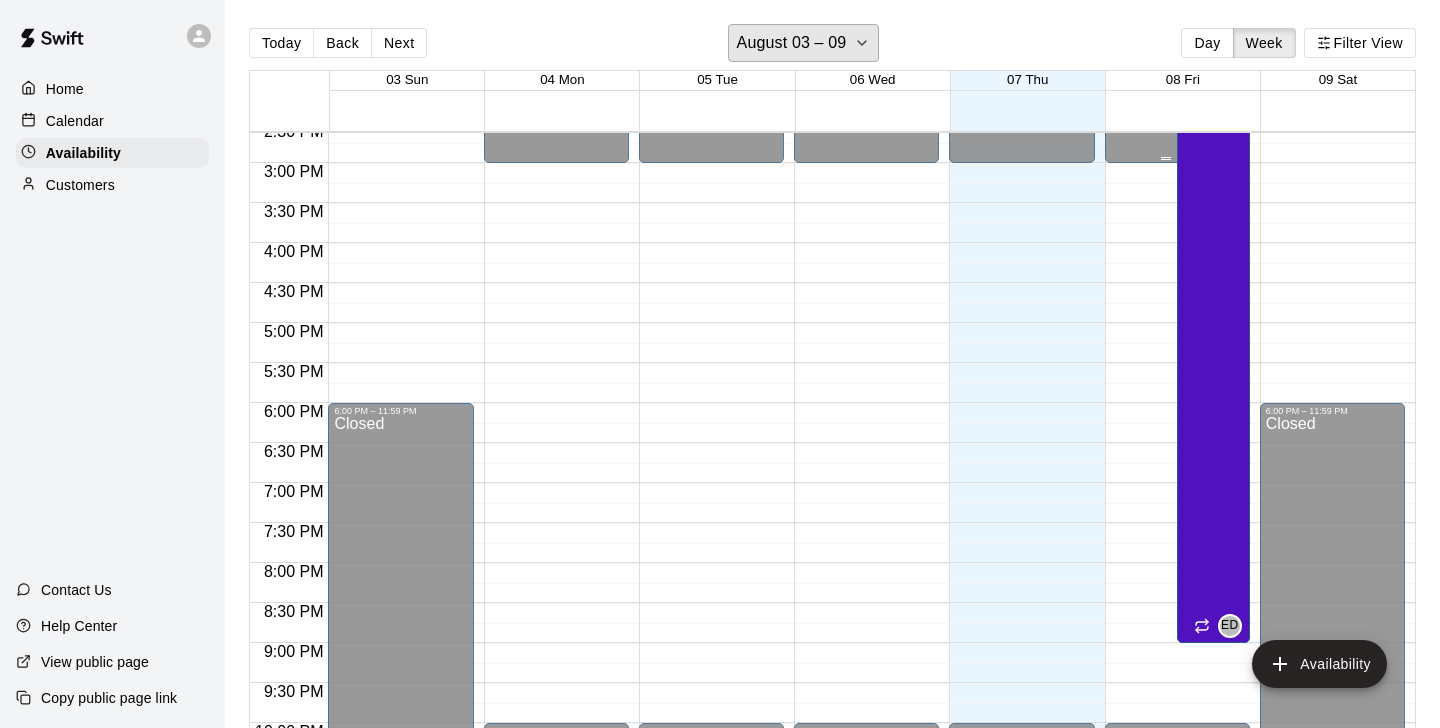scroll, scrollTop: 1303, scrollLeft: 0, axis: vertical 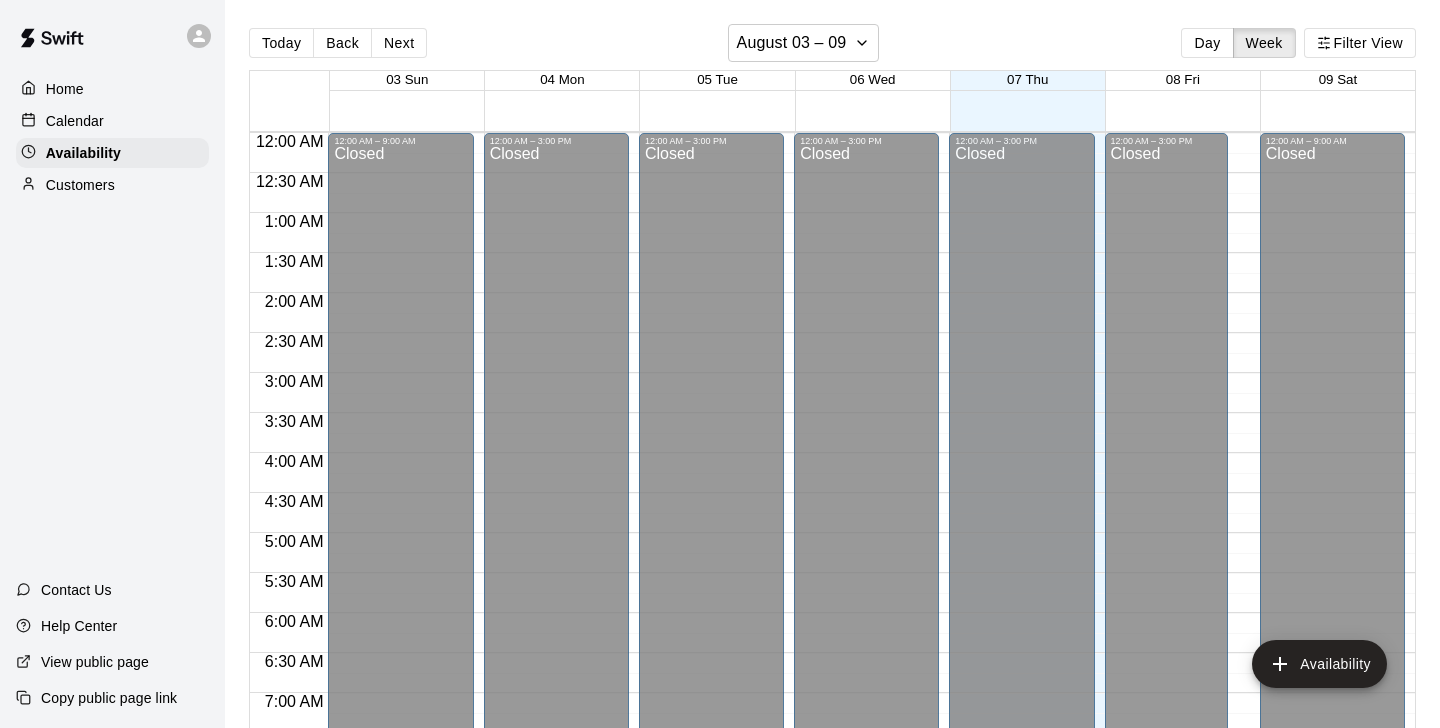 click on "Calendar" at bounding box center (112, 121) 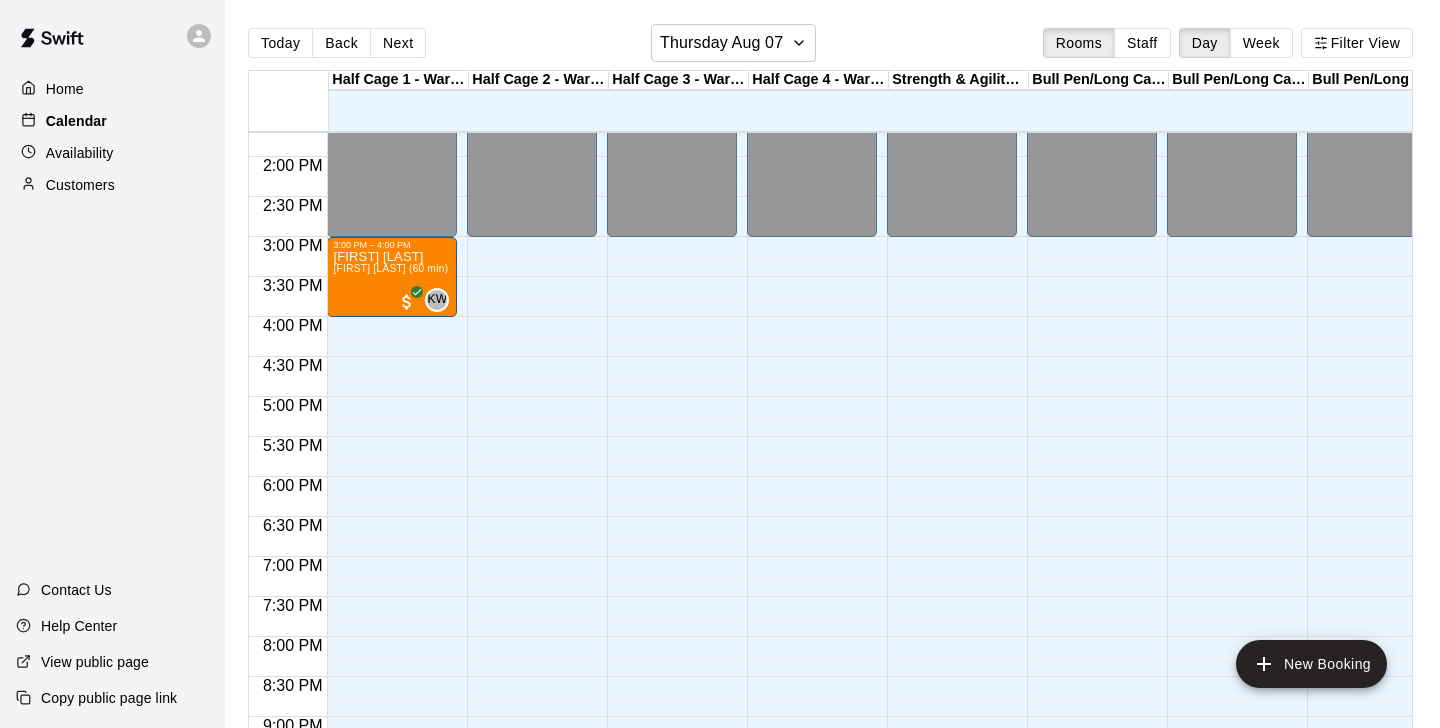 scroll, scrollTop: 1303, scrollLeft: 0, axis: vertical 